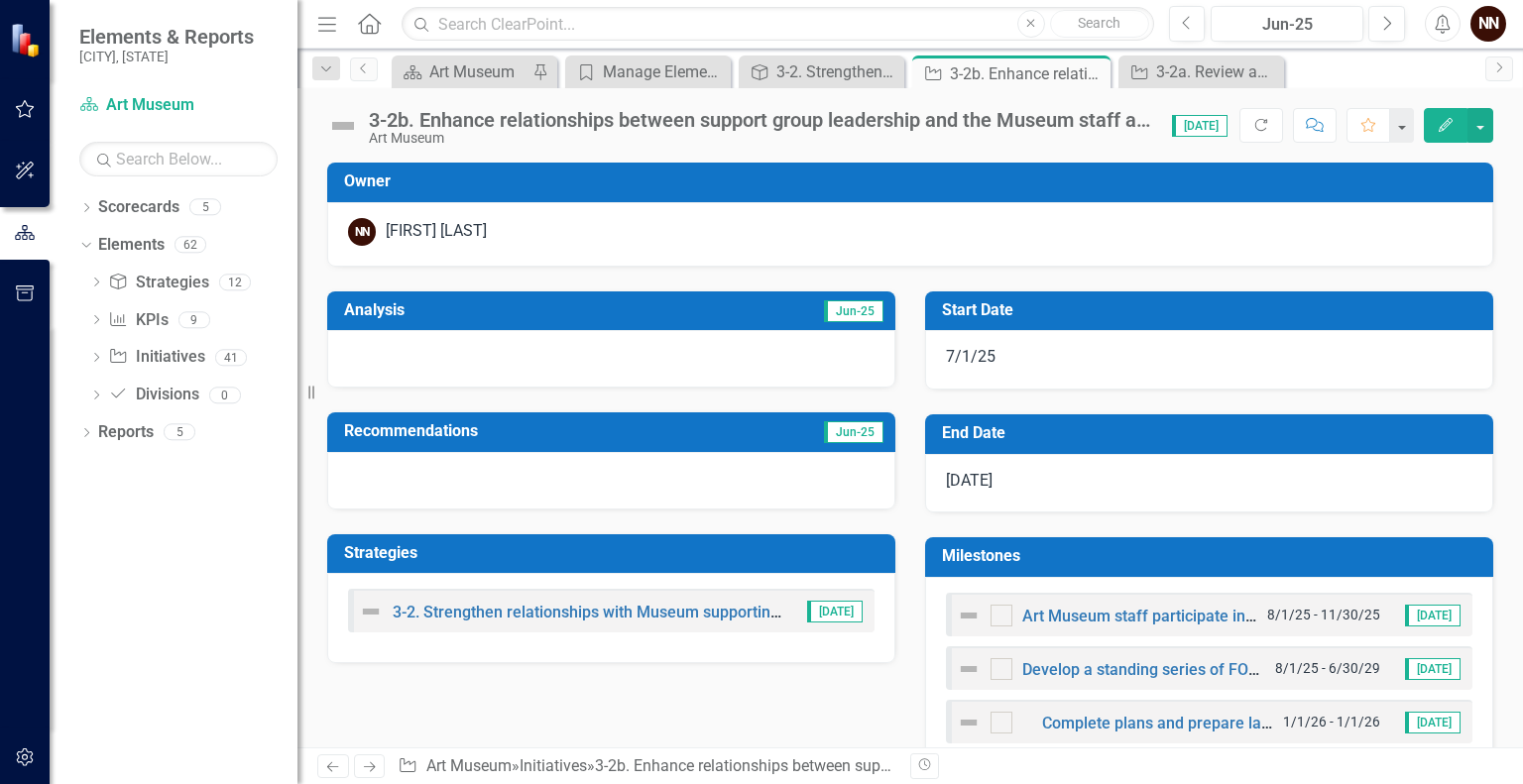 scroll, scrollTop: 0, scrollLeft: 0, axis: both 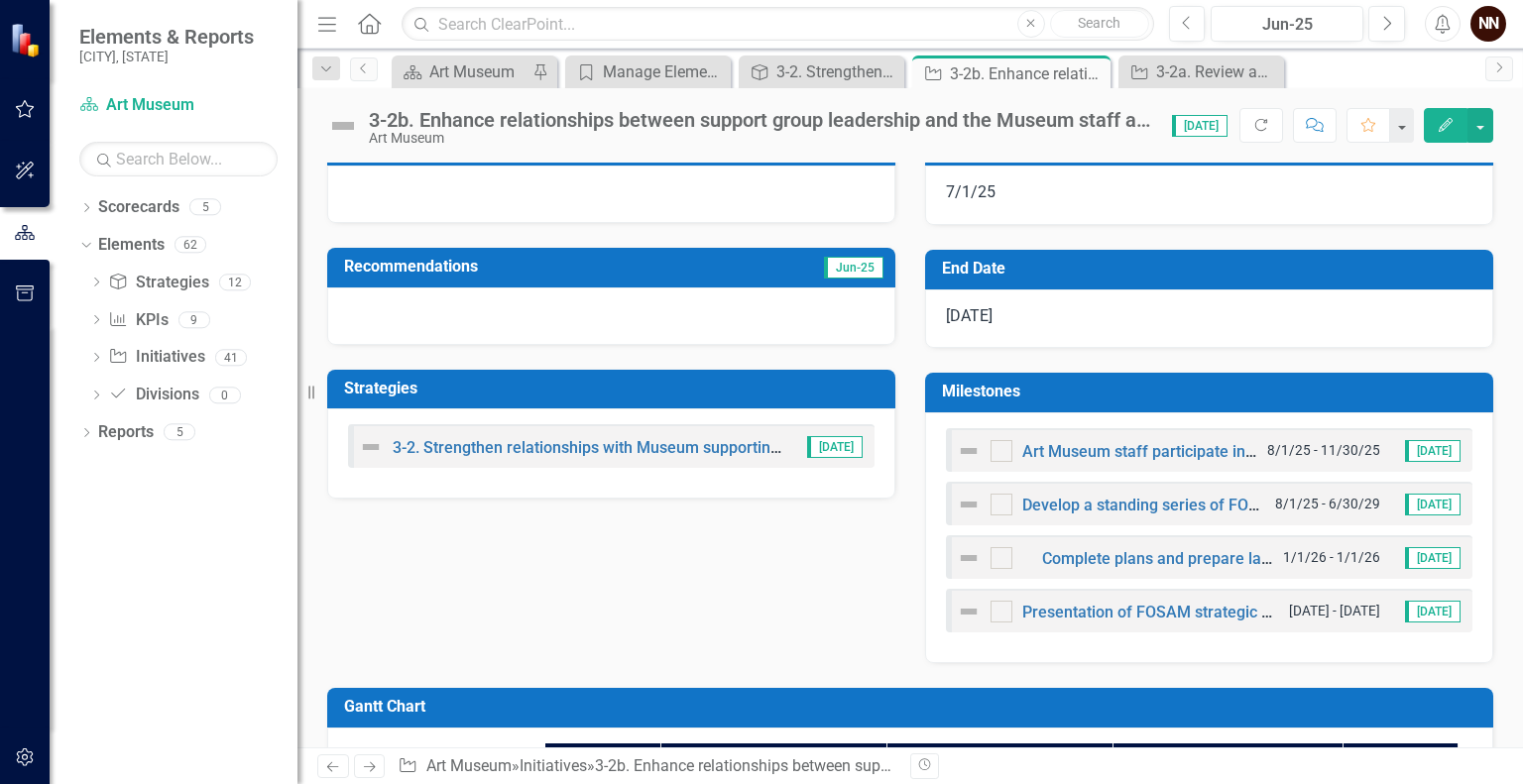 click on "Milestones" at bounding box center (1213, 393) 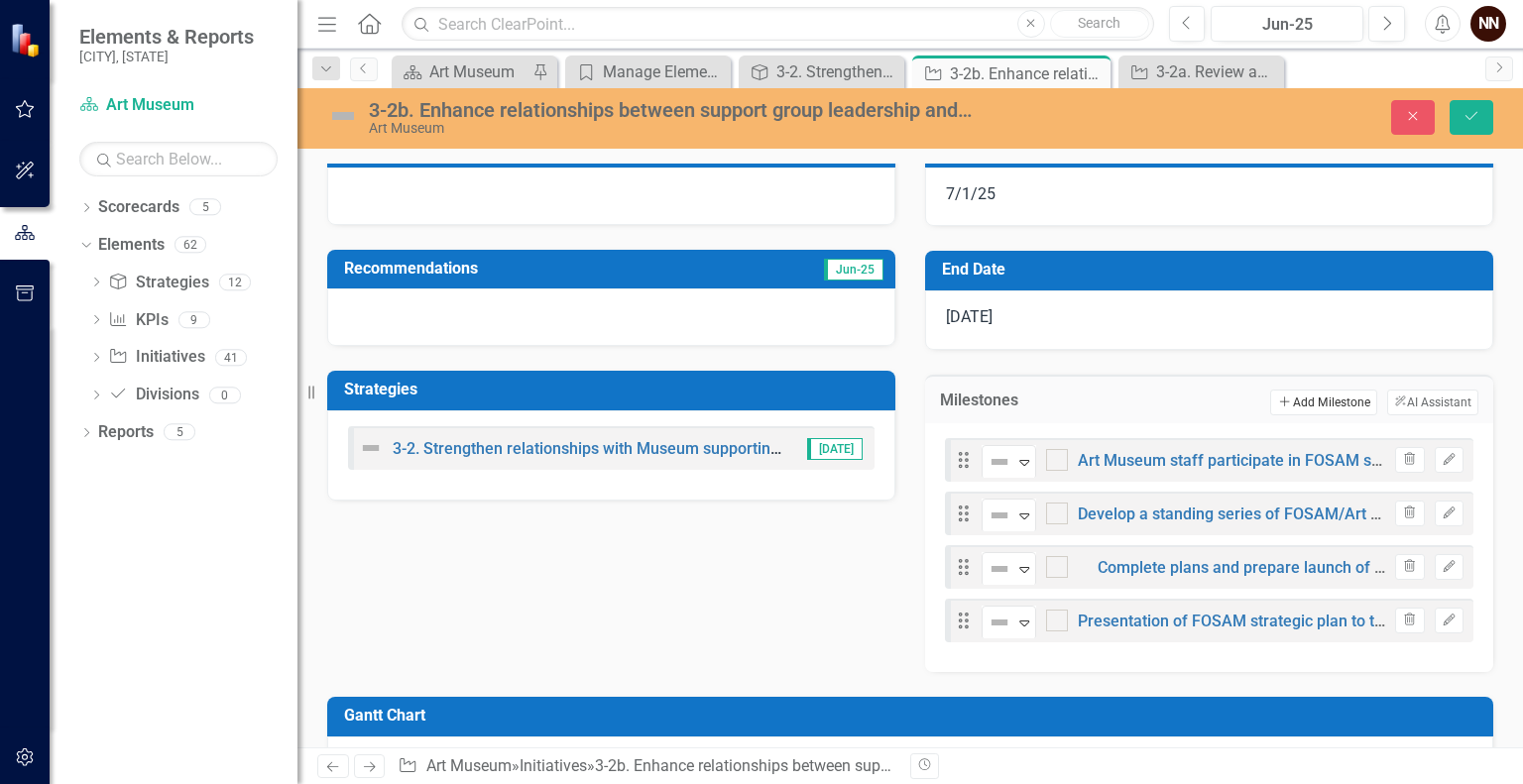 click on "Add  Add Milestone" at bounding box center [1323, 402] 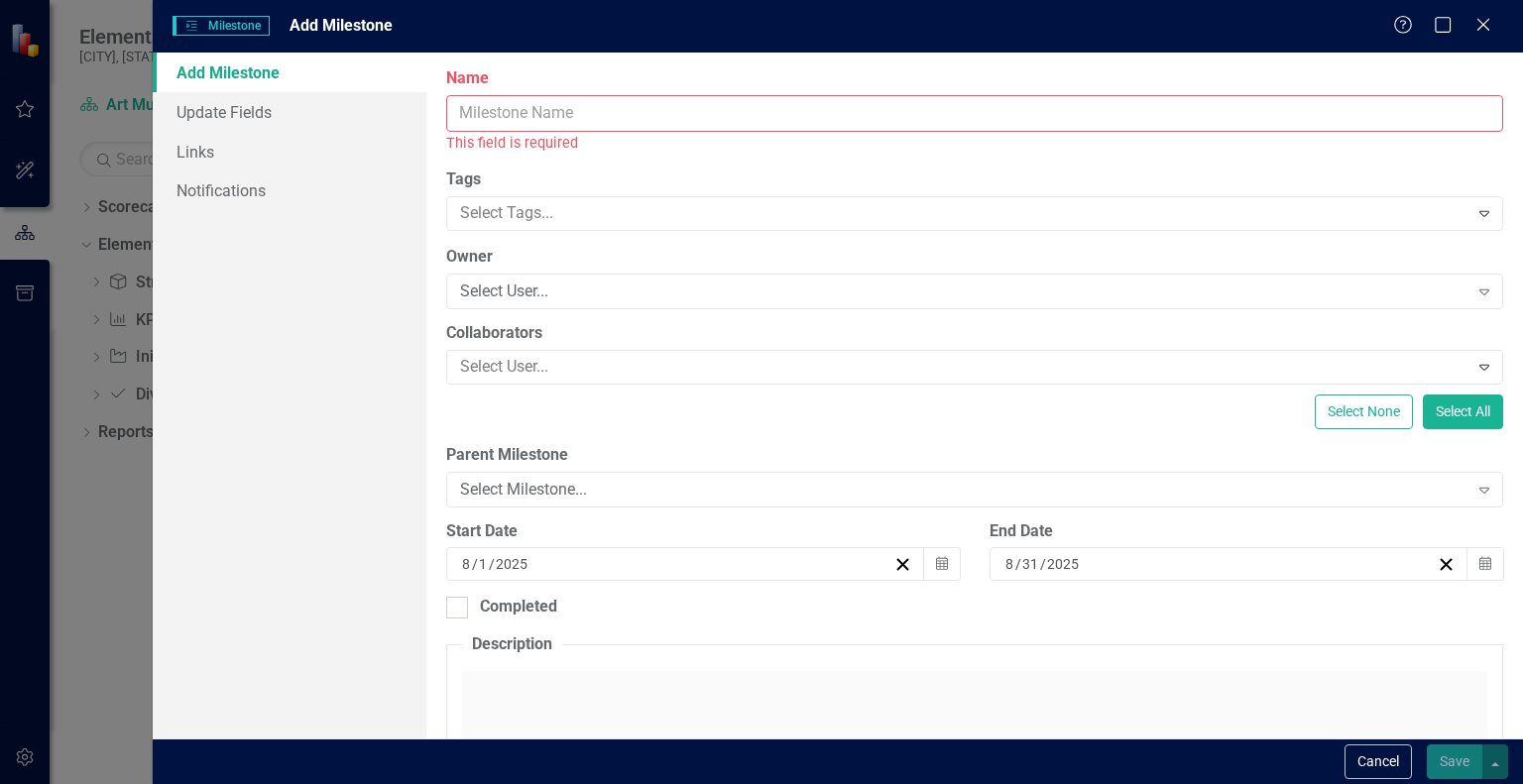 click on "Name" at bounding box center (975, 113) 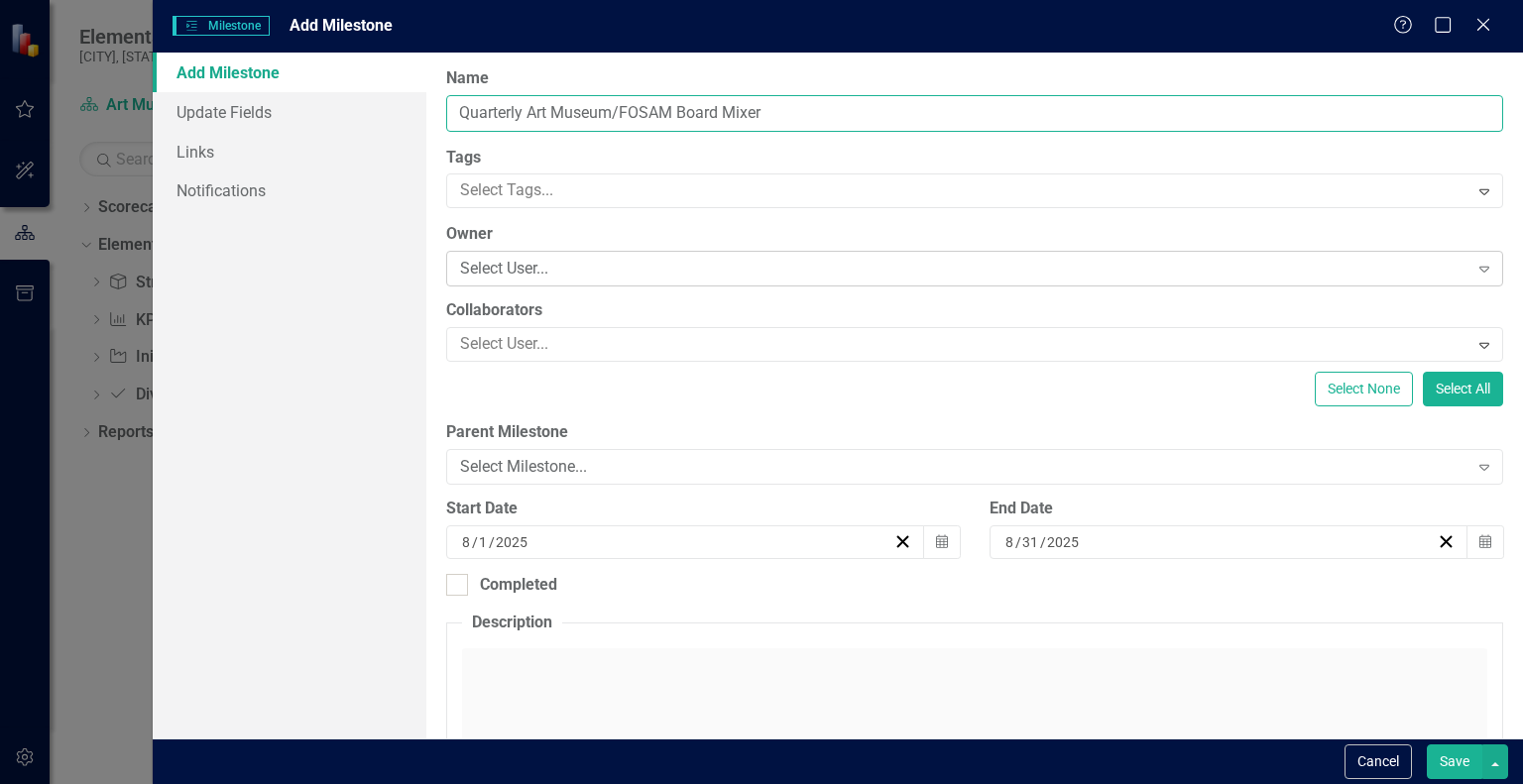 type on "Quarterly Art Museum/FOSAM Board Mixer" 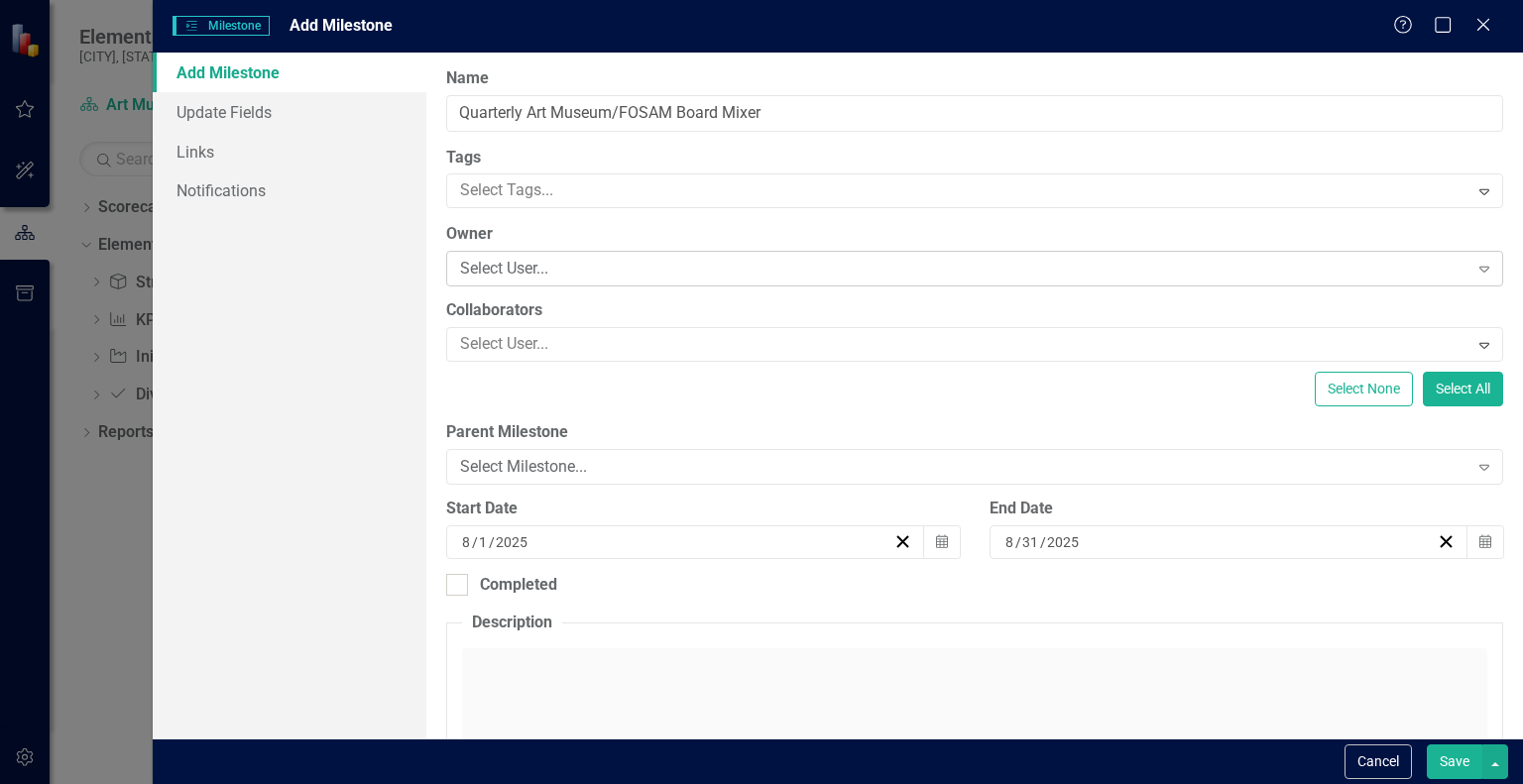 click on "Select User..." at bounding box center [964, 269] 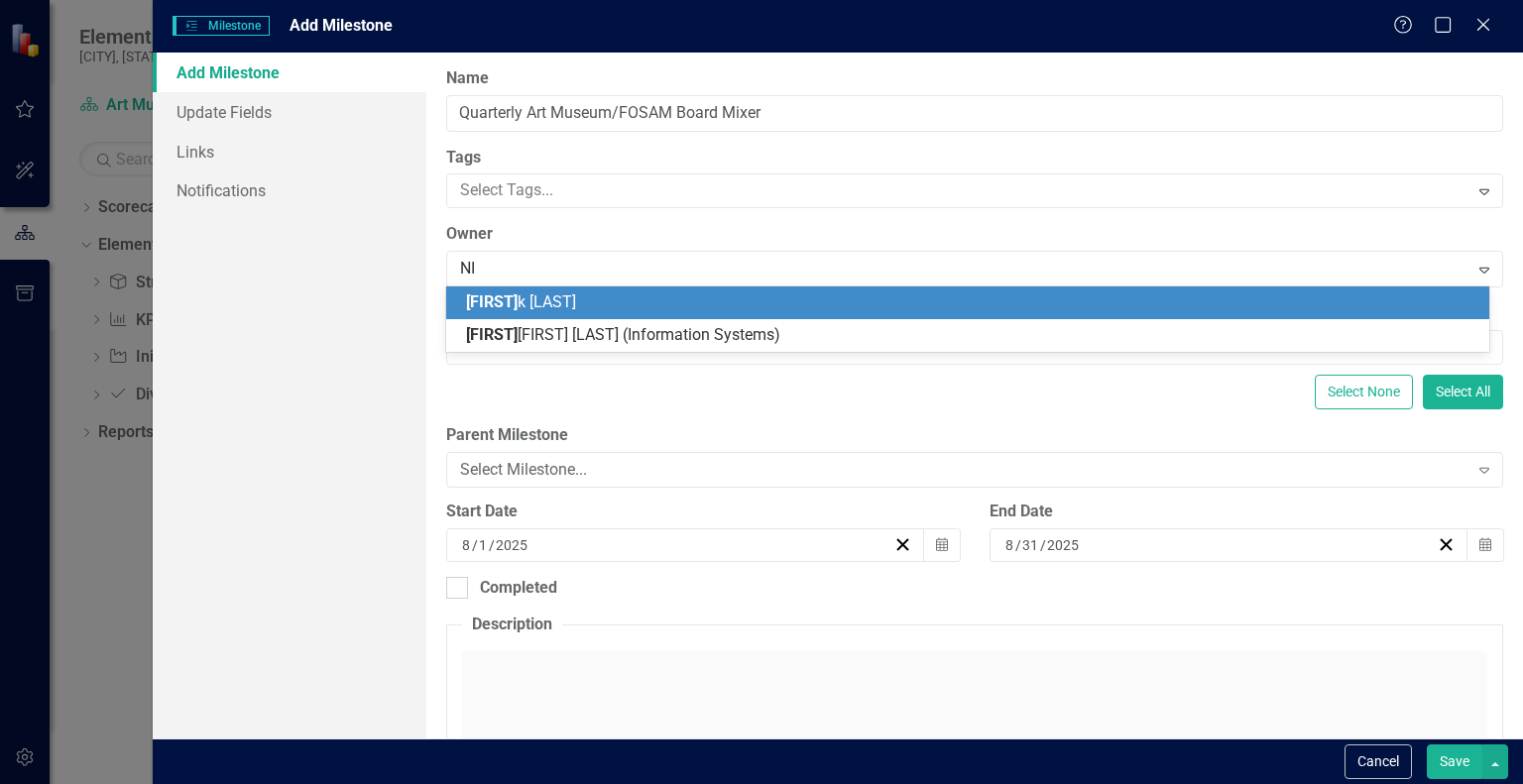 type on "NIc" 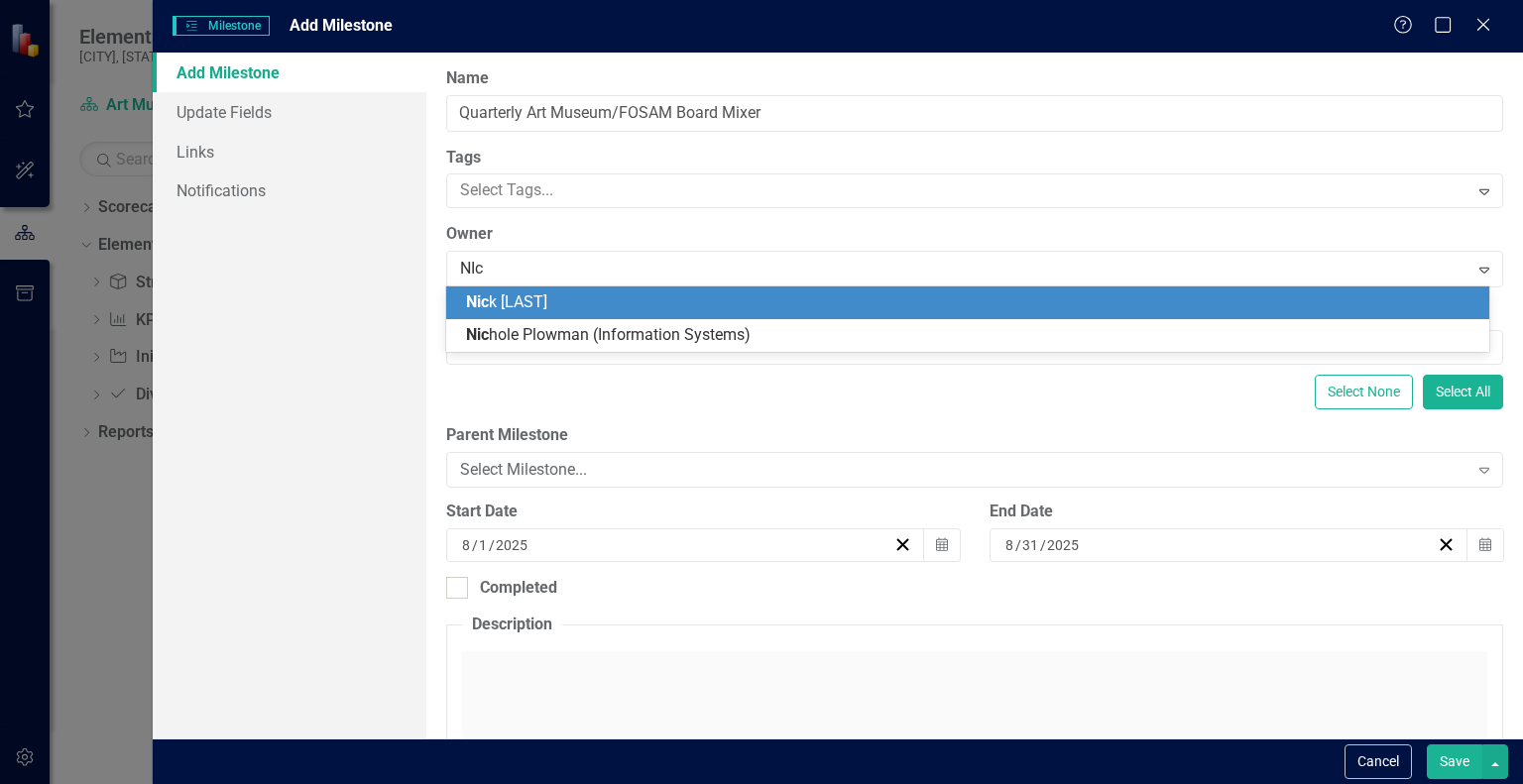 click on "[FIRST] [LAST]" at bounding box center (972, 302) 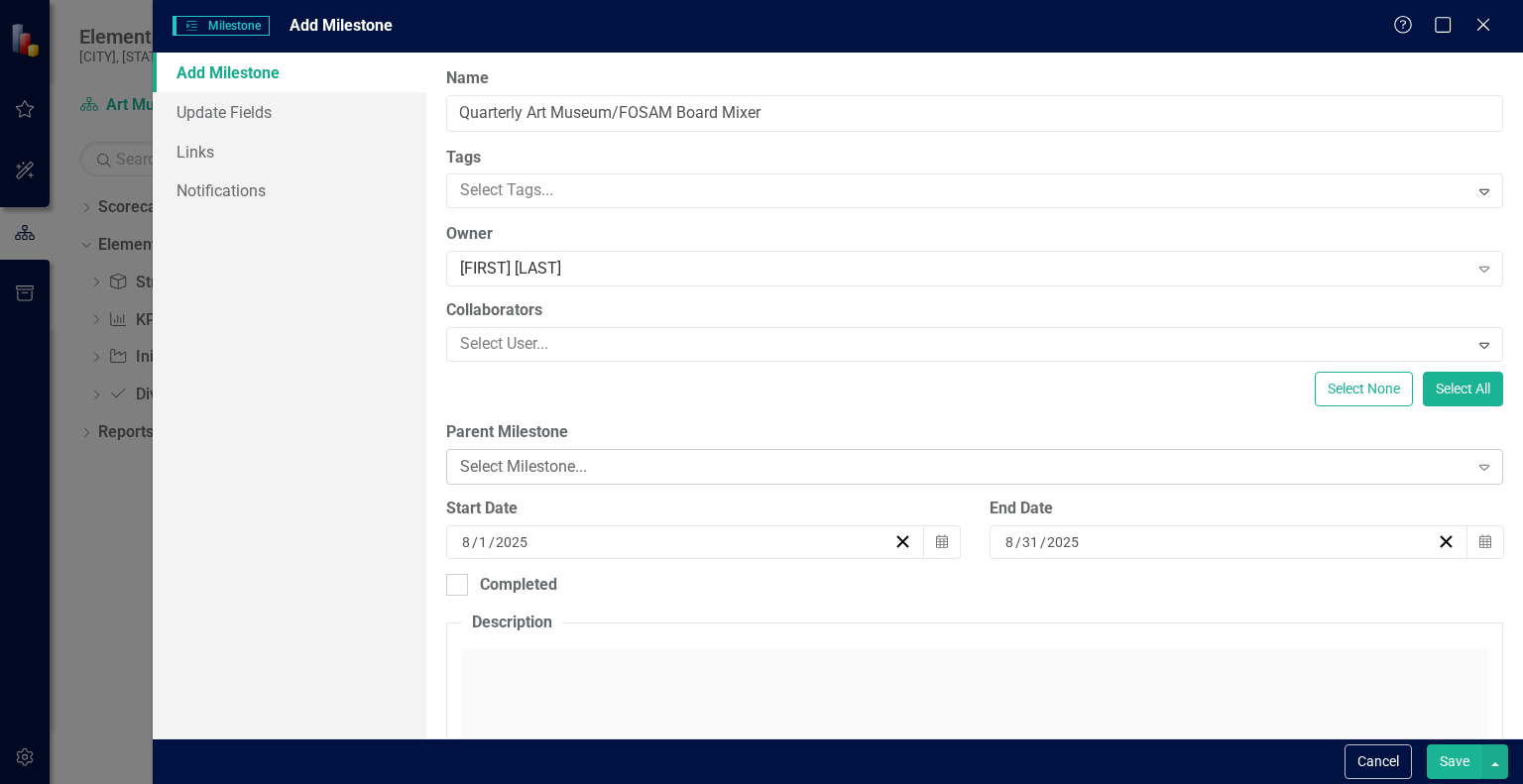 click on "Select Milestone..." at bounding box center [964, 467] 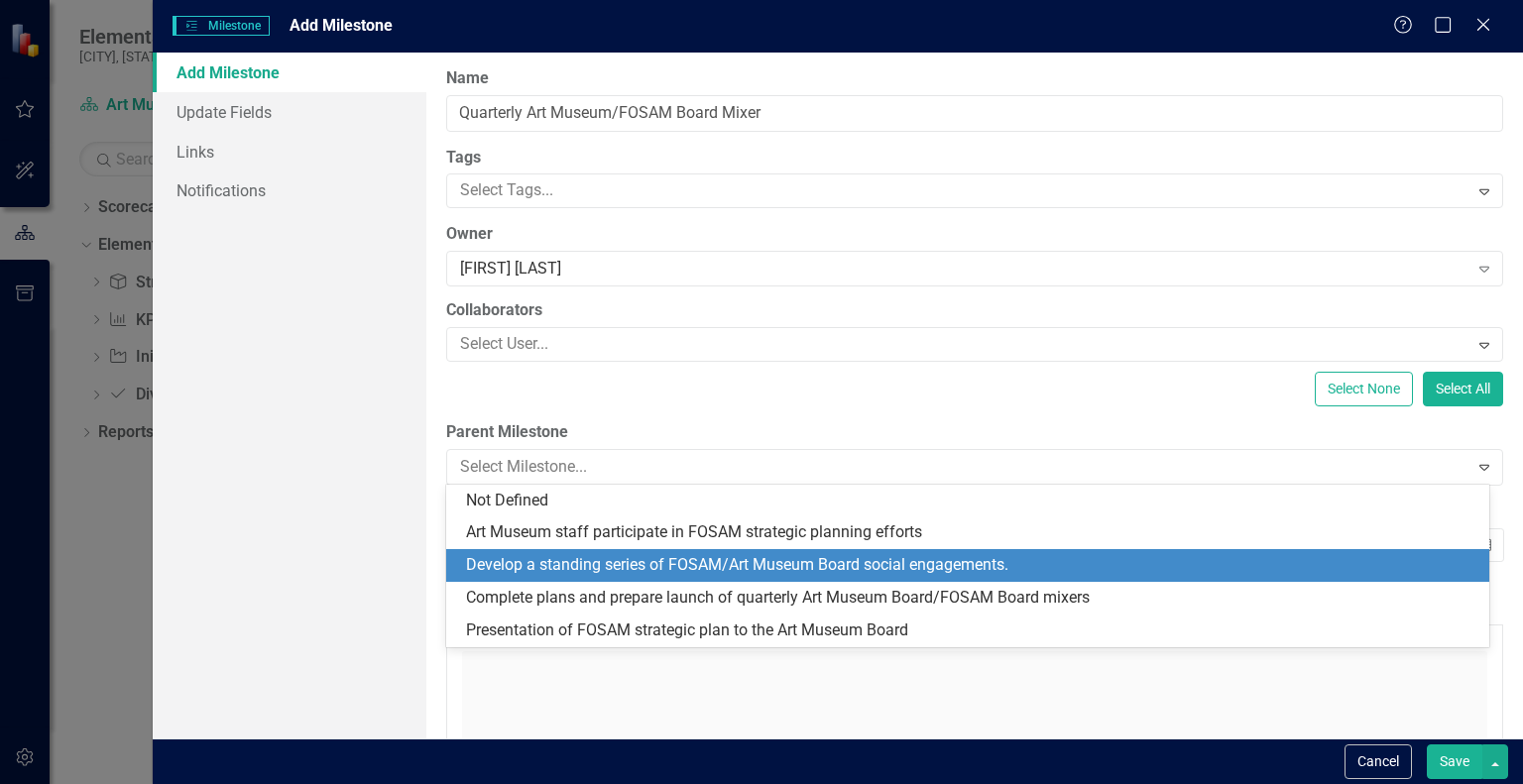 click on "Develop a standing series of FOSAM/Art Museum Board social engagements." at bounding box center (972, 565) 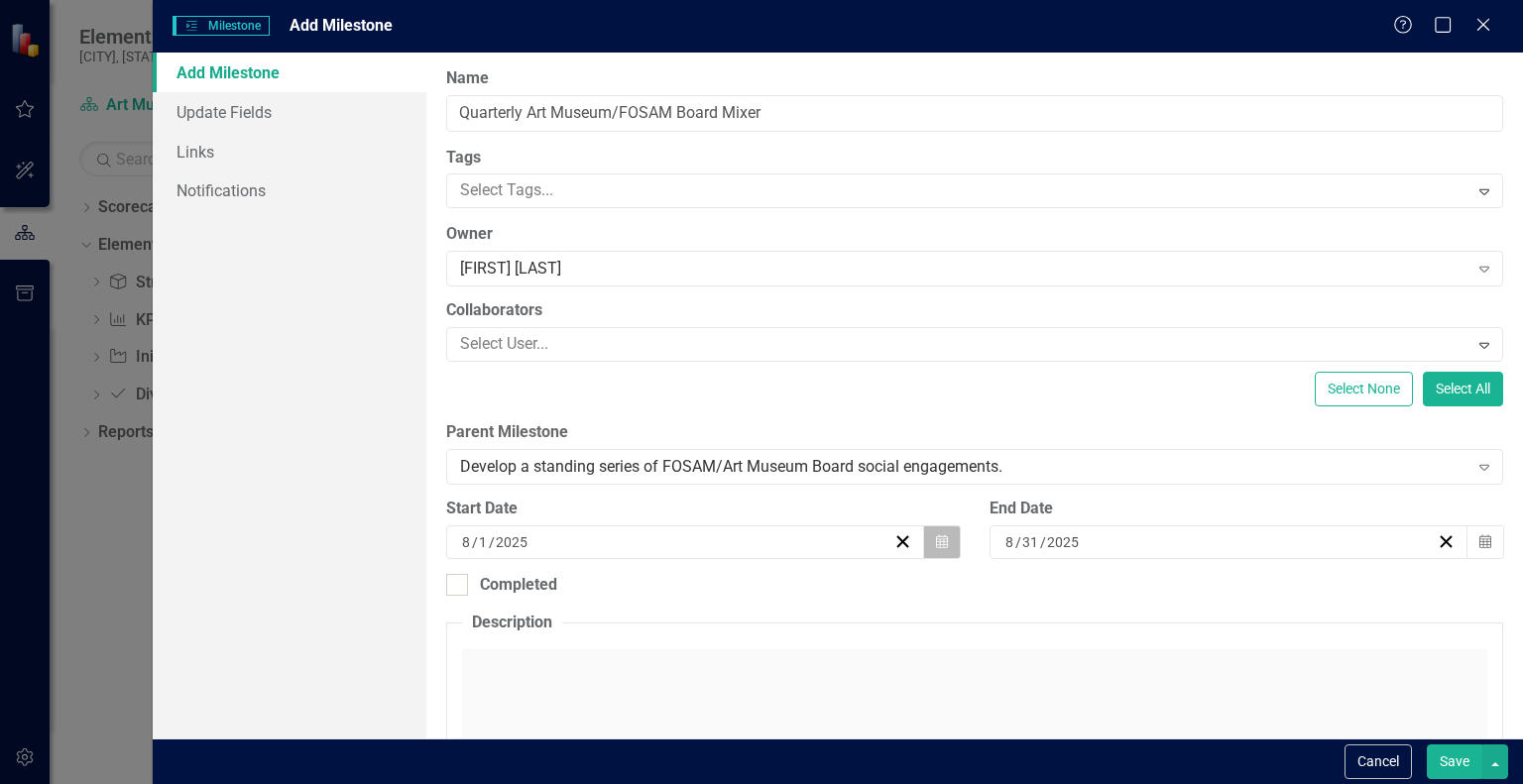 click on "Calendar" at bounding box center [942, 542] 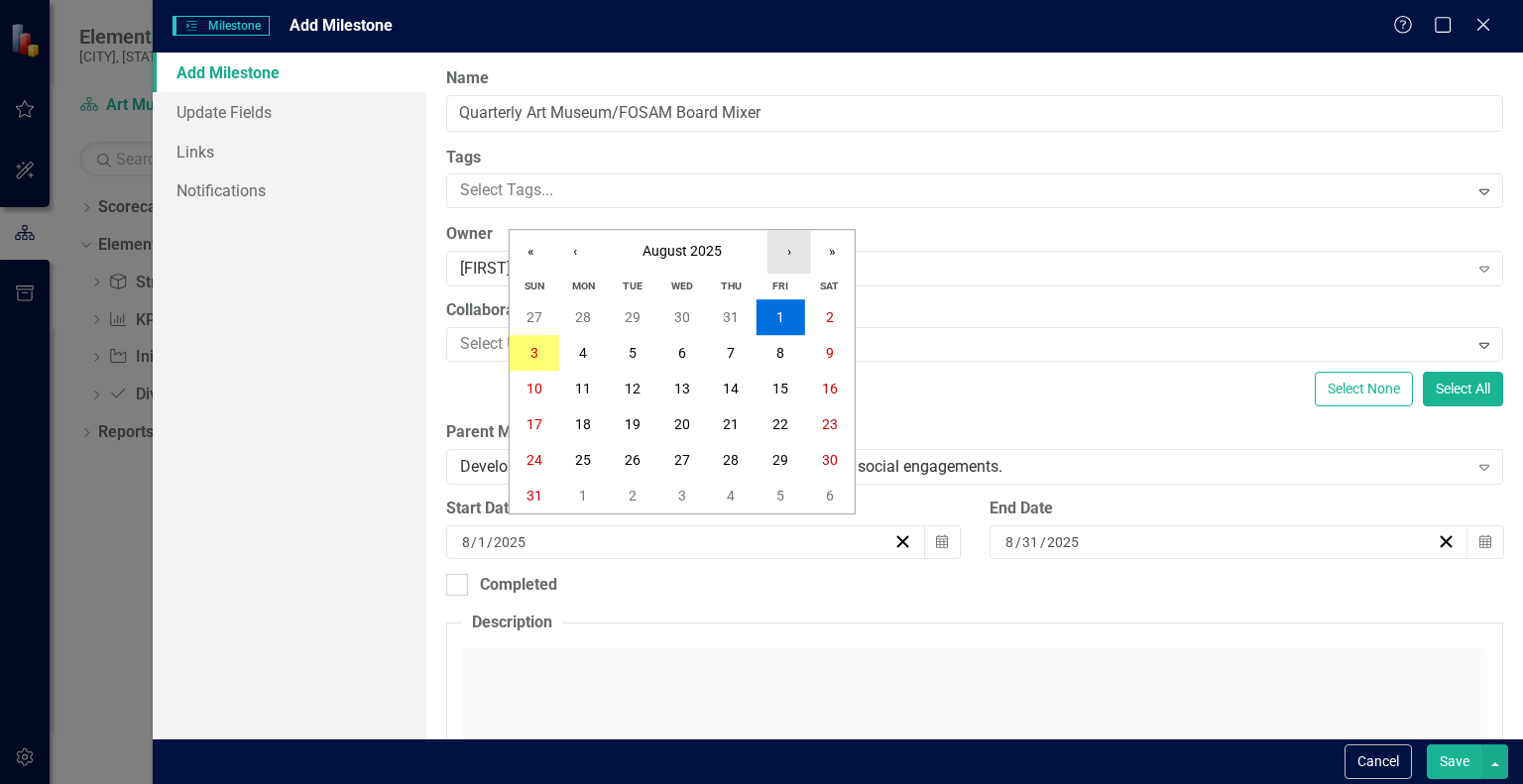 click on "›" at bounding box center (789, 252) 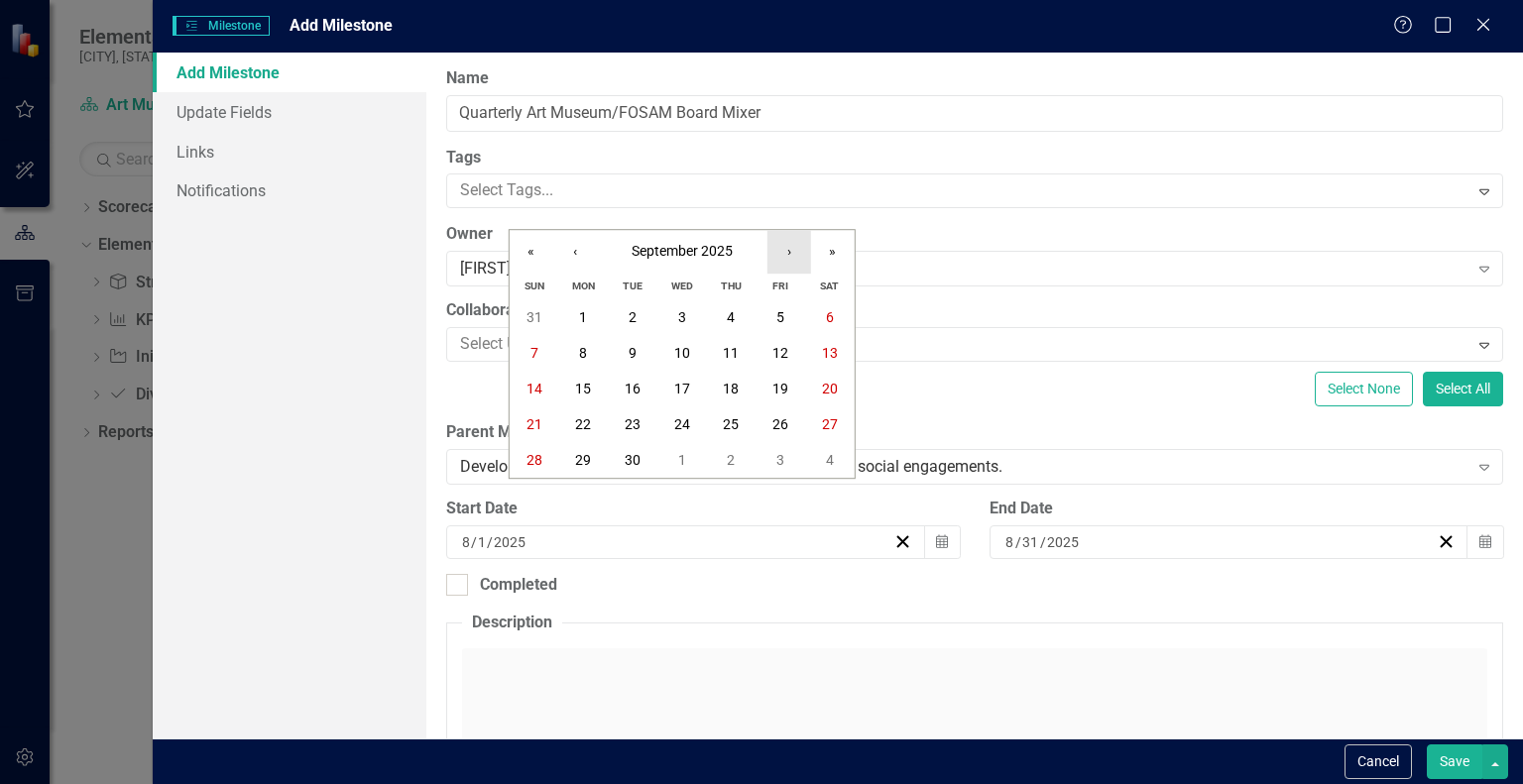 click on "›" at bounding box center [789, 252] 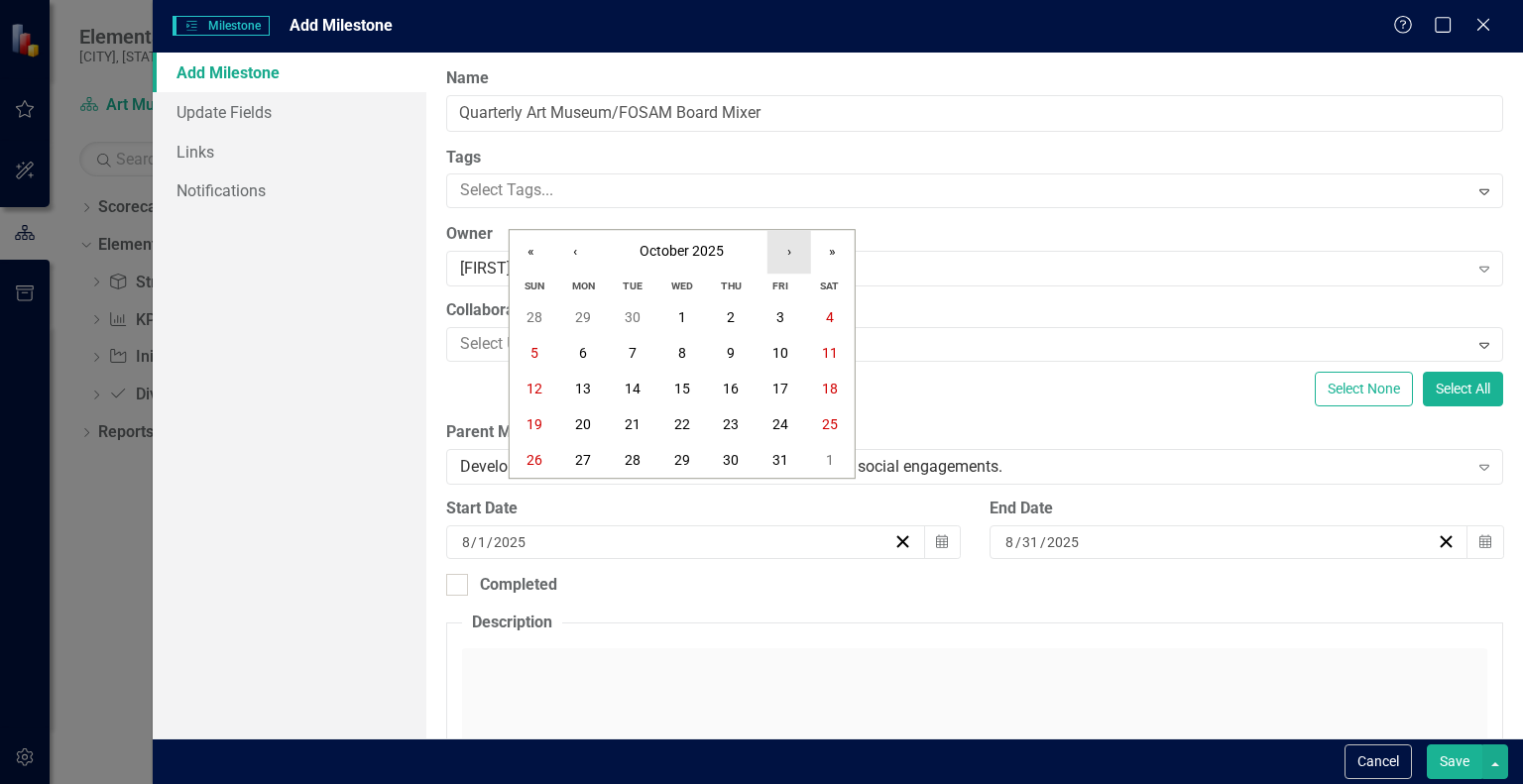 click on "›" at bounding box center (789, 252) 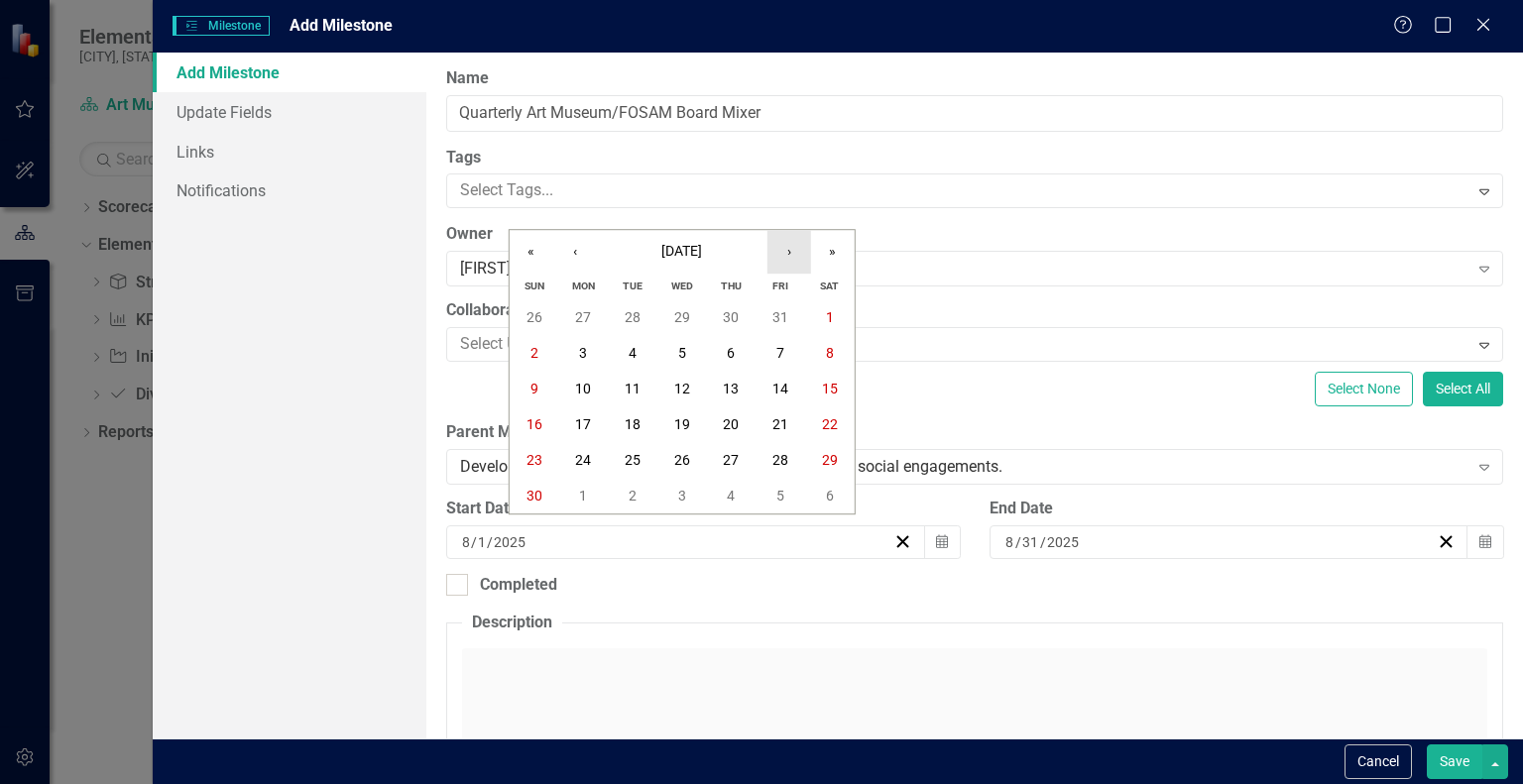 click on "›" at bounding box center (789, 252) 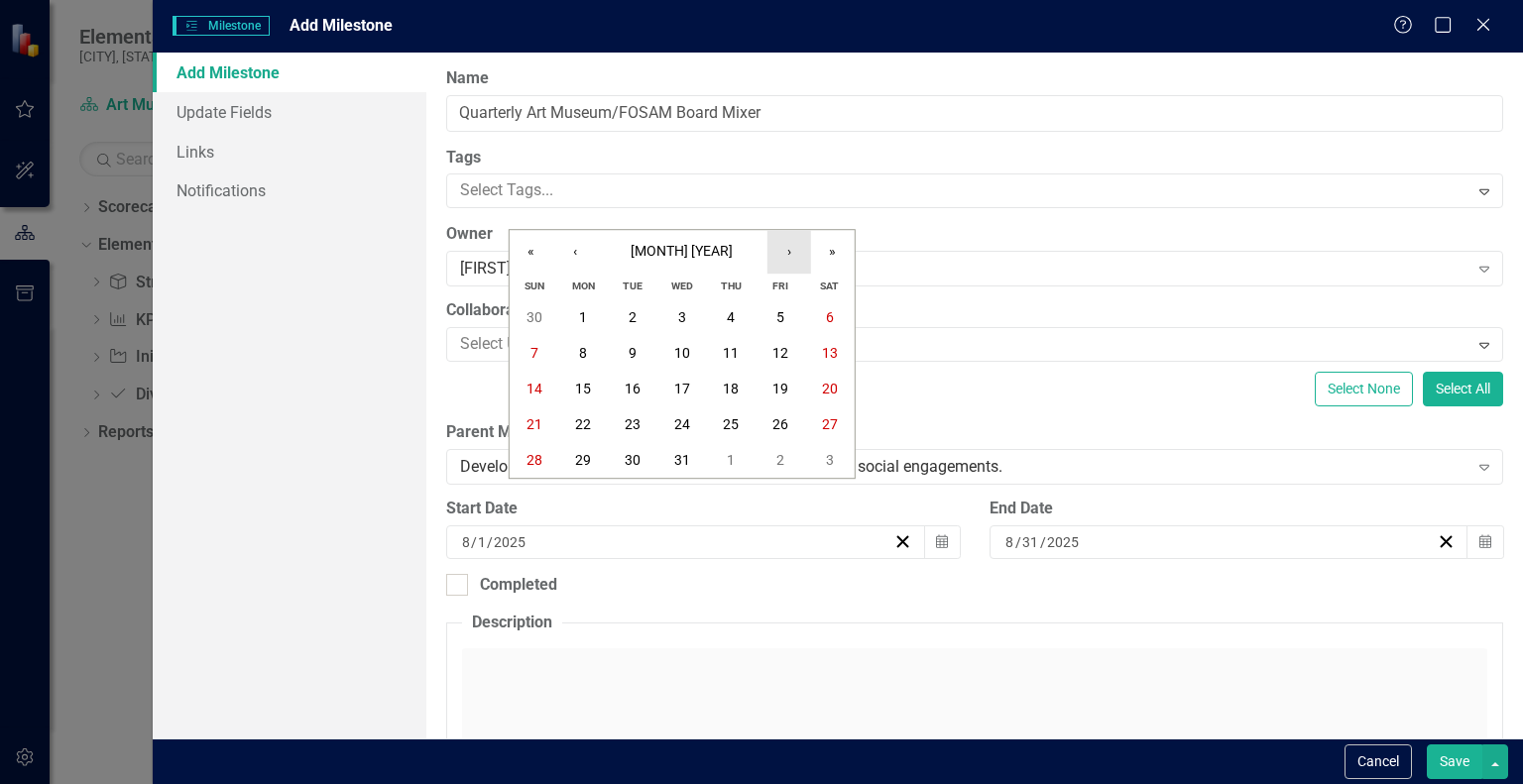 click on "›" at bounding box center (789, 252) 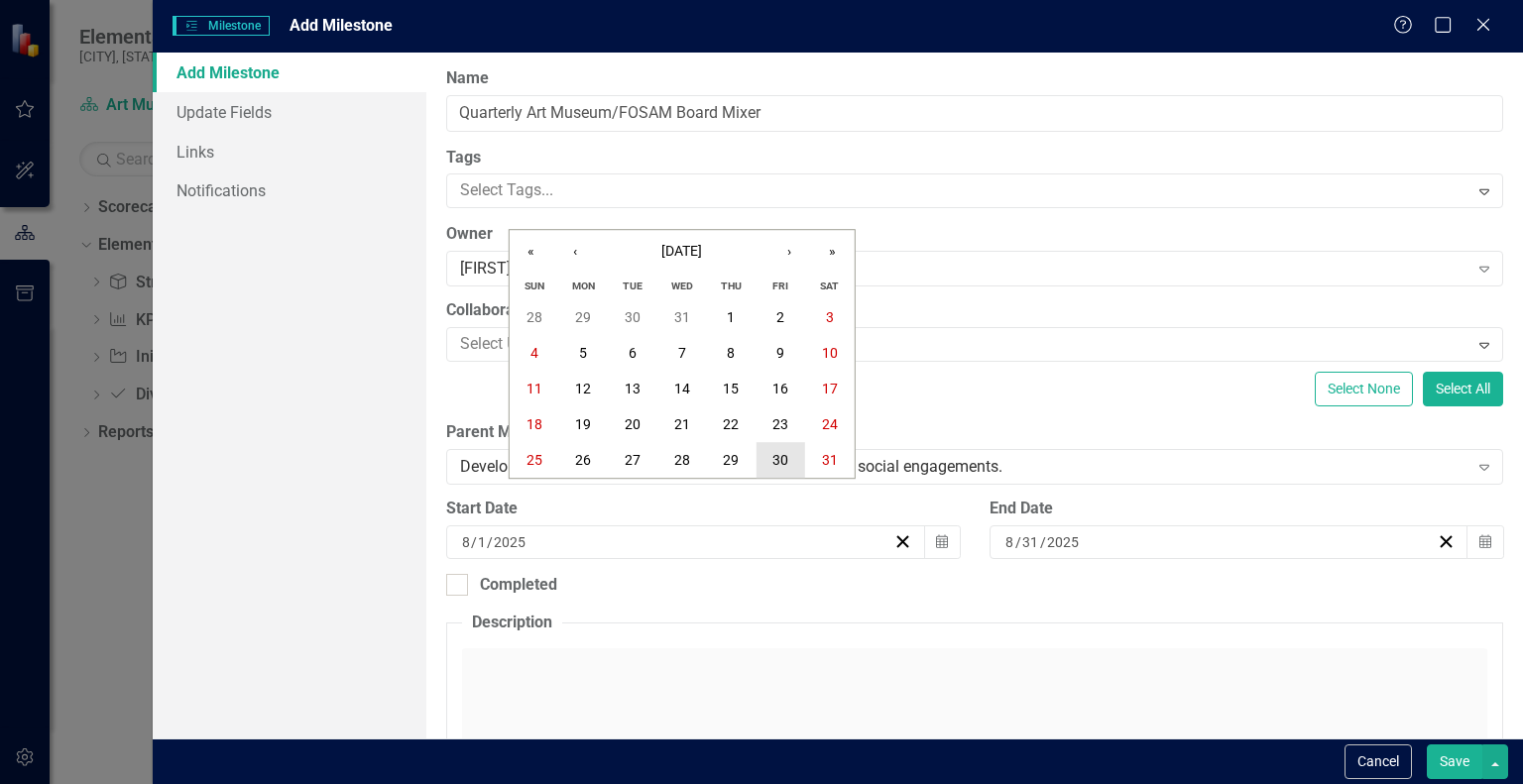 click on "30" at bounding box center (780, 460) 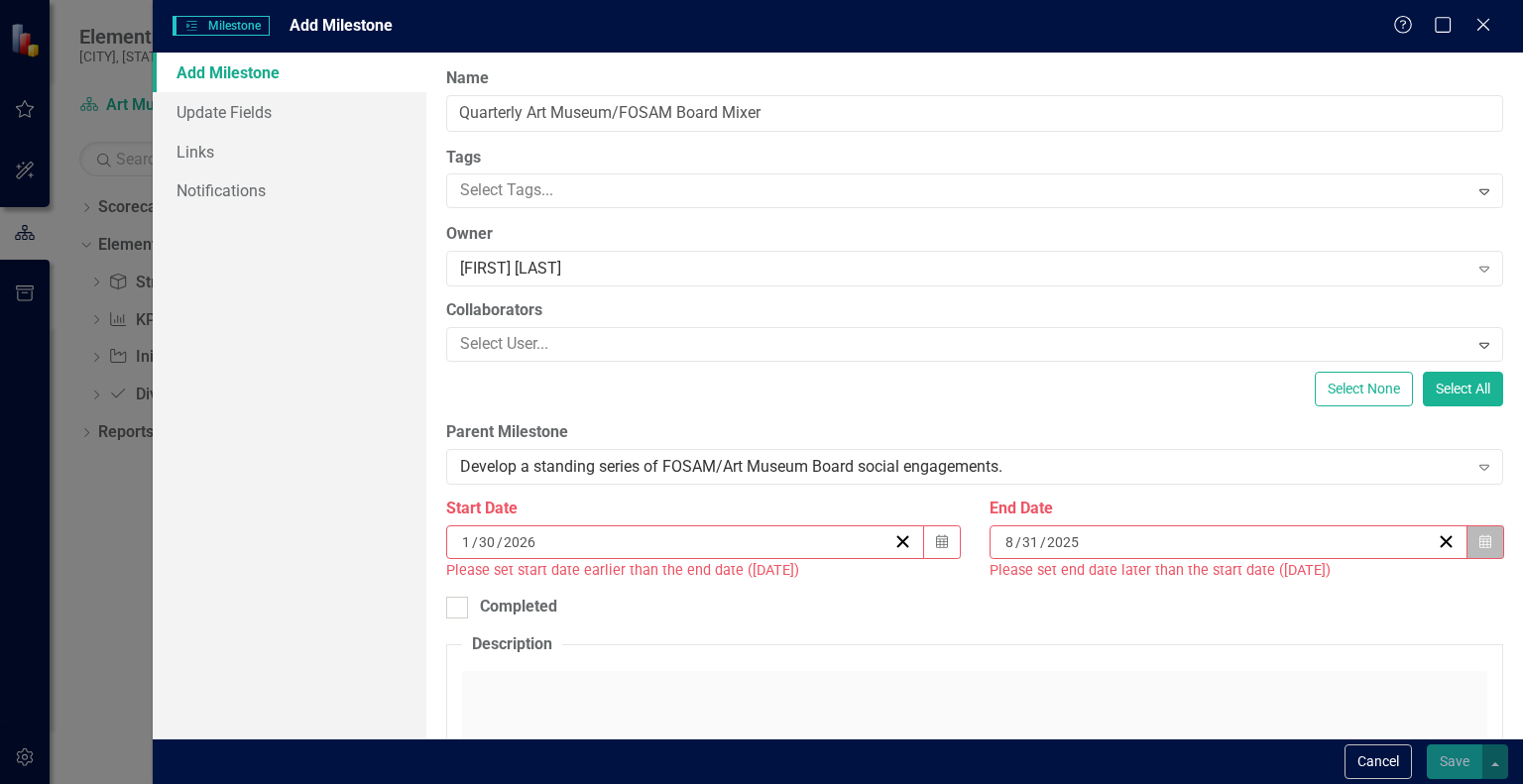 click on "Calendar" at bounding box center [1485, 542] 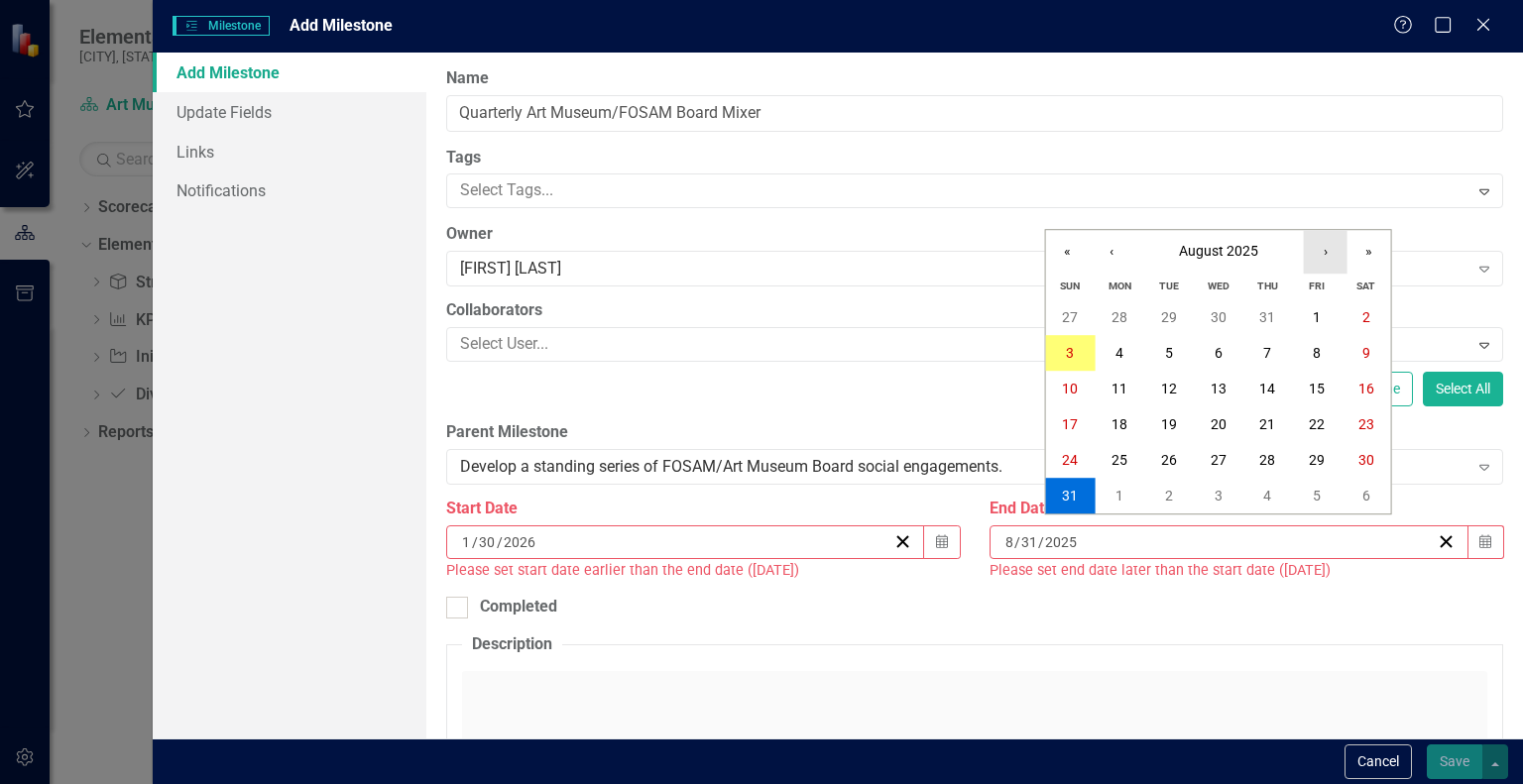 click on "›" at bounding box center (1326, 252) 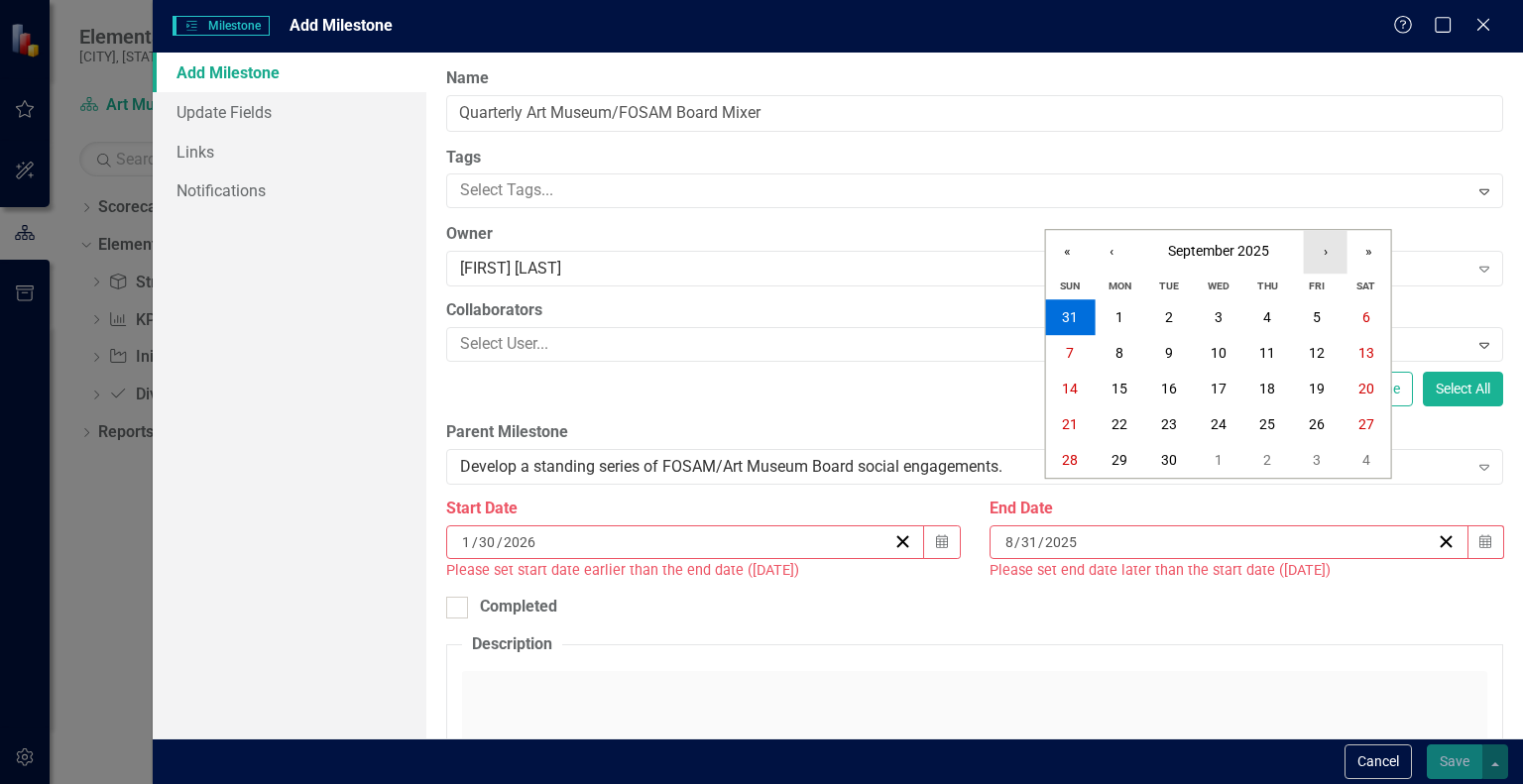 click on "›" at bounding box center (1326, 252) 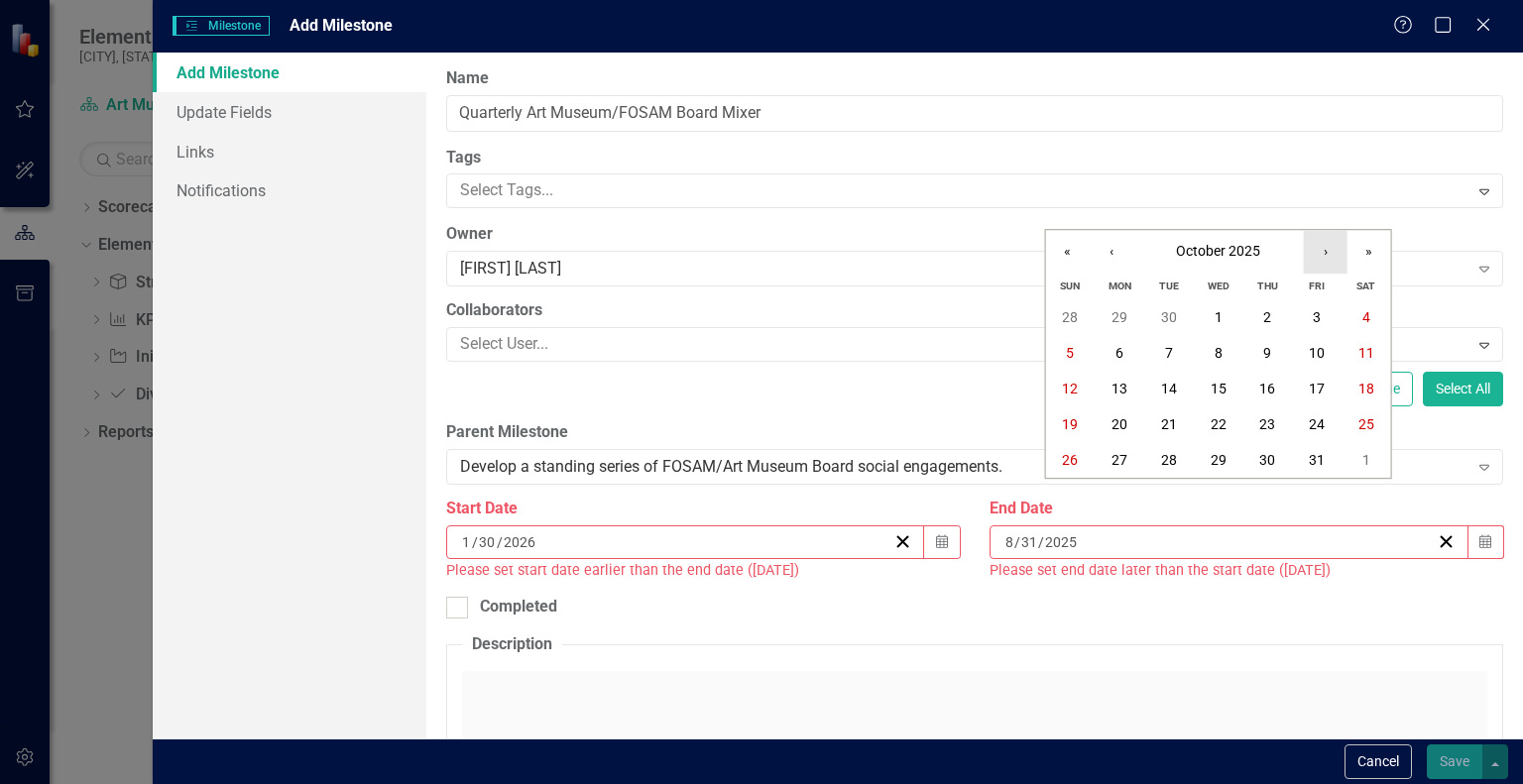 click on "›" at bounding box center [1326, 252] 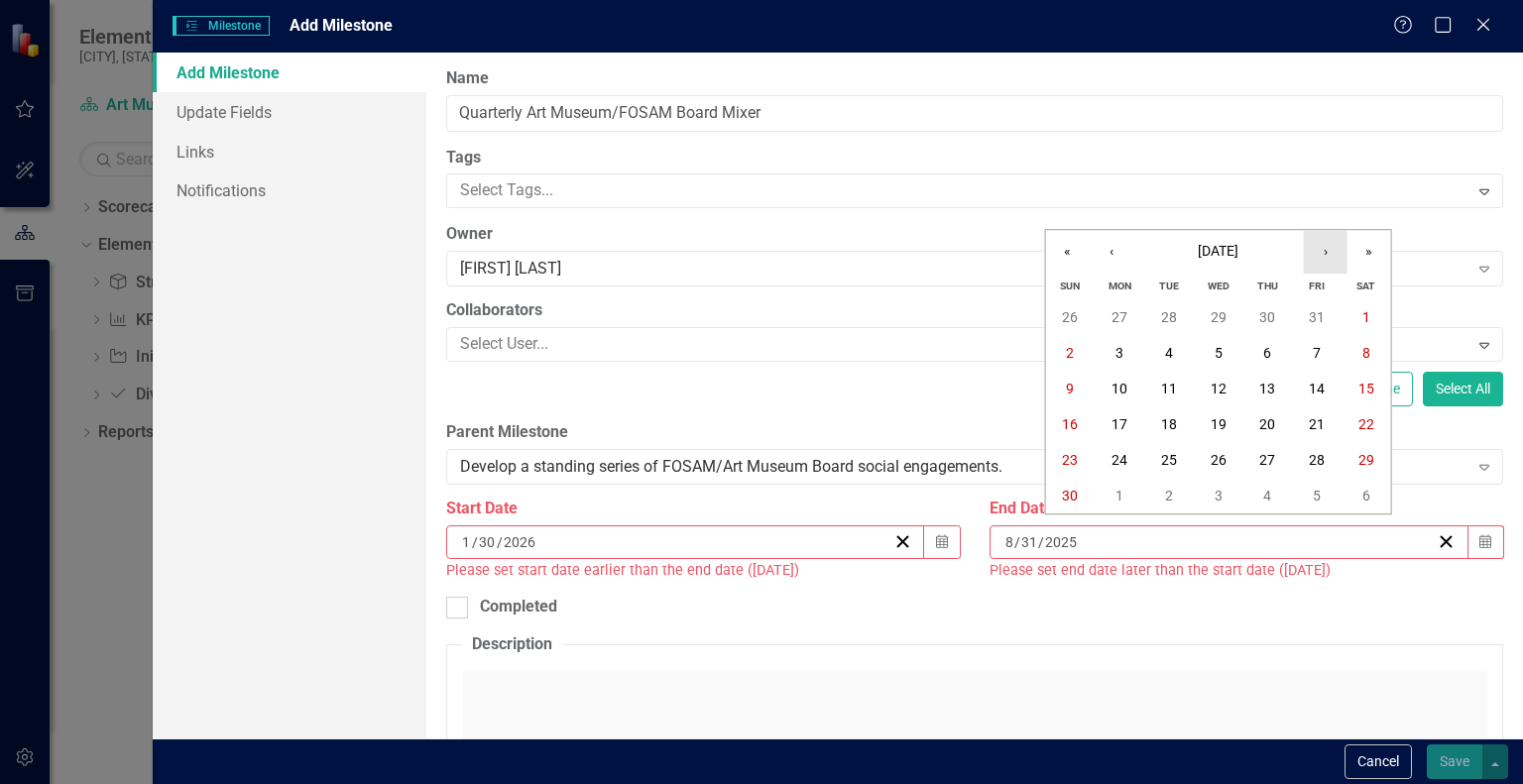 click on "›" at bounding box center [1326, 252] 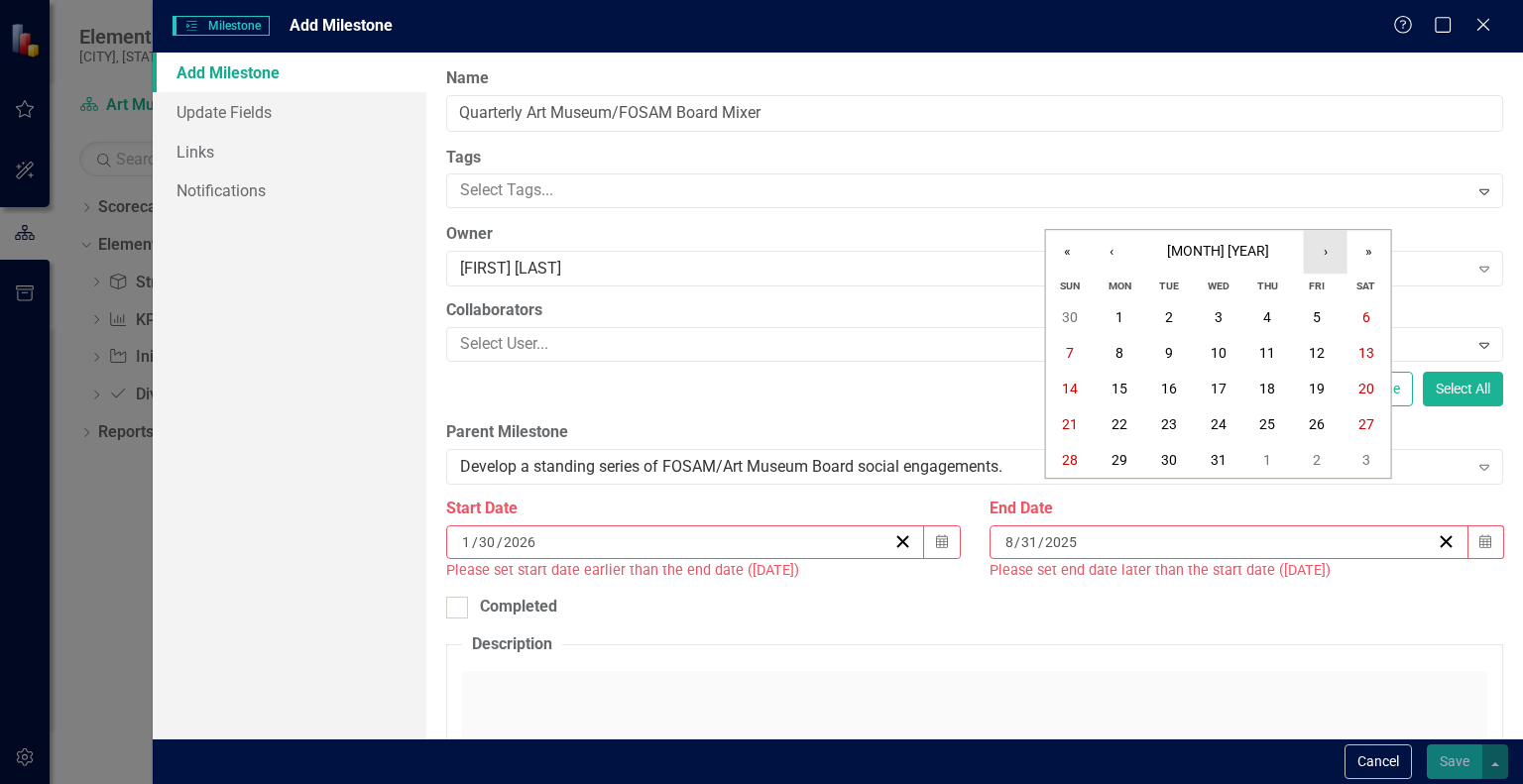 click on "›" at bounding box center [1326, 252] 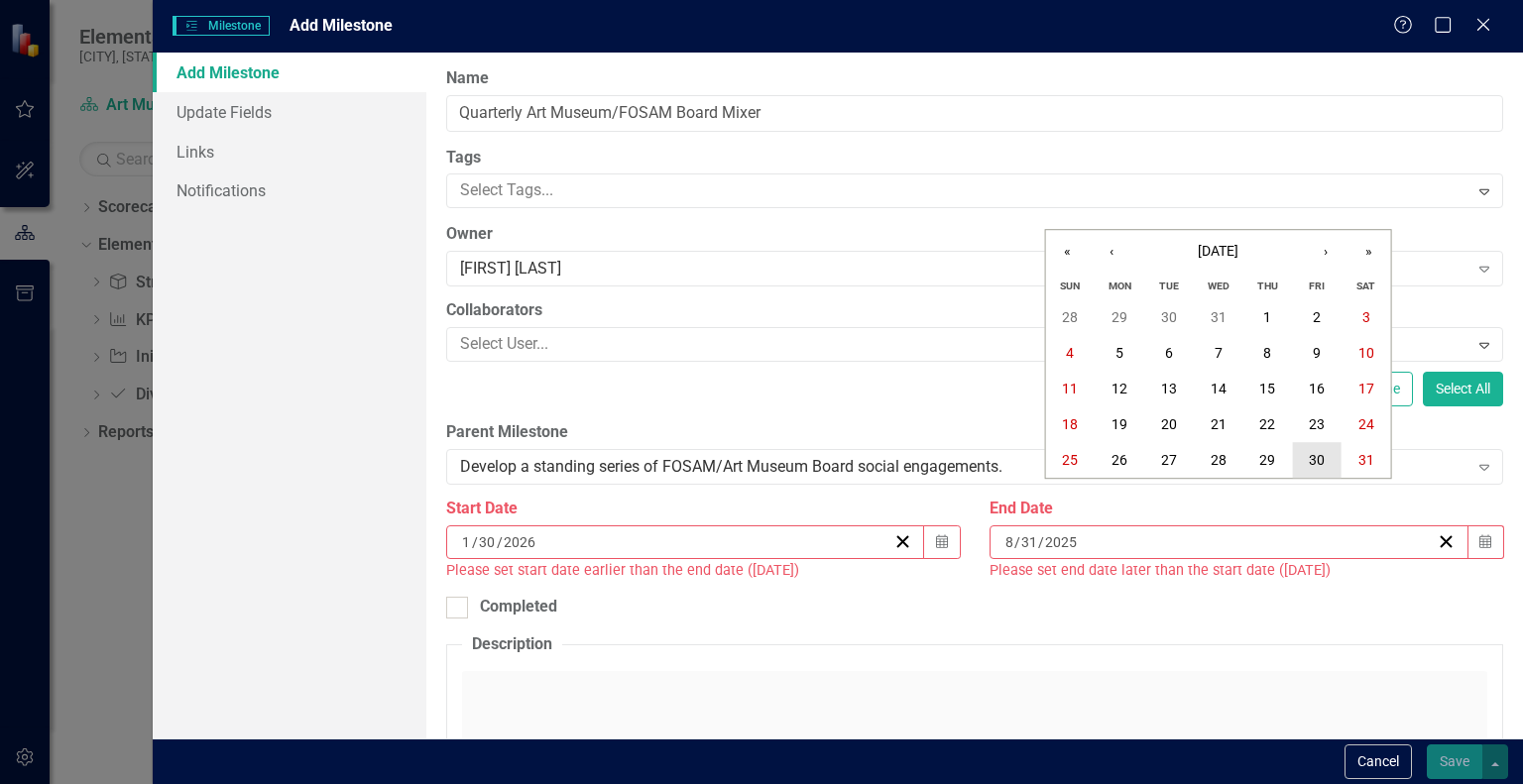 click on "30" at bounding box center (1317, 460) 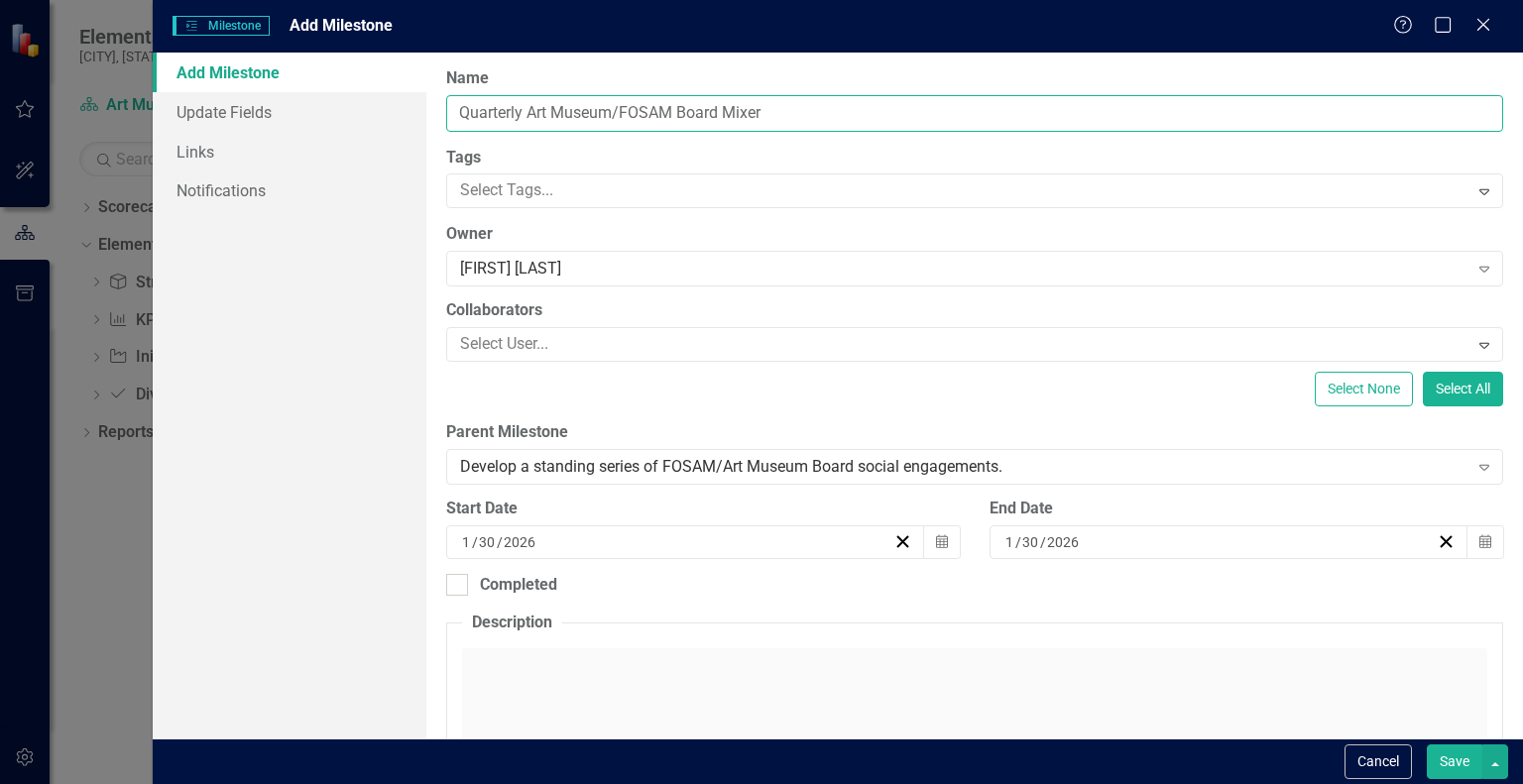 click on "Quarterly Art Museum/FOSAM Board Mixer" at bounding box center (975, 113) 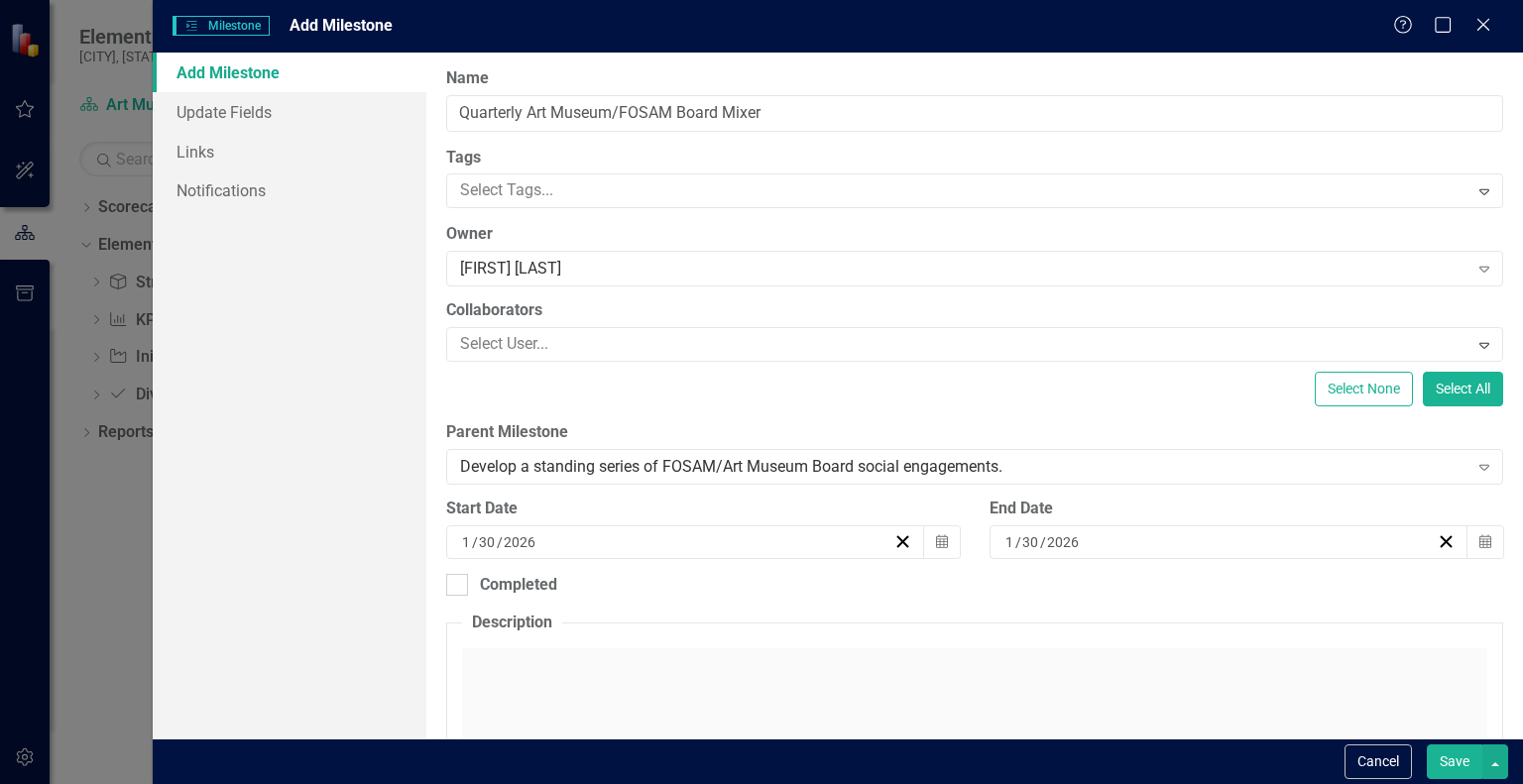 click on "Save" at bounding box center [1455, 761] 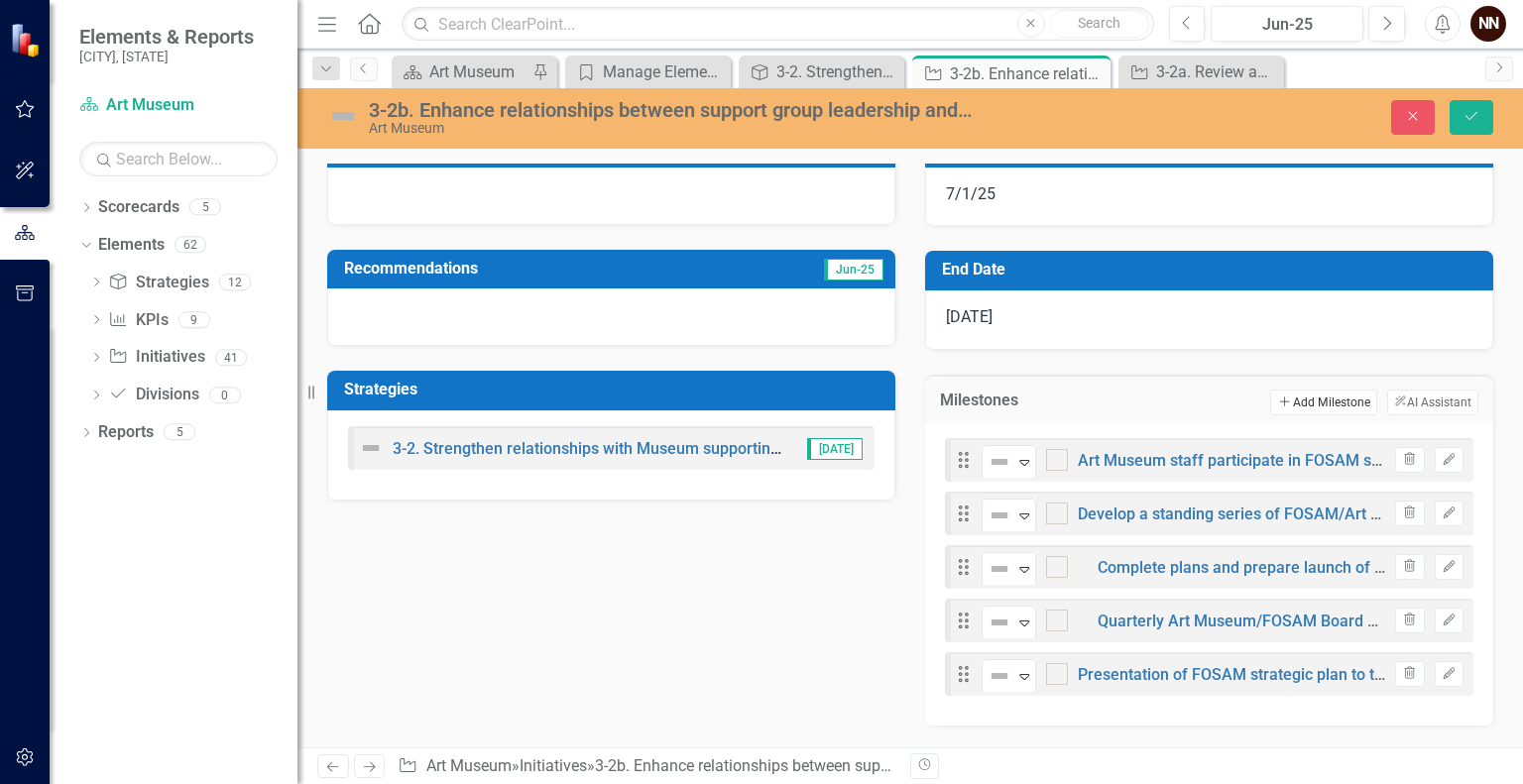 click on "Add  Add Milestone" at bounding box center (1323, 402) 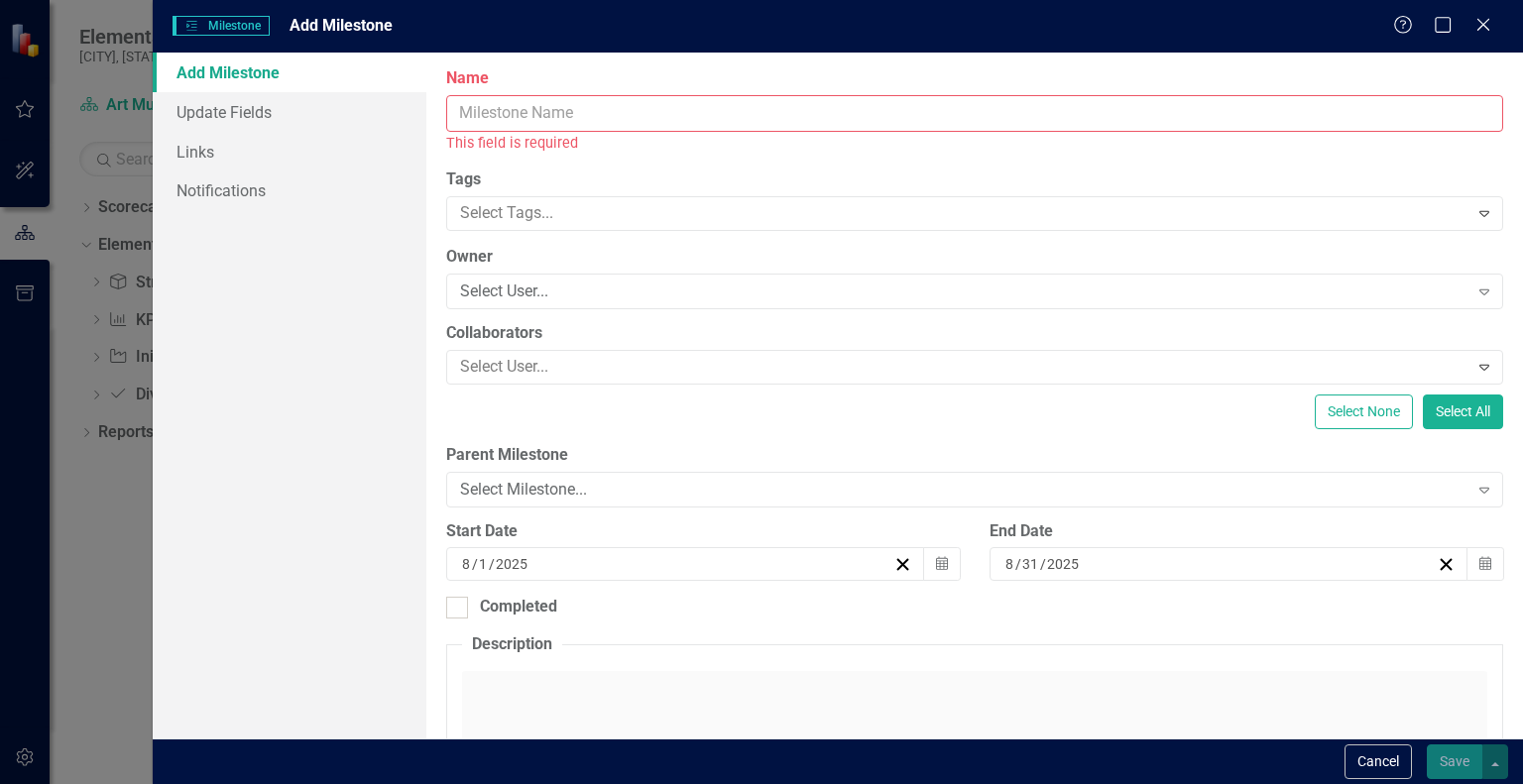 click on "Name" at bounding box center (975, 113) 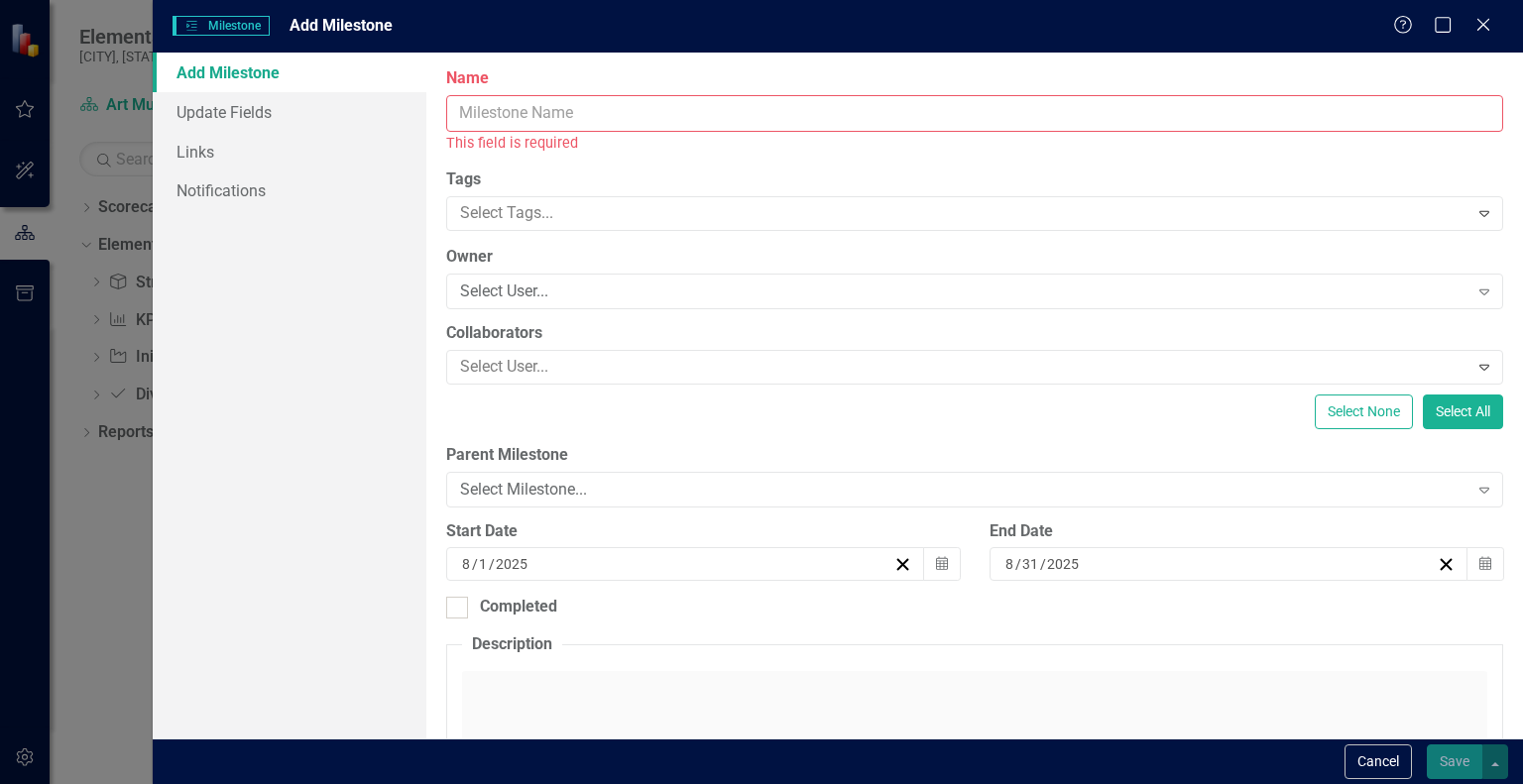 paste on "Quarterly Art Museum/FOSAM Board Mixer" 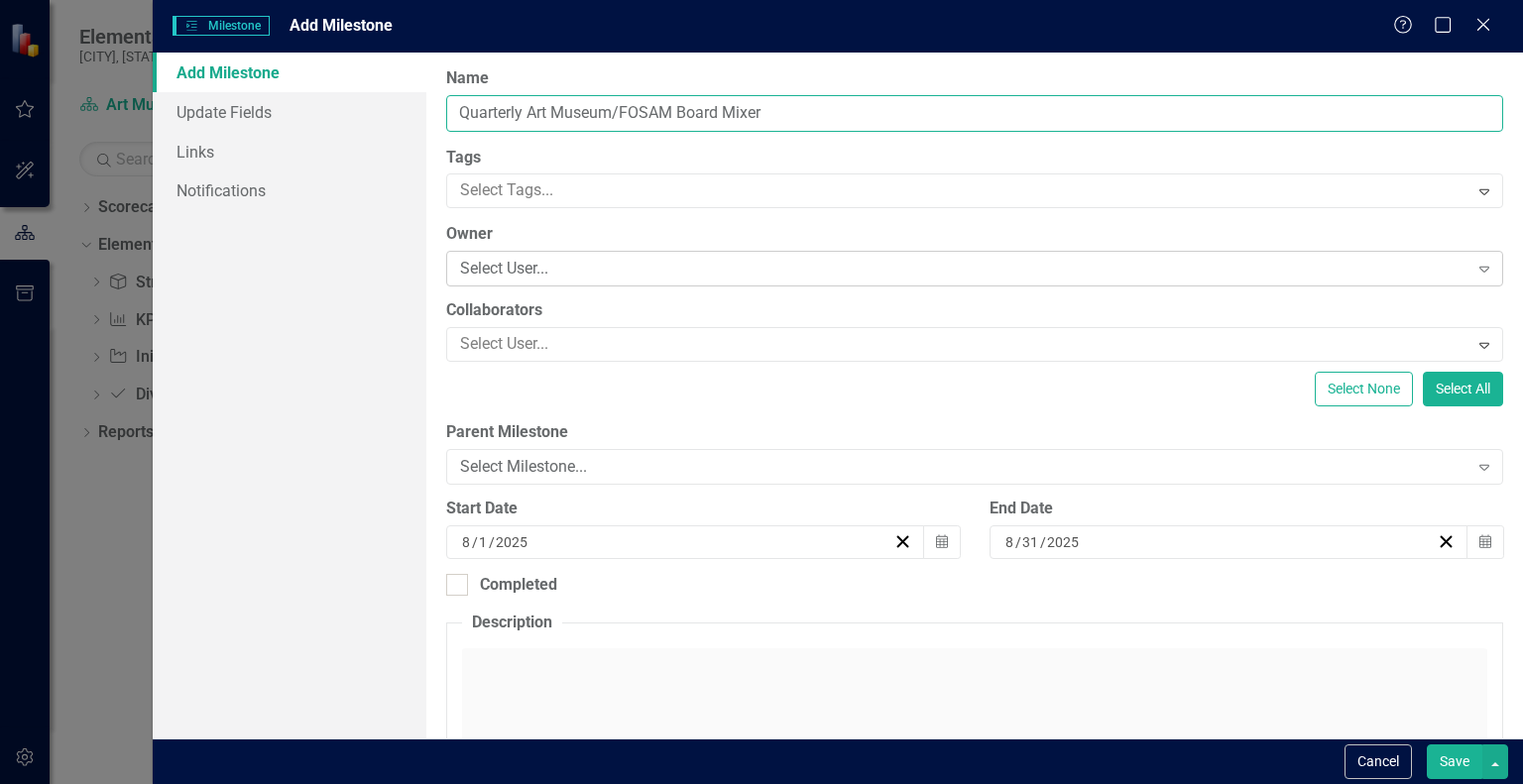 type on "Quarterly Art Museum/FOSAM Board Mixer" 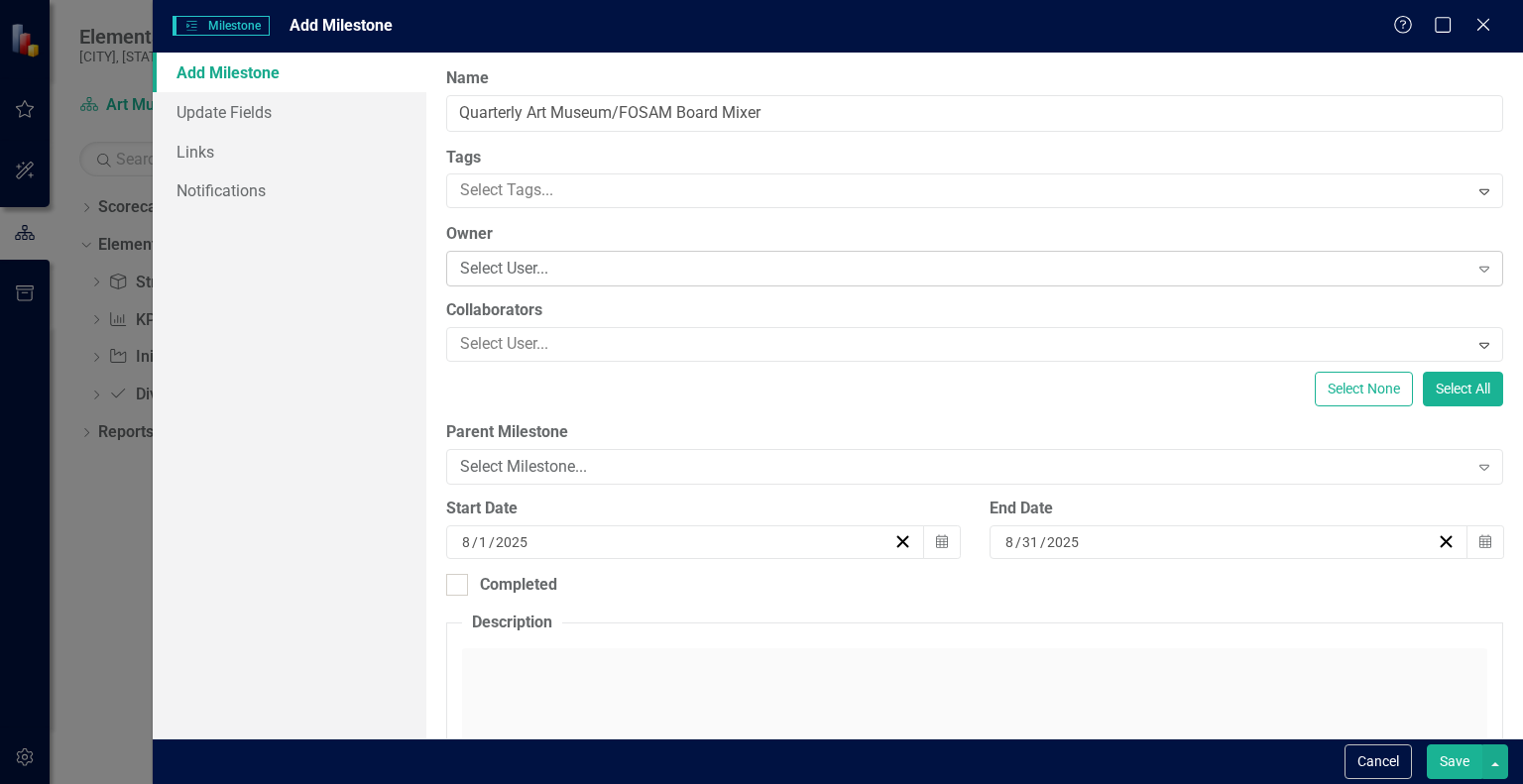 click on "Select User..." at bounding box center (964, 269) 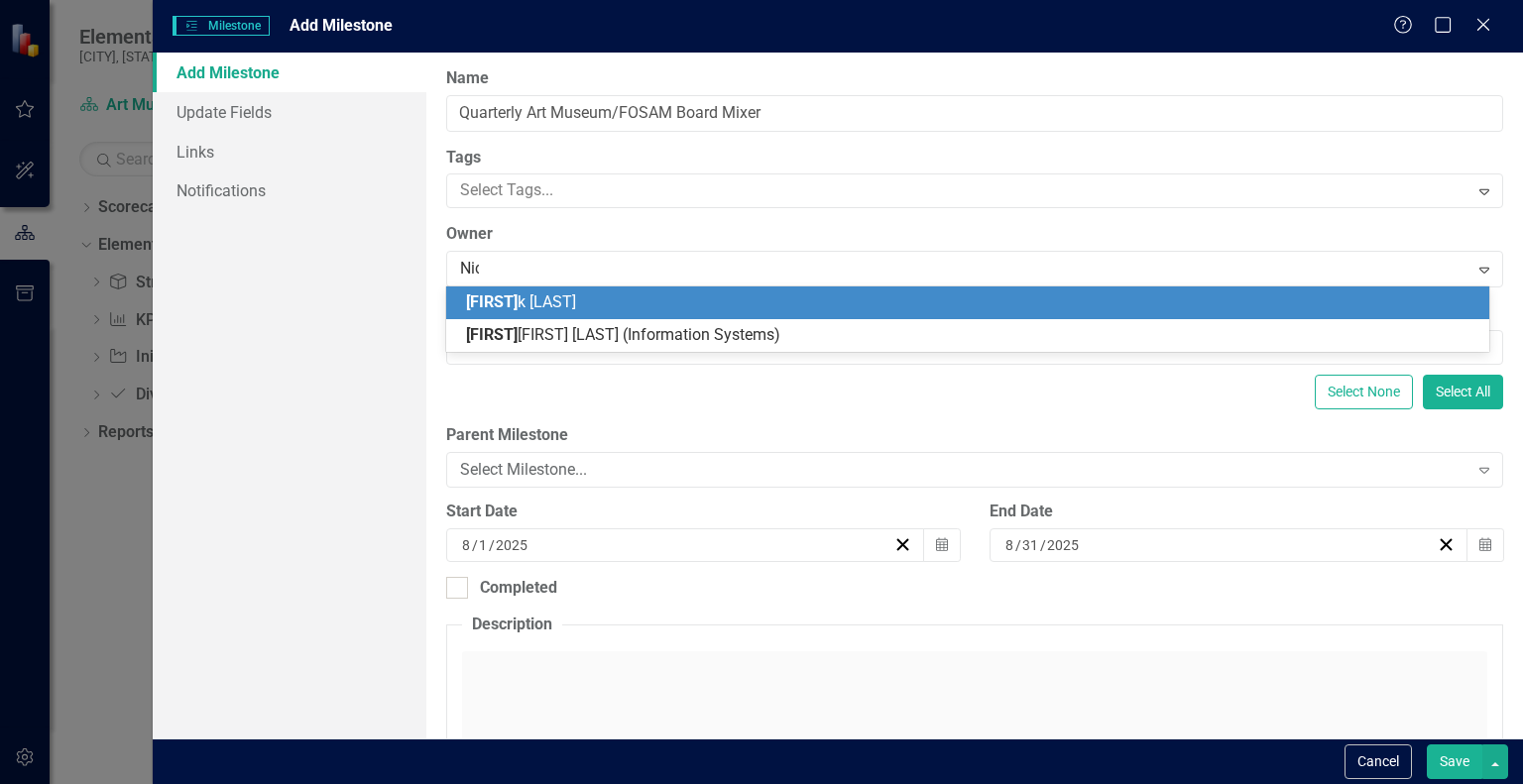 type on "[FIRST]" 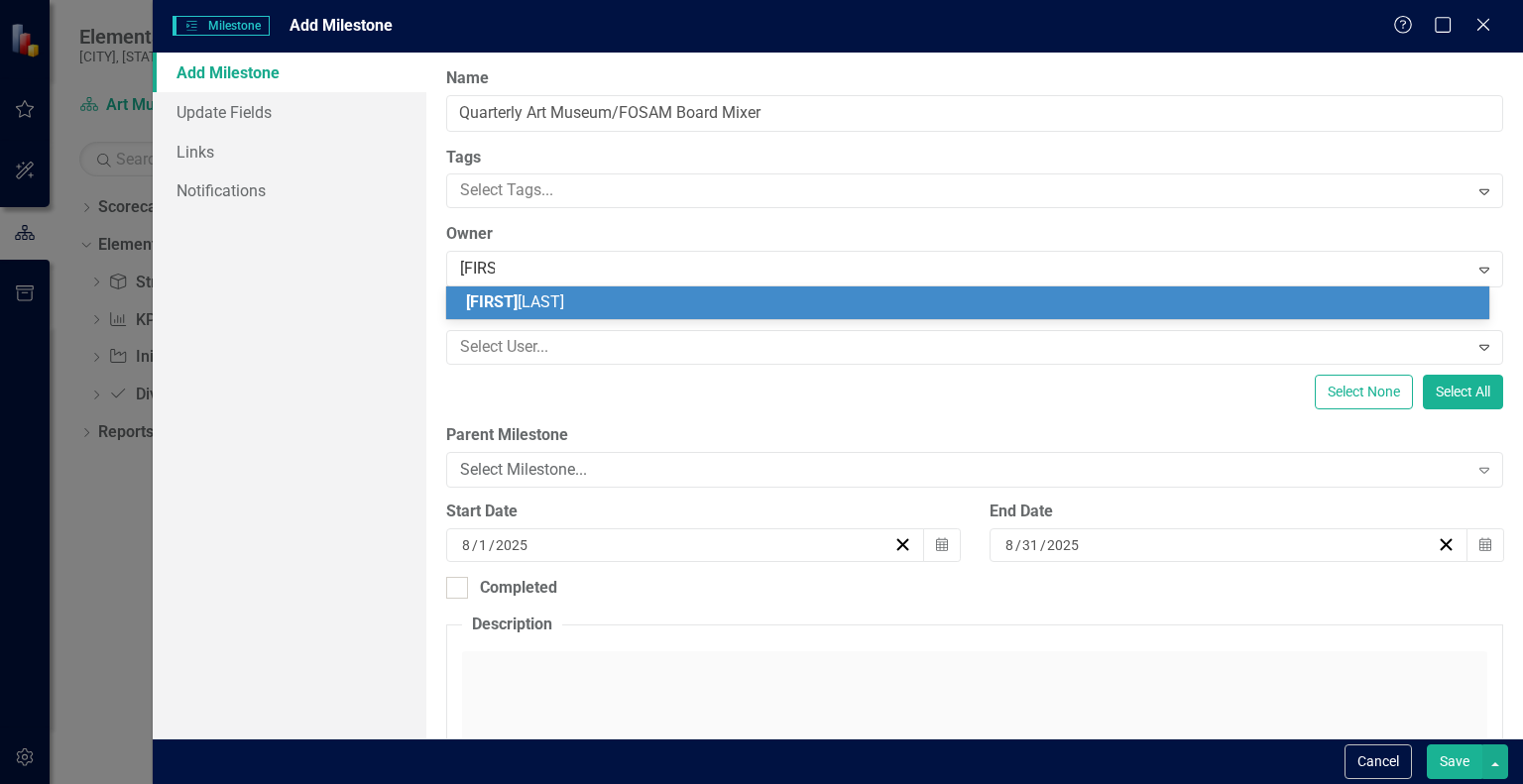 click on "[FIRST]  [LAST]" at bounding box center [972, 302] 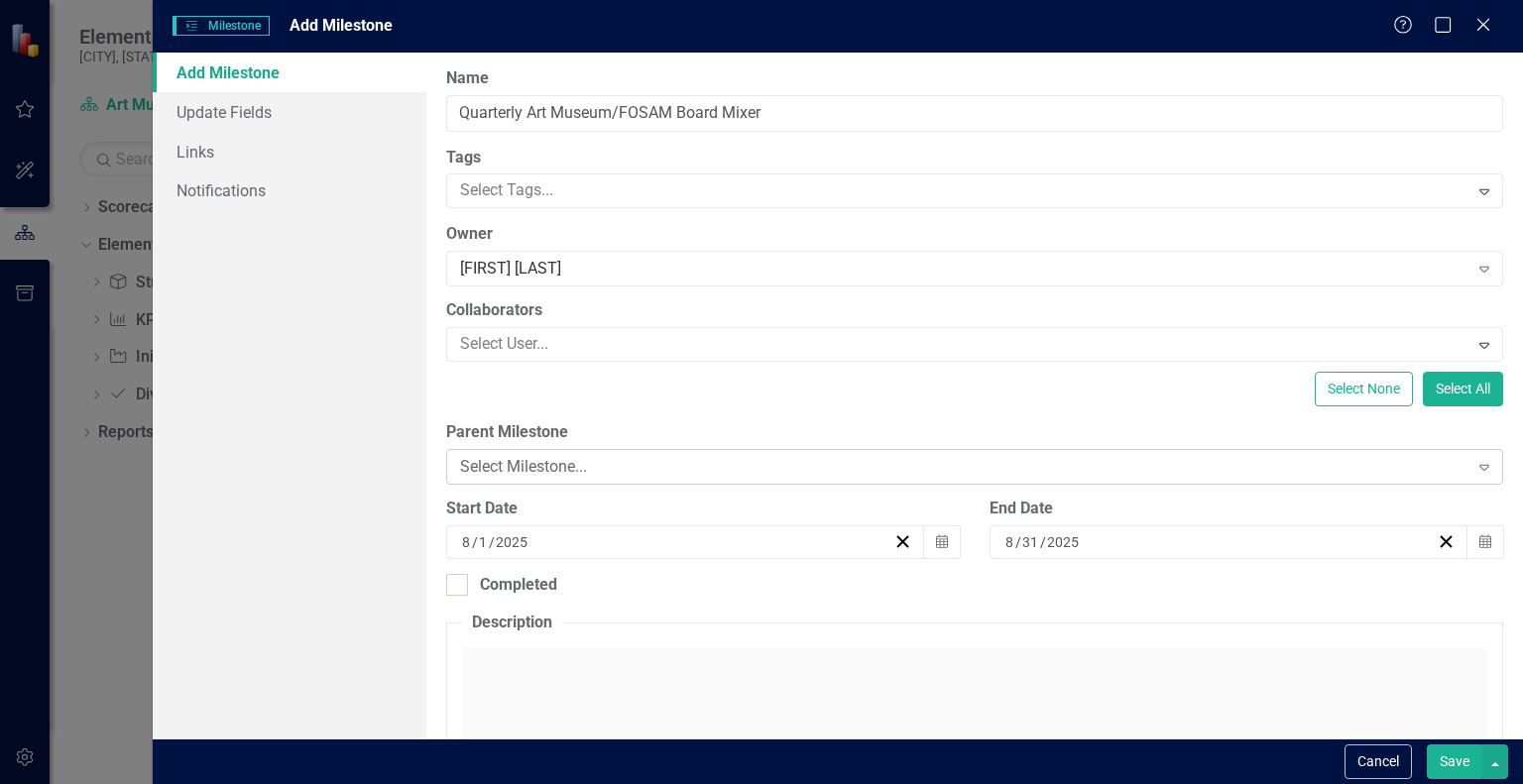 click on "Select Milestone..." at bounding box center [964, 467] 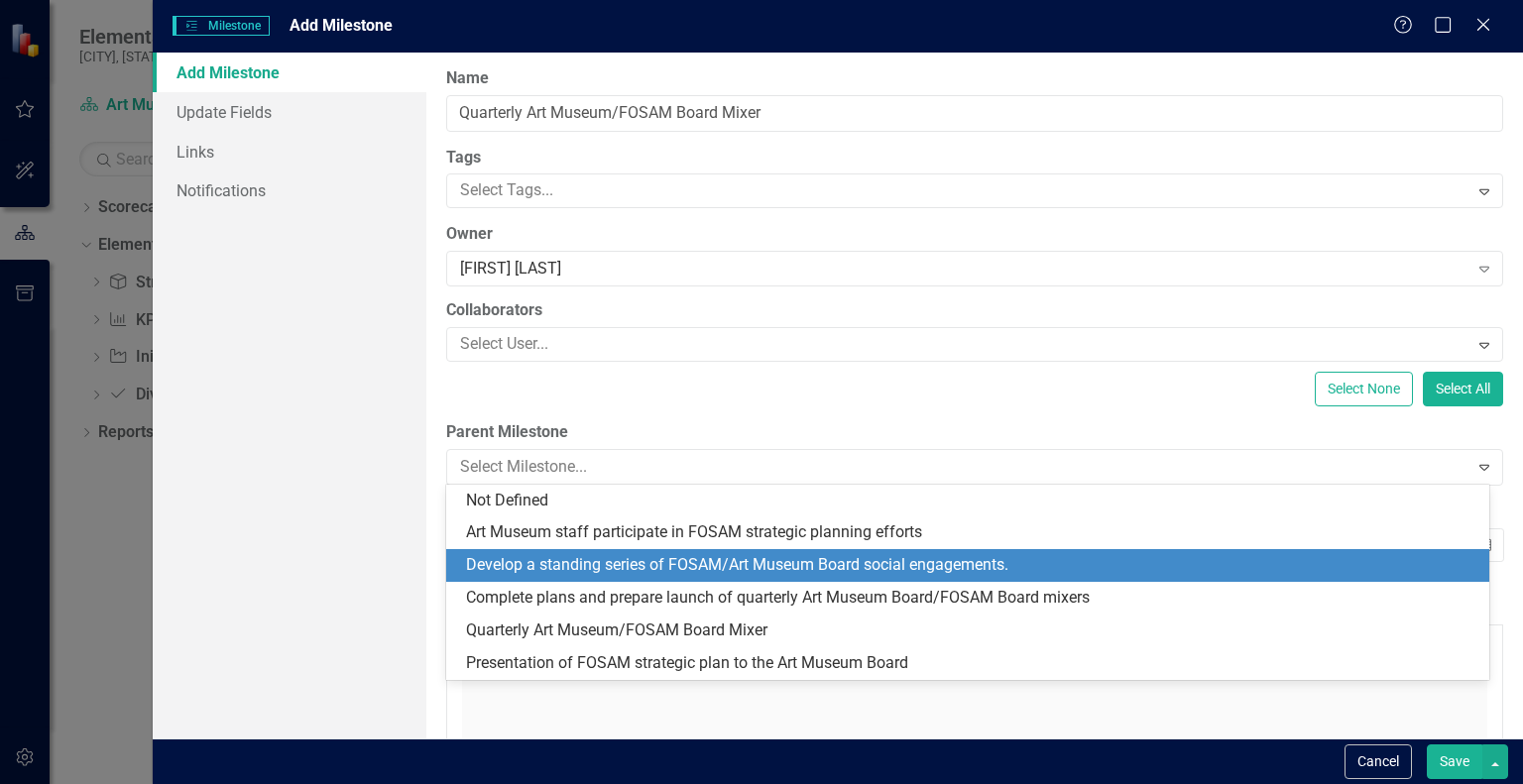 click on "Develop a standing series of FOSAM/Art Museum Board social engagements." at bounding box center (972, 565) 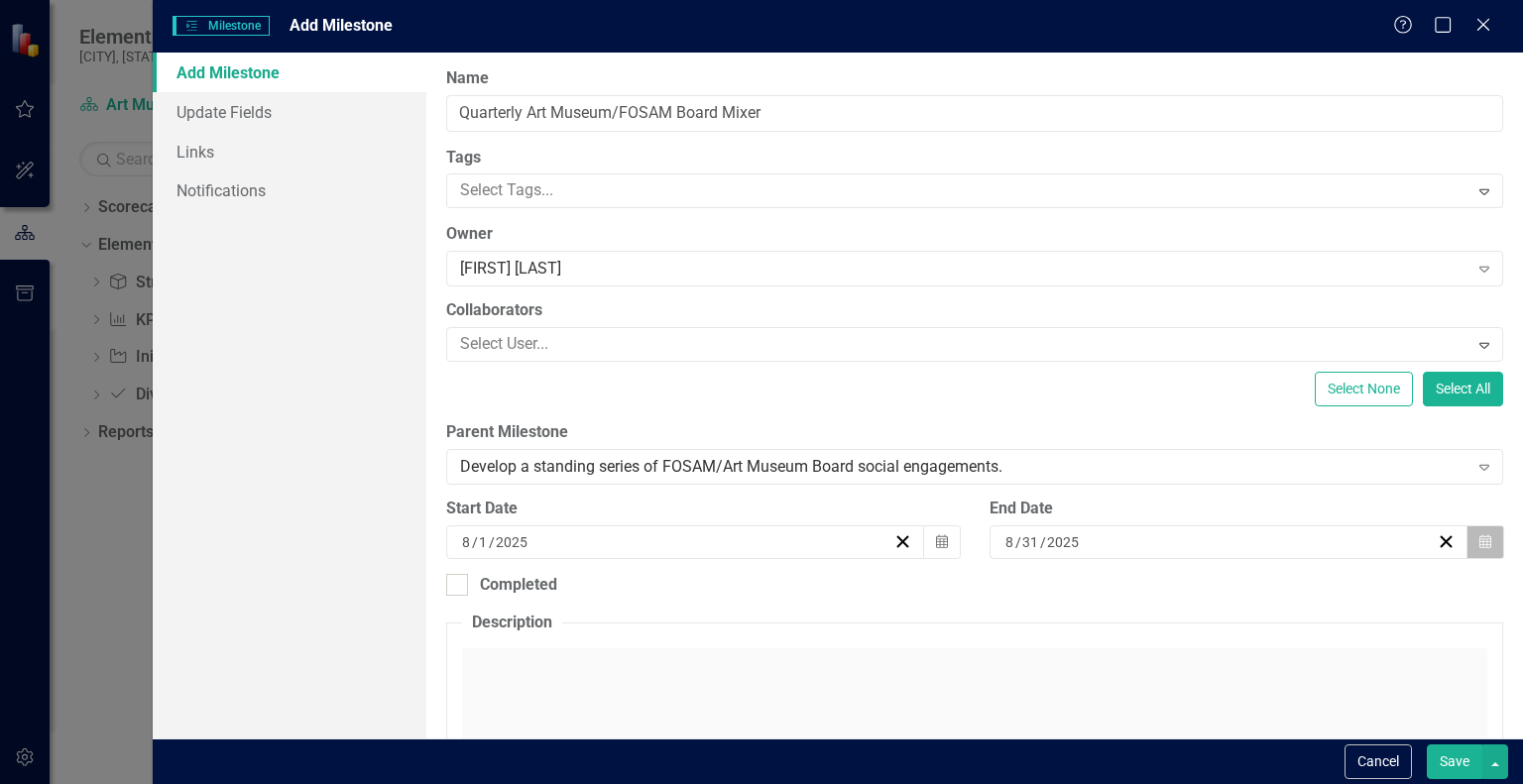 click on "Calendar" at bounding box center [1485, 542] 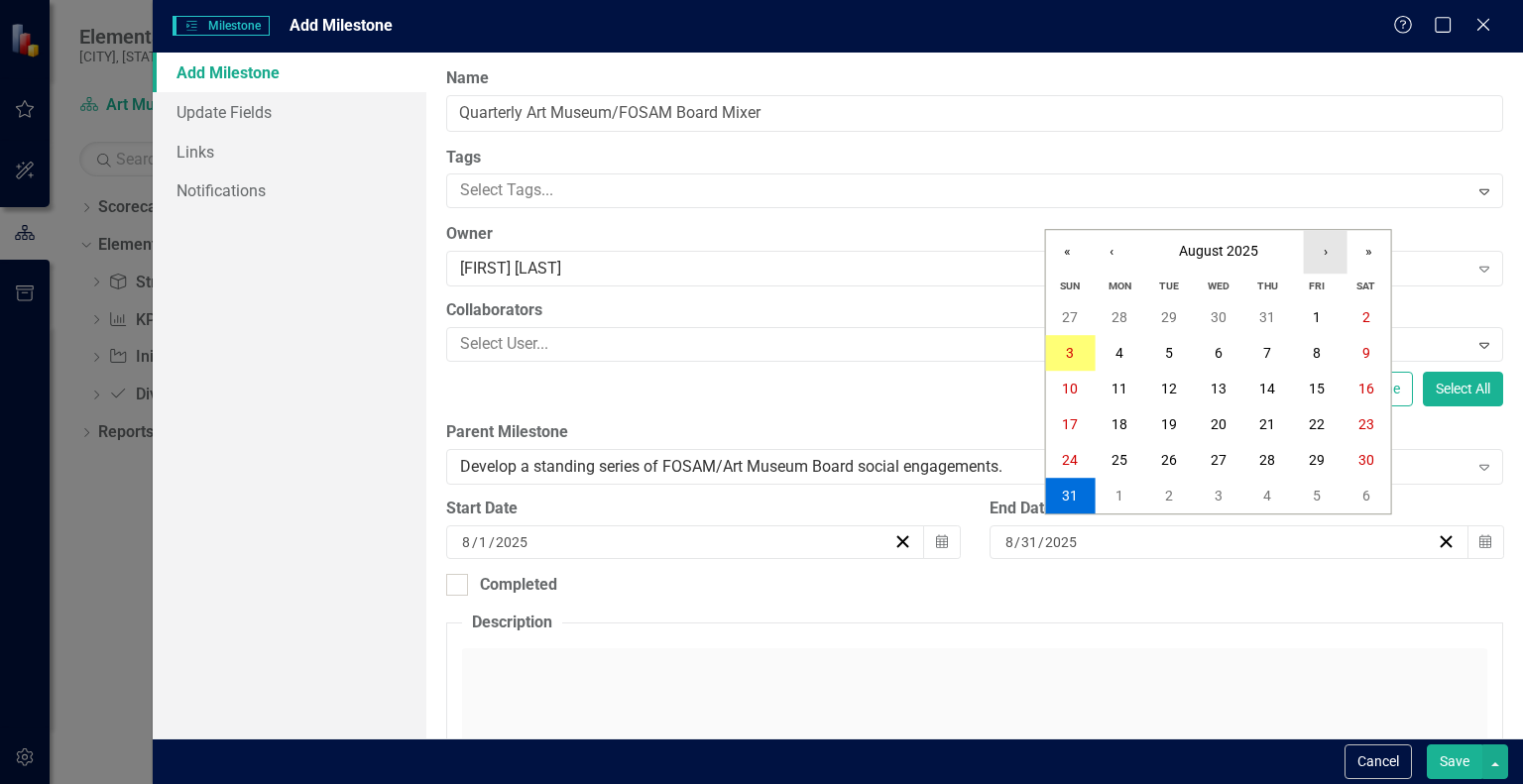 click on "›" at bounding box center [1326, 252] 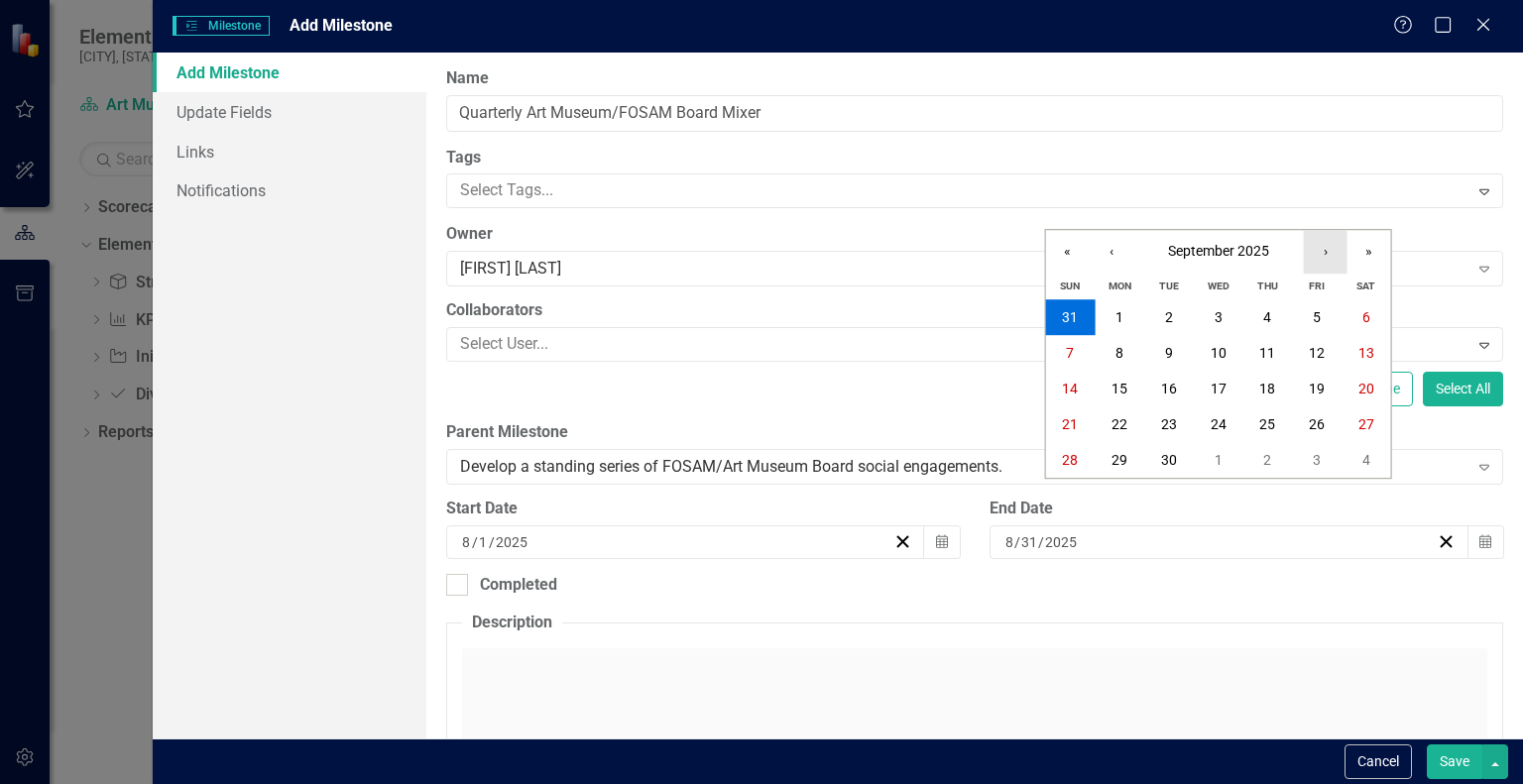 click on "›" at bounding box center [1326, 252] 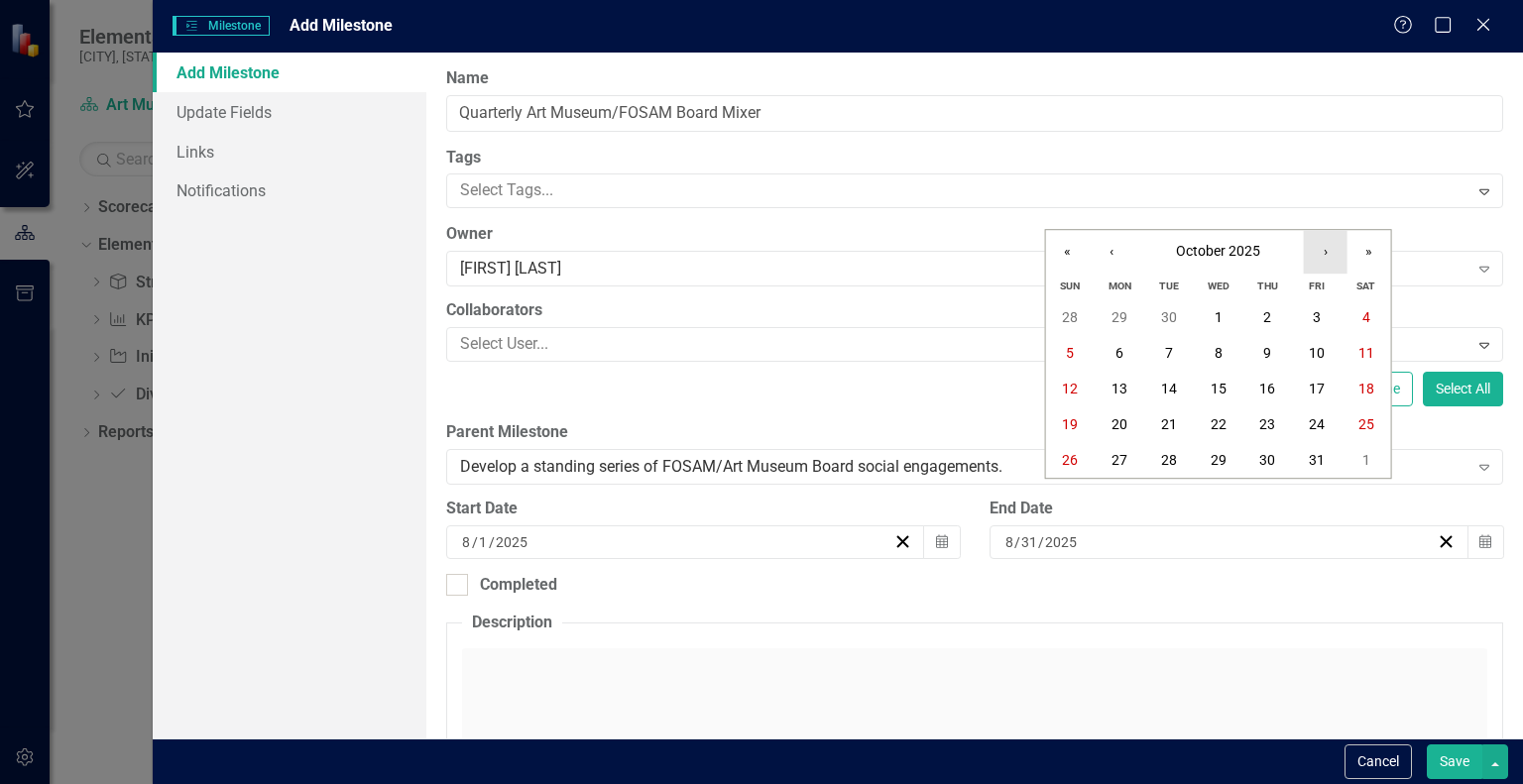click on "›" at bounding box center [1326, 252] 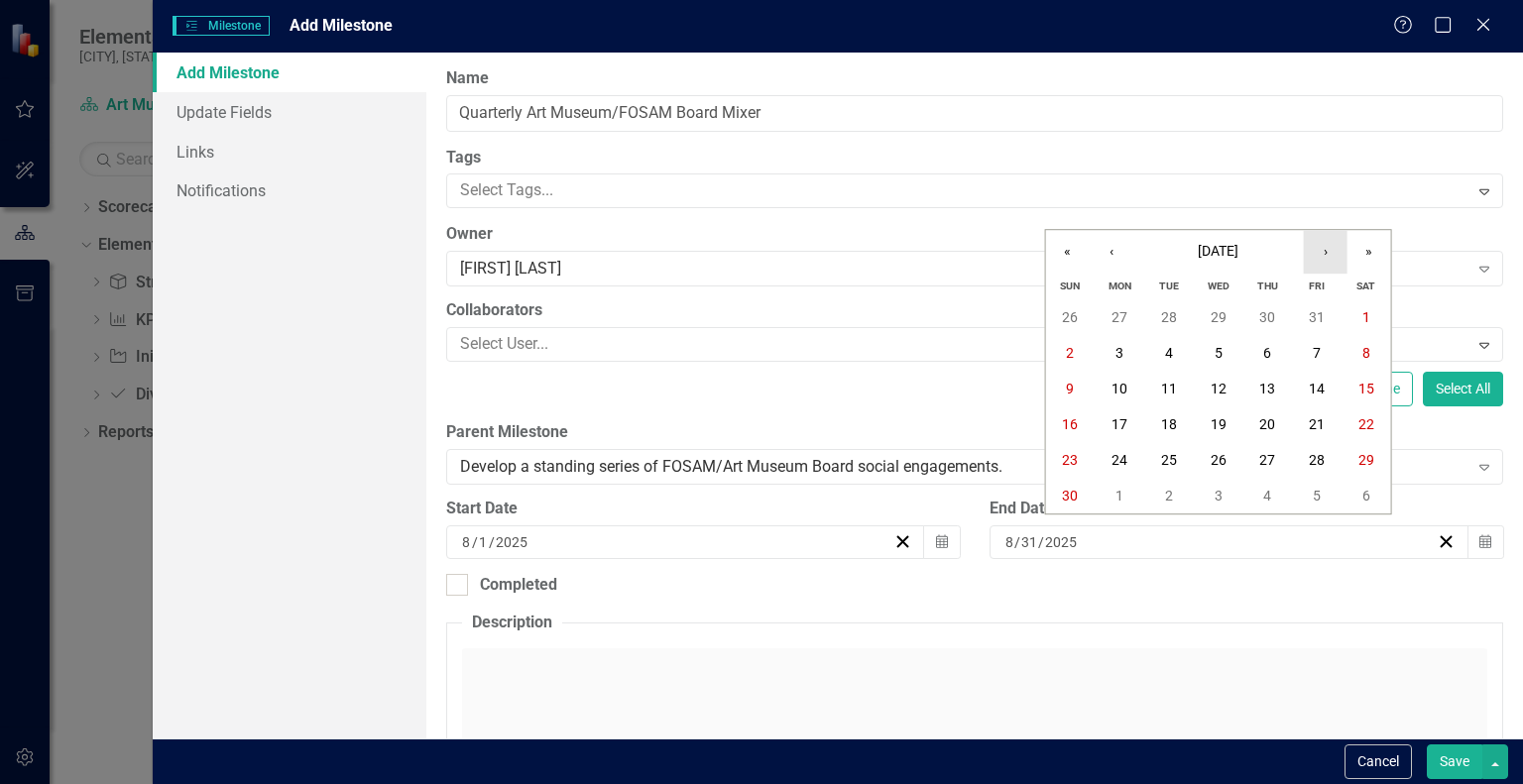 click on "›" at bounding box center (1326, 252) 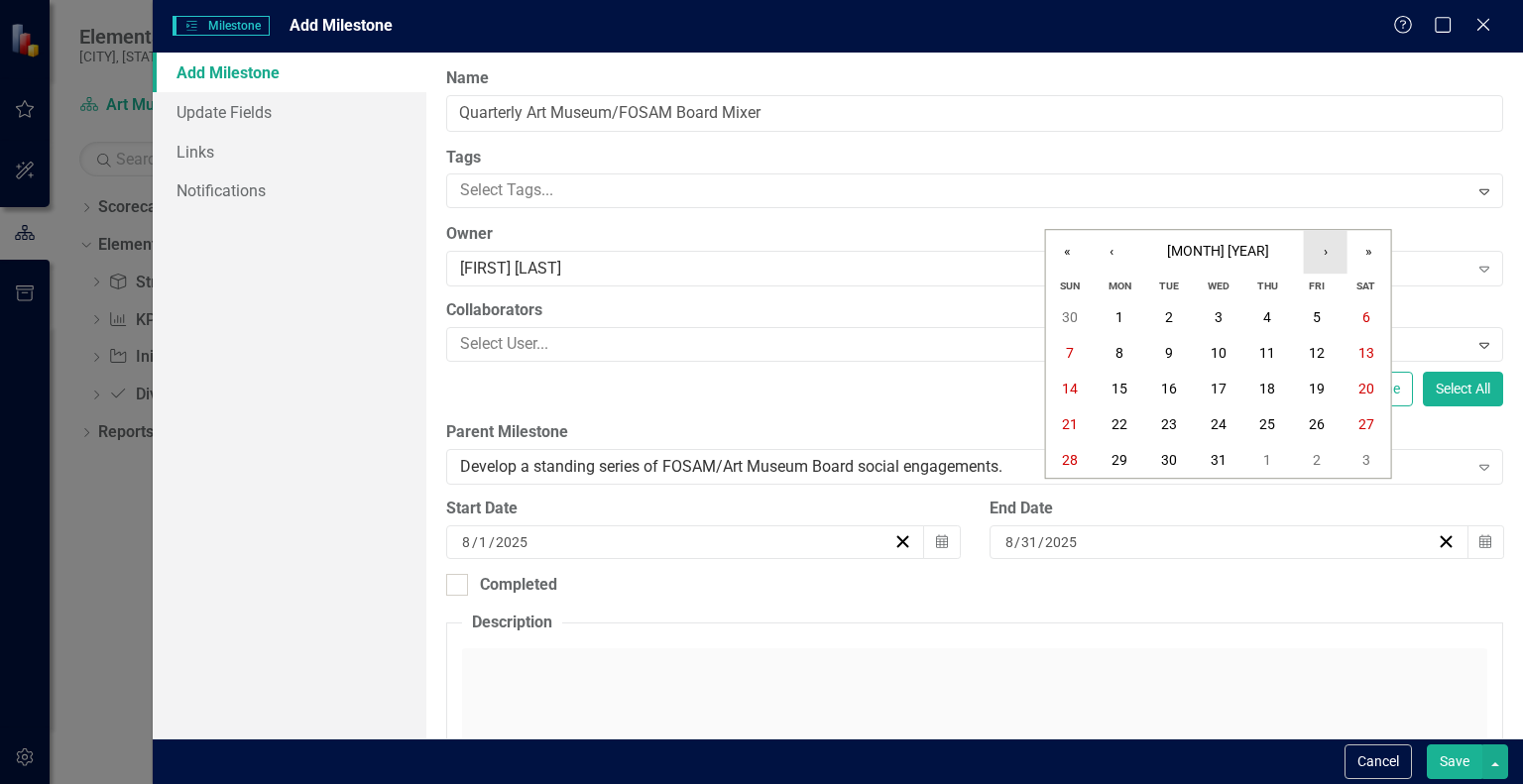 click on "›" at bounding box center [1326, 252] 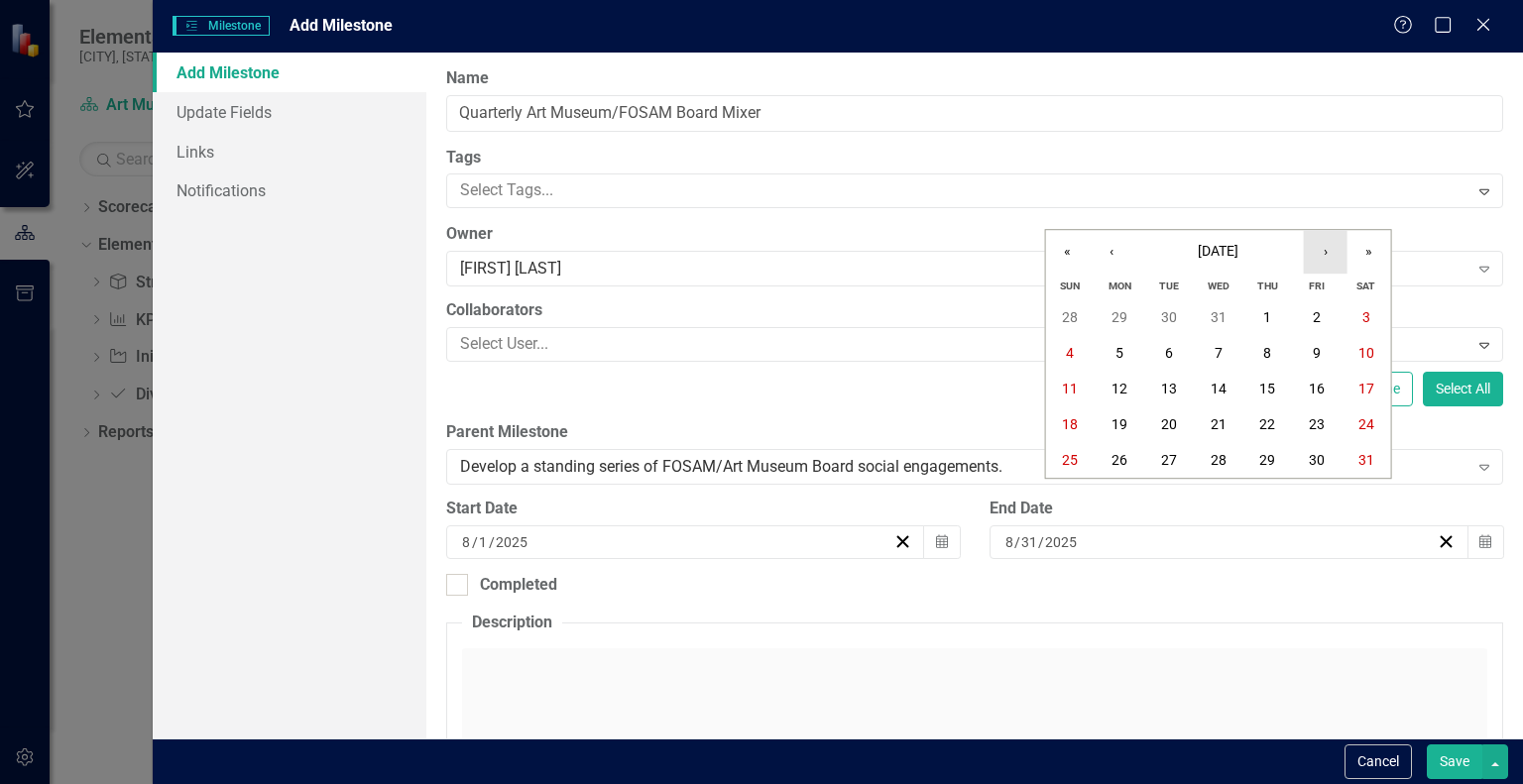 click on "›" at bounding box center (1326, 252) 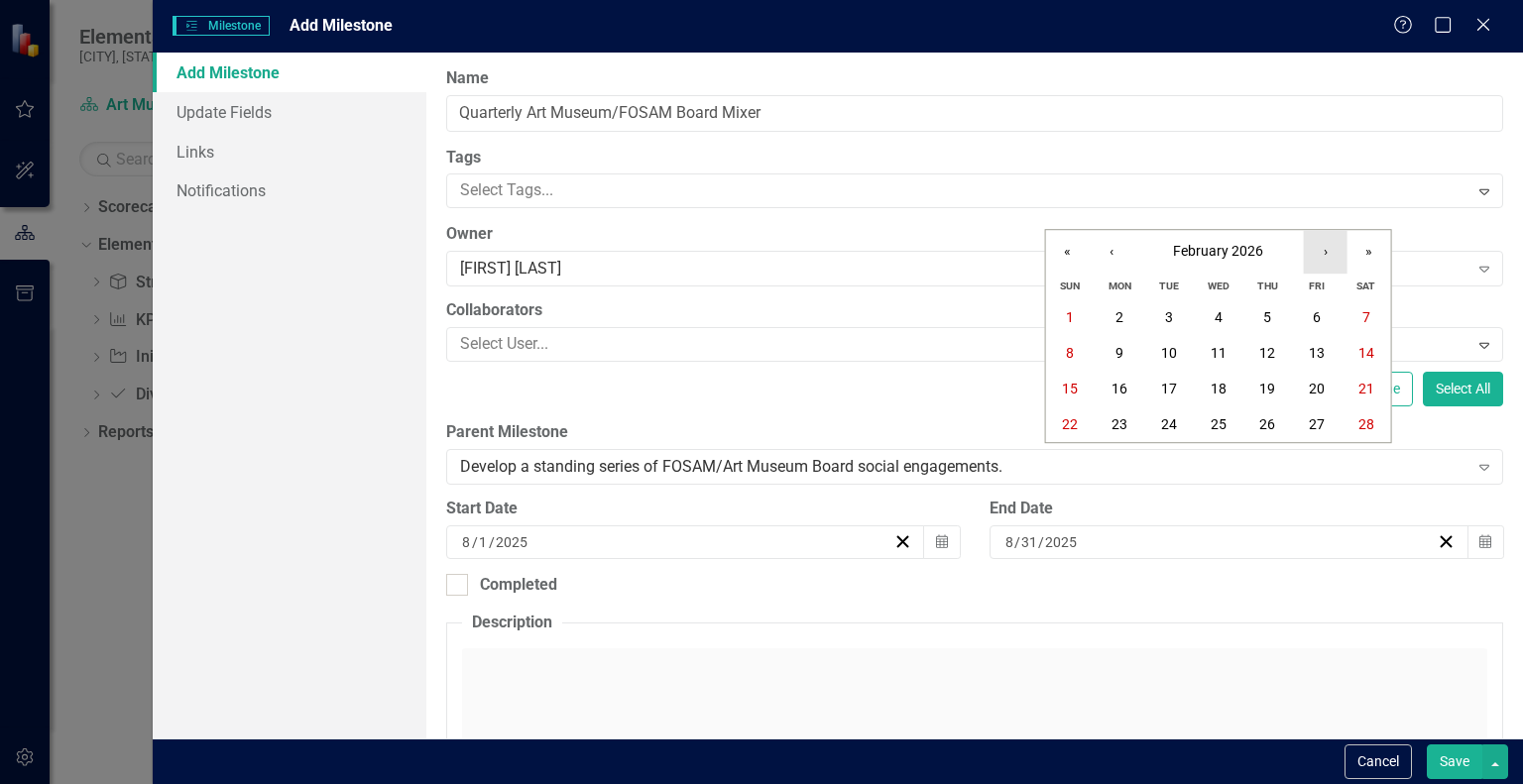 click on "›" at bounding box center [1326, 252] 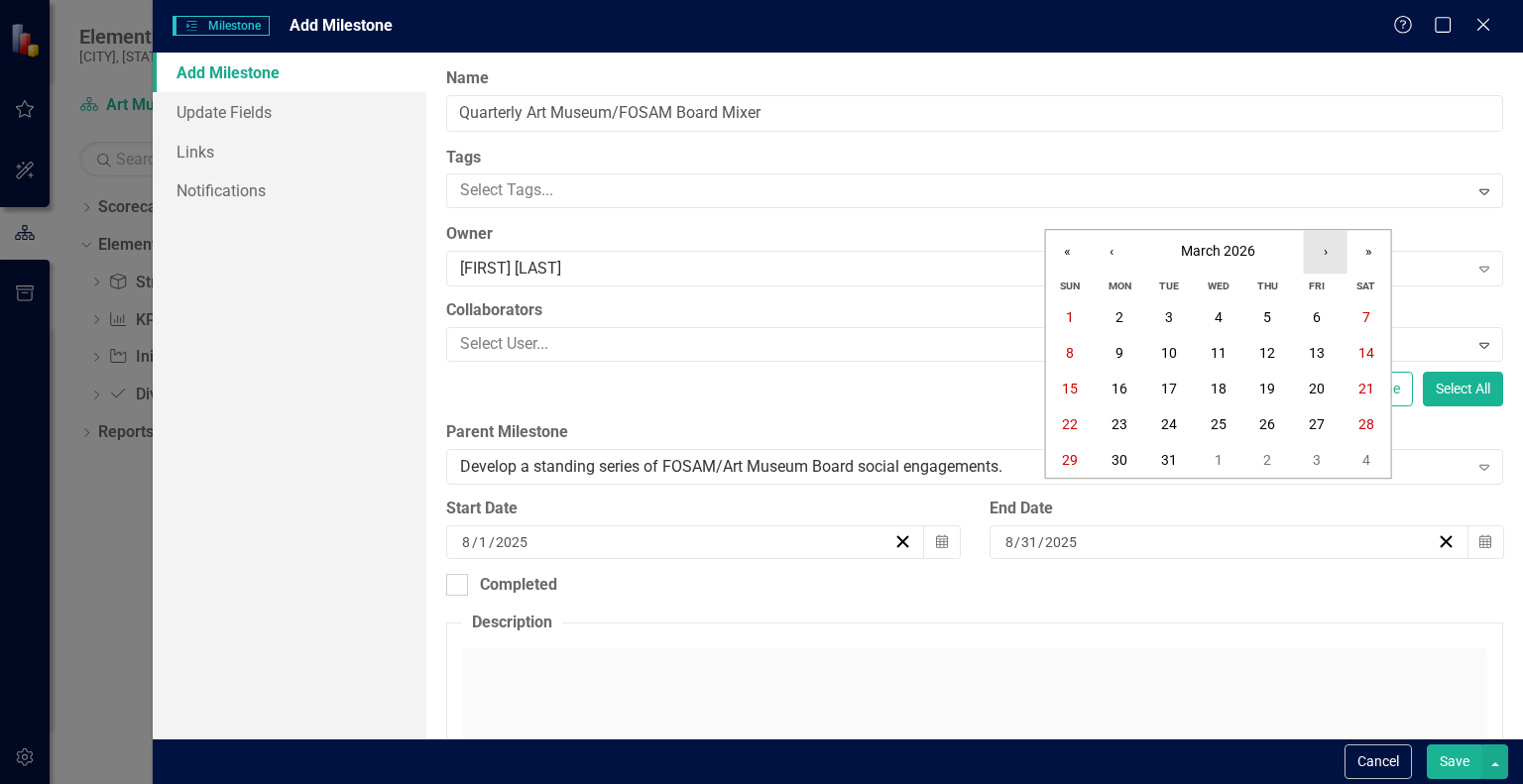 click on "›" at bounding box center [1326, 252] 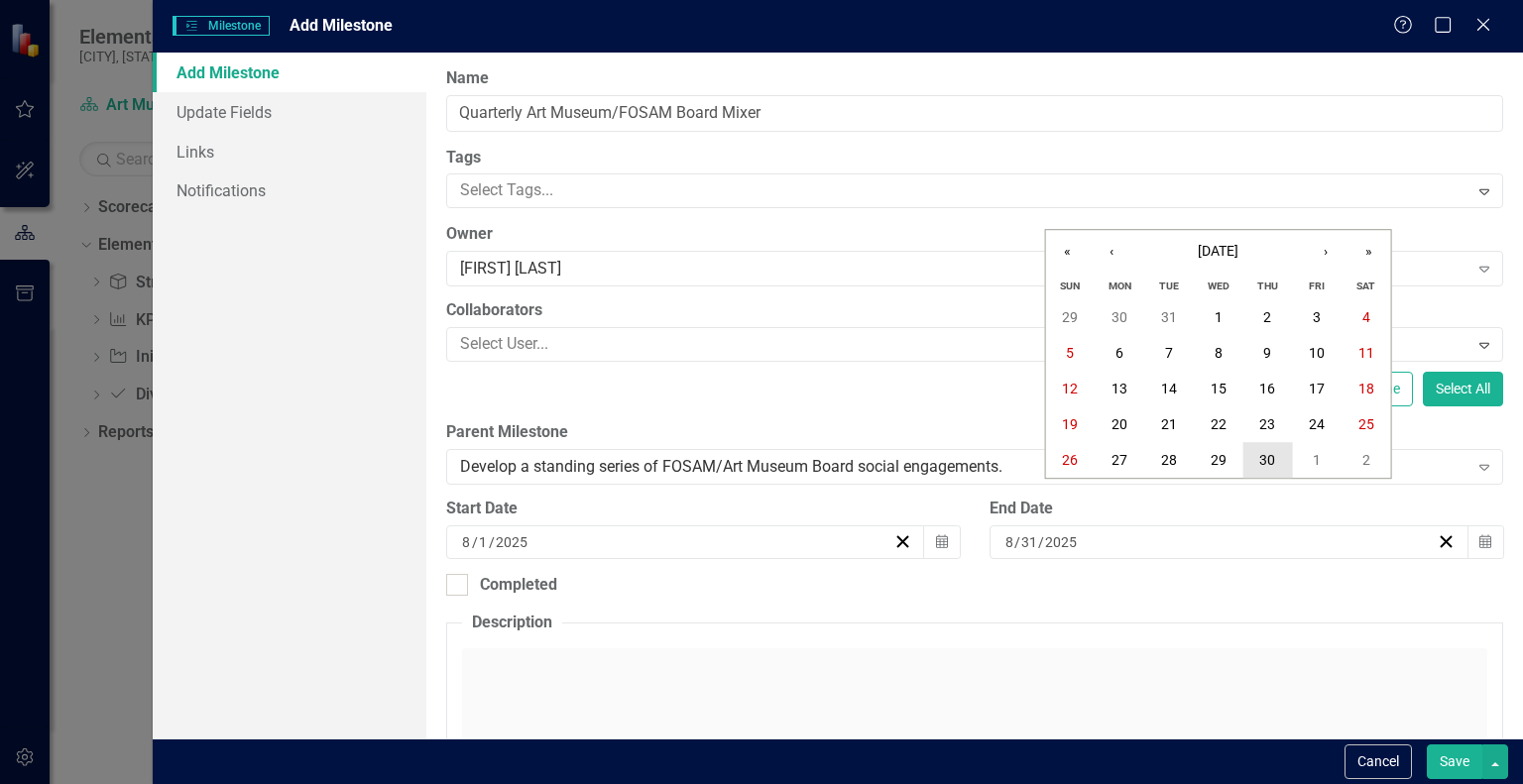 click on "30" at bounding box center [1267, 460] 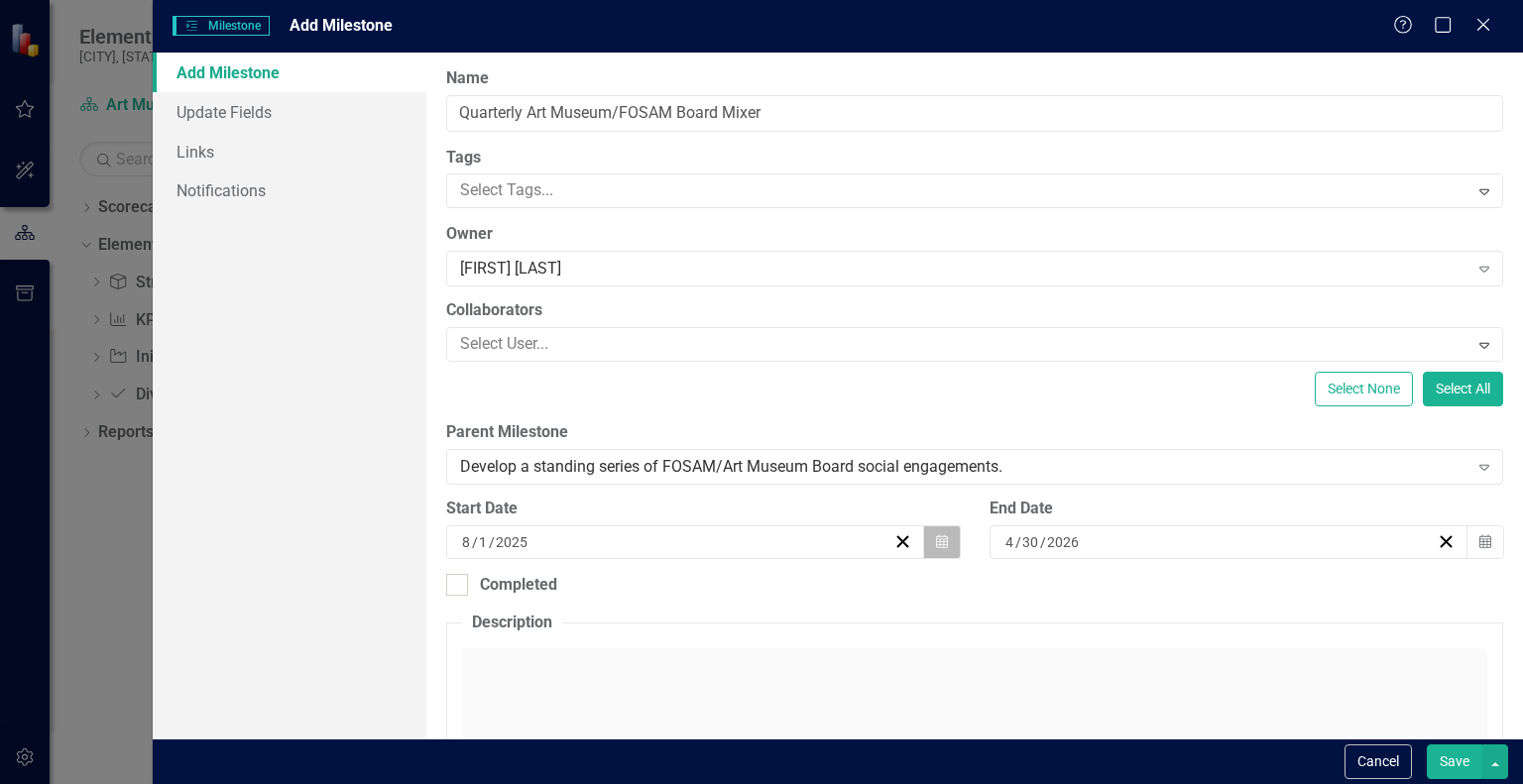 click on "Calendar" at bounding box center [942, 542] 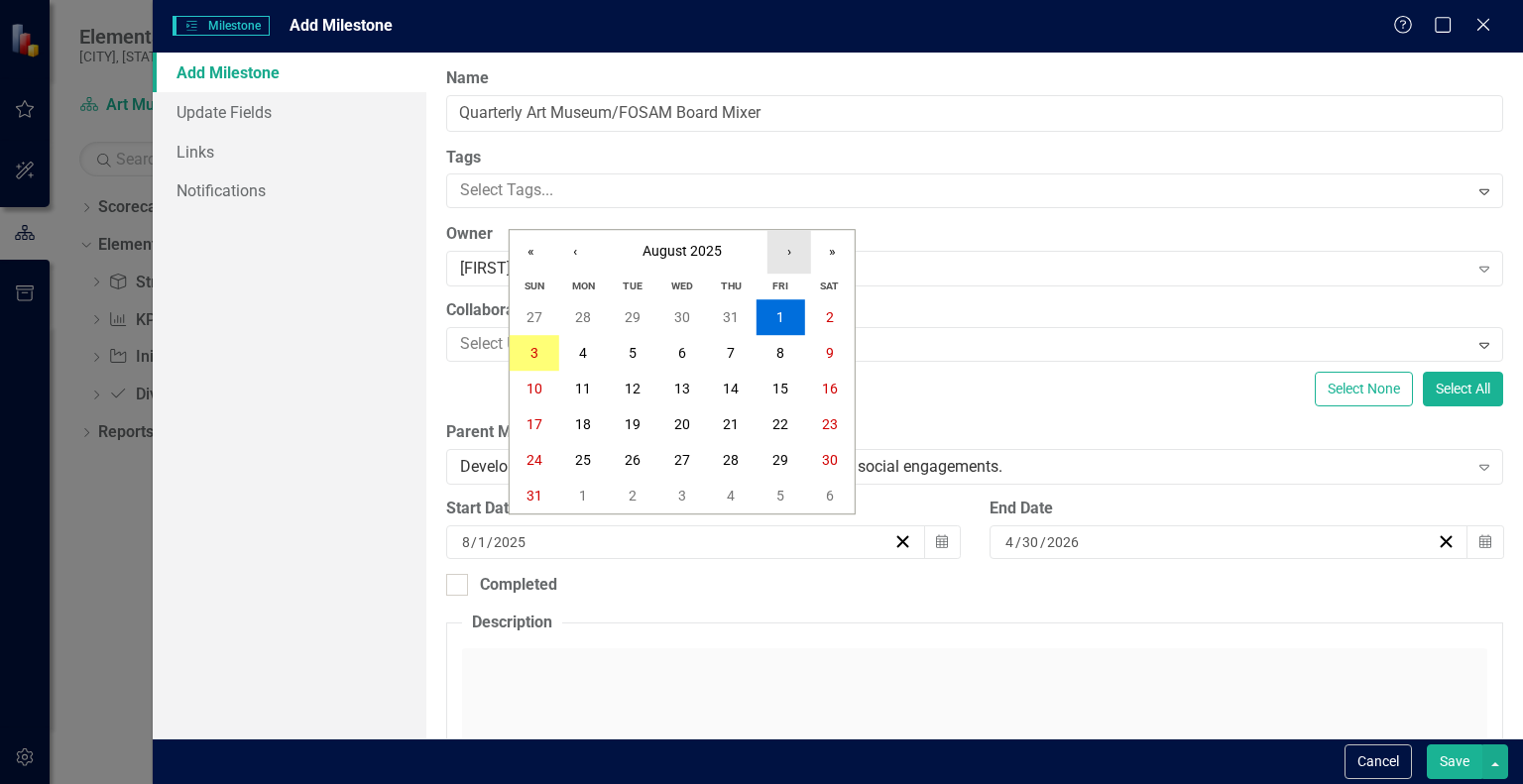click on "›" at bounding box center (789, 252) 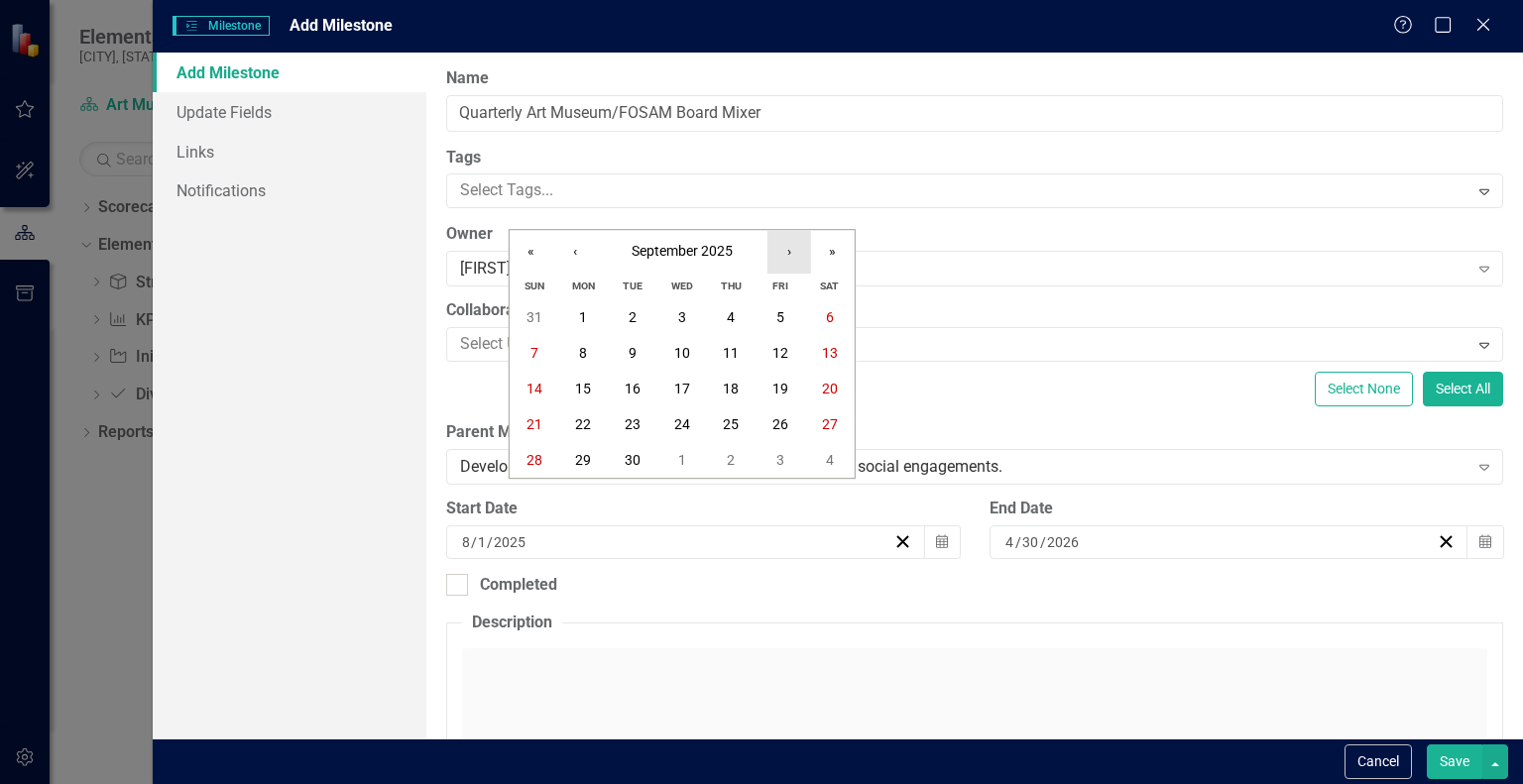 click on "›" at bounding box center [789, 252] 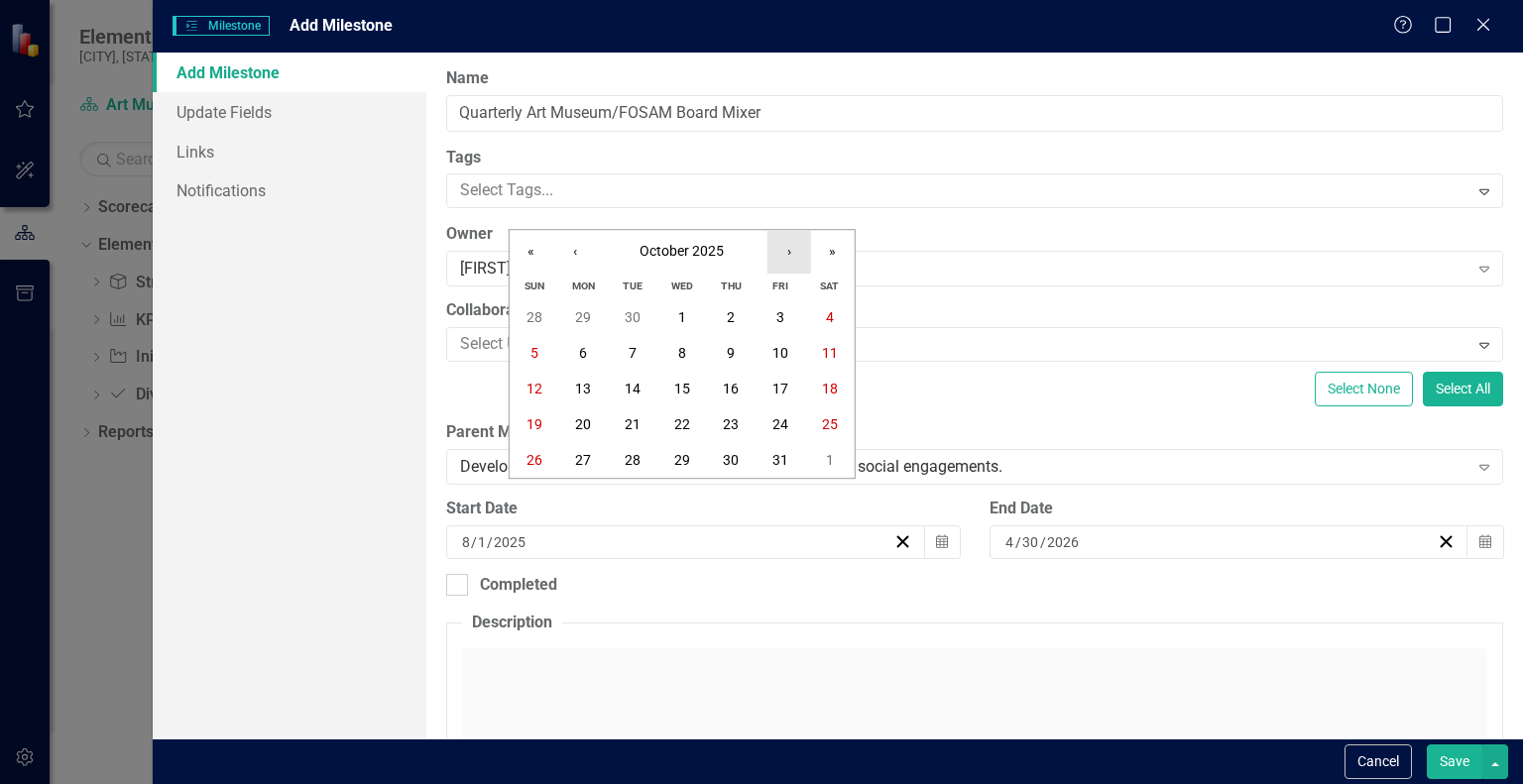 click on "›" at bounding box center [789, 252] 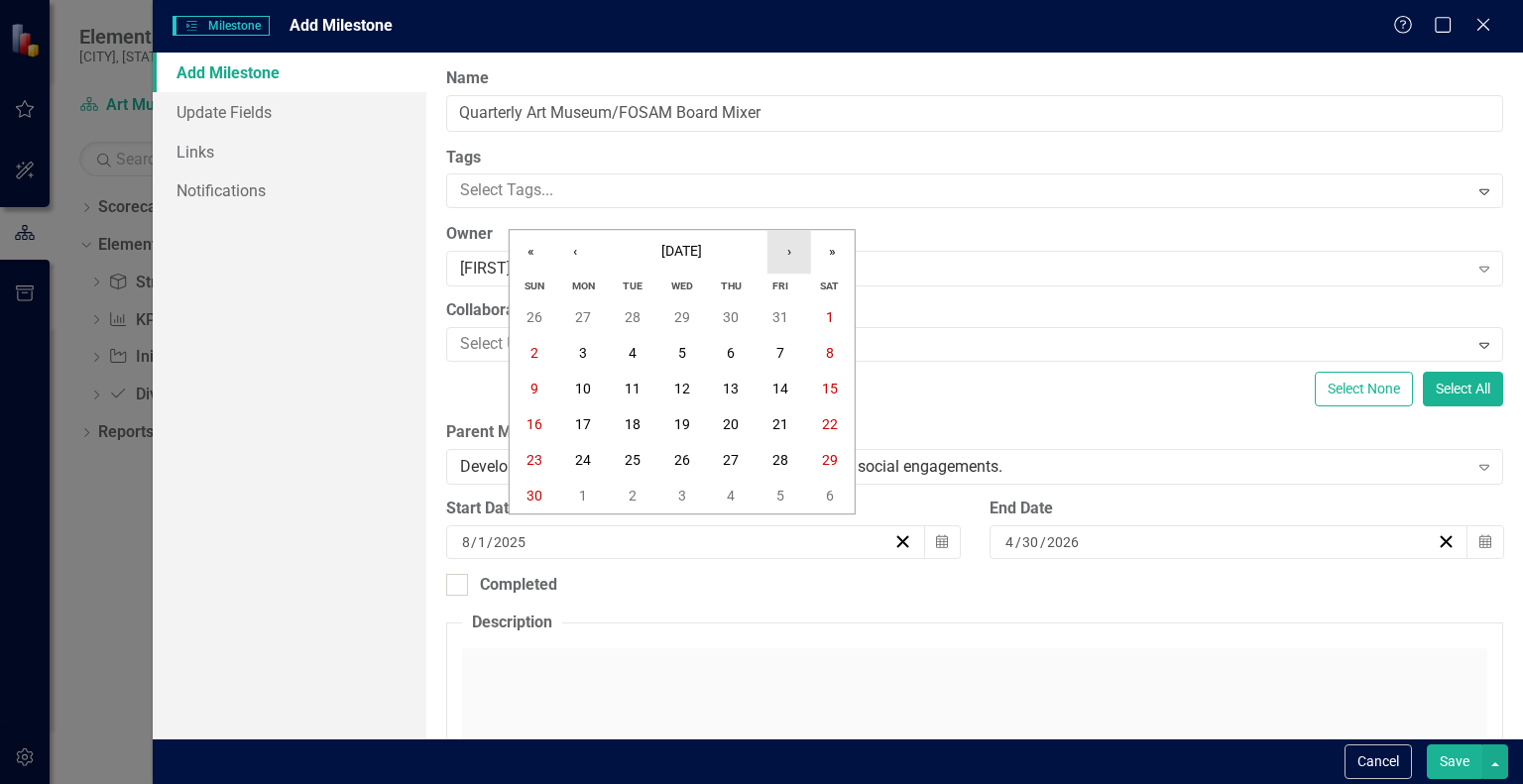 click on "›" at bounding box center [789, 252] 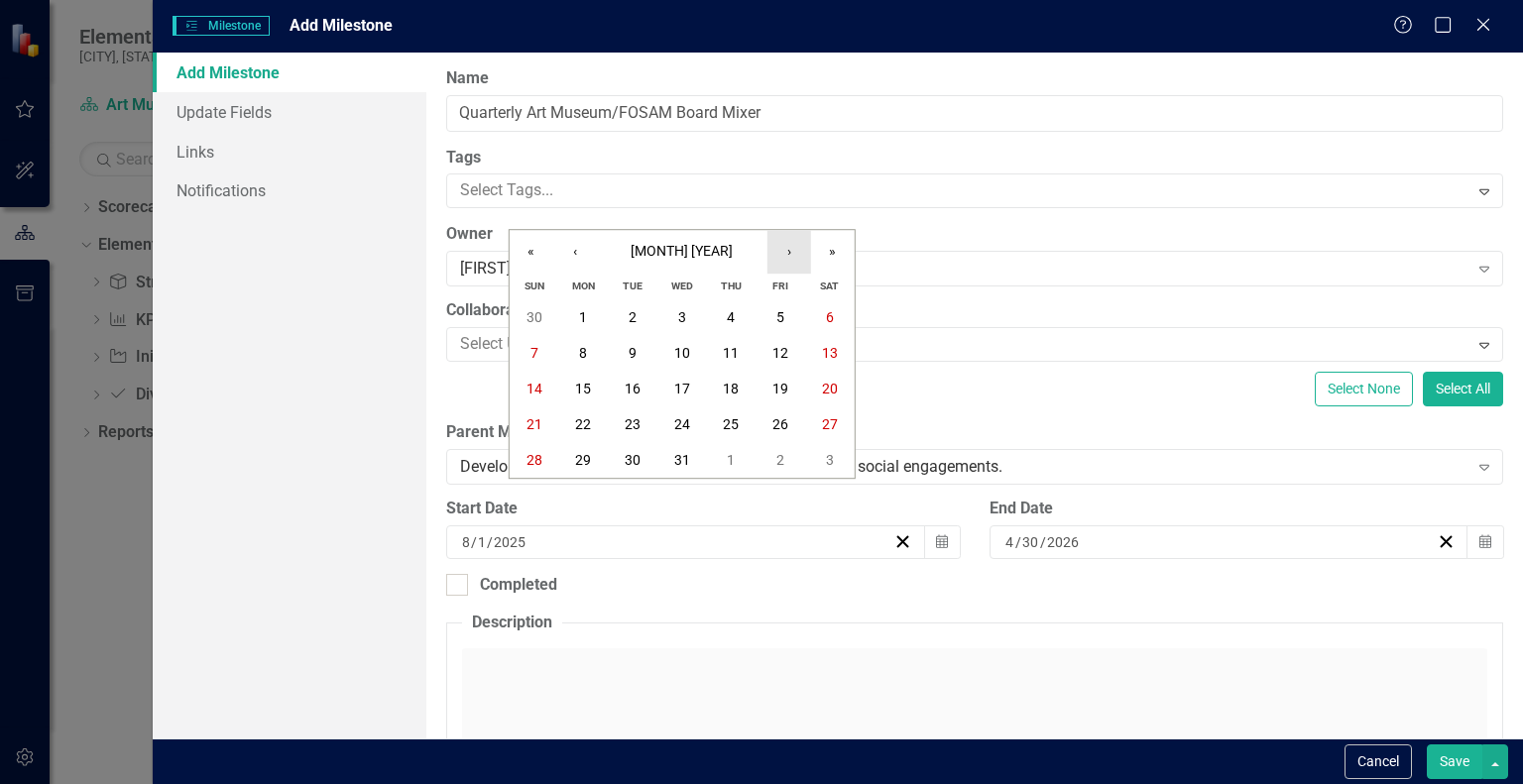 click on "›" at bounding box center (789, 252) 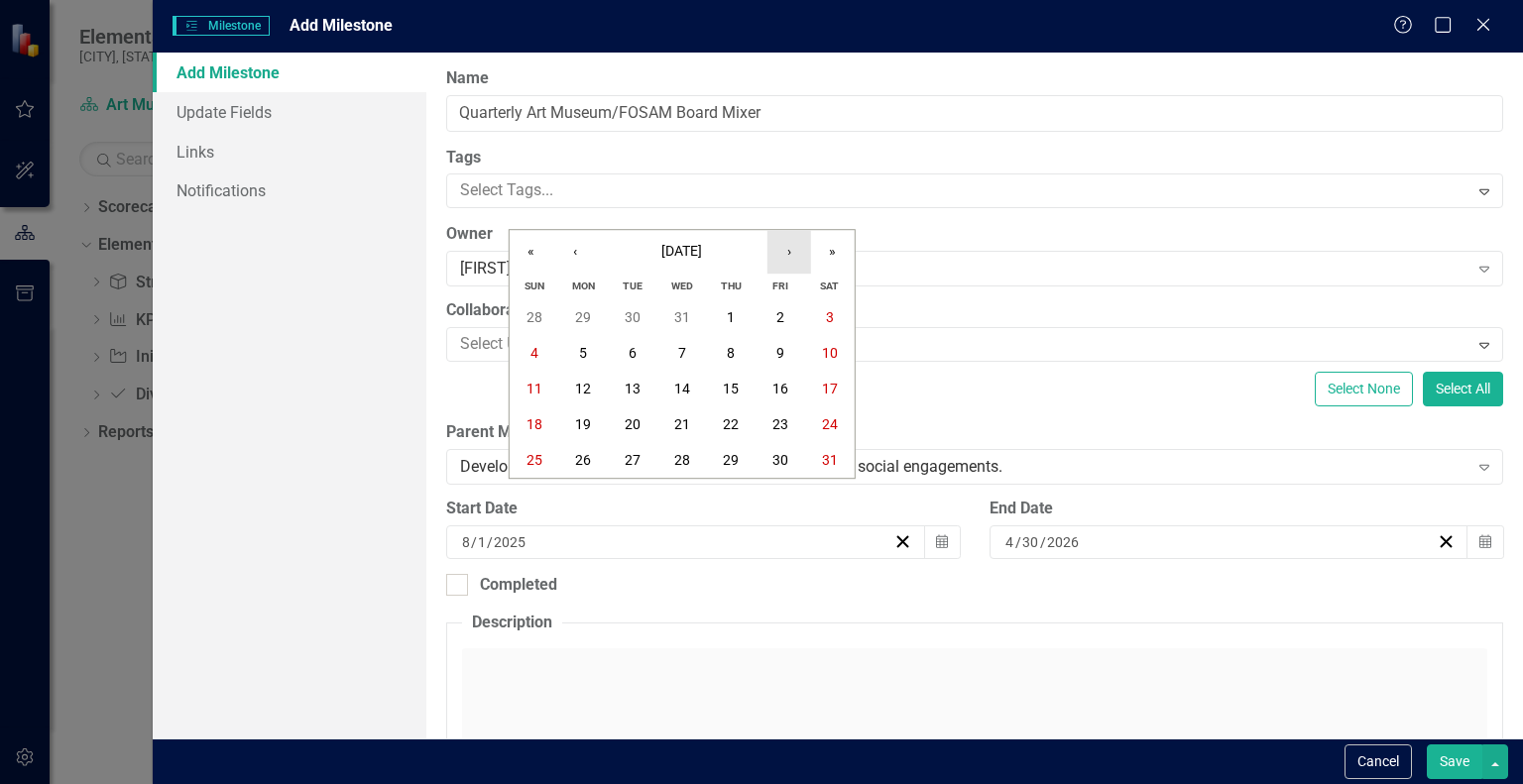 click on "›" at bounding box center [789, 252] 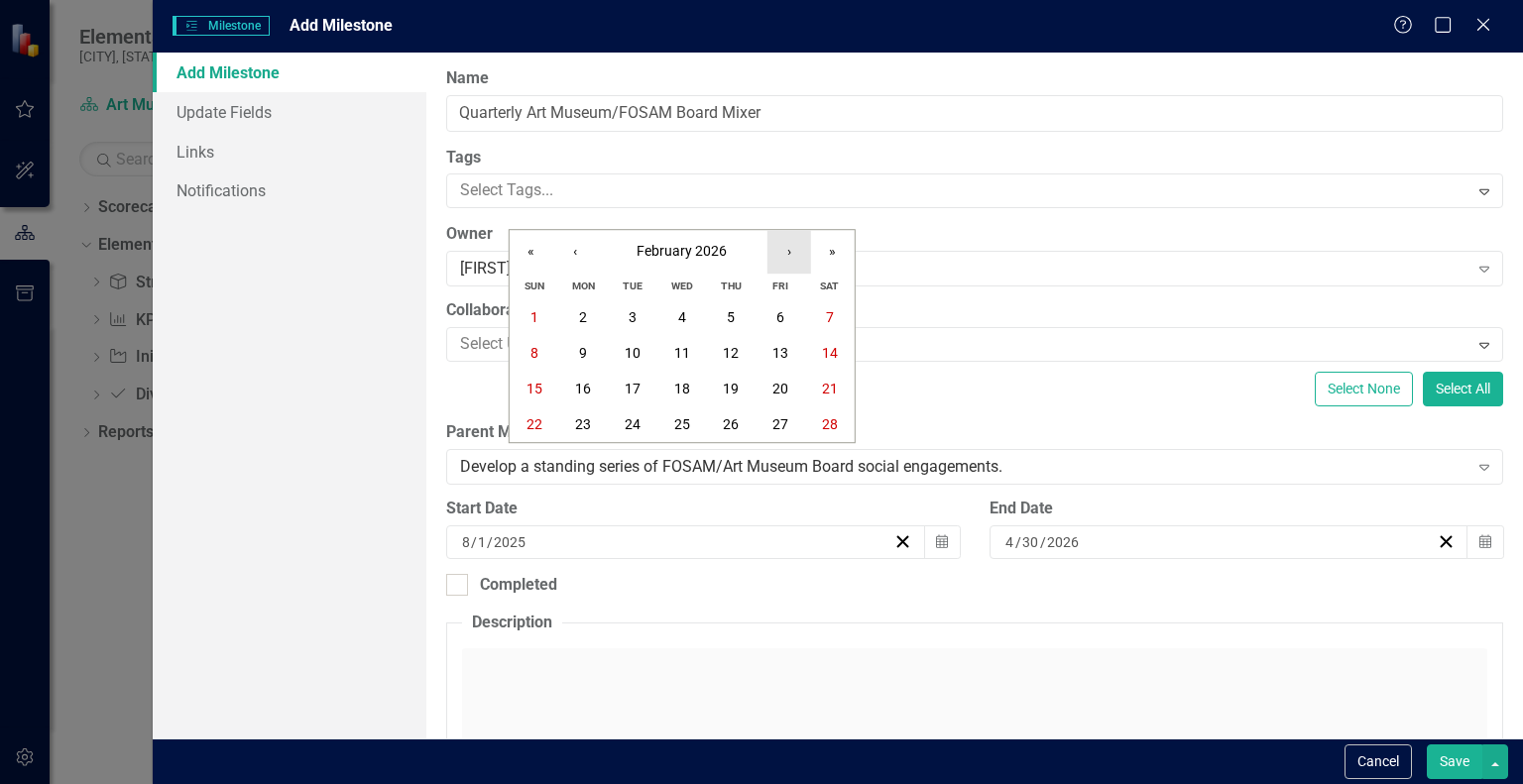 click on "›" at bounding box center [789, 252] 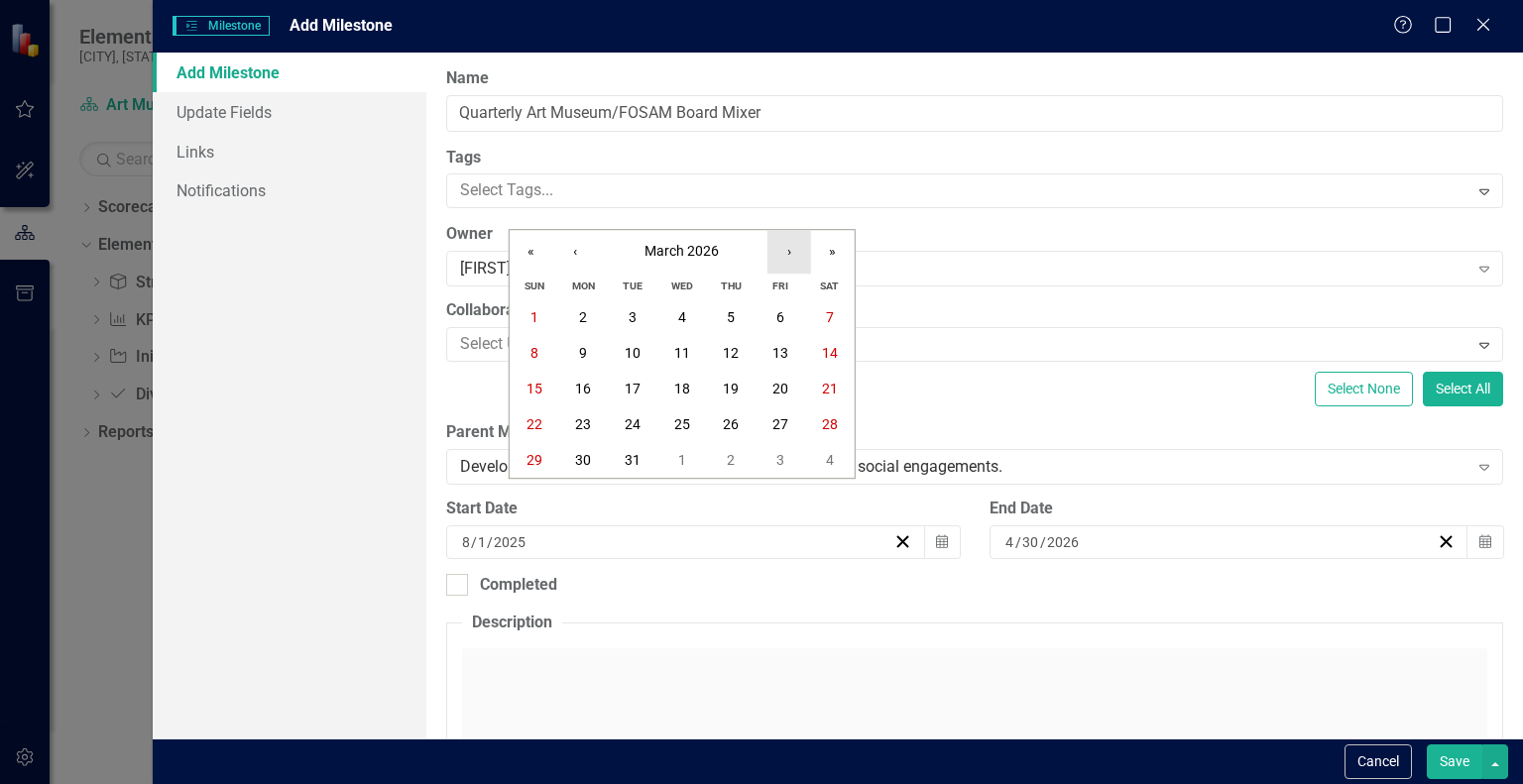 click on "›" at bounding box center (789, 252) 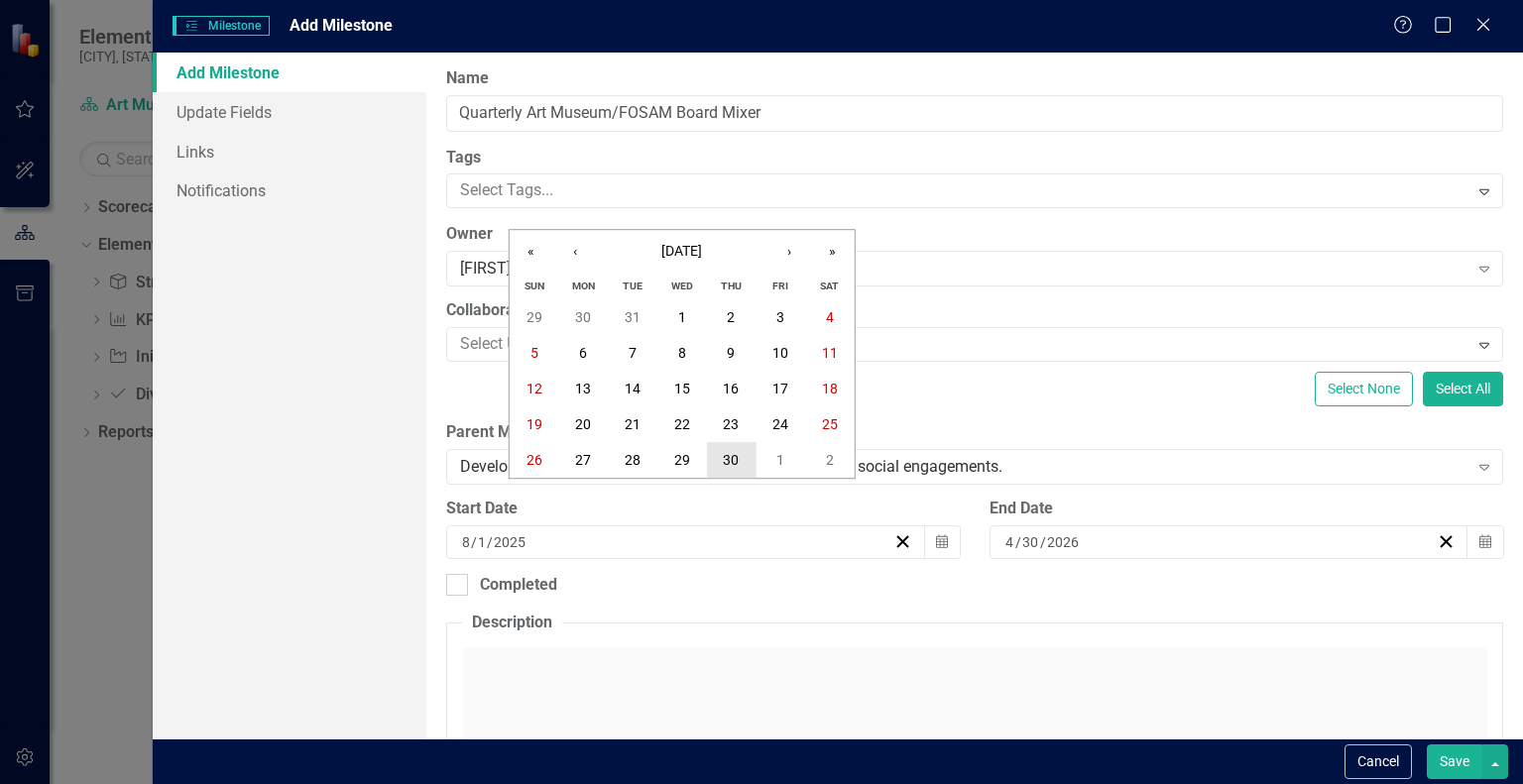 click on "30" at bounding box center [731, 460] 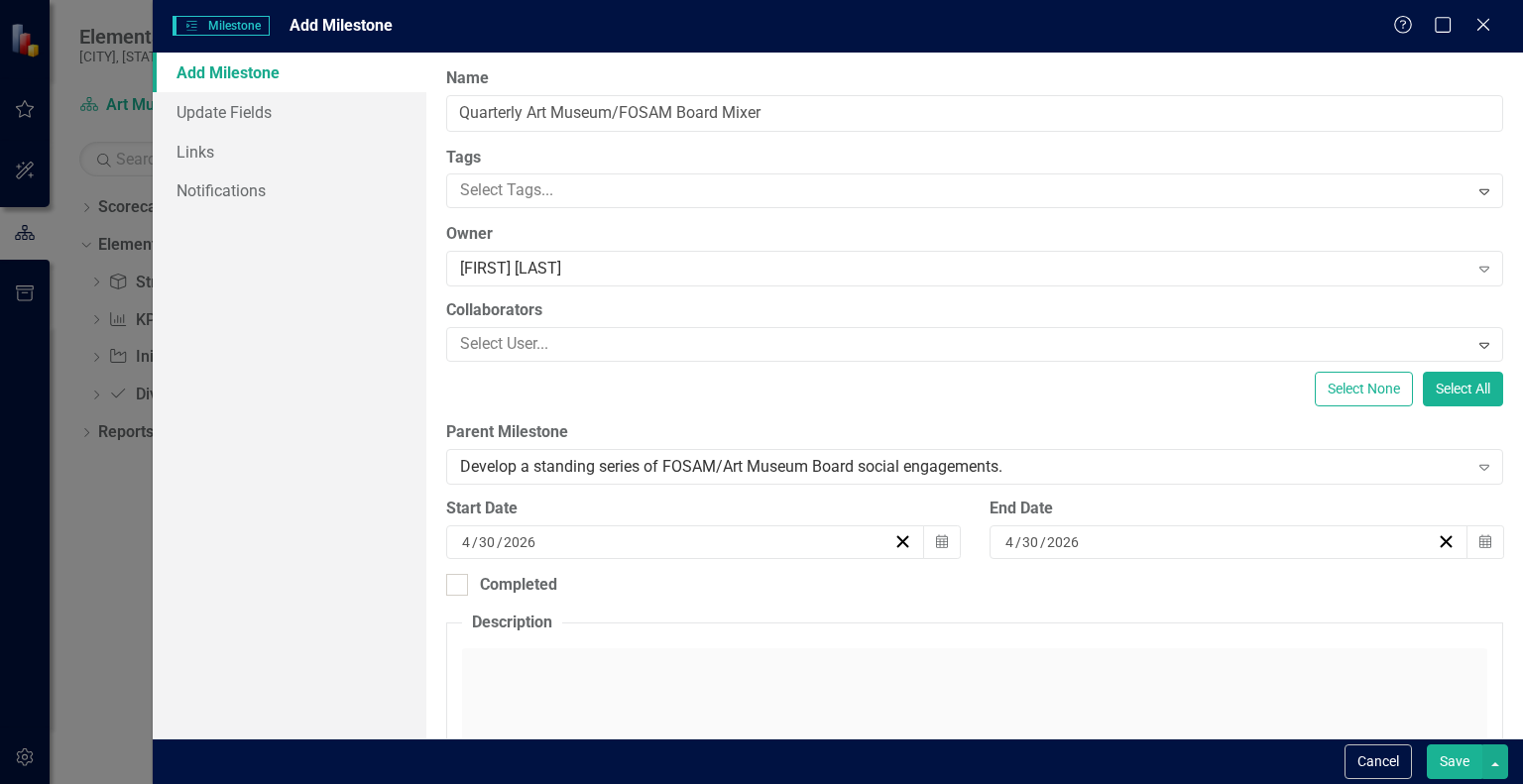 click on "Save" at bounding box center (1455, 761) 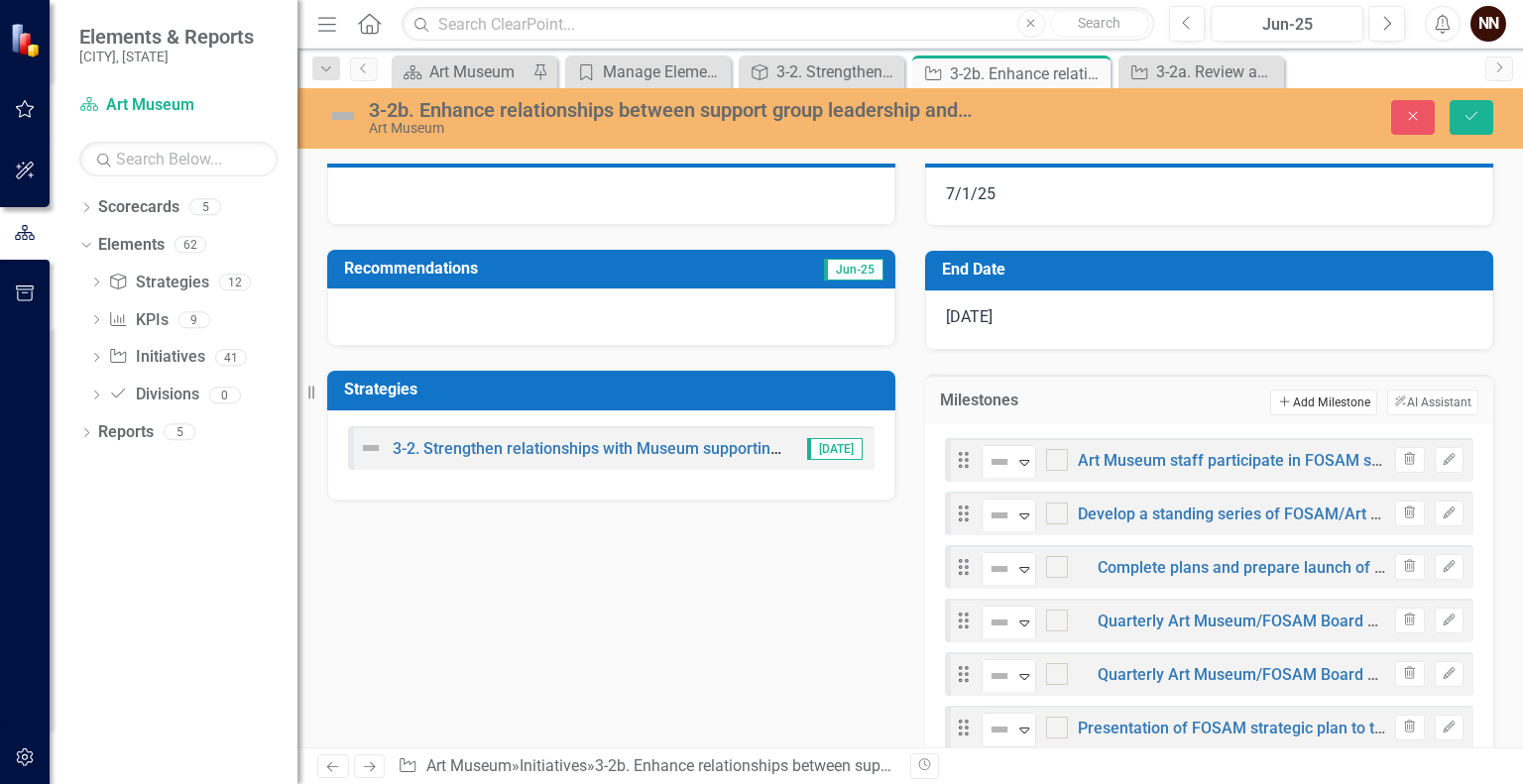 click on "Add  Add Milestone" at bounding box center (1323, 402) 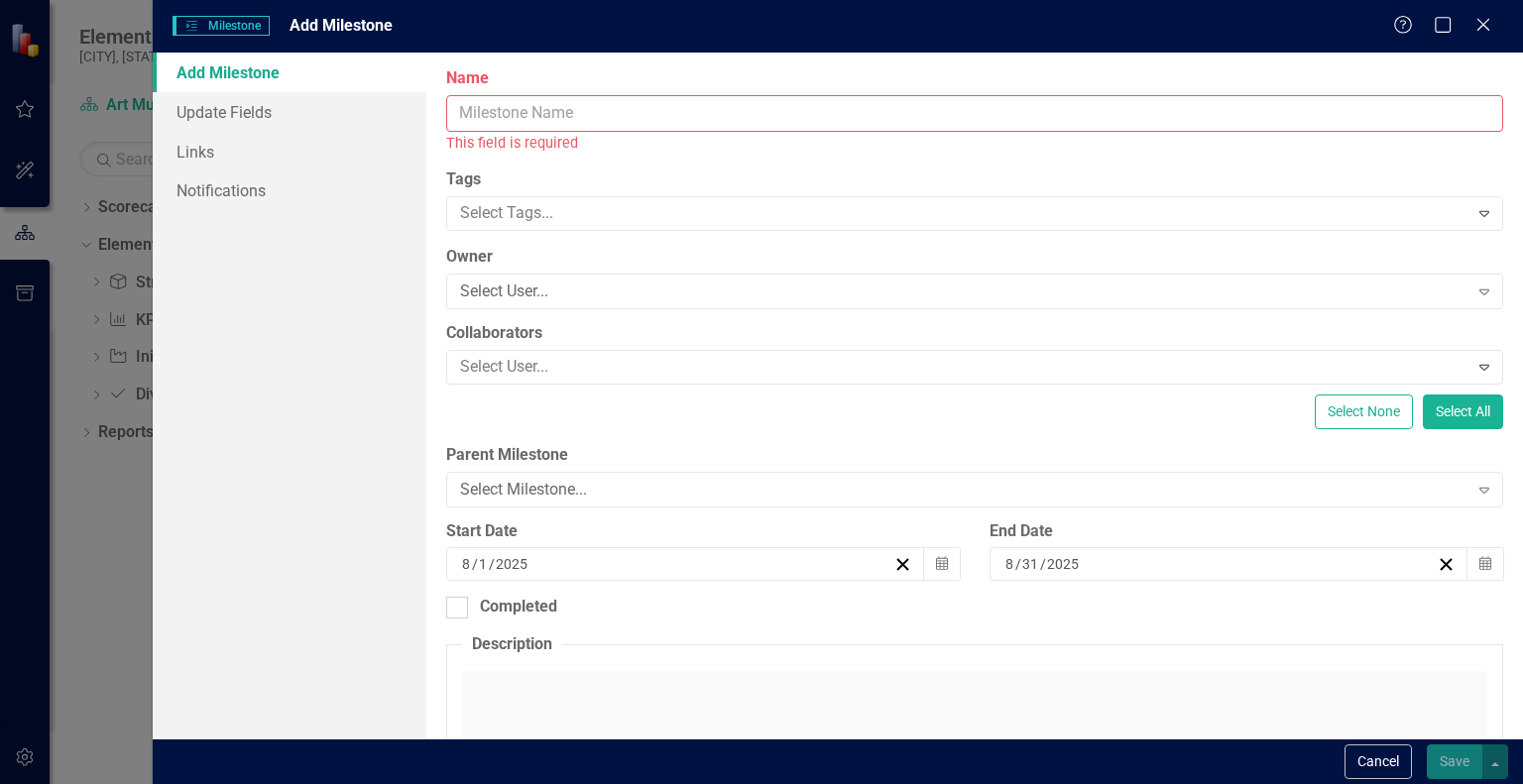 click on "Name" at bounding box center (975, 113) 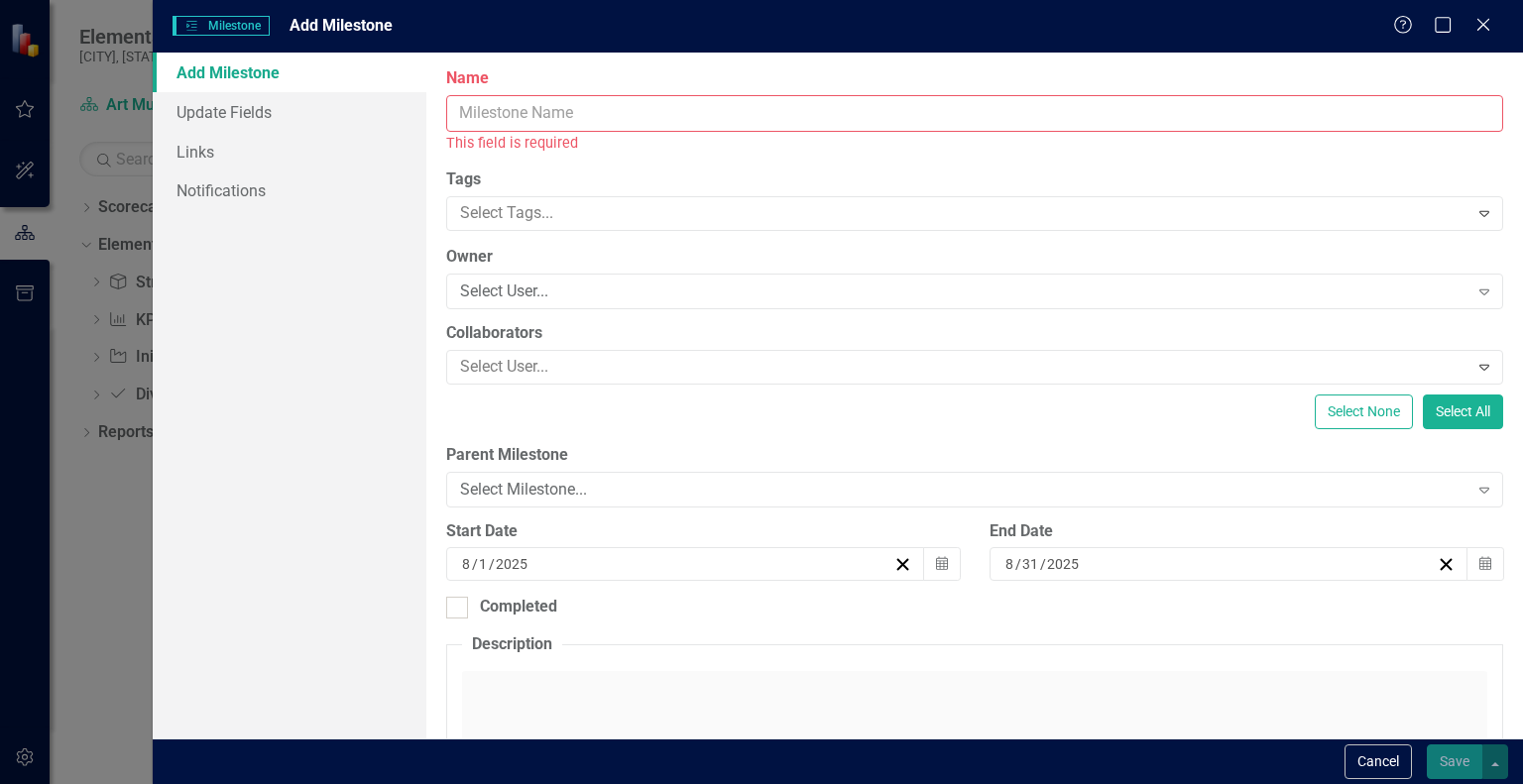 paste on "Quarterly Art Museum/FOSAM Board Mixer" 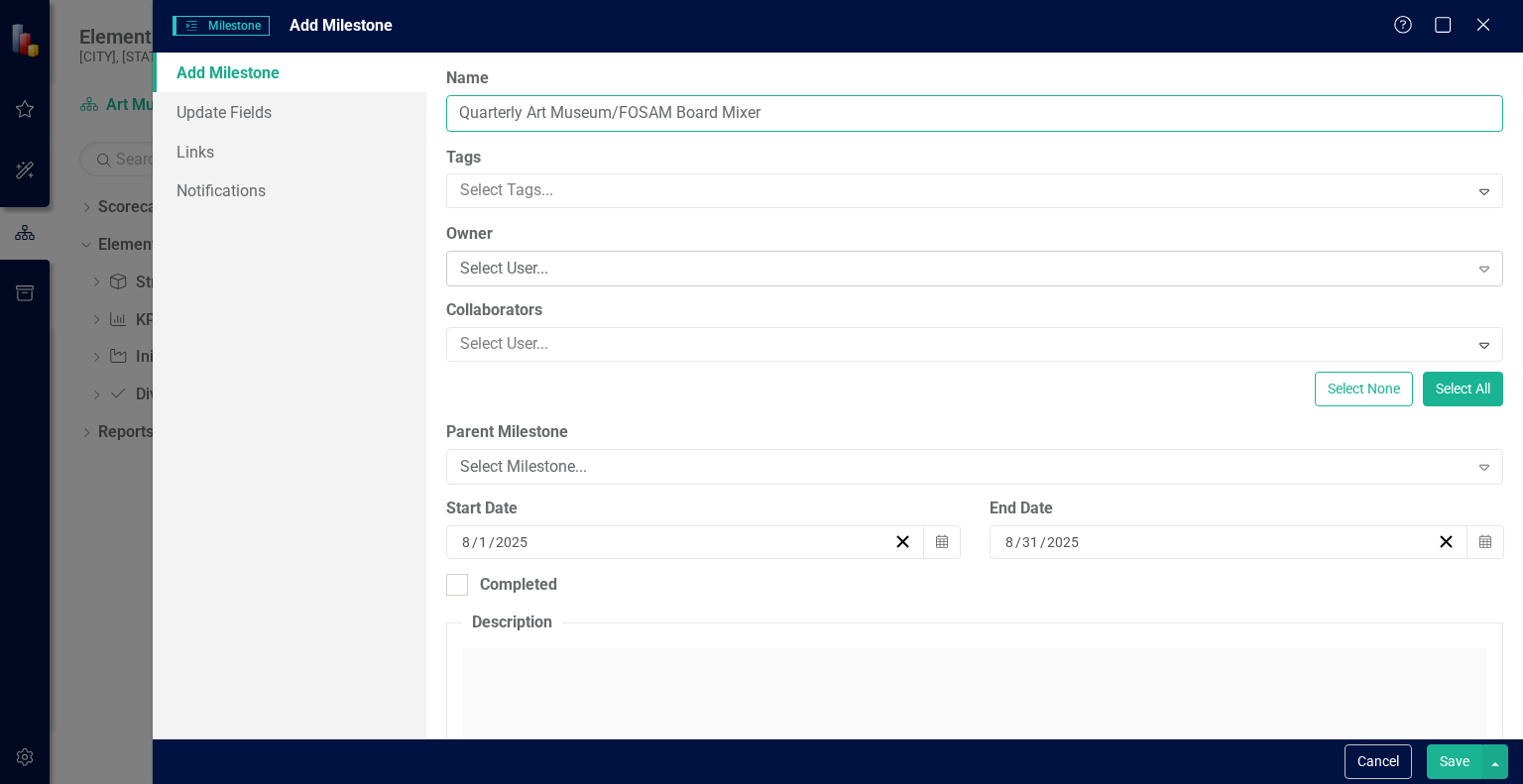 type on "Quarterly Art Museum/FOSAM Board Mixer" 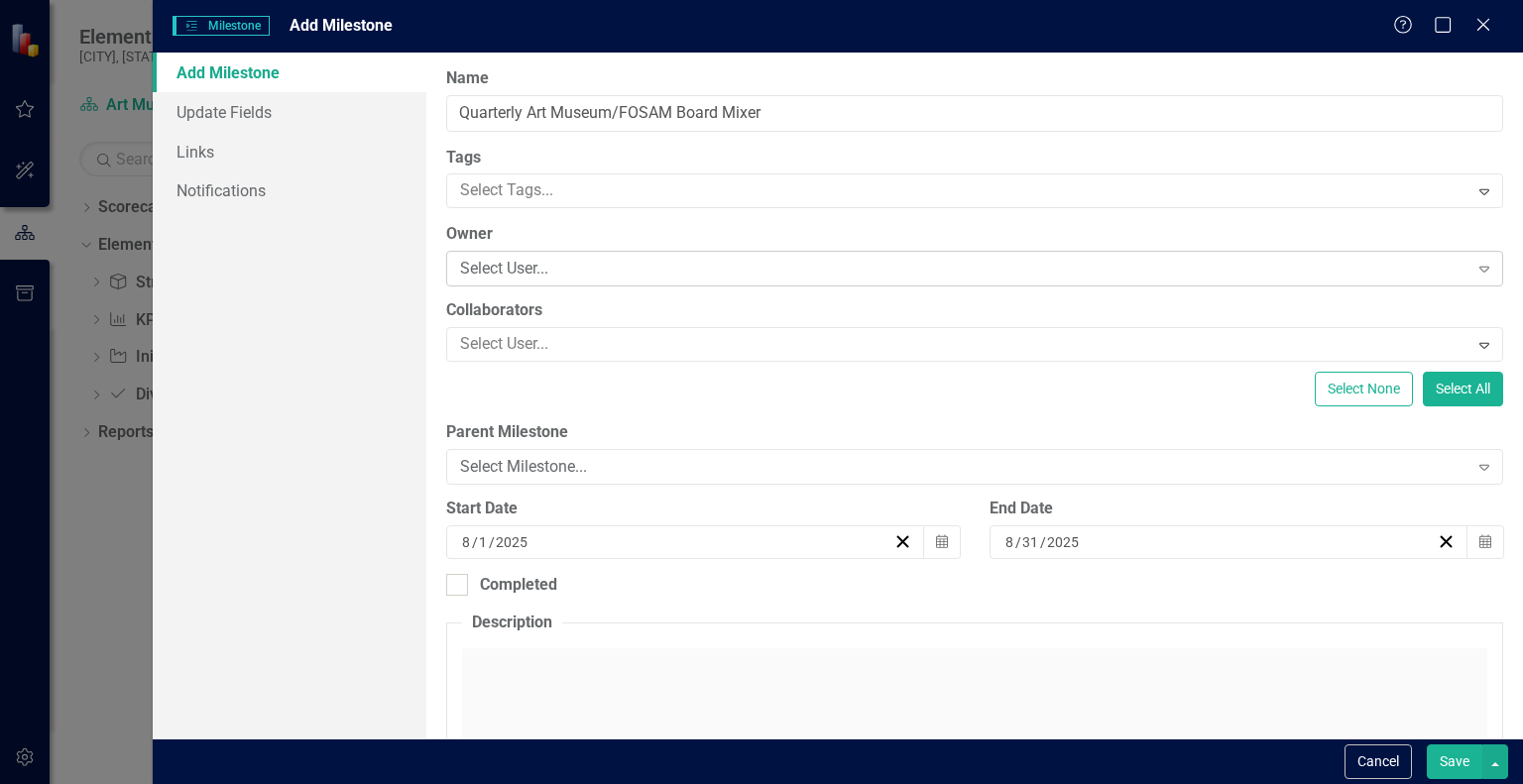 click on "Select User..." at bounding box center (964, 269) 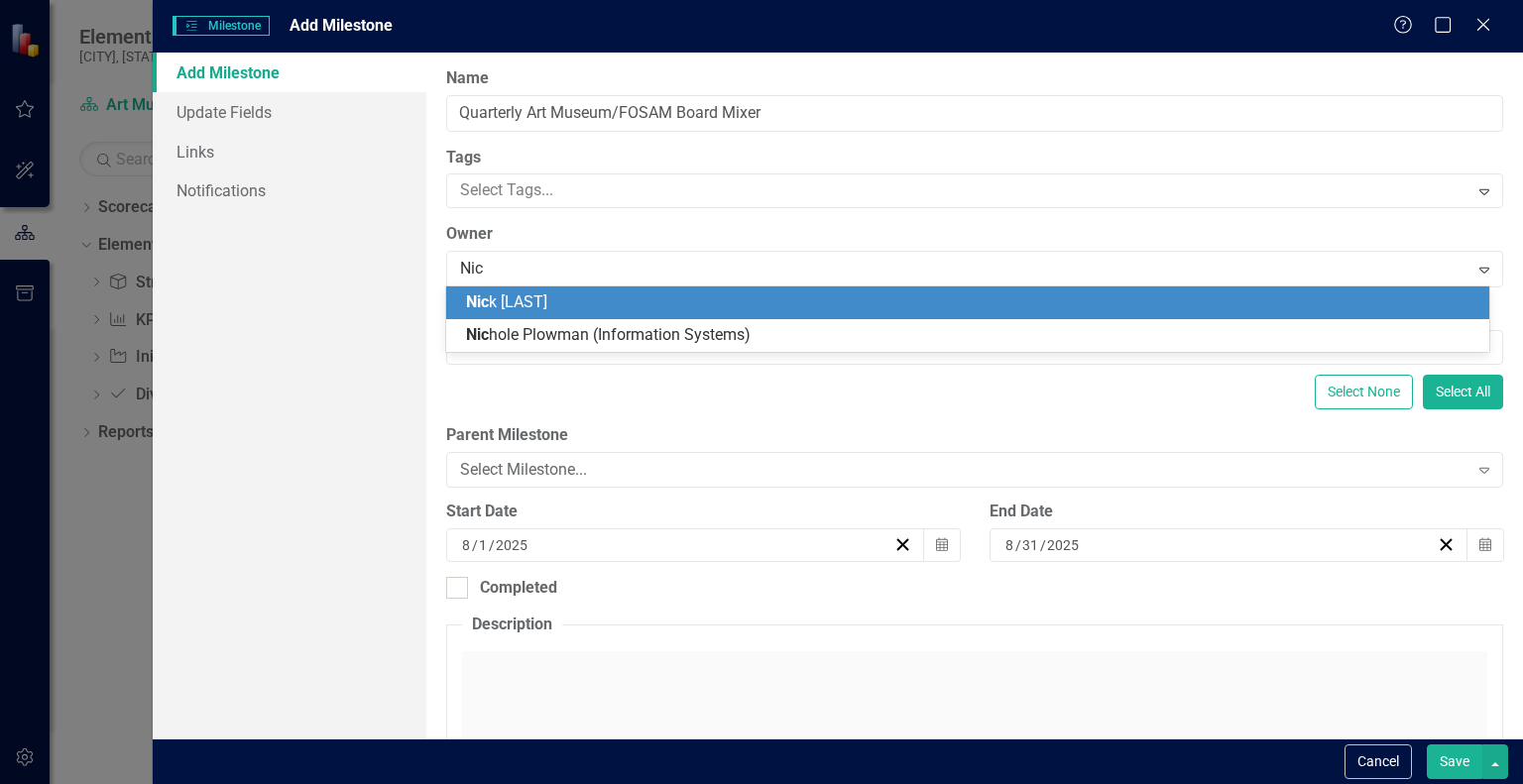 type on "[FIRST]" 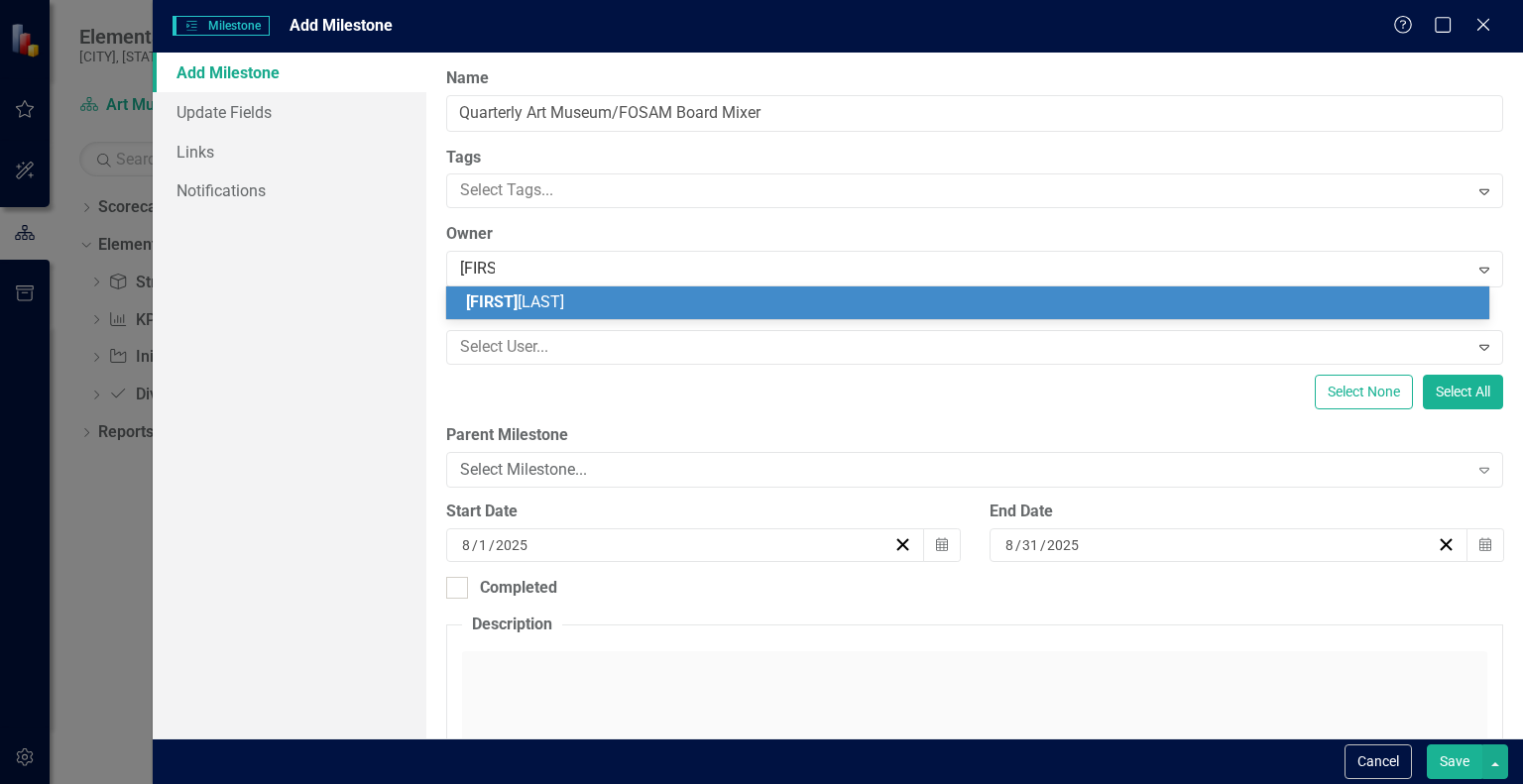 click on "[FIRST]  [LAST]" at bounding box center [972, 302] 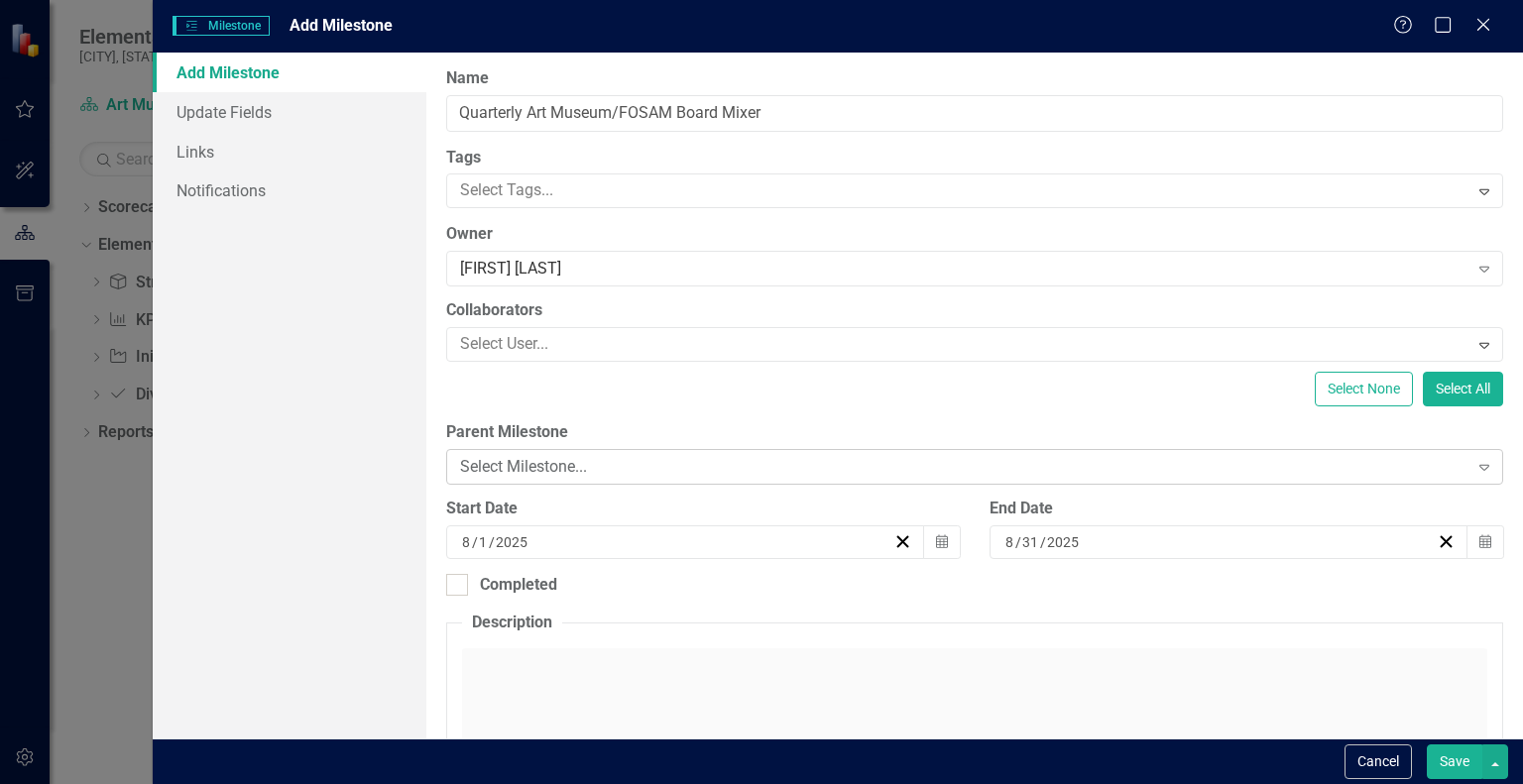 click on "Select Milestone..." at bounding box center (964, 467) 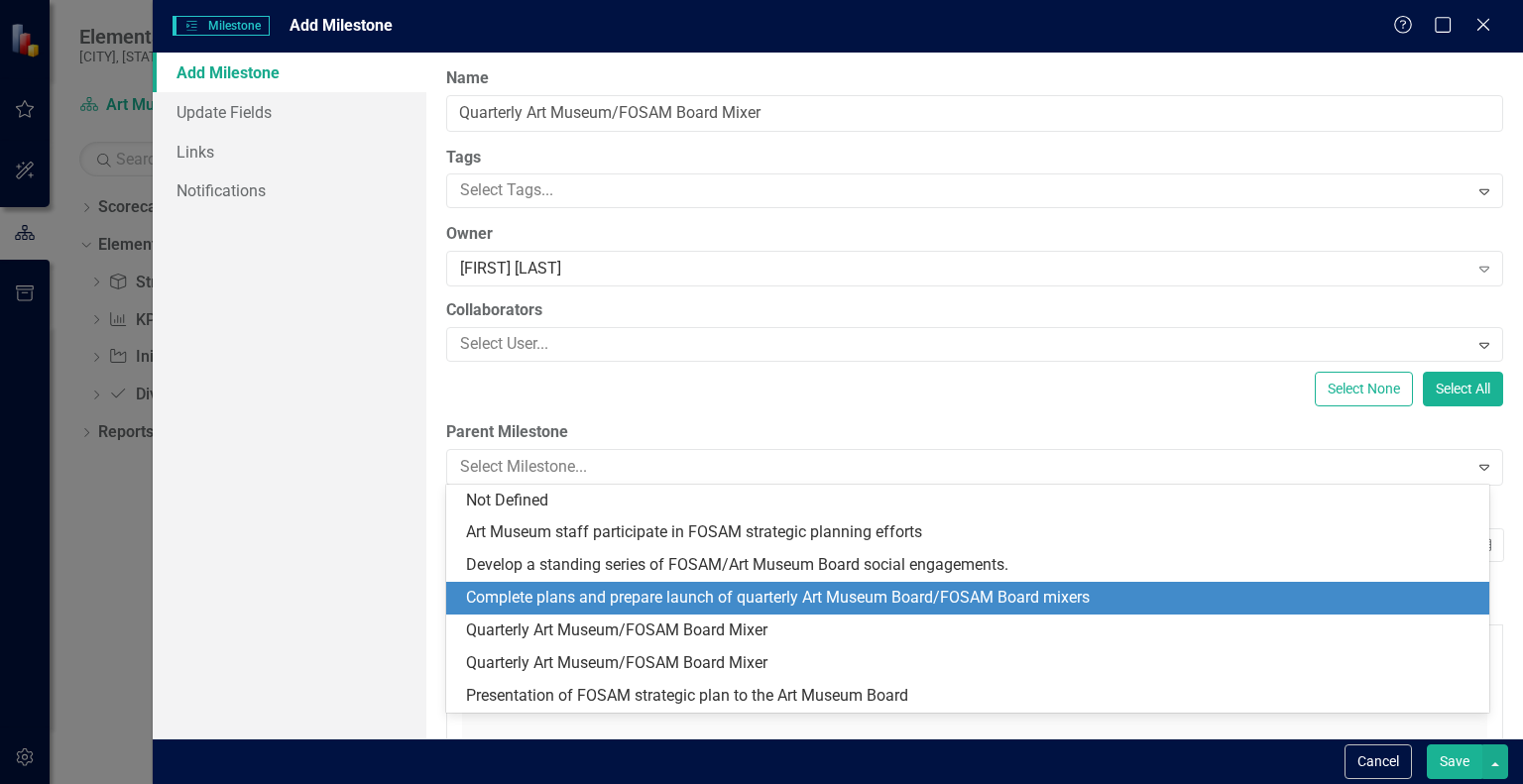 click on "Complete plans and prepare launch of quarterly Art Museum Board/FOSAM Board mixers" at bounding box center (972, 598) 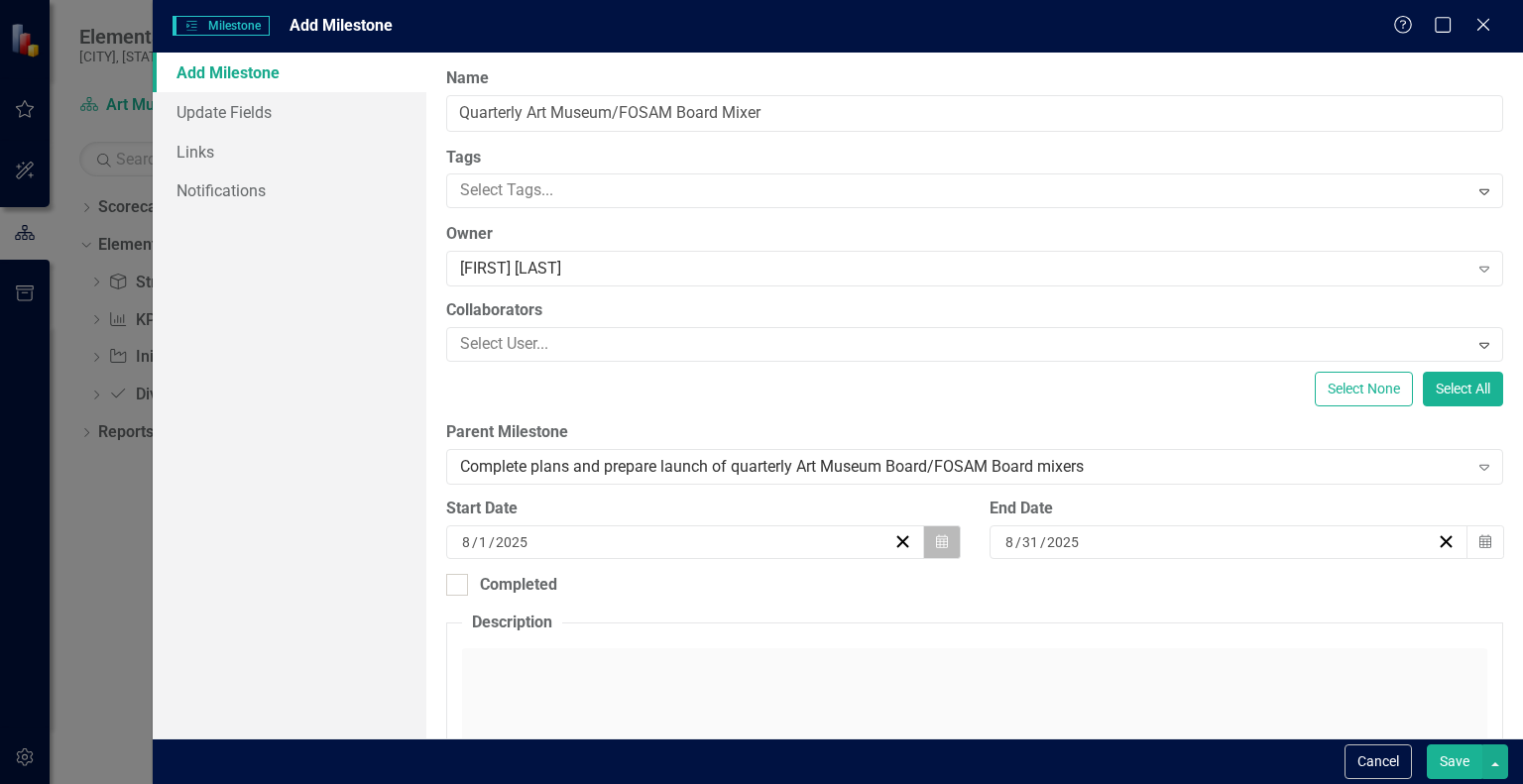 click on "Calendar" at bounding box center (942, 542) 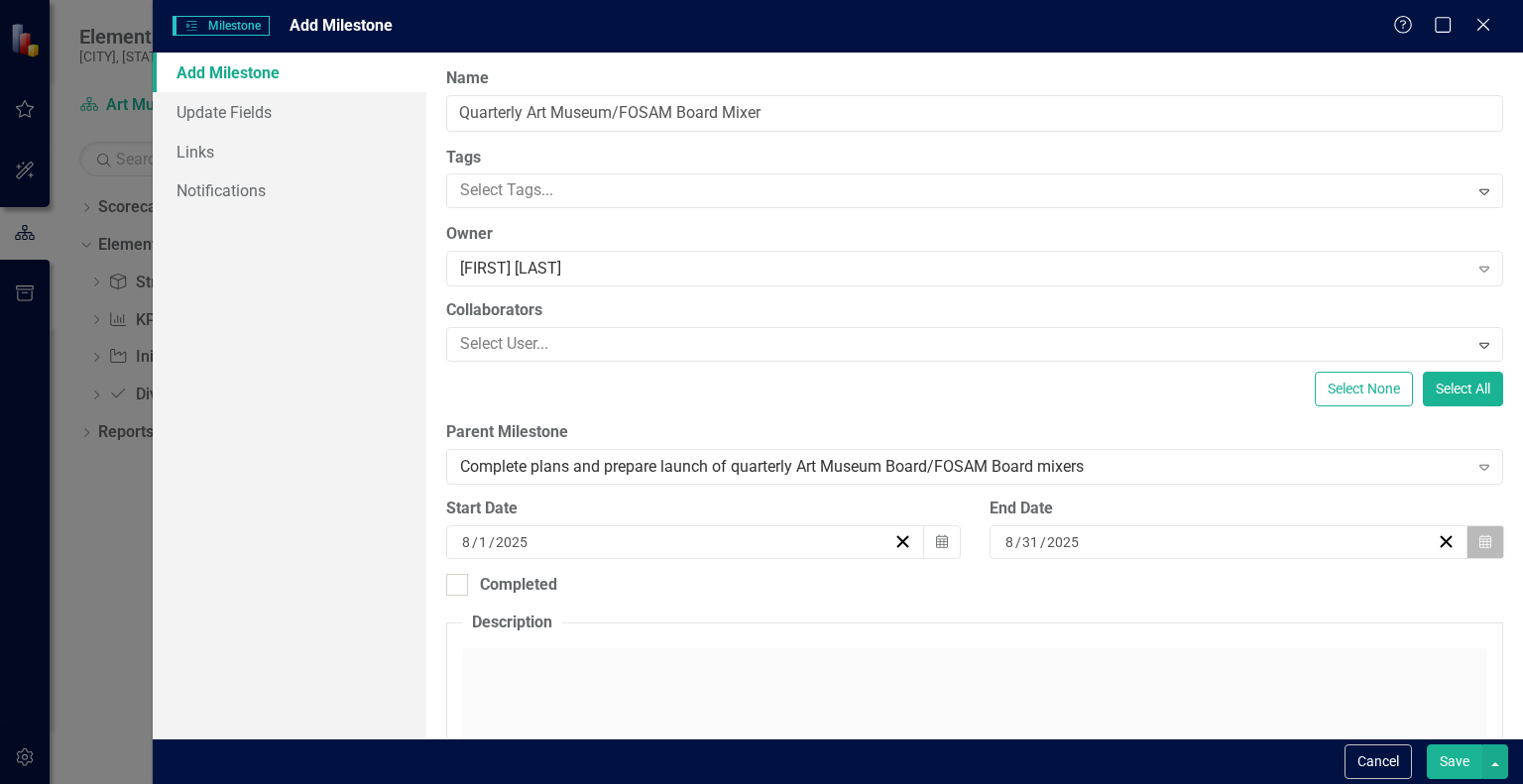 click 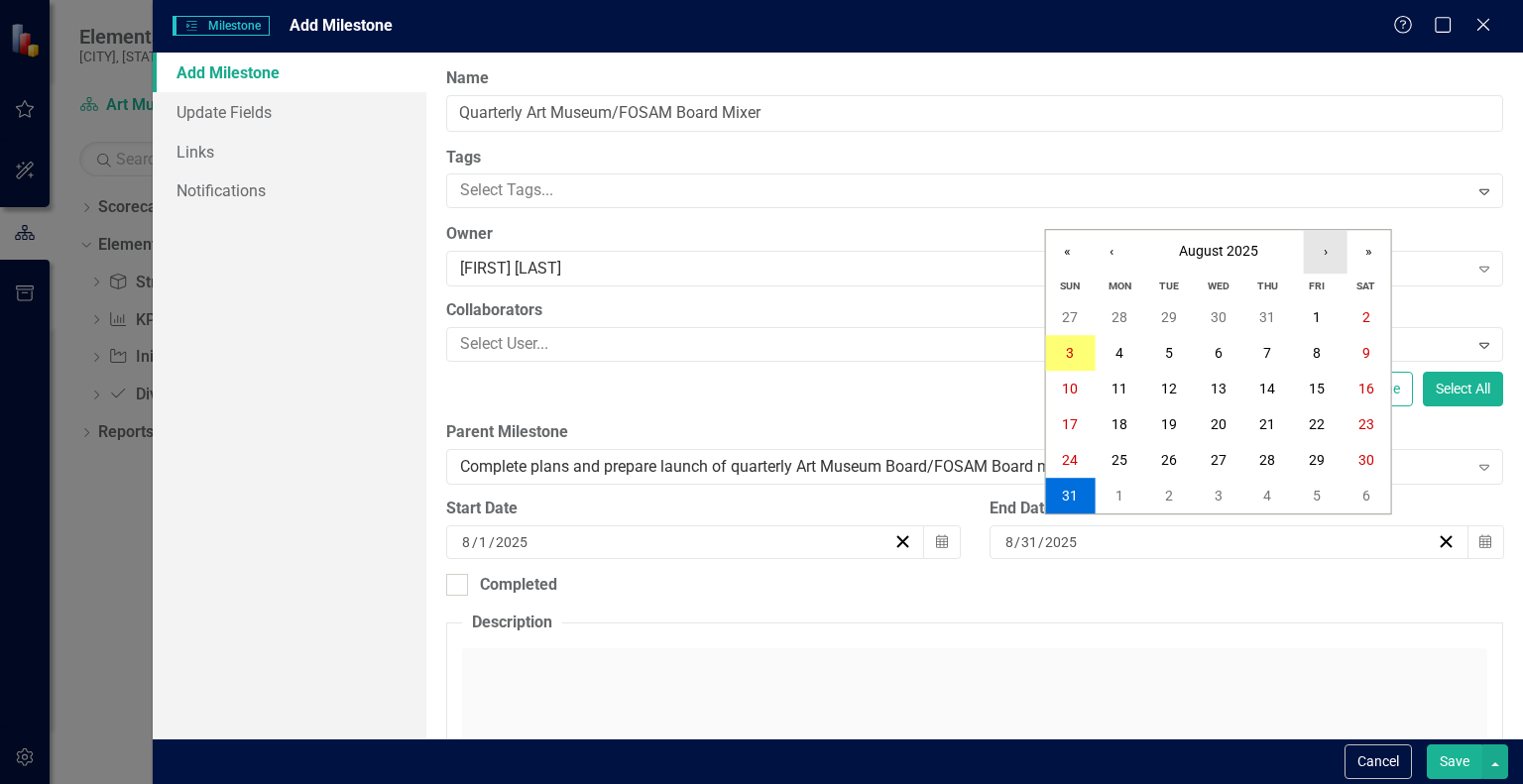 click on "›" at bounding box center (1326, 252) 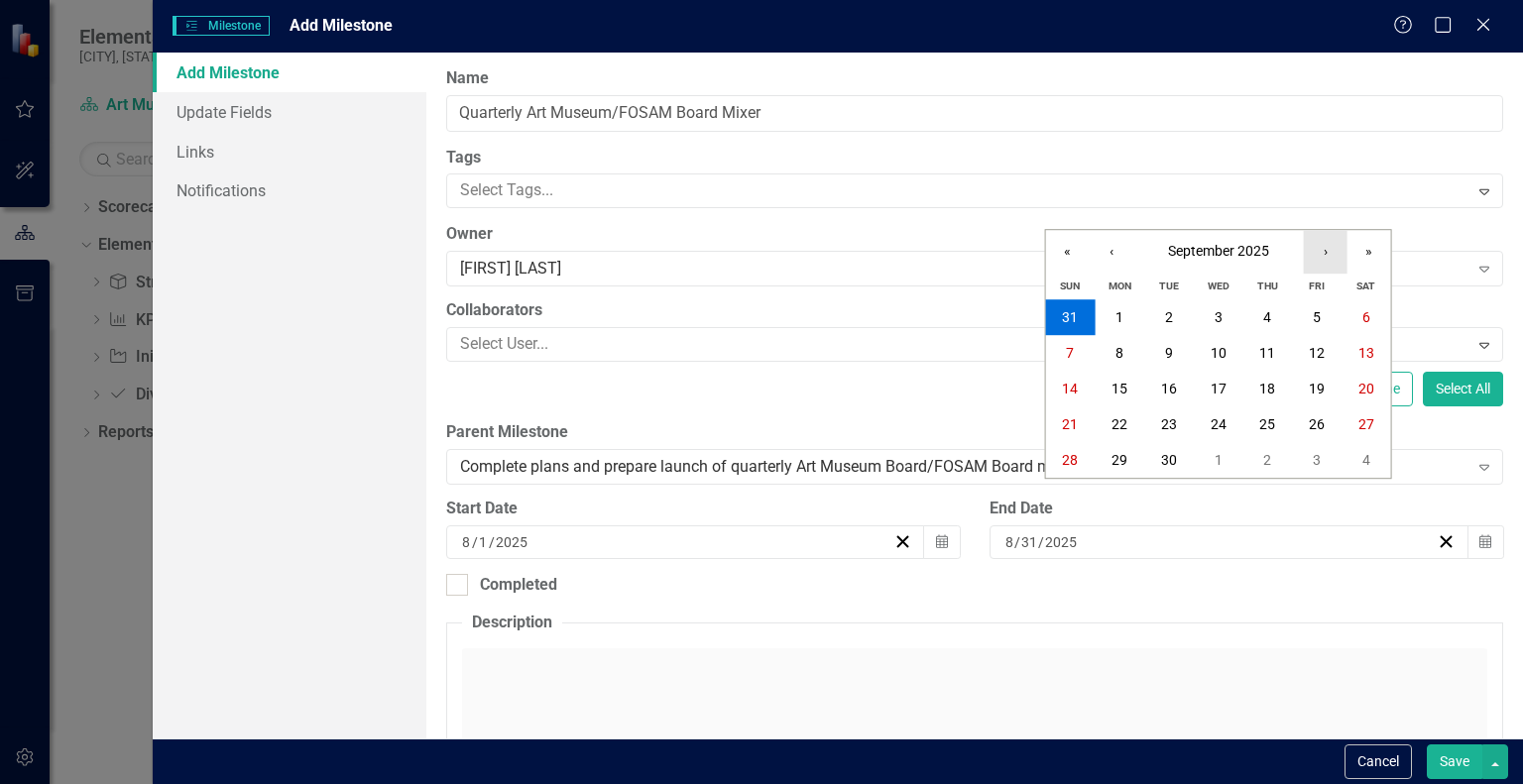 click on "›" at bounding box center [1326, 252] 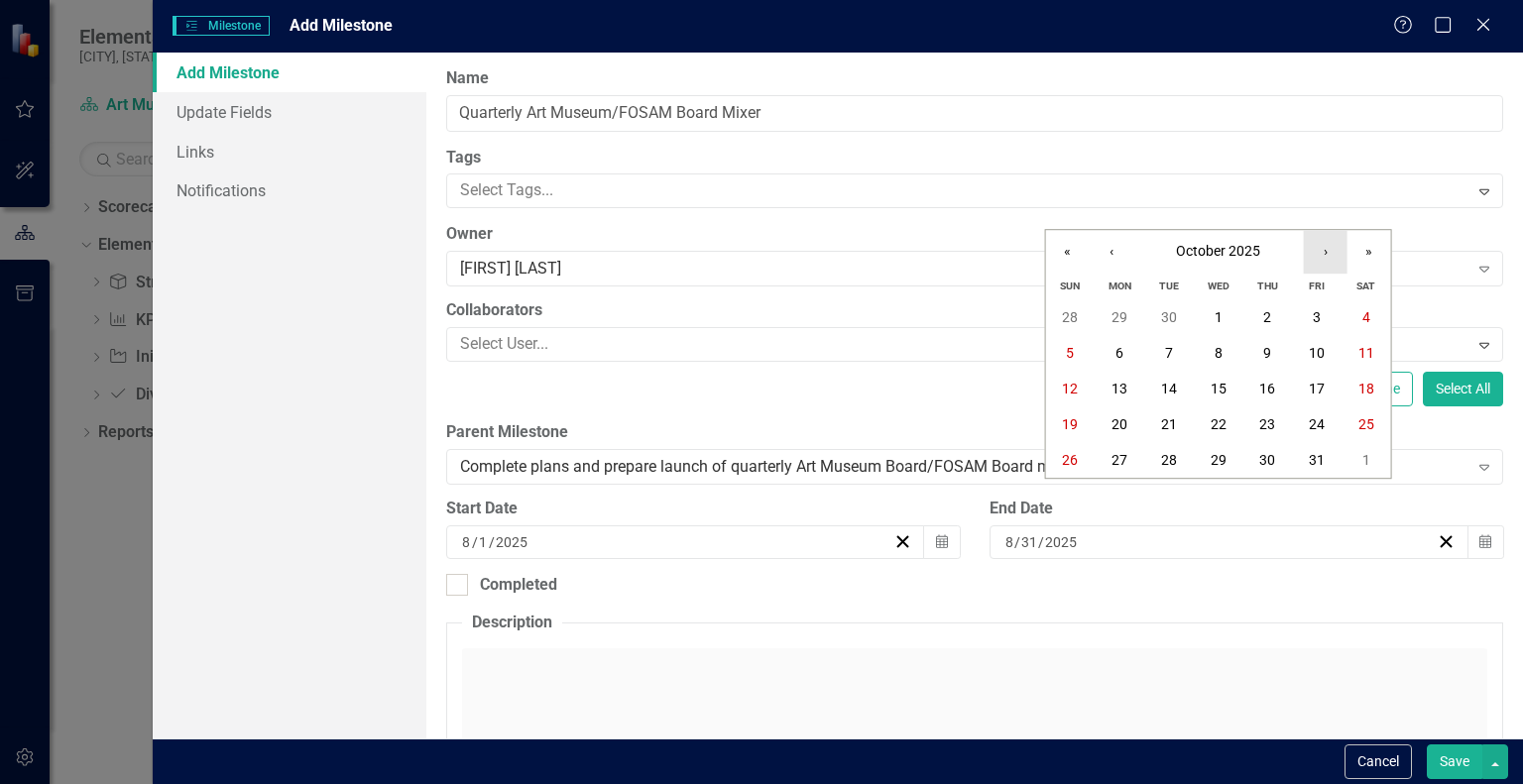 click on "›" at bounding box center [1326, 252] 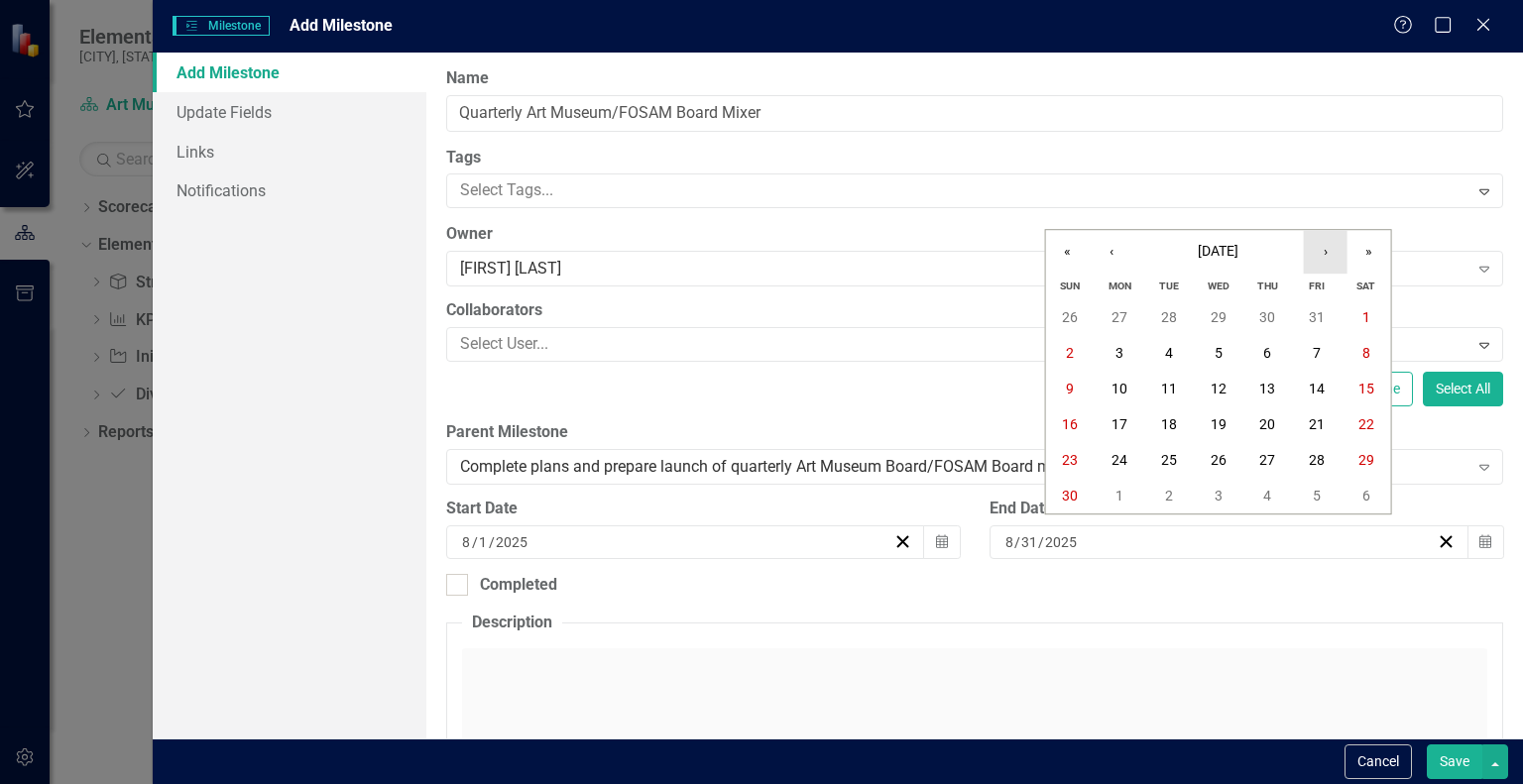 click on "›" at bounding box center [1326, 252] 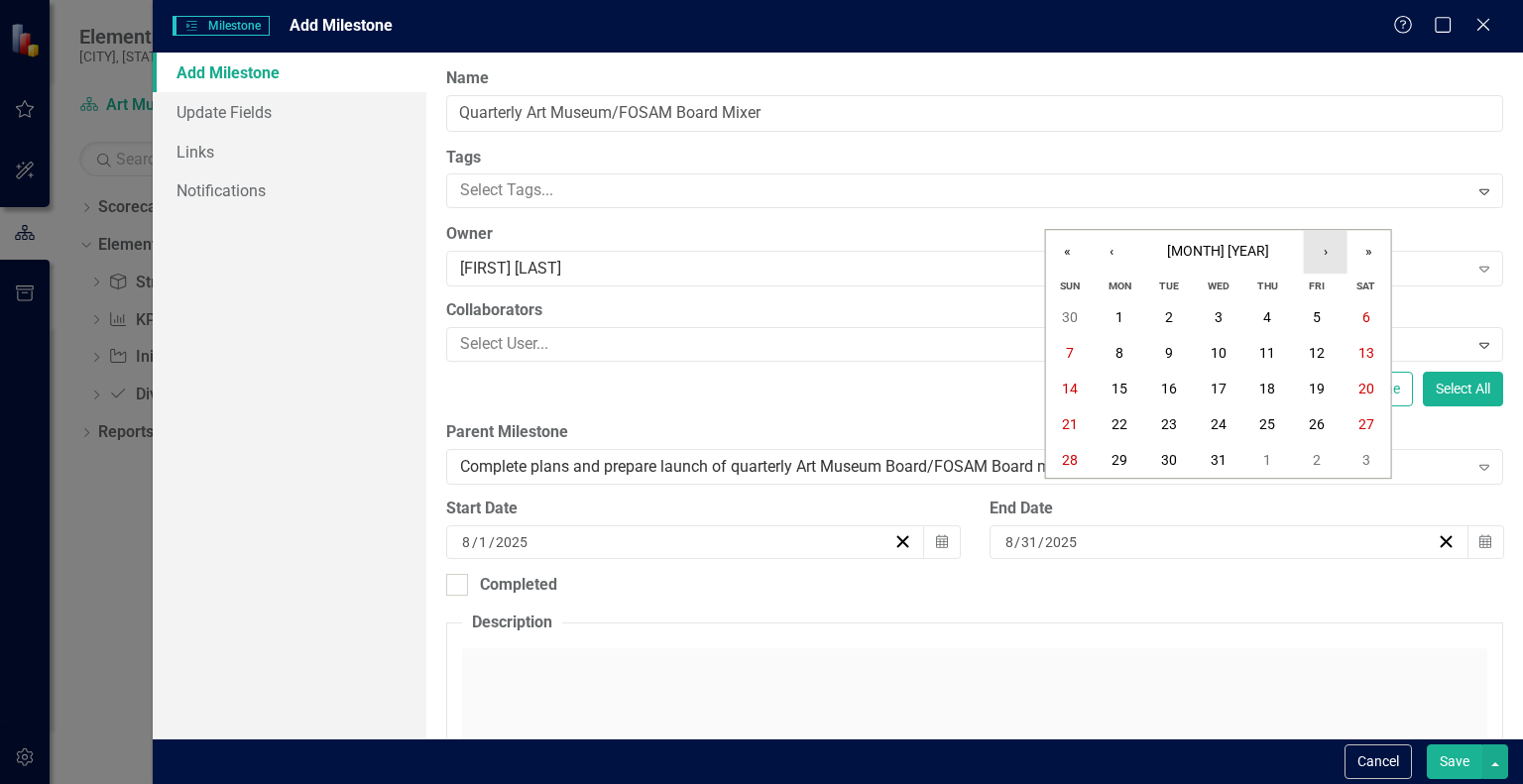 click on "›" at bounding box center [1326, 252] 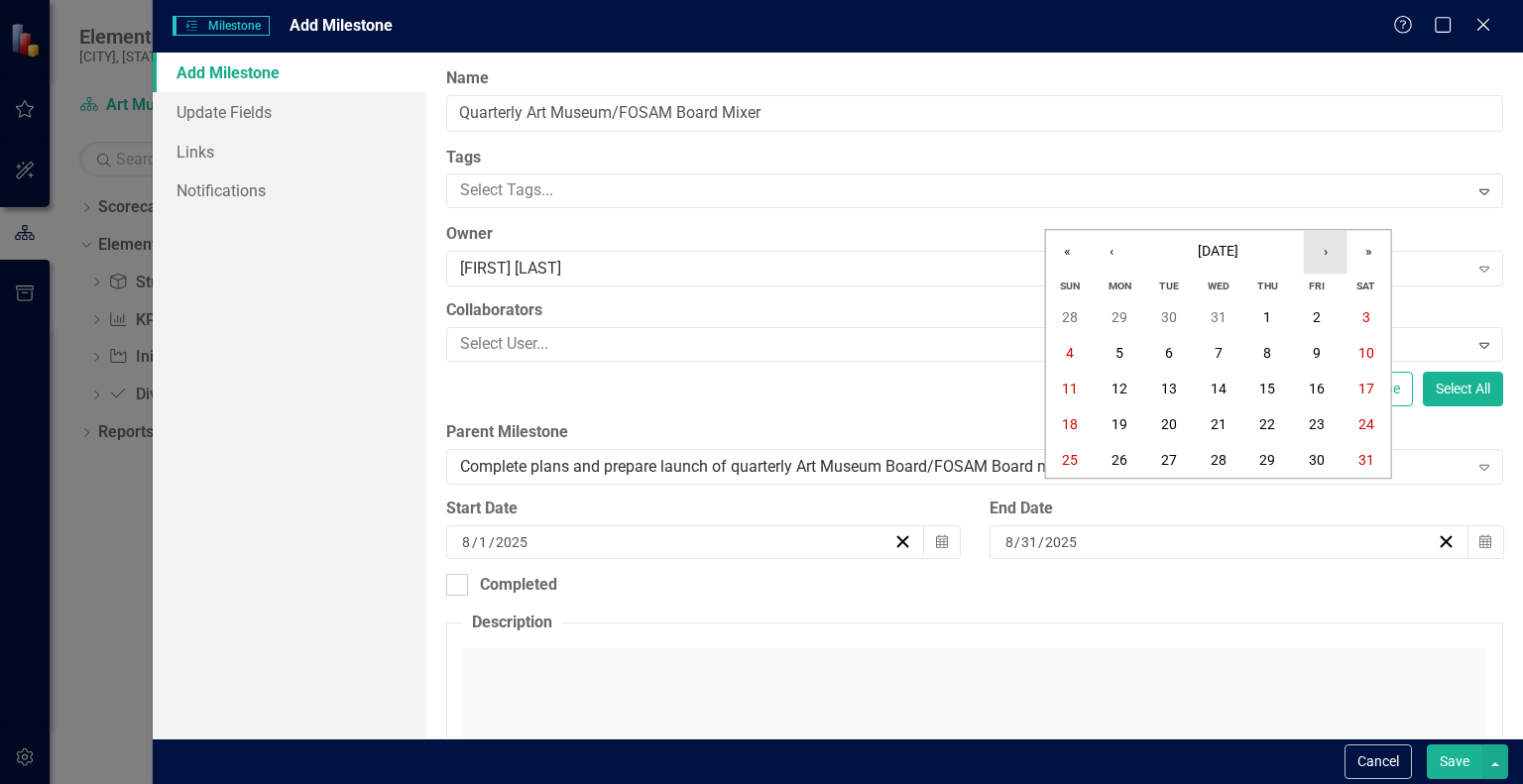 click on "›" at bounding box center (1326, 252) 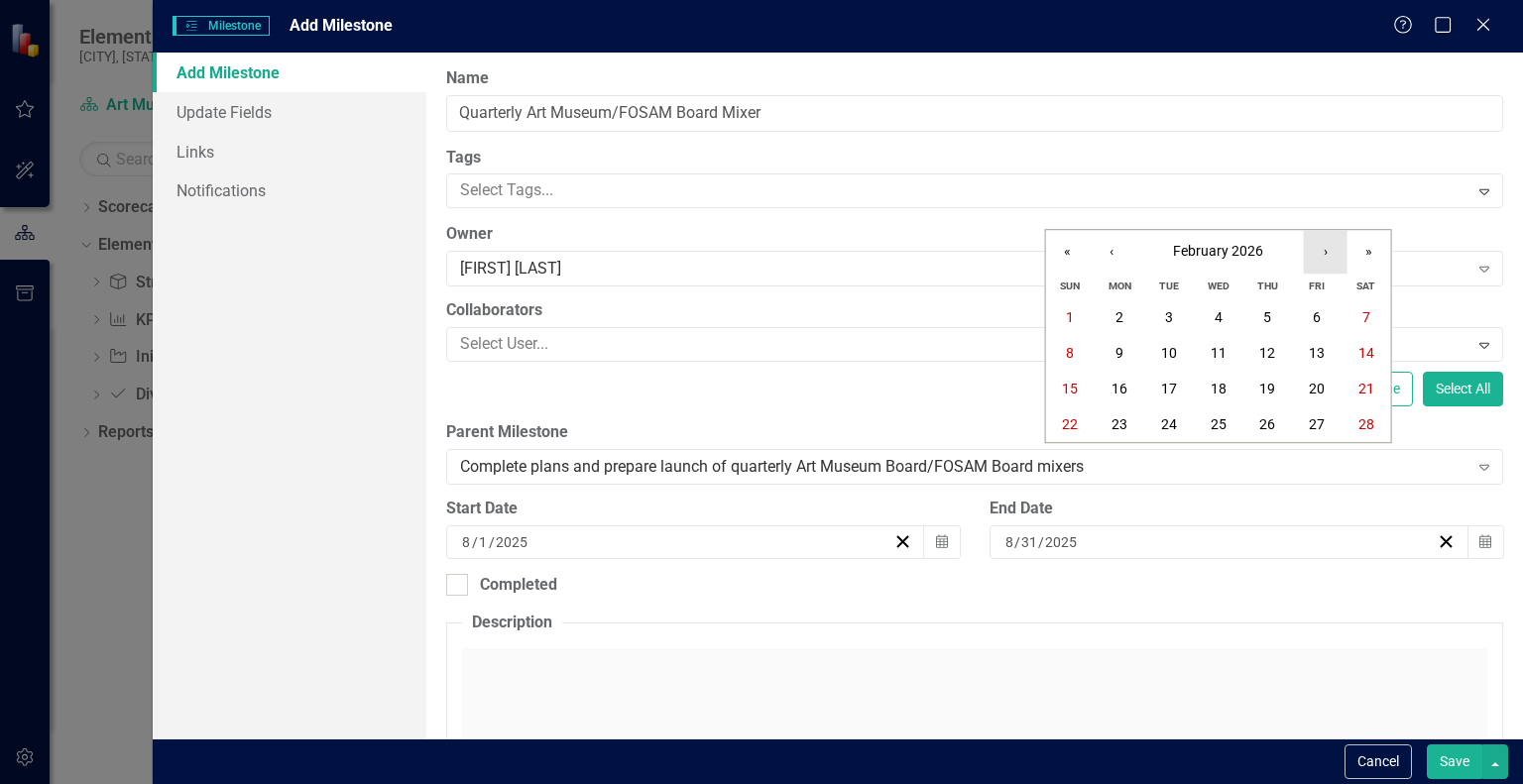 click on "›" at bounding box center (1326, 252) 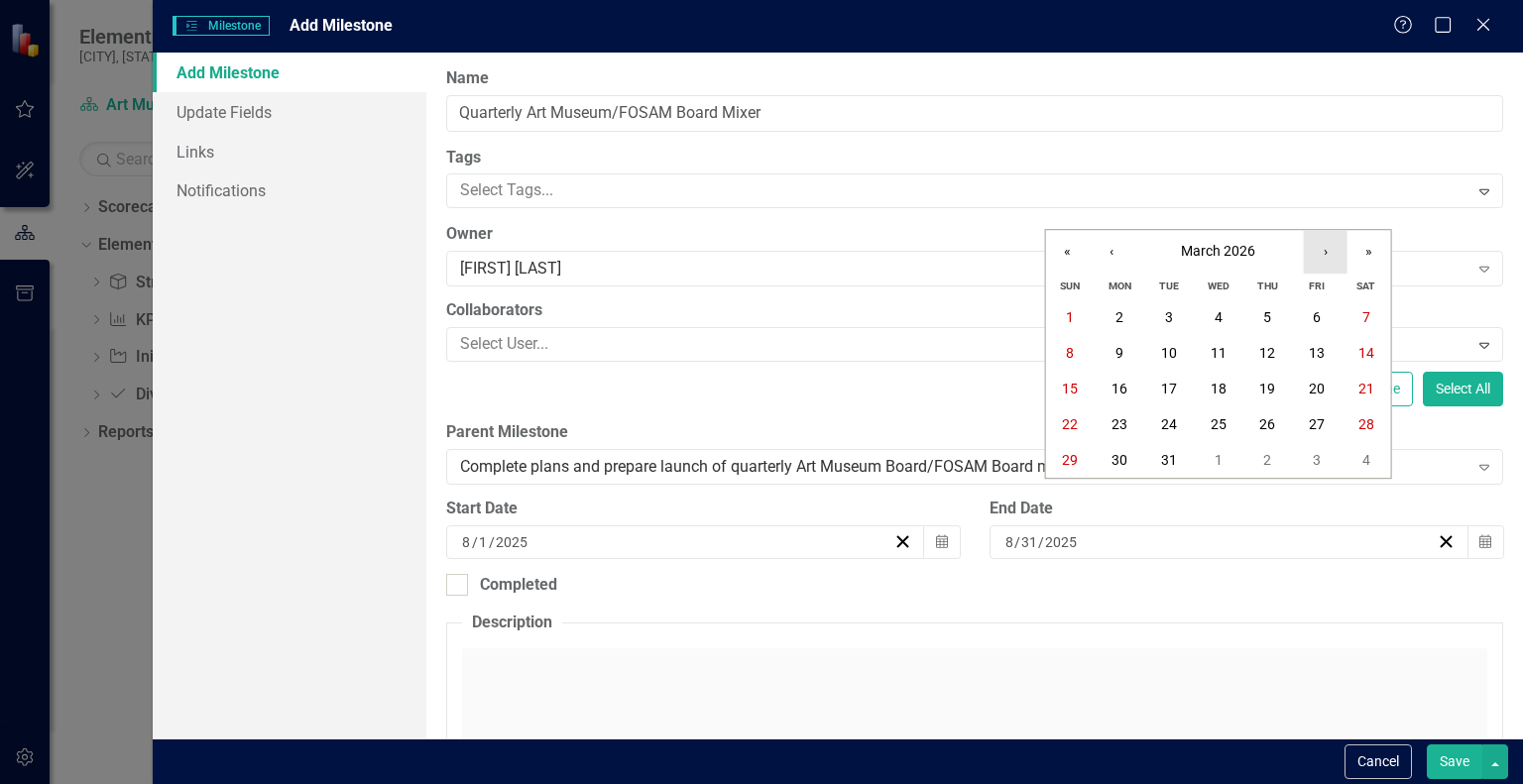 click on "›" at bounding box center (1326, 252) 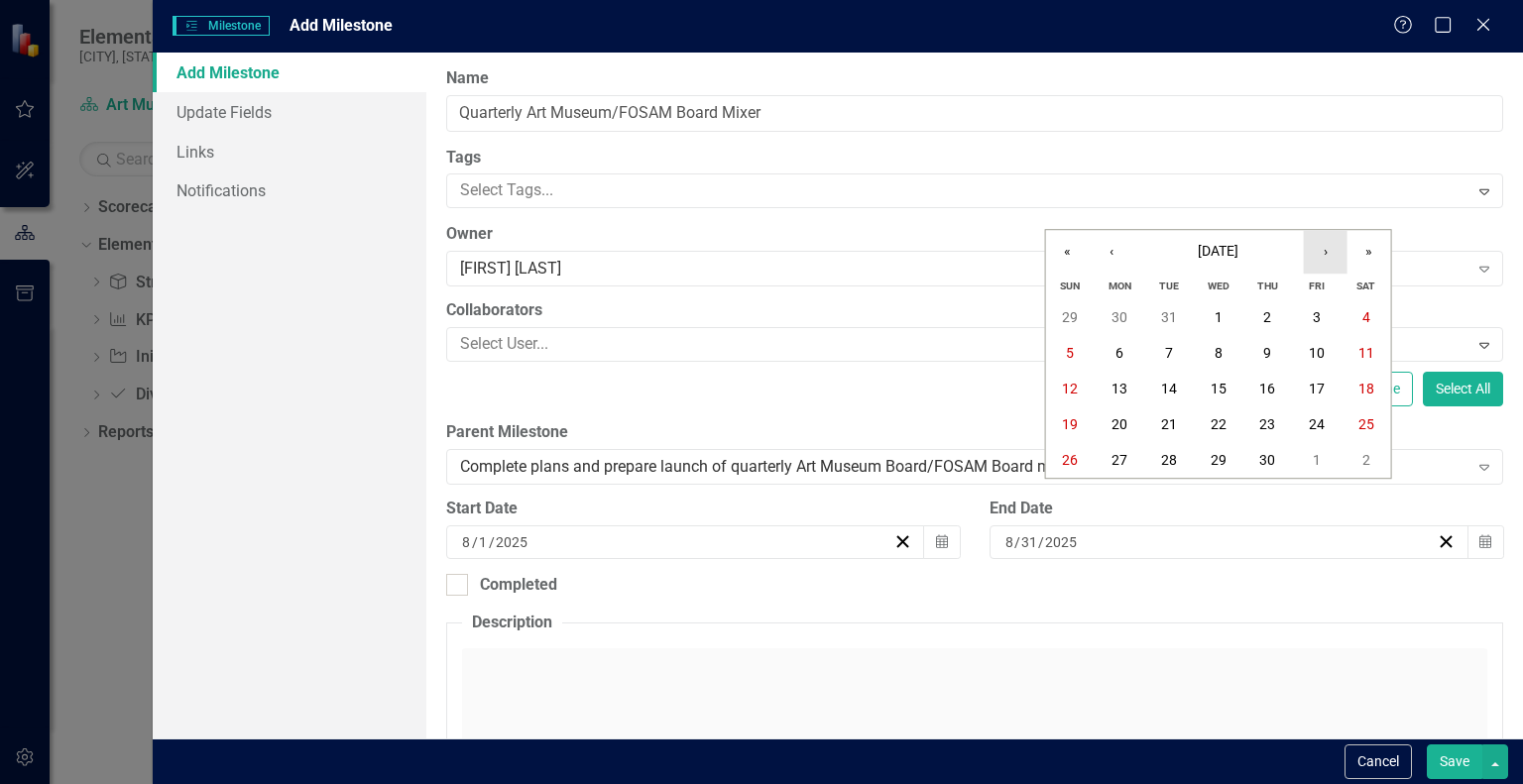 click on "›" at bounding box center (1326, 252) 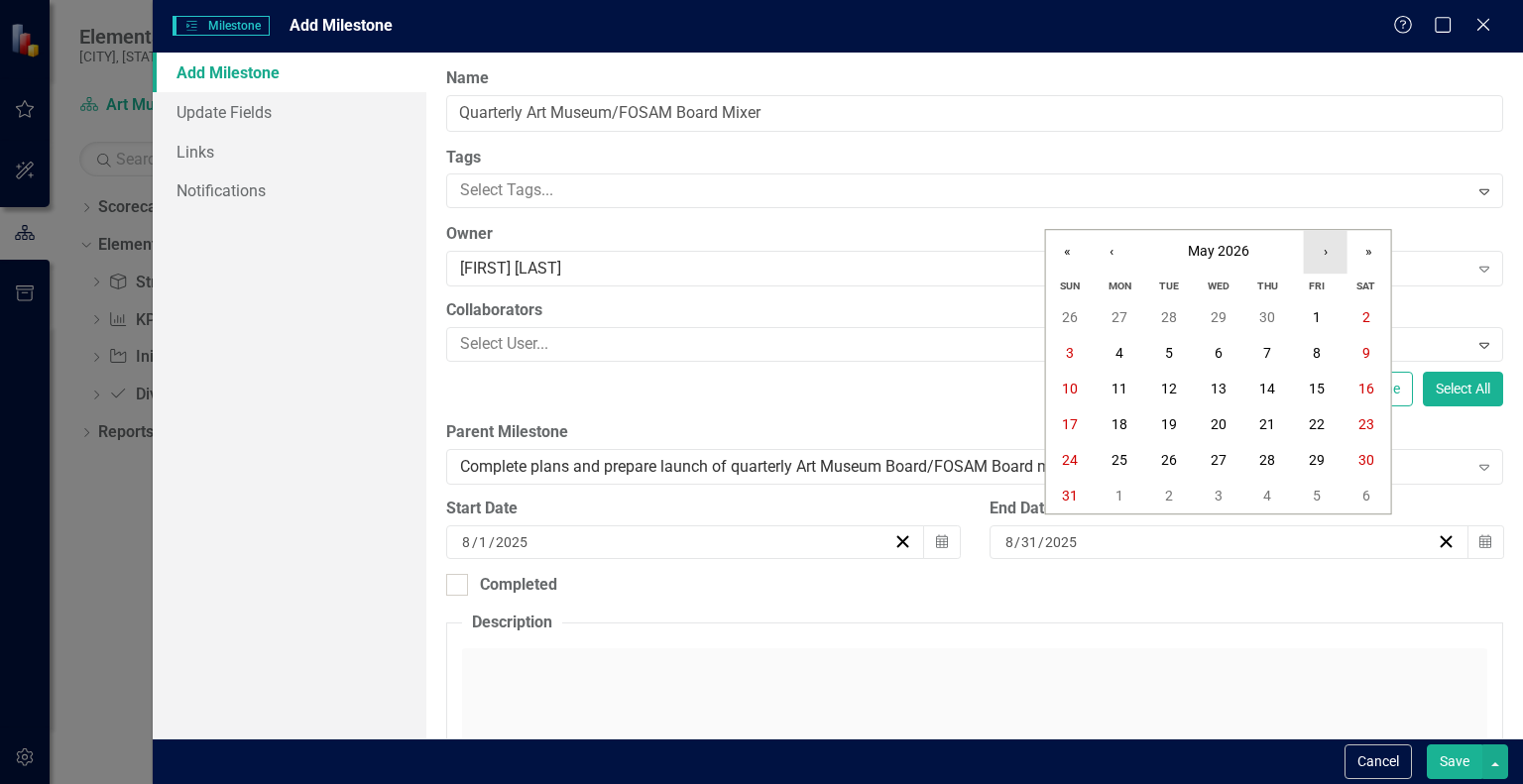 click on "›" at bounding box center (1326, 252) 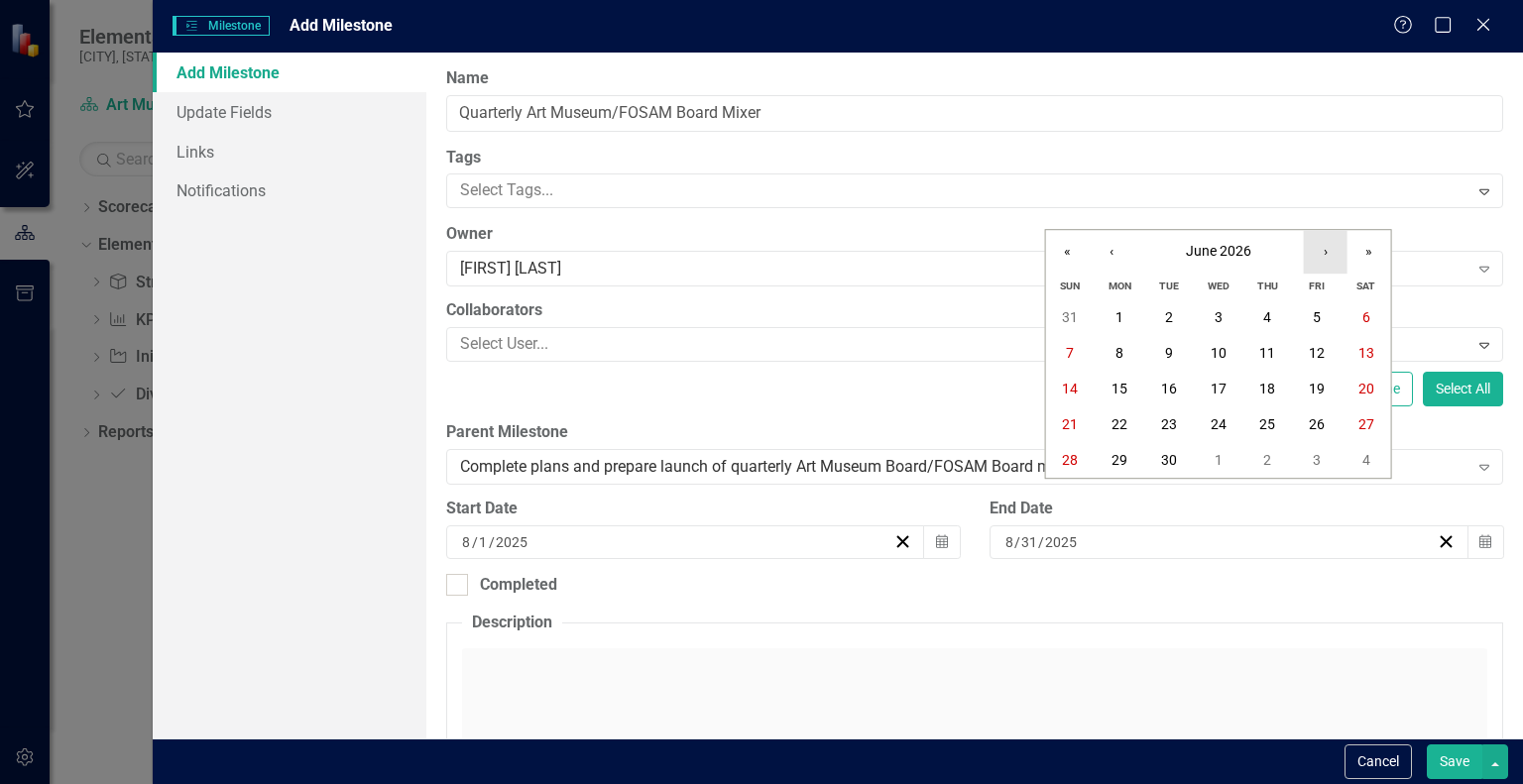 click on "›" at bounding box center (1326, 252) 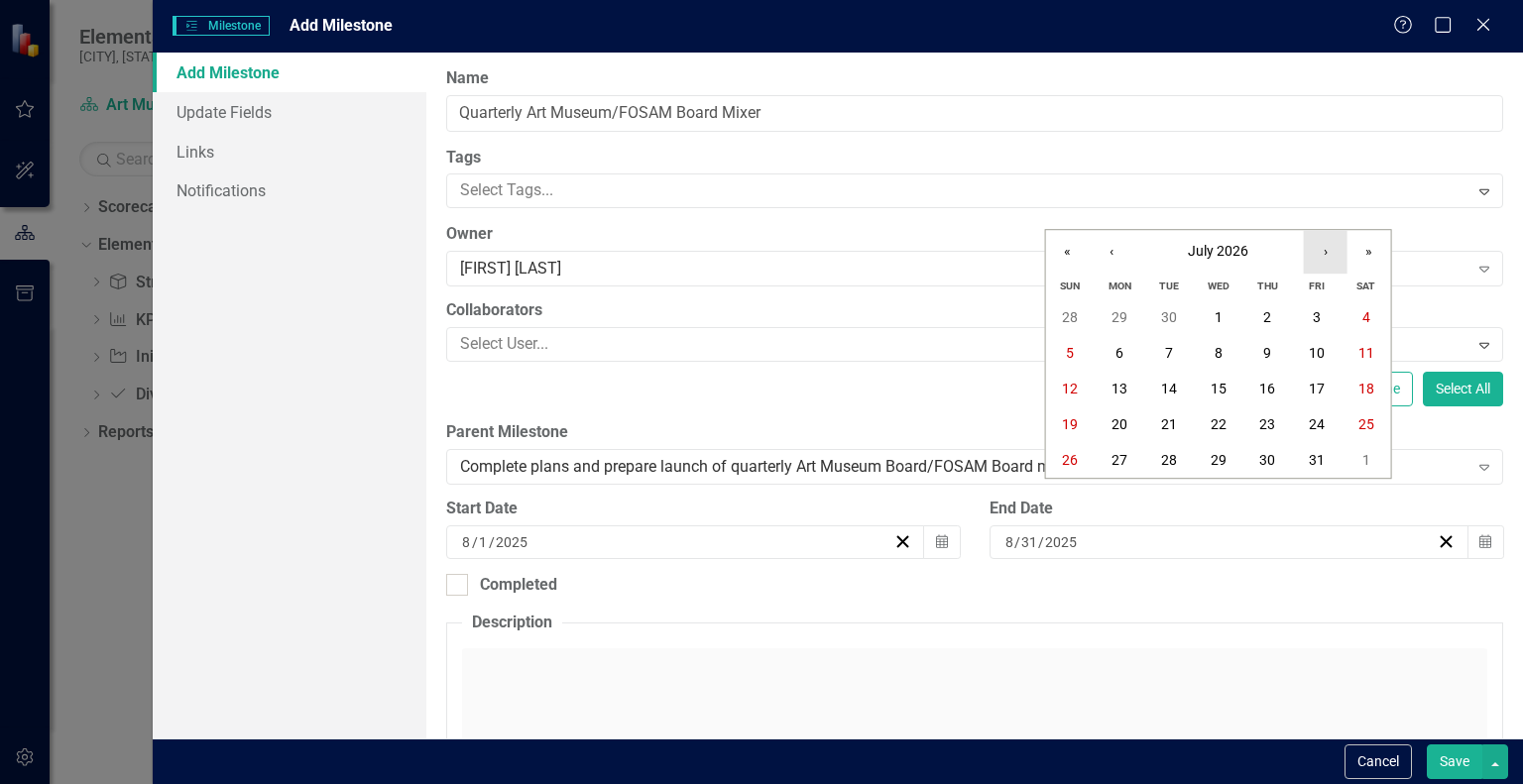 click on "›" at bounding box center (1326, 252) 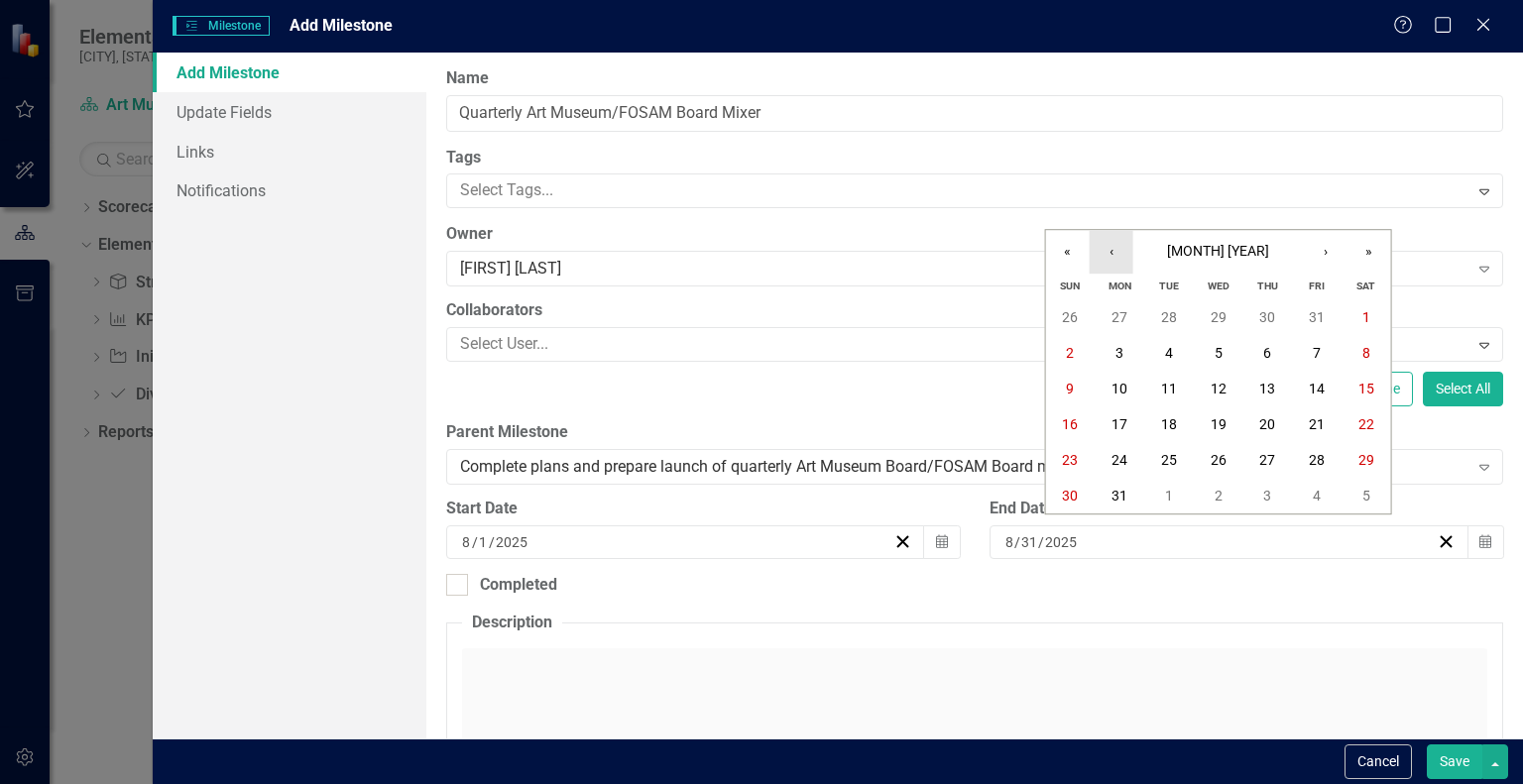 click on "‹" at bounding box center (1112, 252) 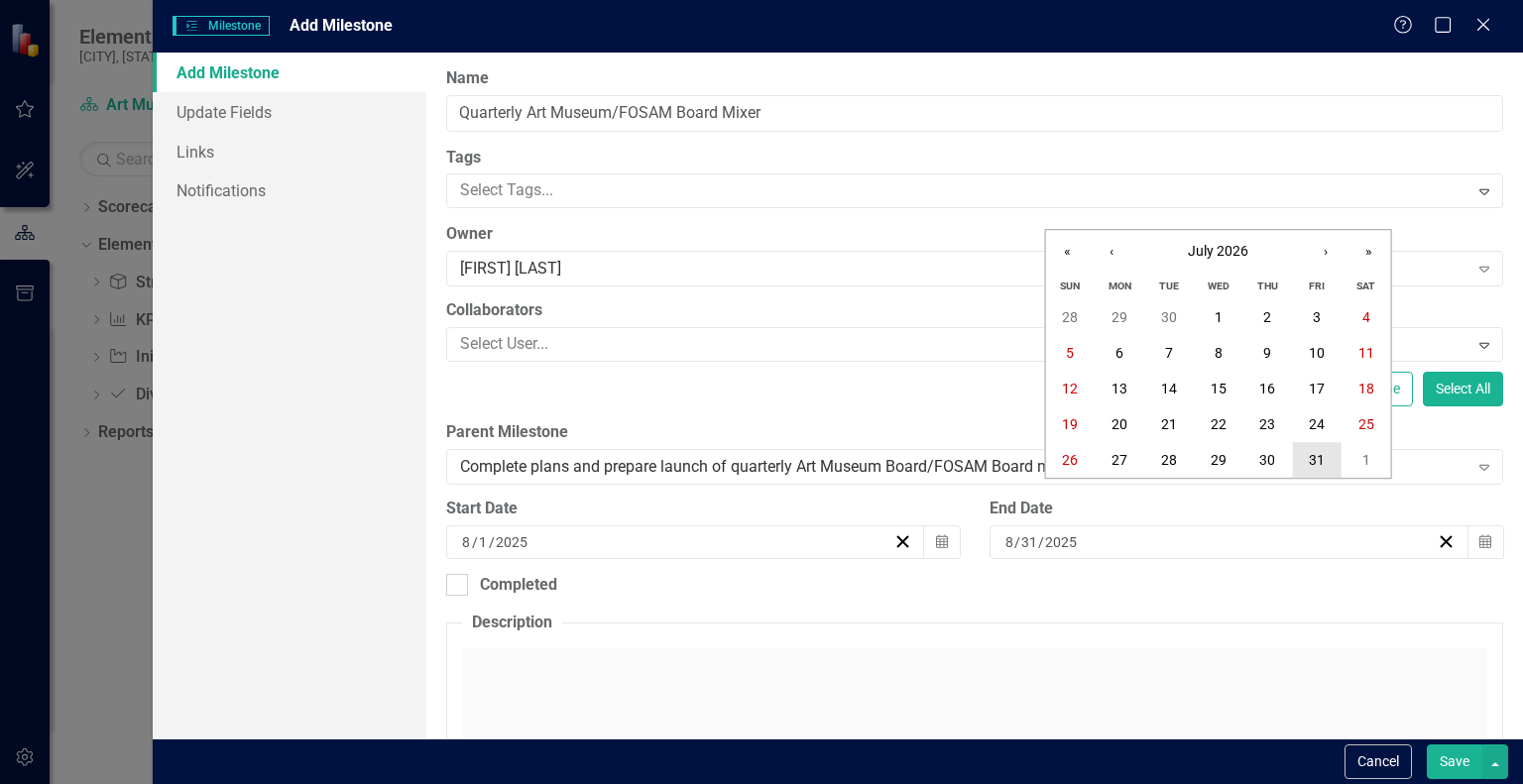 click on "31" at bounding box center [1317, 460] 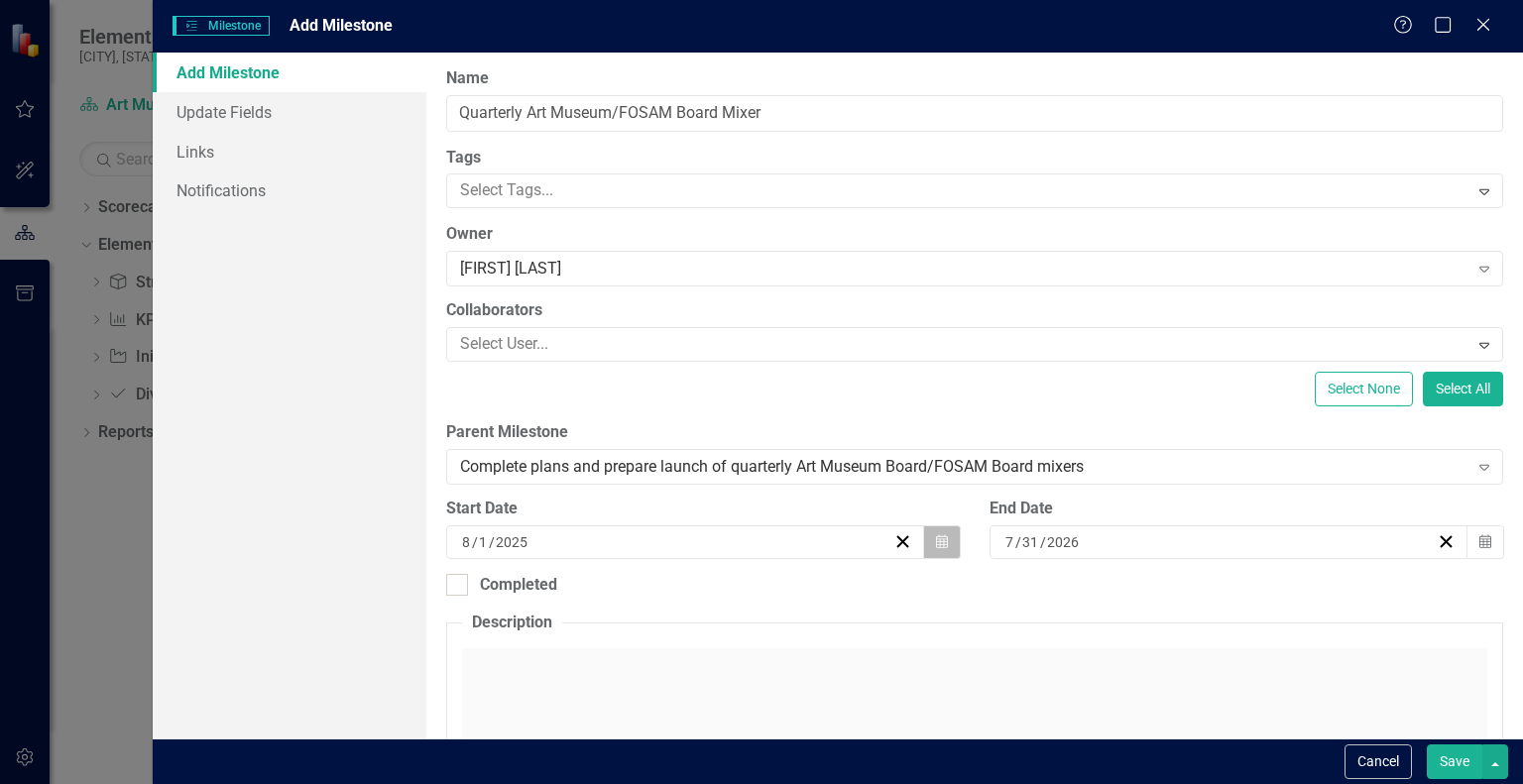 click 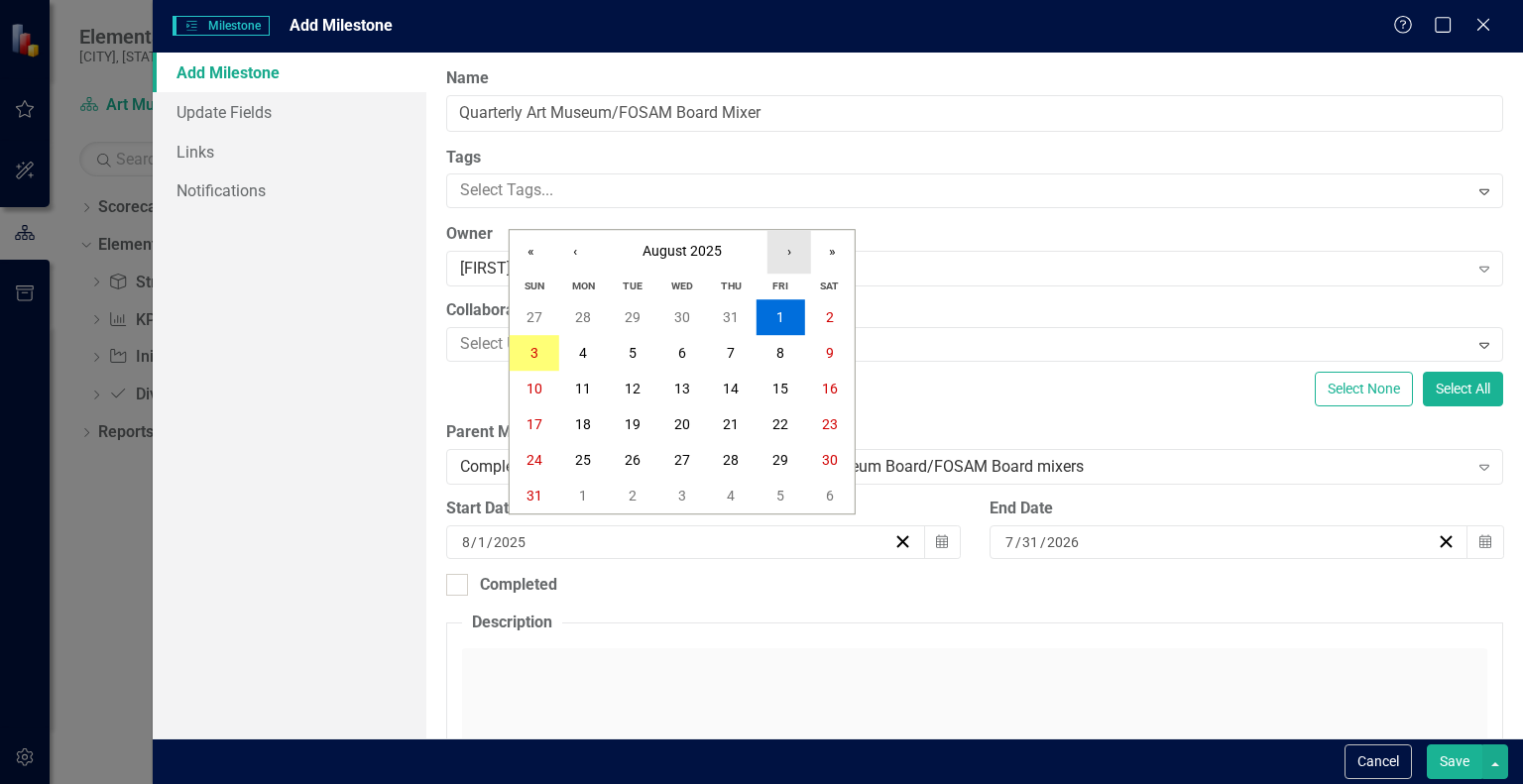 click on "›" at bounding box center (789, 252) 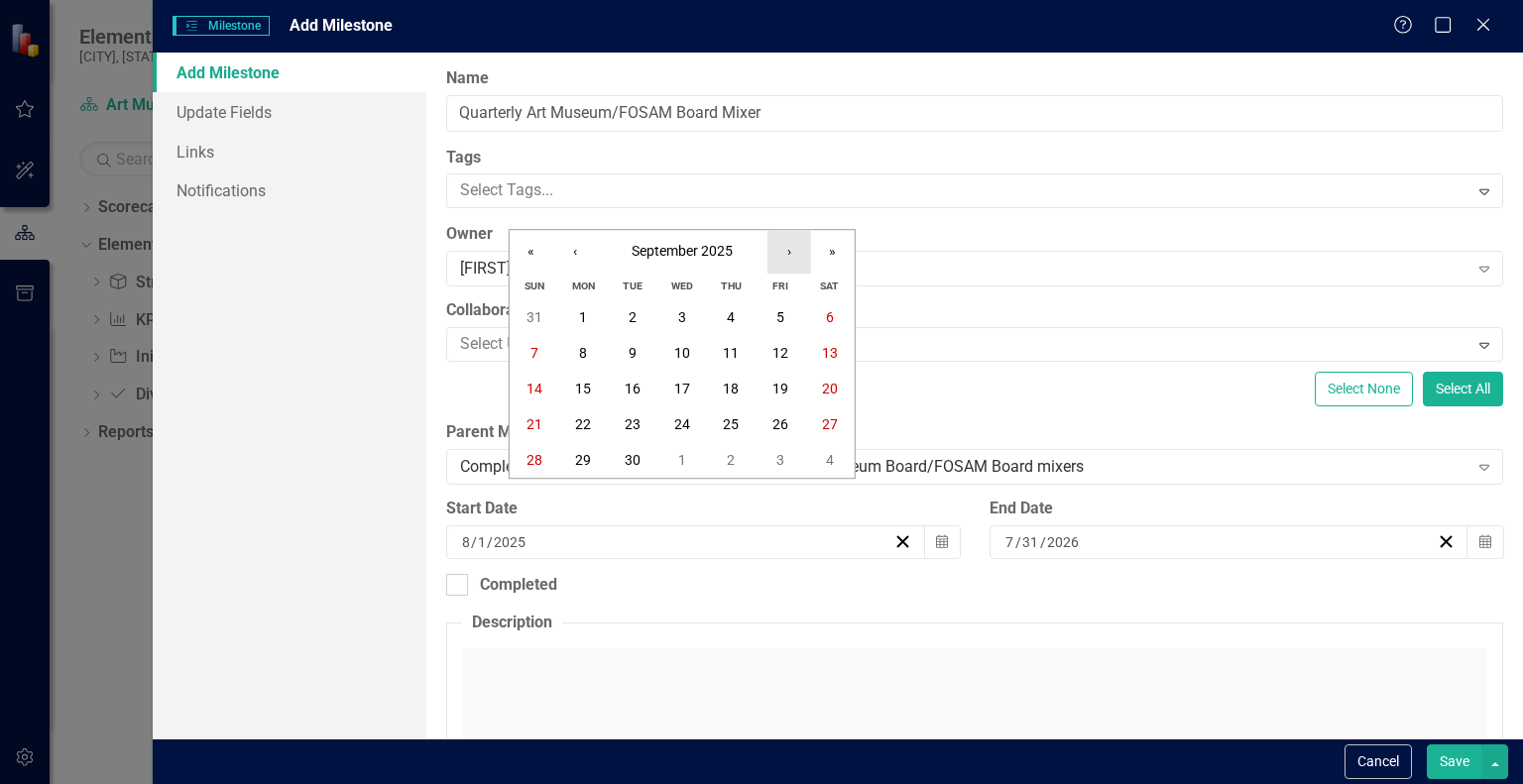 click on "›" at bounding box center [789, 252] 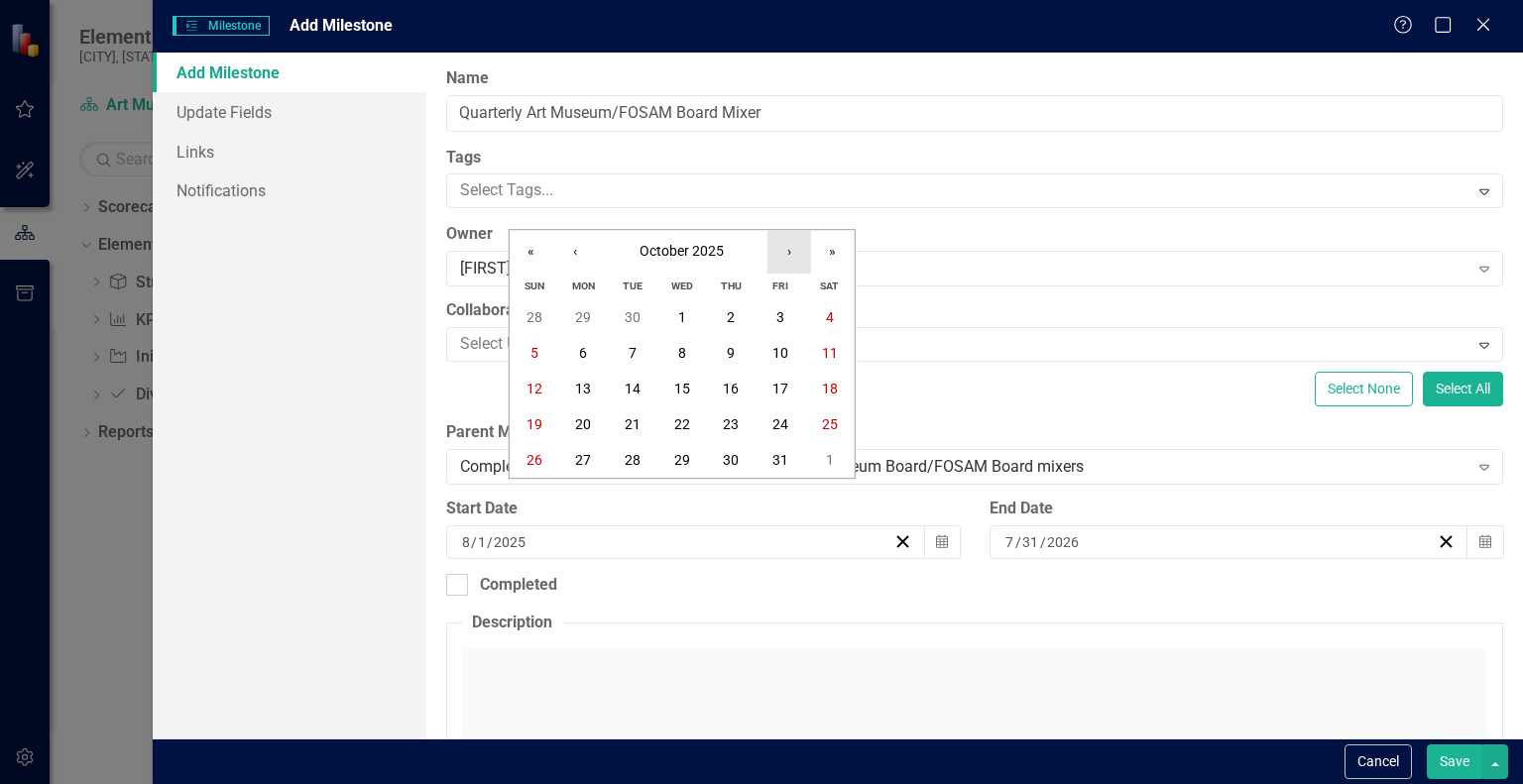 click on "›" at bounding box center (789, 252) 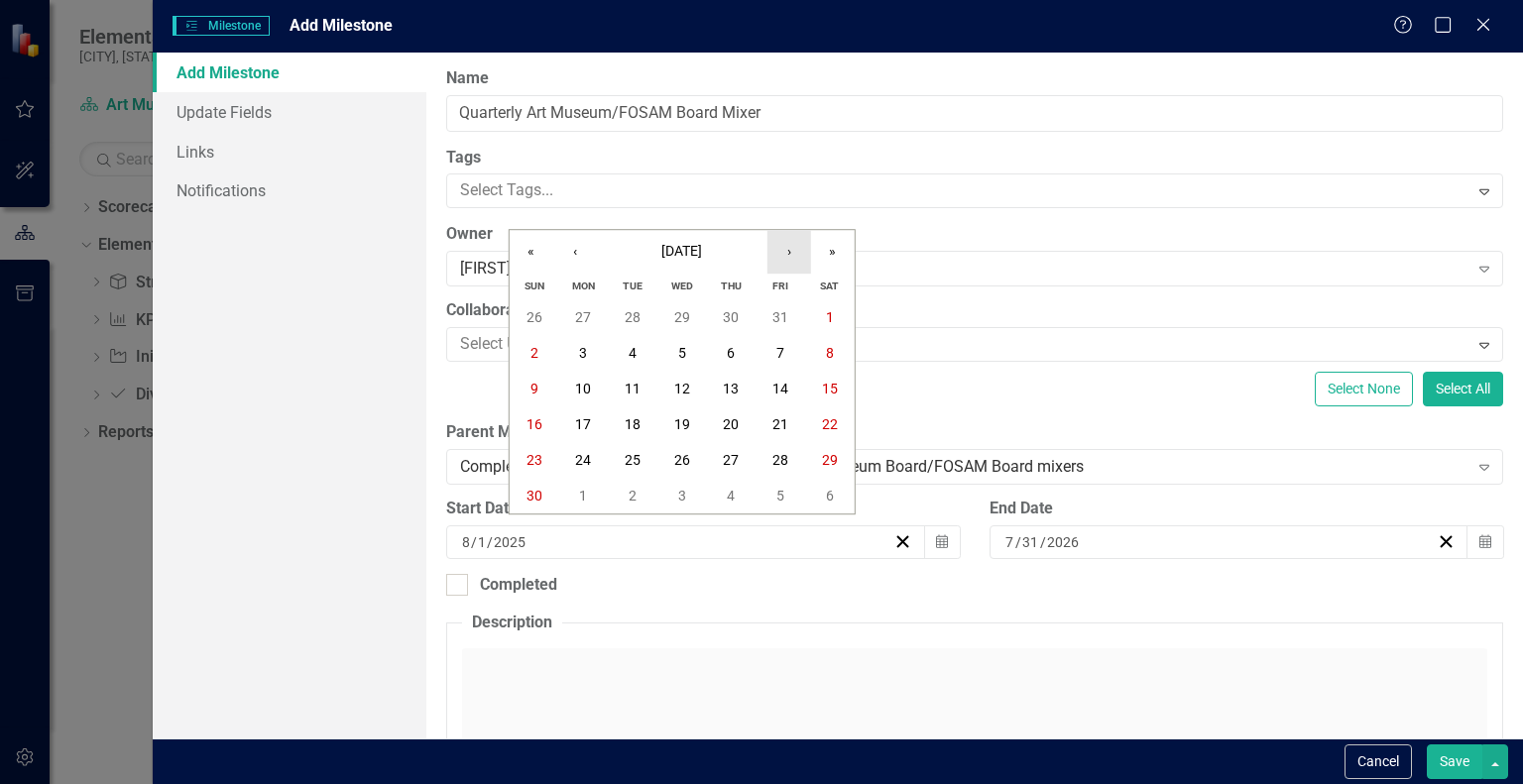 click on "›" at bounding box center (789, 252) 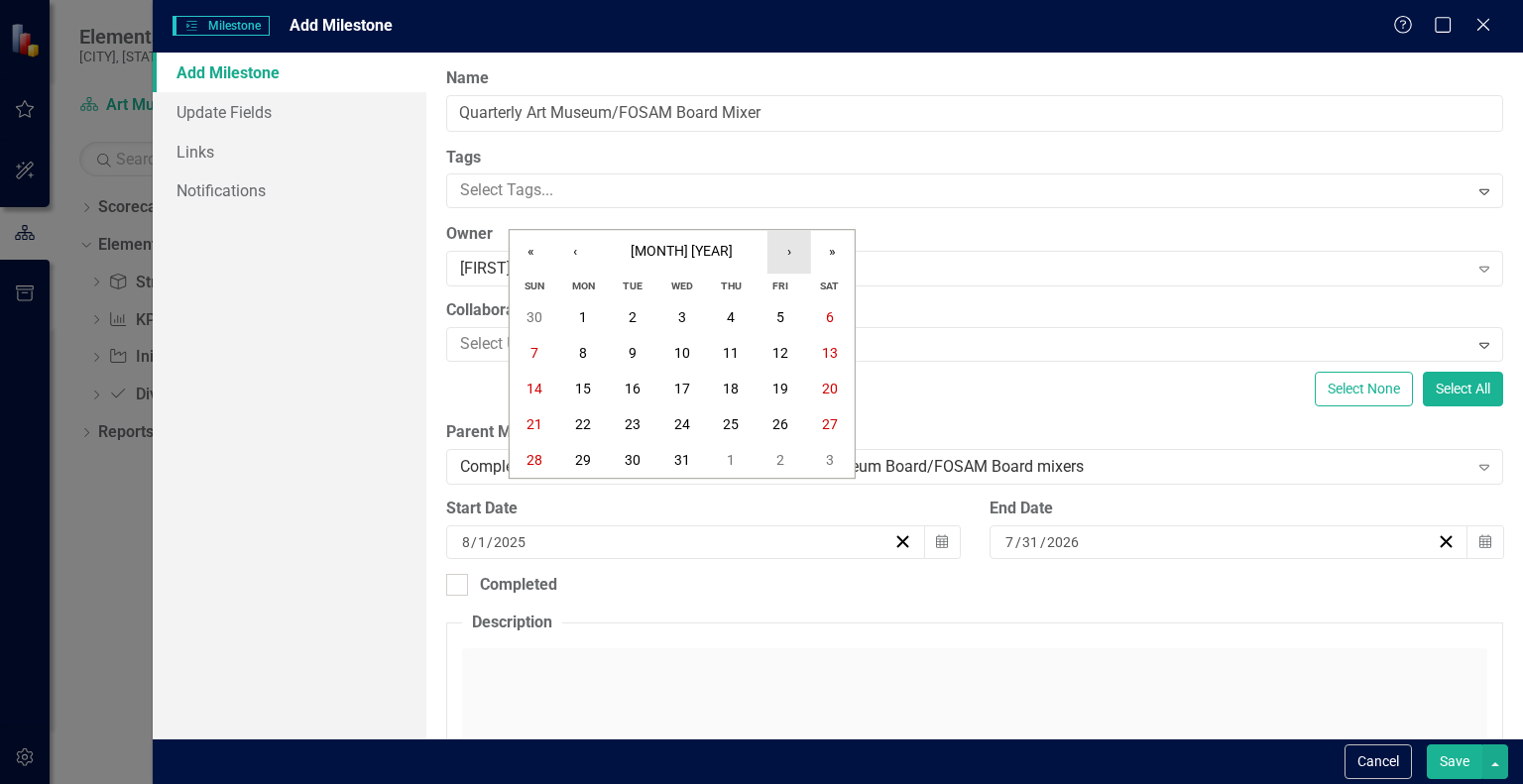 click on "›" at bounding box center [789, 252] 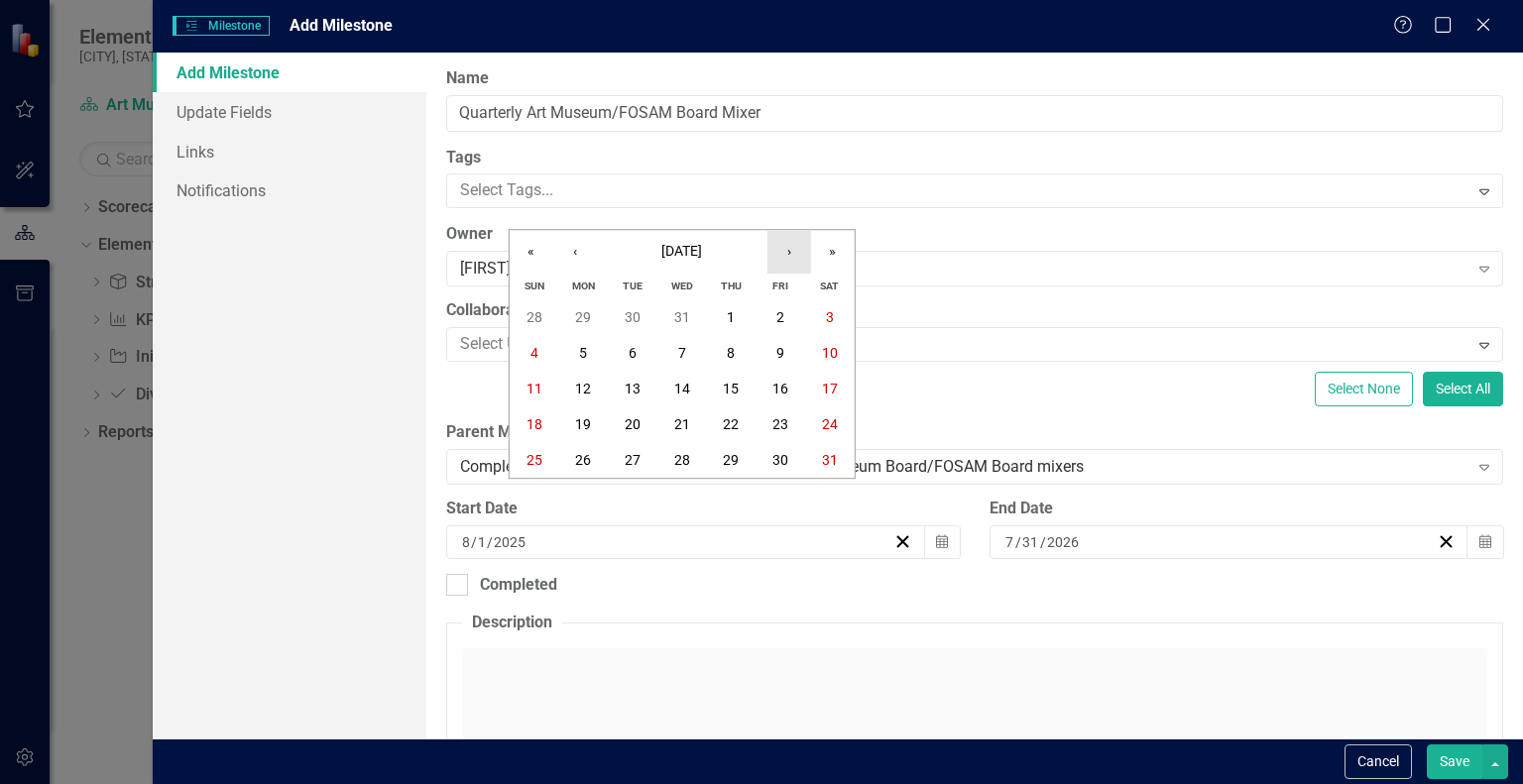 click on "›" at bounding box center (789, 252) 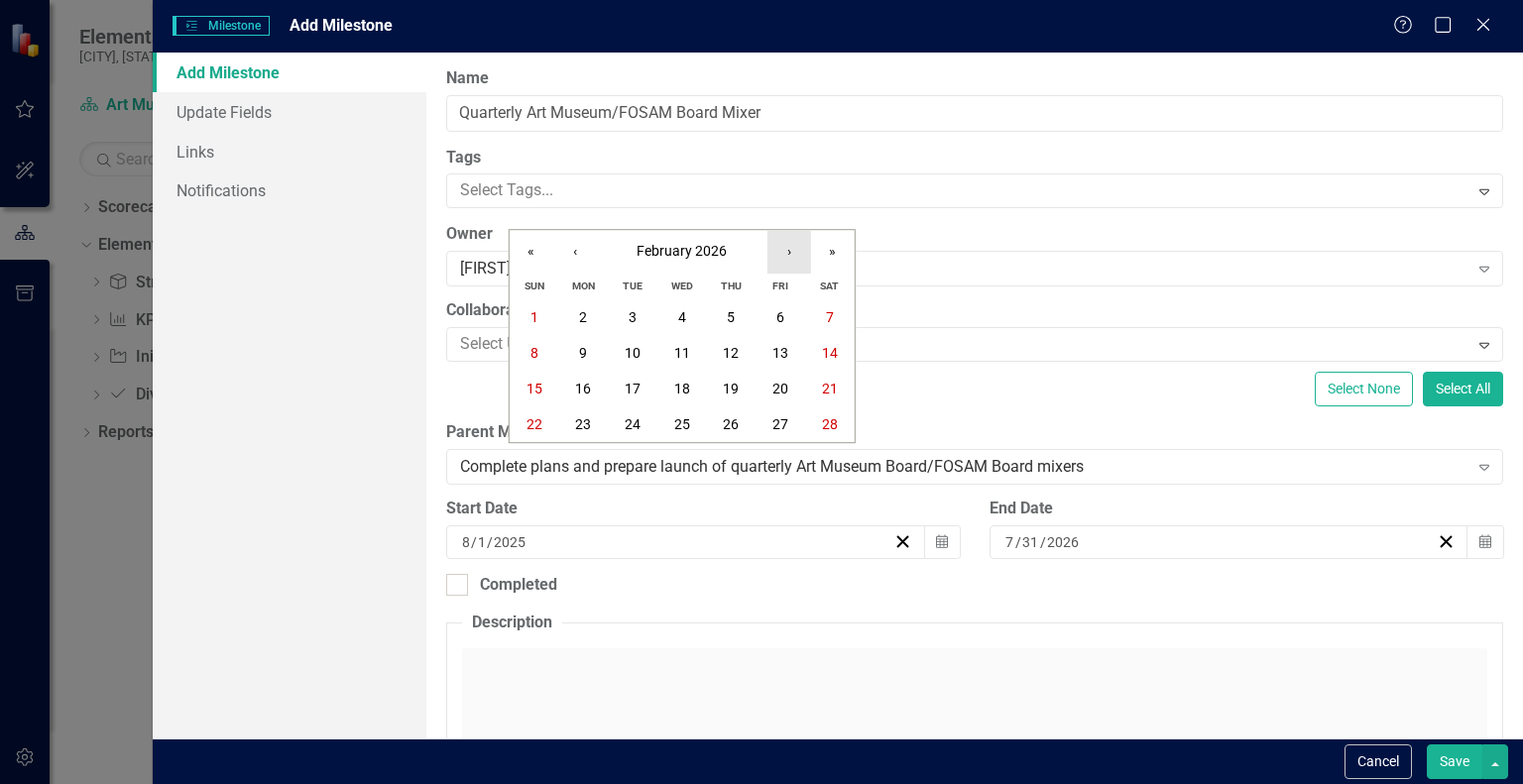 click on "›" at bounding box center [789, 252] 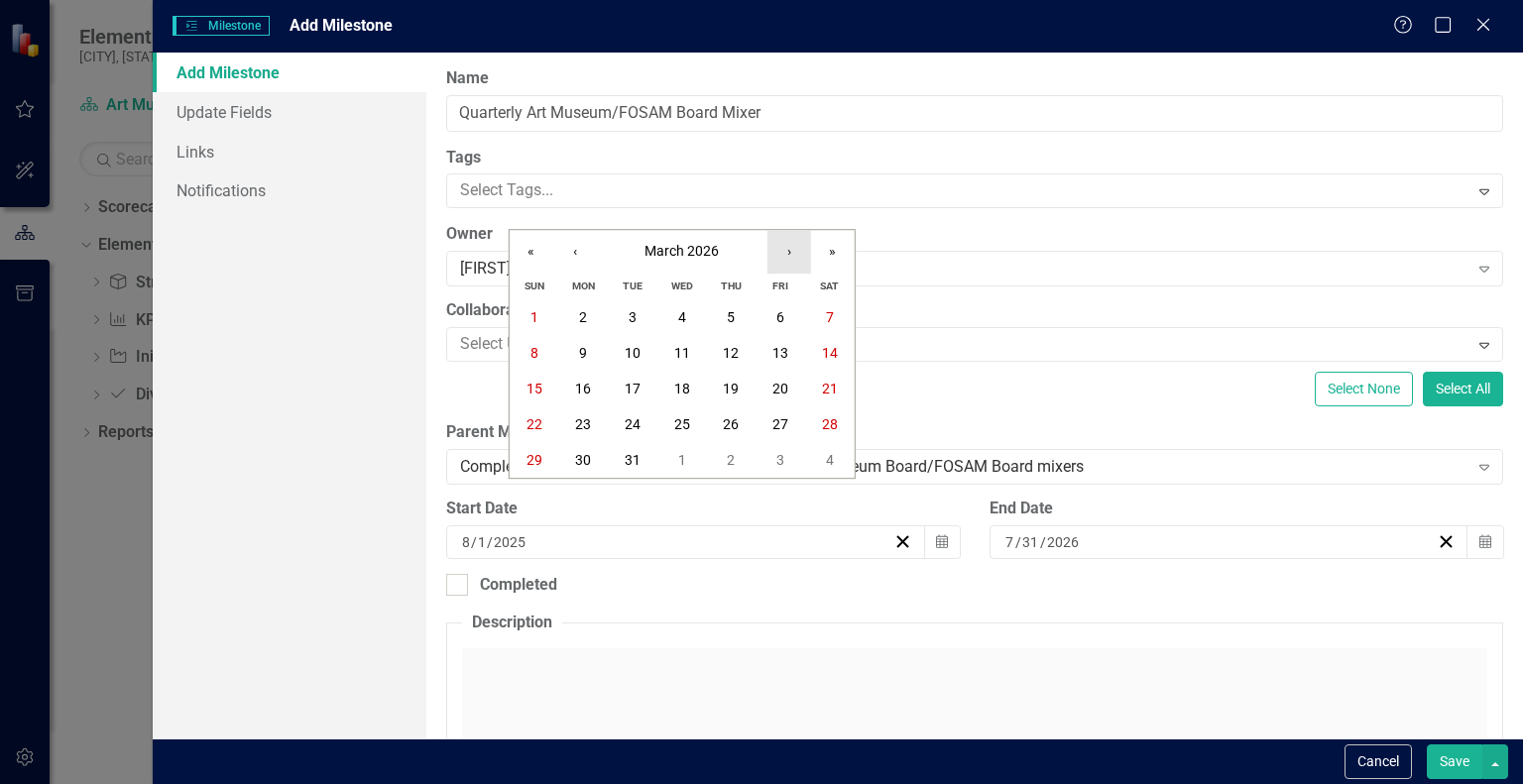 click on "›" at bounding box center (789, 252) 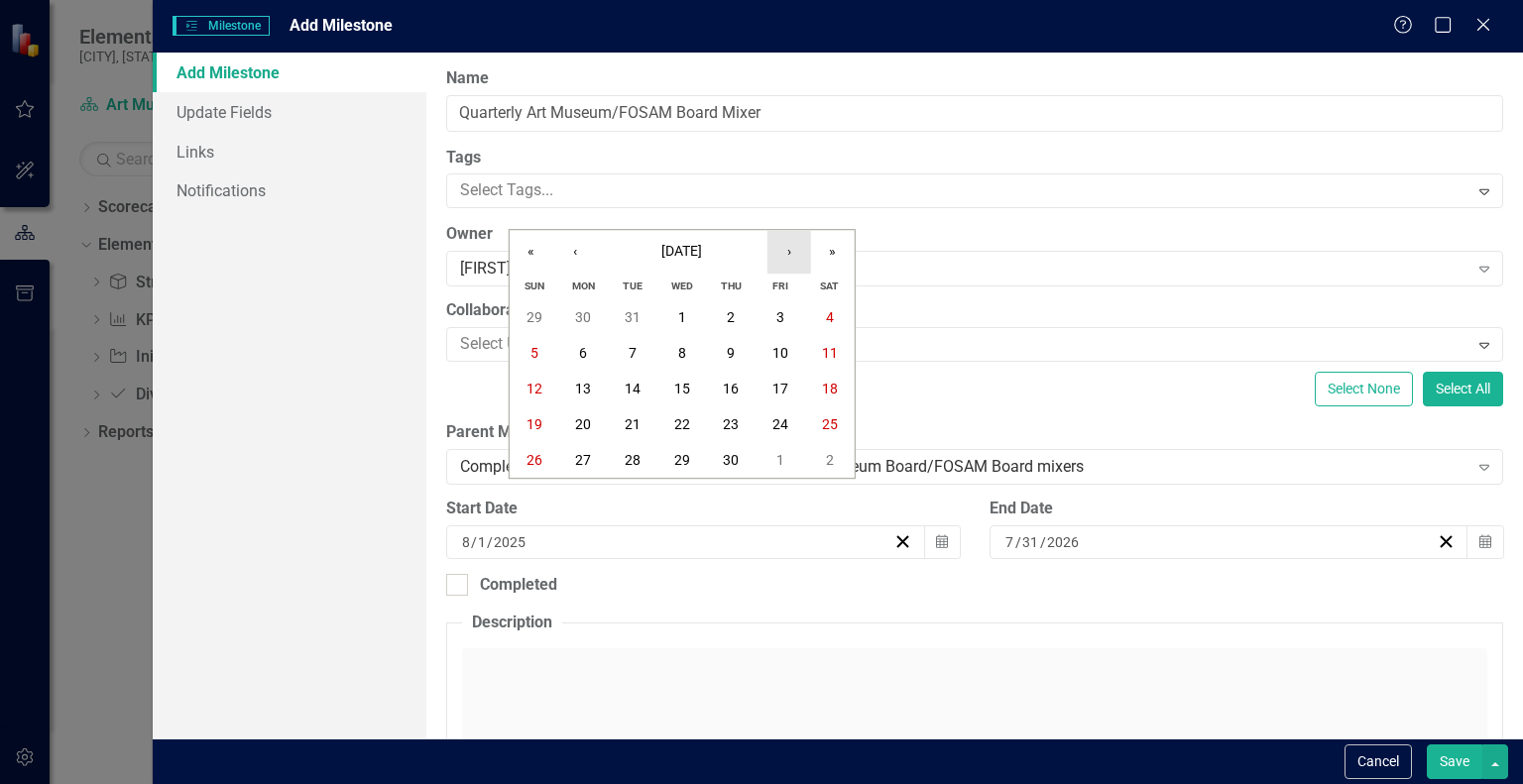 click on "›" at bounding box center (789, 252) 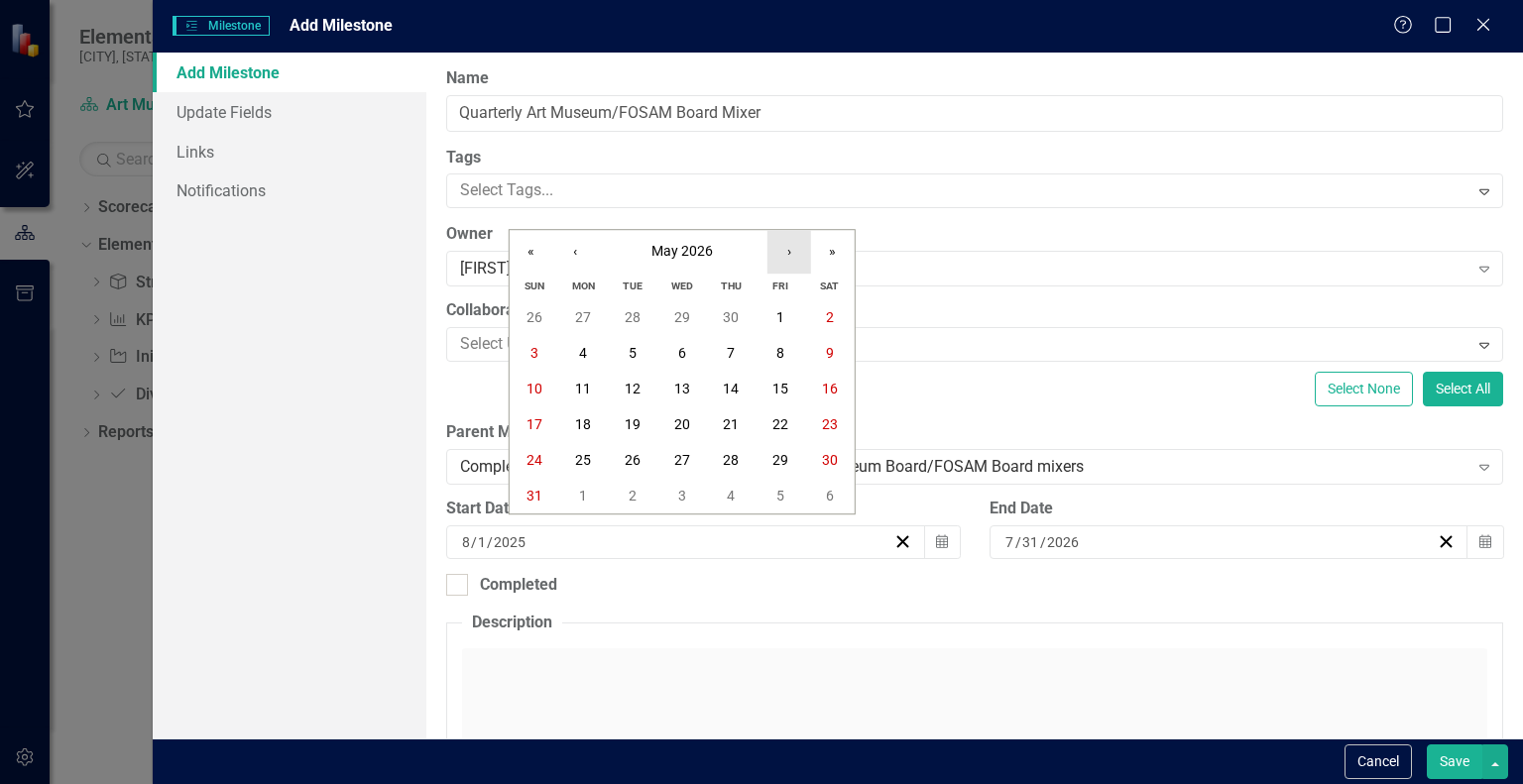click on "›" at bounding box center [789, 252] 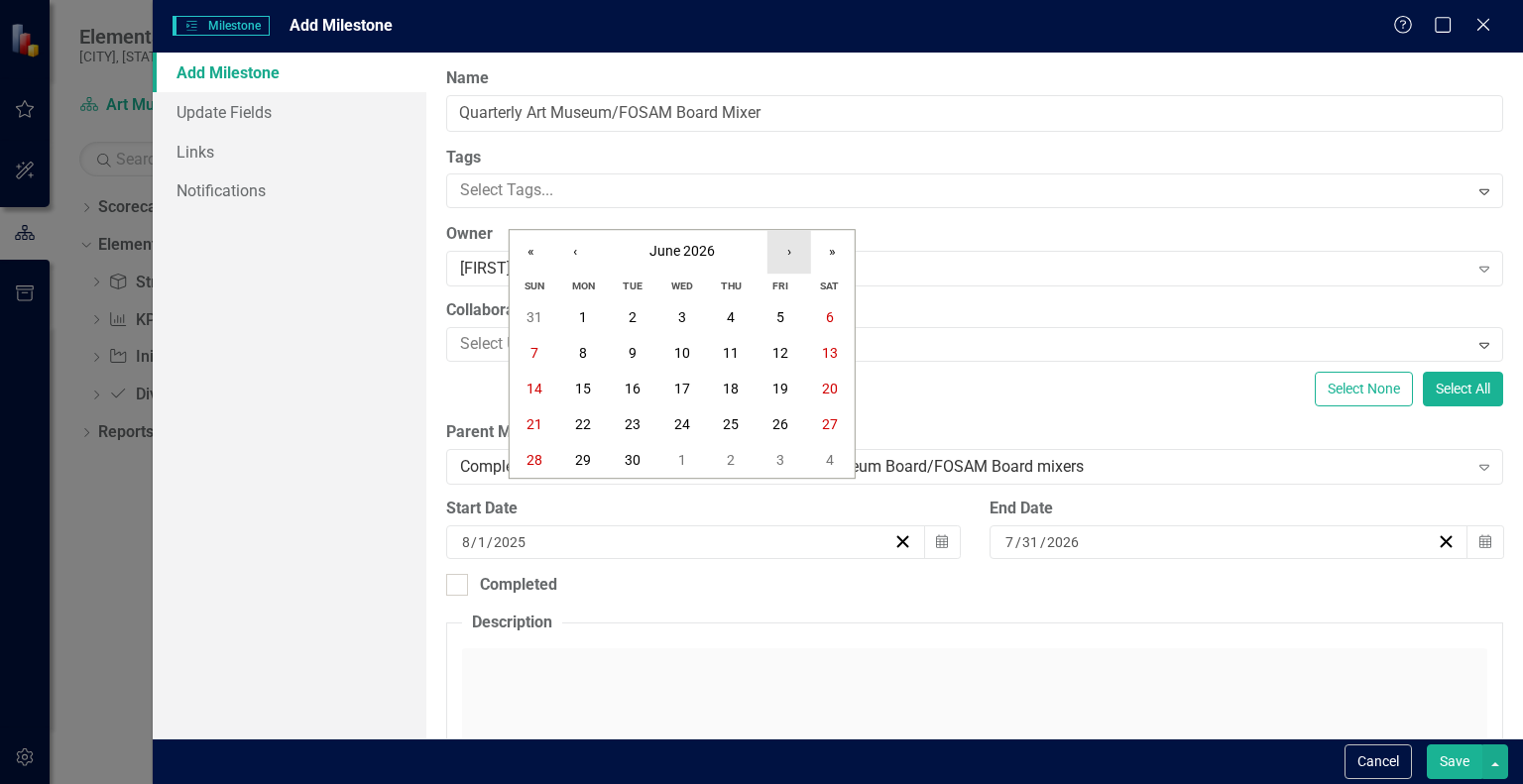 click on "›" at bounding box center (789, 252) 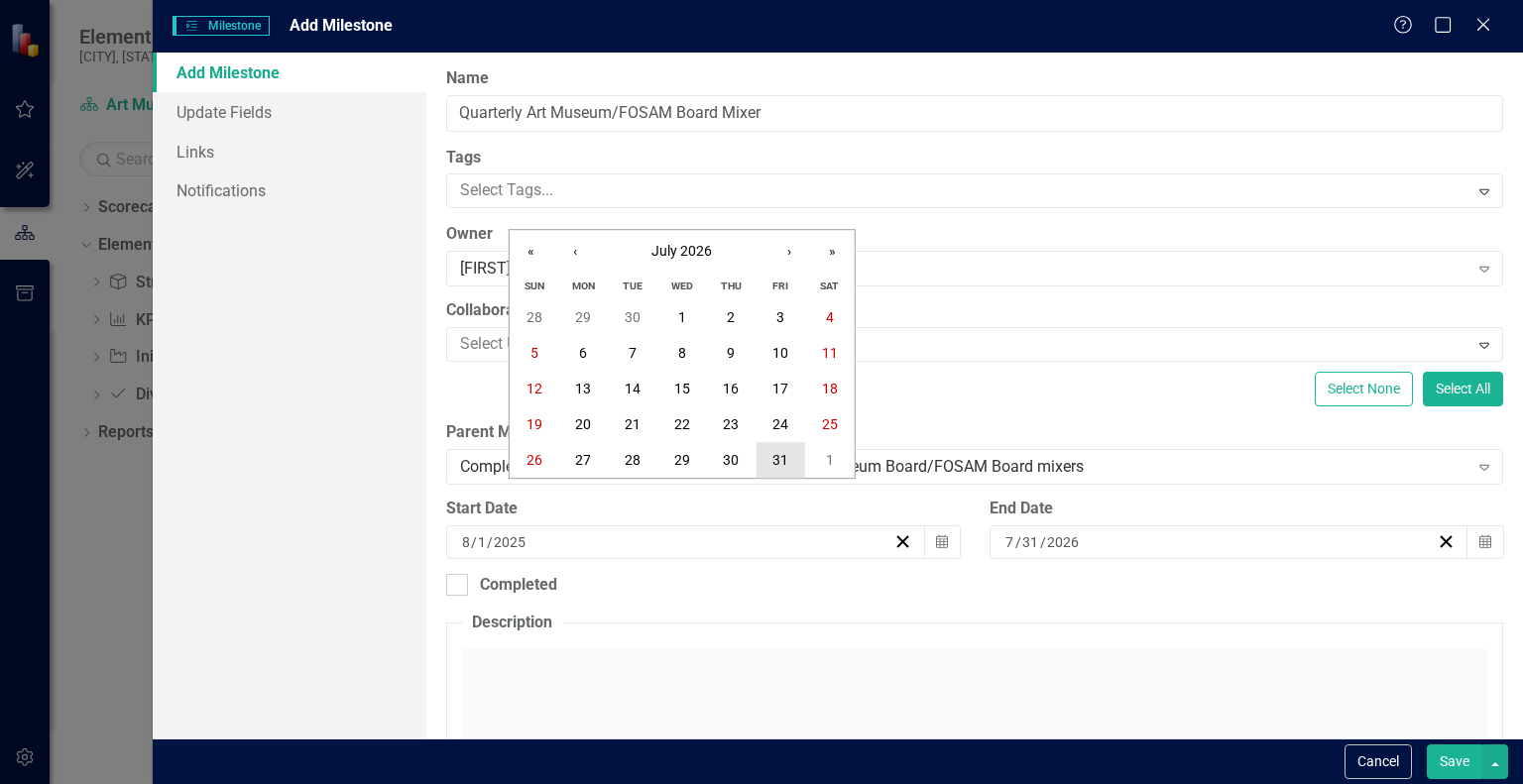 click on "31" at bounding box center (780, 460) 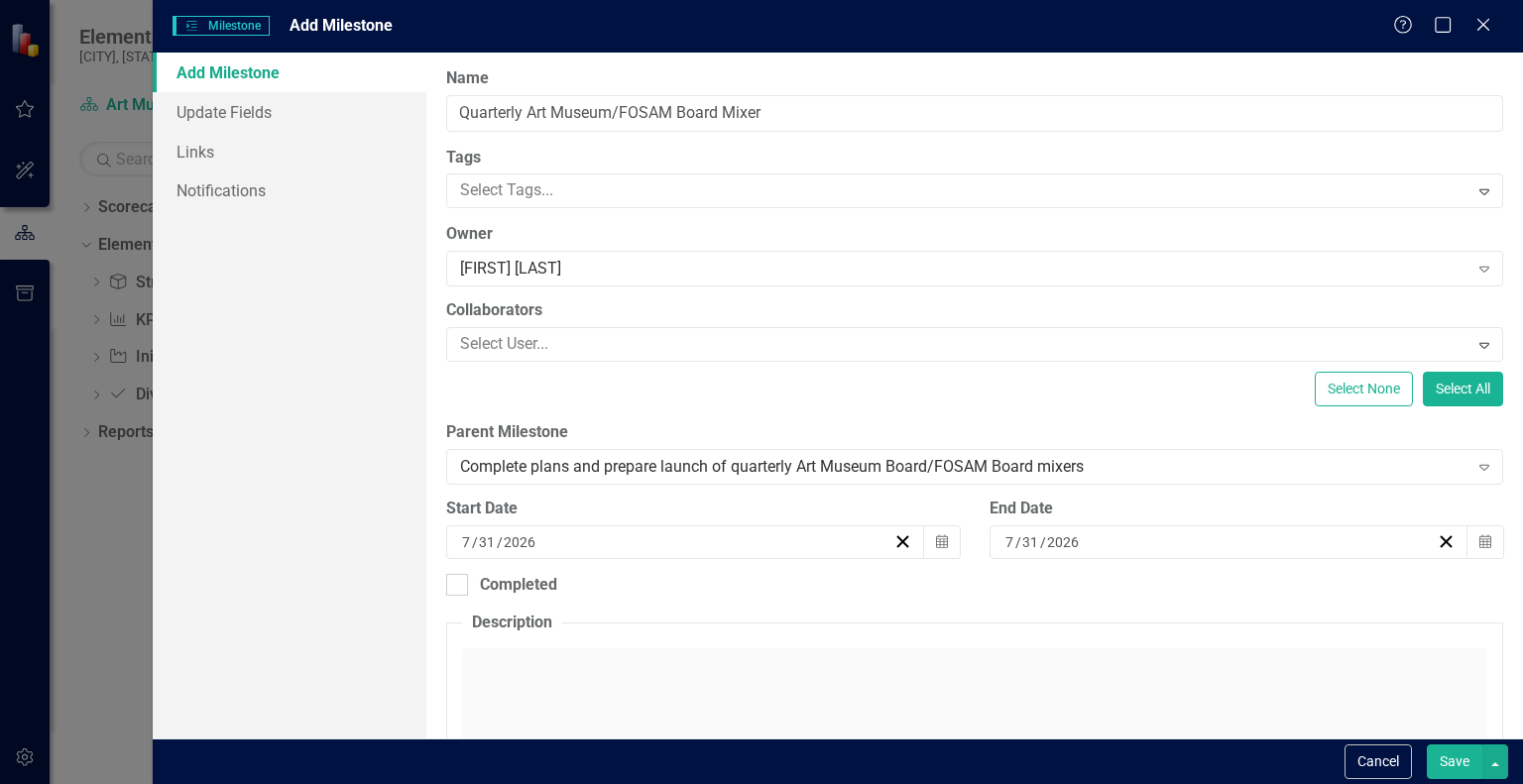 click on "Save" at bounding box center [1455, 761] 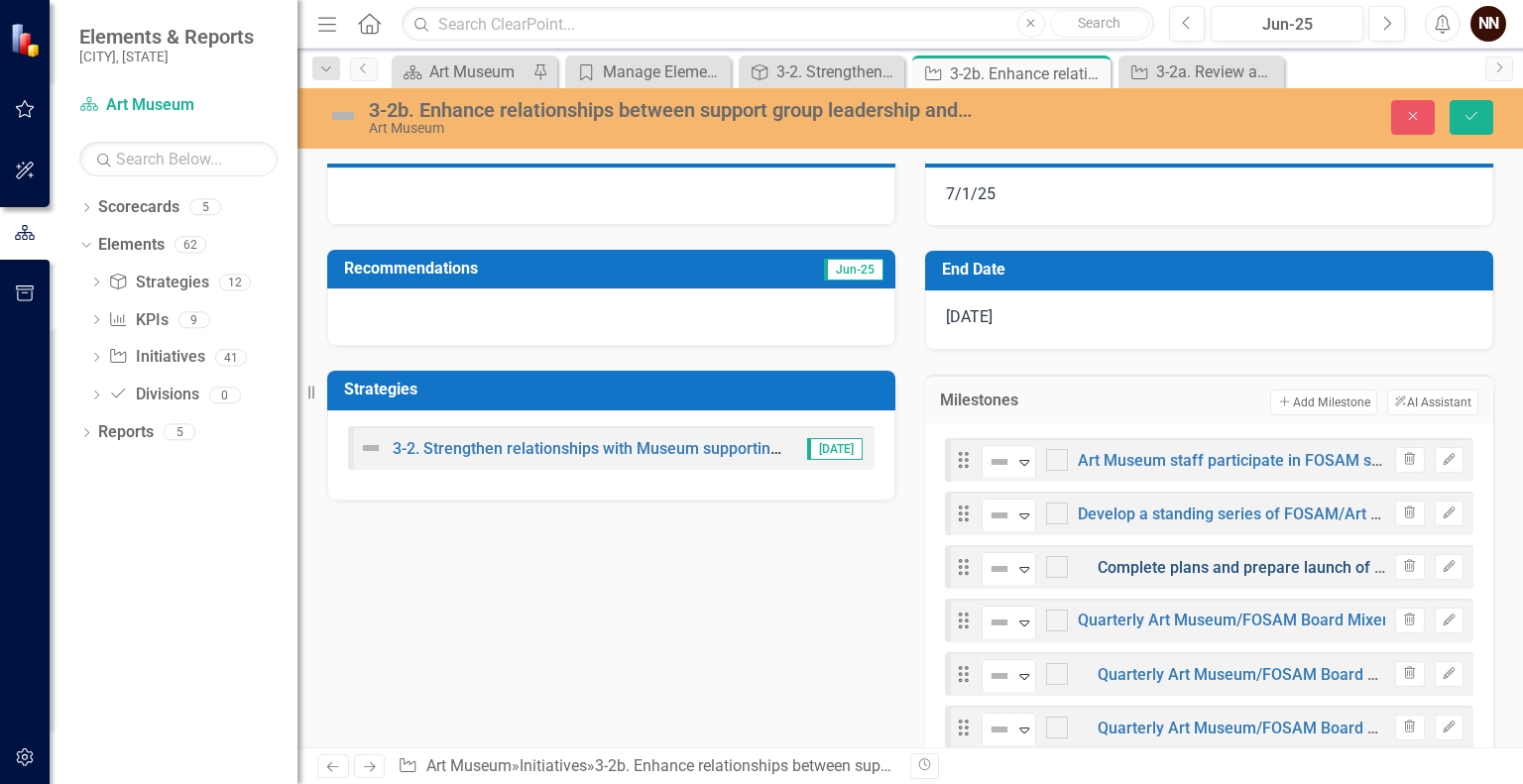 click on "Complete plans and prepare launch of quarterly Art Museum Board/FOSAM Board mixers" at bounding box center [1417, 567] 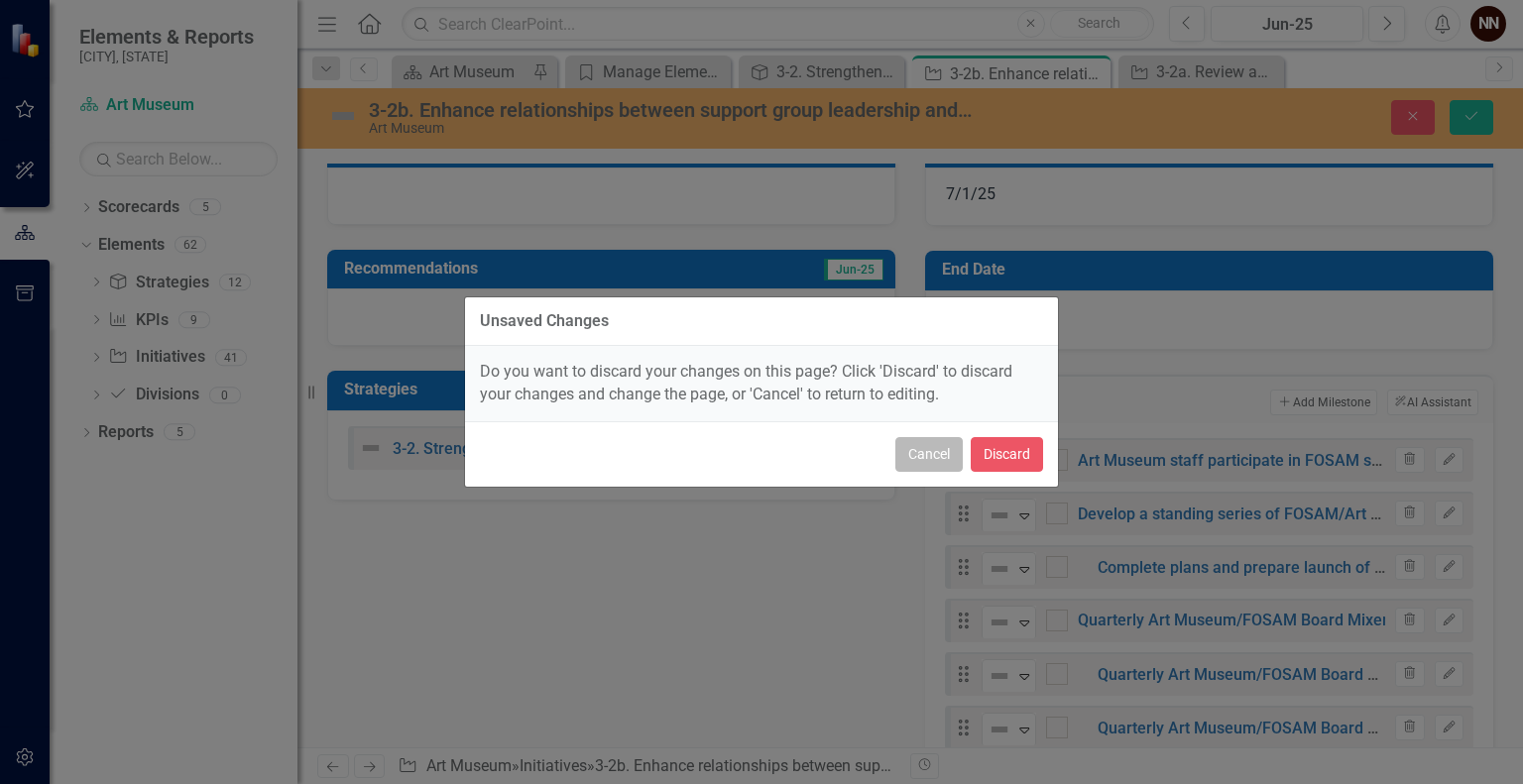 click on "Cancel" at bounding box center [929, 454] 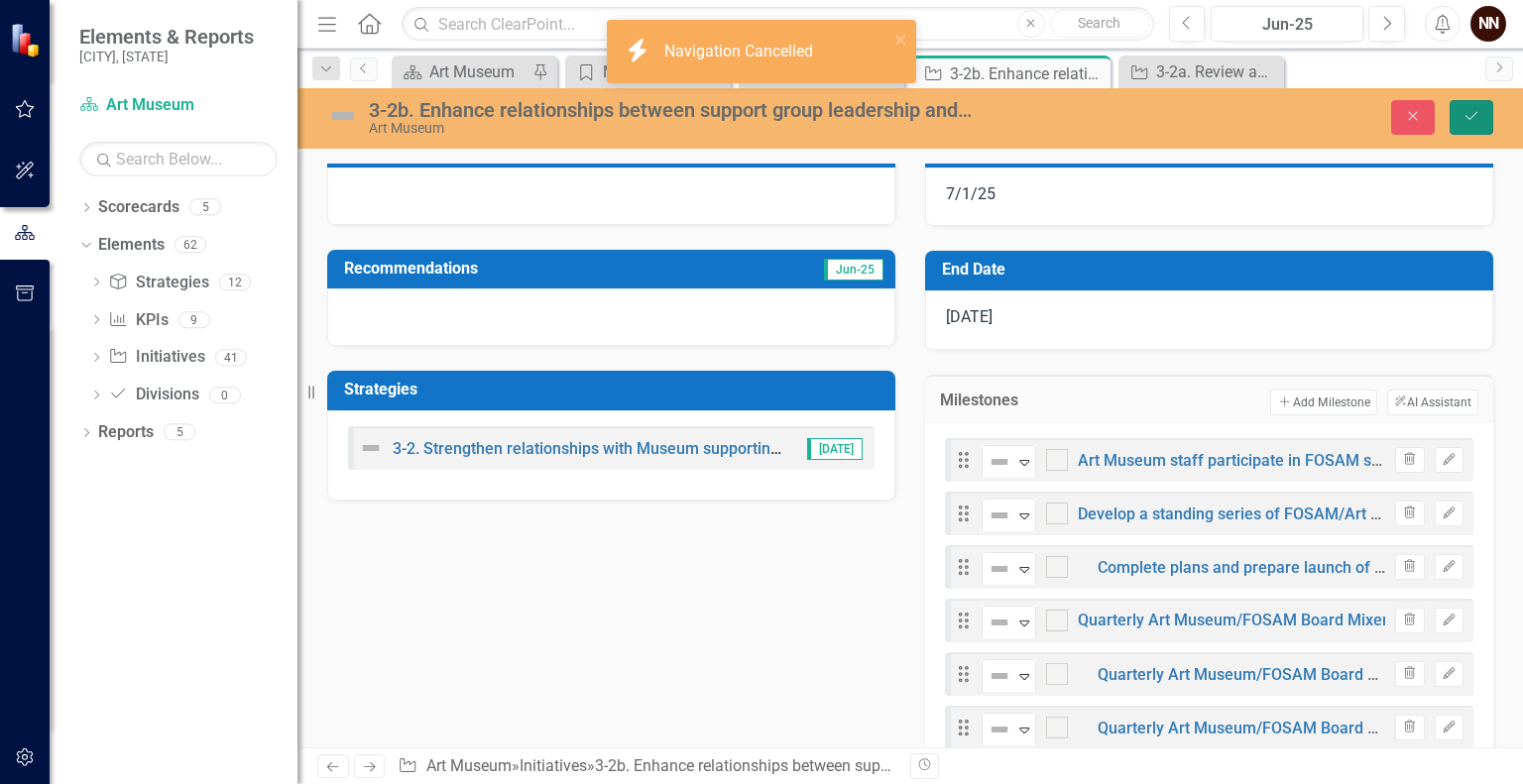 click on "Save" at bounding box center [1471, 117] 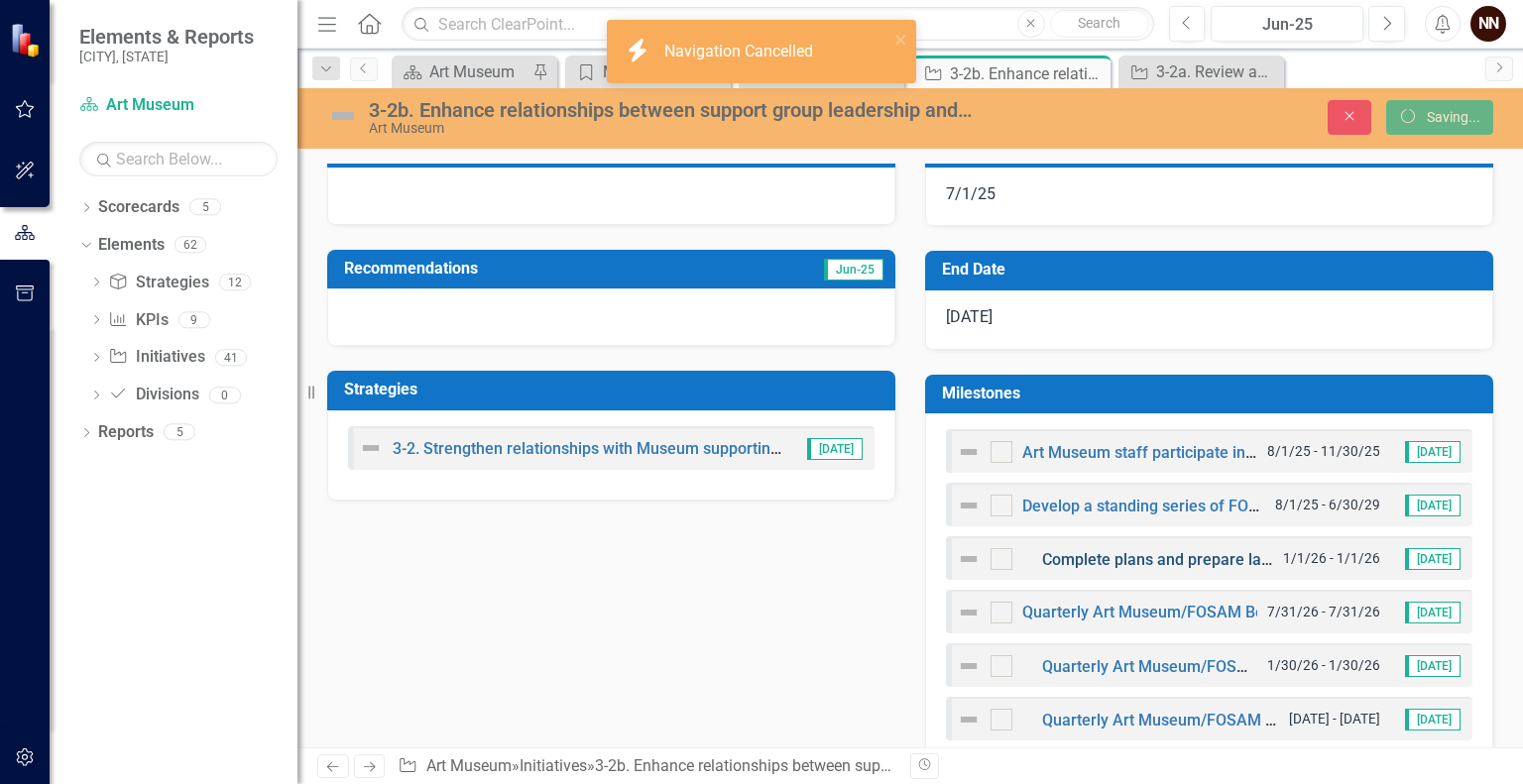click on "Complete plans and prepare launch of quarterly Art Museum Board/FOSAM Board mixers" at bounding box center (1361, 559) 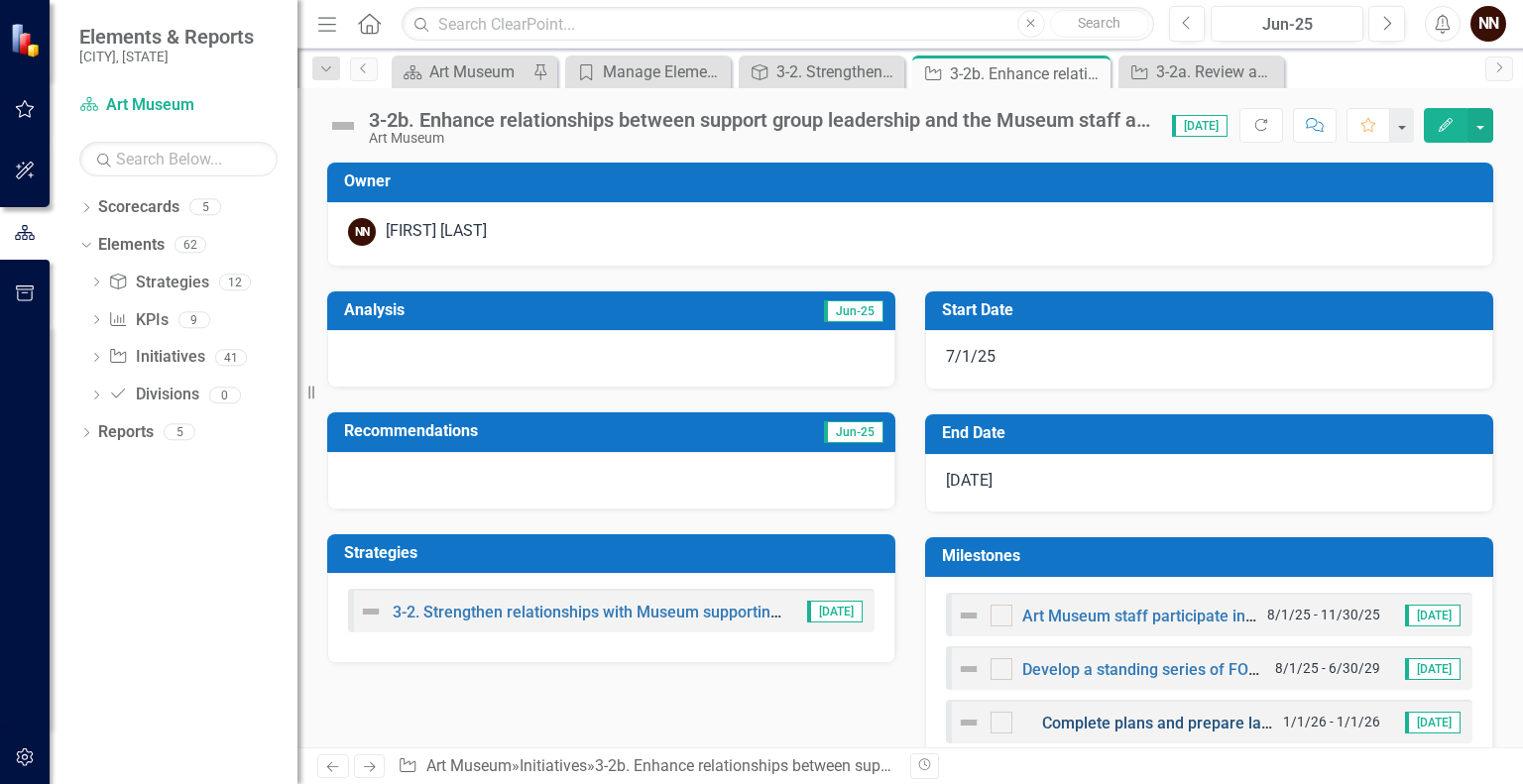 click on "Complete plans and prepare launch of quarterly Art Museum Board/FOSAM Board mixers" at bounding box center (1361, 723) 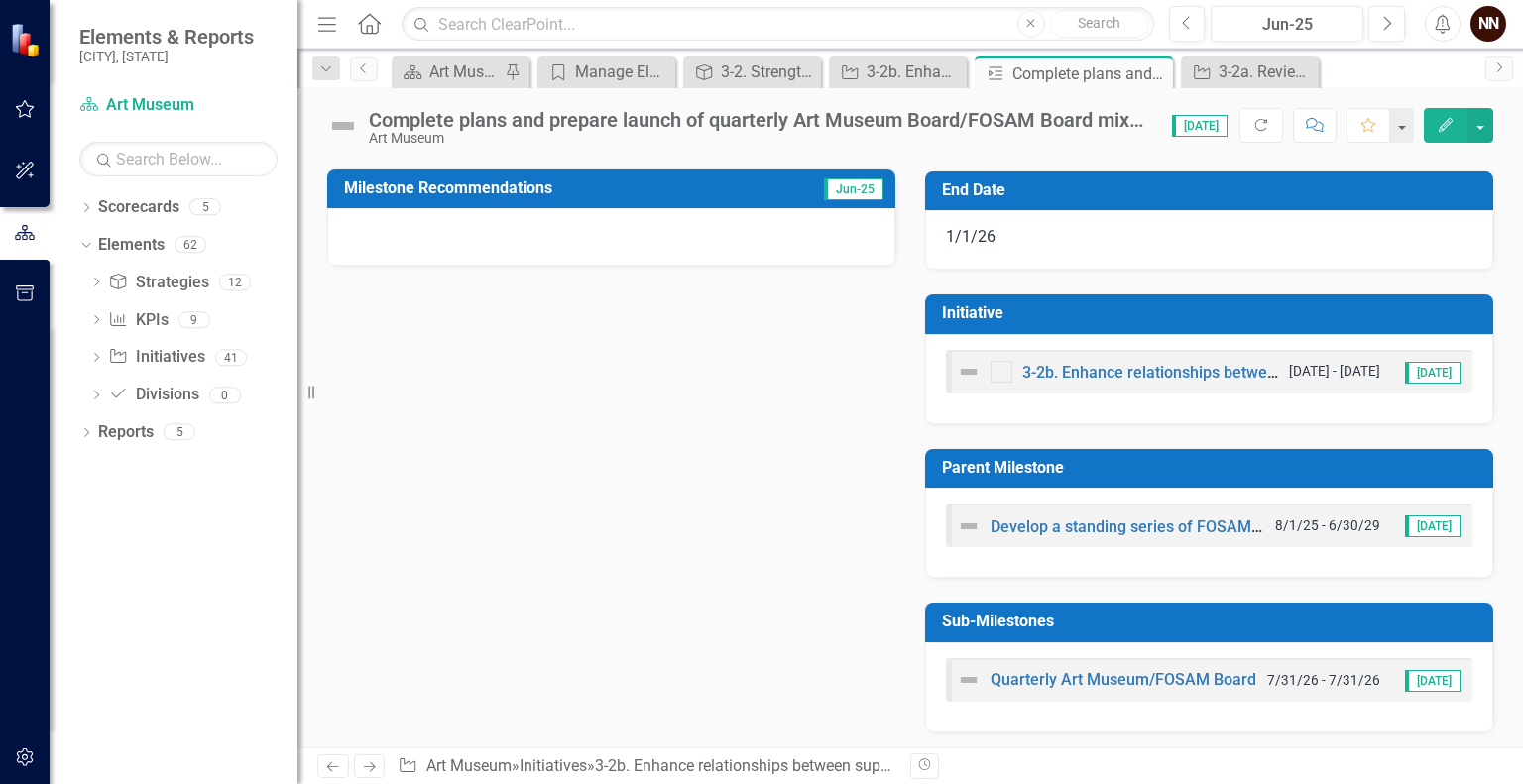 scroll, scrollTop: 366, scrollLeft: 0, axis: vertical 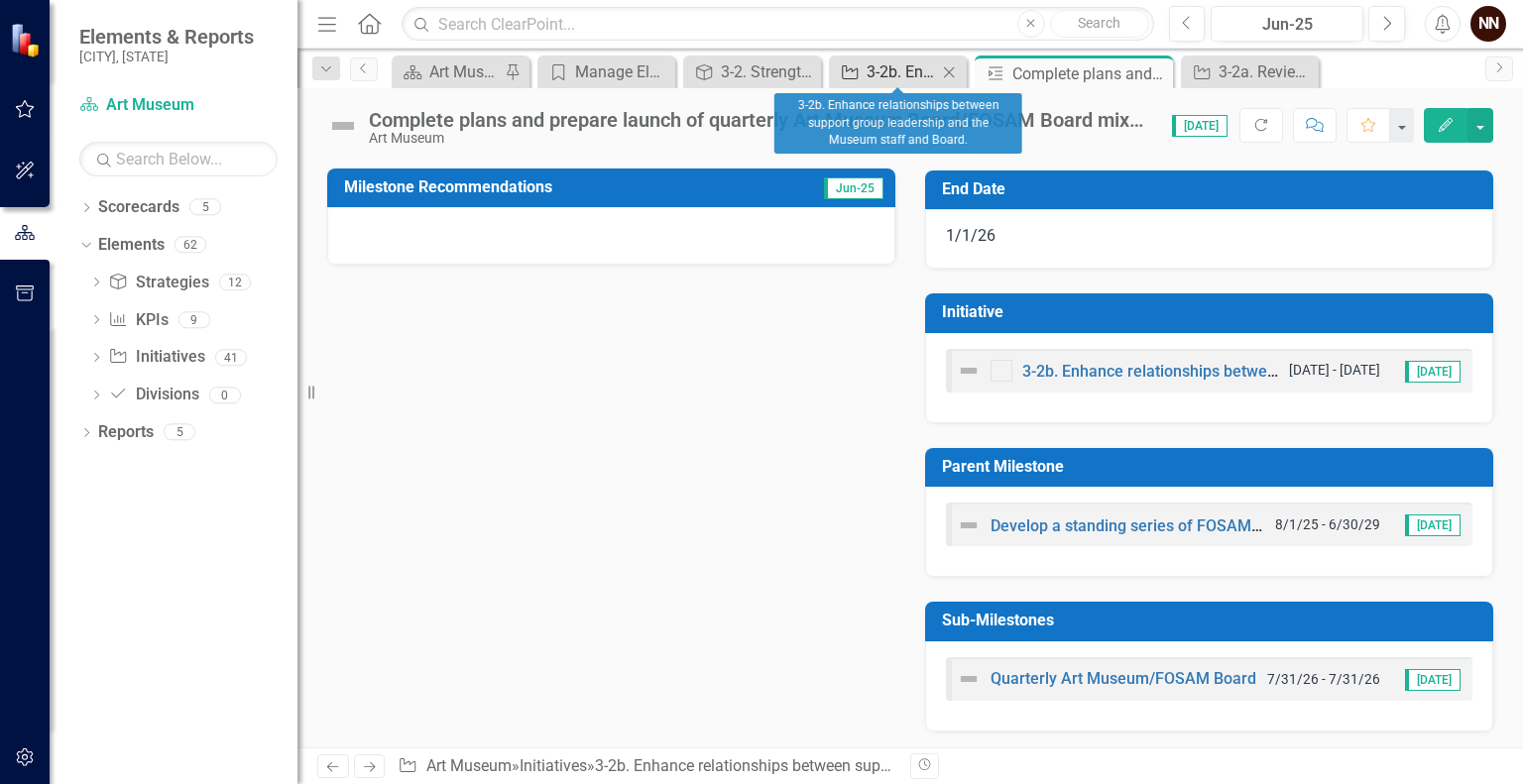 click on "3-2b. Enhance relationships between support group leadership and the Museum staff and Board." at bounding box center (901, 71) 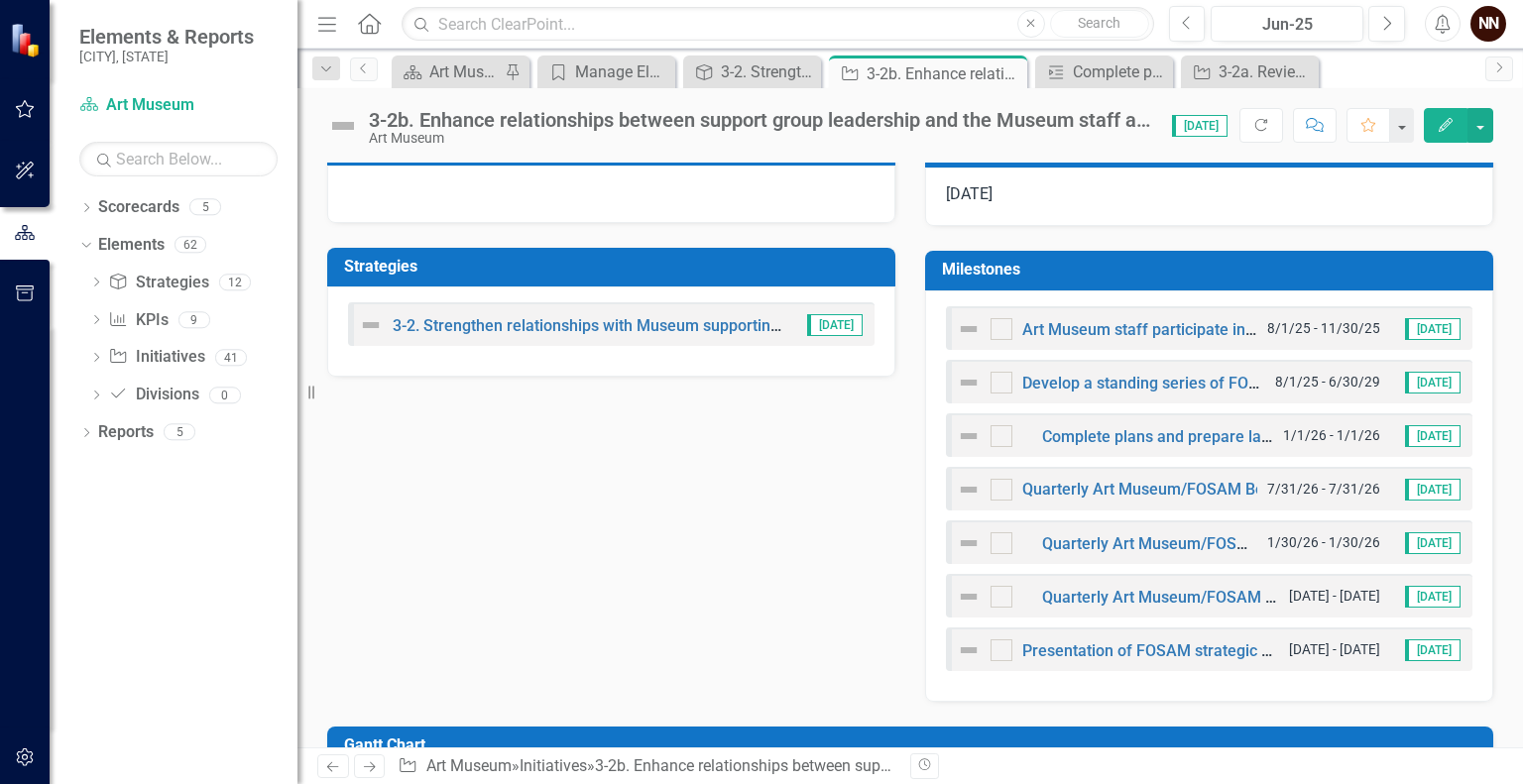scroll, scrollTop: 301, scrollLeft: 0, axis: vertical 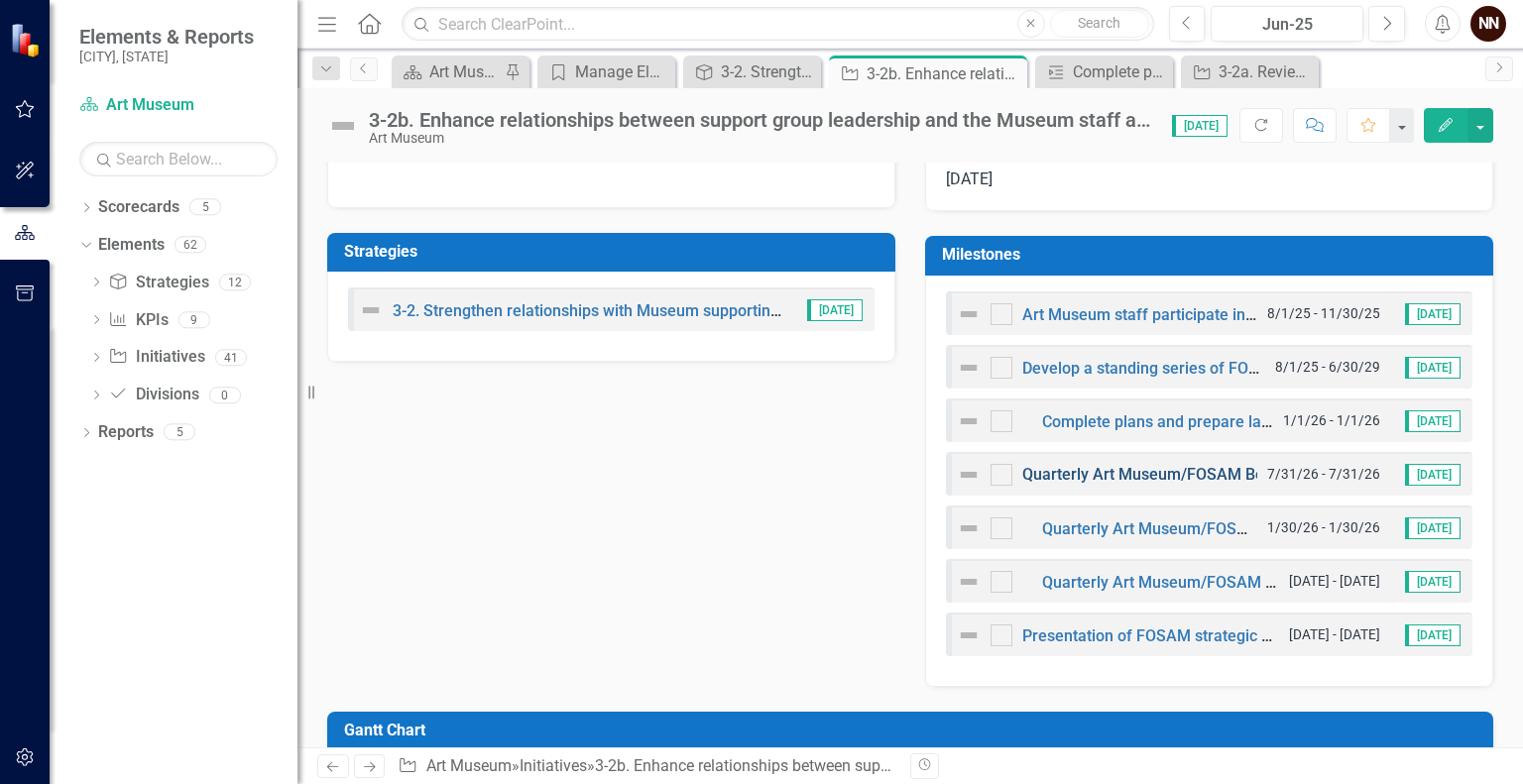 click on "Quarterly Art Museum/FOSAM Board Mixer" at bounding box center (1177, 474) 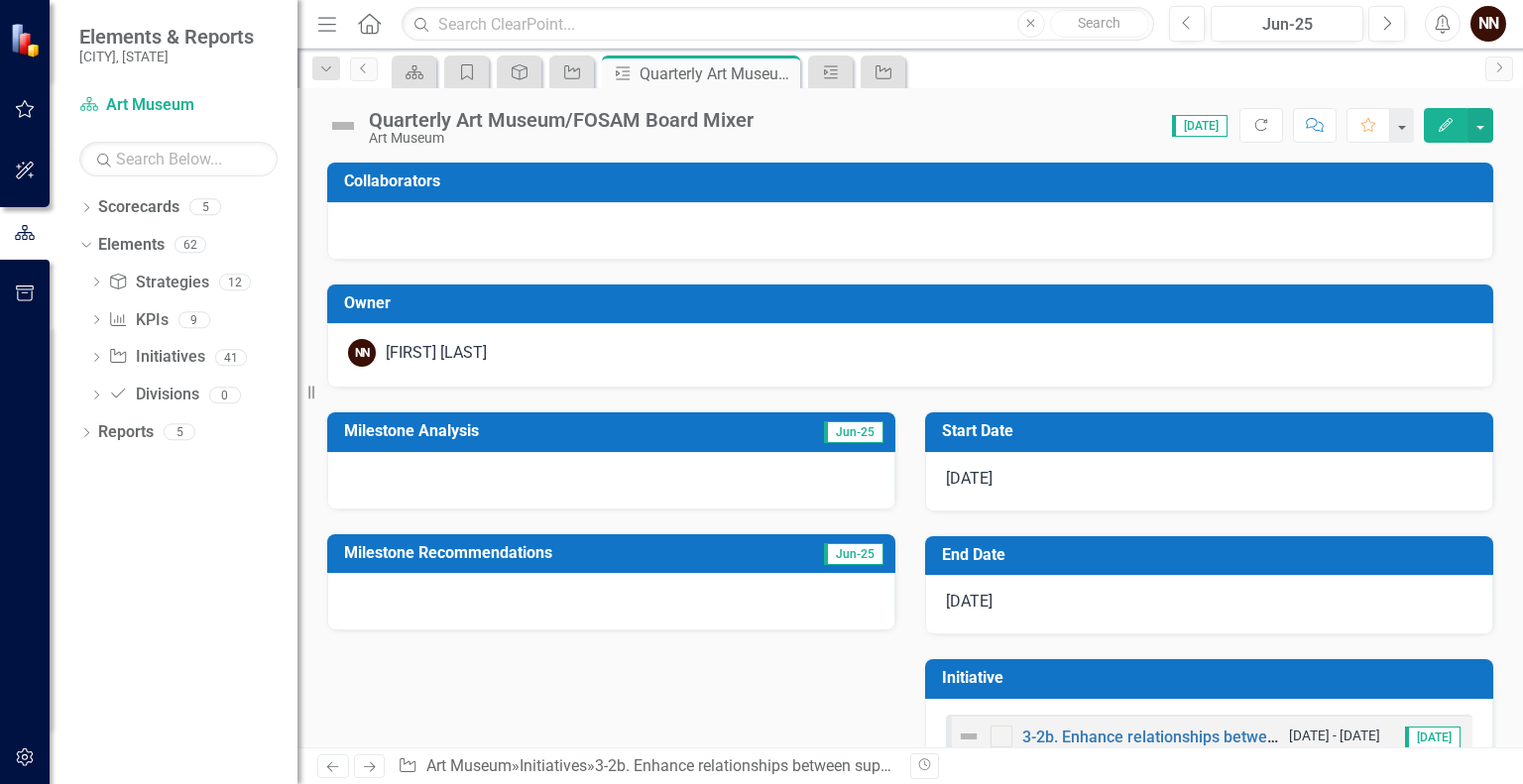 click on "Edit" 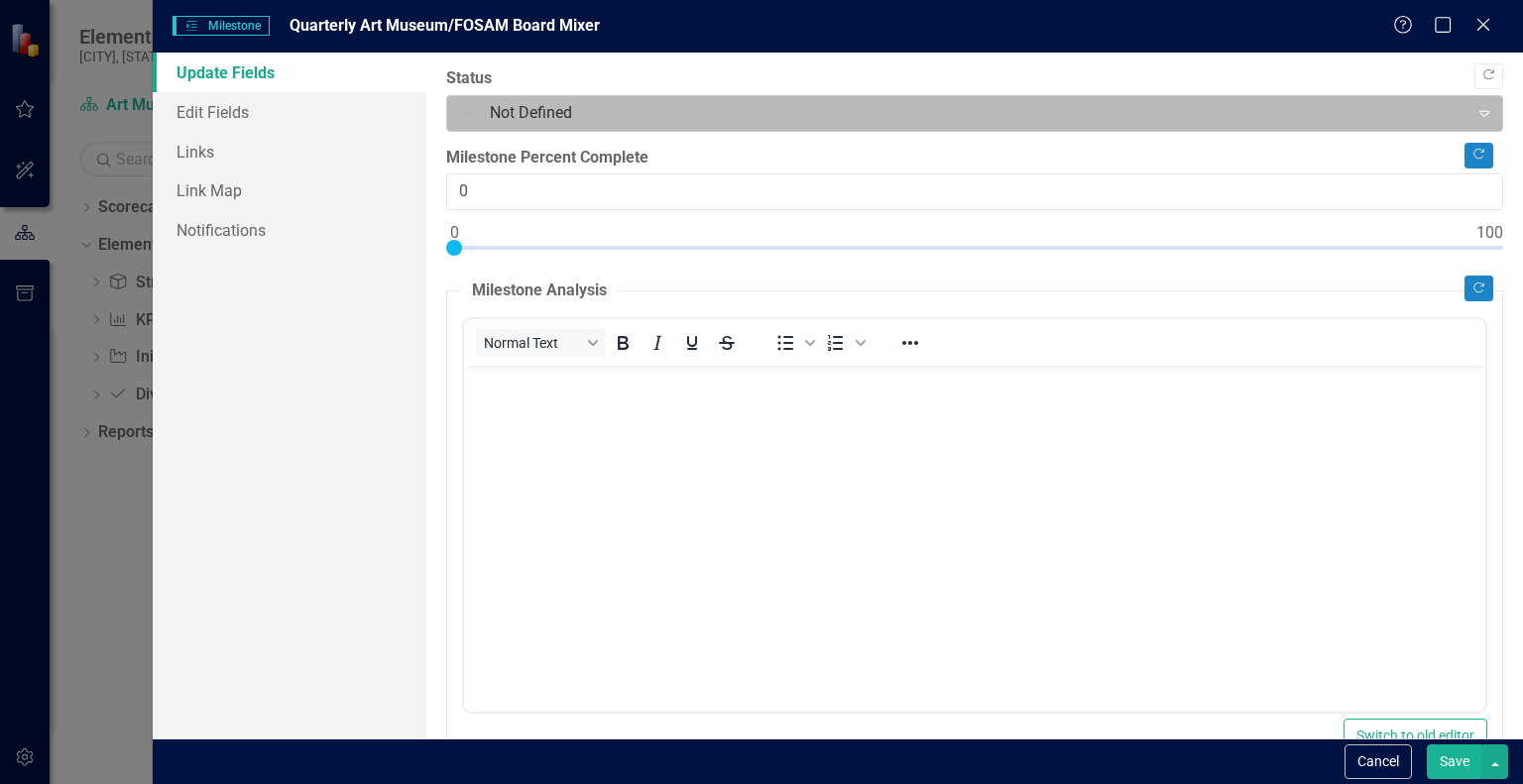 scroll, scrollTop: 0, scrollLeft: 0, axis: both 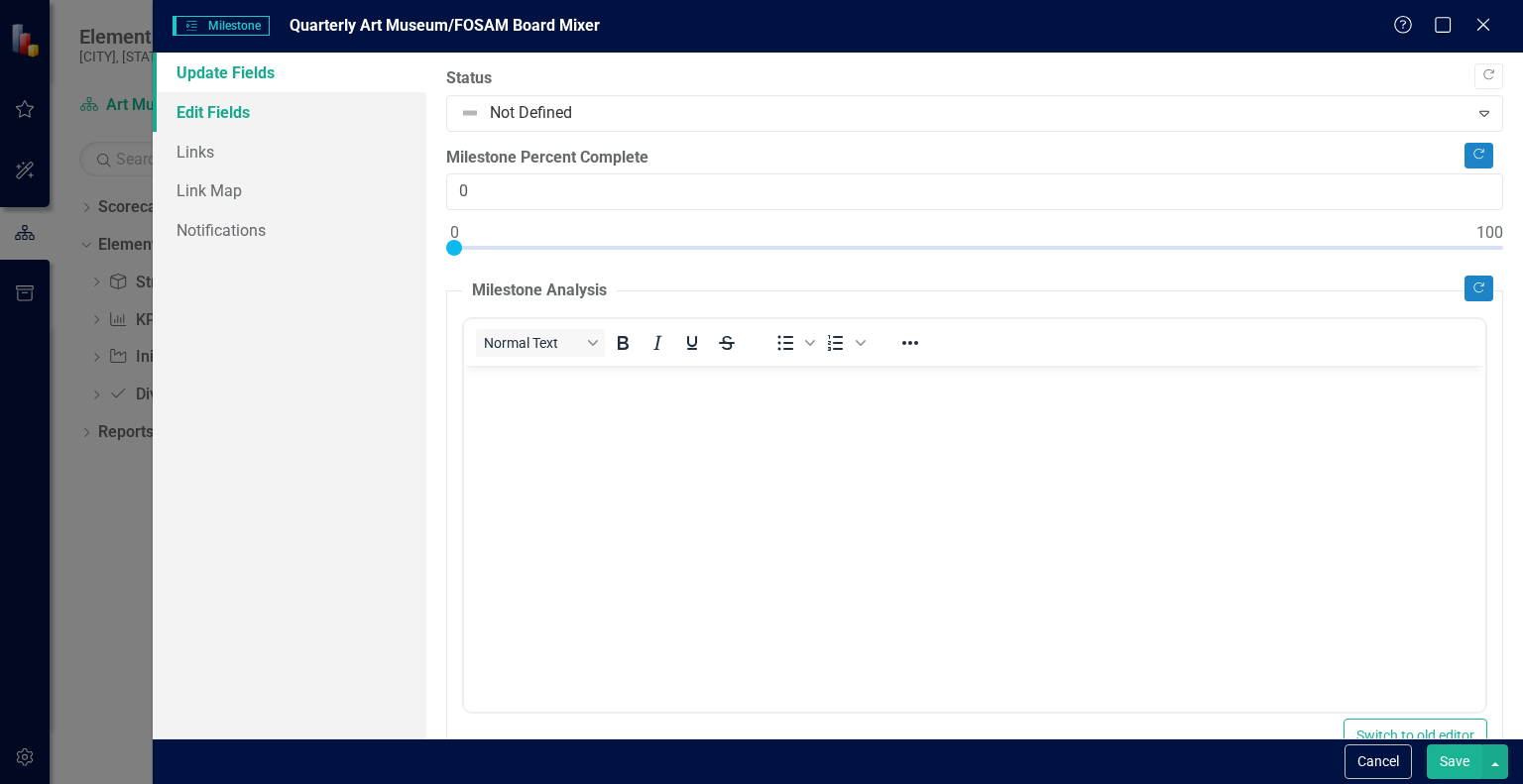 click on "Edit Fields" at bounding box center [290, 112] 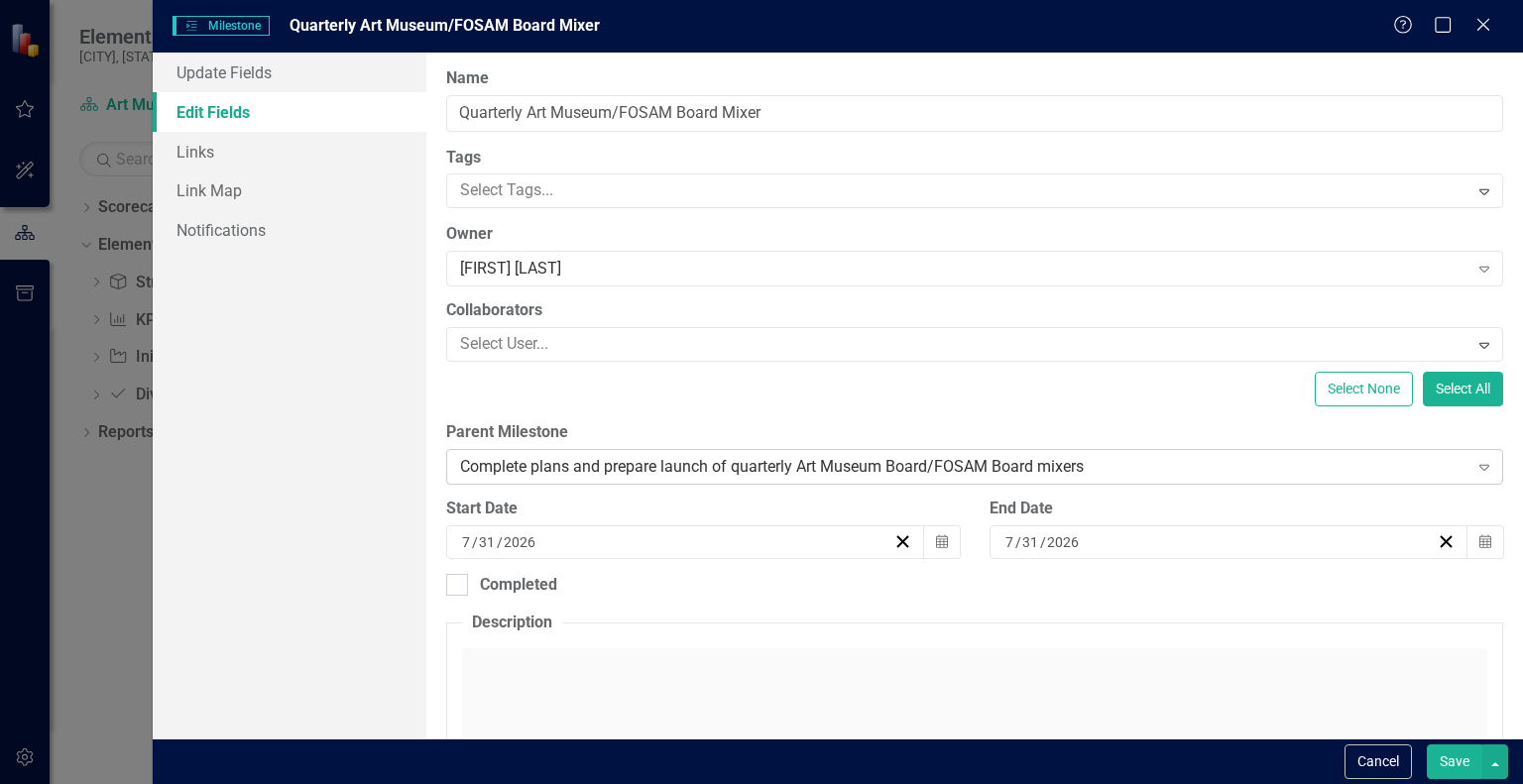 click on "Complete plans and prepare launch of quarterly Art Museum Board/FOSAM Board mixers" at bounding box center (964, 467) 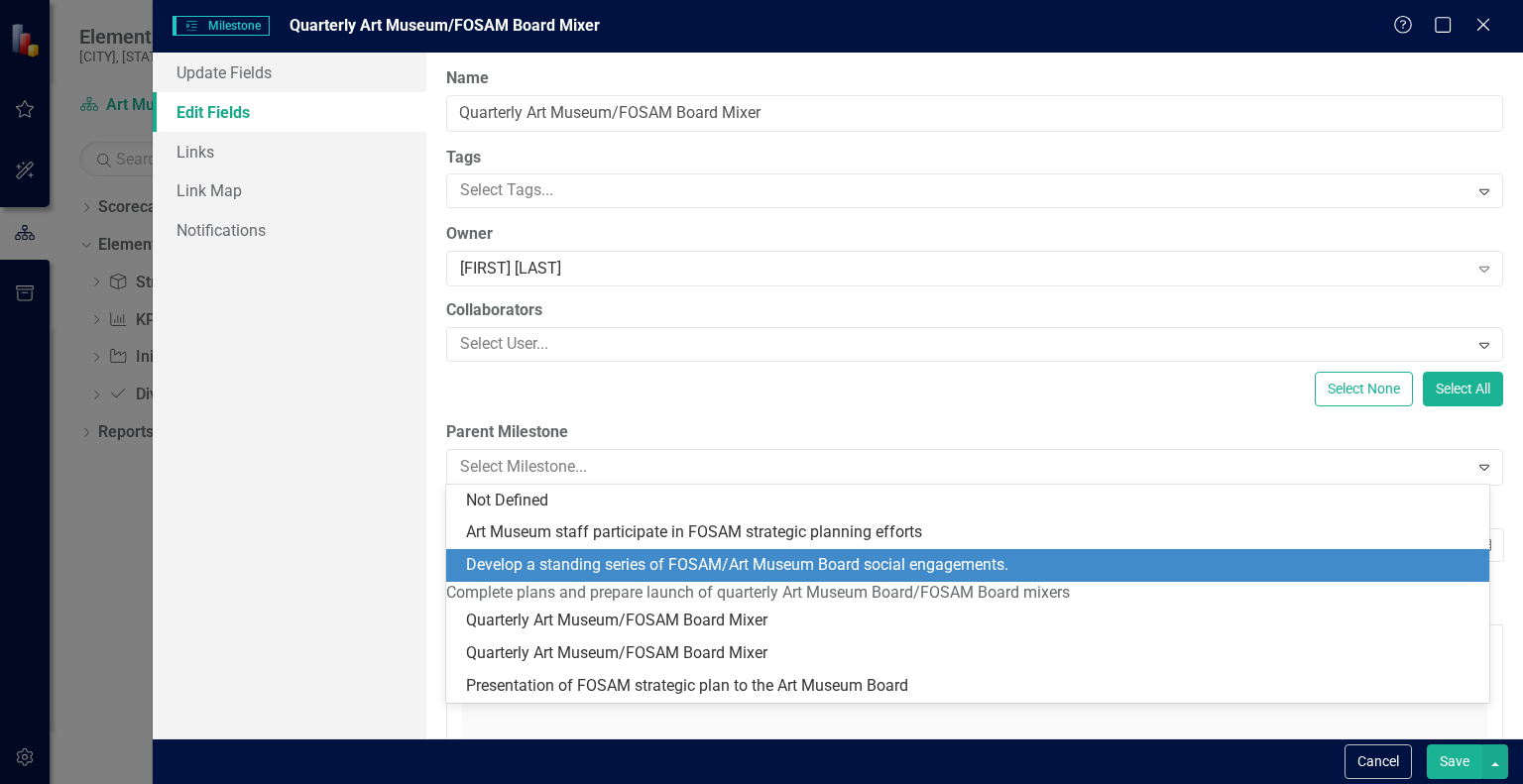 click on "Develop a standing series of FOSAM/Art Museum Board social engagements." at bounding box center [972, 565] 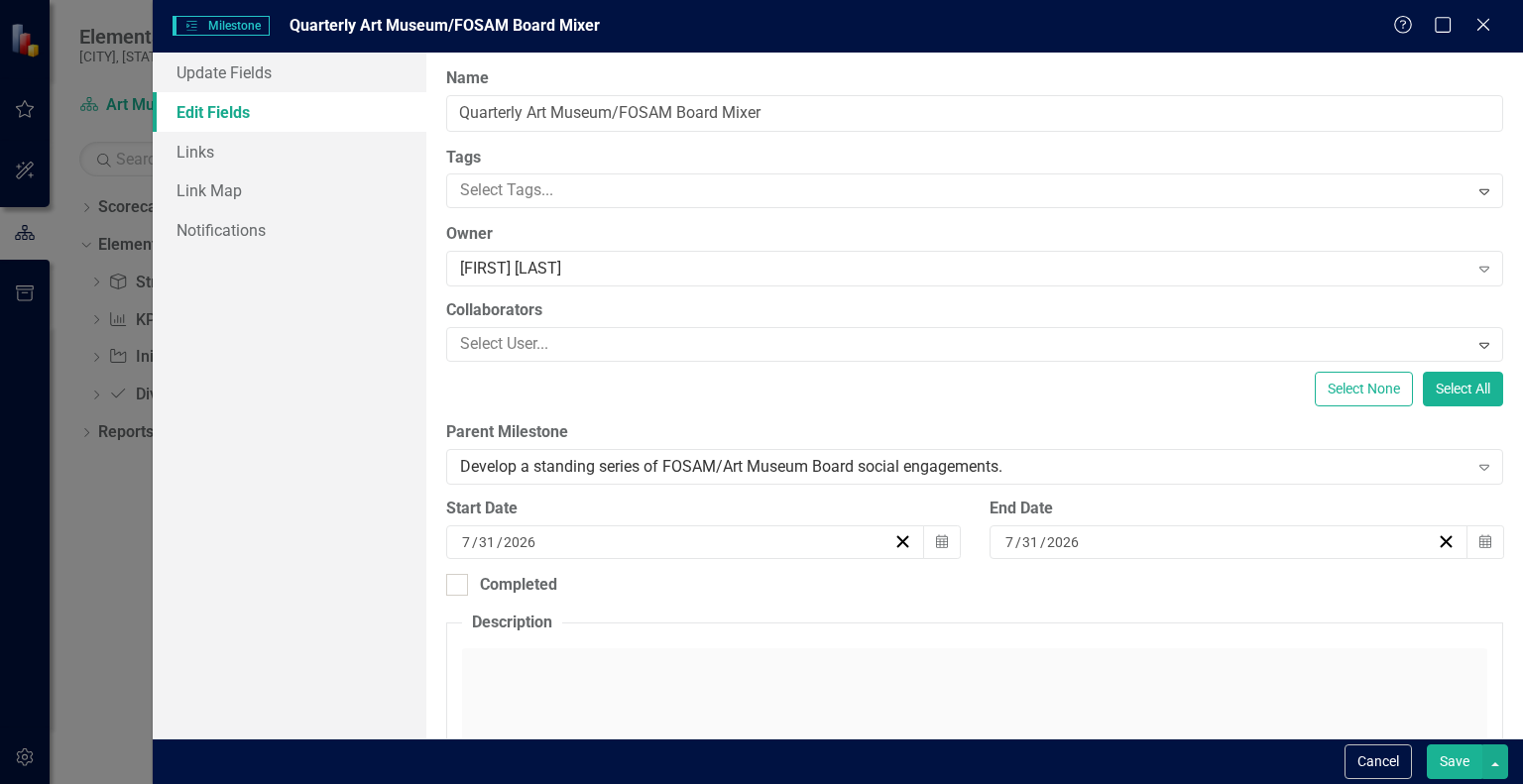 click on "Save" at bounding box center [1455, 761] 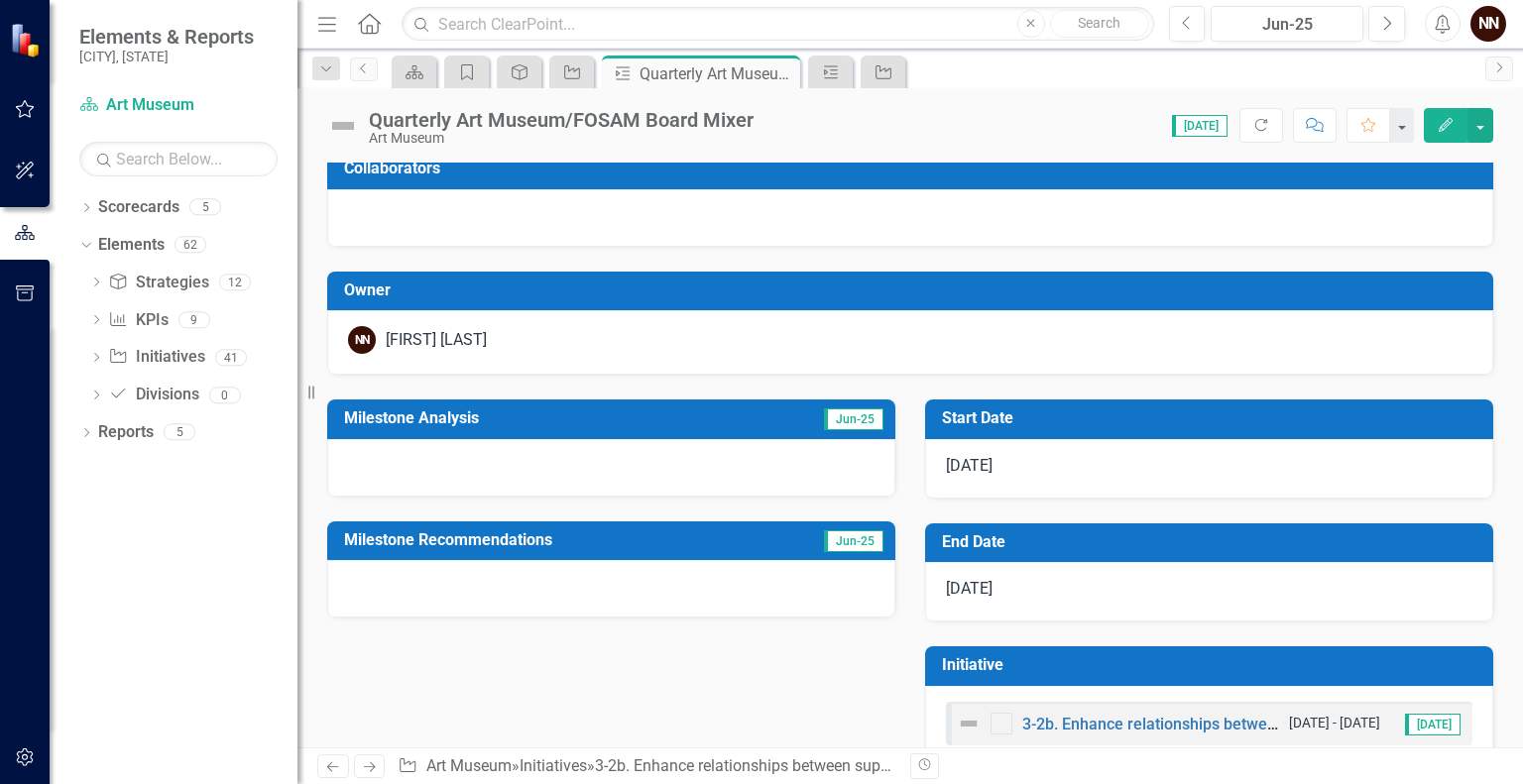 scroll, scrollTop: 7, scrollLeft: 0, axis: vertical 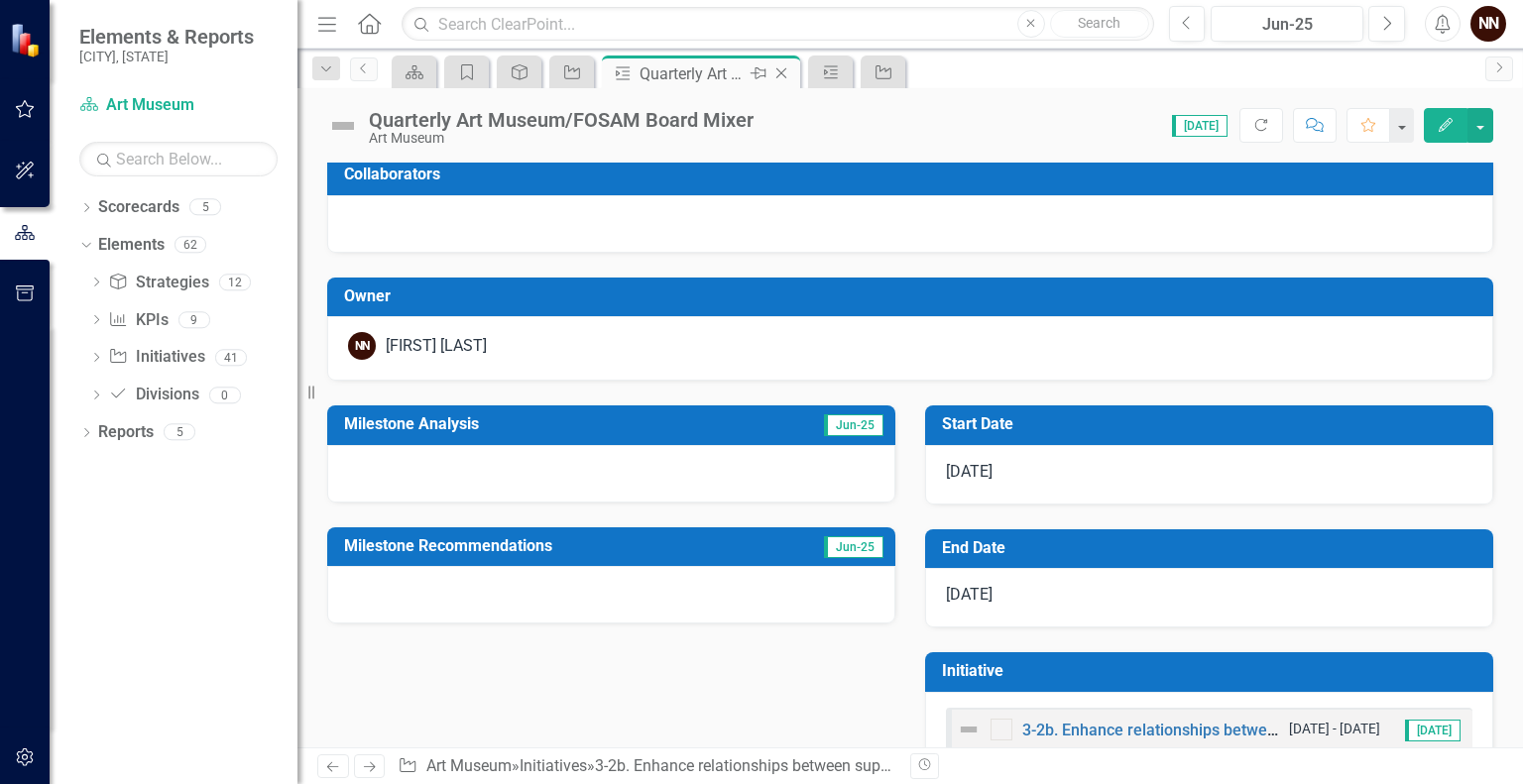 click on "Close" 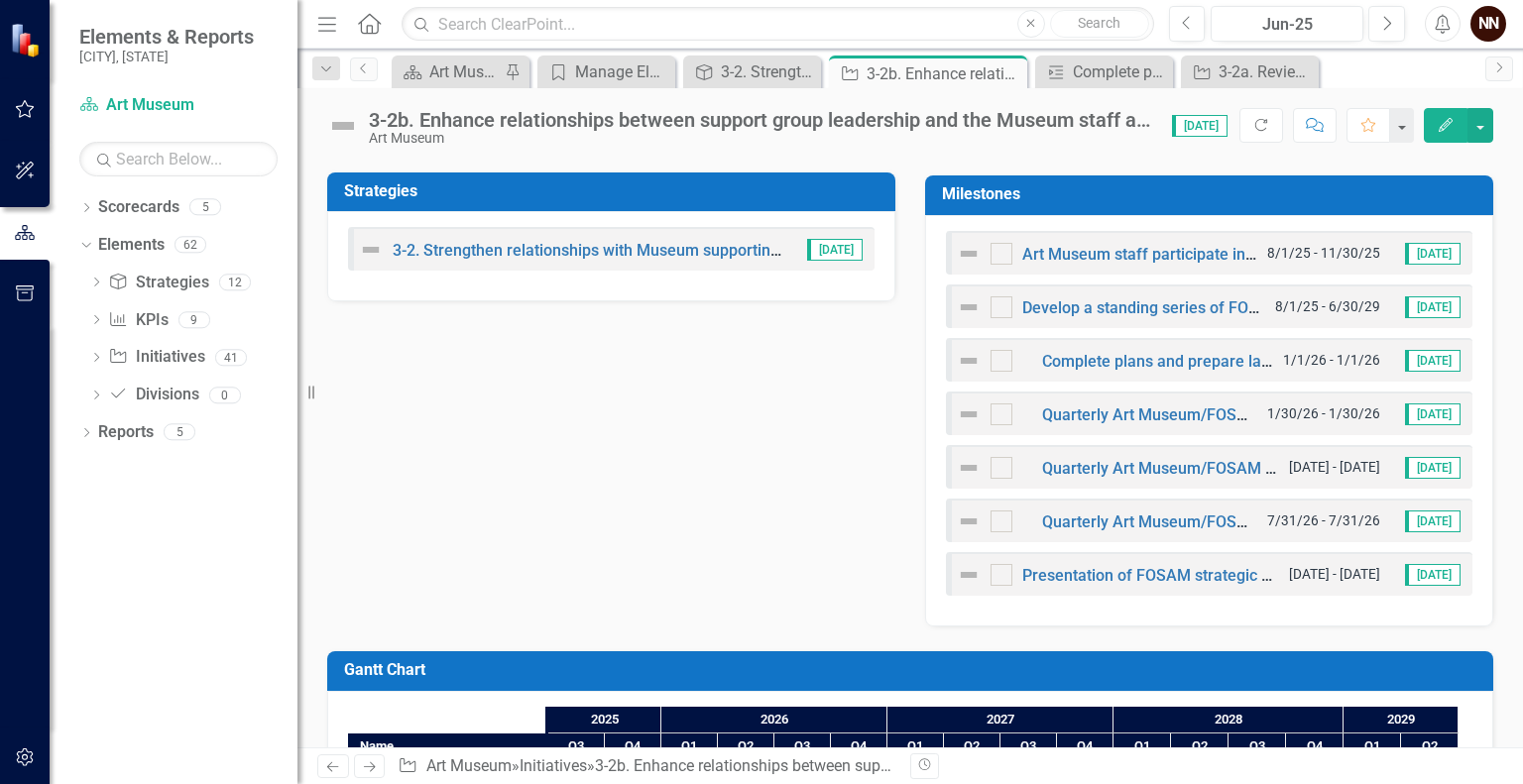 scroll, scrollTop: 364, scrollLeft: 0, axis: vertical 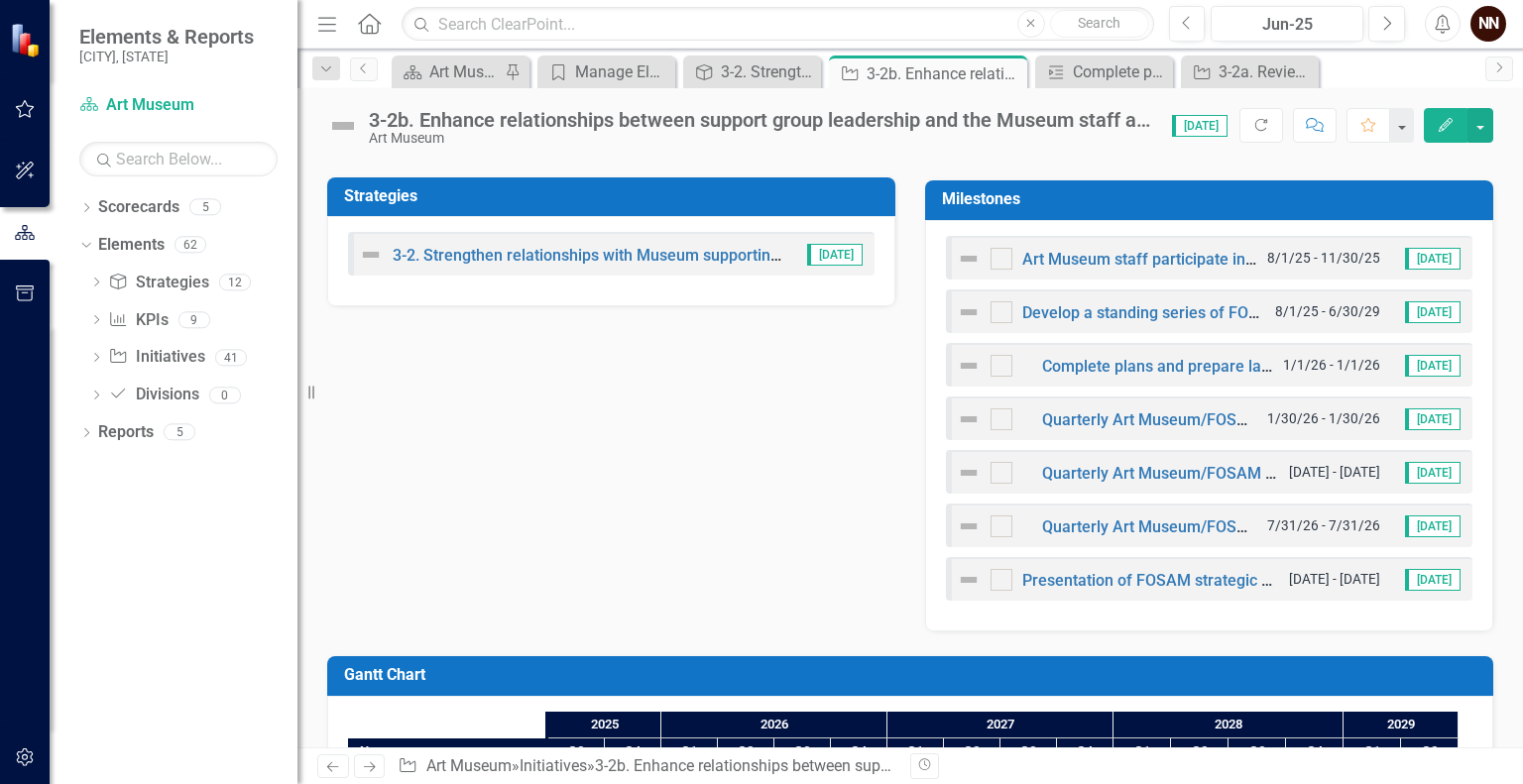 click on "Milestones" at bounding box center (1213, 199) 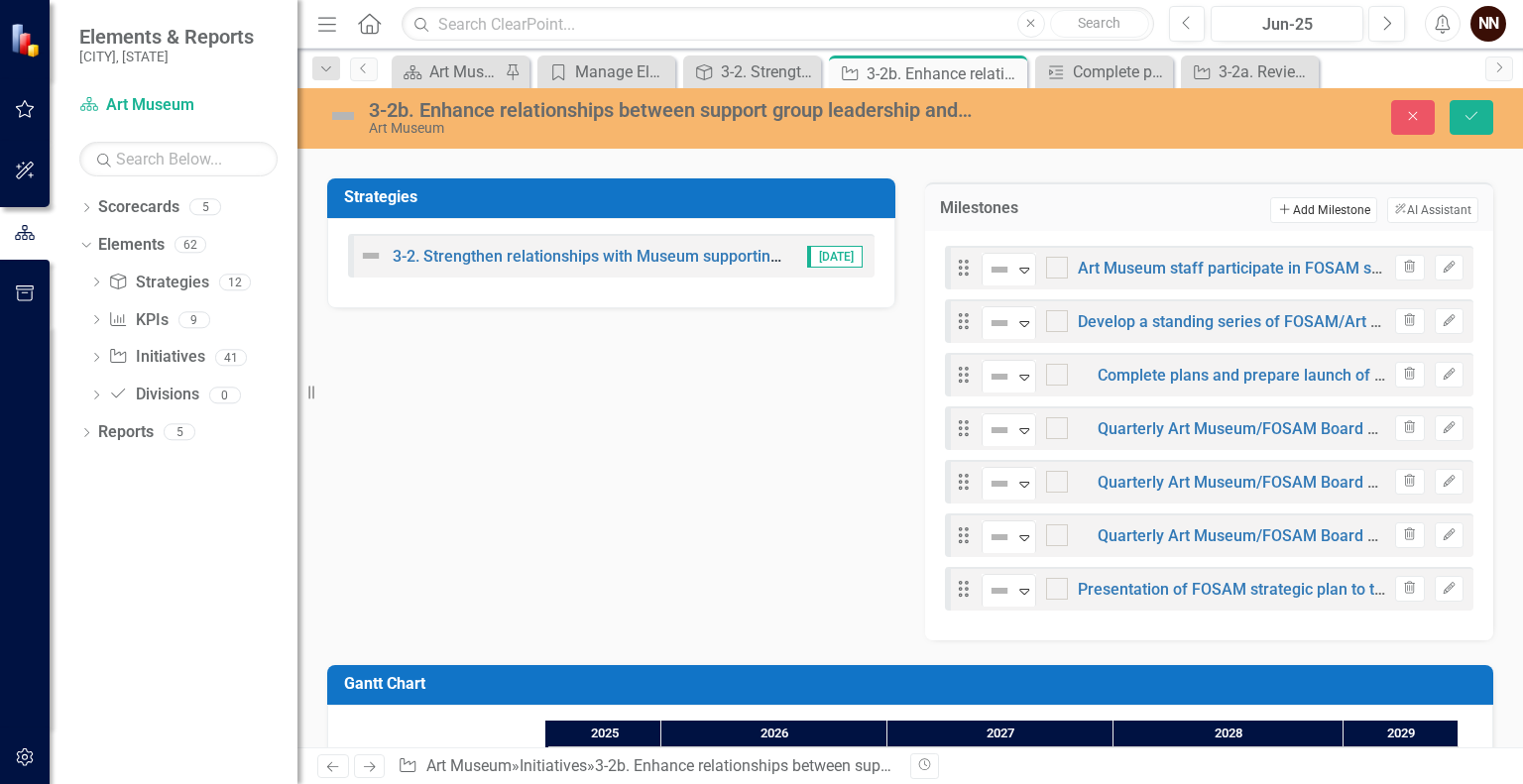 click on "Add  Add Milestone" at bounding box center [1323, 210] 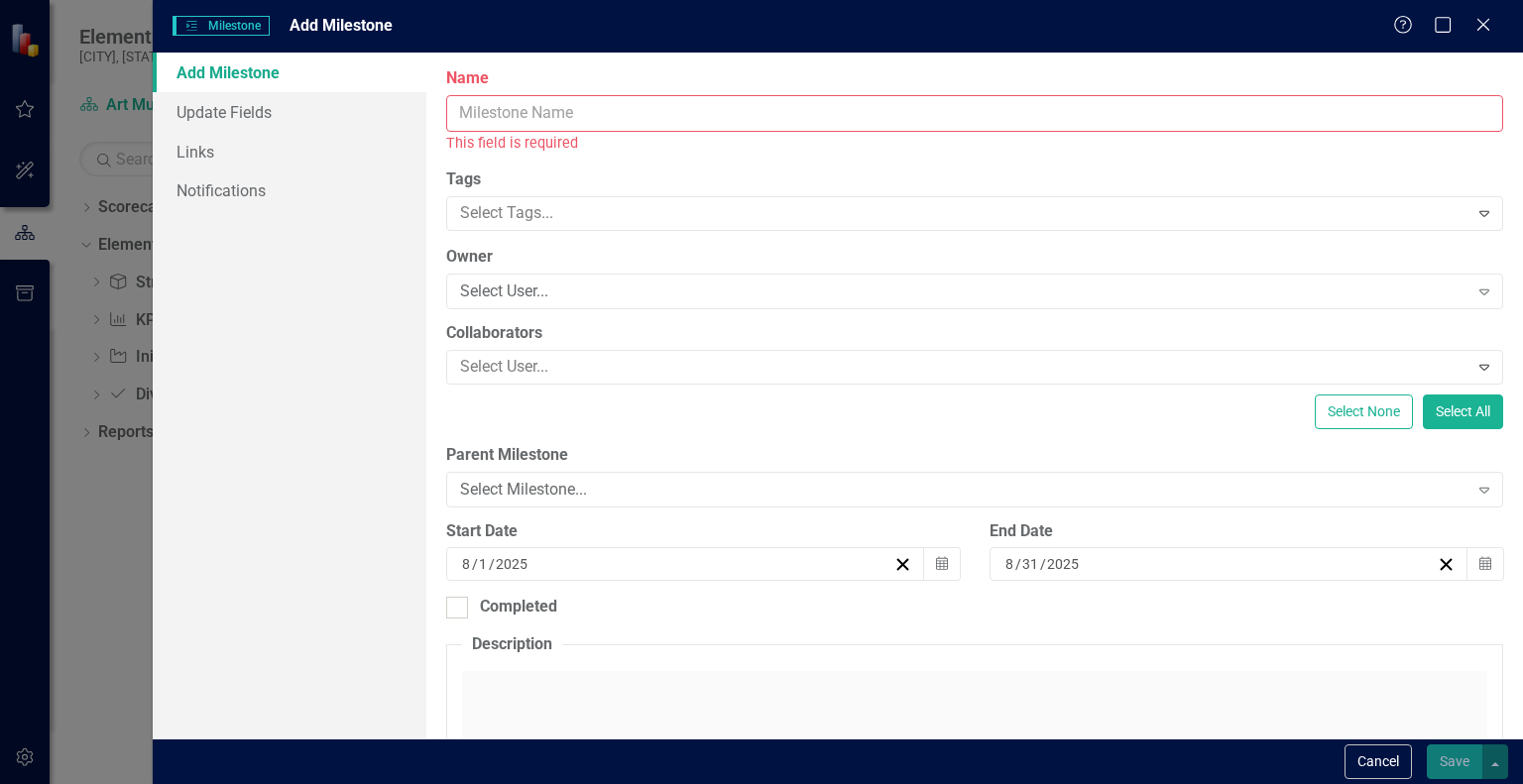 click on "Name" at bounding box center (975, 113) 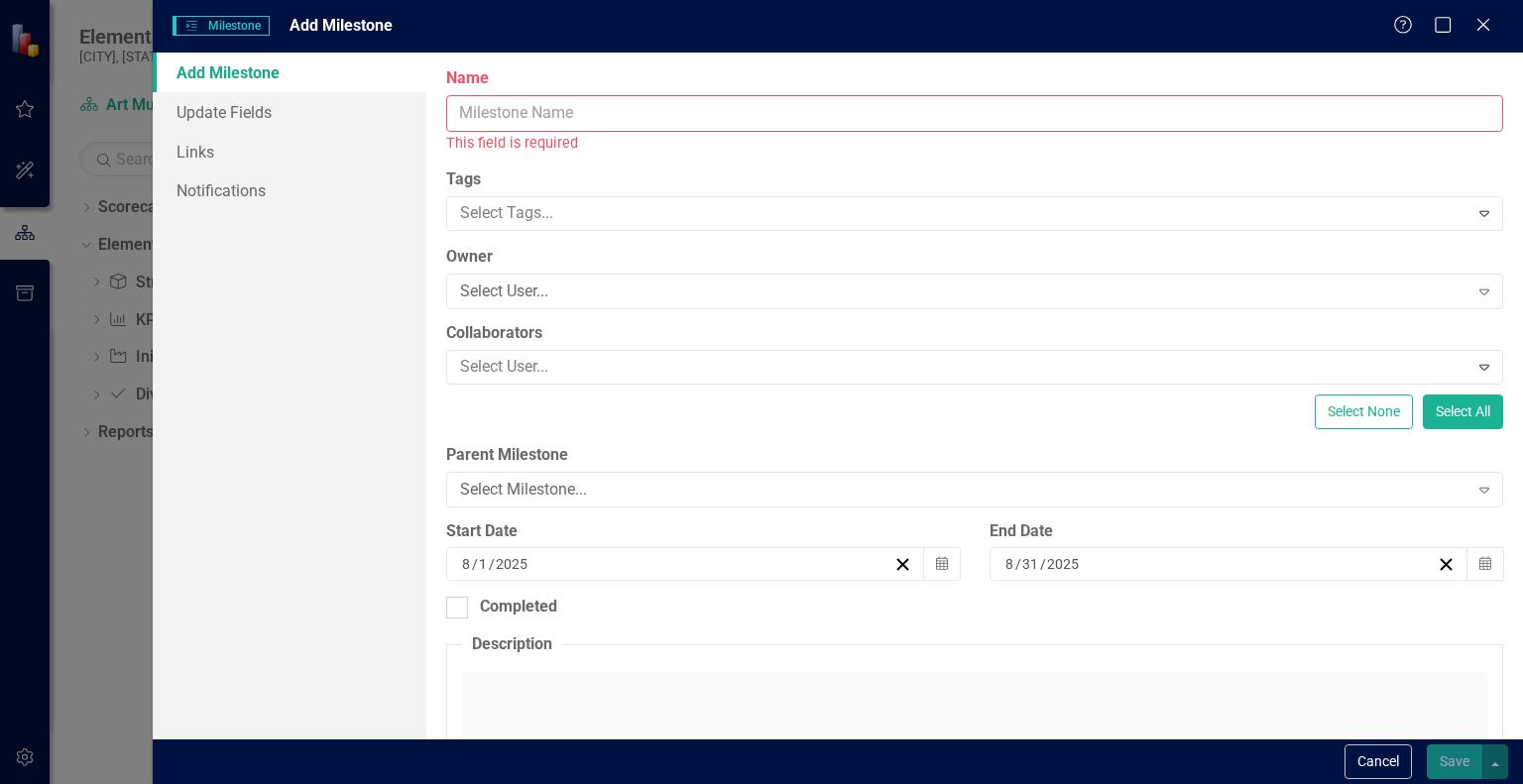 paste on "Quarterly Art Museum/FOSAM Board Mixer" 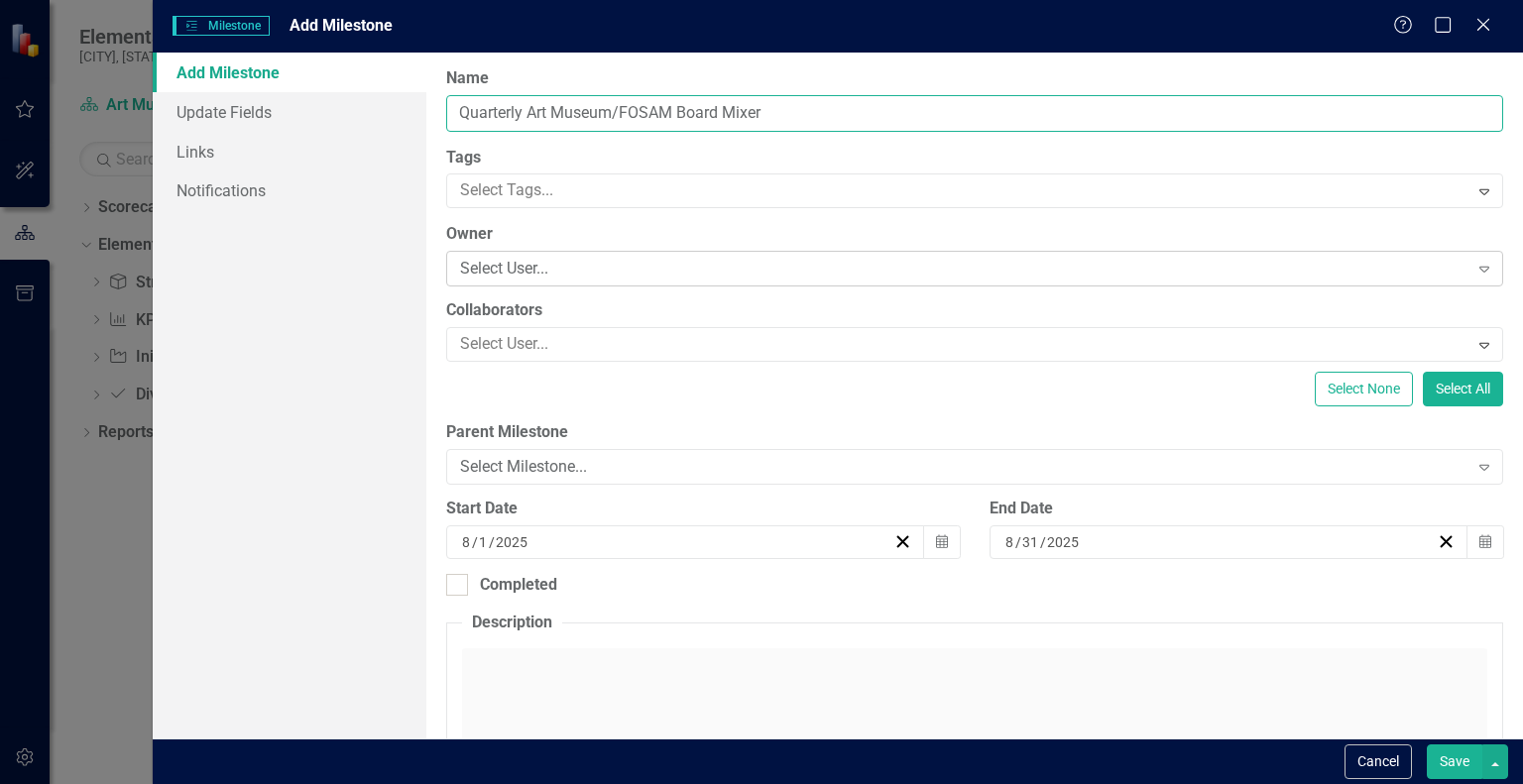 type on "Quarterly Art Museum/FOSAM Board Mixer" 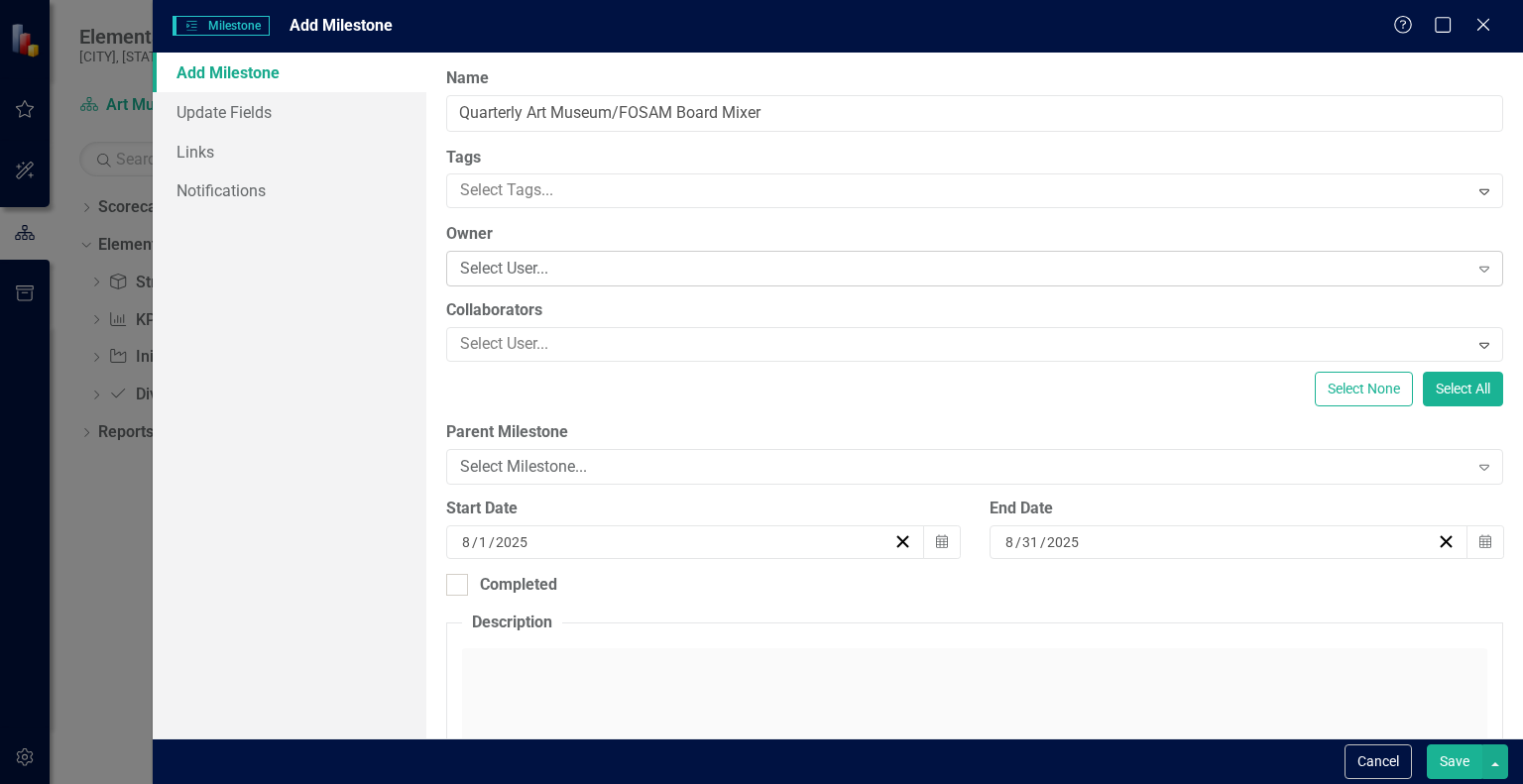 click on "Select User..." at bounding box center (964, 269) 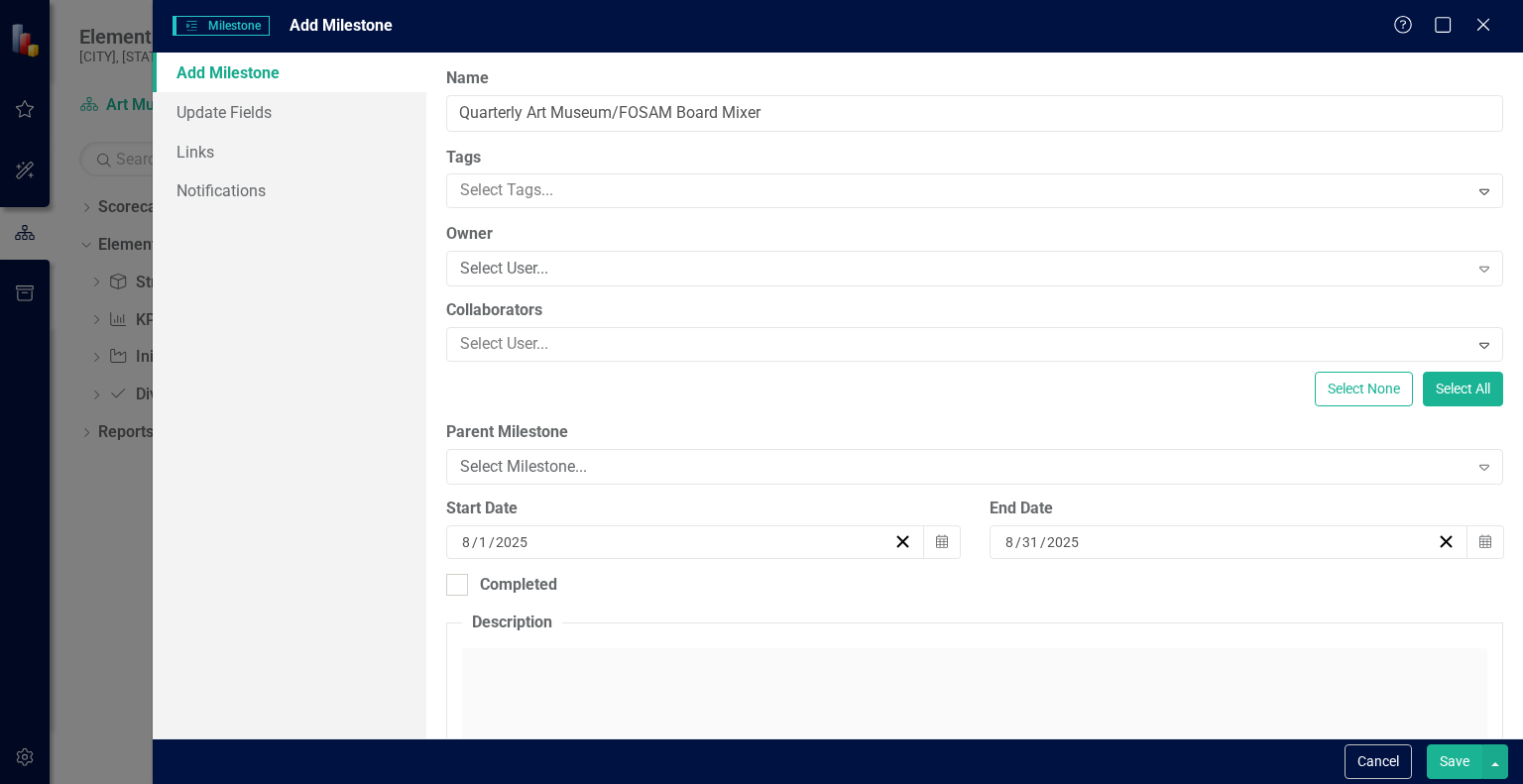 click on "Select User..." at bounding box center (964, 269) 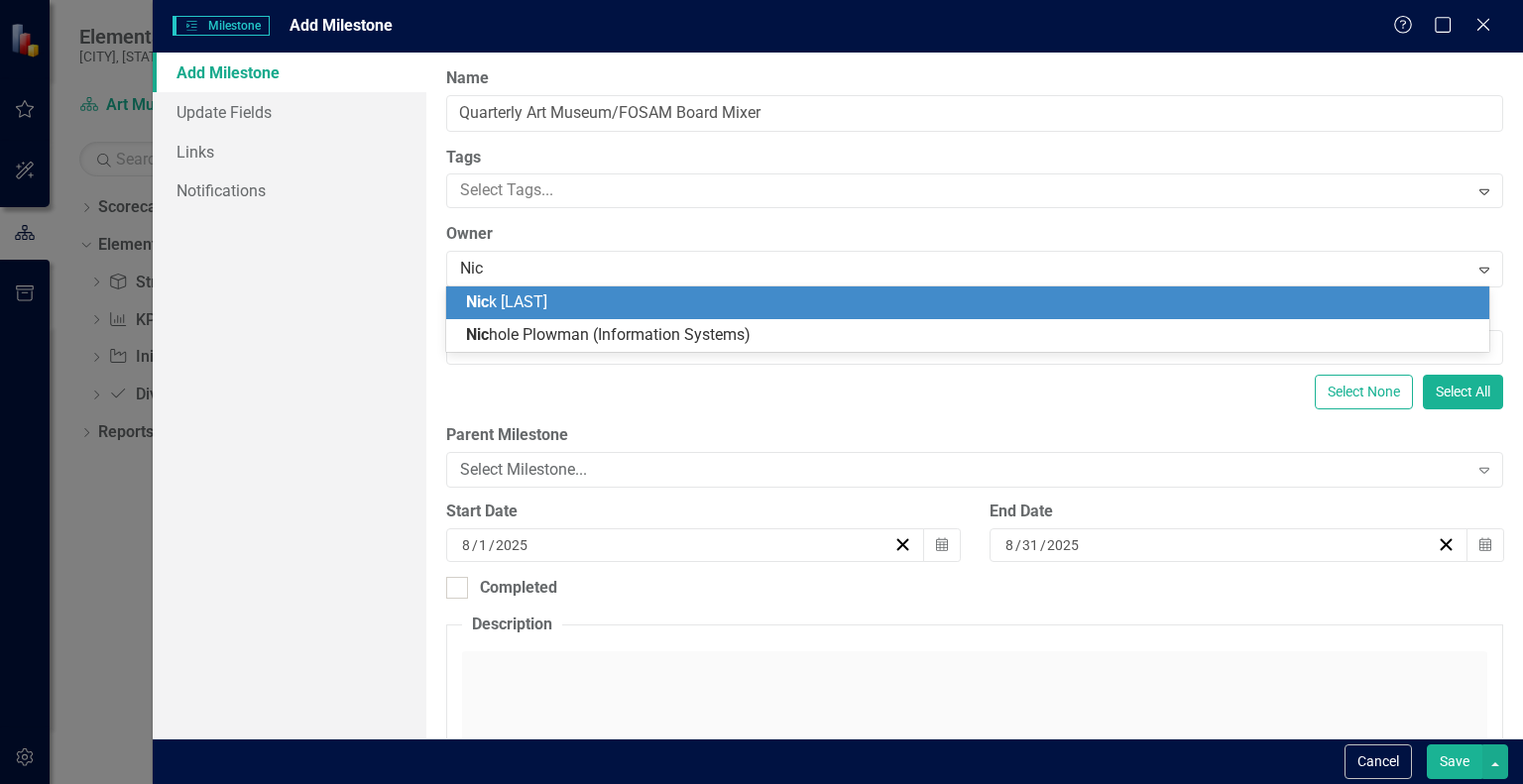 type on "[FIRST]" 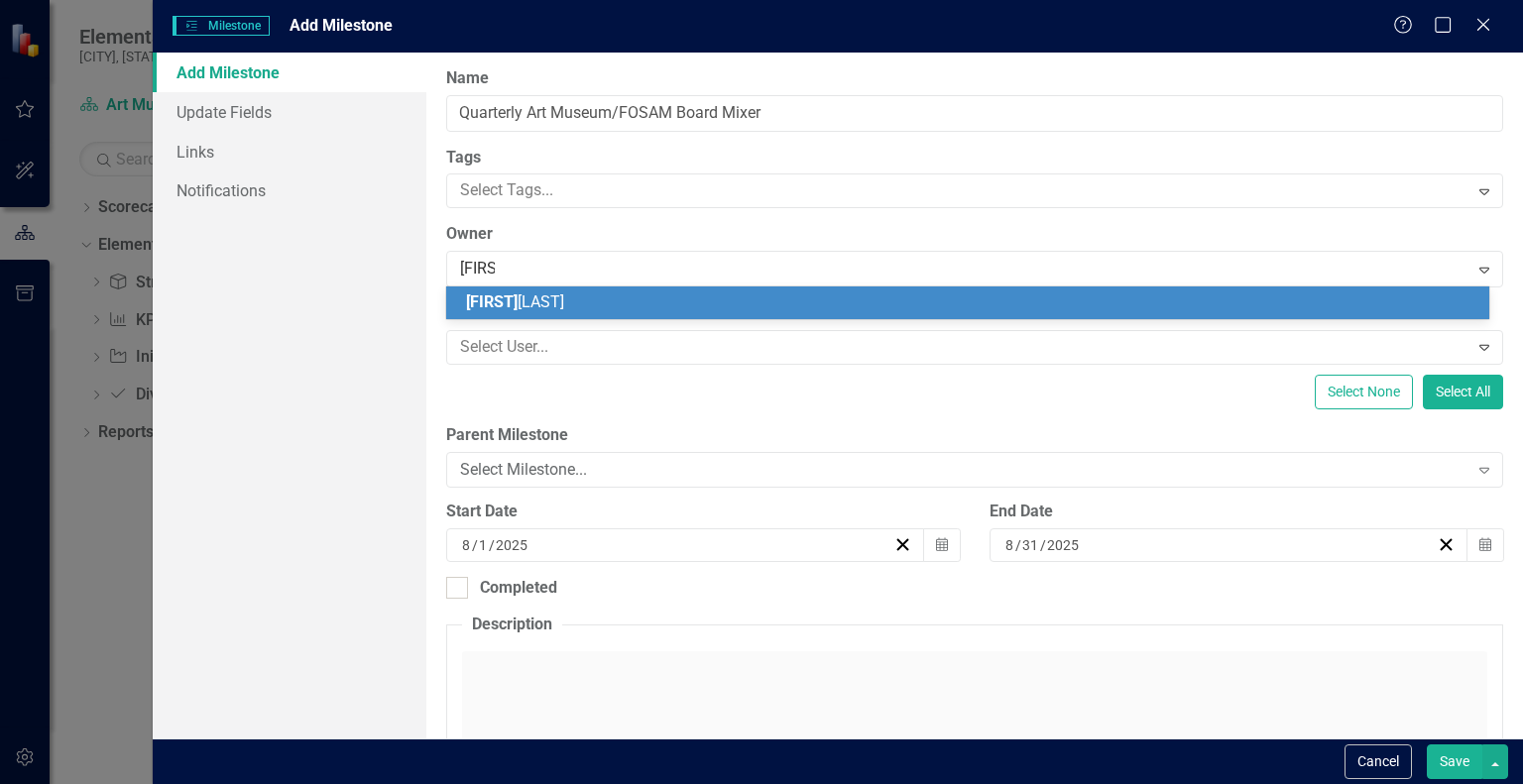 click on "[FIRST]  [LAST]" at bounding box center [972, 302] 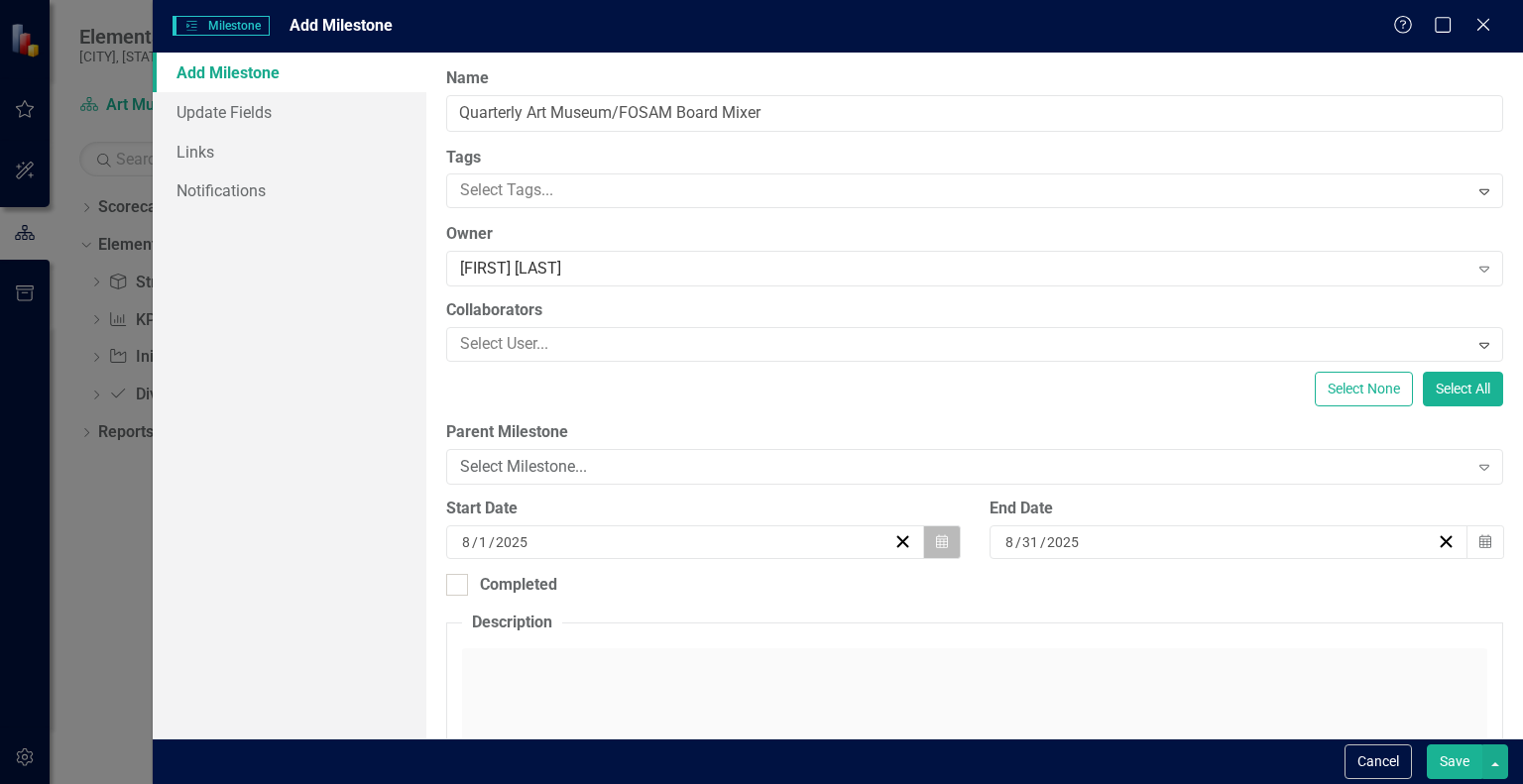 click 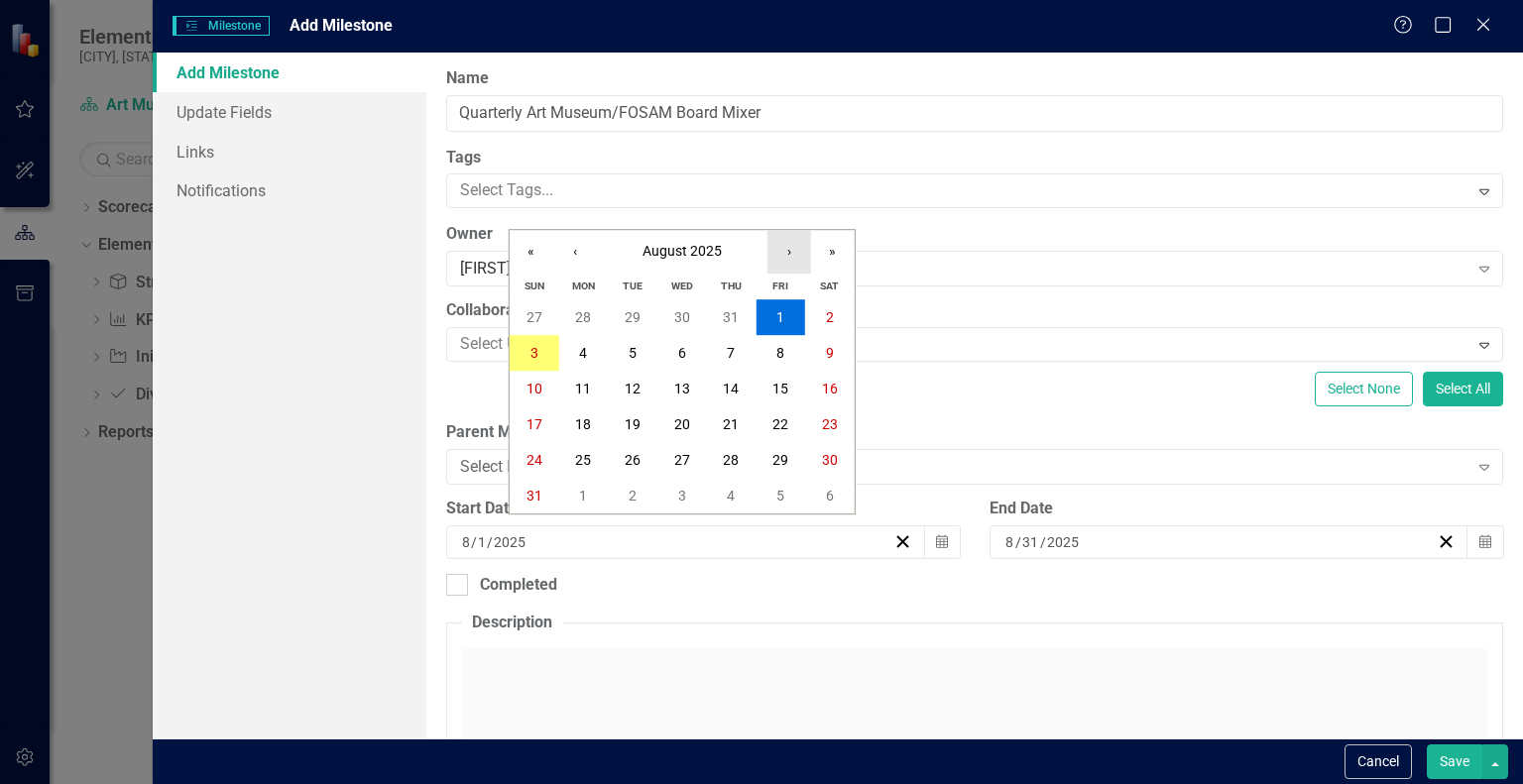 click on "›" at bounding box center (789, 252) 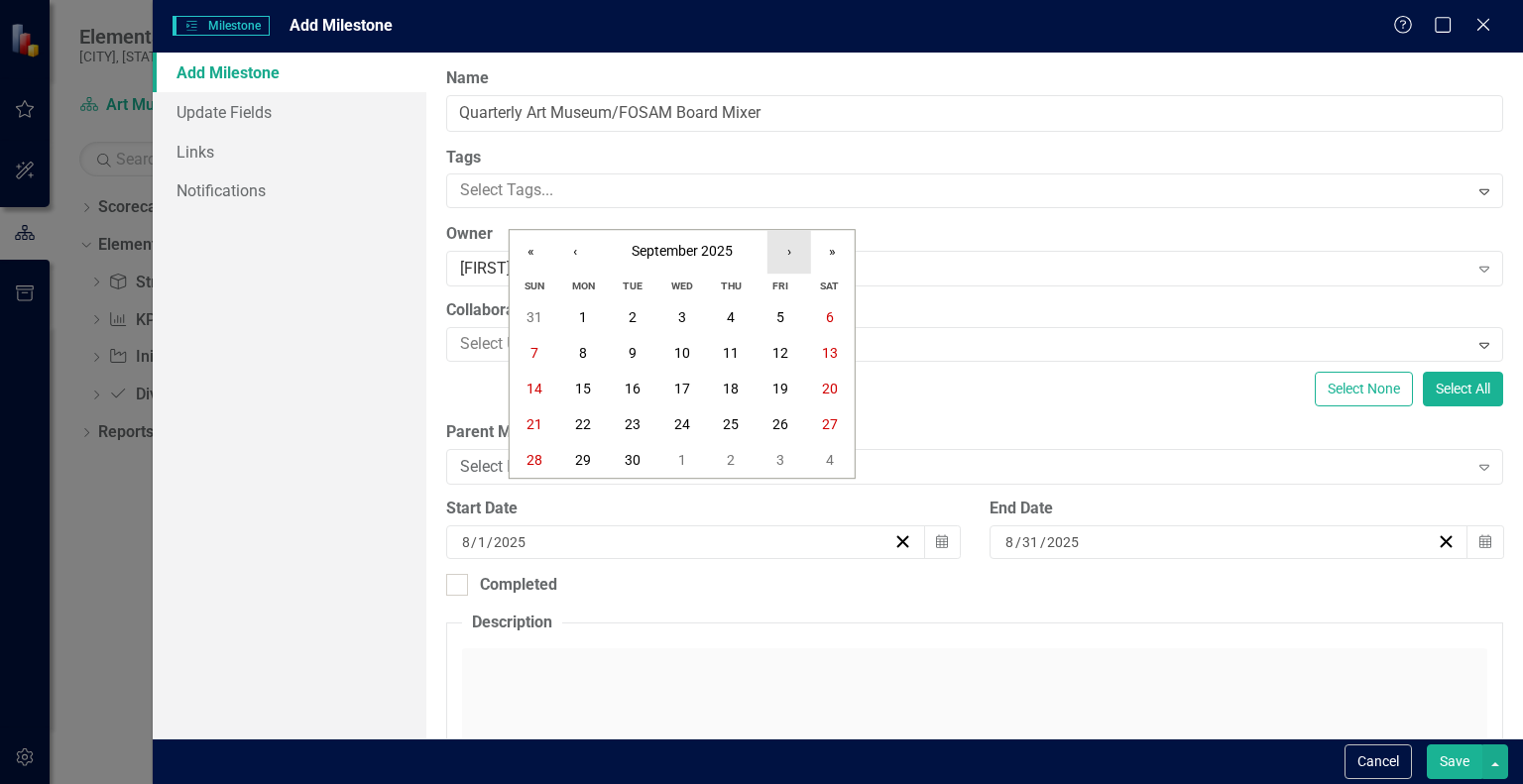 click on "›" at bounding box center [789, 252] 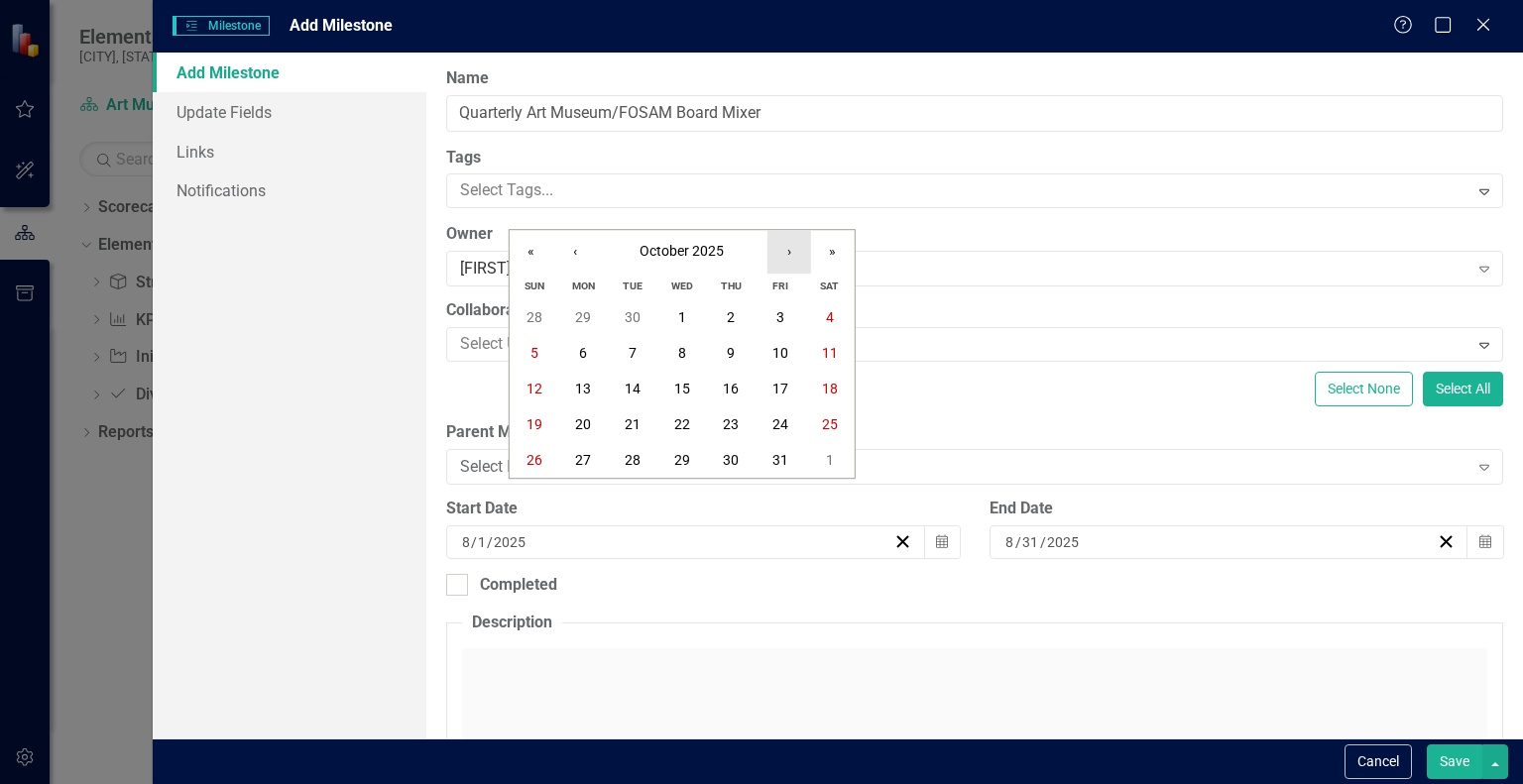 click on "›" at bounding box center (789, 252) 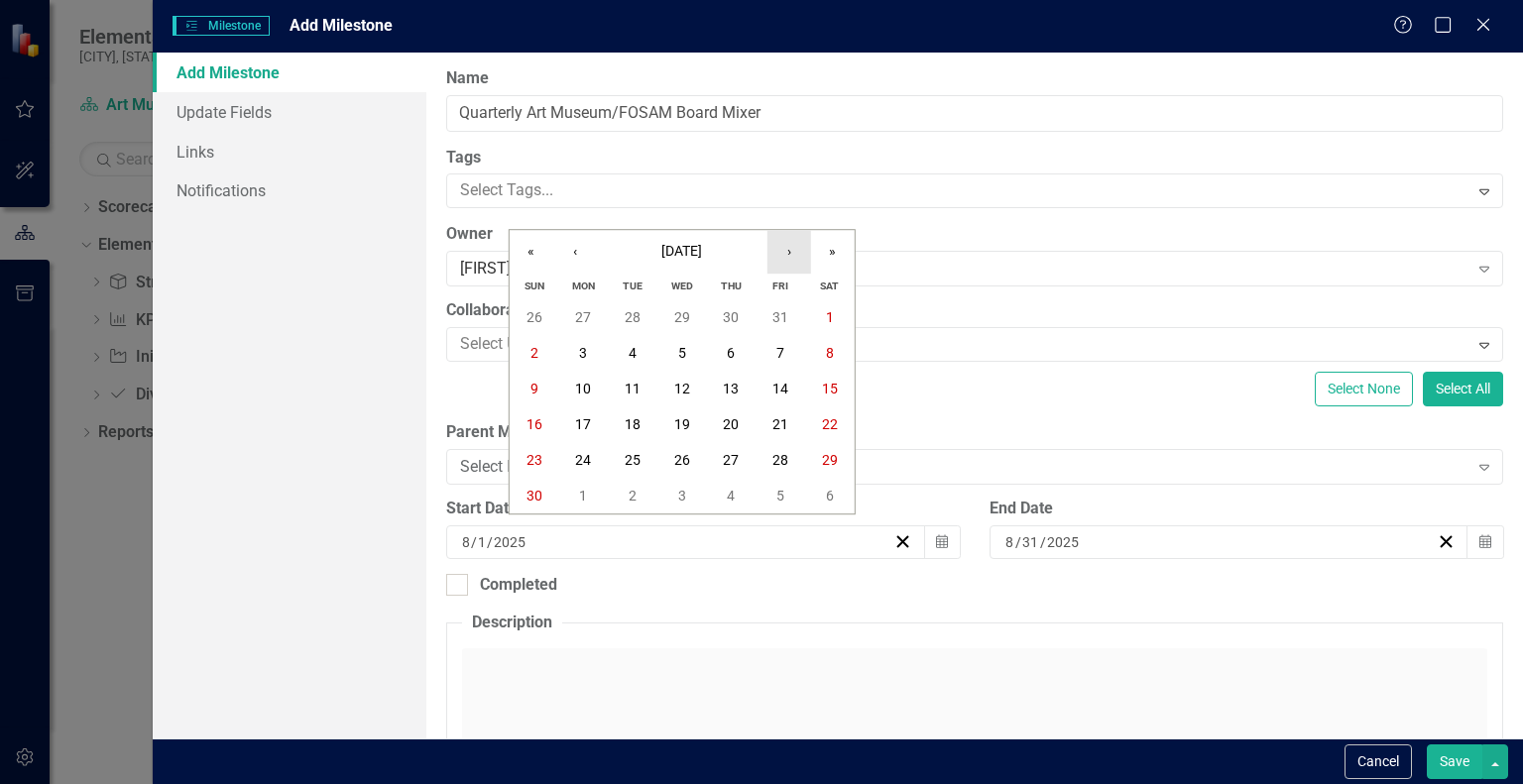 click on "›" at bounding box center (789, 252) 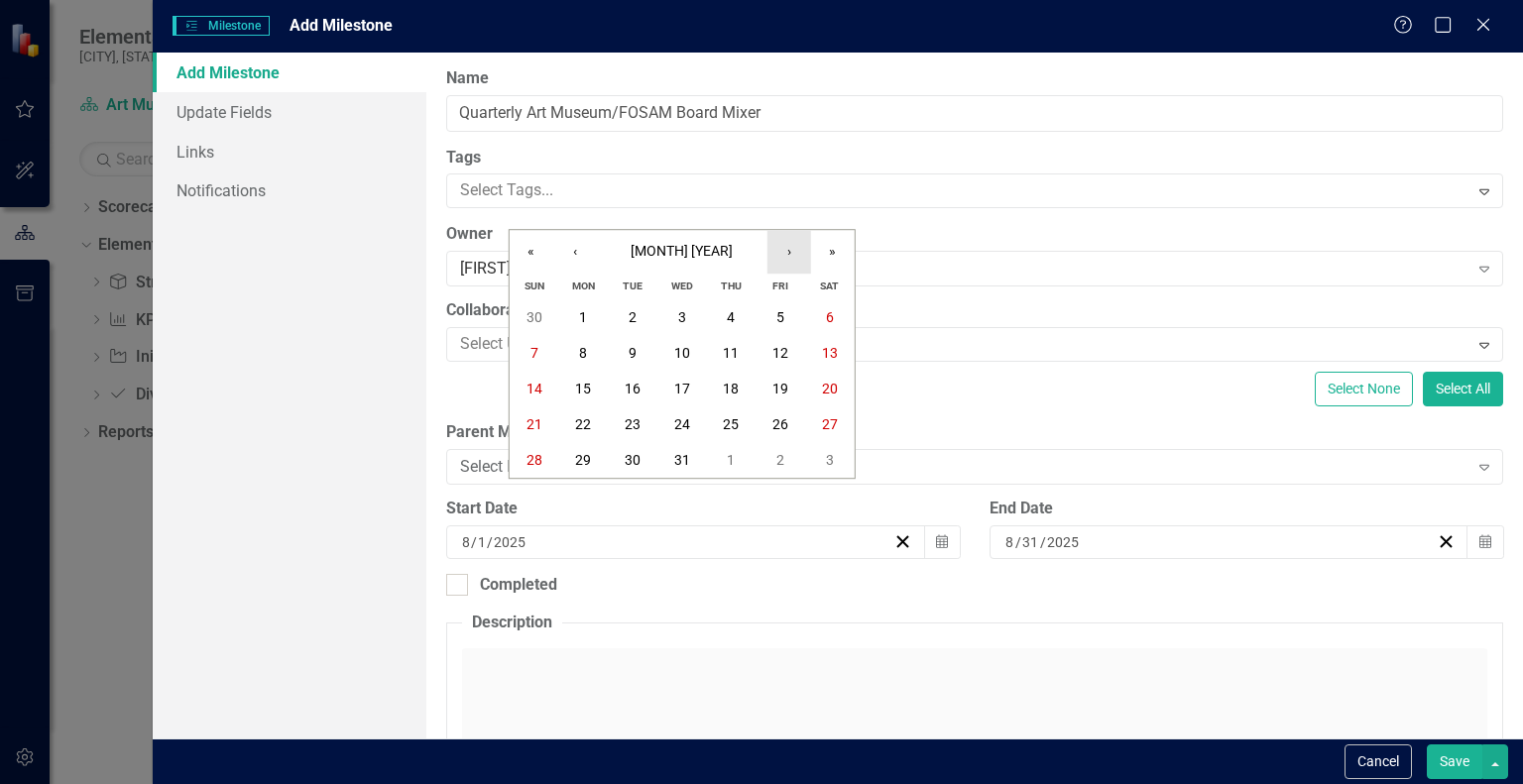 click on "›" at bounding box center [789, 252] 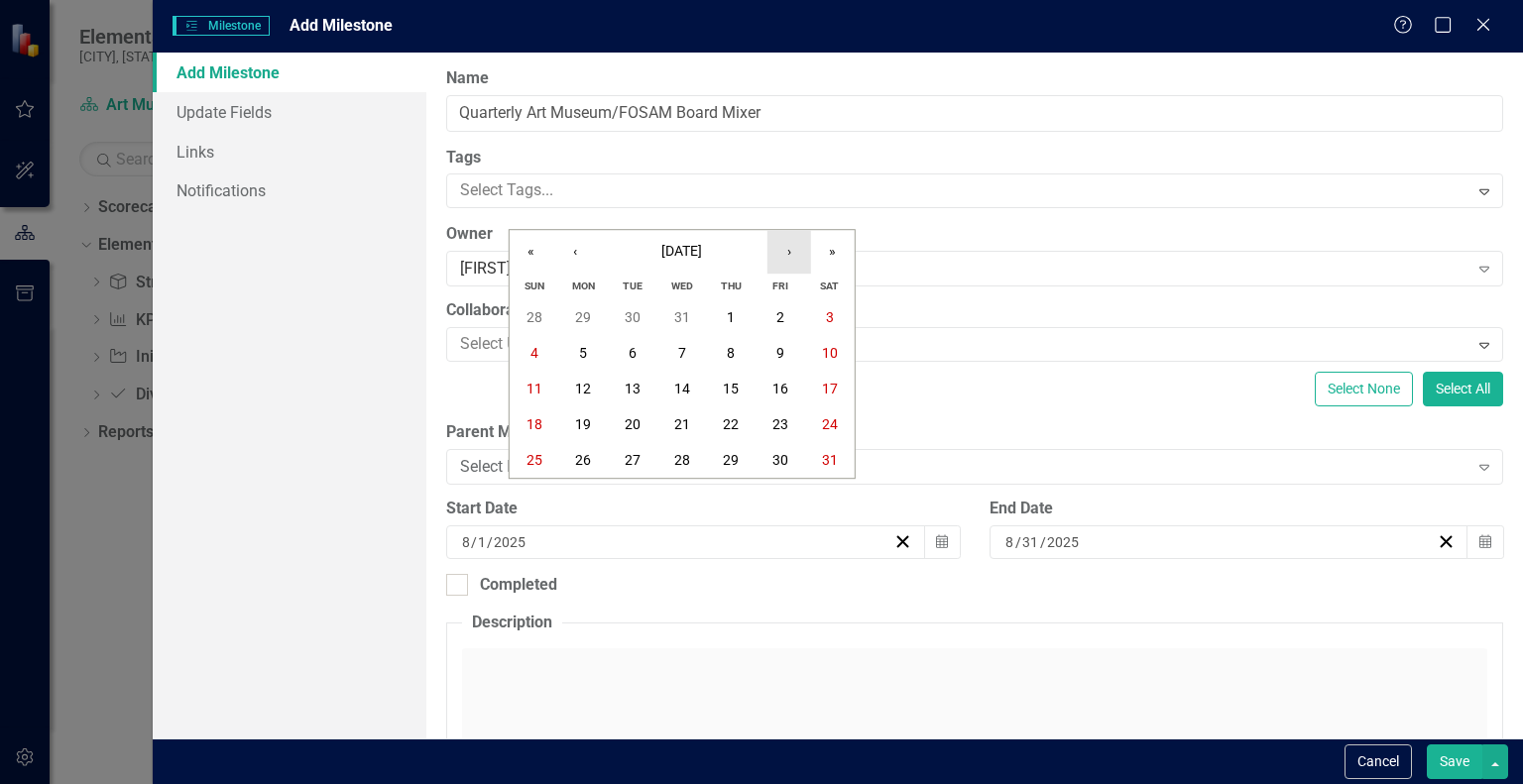 click on "›" at bounding box center [789, 252] 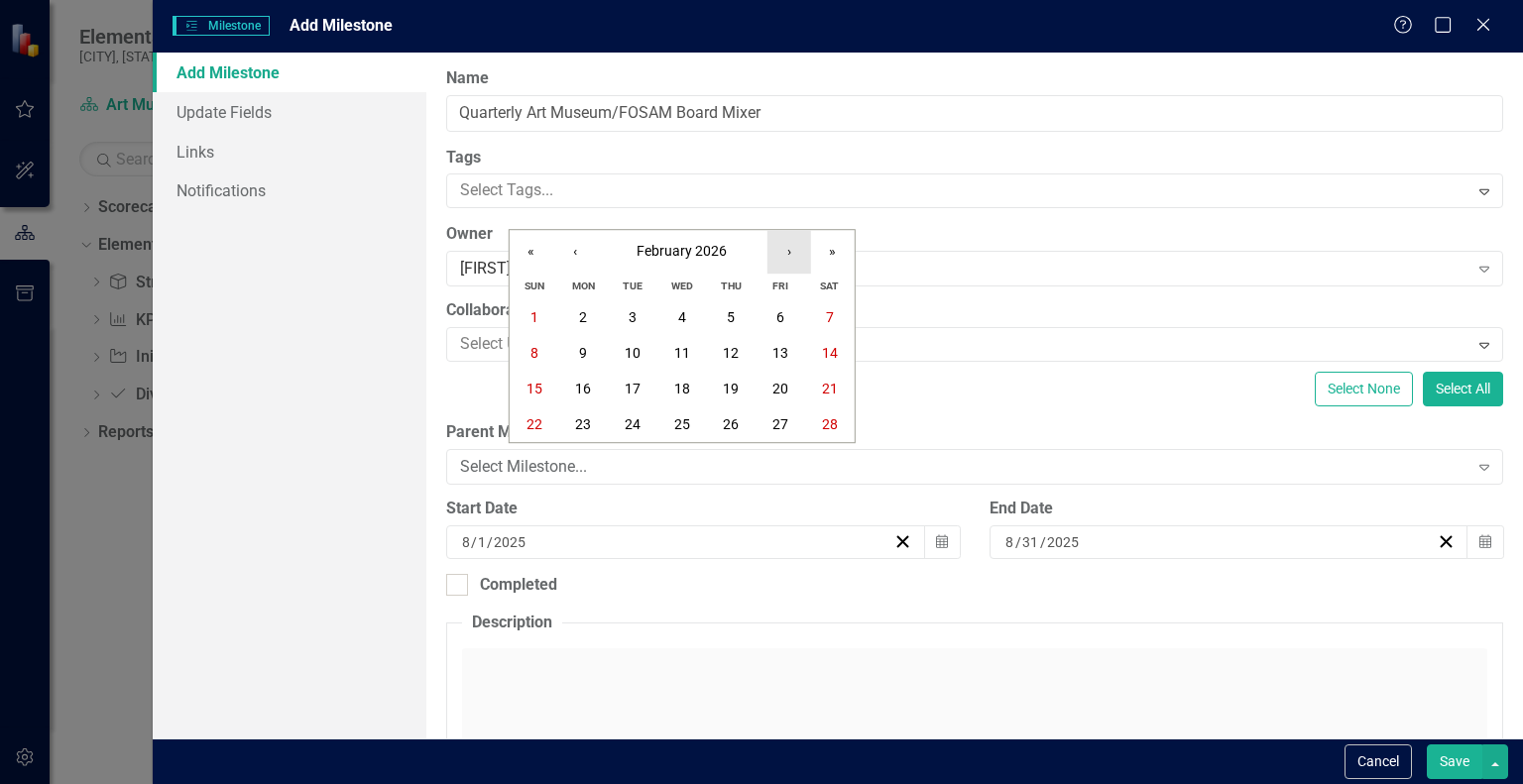 click on "›" at bounding box center [789, 252] 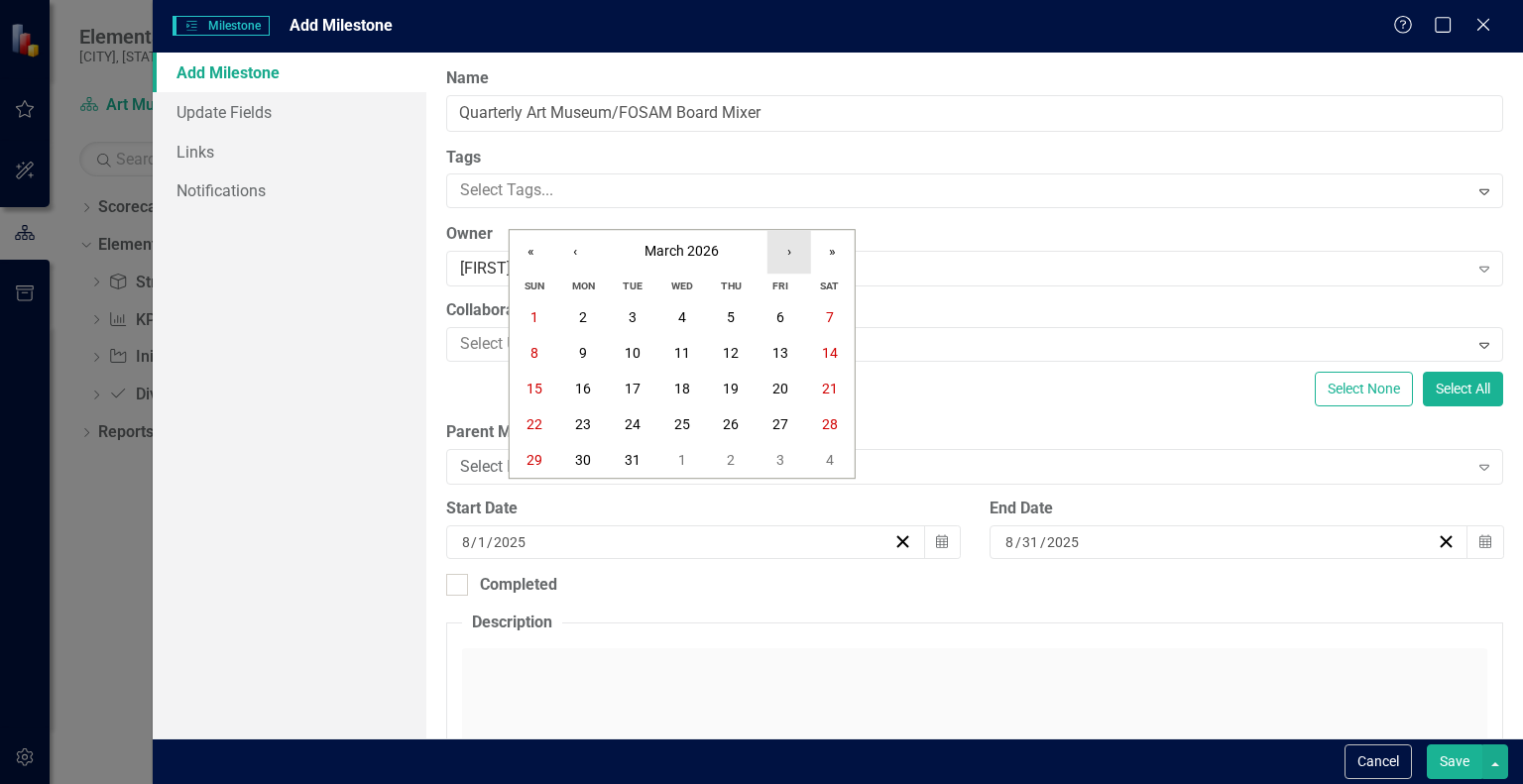click on "›" at bounding box center [789, 252] 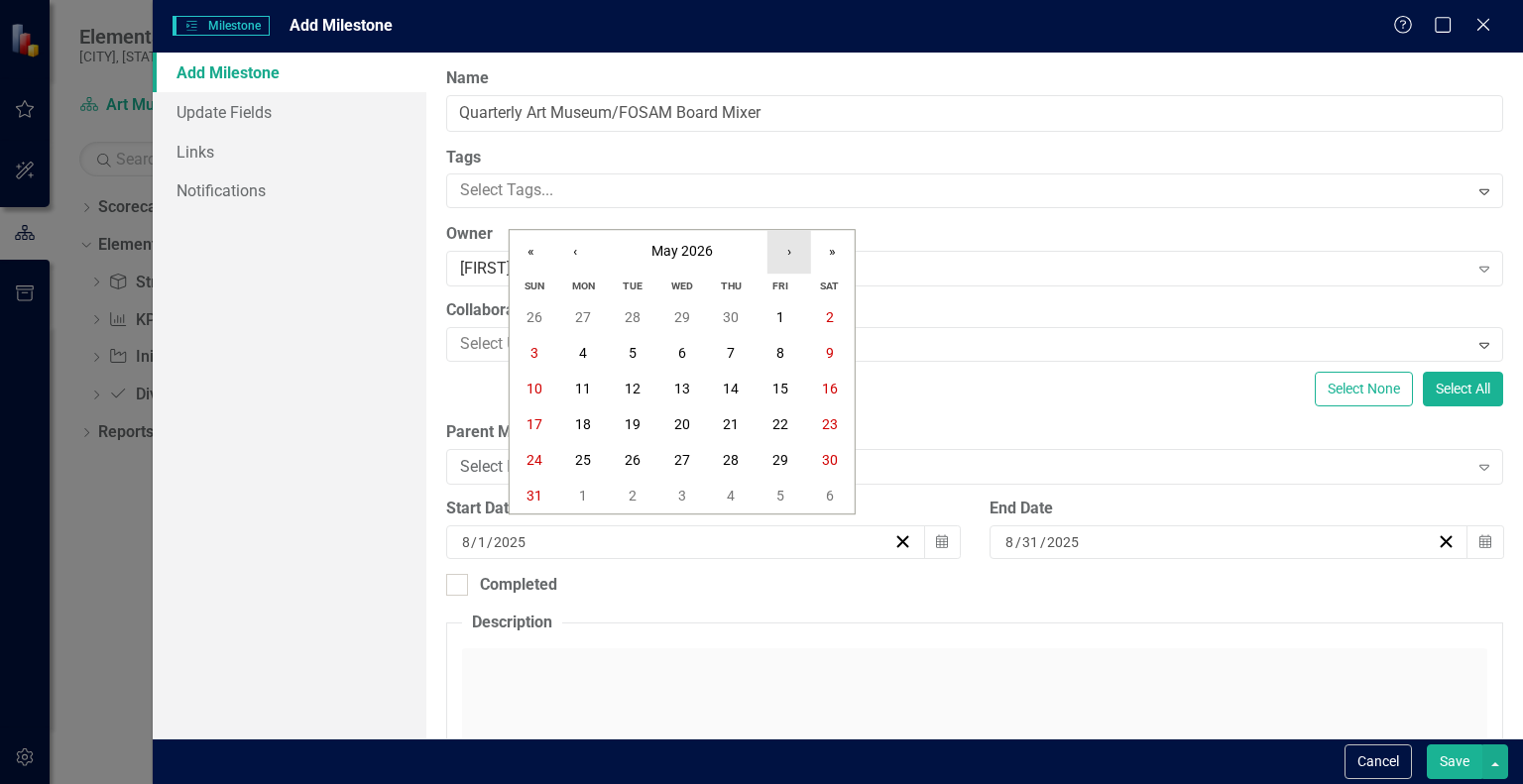 click on "›" at bounding box center (789, 252) 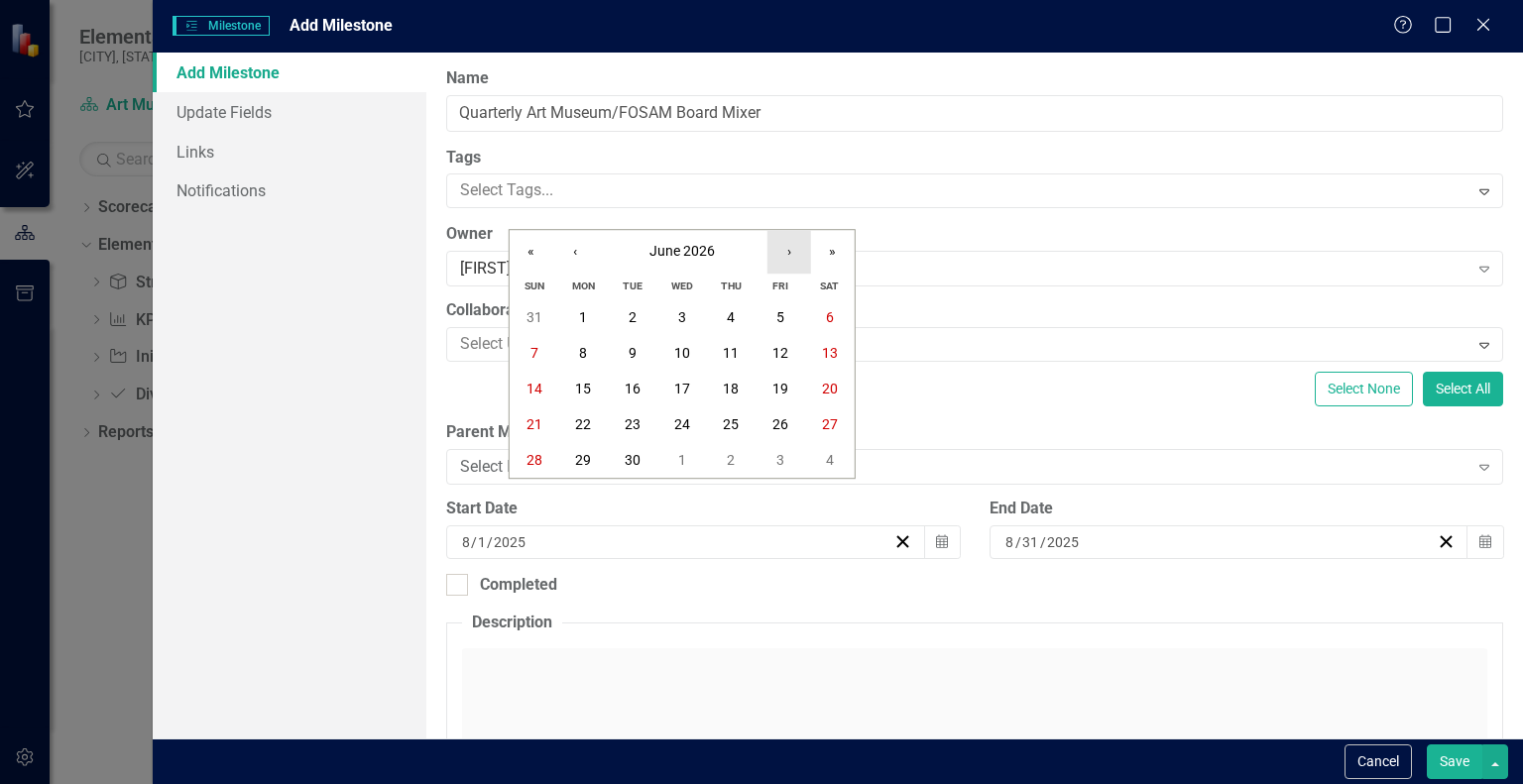 click on "›" at bounding box center [789, 252] 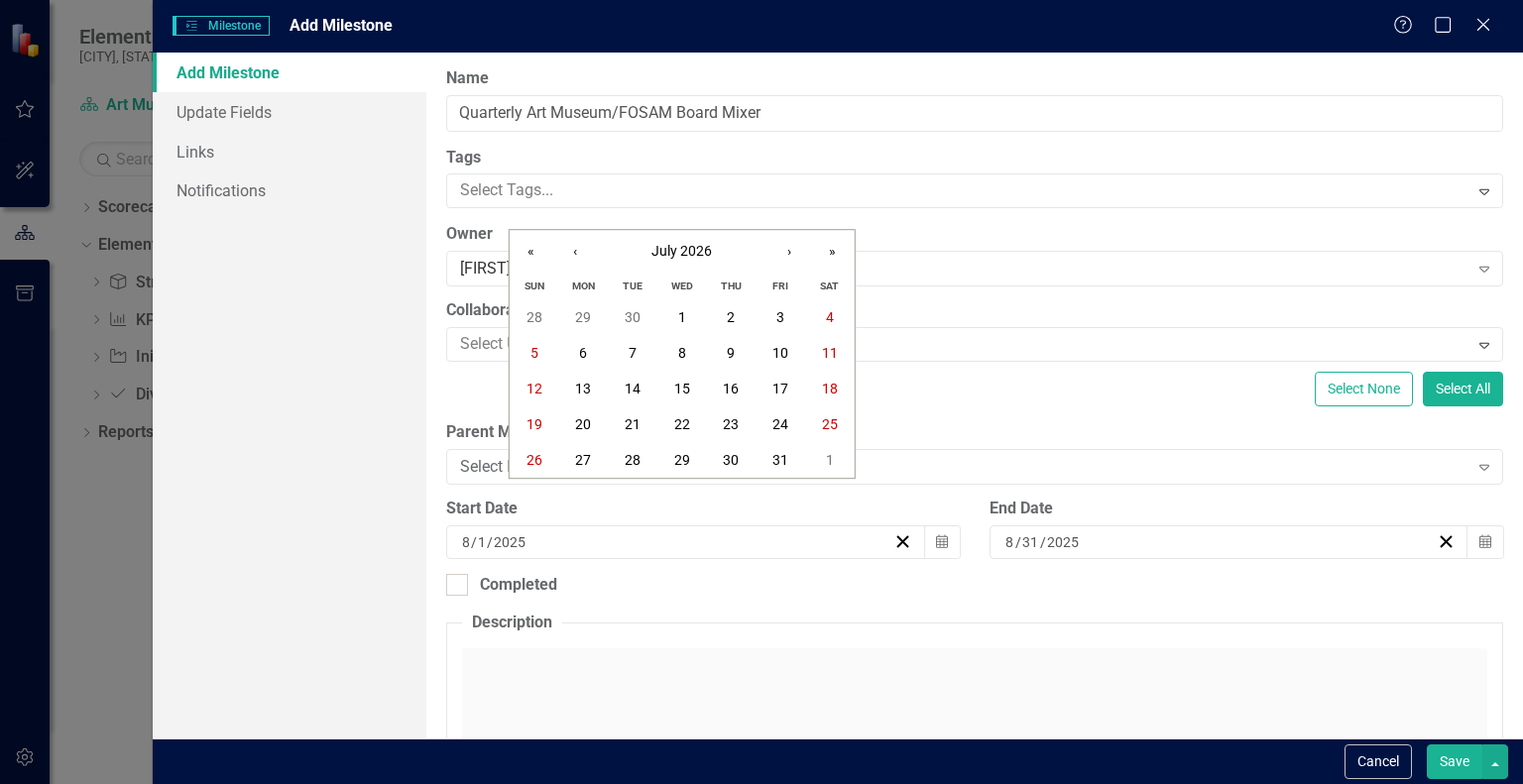 click on "Collaborators" at bounding box center [975, 310] 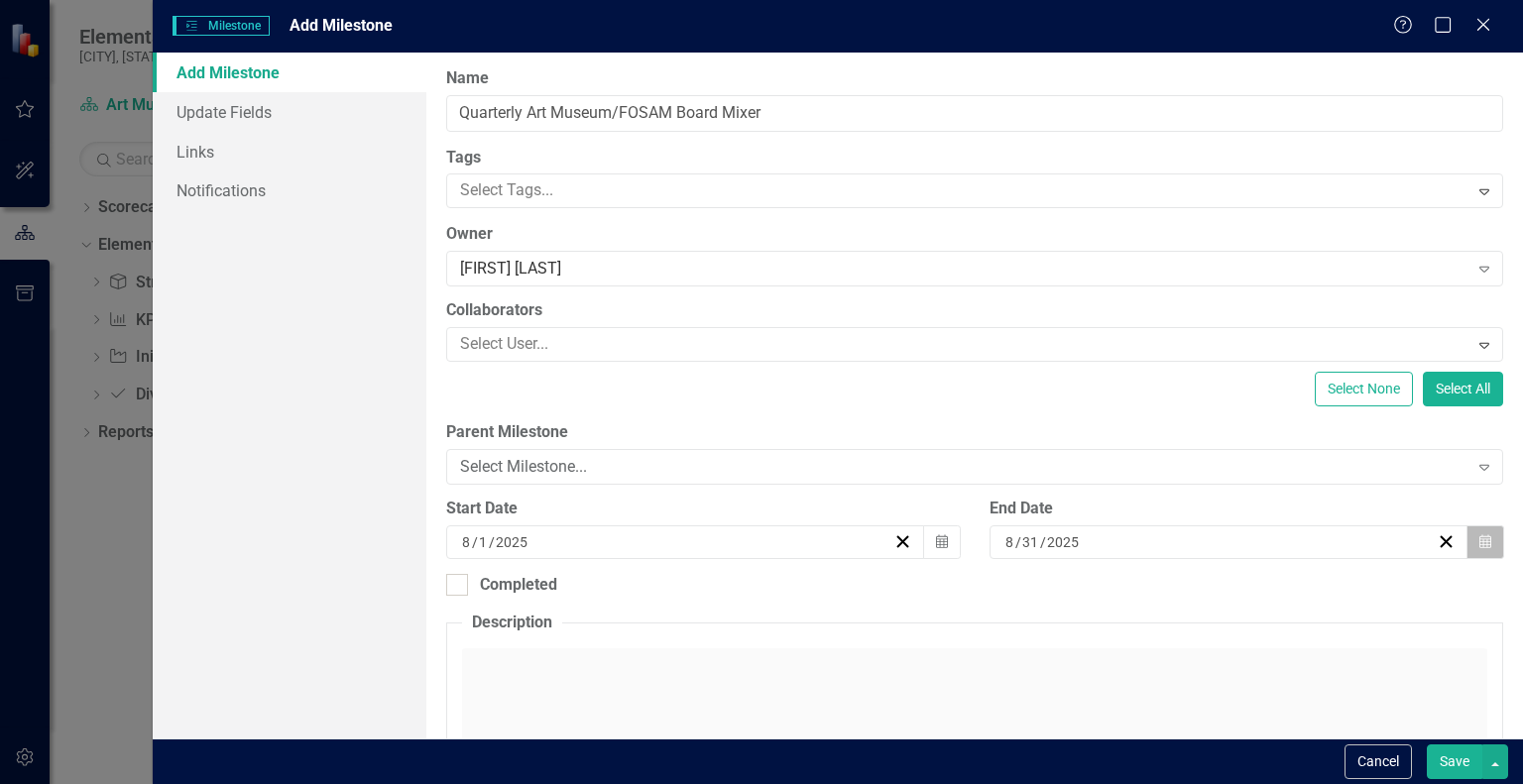 click on "Calendar" at bounding box center (1485, 542) 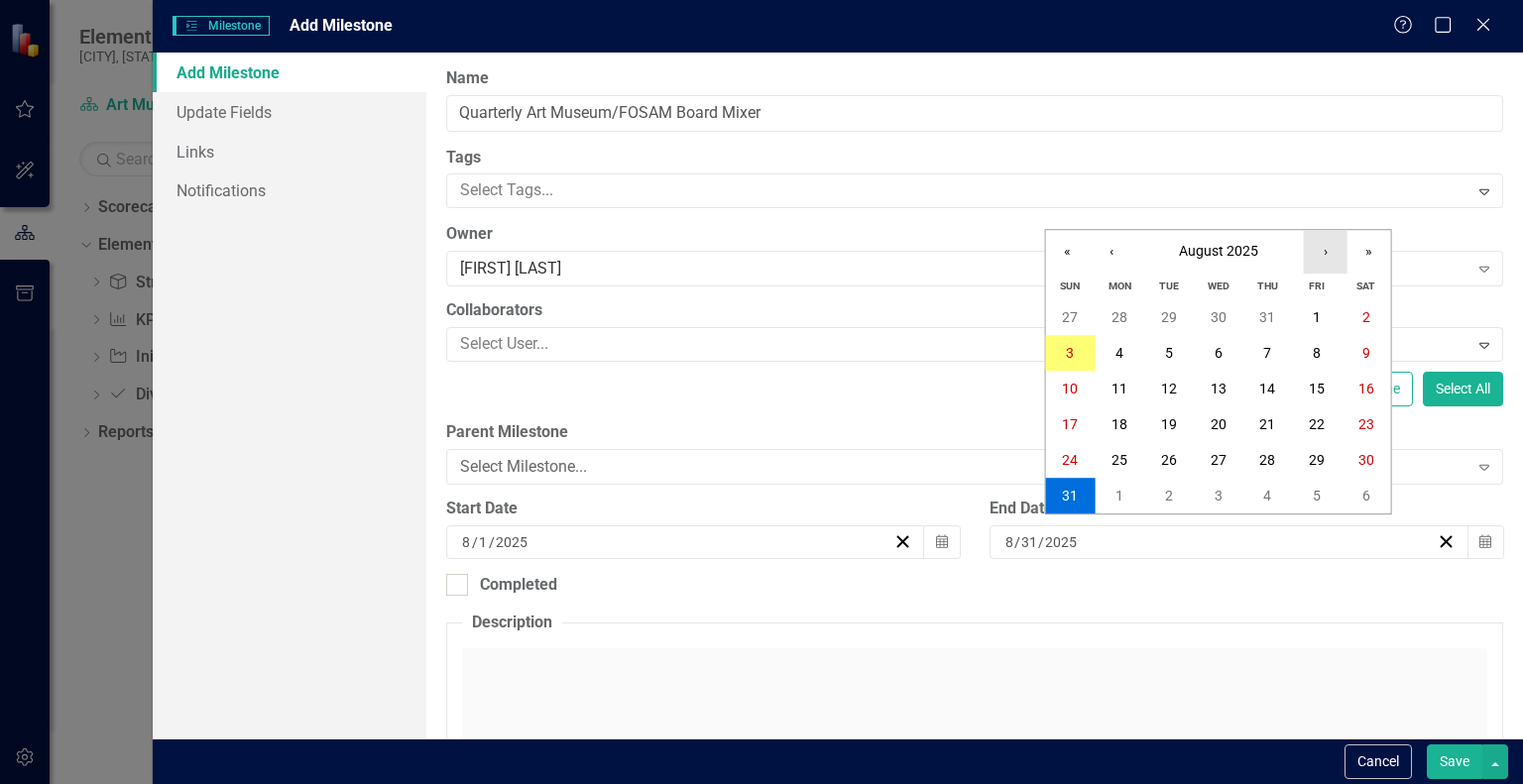 click on "›" at bounding box center (1326, 252) 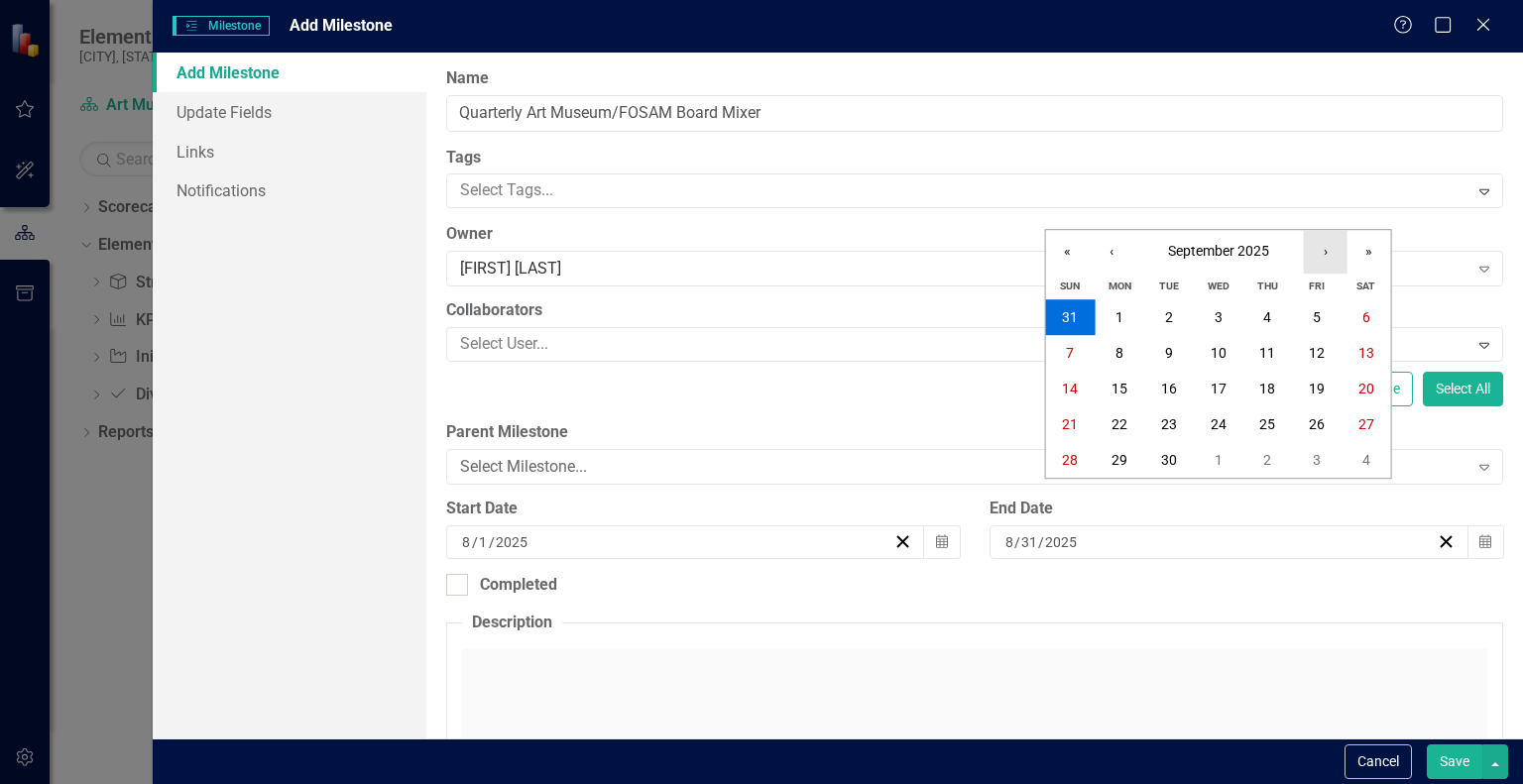 click on "›" at bounding box center (1326, 252) 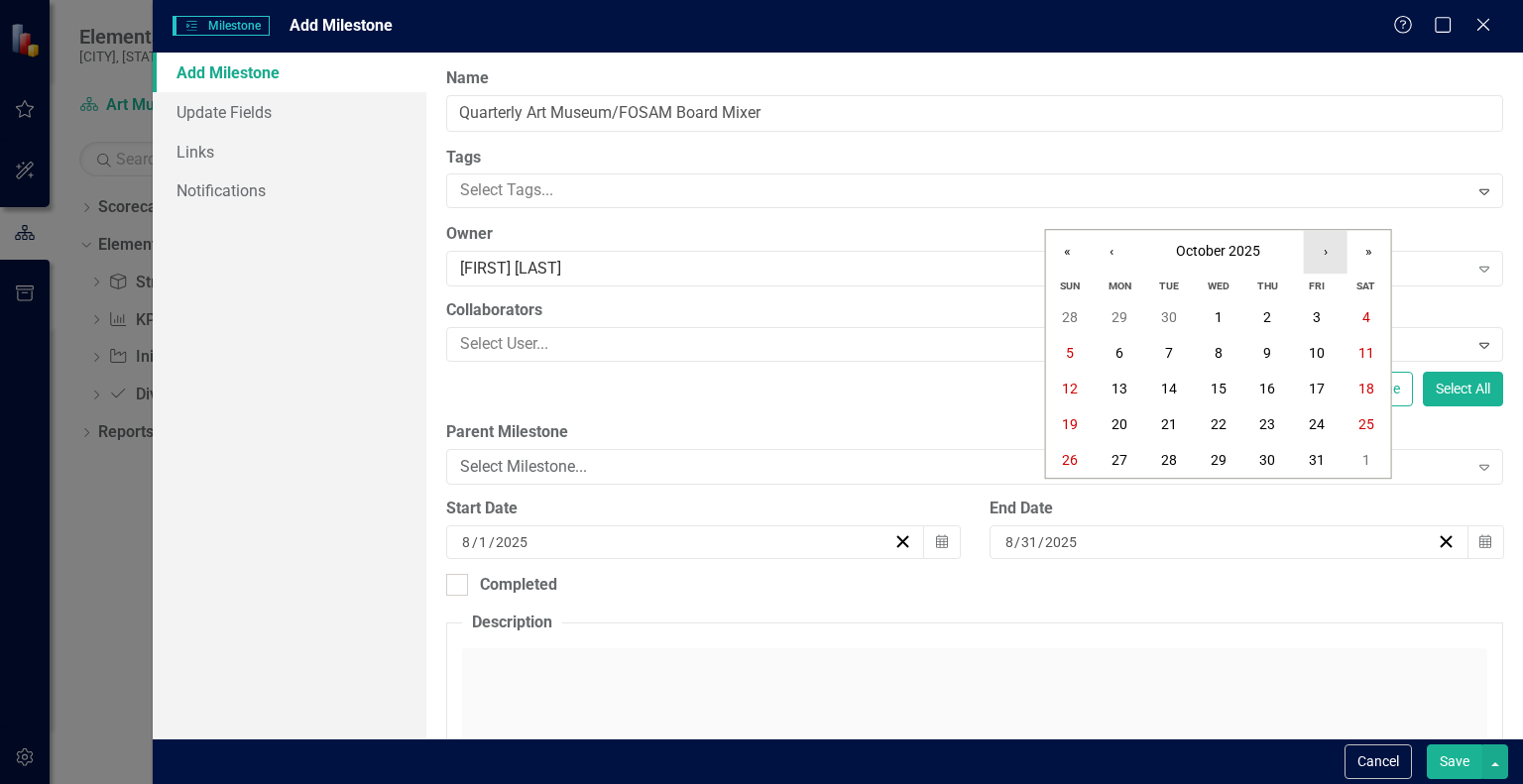 click on "›" at bounding box center [1326, 252] 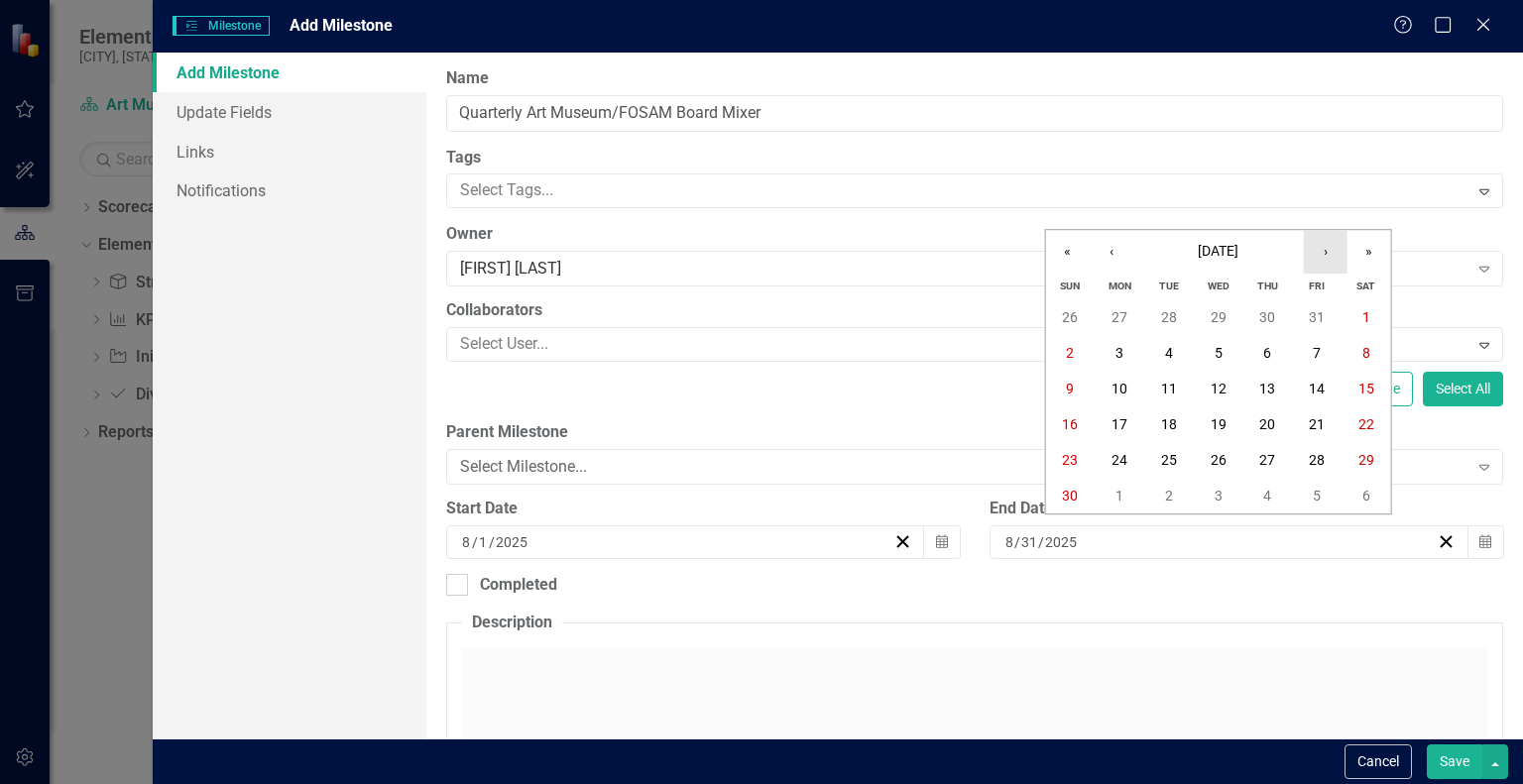click on "›" at bounding box center [1326, 252] 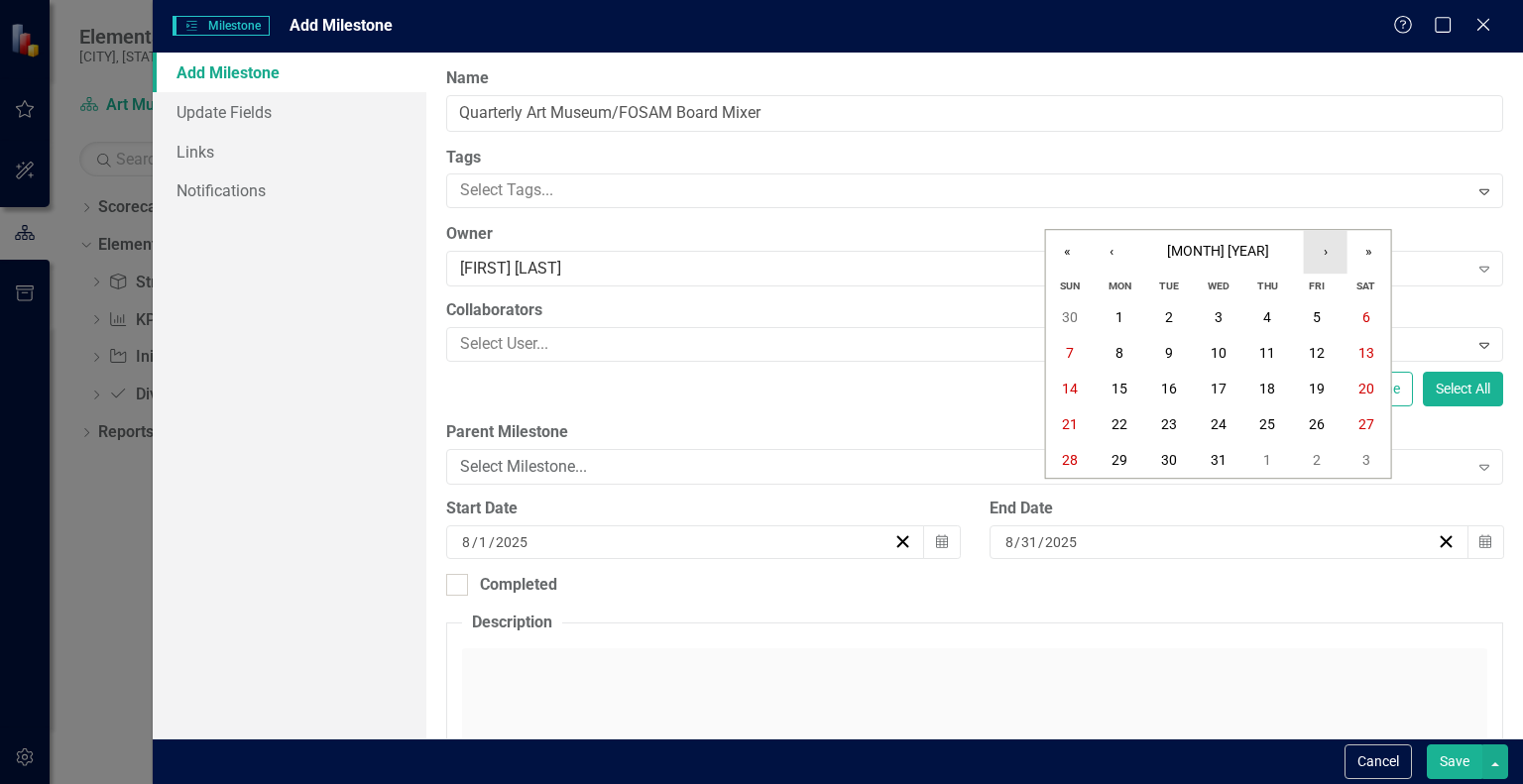 click on "›" at bounding box center [1326, 252] 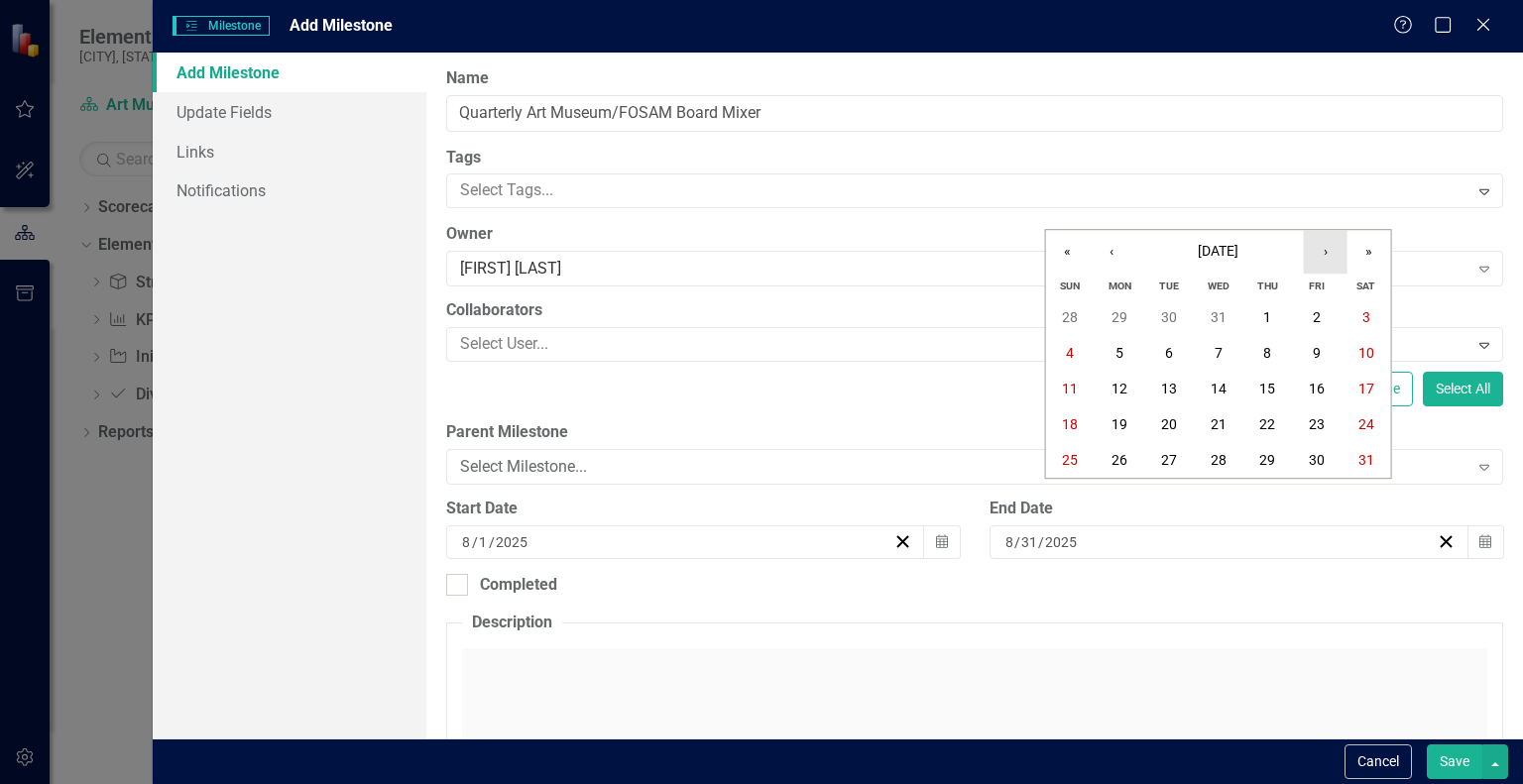 click on "›" at bounding box center (1326, 252) 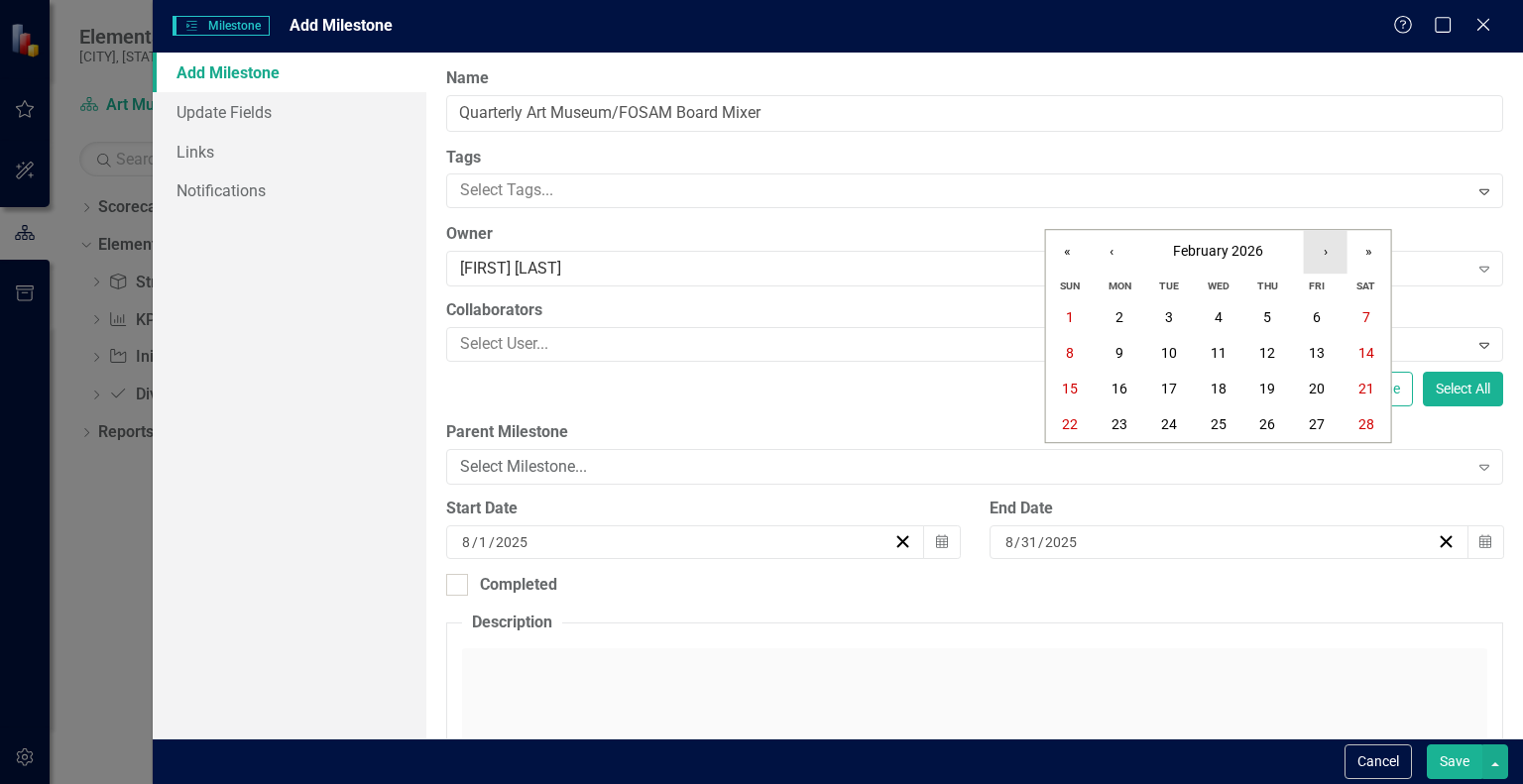 click on "›" at bounding box center [1326, 252] 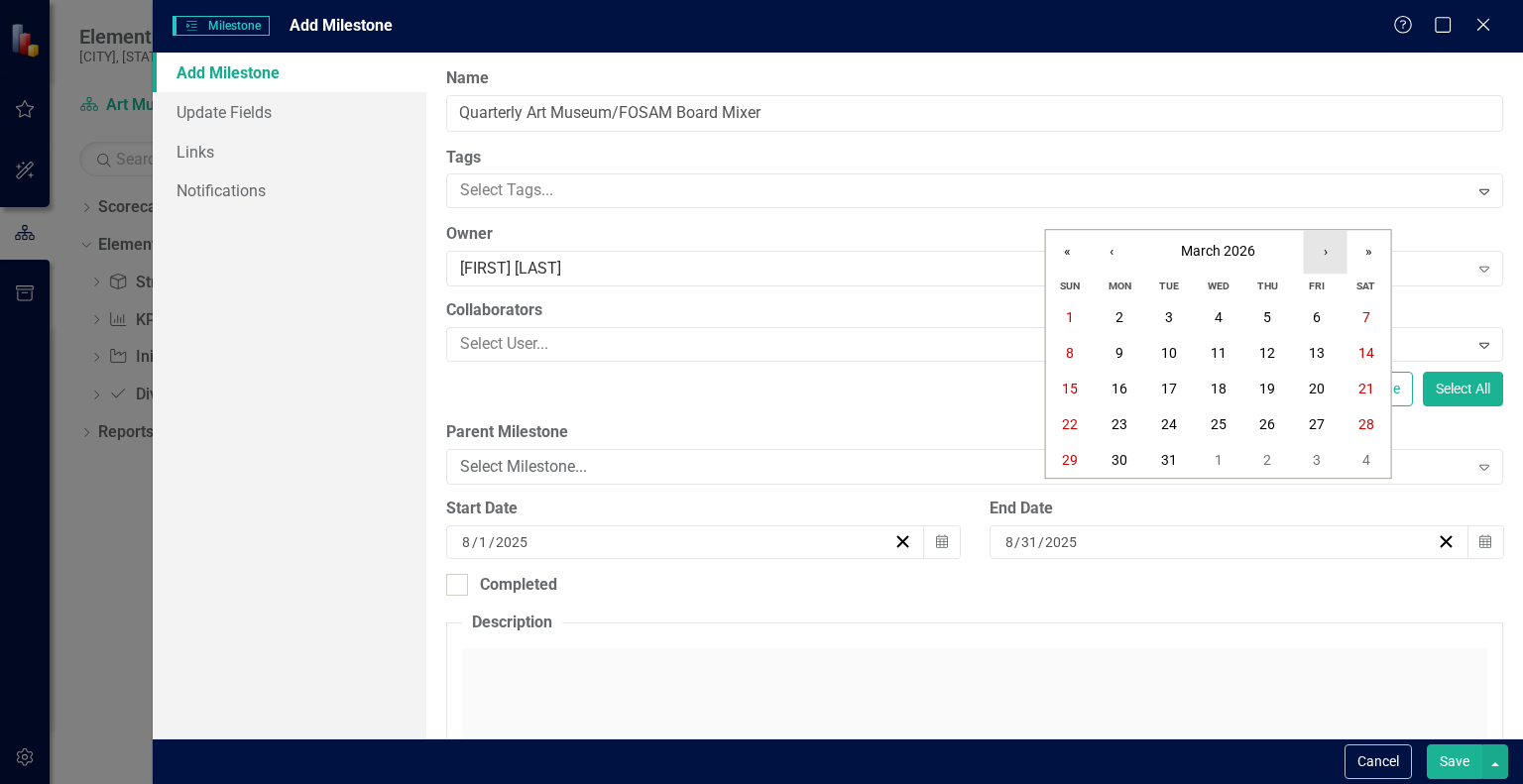 click on "›" at bounding box center [1326, 252] 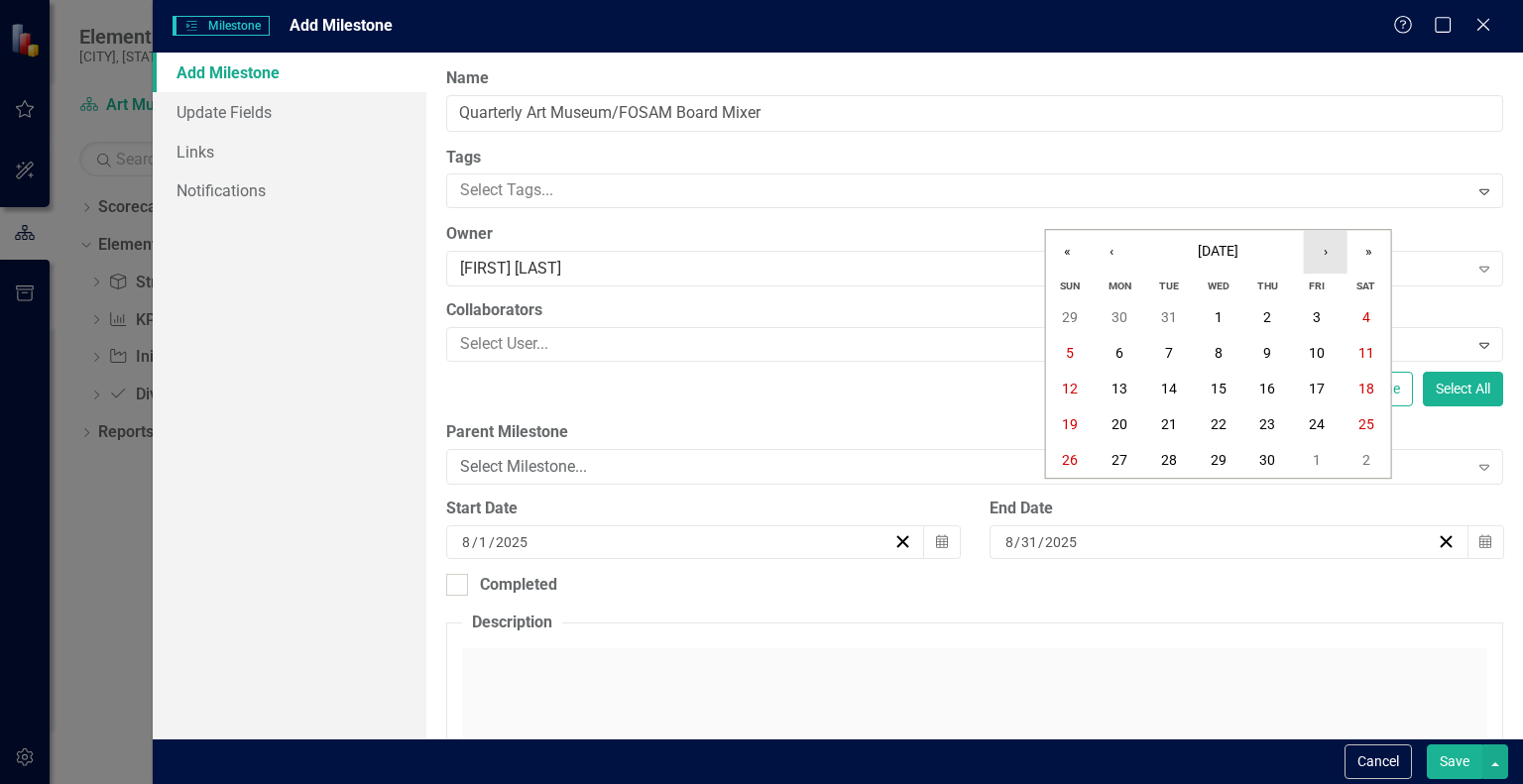 click on "›" at bounding box center [1326, 252] 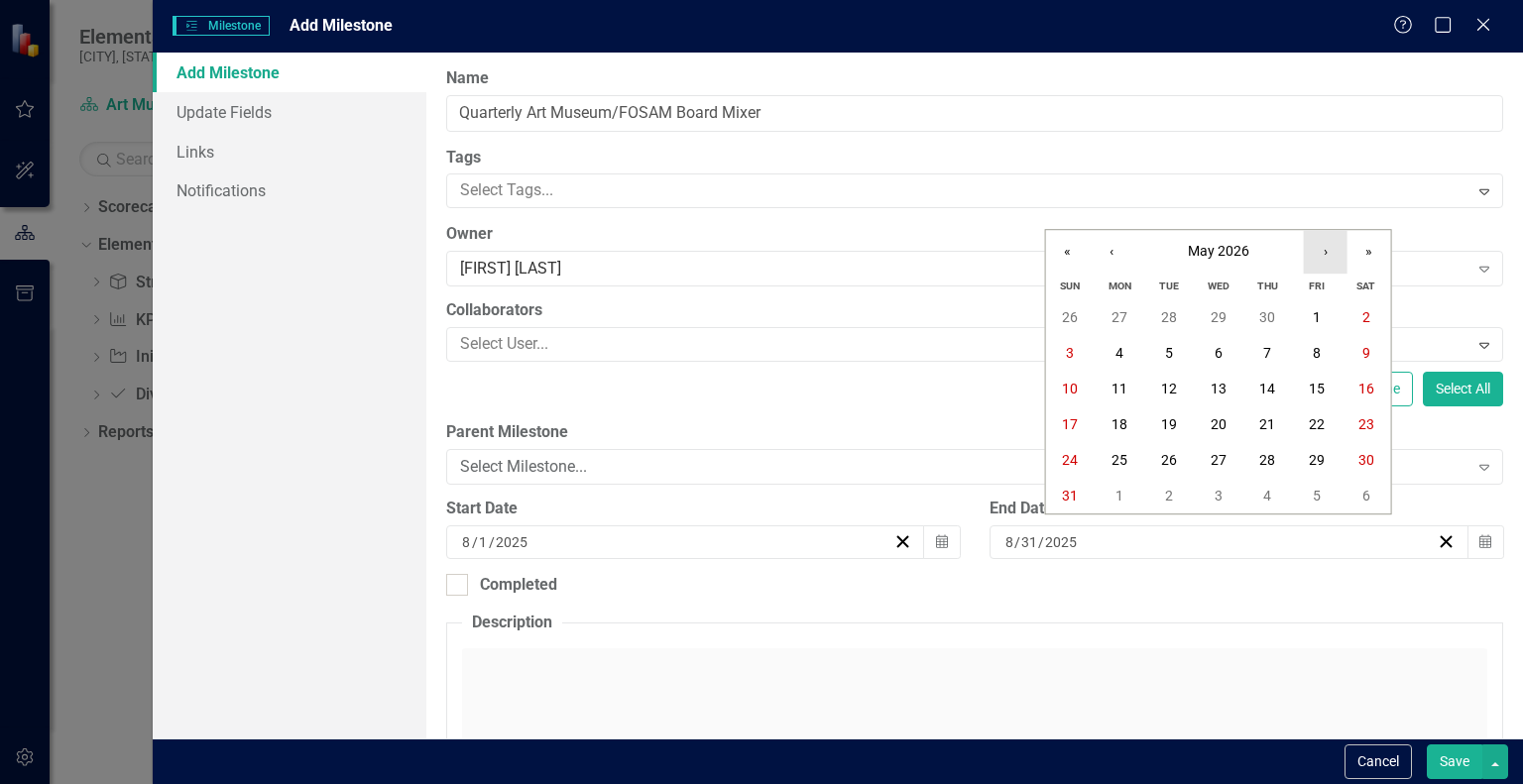 click on "›" at bounding box center [1326, 252] 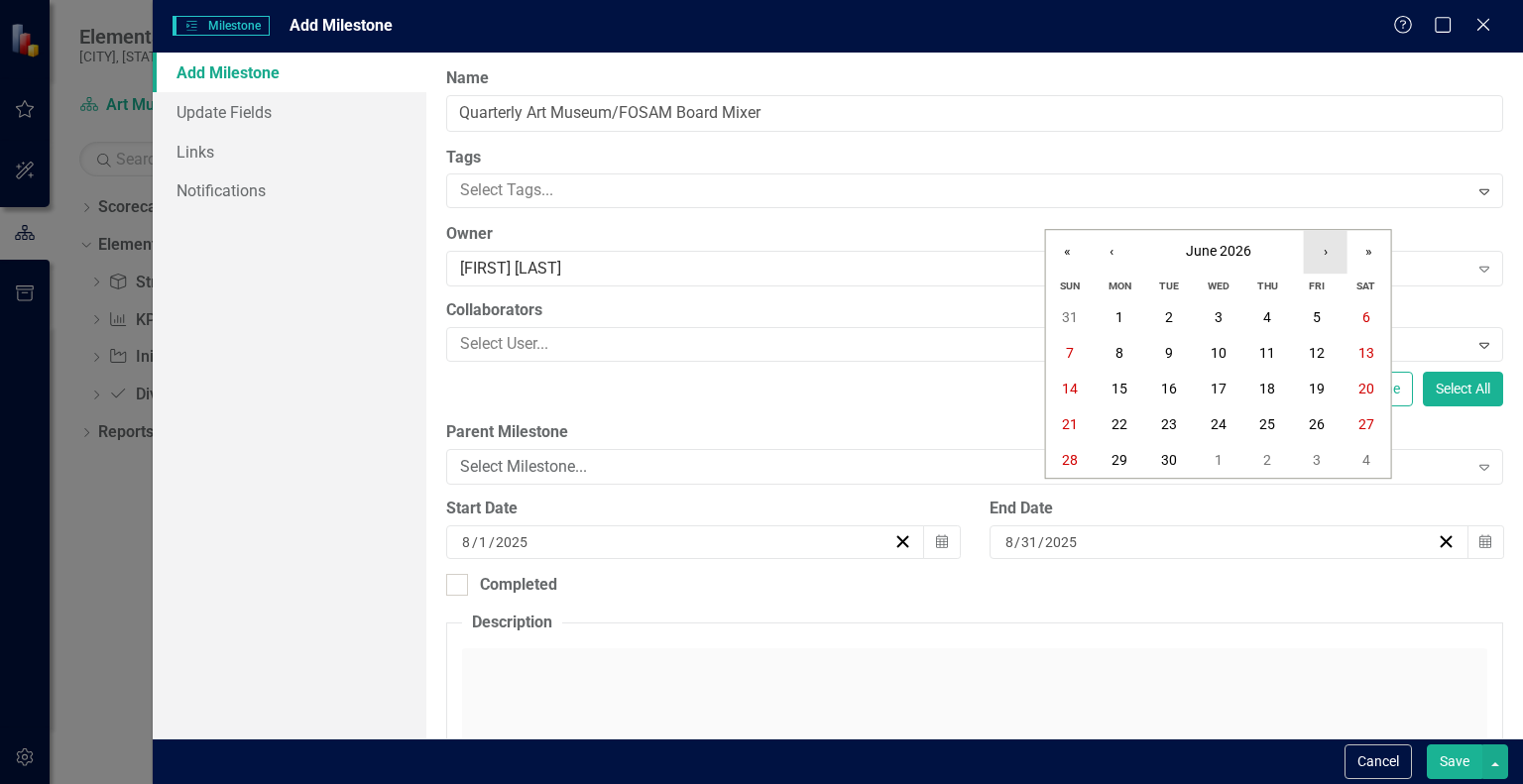 click on "›" at bounding box center (1326, 252) 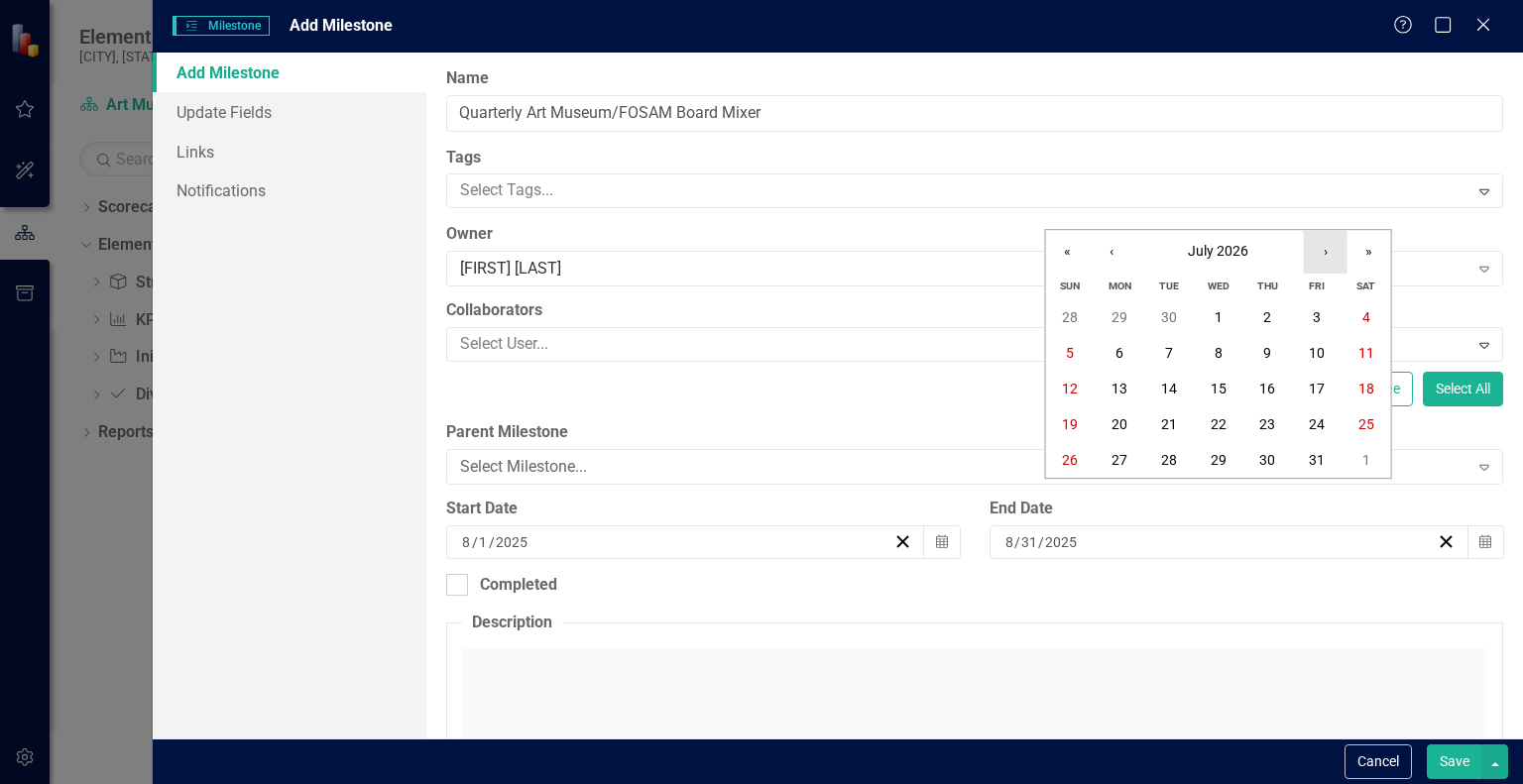 click on "›" at bounding box center [1326, 252] 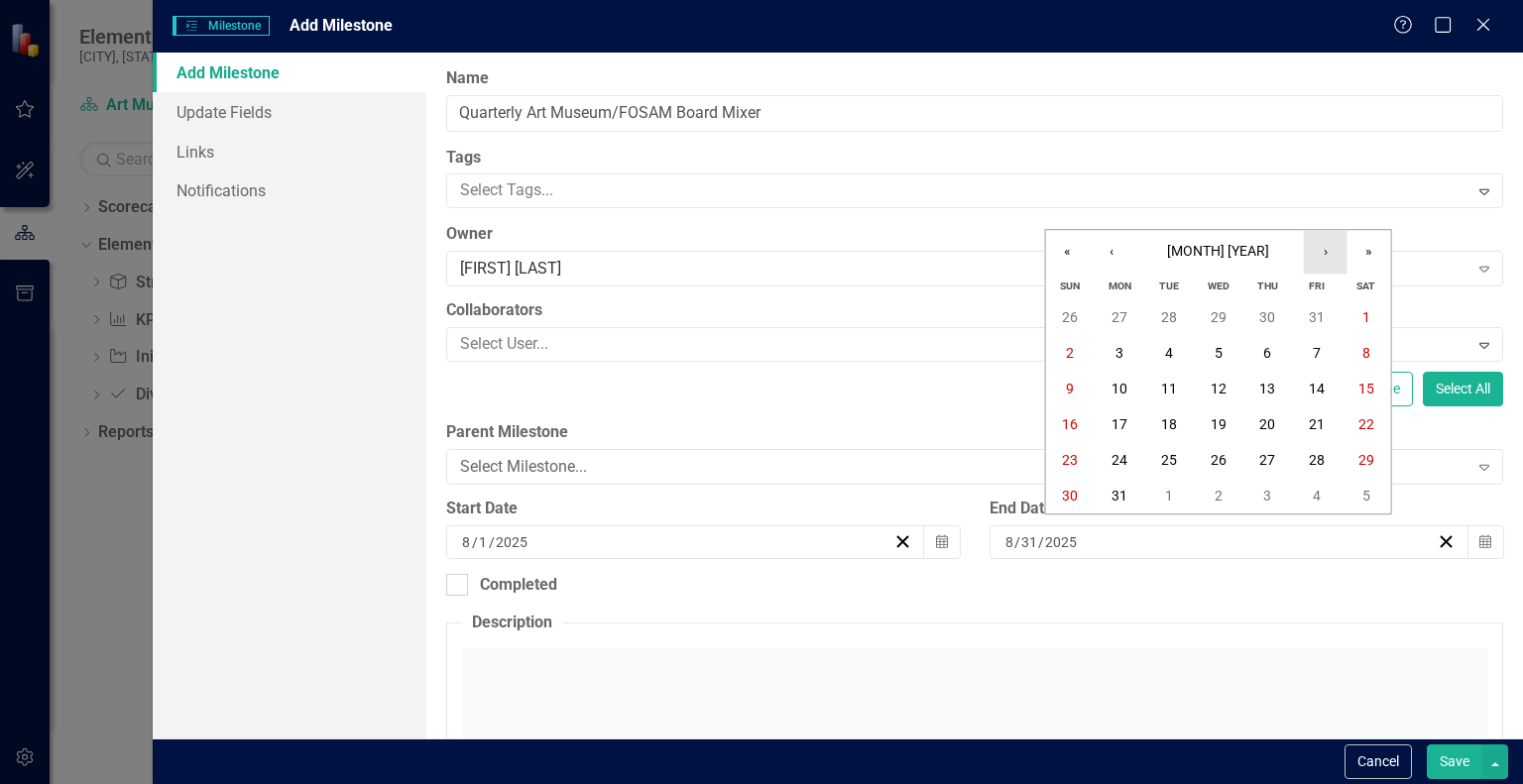 click on "›" at bounding box center [1326, 252] 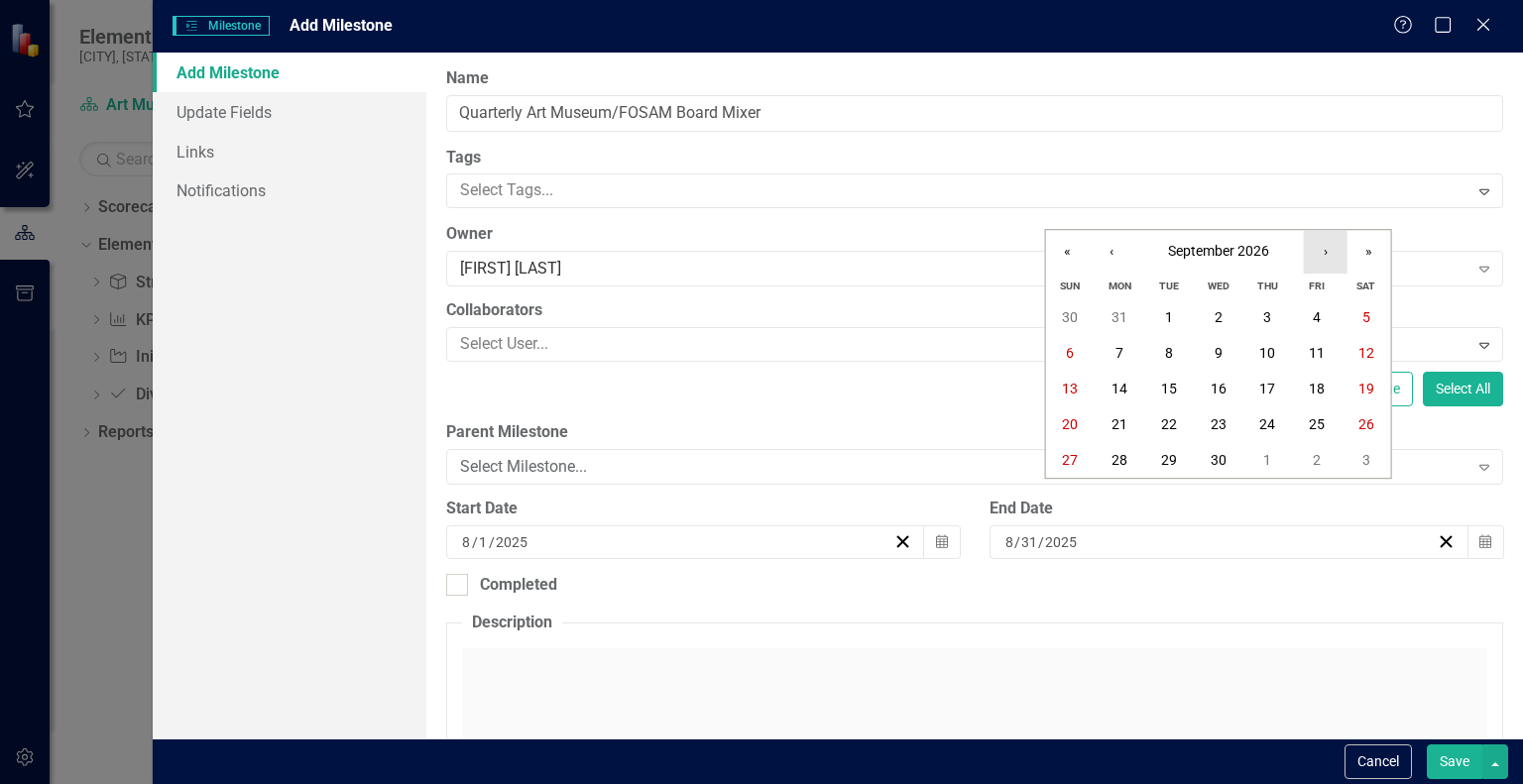 click on "›" at bounding box center (1326, 252) 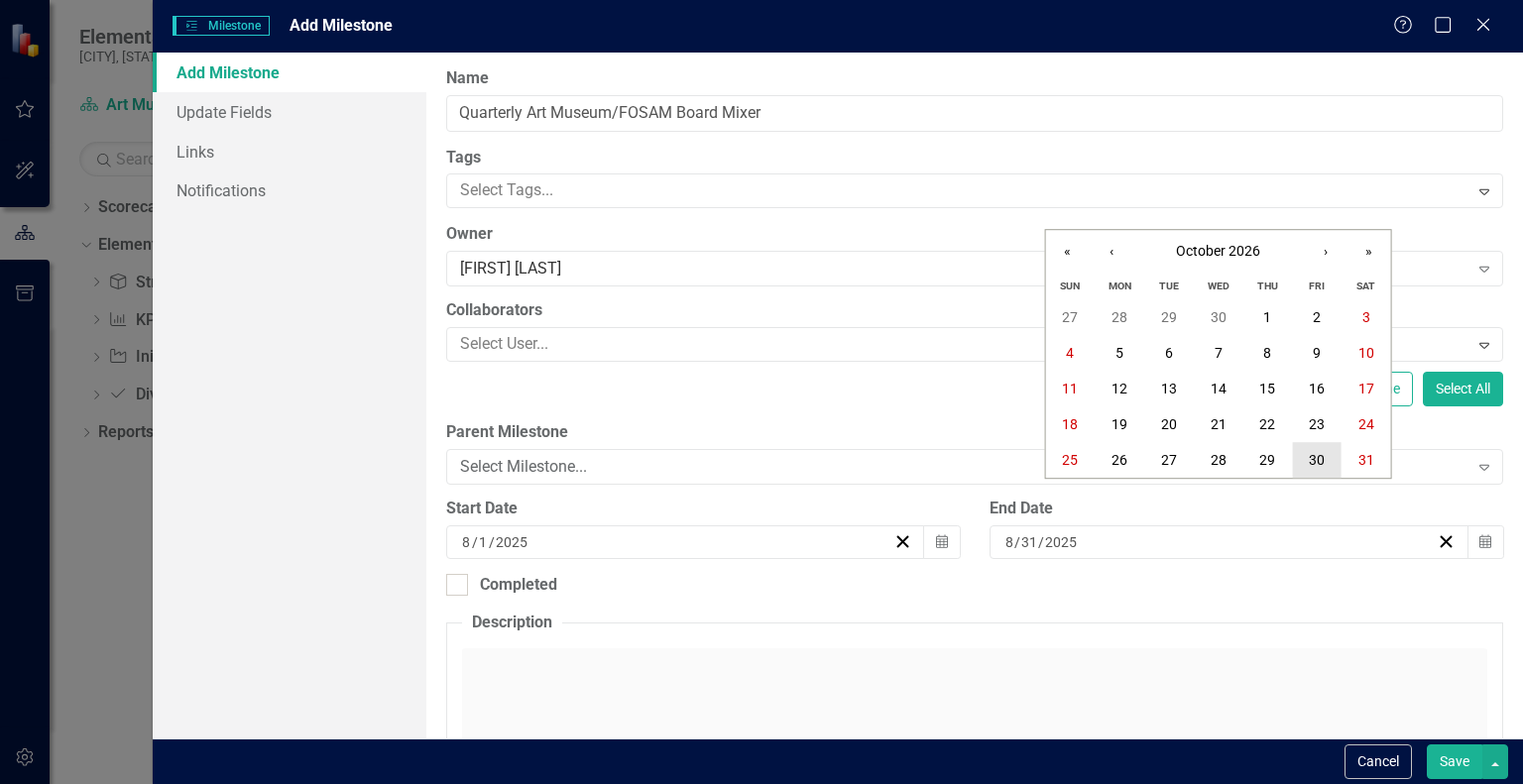 click on "30" at bounding box center (1317, 460) 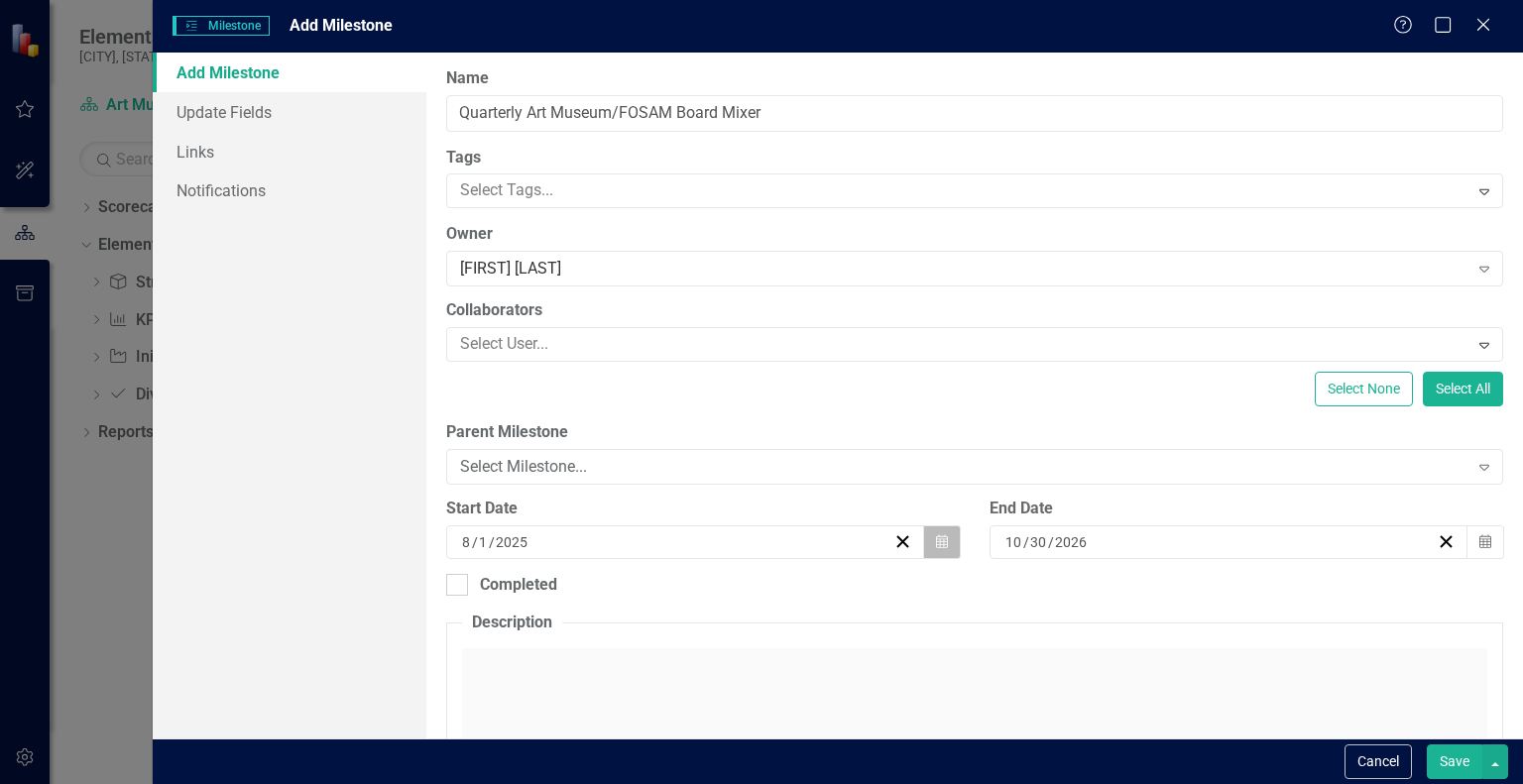 click on "Calendar" at bounding box center (942, 542) 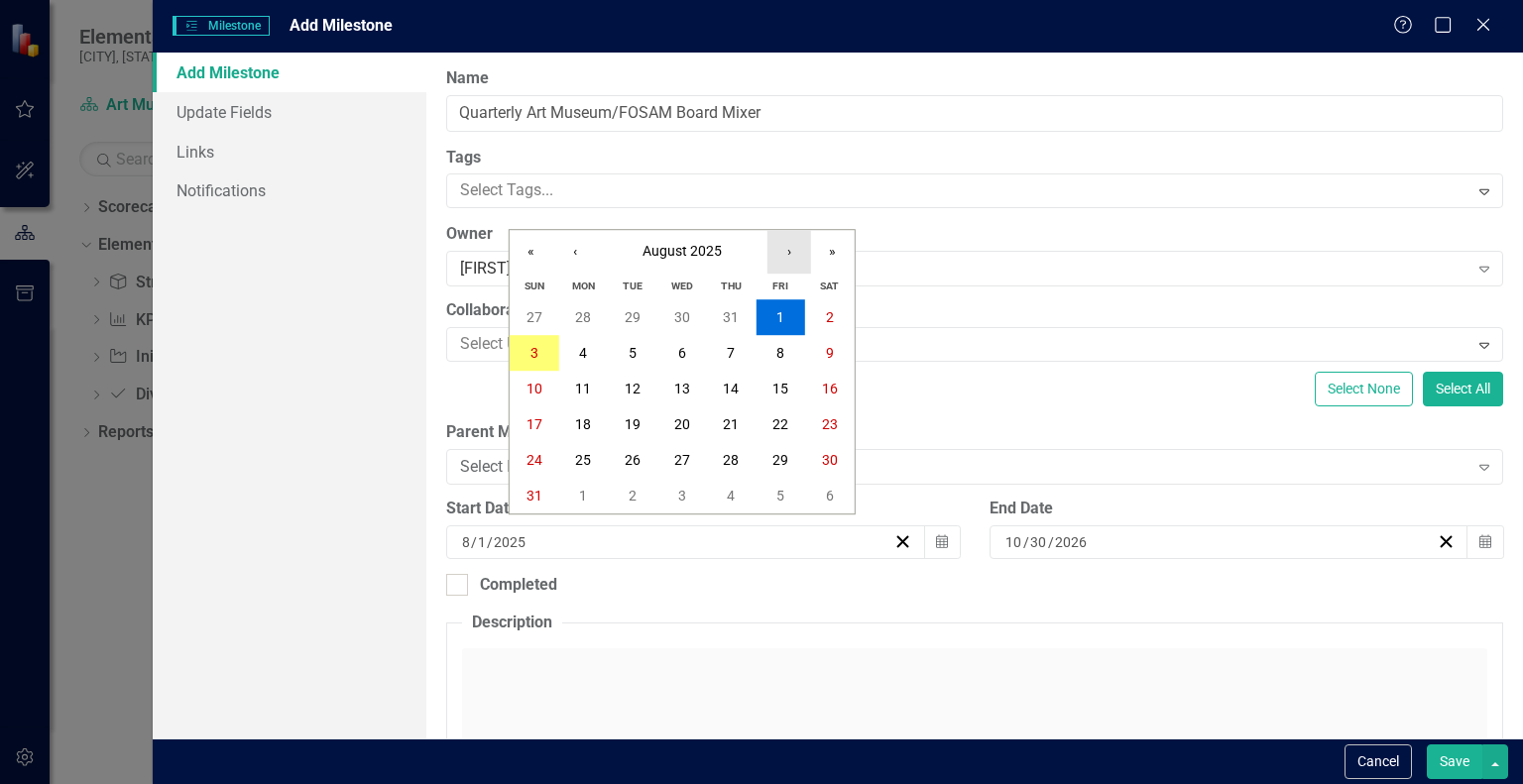 click on "›" at bounding box center [789, 252] 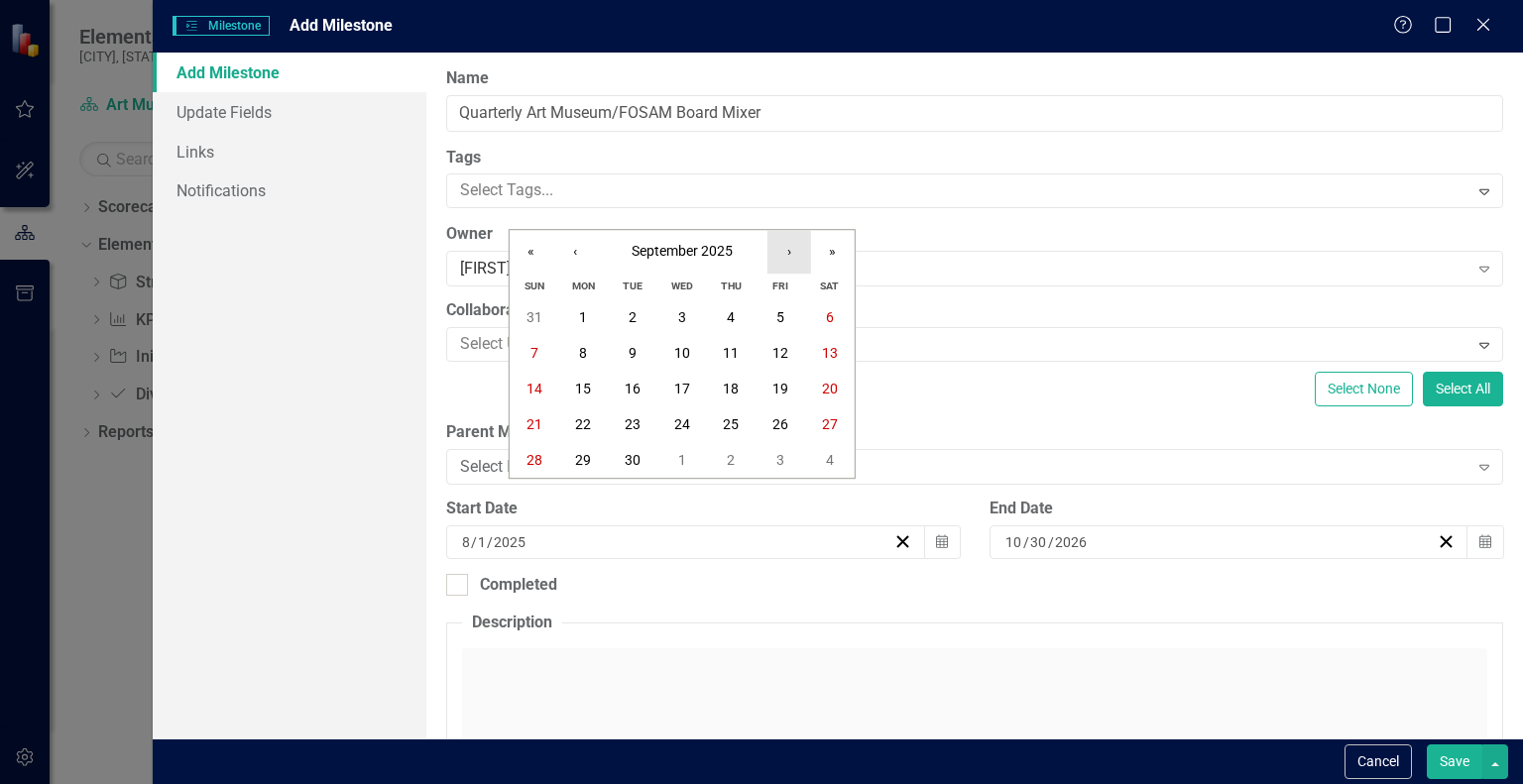 click on "›" at bounding box center [789, 252] 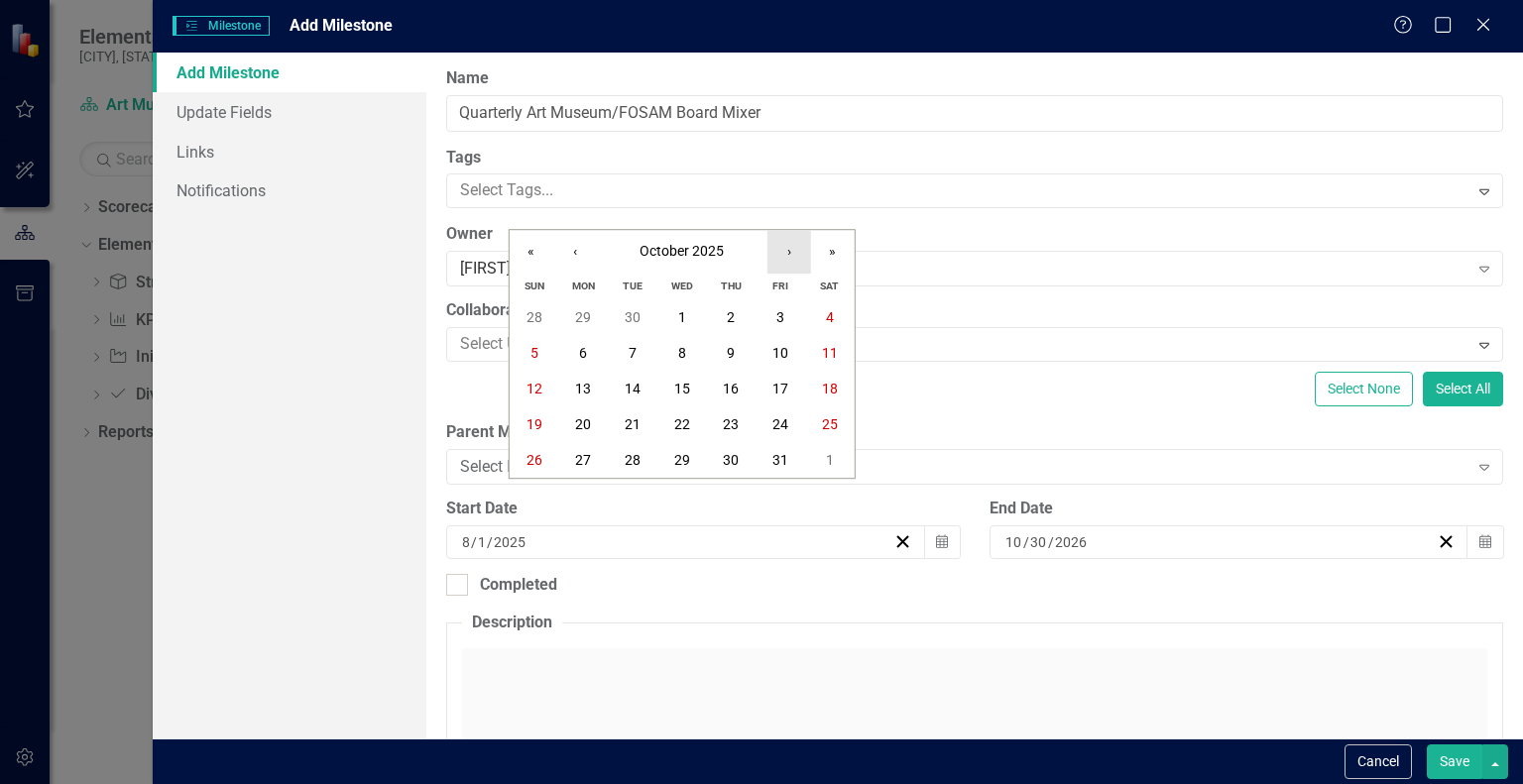 click on "›" at bounding box center (789, 252) 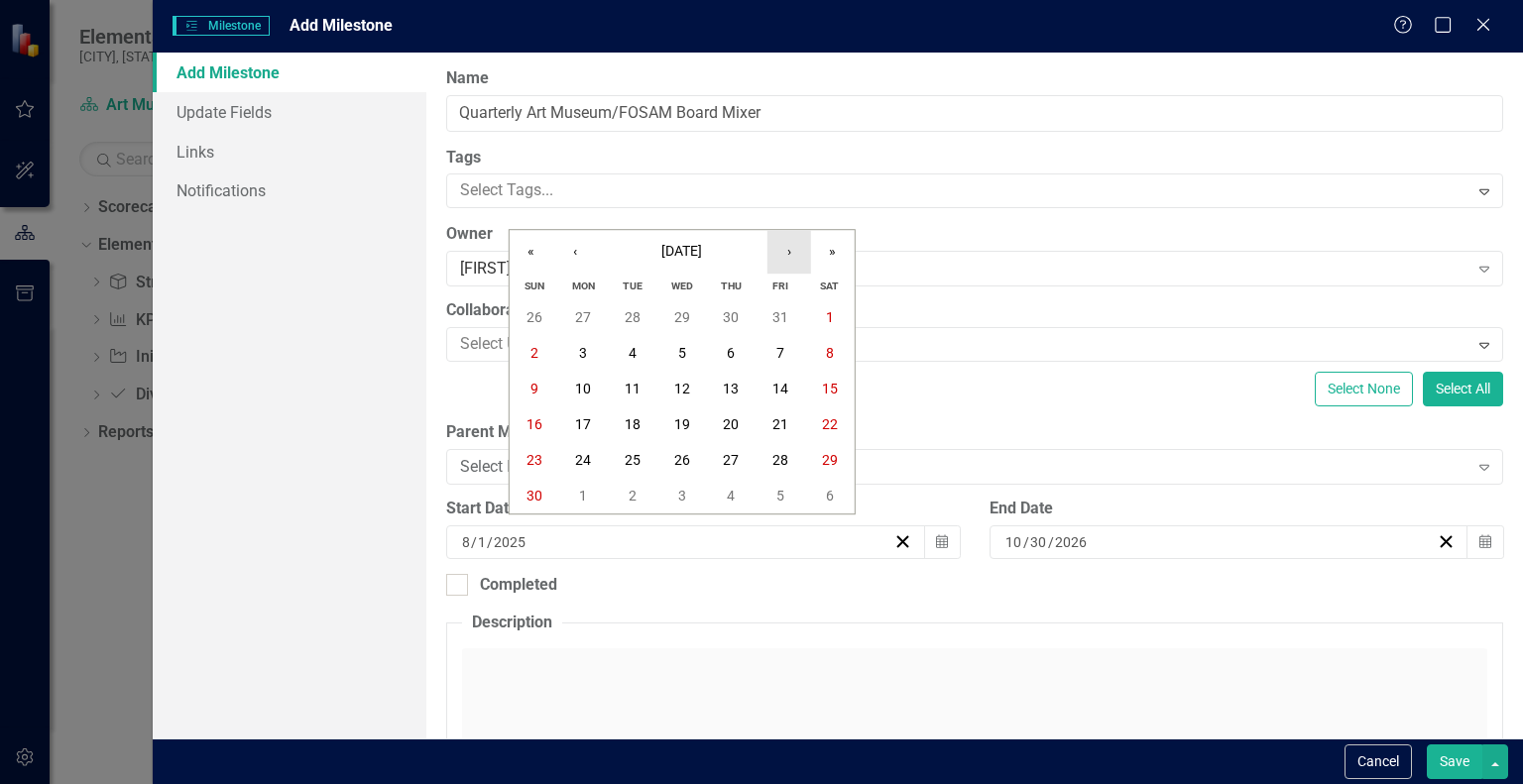 click on "›" at bounding box center (789, 252) 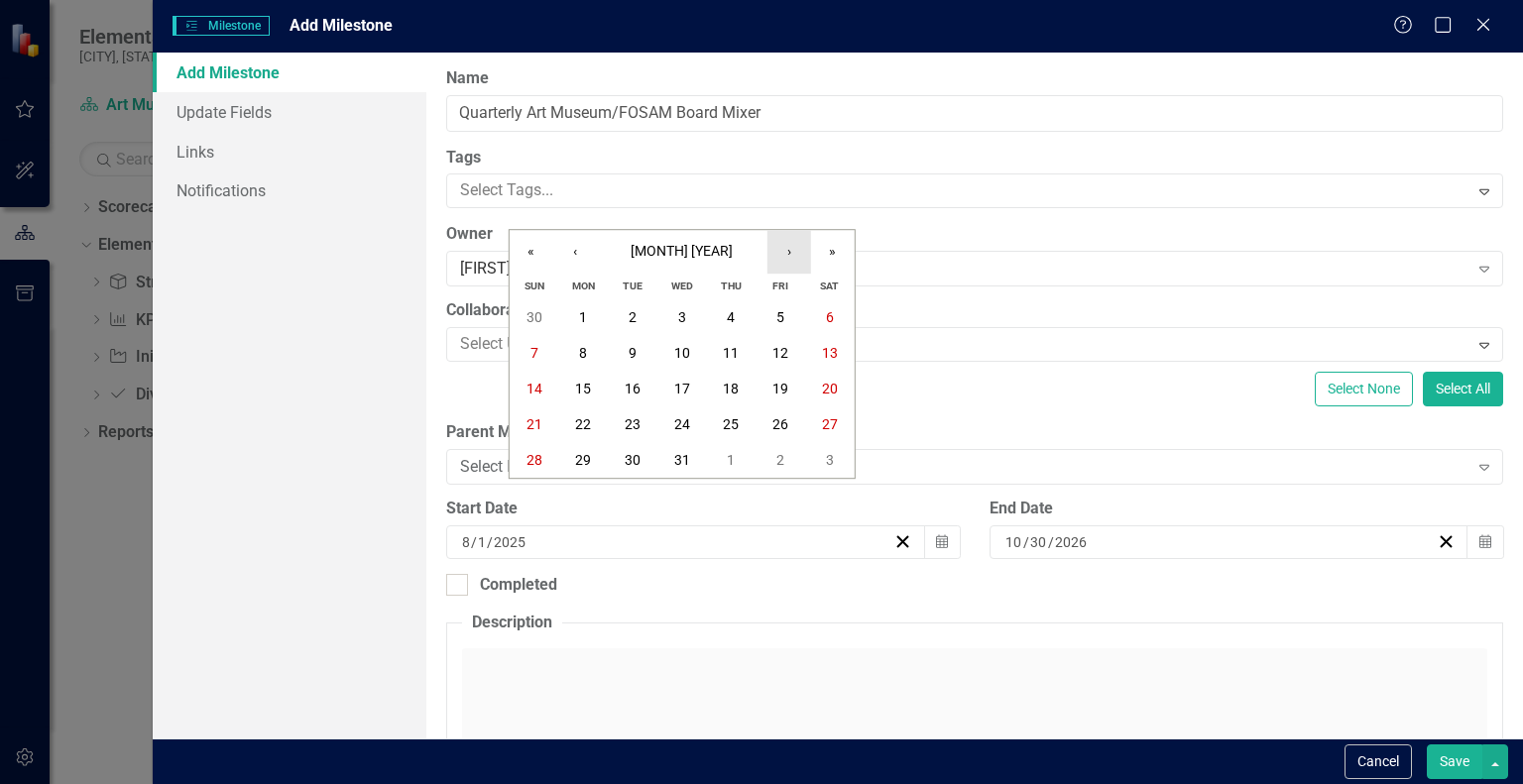 click on "›" at bounding box center (789, 252) 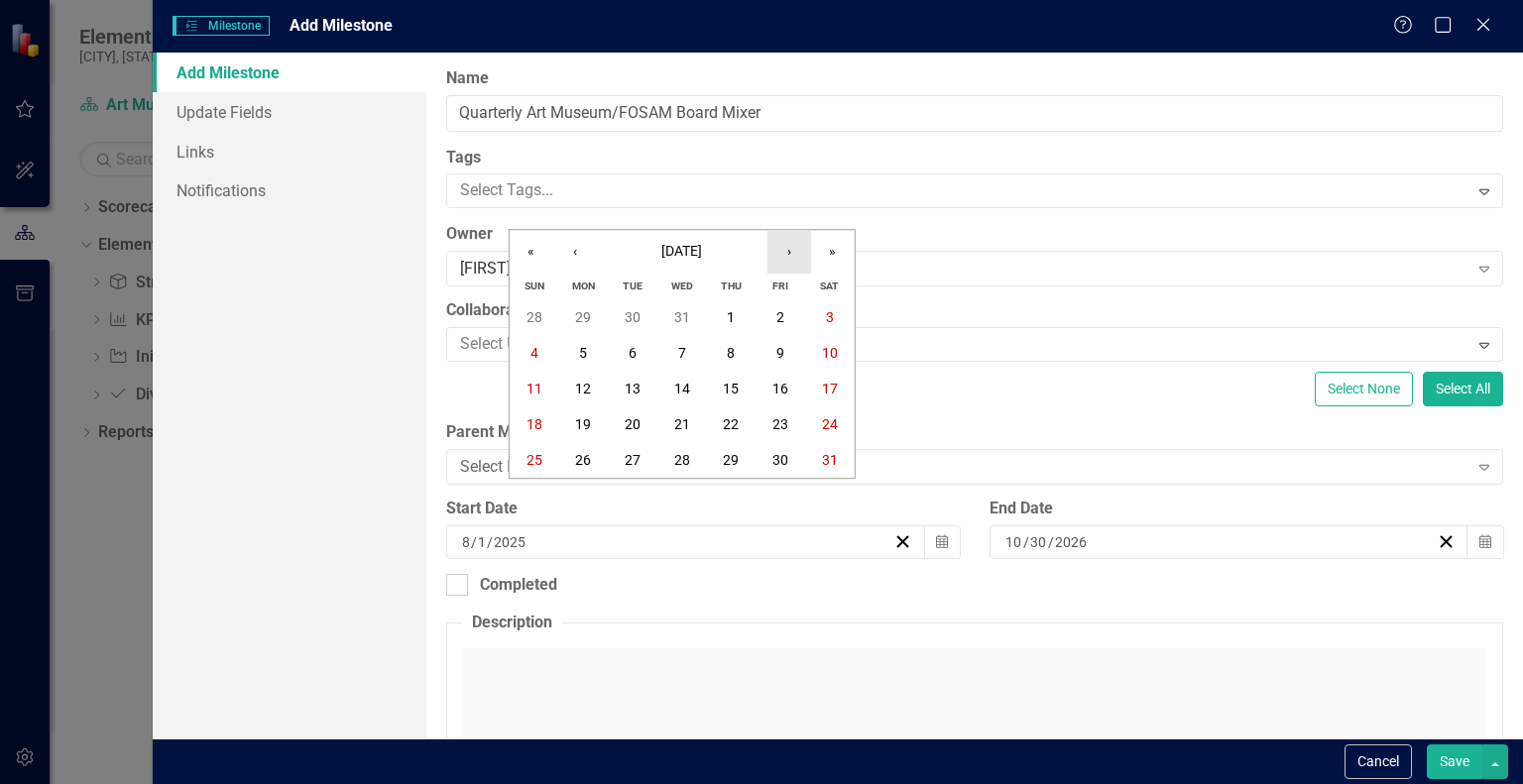 click on "›" at bounding box center [789, 252] 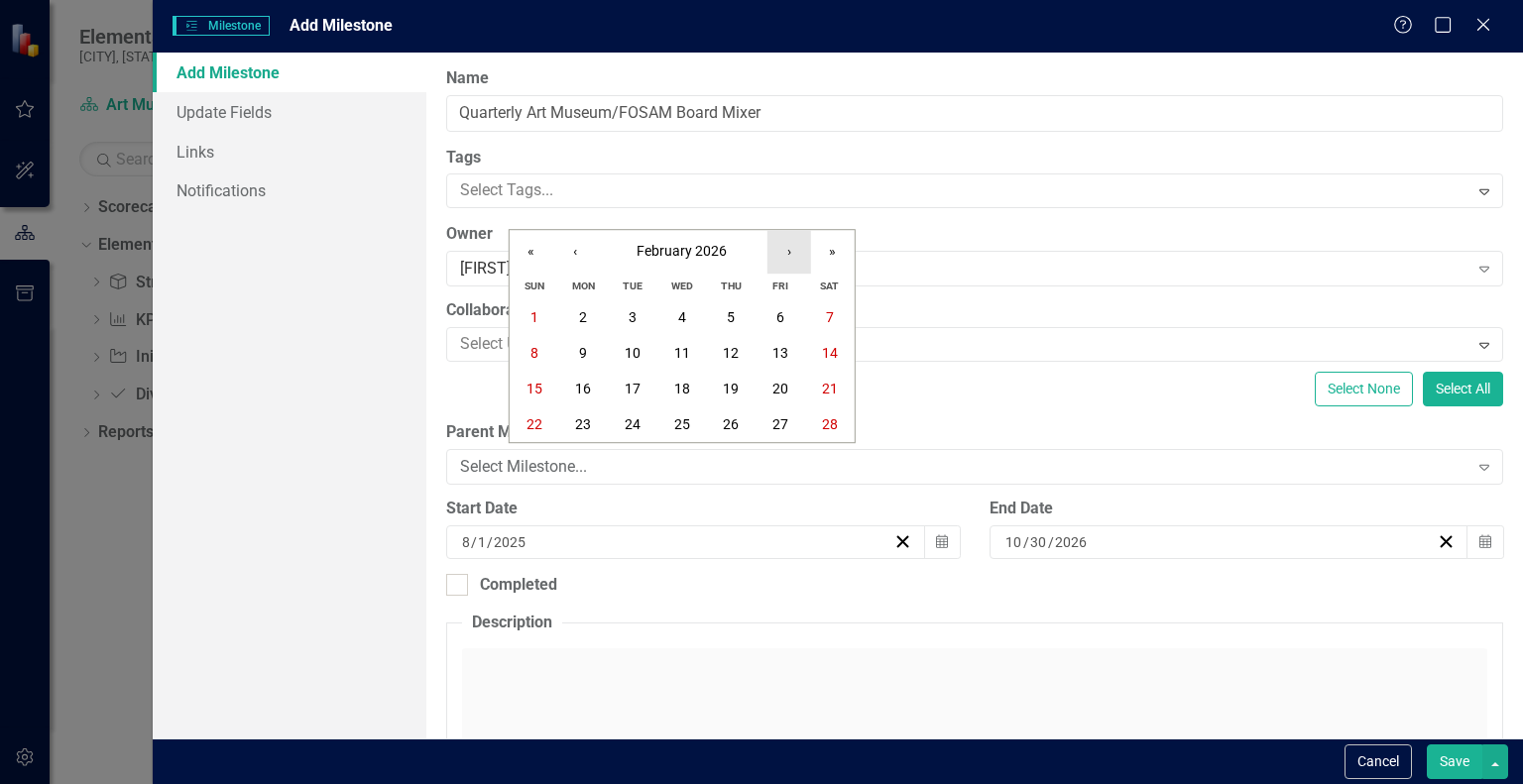 click on "›" at bounding box center (789, 252) 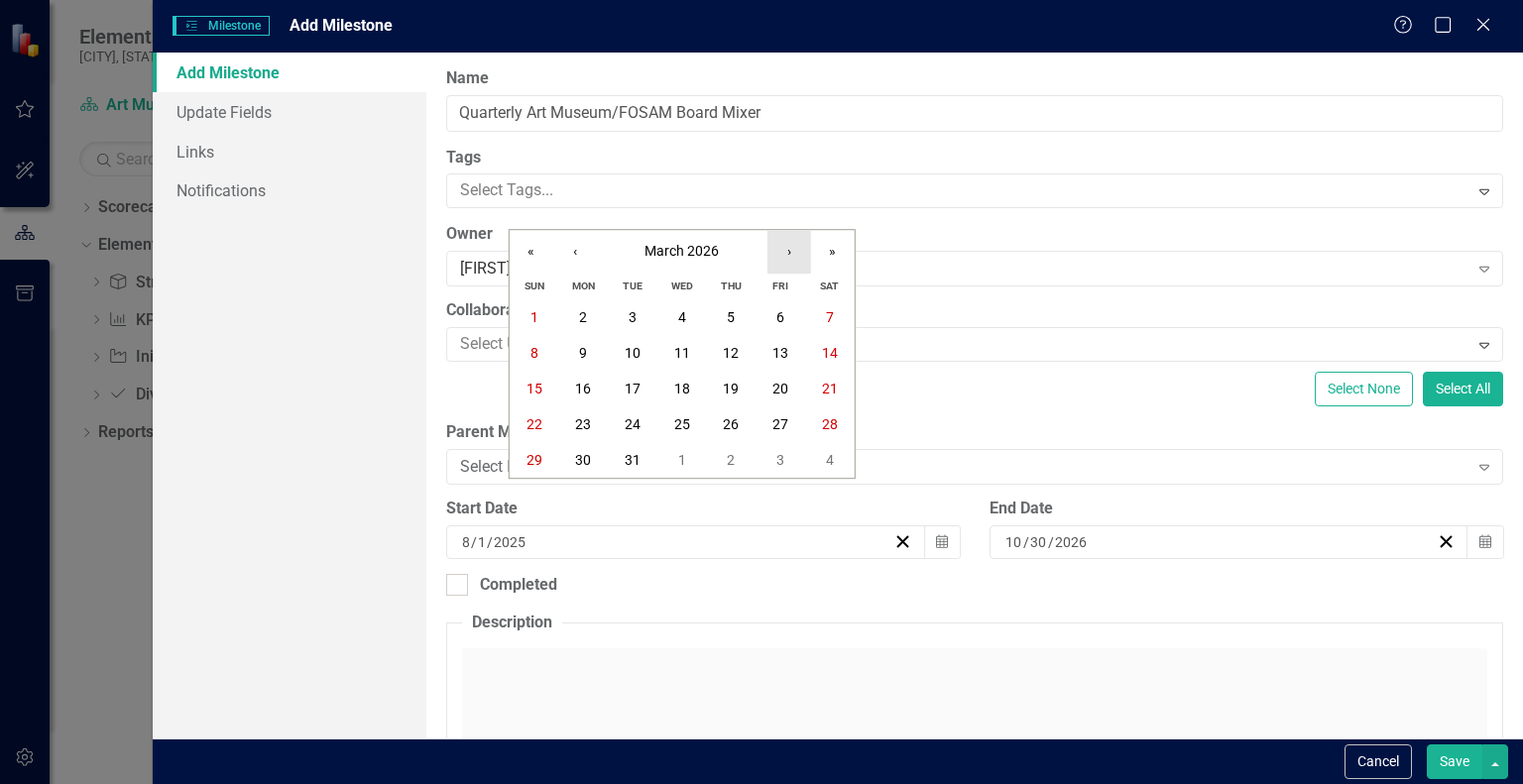 click on "›" at bounding box center [789, 252] 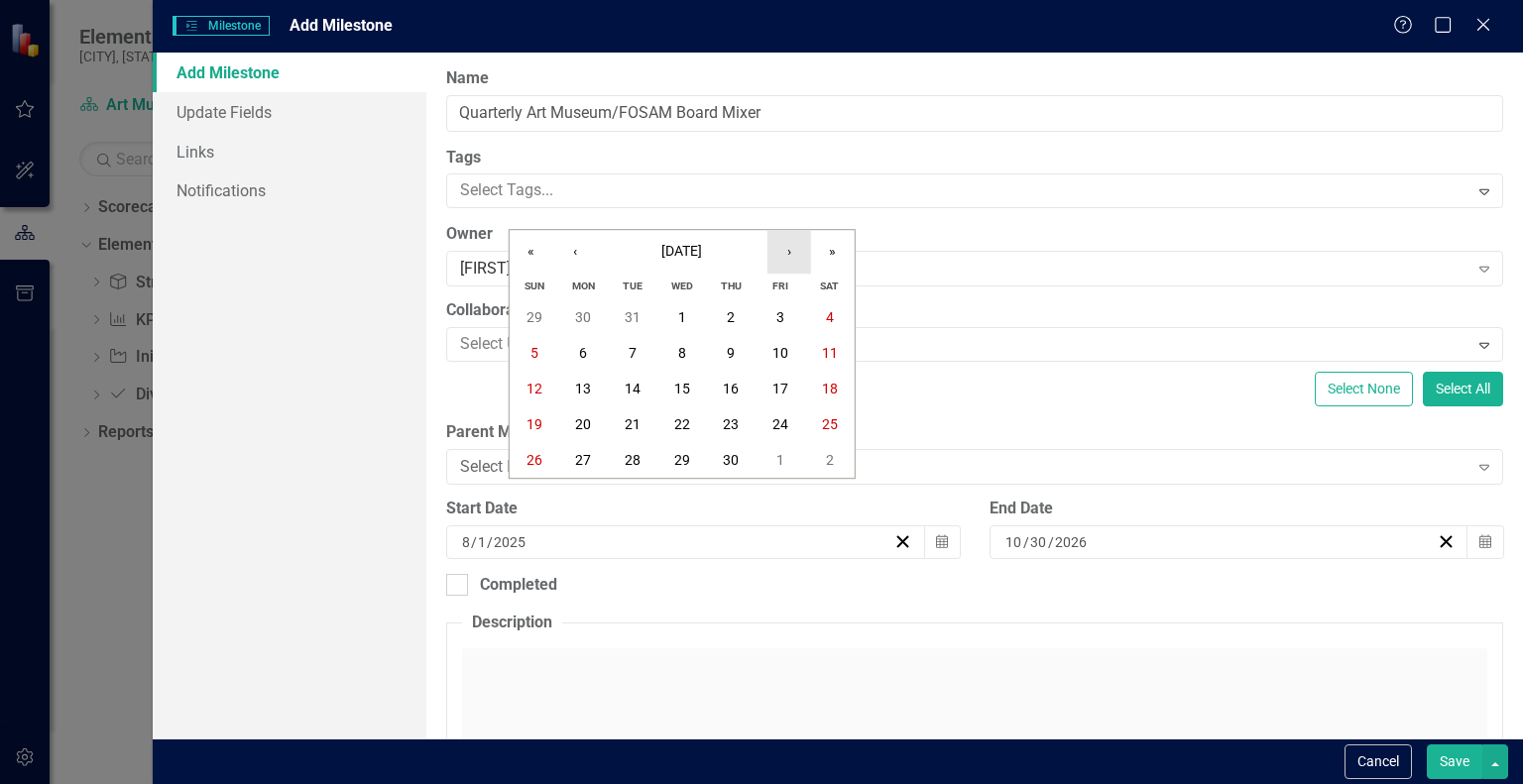 click on "›" at bounding box center [789, 252] 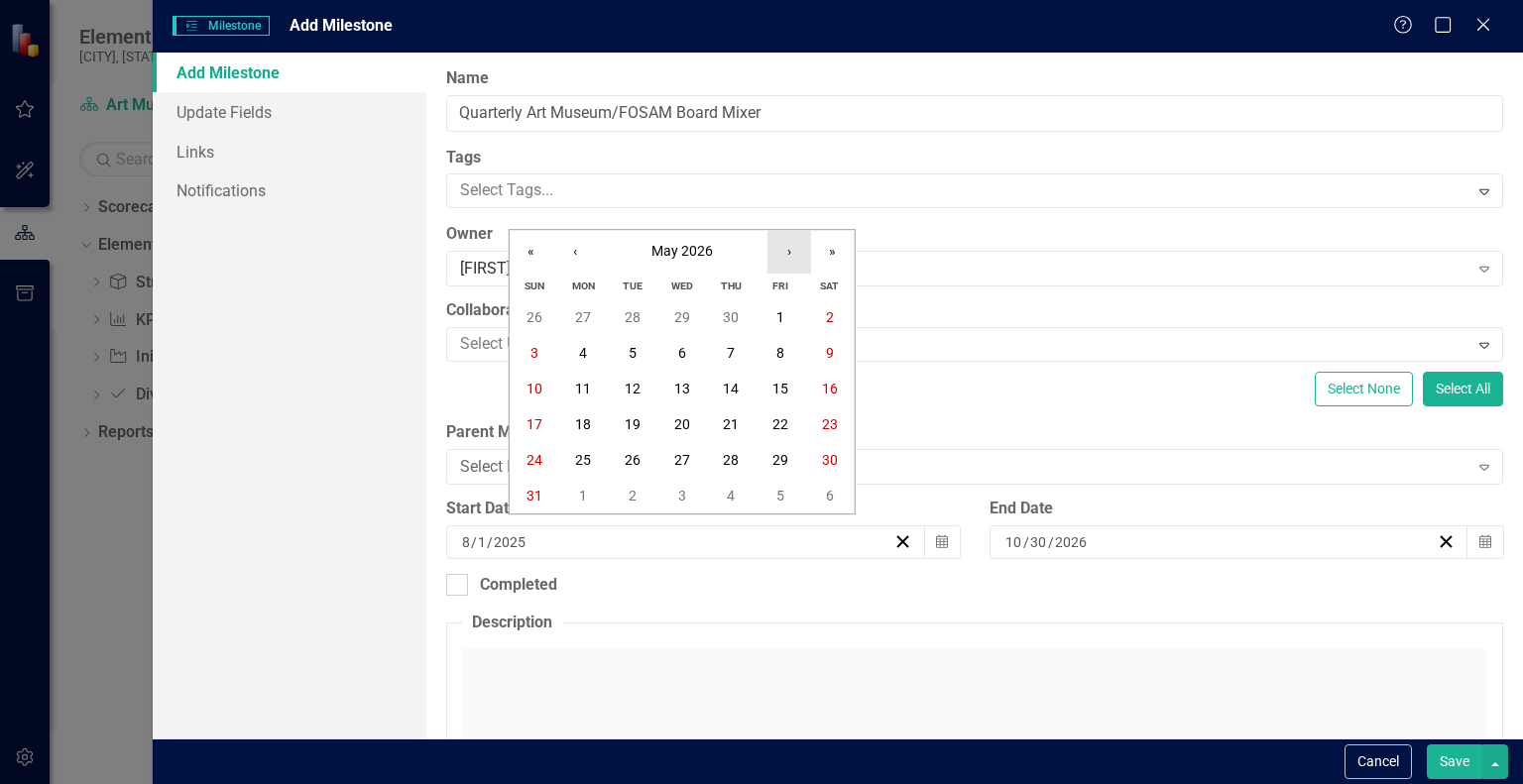 click on "›" at bounding box center (789, 252) 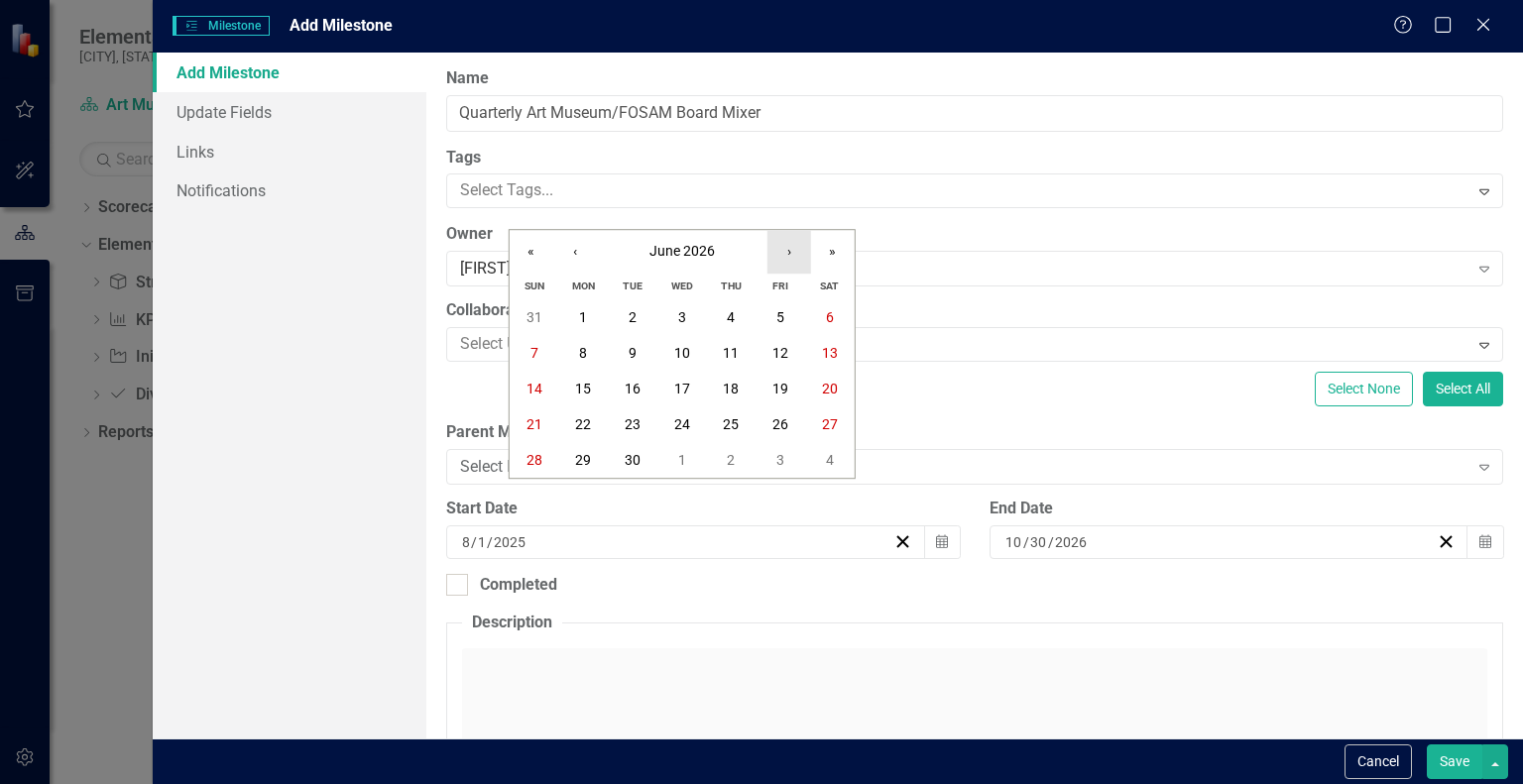 click on "›" at bounding box center [789, 252] 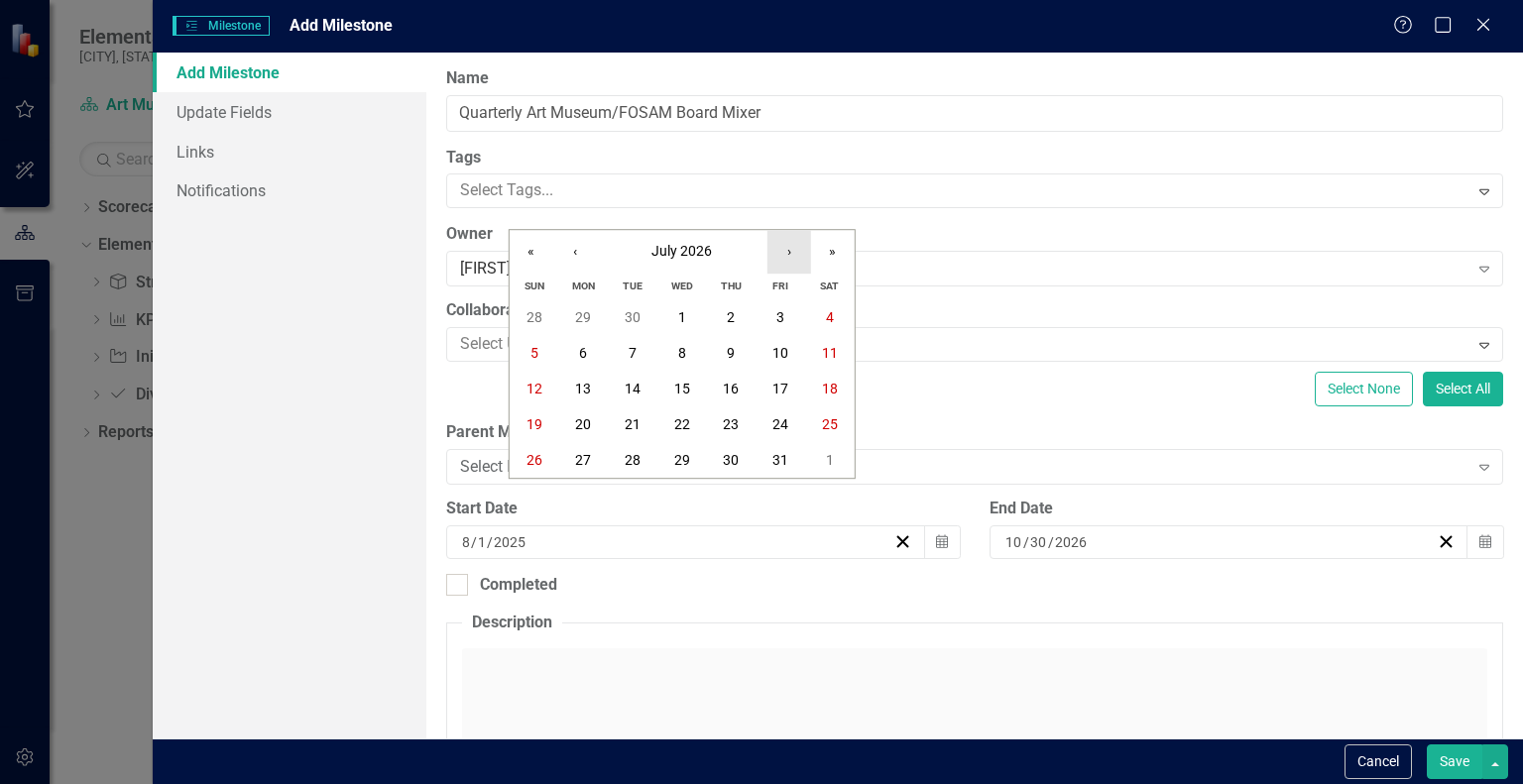click on "›" at bounding box center (789, 252) 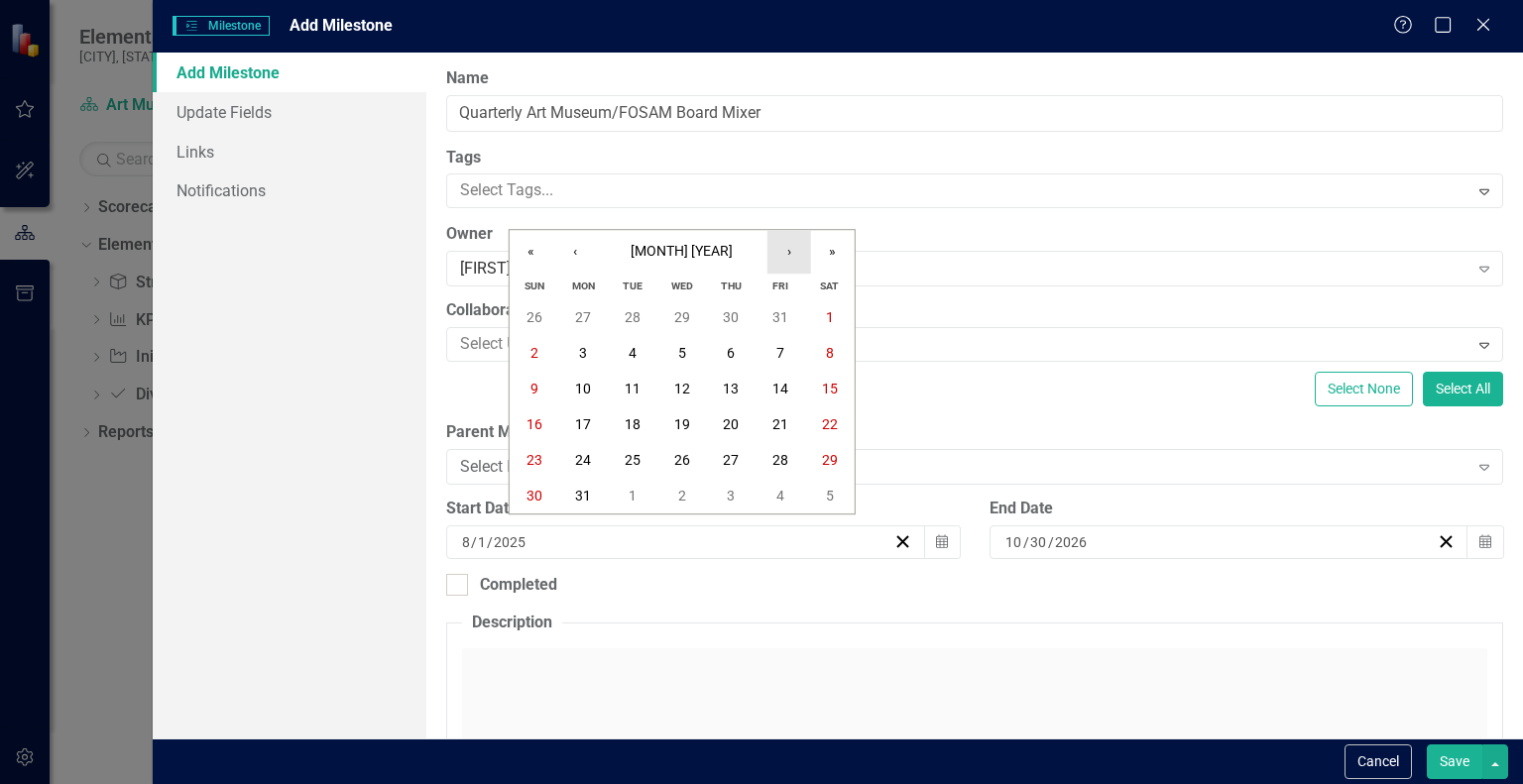 click on "›" at bounding box center (789, 252) 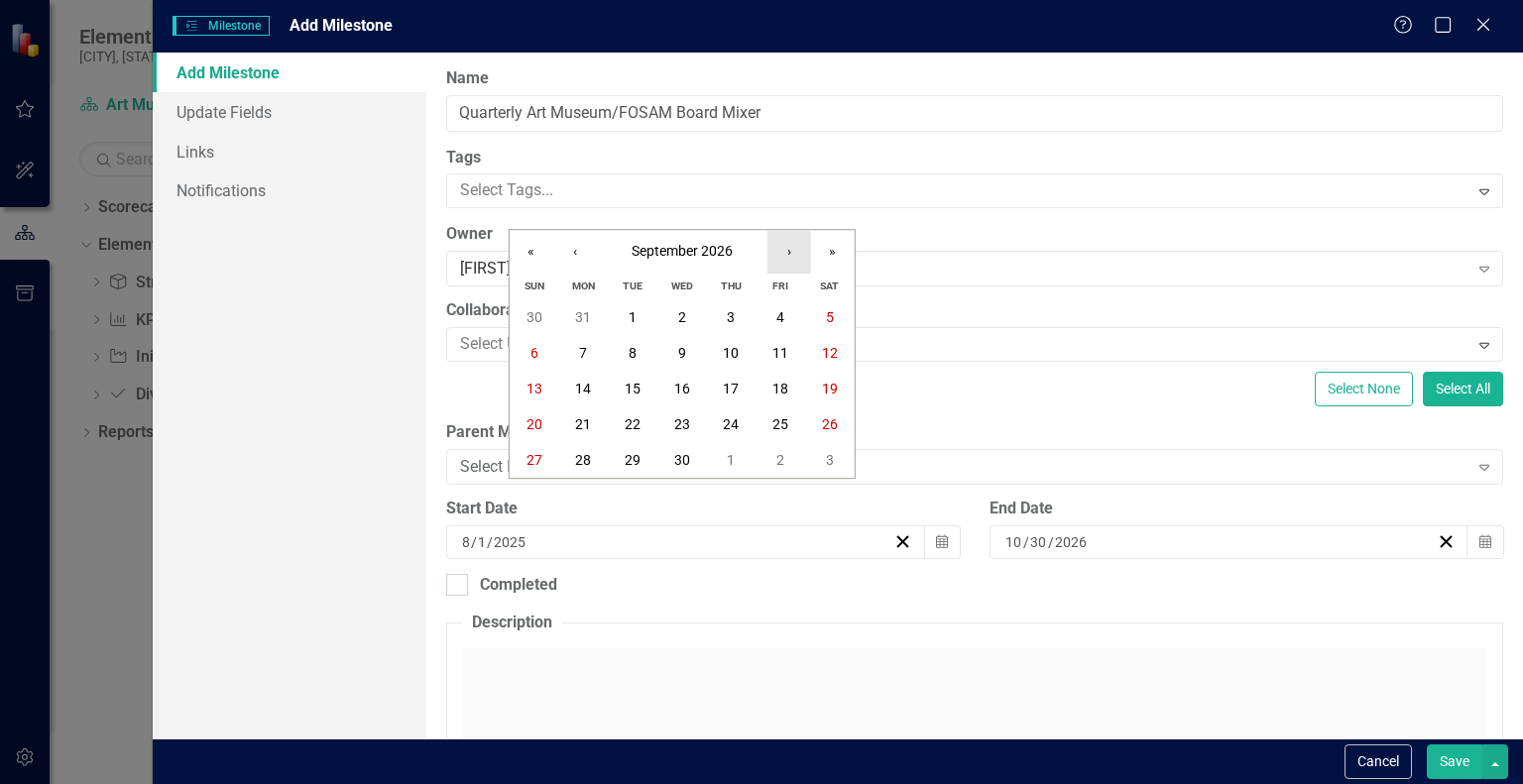 click on "›" at bounding box center (789, 252) 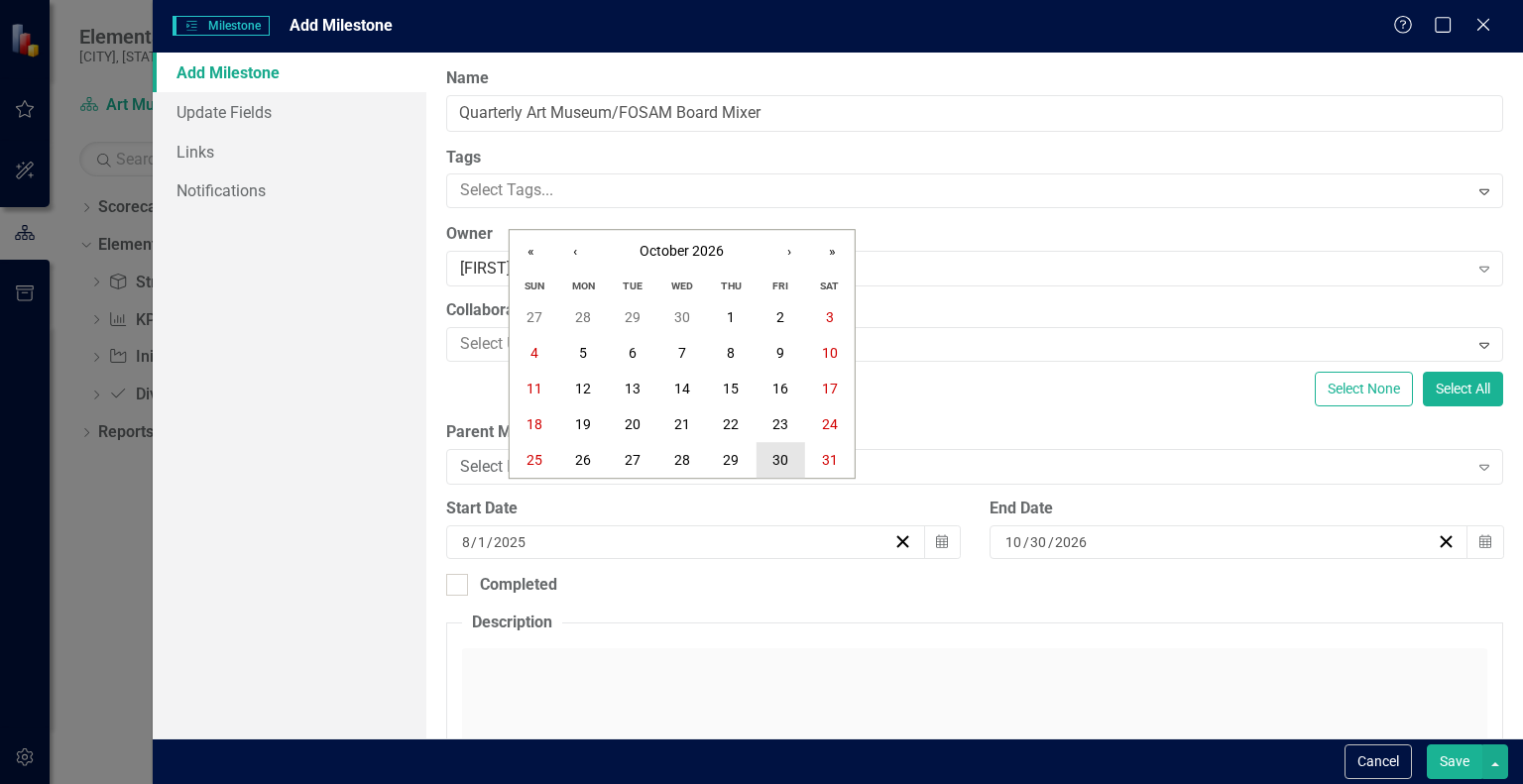 click on "30" at bounding box center [780, 460] 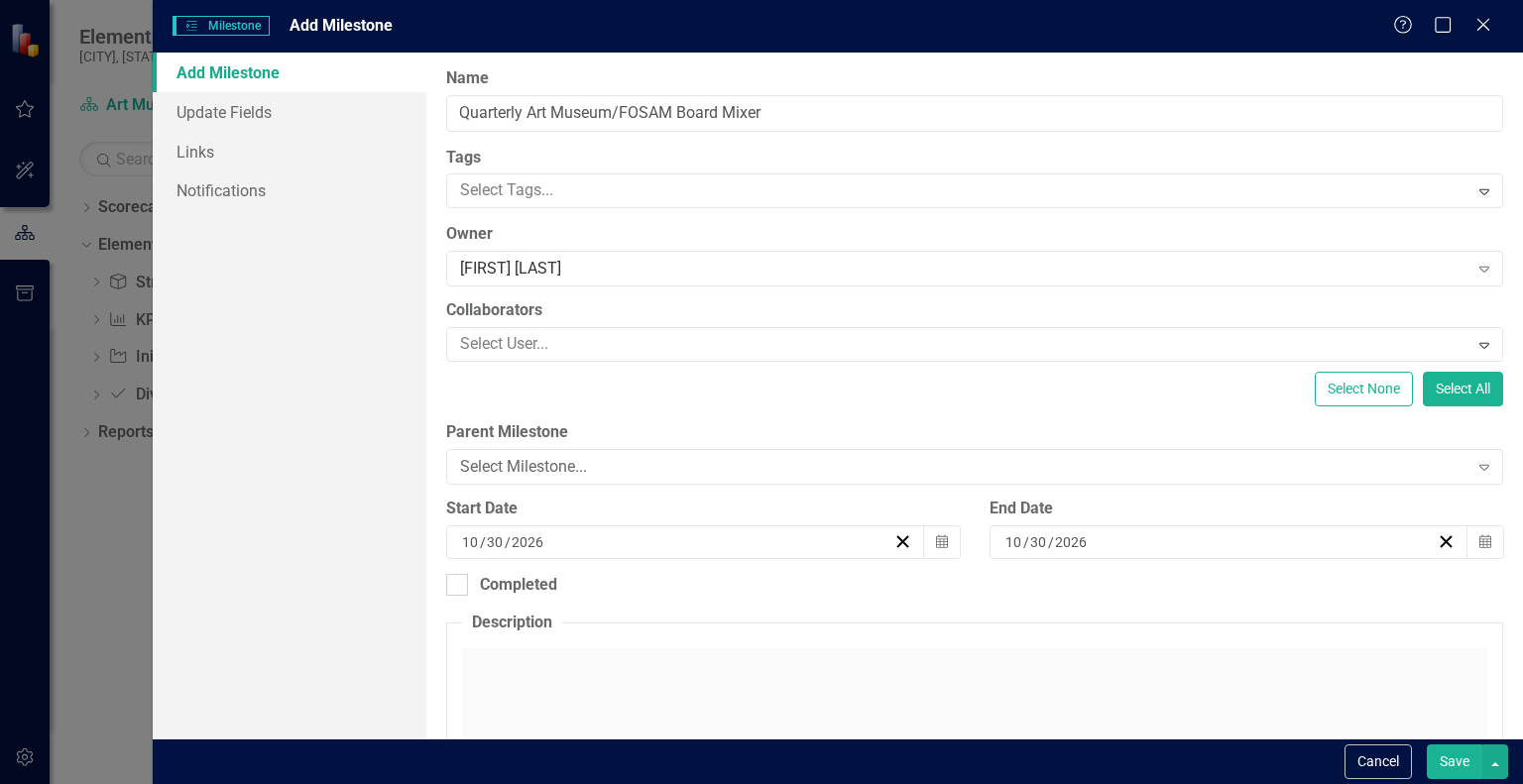 click on "Save" at bounding box center [1455, 761] 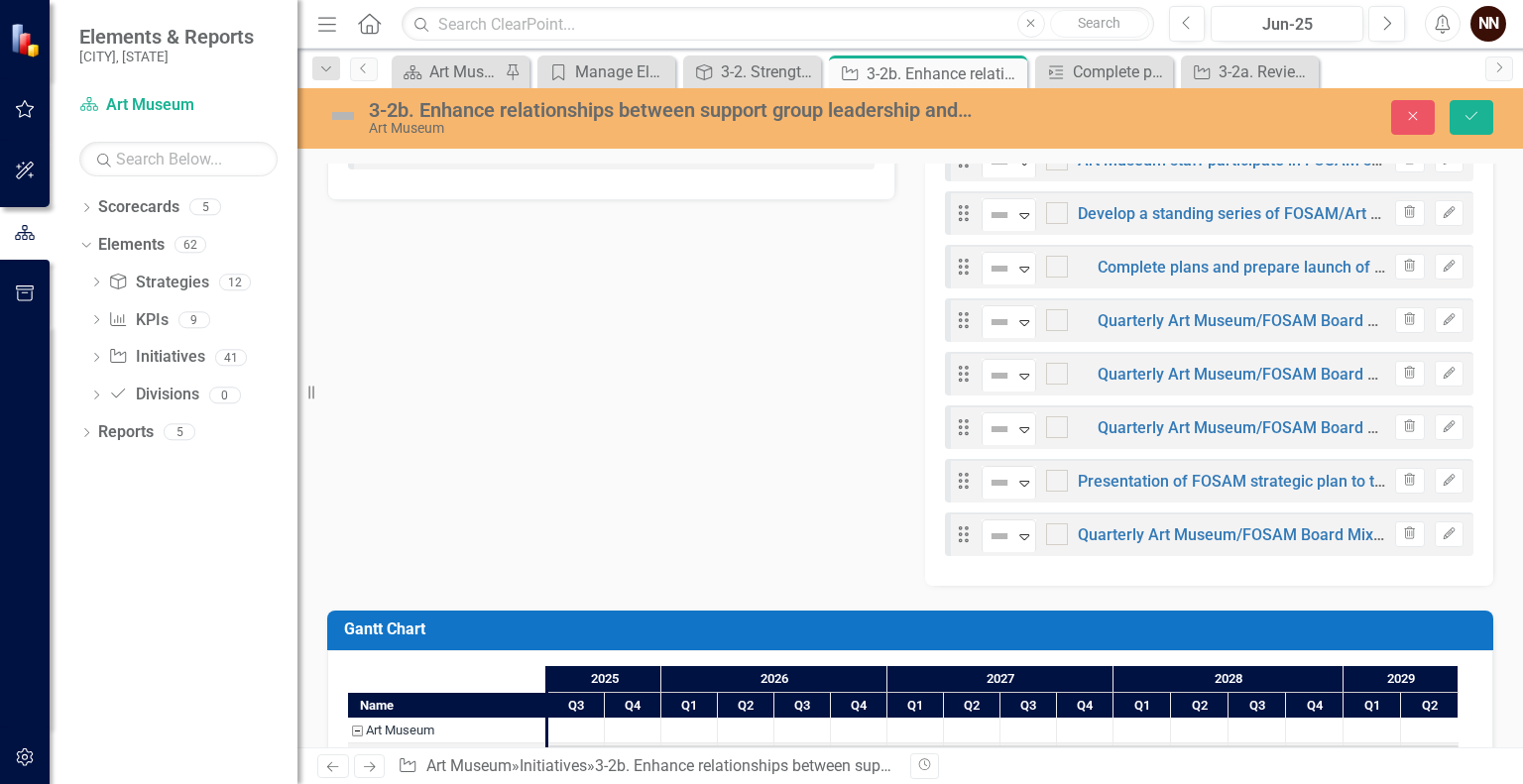 scroll, scrollTop: 472, scrollLeft: 0, axis: vertical 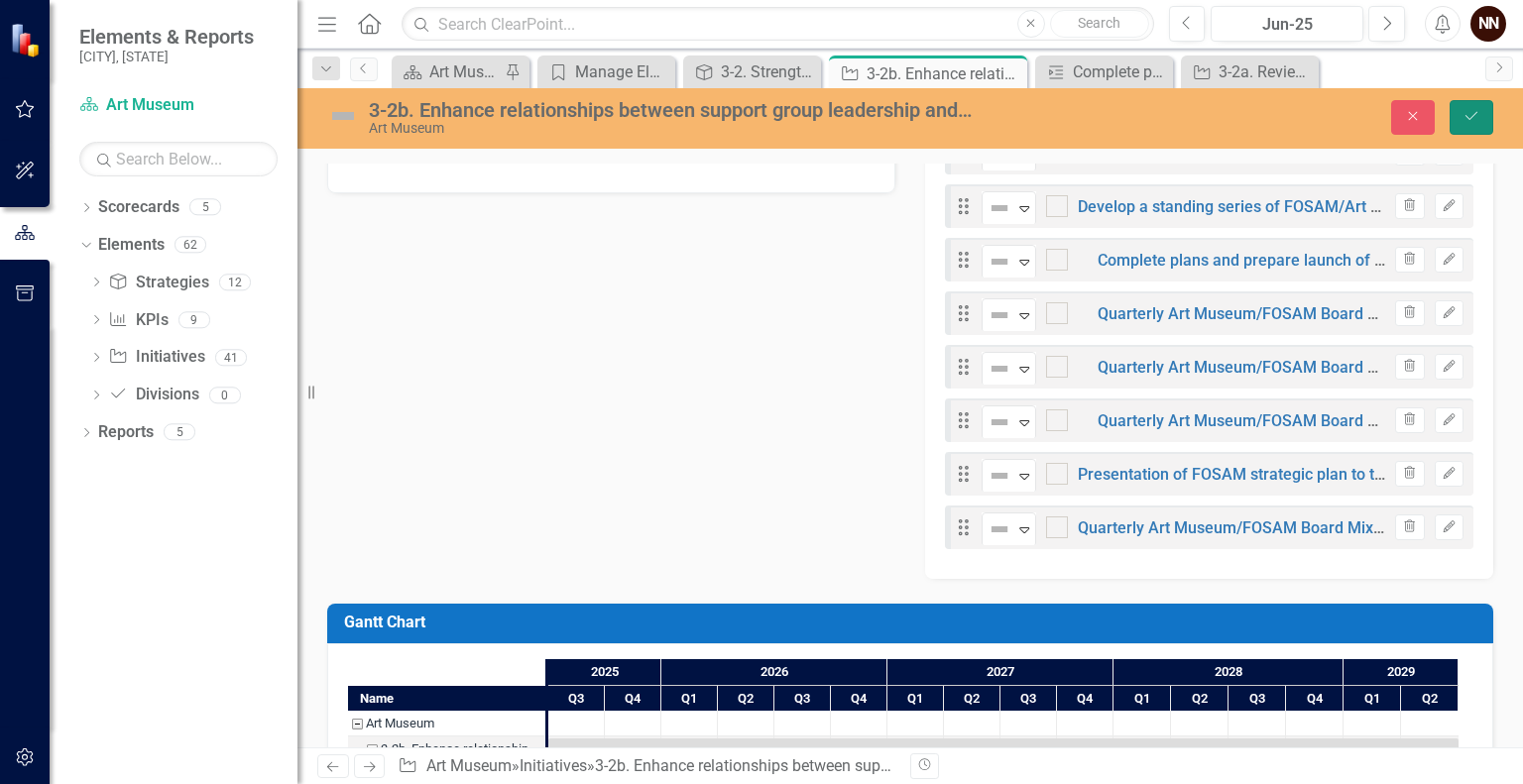 click on "Save" at bounding box center [1471, 117] 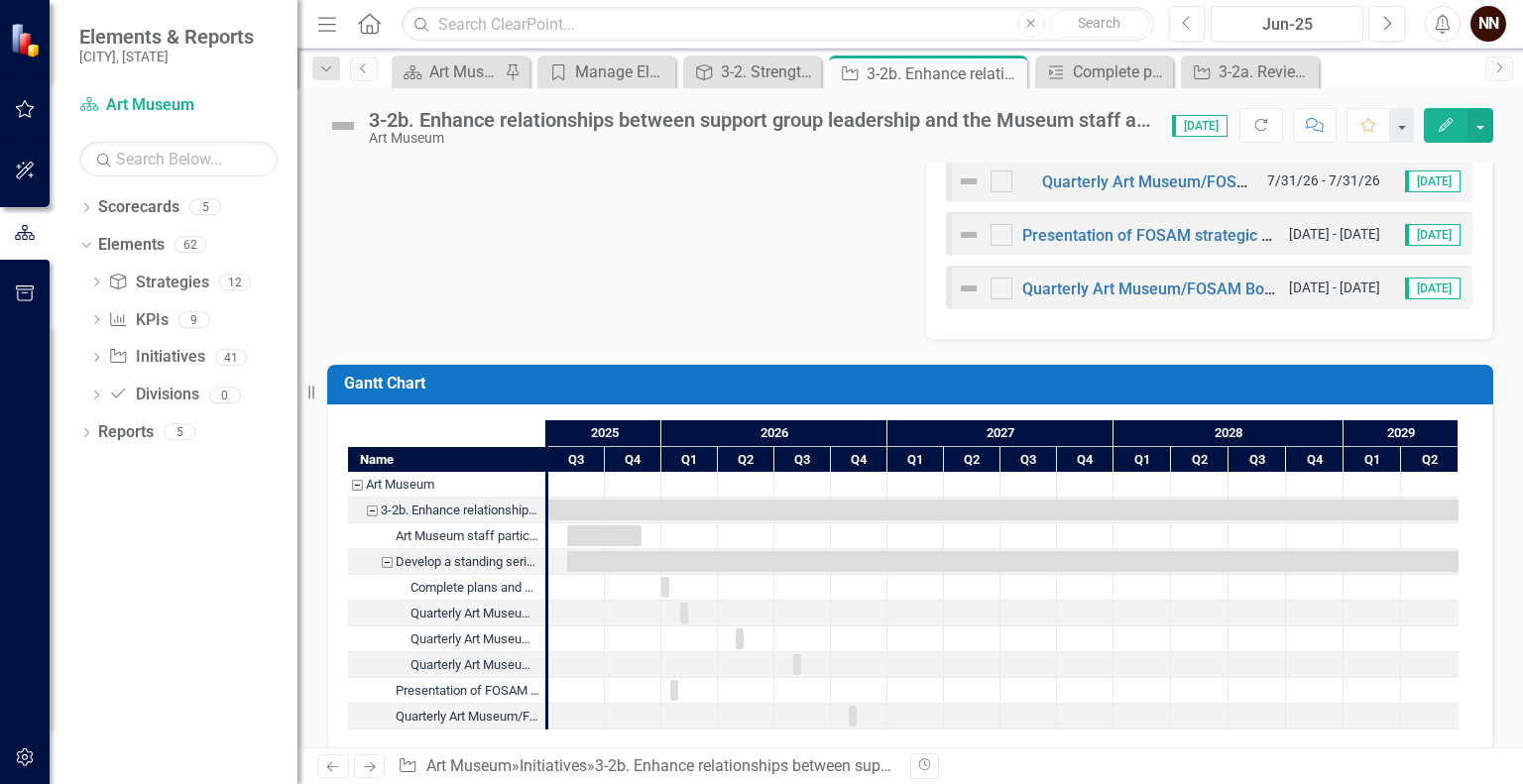 scroll, scrollTop: 721, scrollLeft: 0, axis: vertical 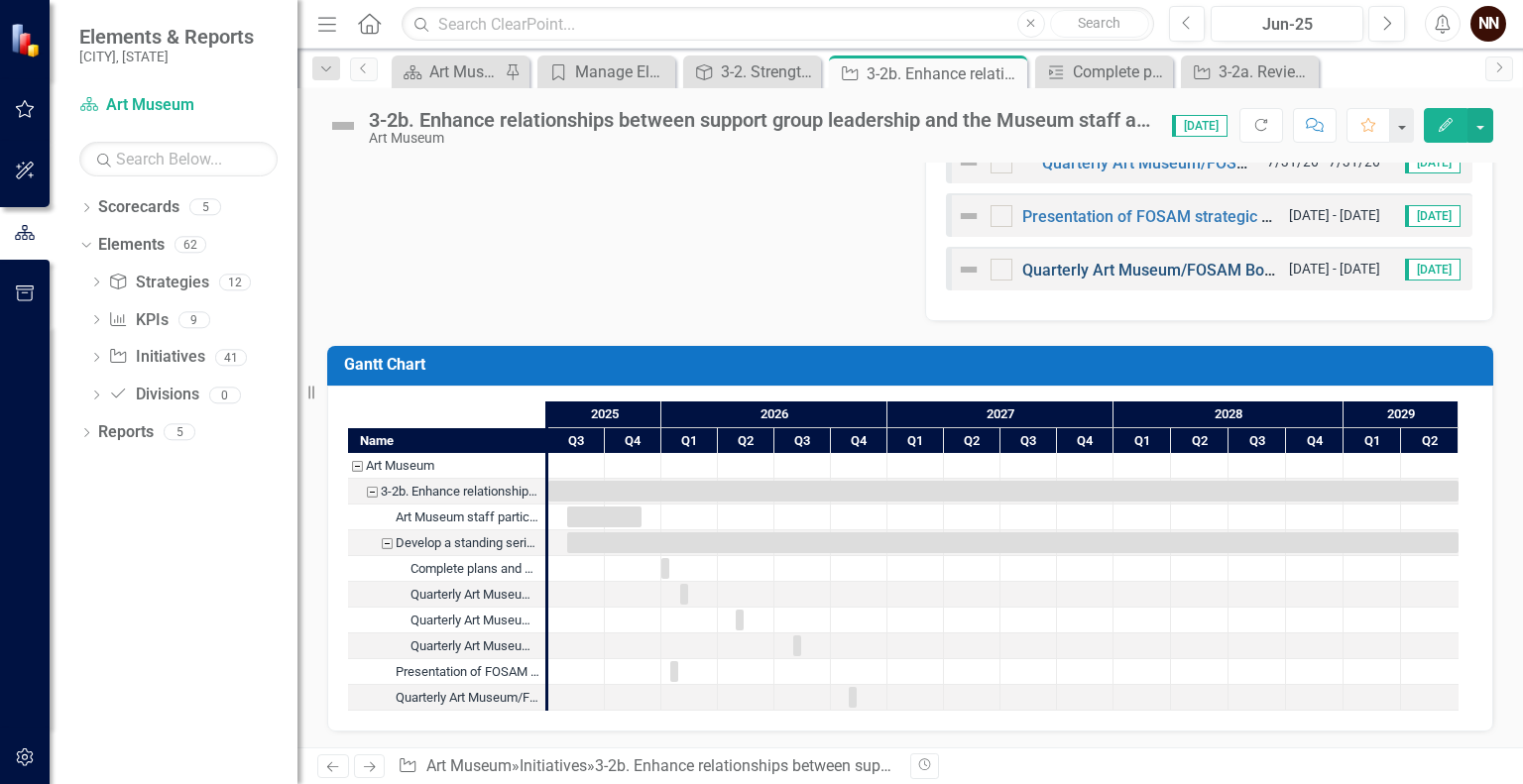 click on "Quarterly Art Museum/FOSAM Board Mixer" at bounding box center [1177, 270] 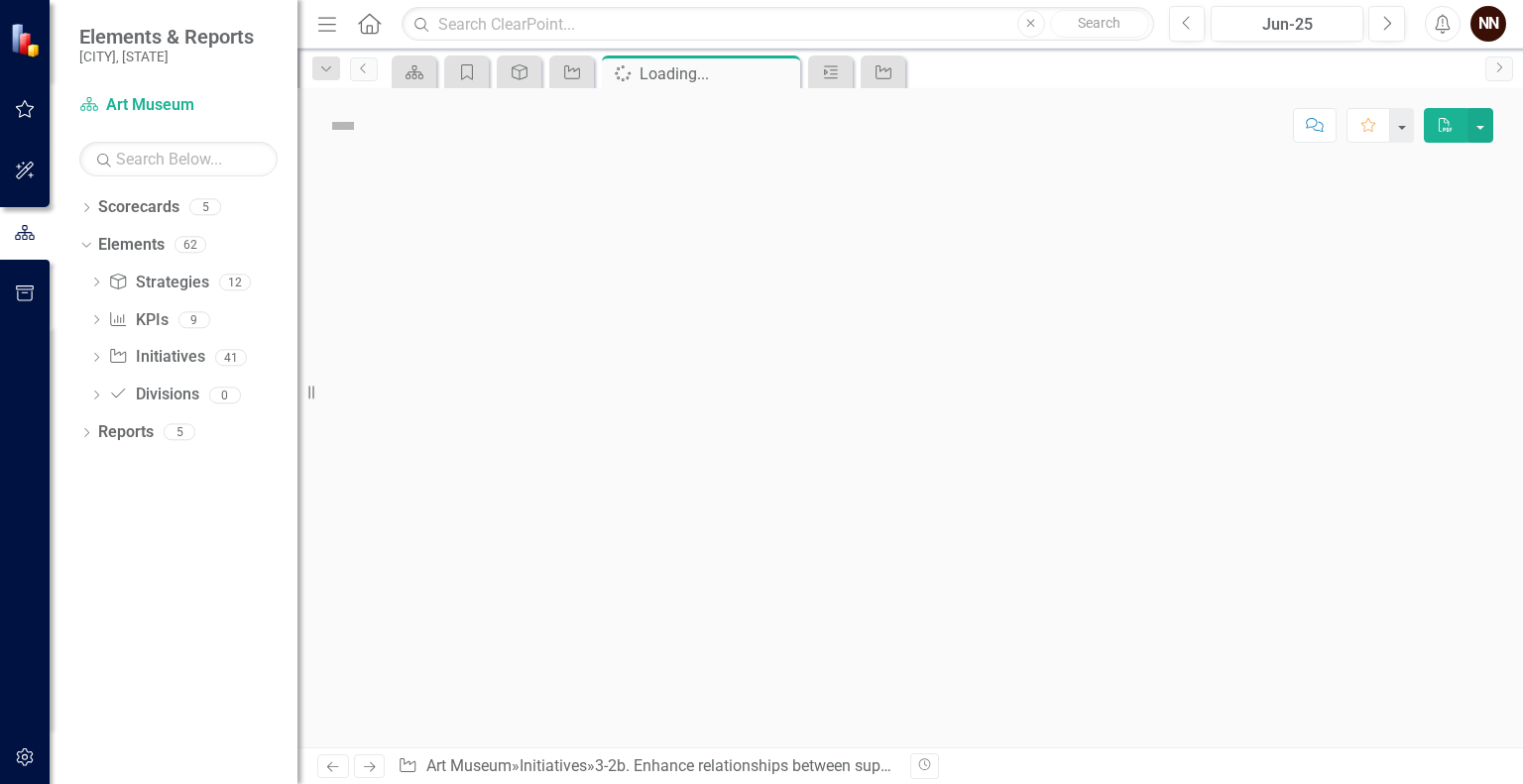 click at bounding box center (910, 455) 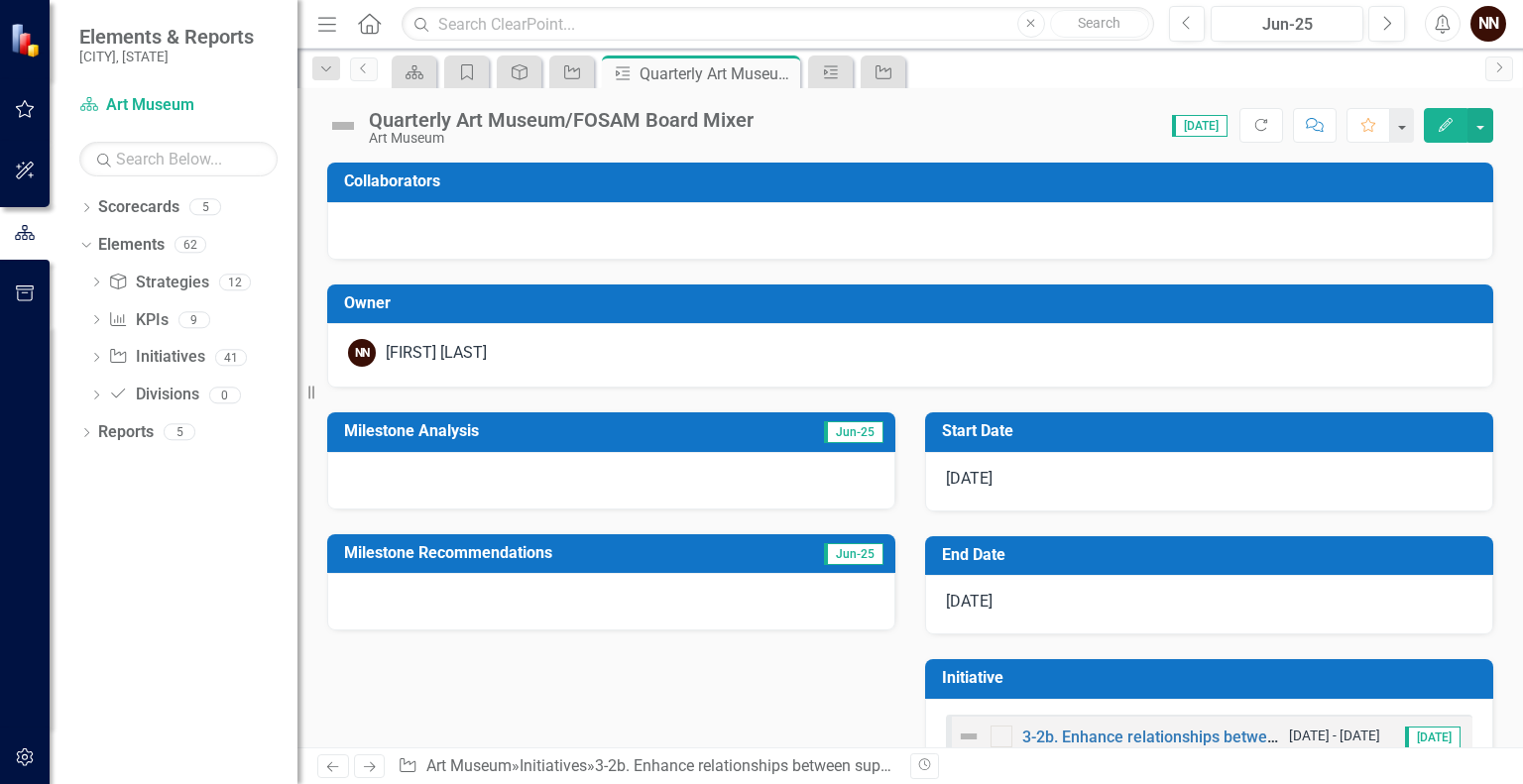 click on "Edit" at bounding box center (1446, 125) 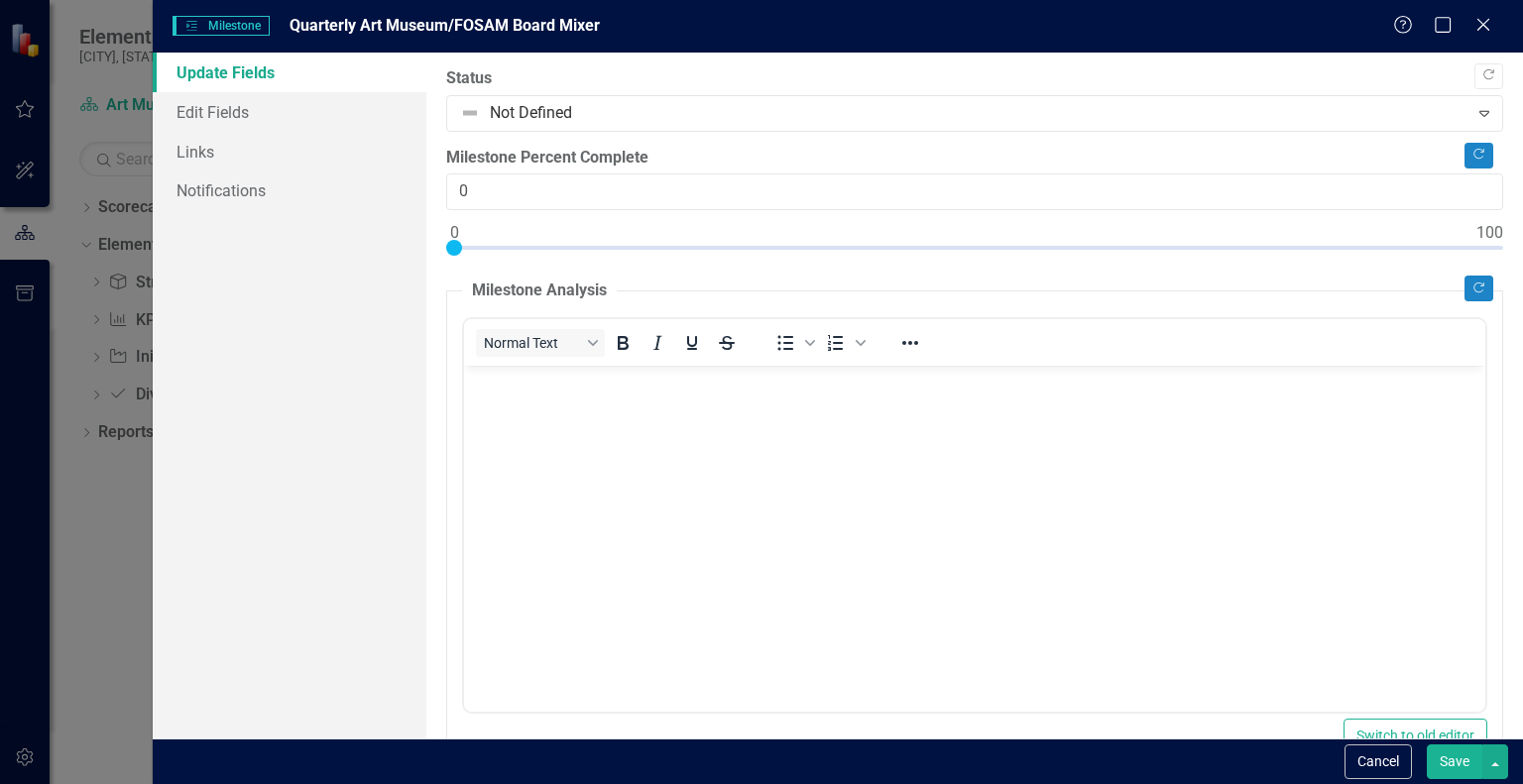 scroll, scrollTop: 0, scrollLeft: 0, axis: both 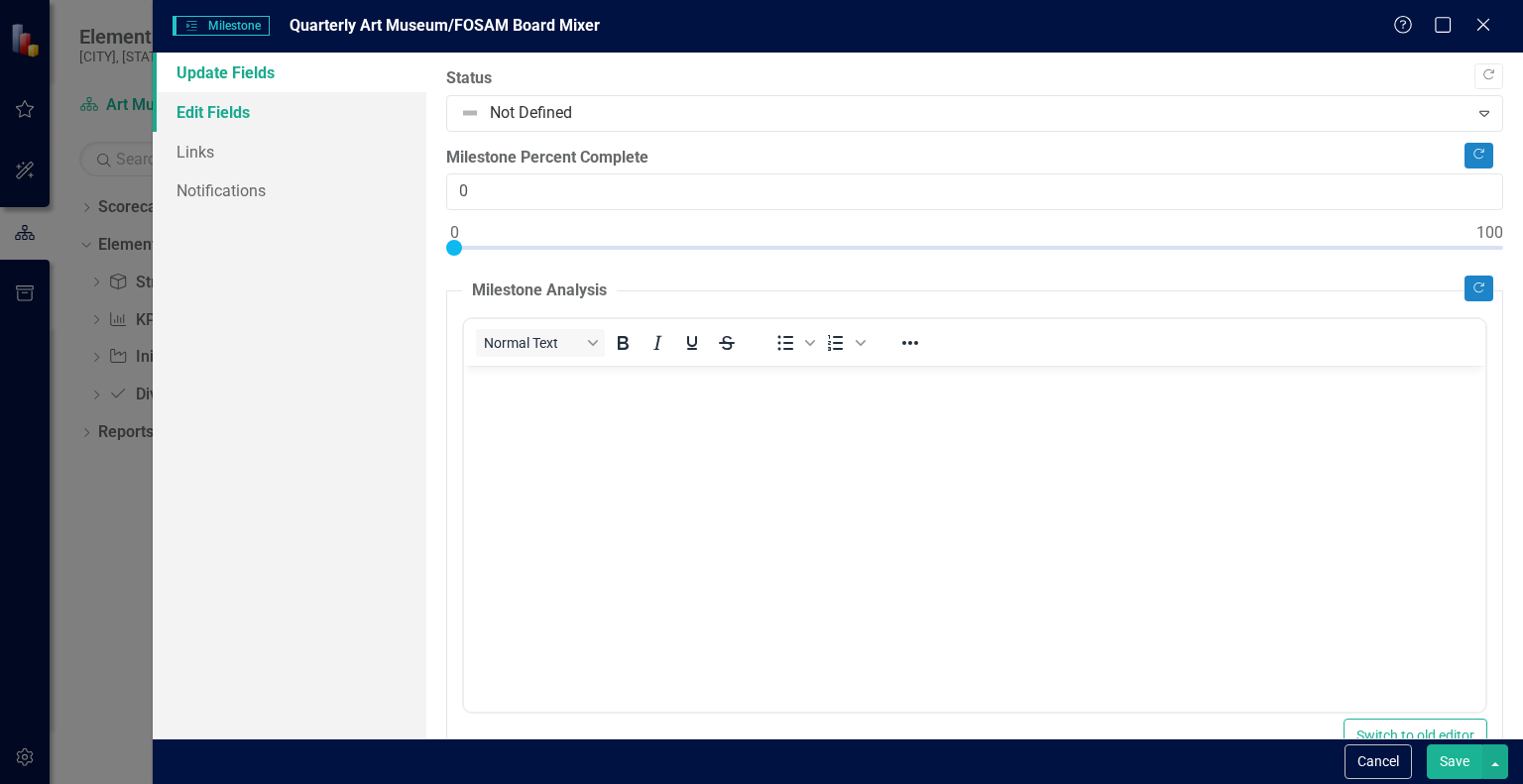 click on "Edit Fields" at bounding box center [290, 112] 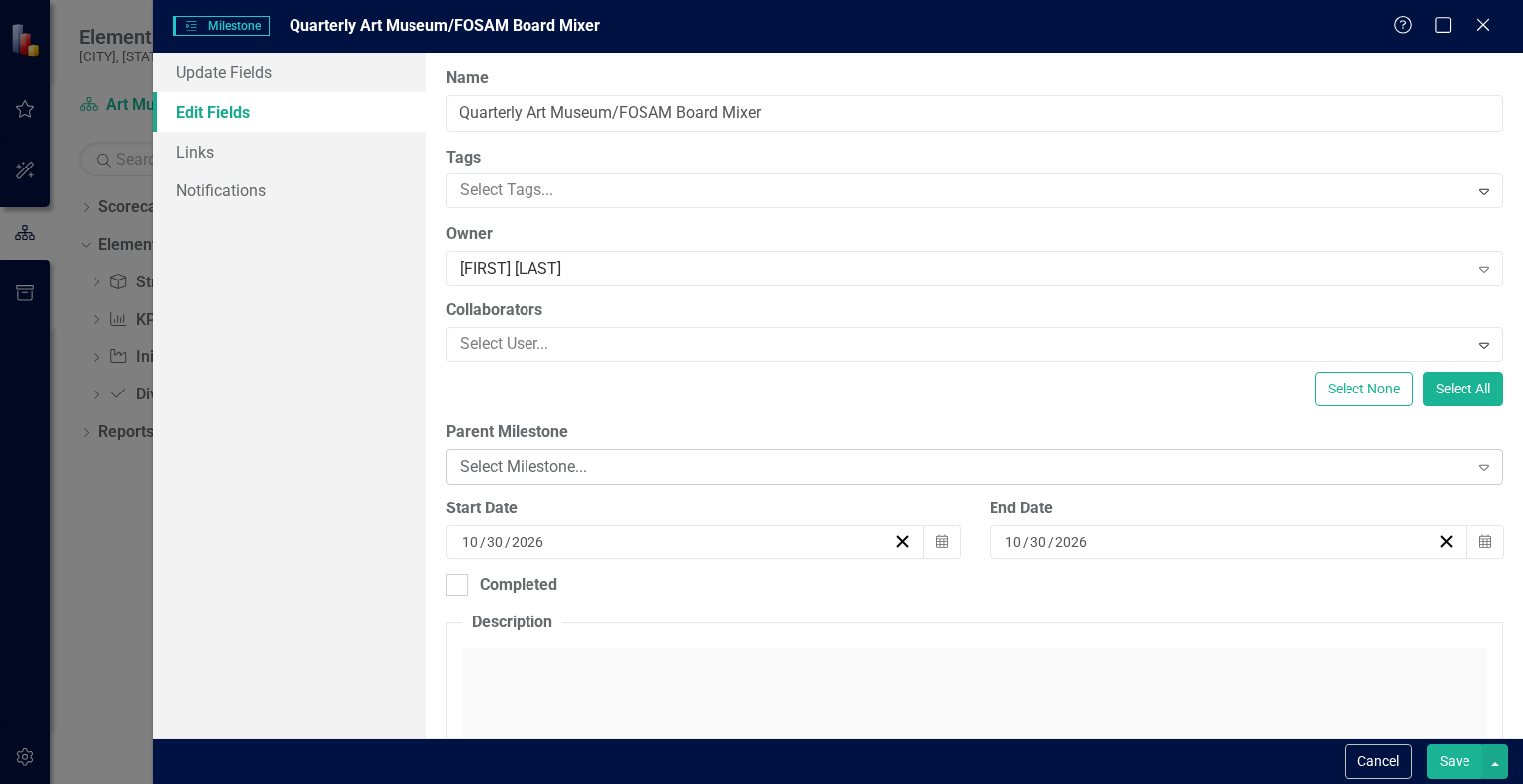 click on "Select Milestone..." at bounding box center (964, 467) 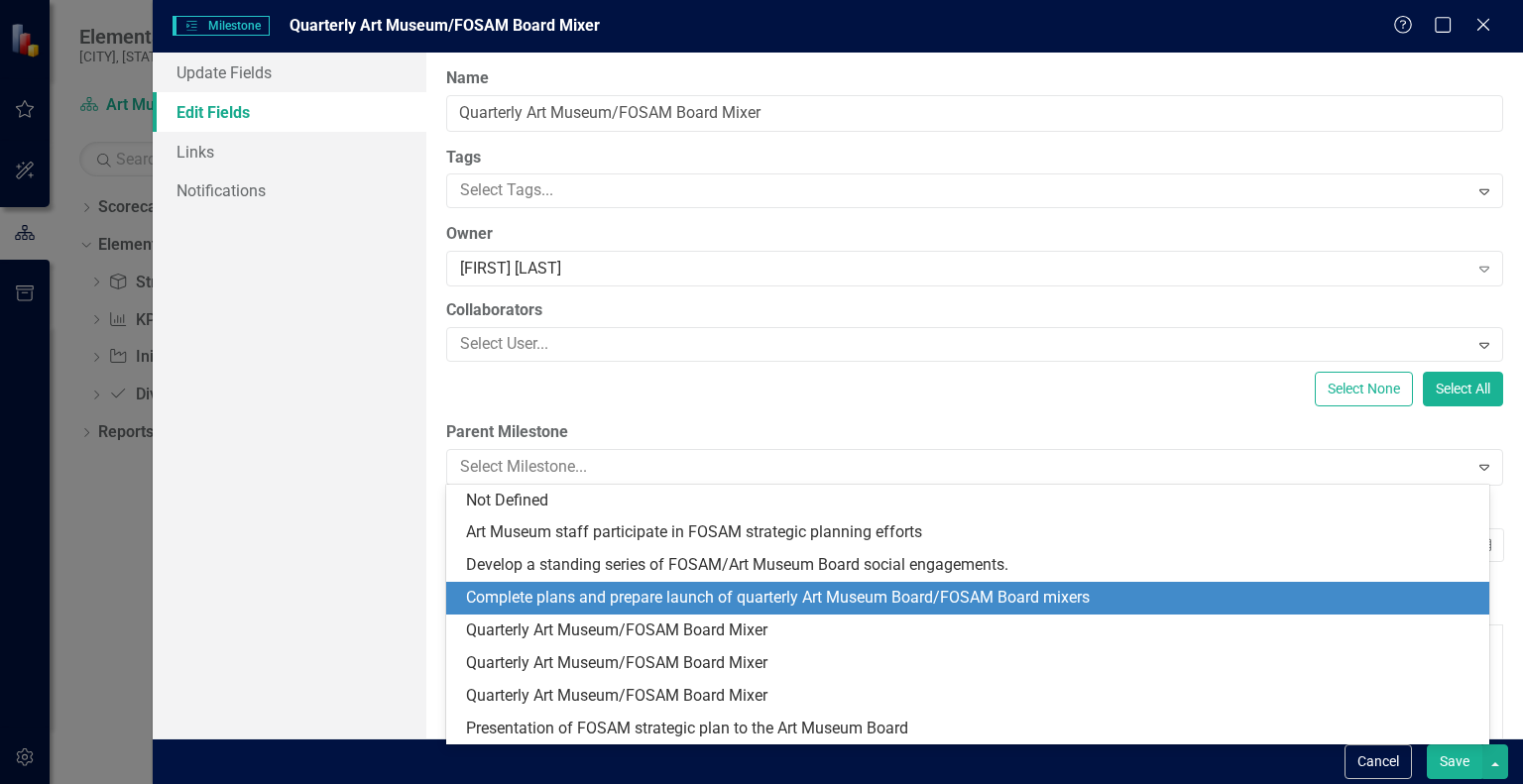 click on "Complete plans and prepare launch of quarterly Art Museum Board/FOSAM Board mixers" at bounding box center [972, 598] 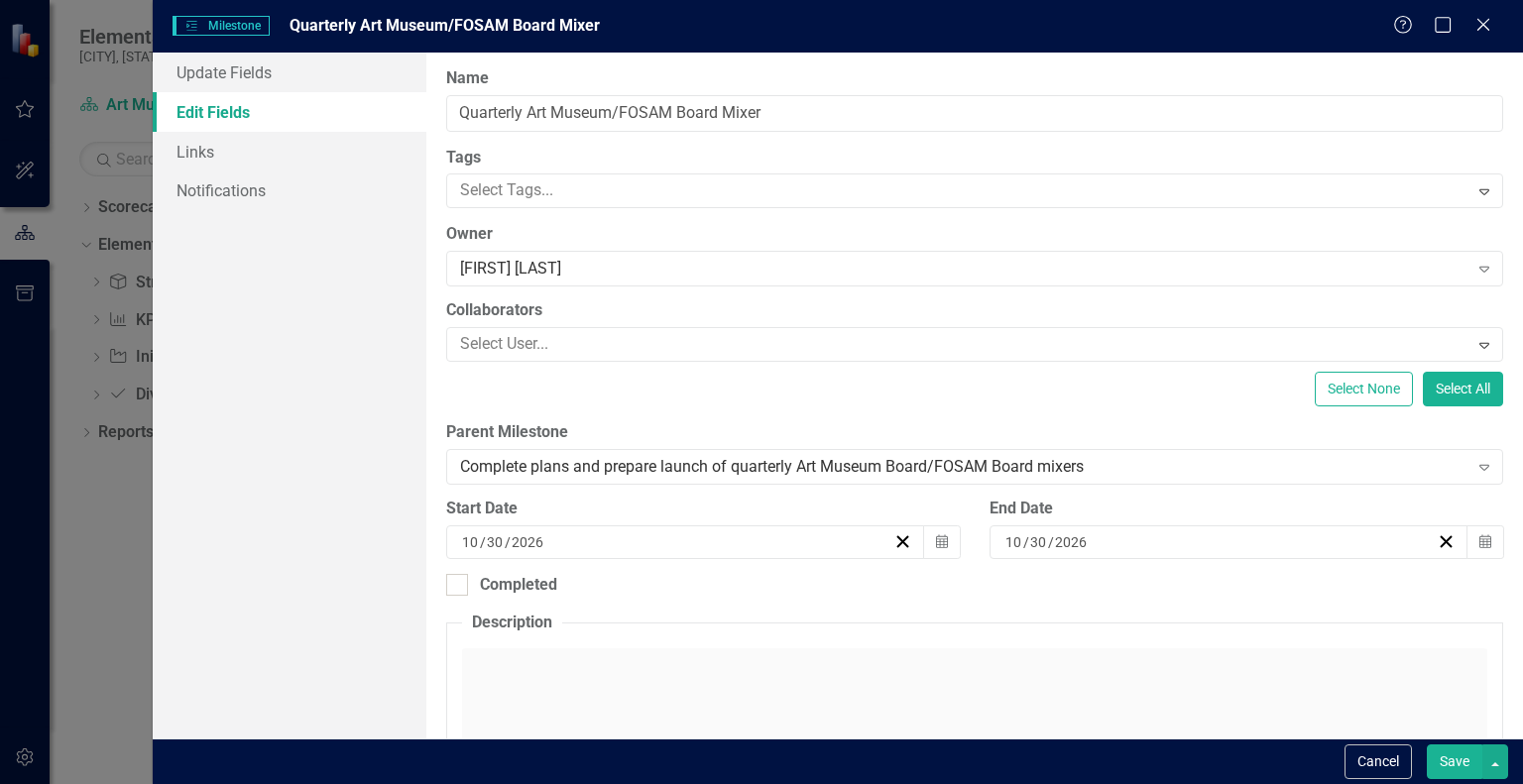 click on "Save" at bounding box center [1455, 761] 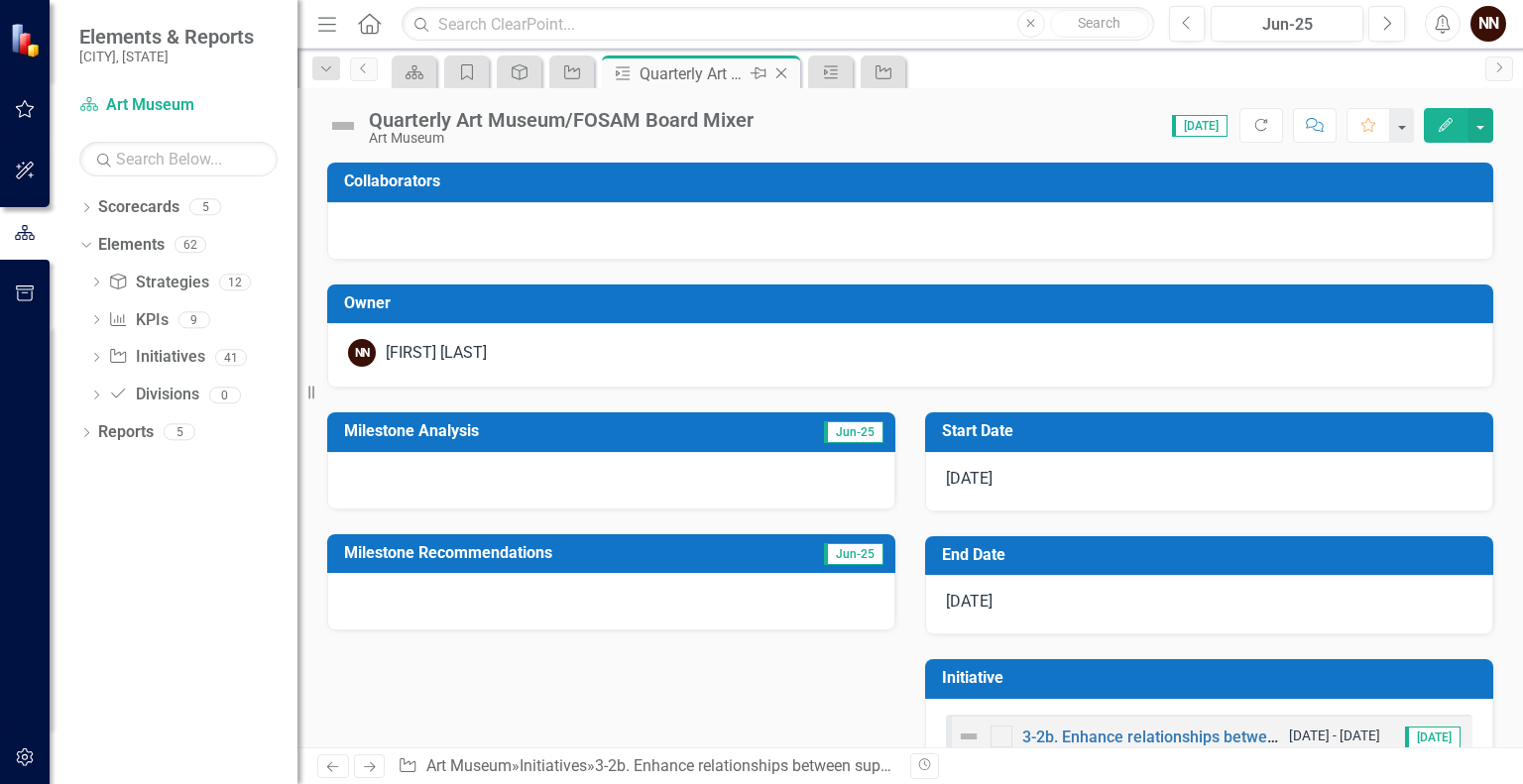 drag, startPoint x: 1522, startPoint y: 456, endPoint x: 785, endPoint y: 60, distance: 836.6511 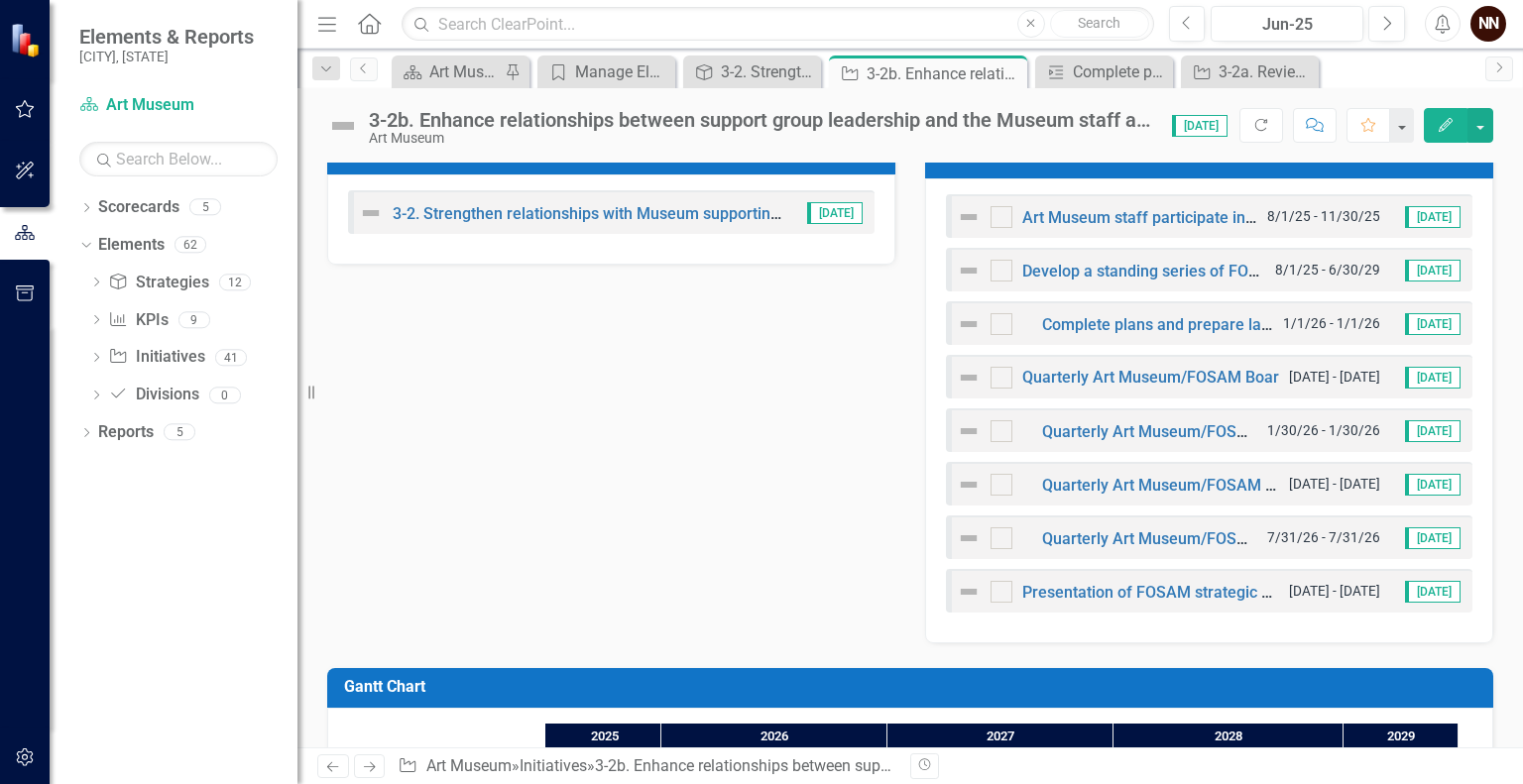 scroll, scrollTop: 401, scrollLeft: 0, axis: vertical 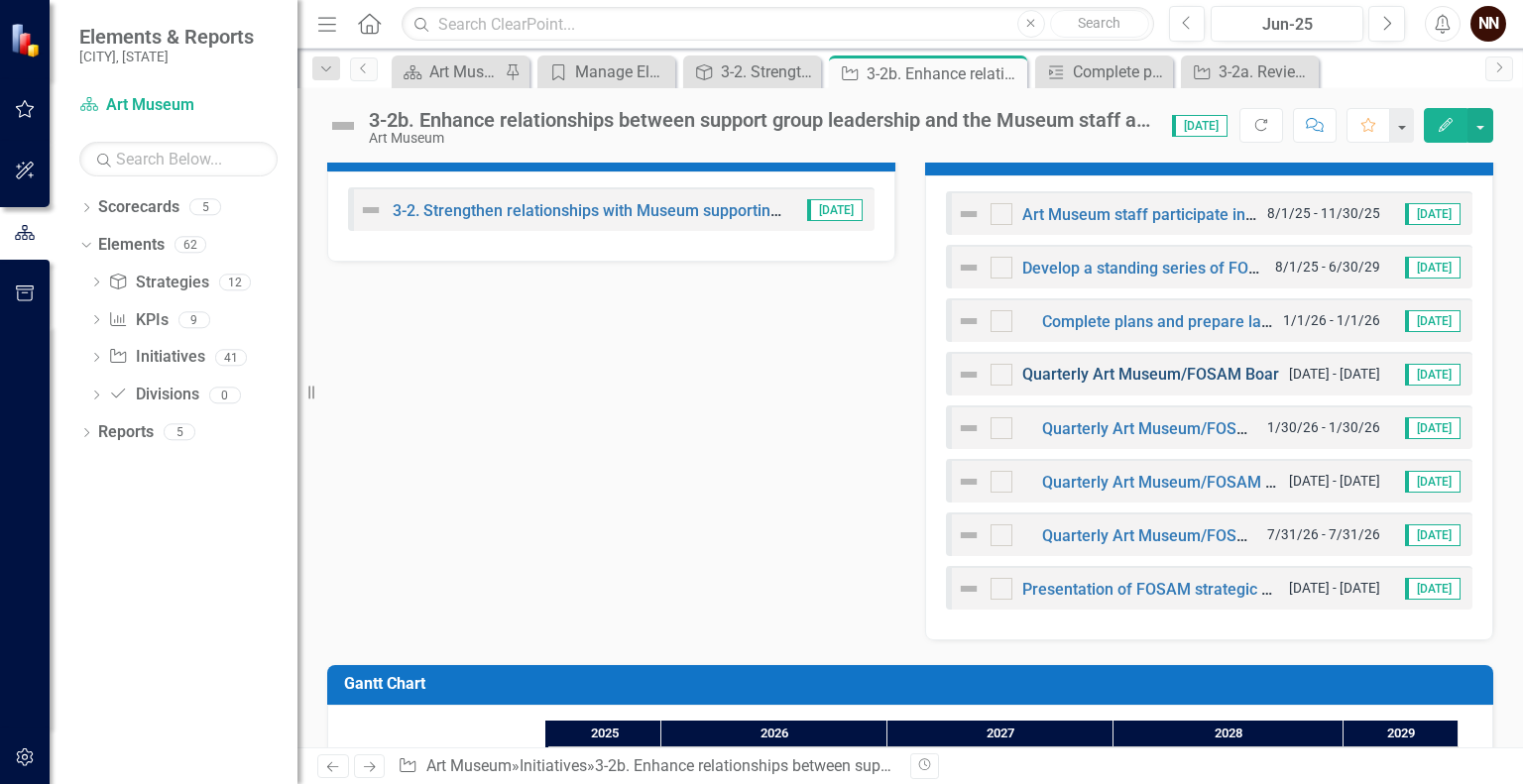 click on "Quarterly Art Museum/FOSAM Board Mixer" at bounding box center (1177, 374) 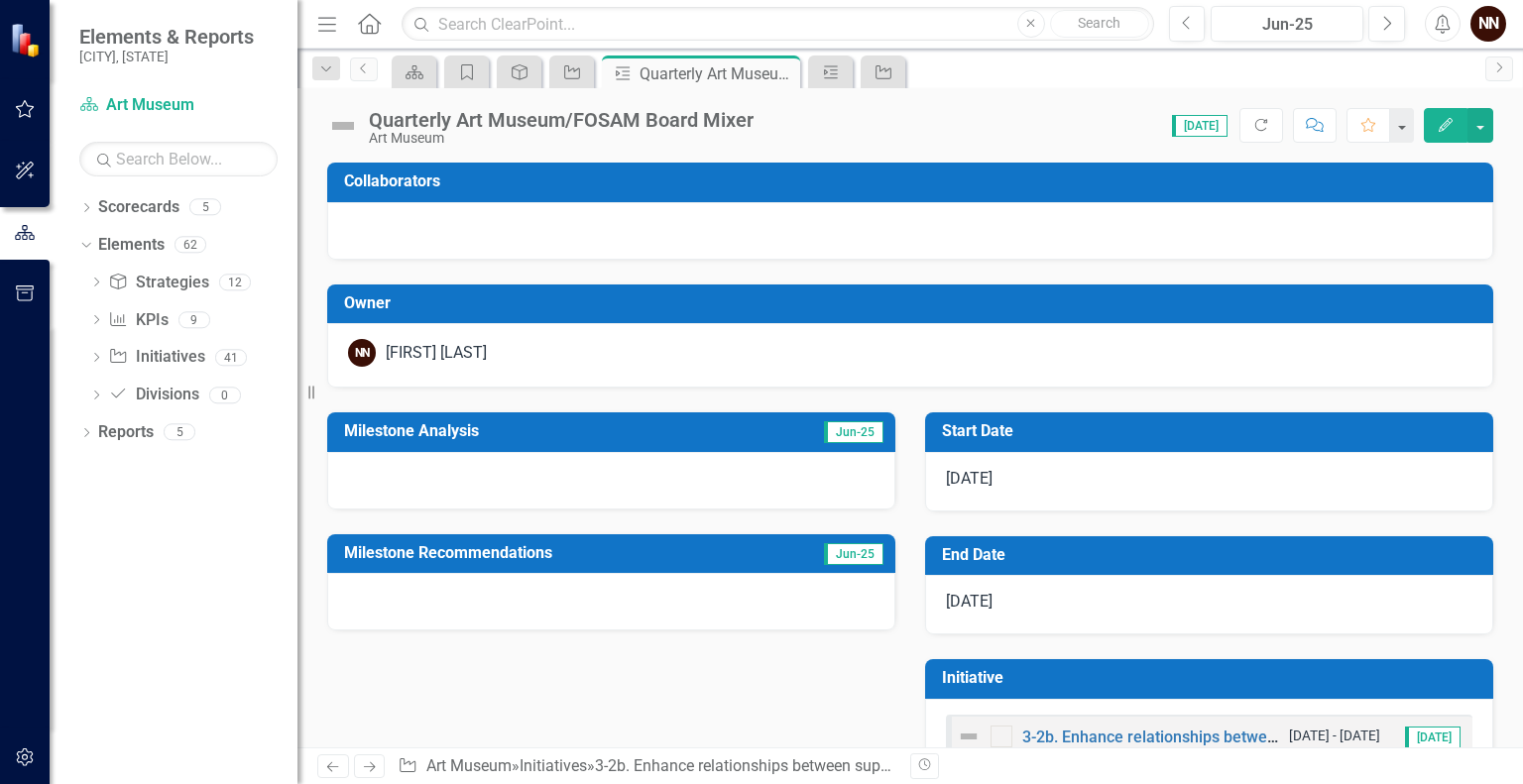 click on "Edit" at bounding box center [1446, 125] 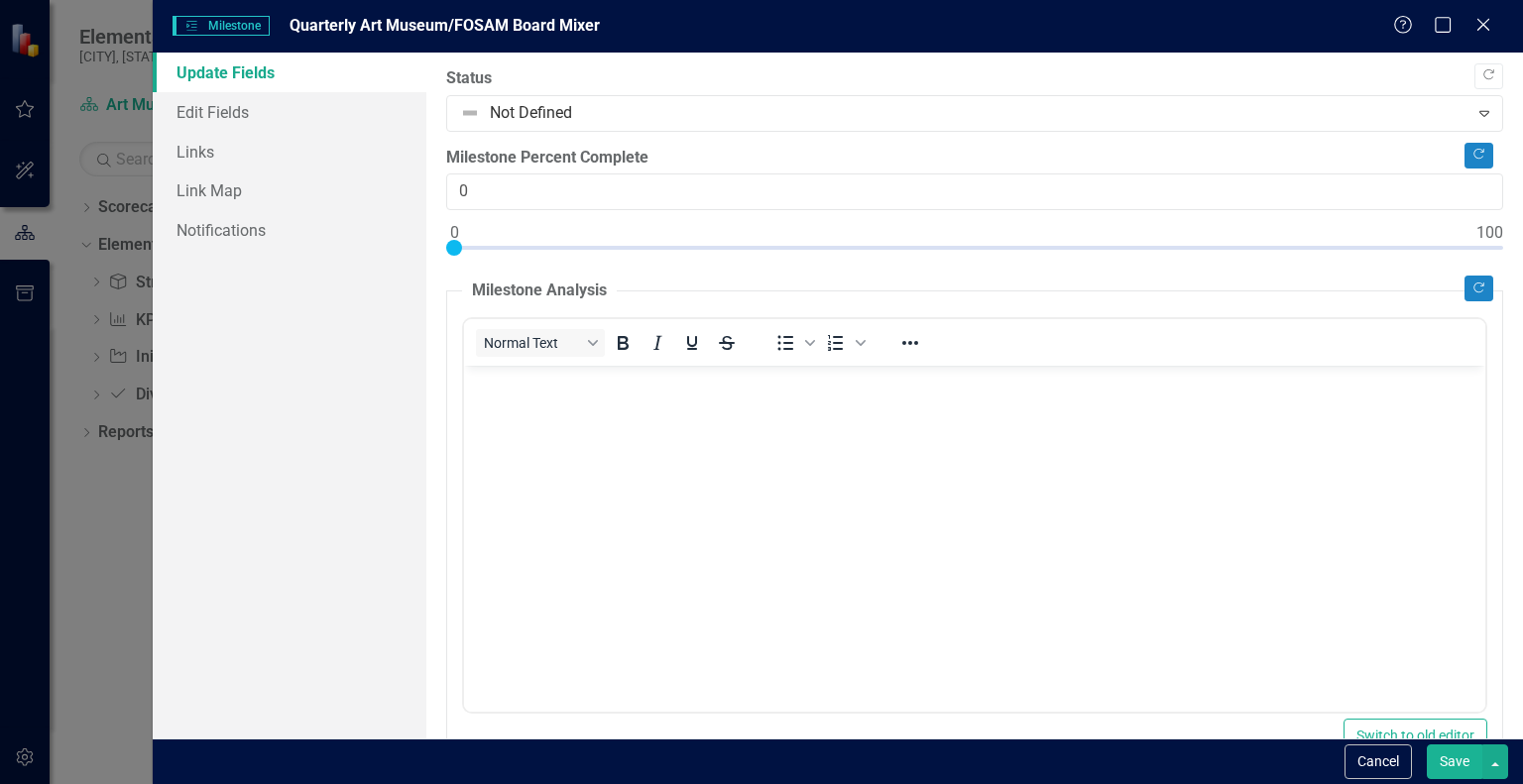 scroll, scrollTop: 0, scrollLeft: 0, axis: both 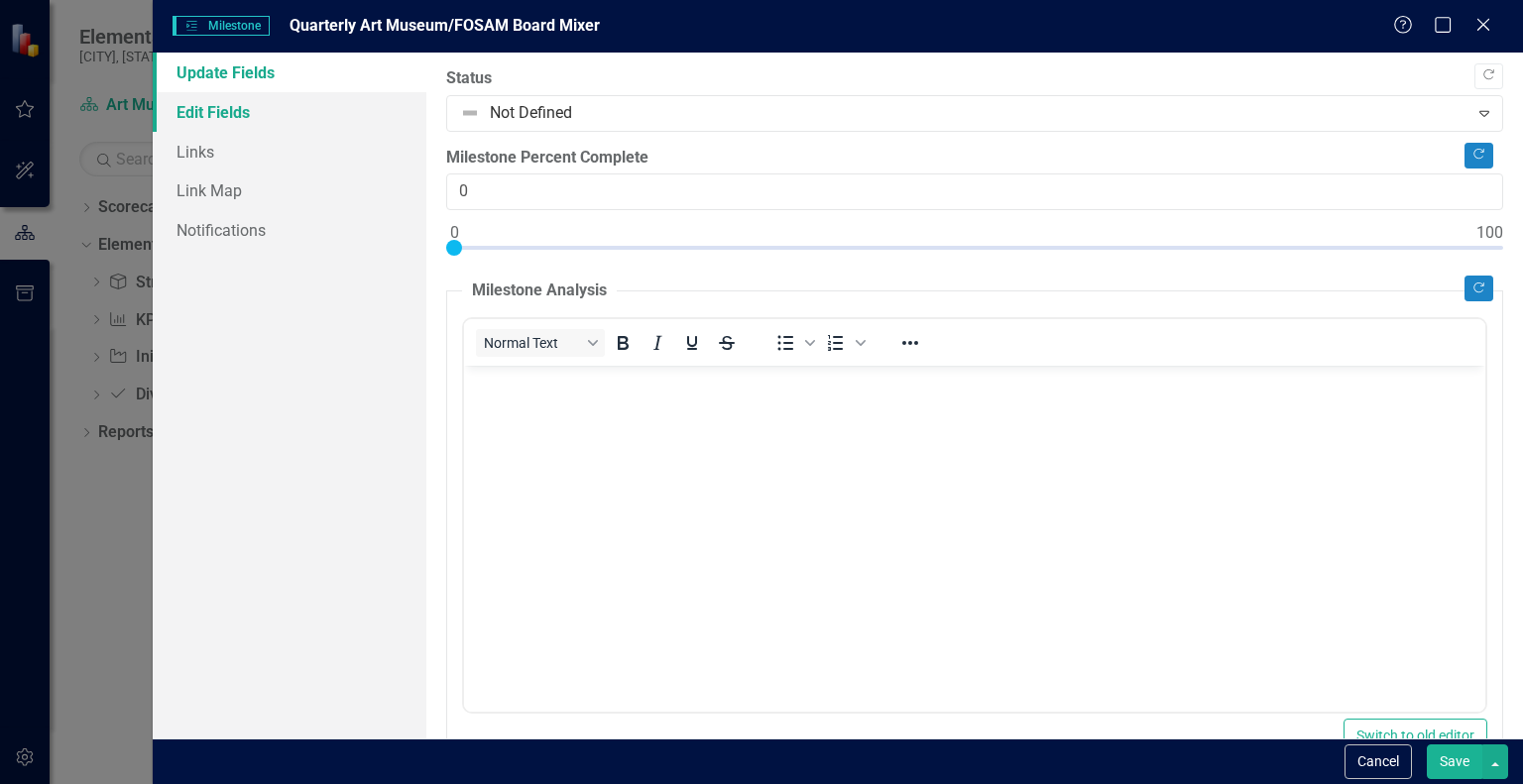 click on "Edit Fields" at bounding box center (290, 112) 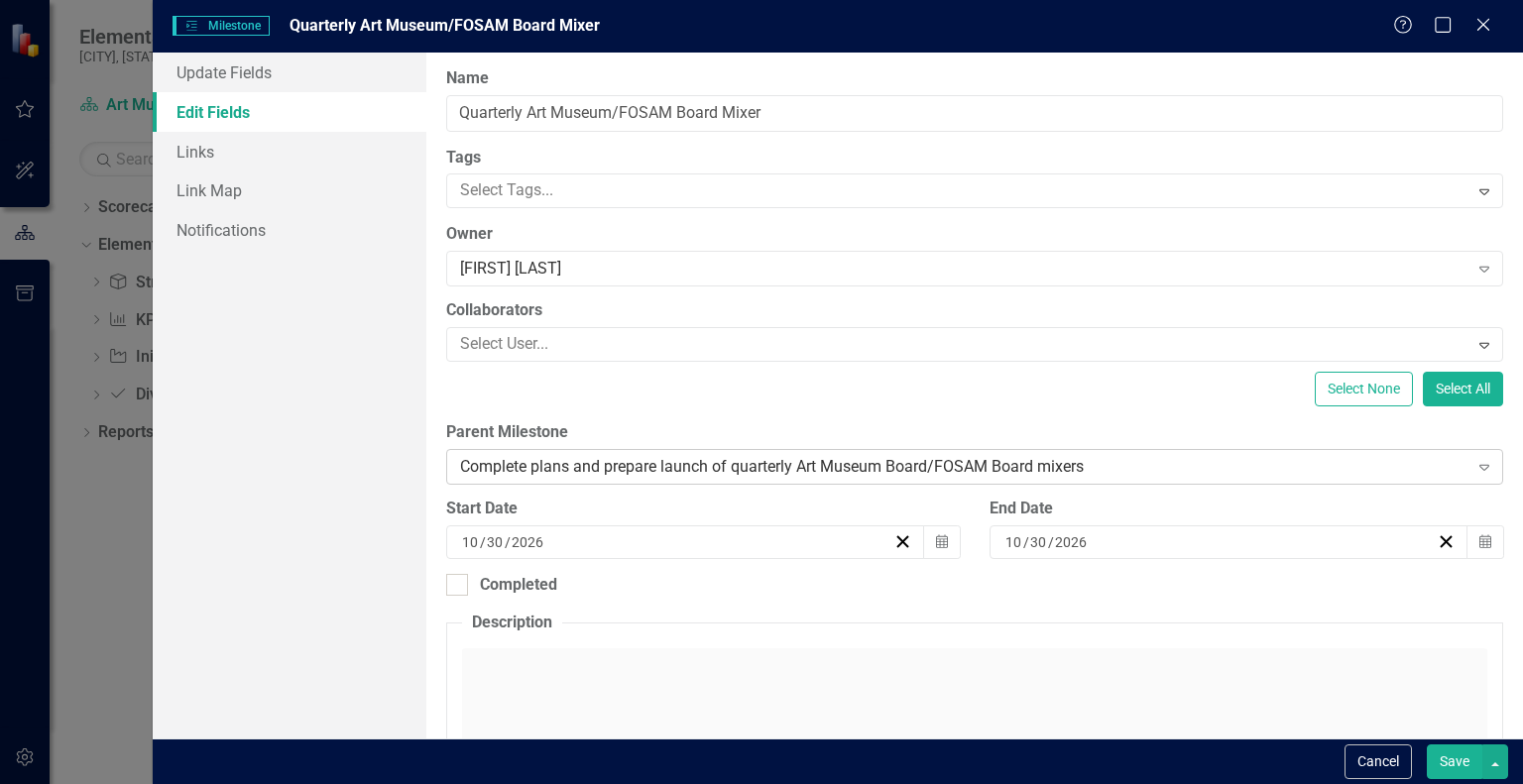 click on "Complete plans and prepare launch of quarterly Art Museum Board/FOSAM Board mixers" at bounding box center [964, 467] 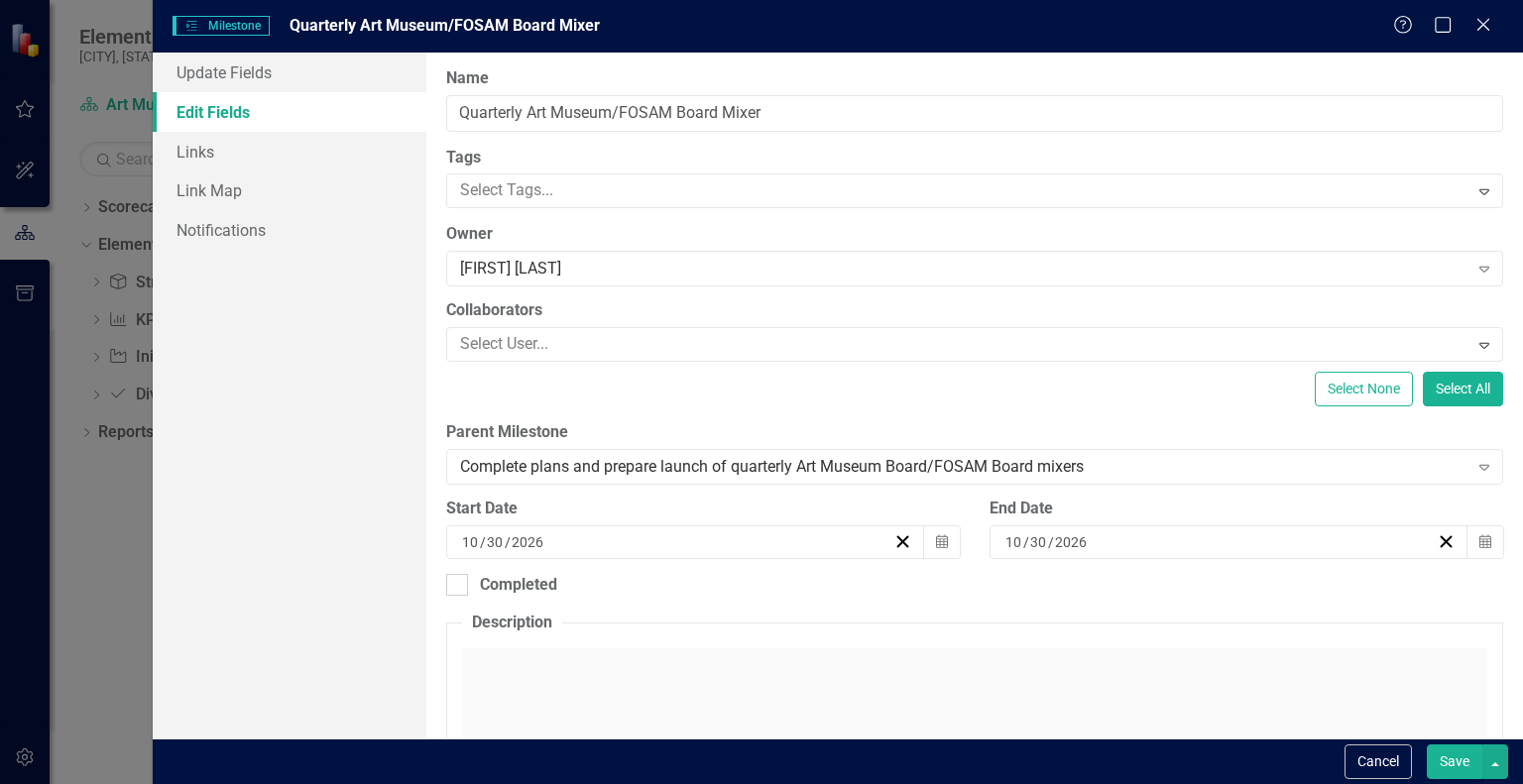 click on "Complete plans and prepare launch of quarterly Art Museum Board/FOSAM Board mixers" at bounding box center [964, 467] 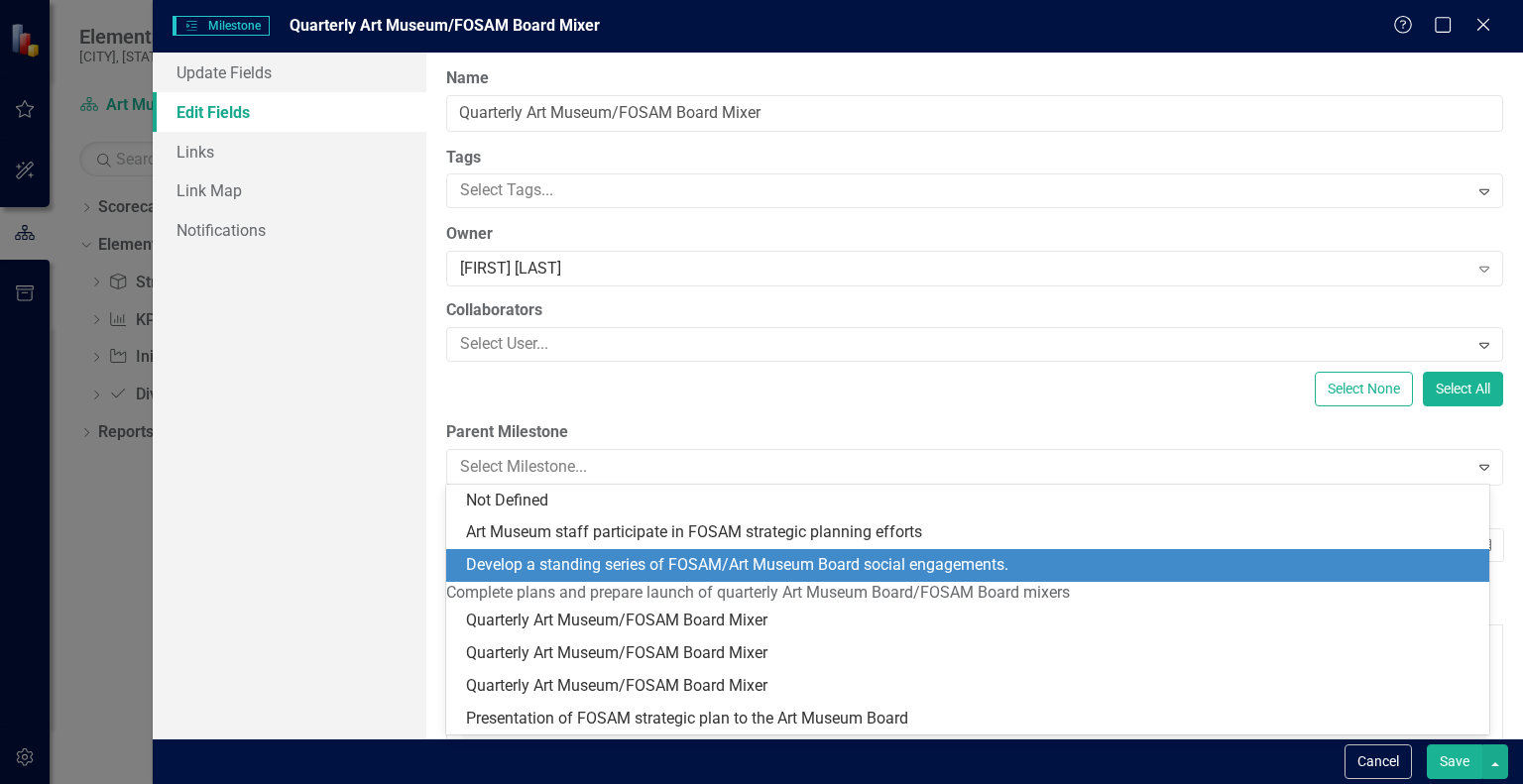 click on "Develop a standing series of FOSAM/Art Museum Board social engagements." at bounding box center (972, 565) 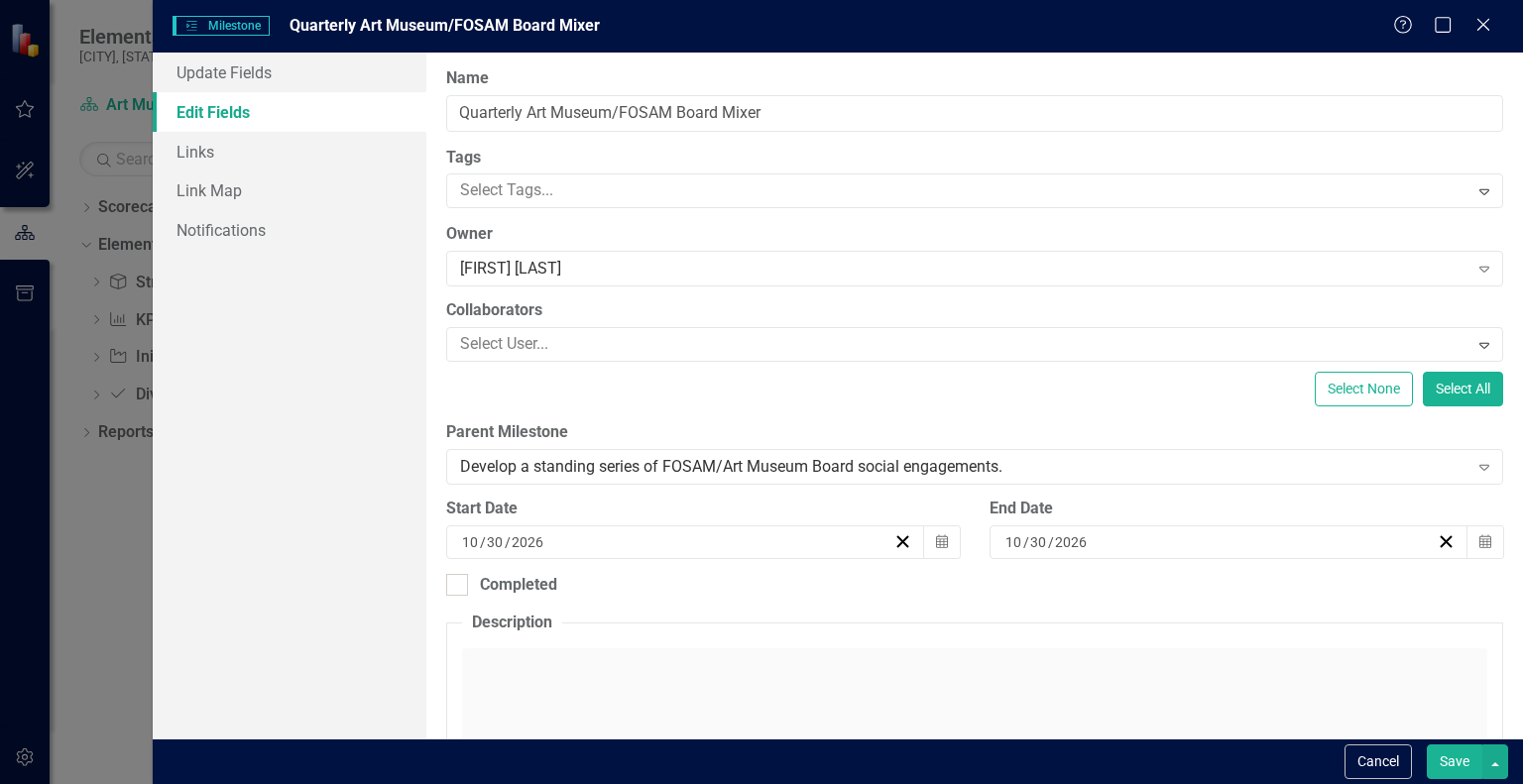 click on "Save" at bounding box center (1455, 761) 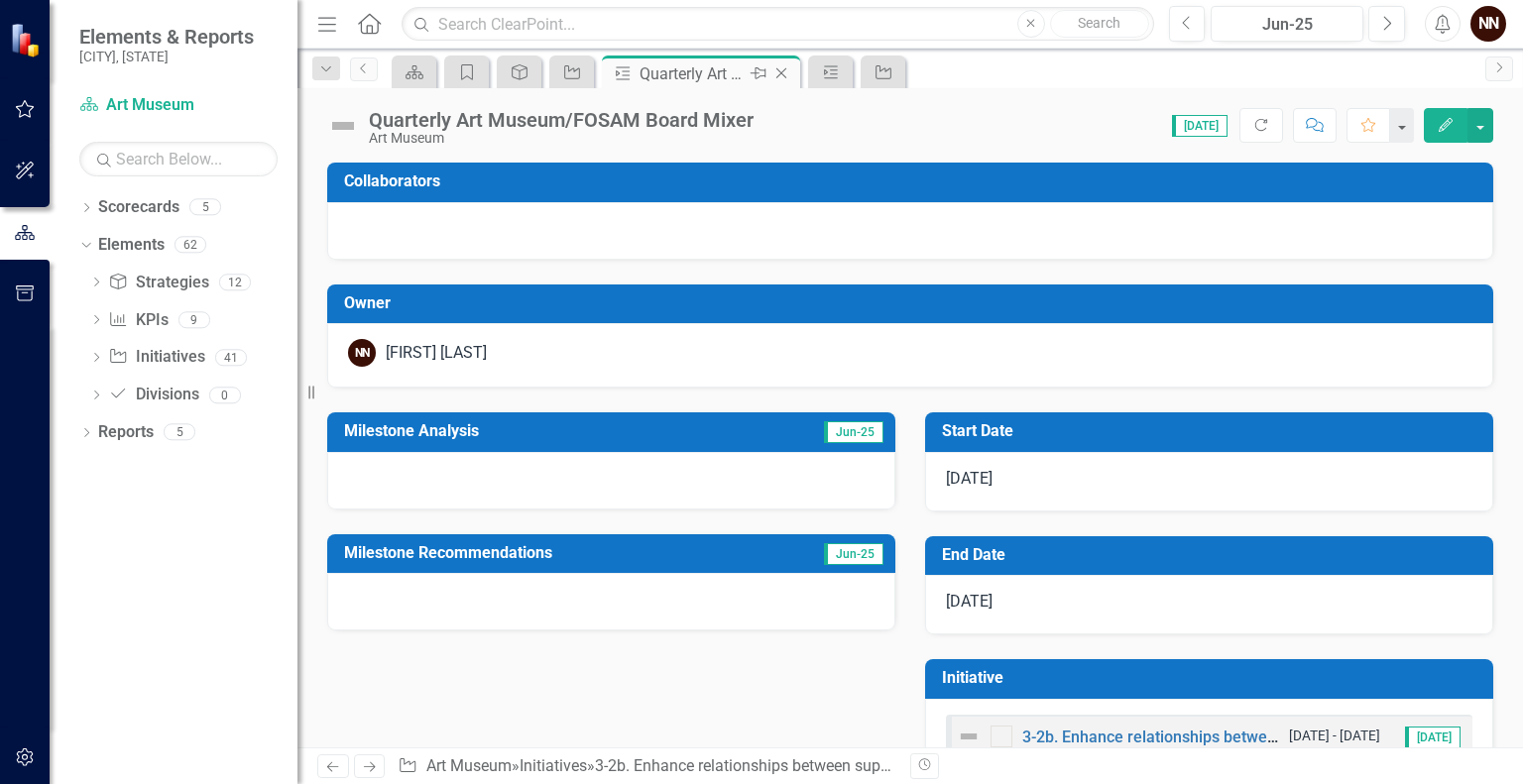 click on "Close" 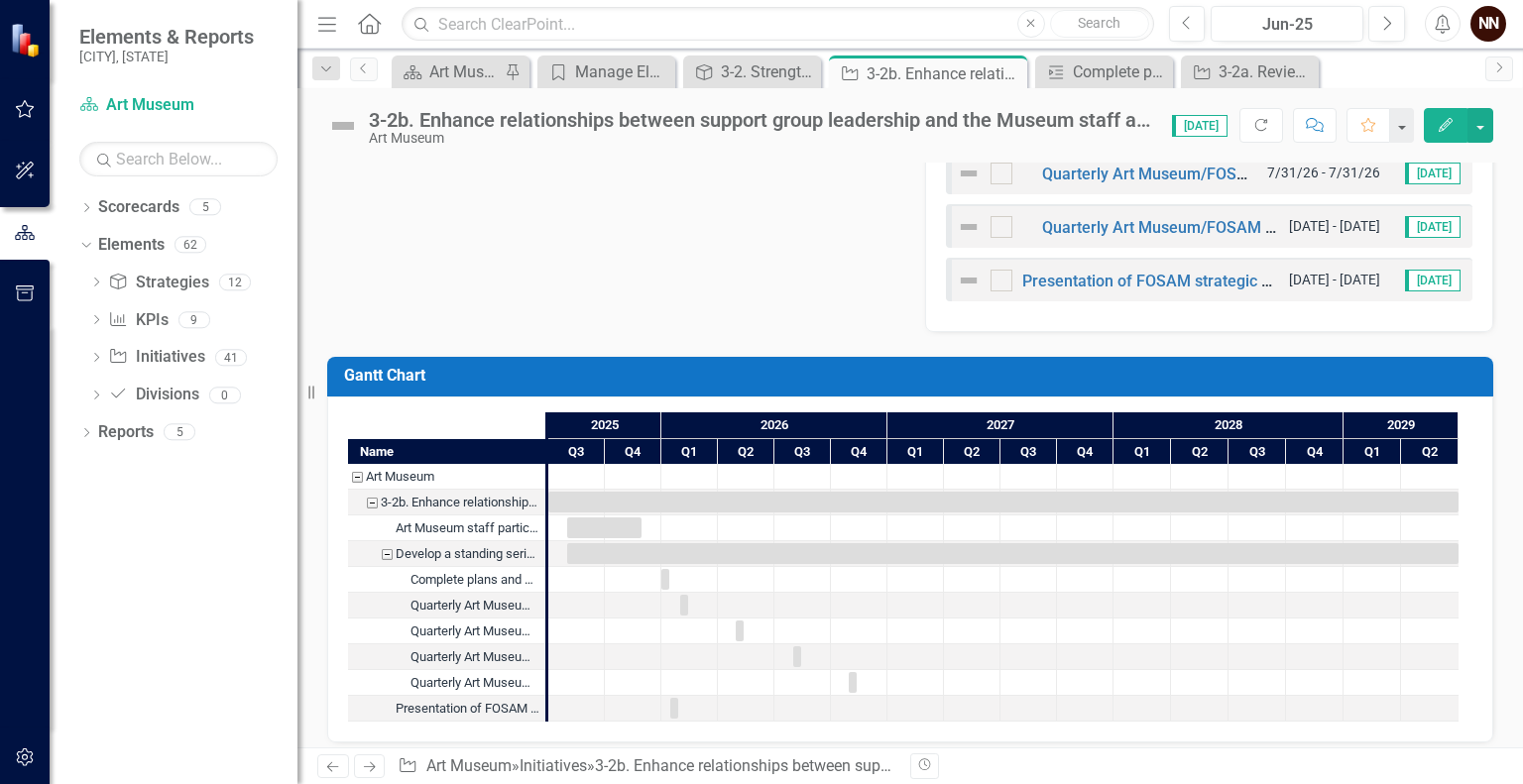 scroll, scrollTop: 721, scrollLeft: 0, axis: vertical 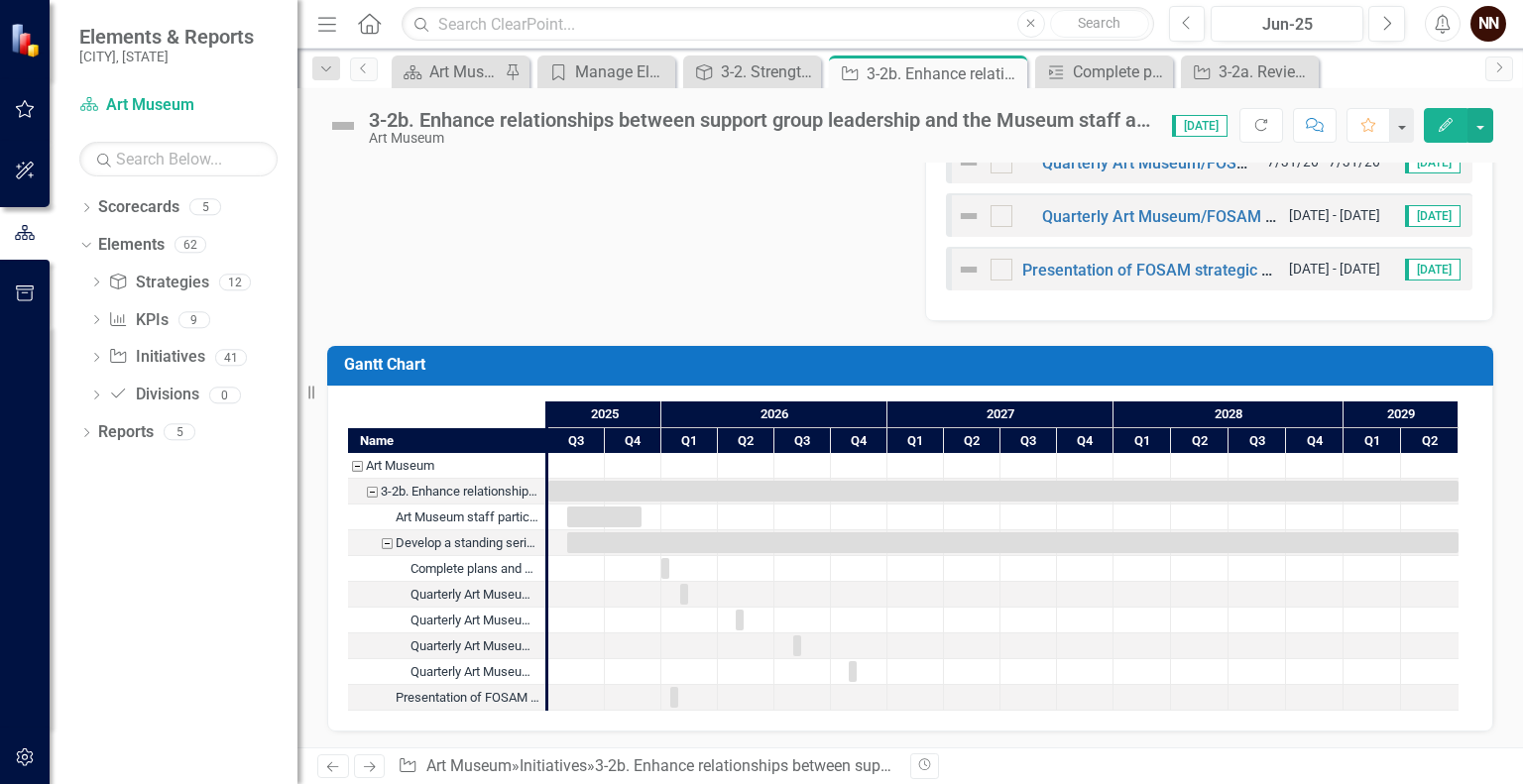 click at bounding box center (387, 543) 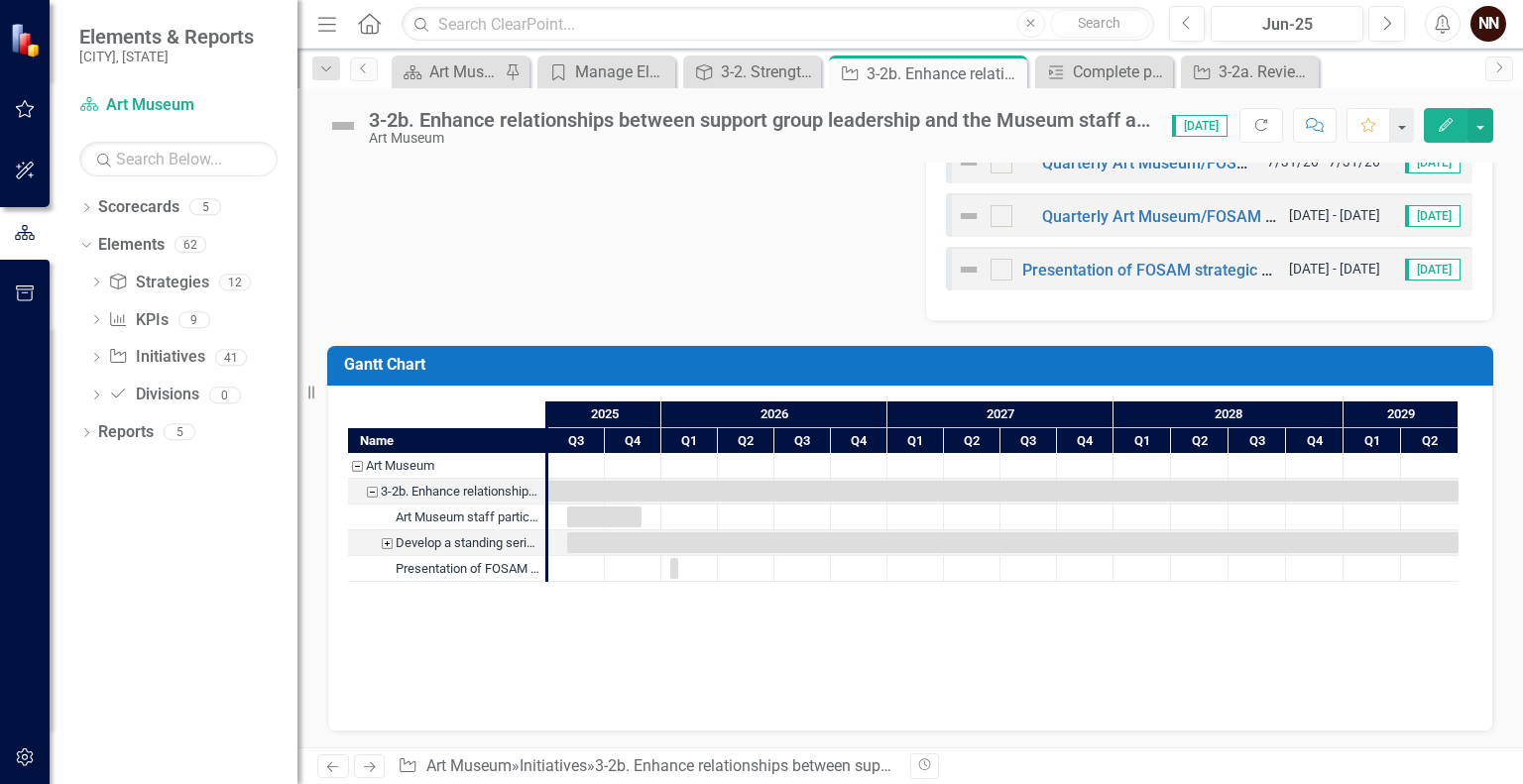 click at bounding box center (387, 543) 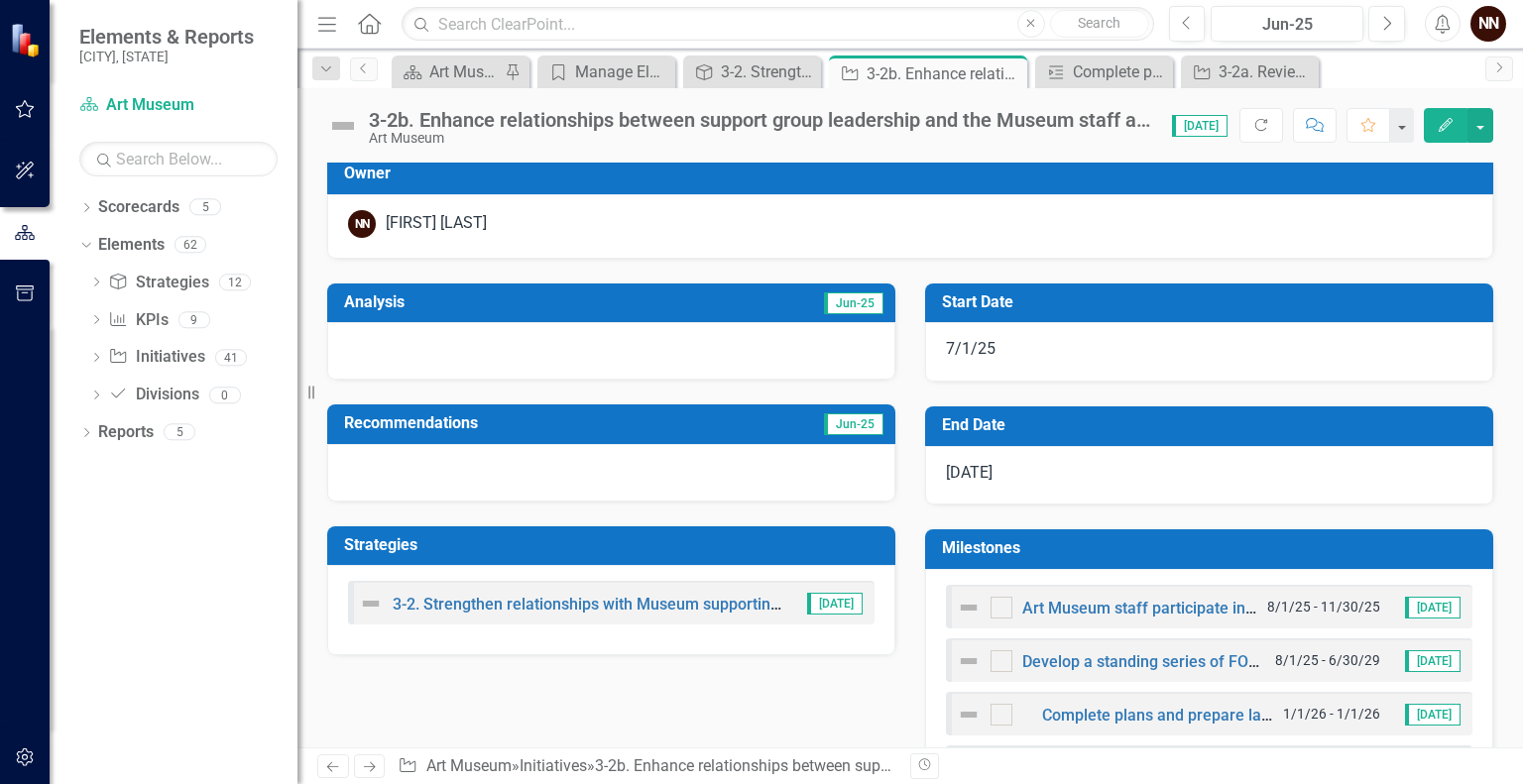 scroll, scrollTop: 0, scrollLeft: 0, axis: both 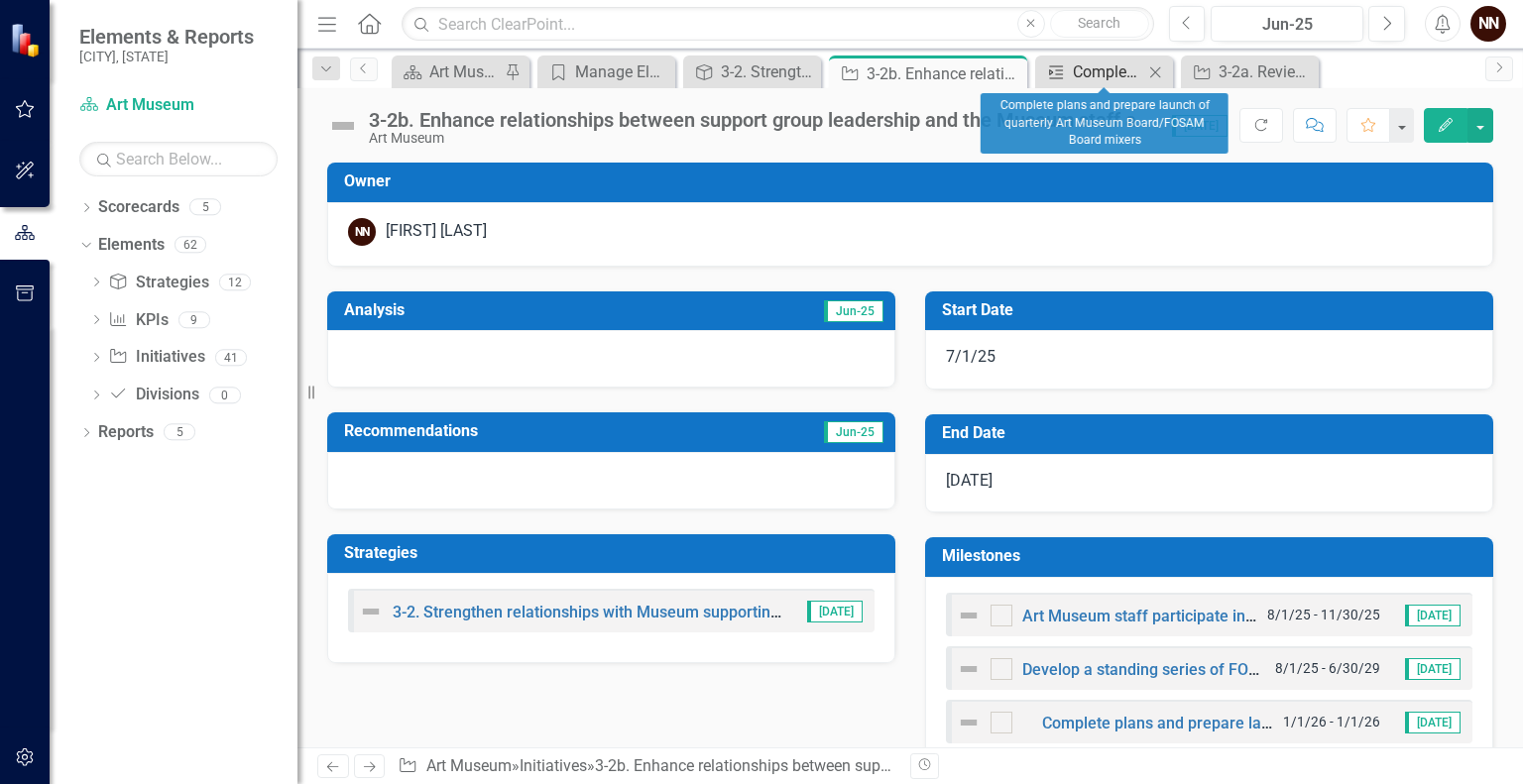 click on "Complete plans and prepare launch of quarterly Art Museum Board/FOSAM Board mixers" at bounding box center (1108, 71) 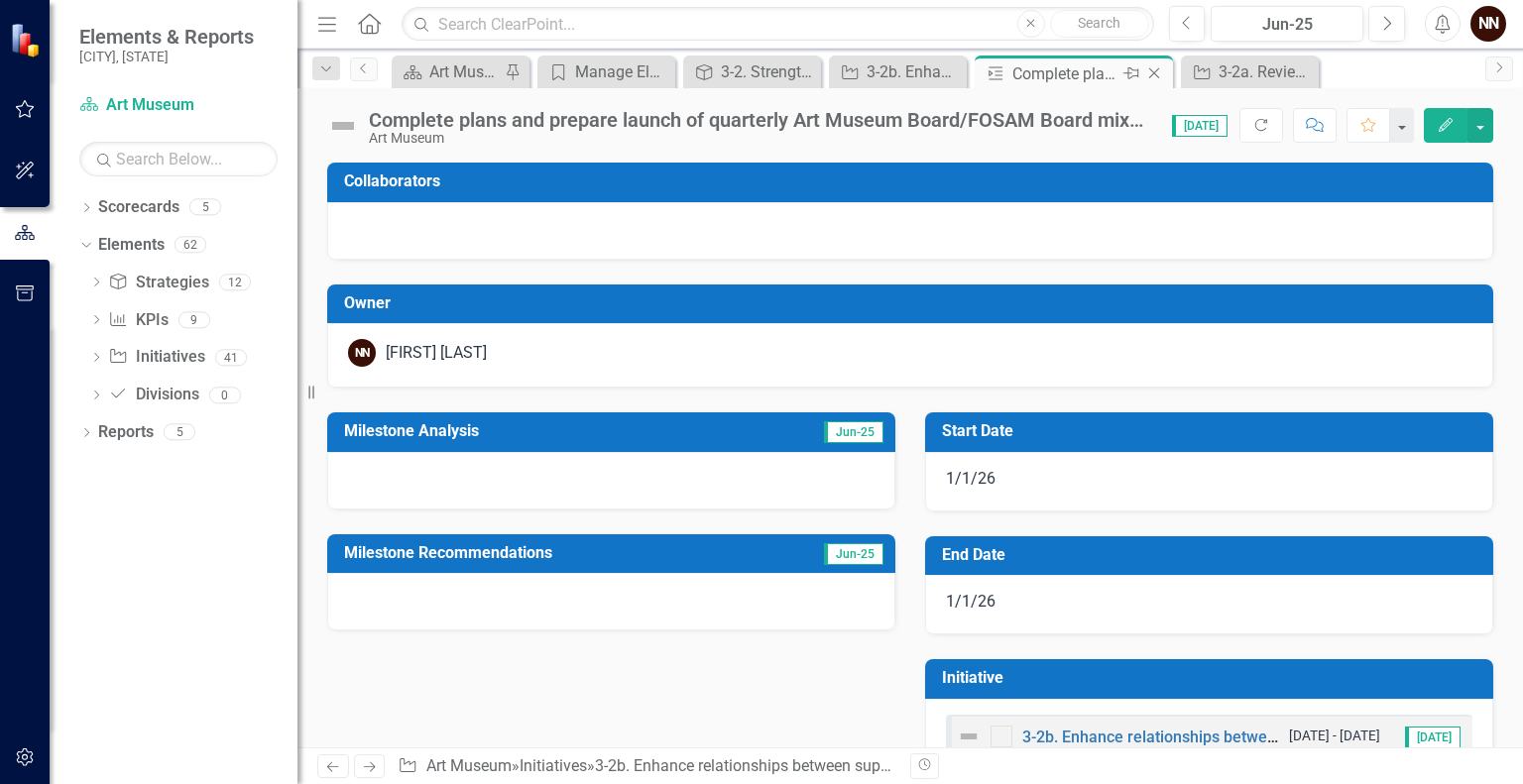 click on "Close" 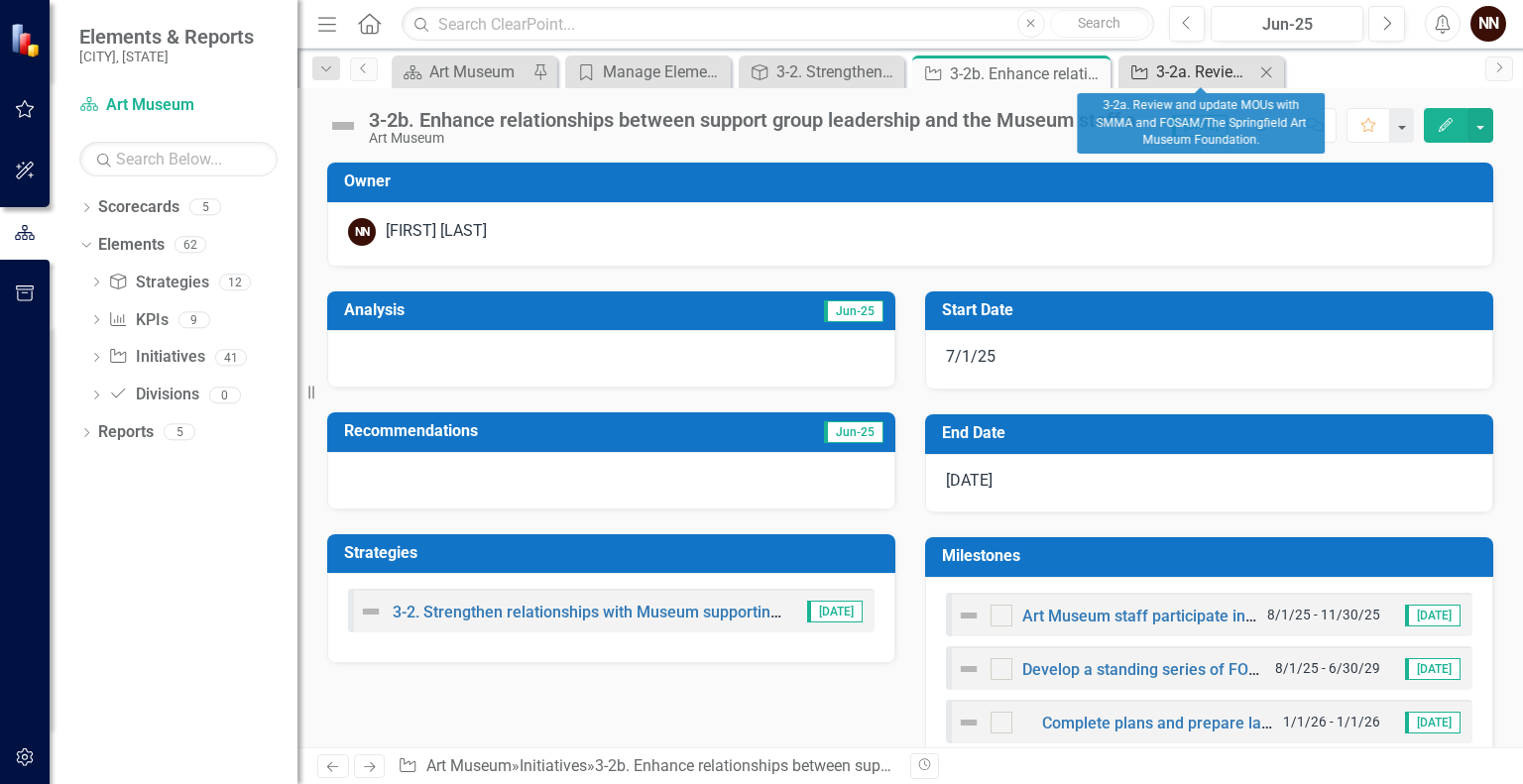 click on "Initiative" 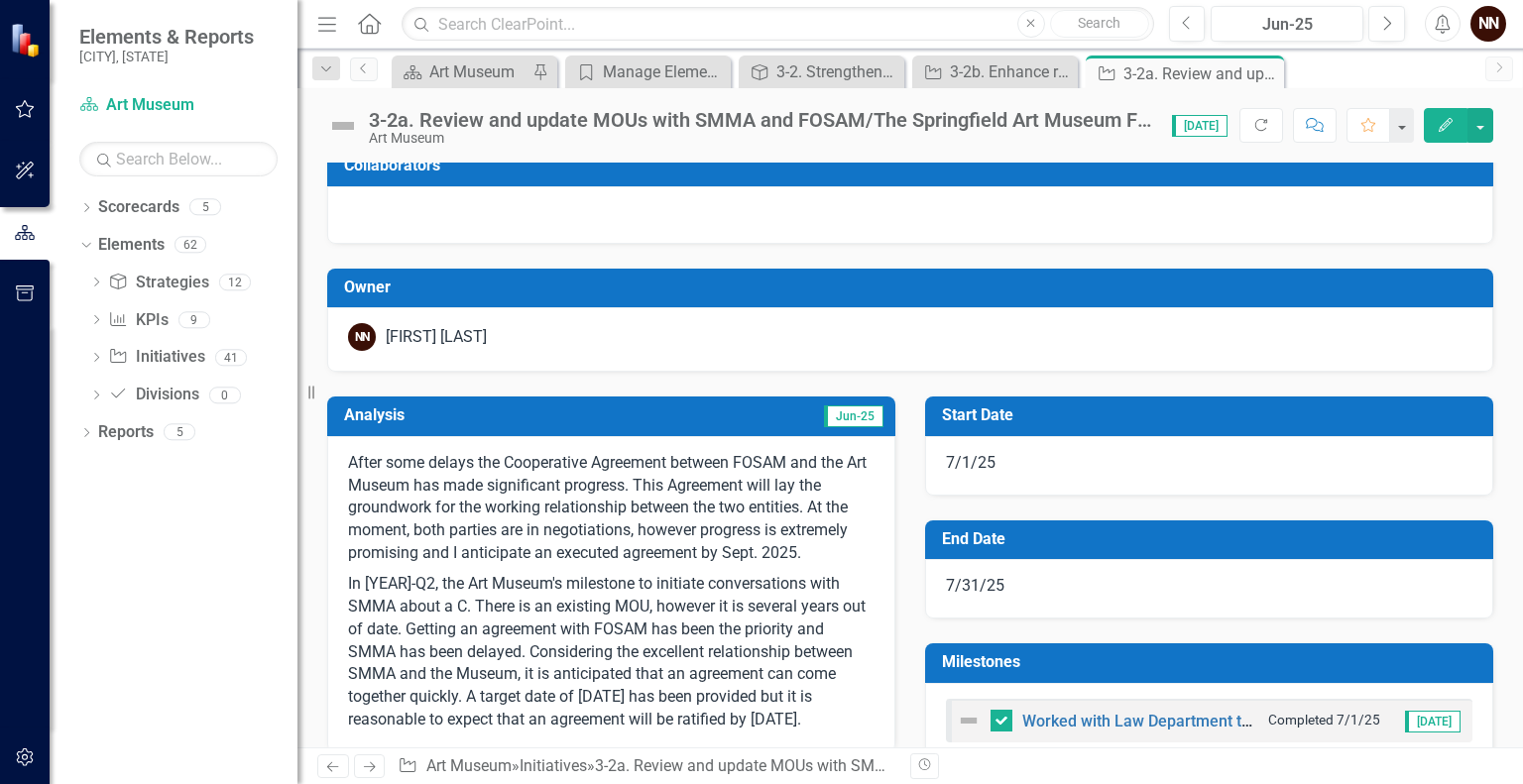 scroll, scrollTop: 24, scrollLeft: 0, axis: vertical 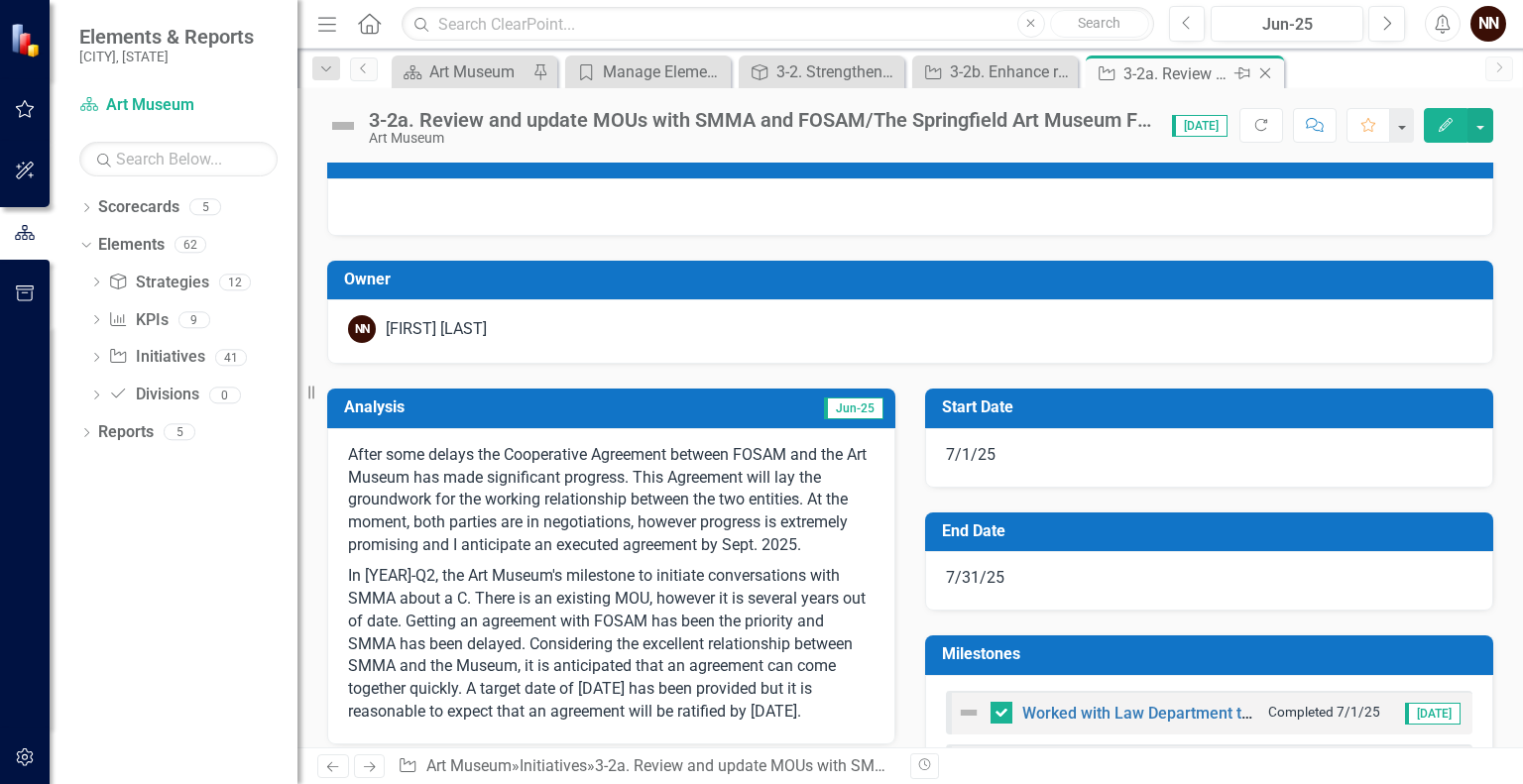 click on "Close" 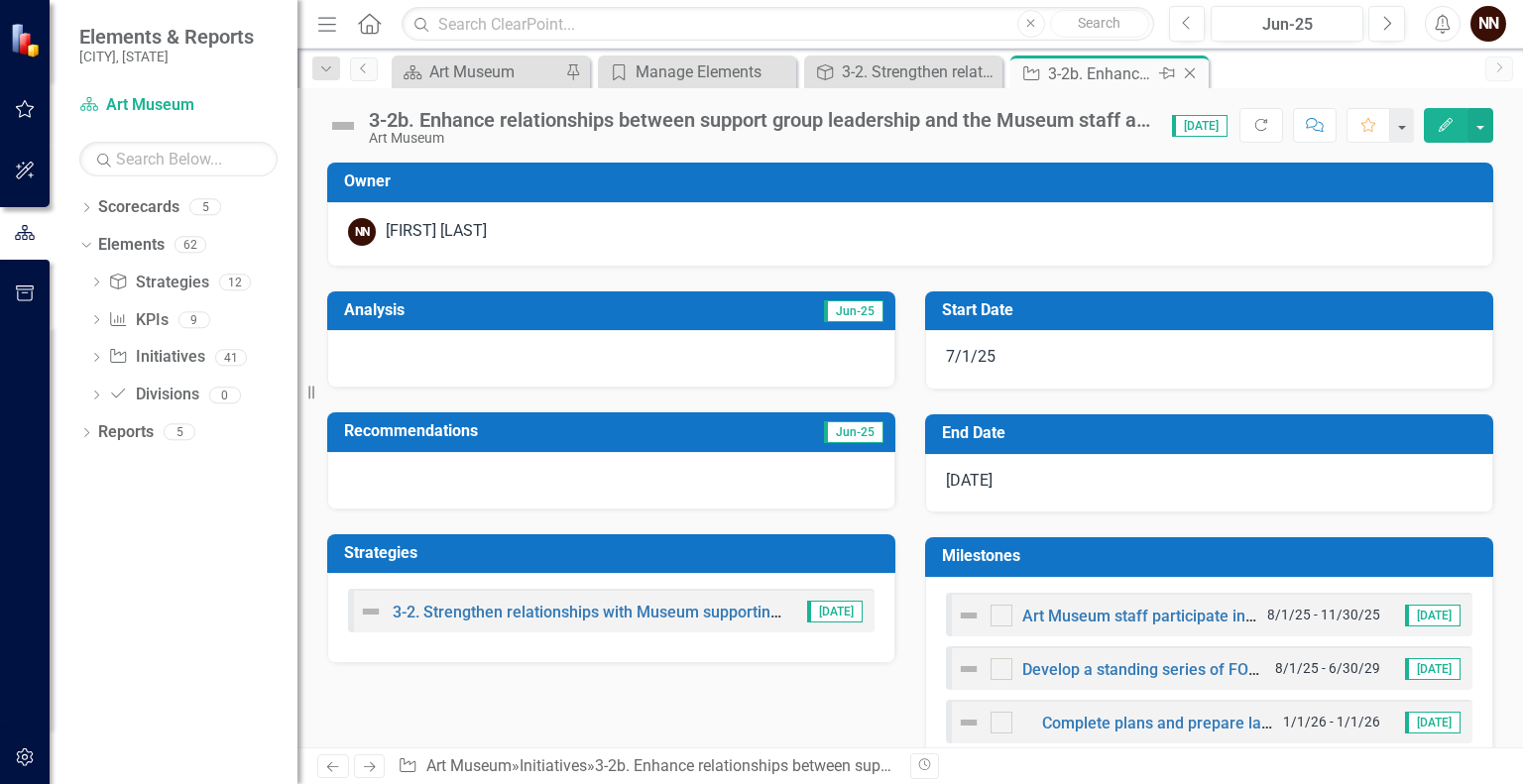 click 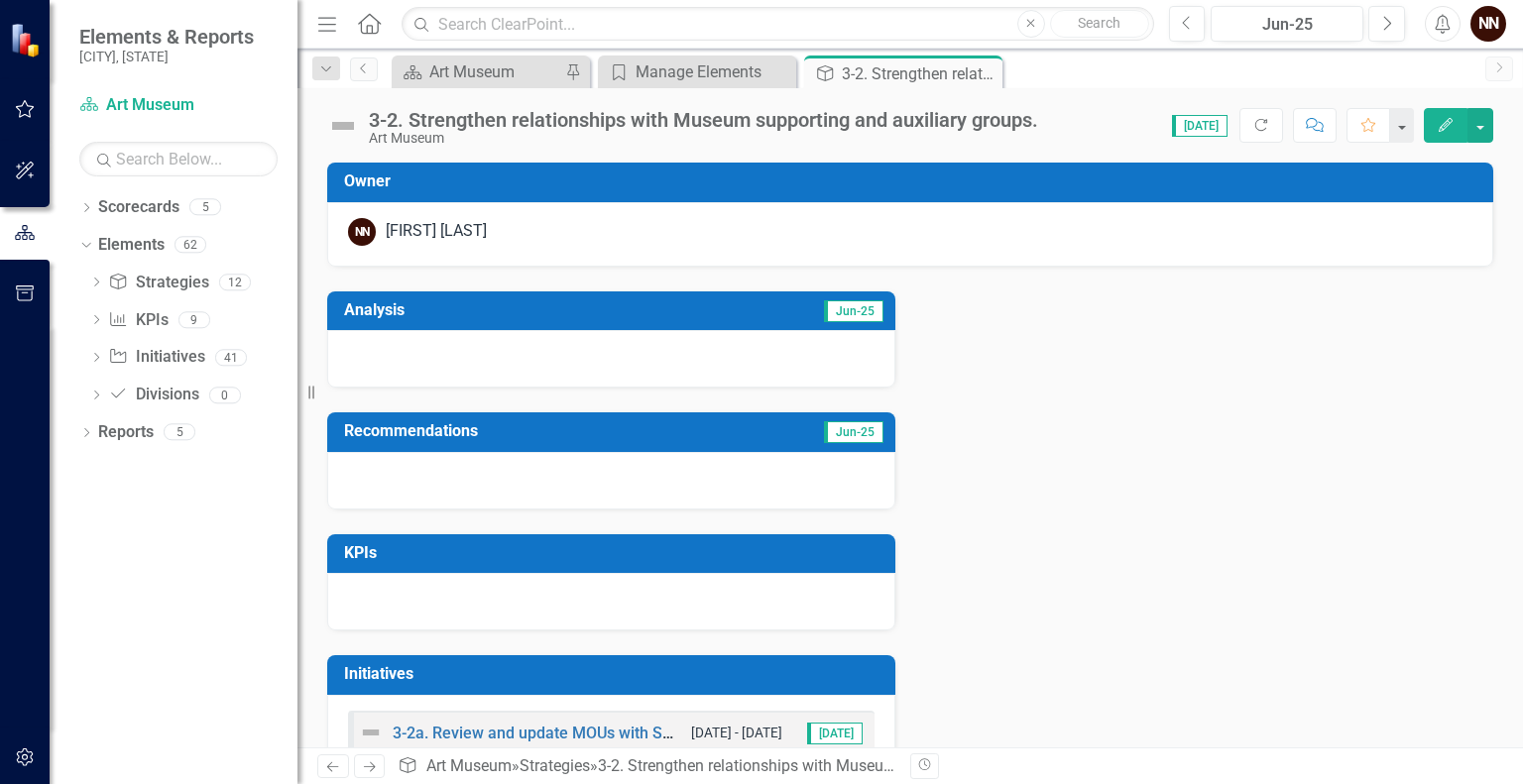 click at bounding box center (611, 359) 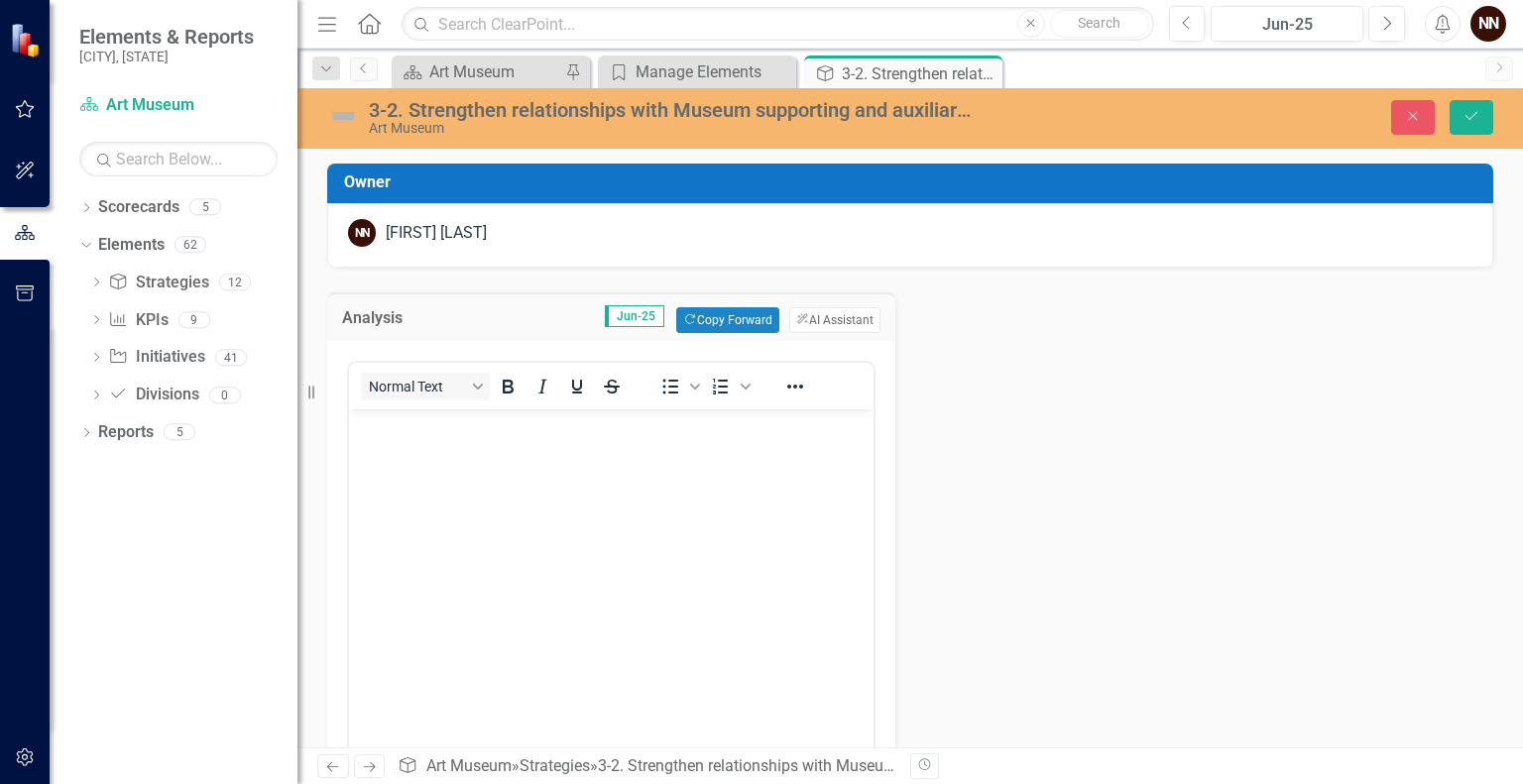 scroll, scrollTop: 0, scrollLeft: 0, axis: both 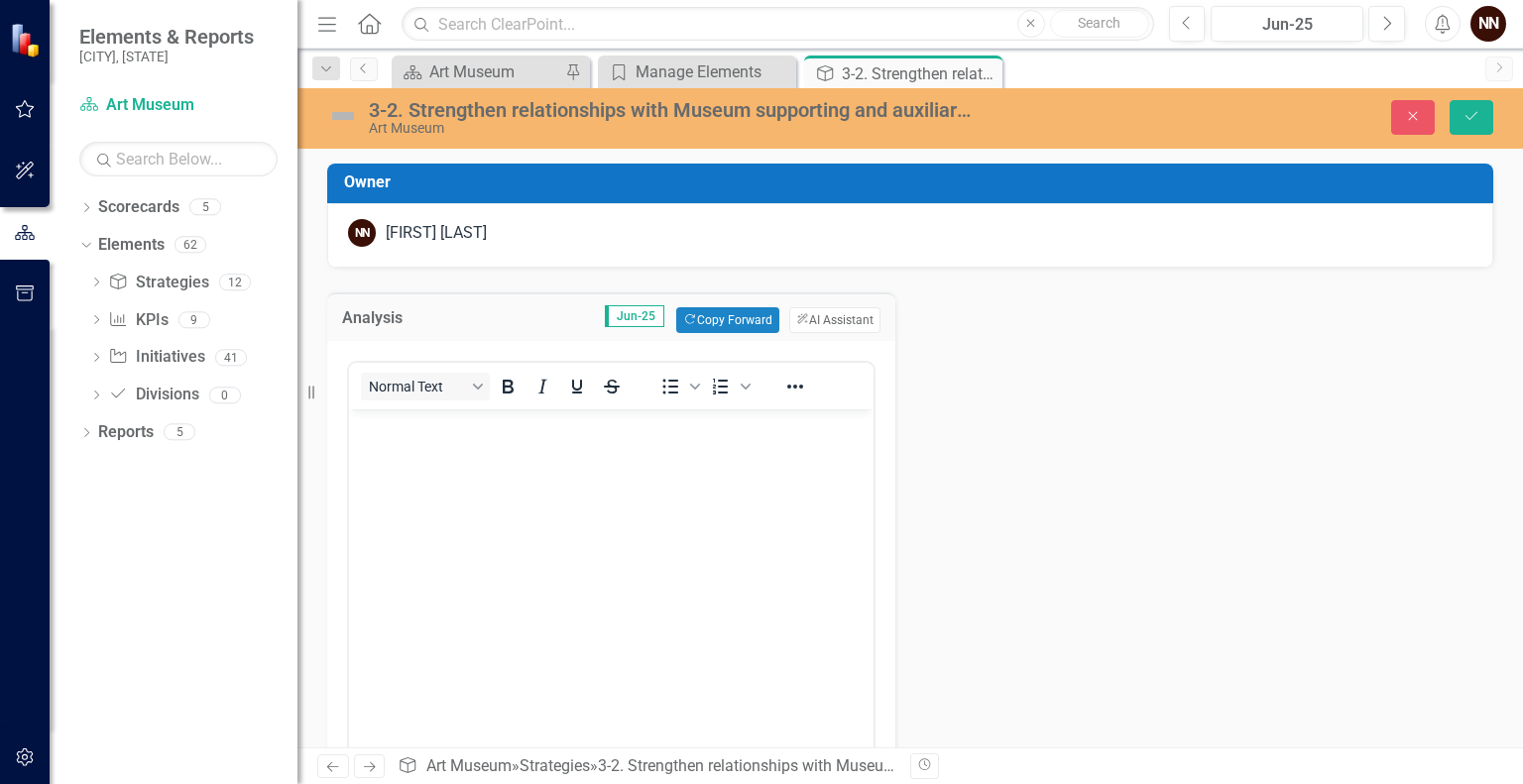 click at bounding box center (611, 558) 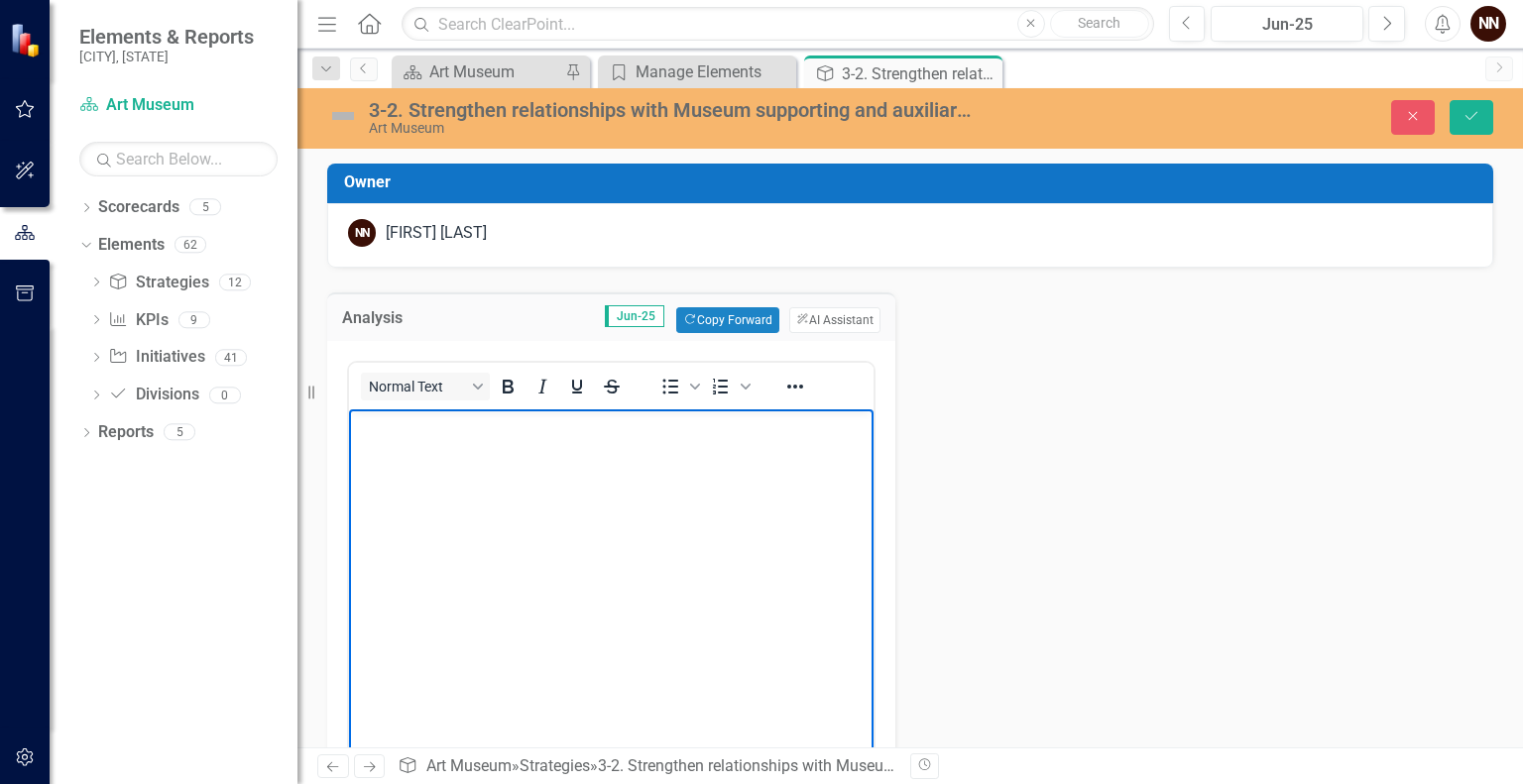 type 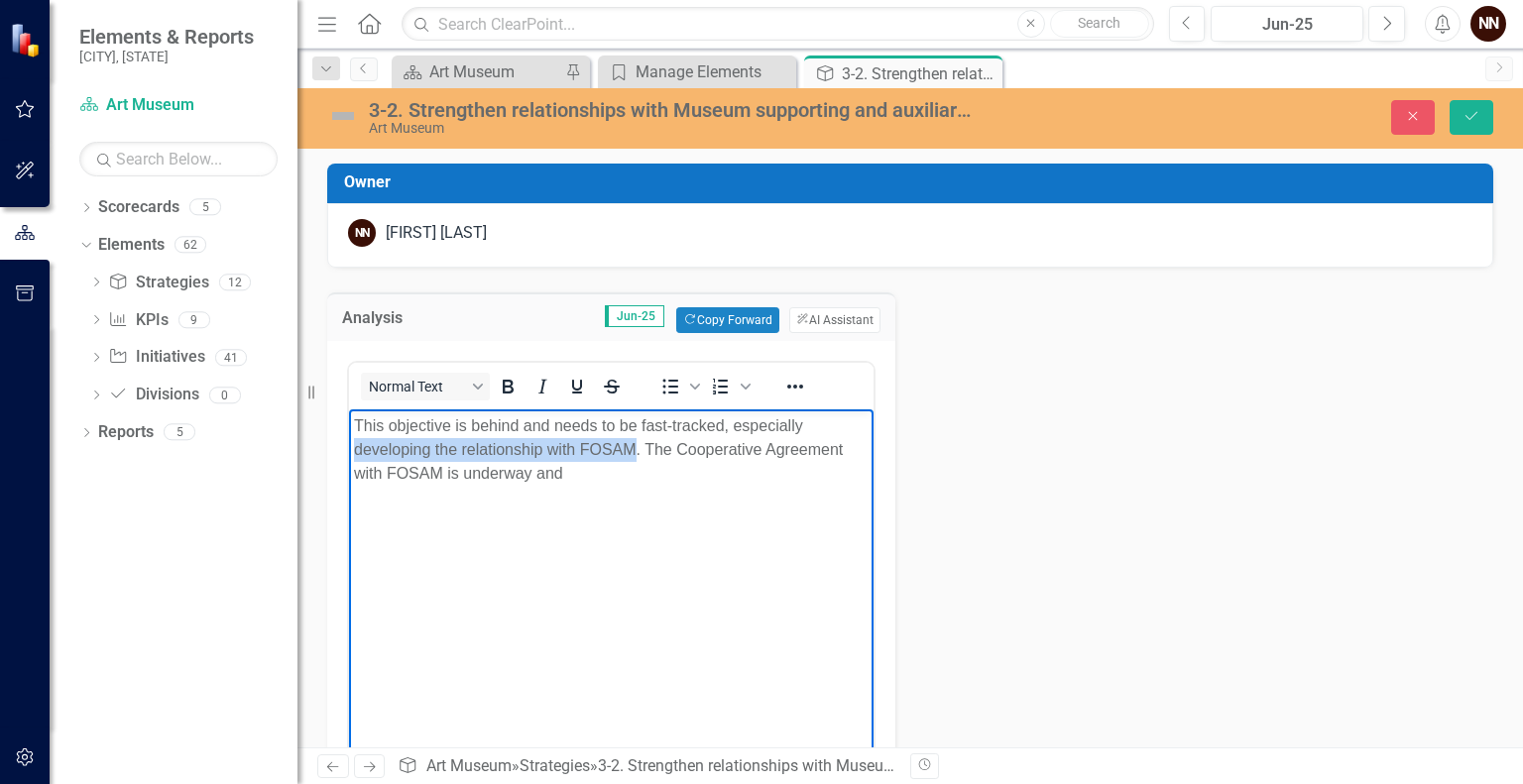drag, startPoint x: 355, startPoint y: 452, endPoint x: 636, endPoint y: 447, distance: 281.04448 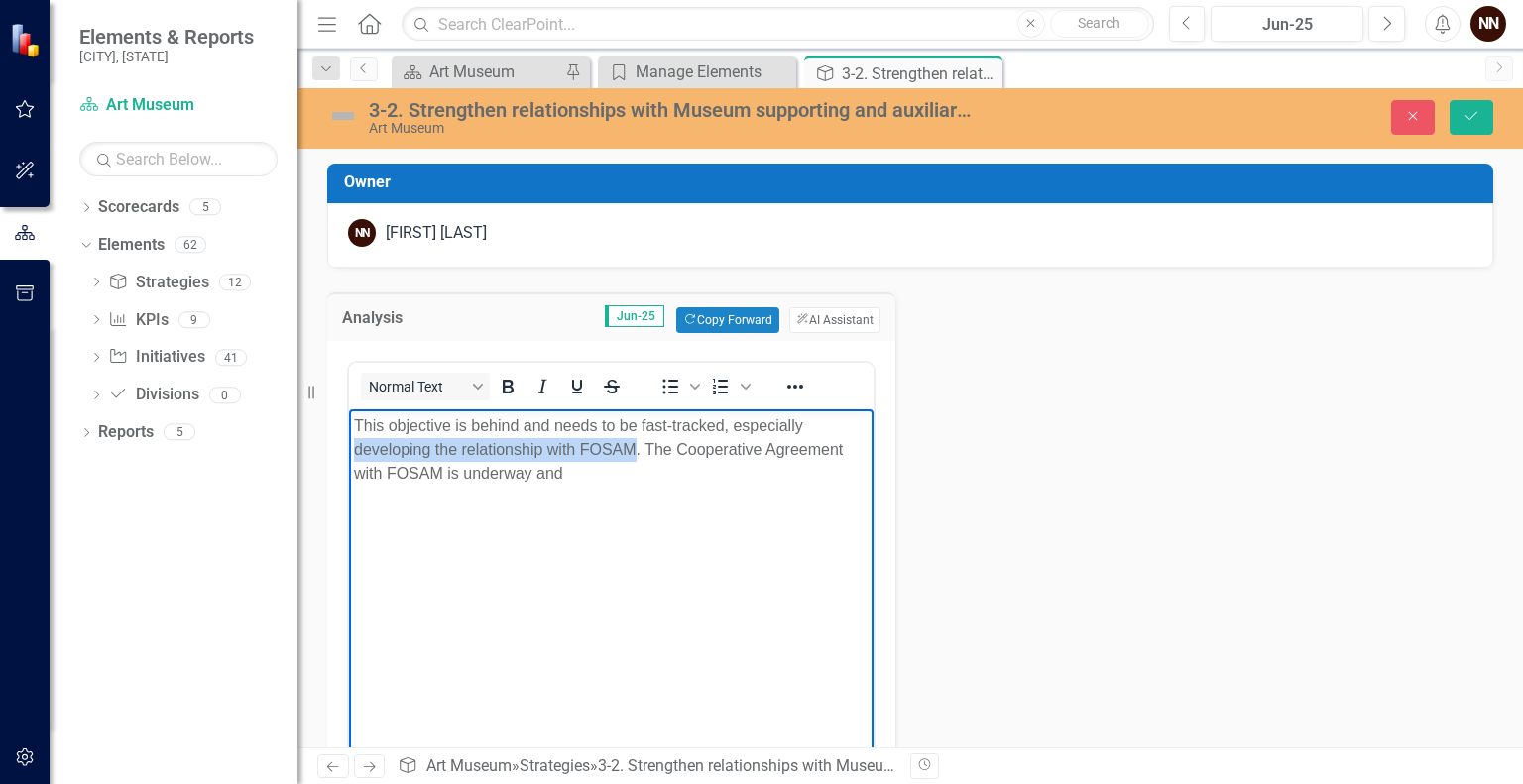 click on "This objective is behind and needs to be fast-tracked, especially developing the relationship with FOSAM. The Cooperative Agreement with FOSAM is underway and" at bounding box center [611, 450] 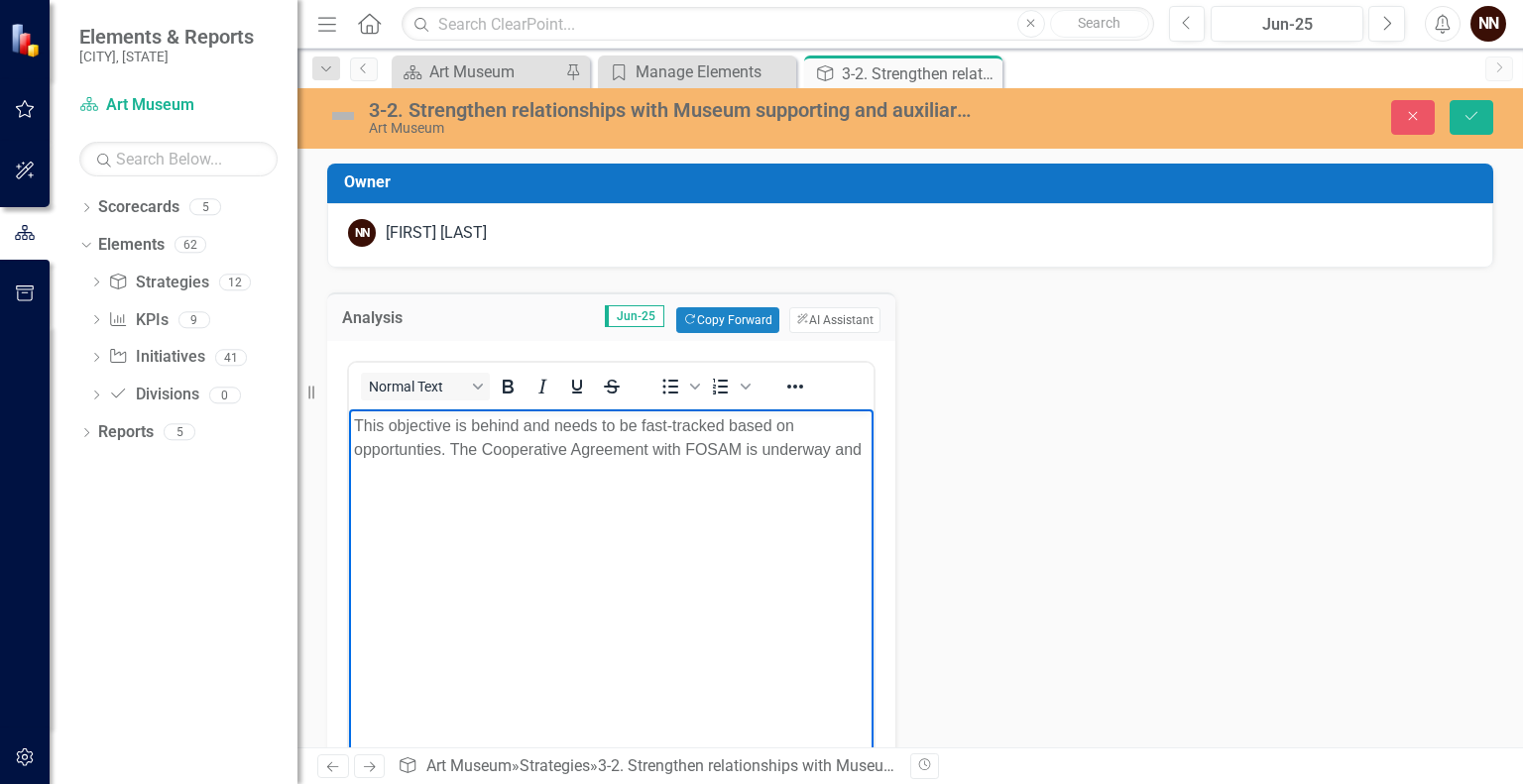 click on "This objective is behind and needs to be fast-tracked based on opportunties. The Cooperative Agreement with FOSAM is underway and" at bounding box center (611, 438) 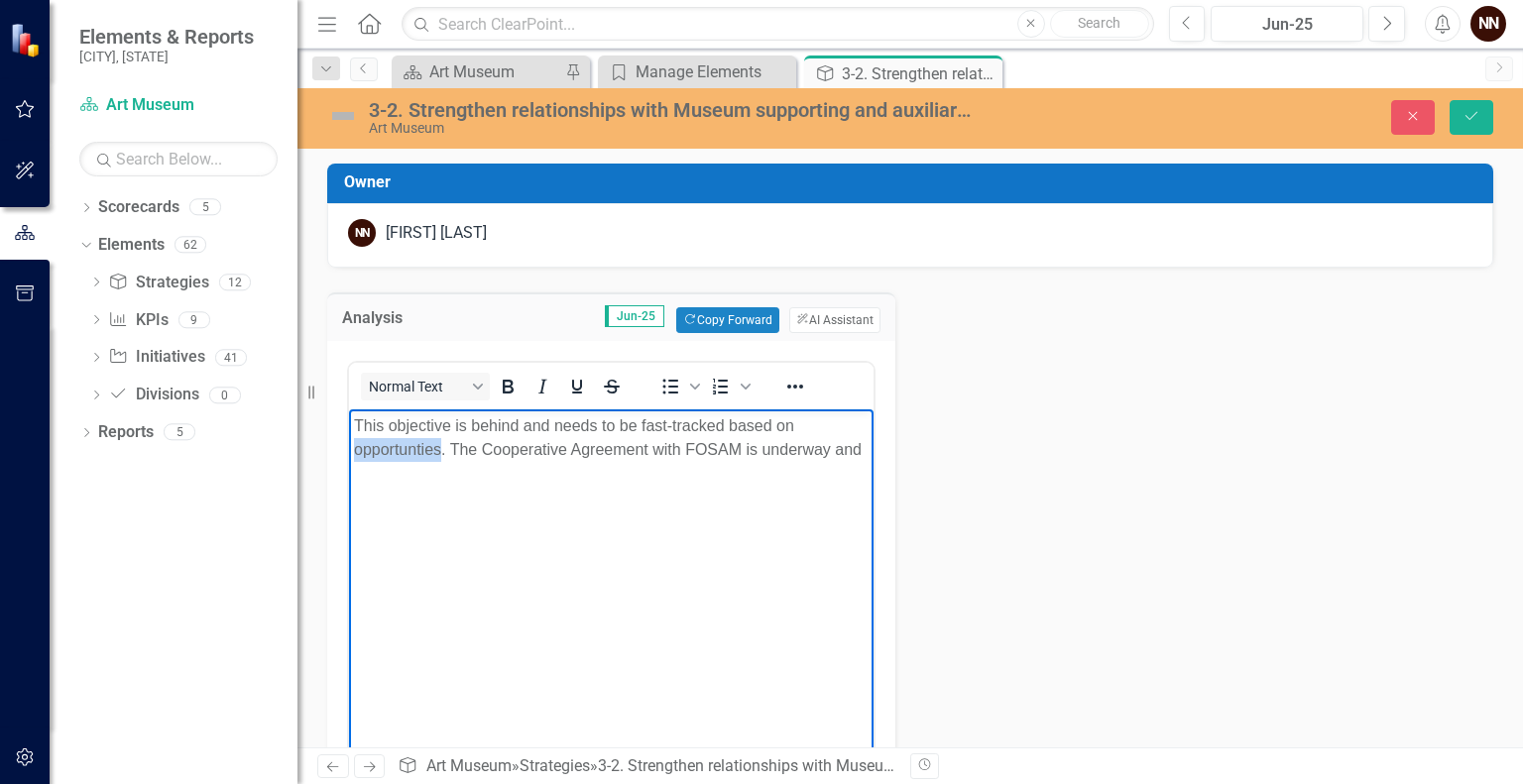 click on "This objective is behind and needs to be fast-tracked based on opportunties. The Cooperative Agreement with FOSAM is underway and" at bounding box center [611, 438] 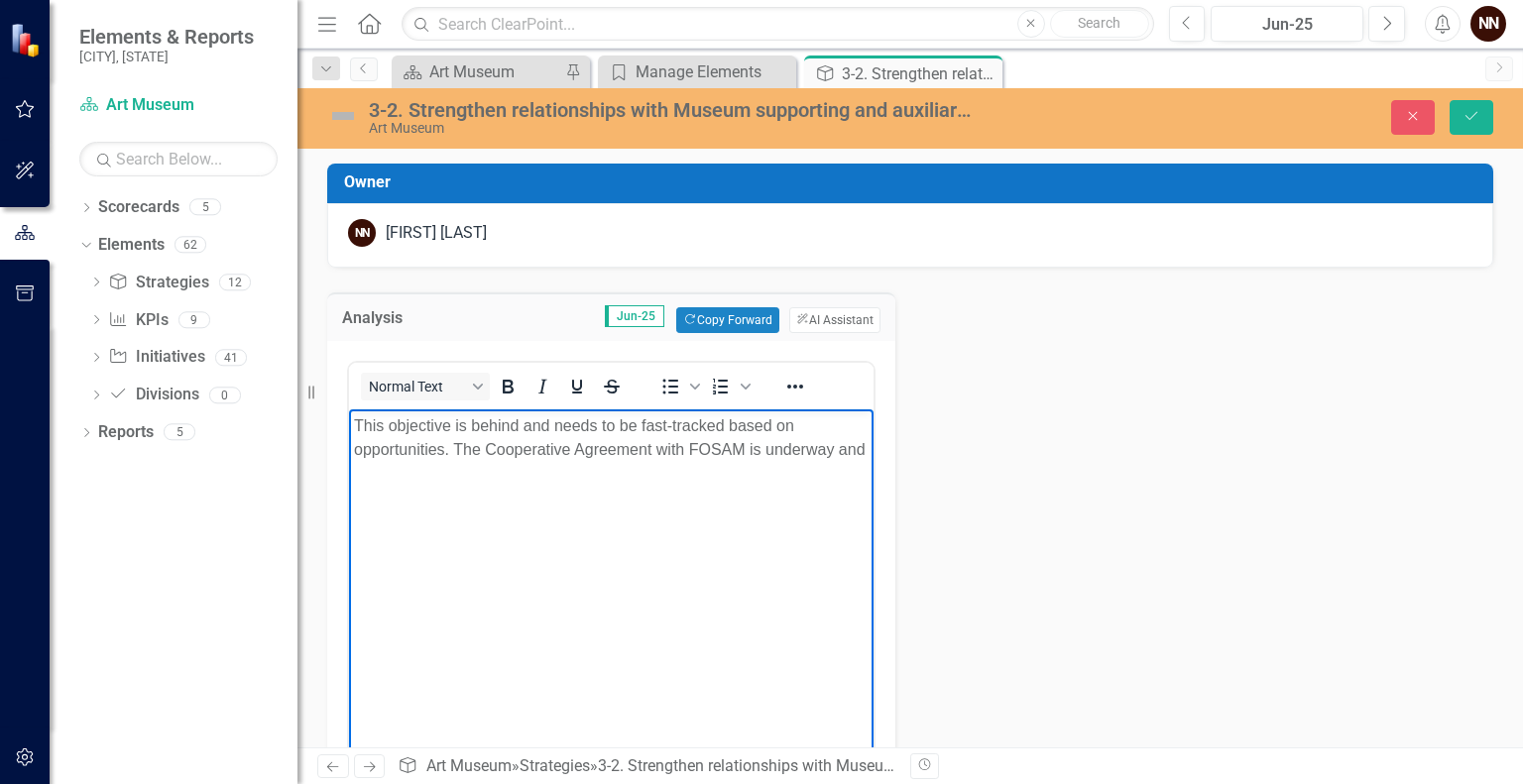 click on "This objective is behind and needs to be fast-tracked based on opportunities. The Cooperative Agreement with FOSAM is underway and" at bounding box center (611, 438) 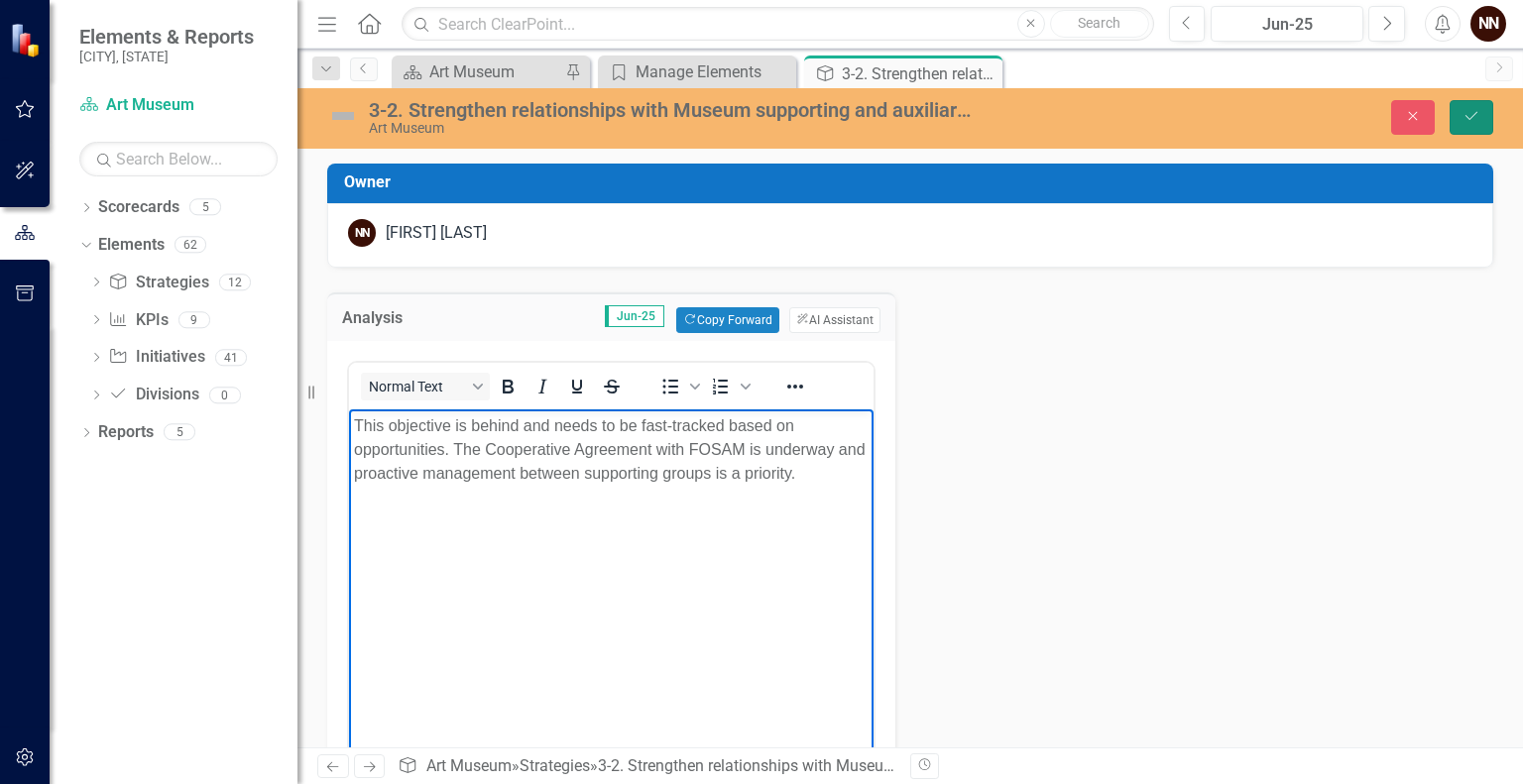 click on "Save" 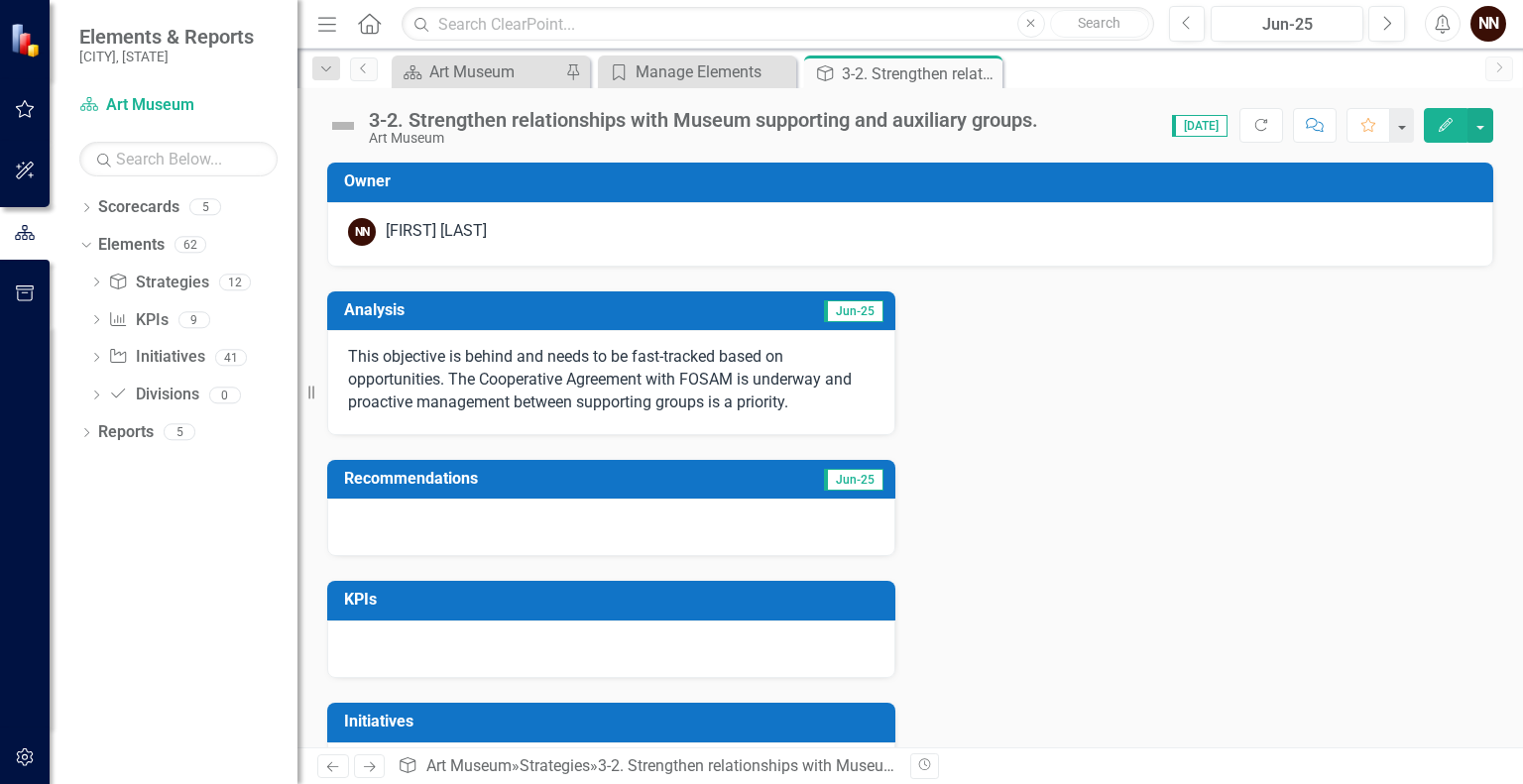 click on "Recommendations" at bounding box center [529, 481] 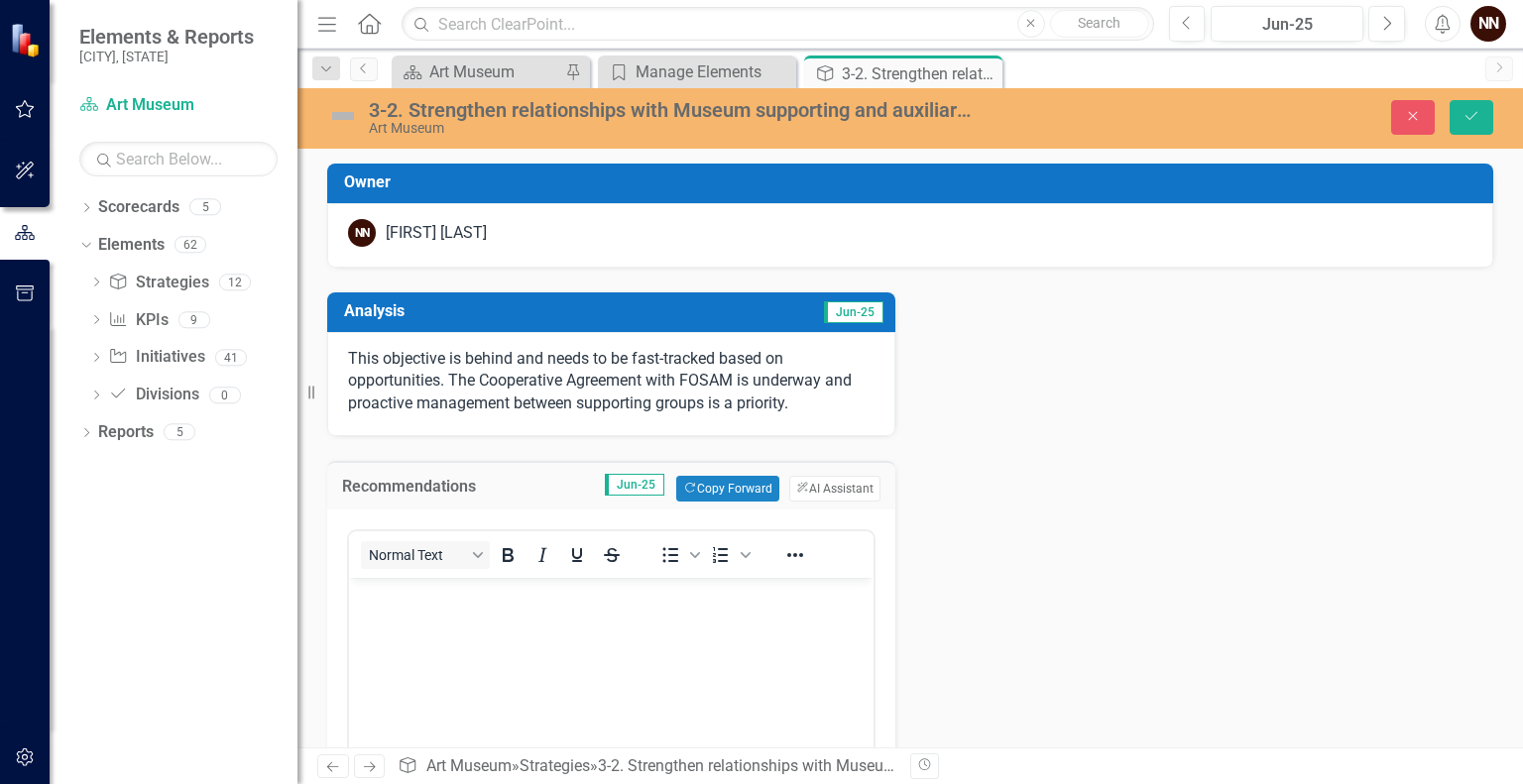scroll, scrollTop: 0, scrollLeft: 0, axis: both 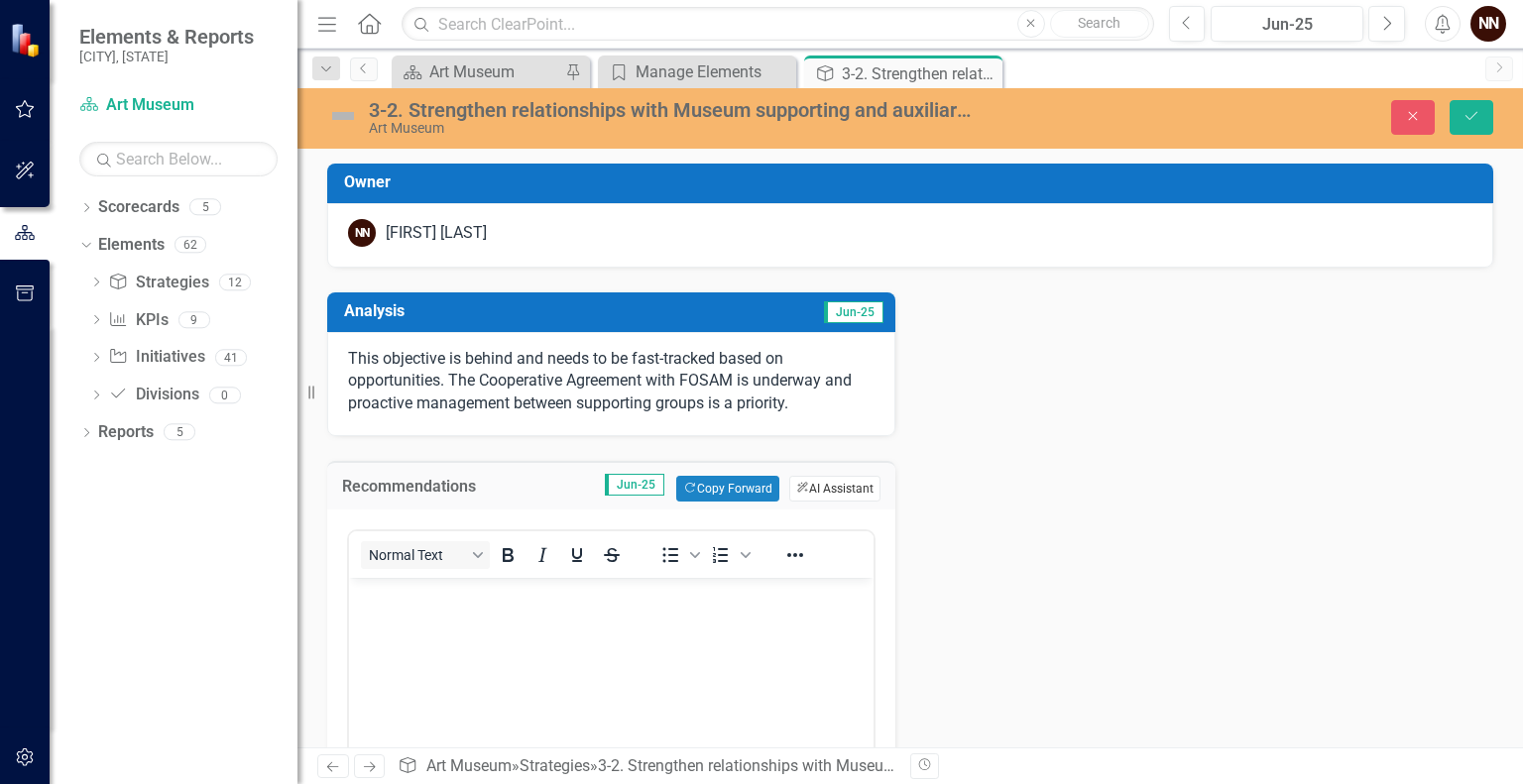 click on "ClearPoint AI  AI Assistant" at bounding box center [835, 489] 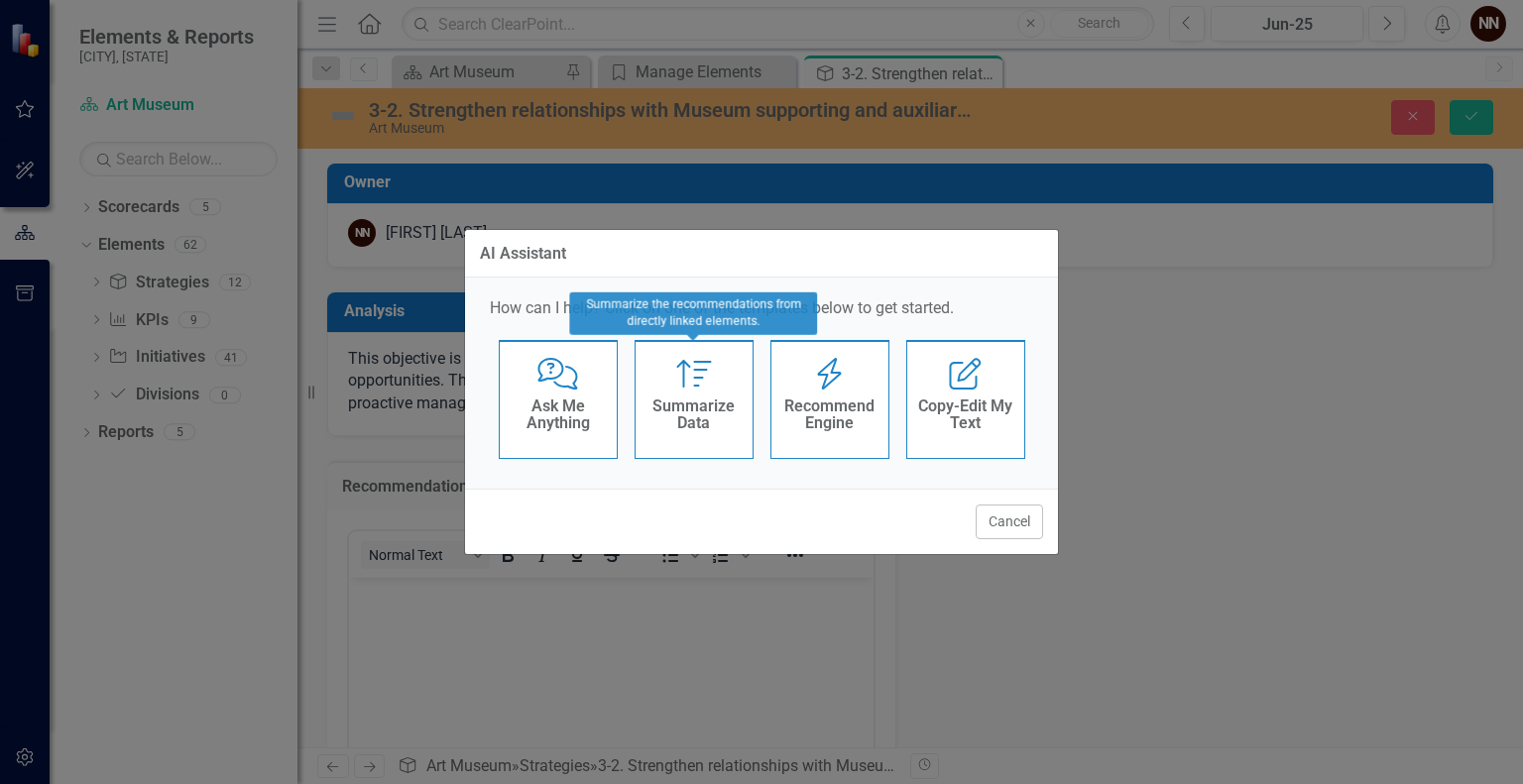 click on "Summarize Data" at bounding box center (694, 414) 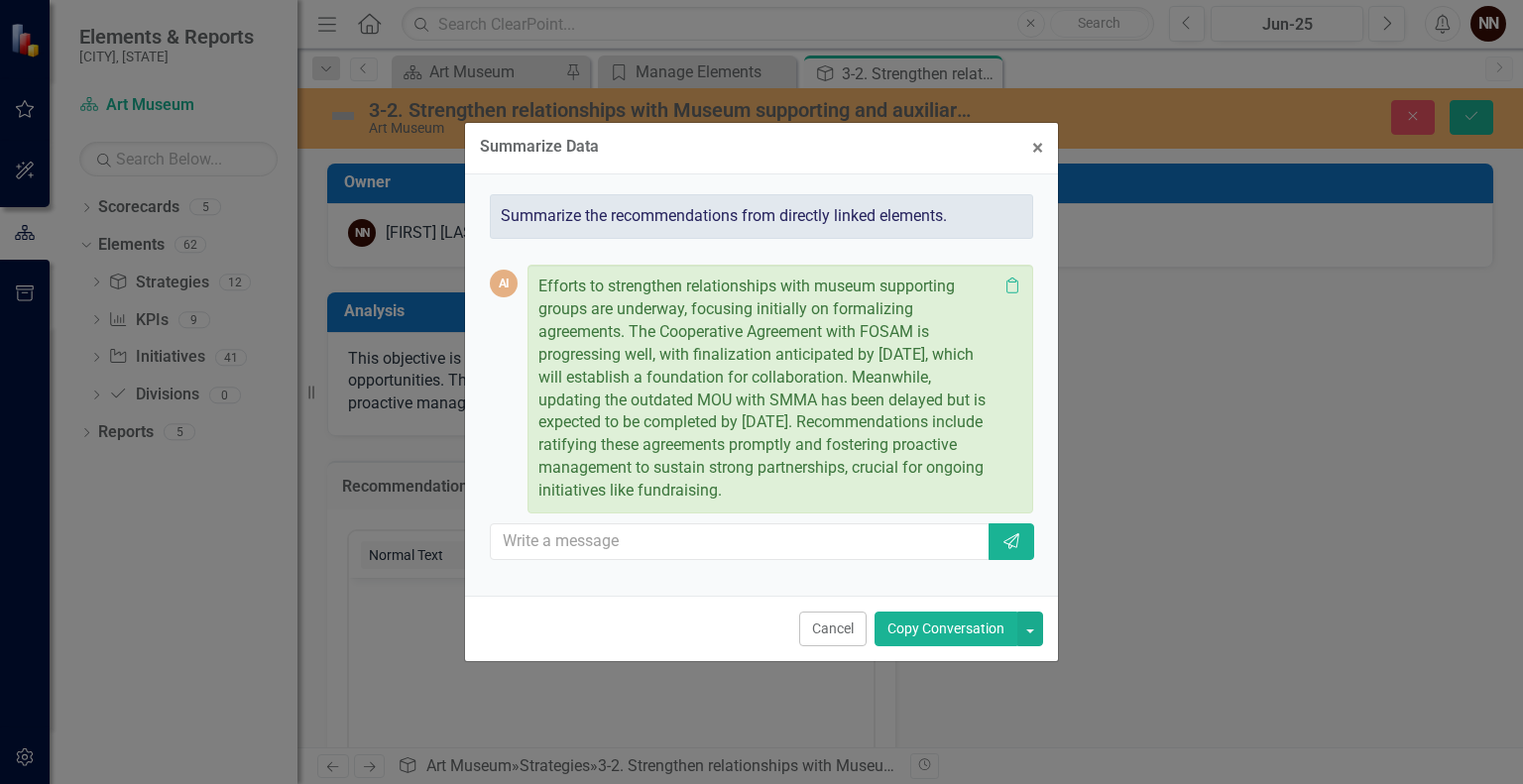 click on "Copy Conversation" at bounding box center [946, 628] 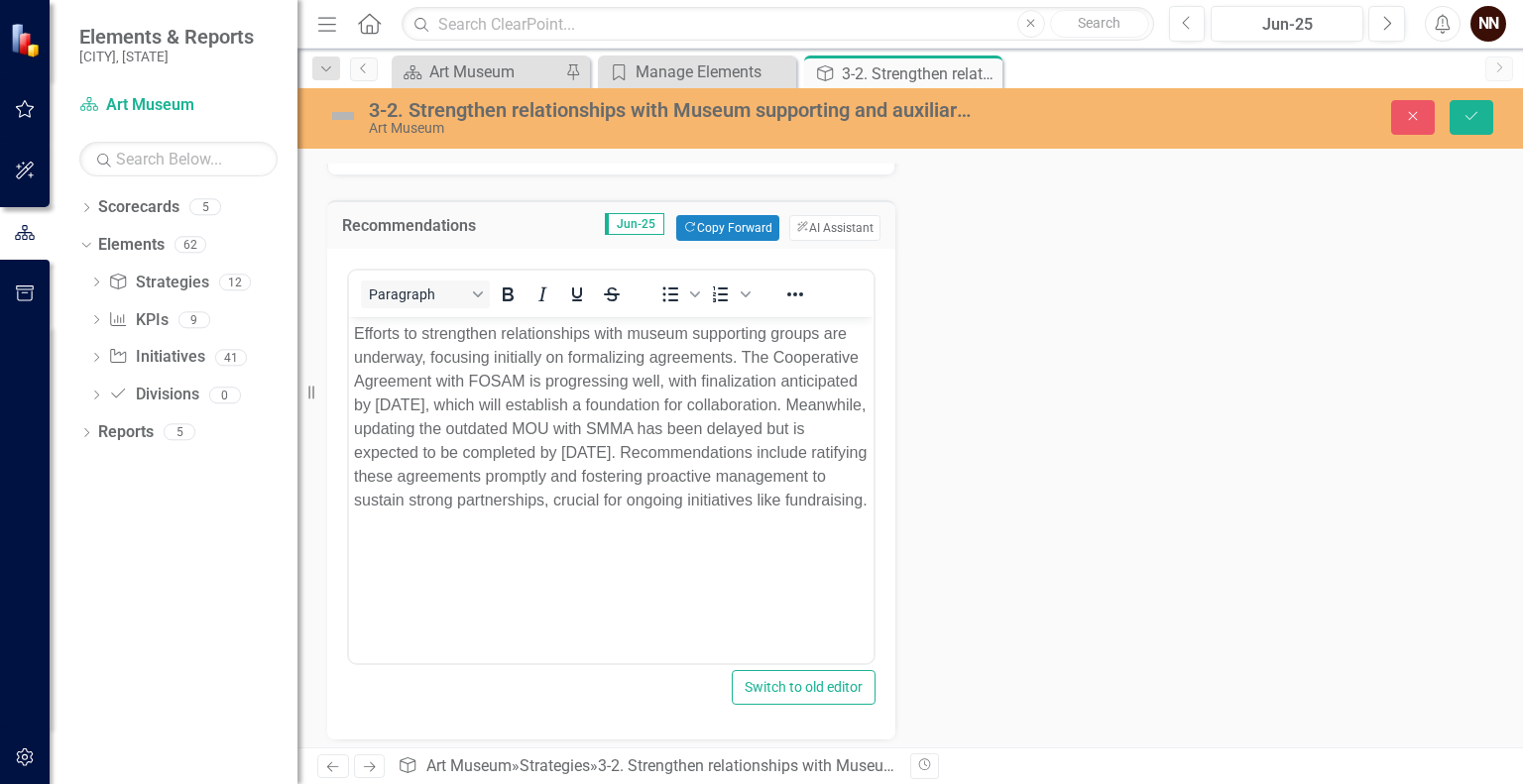 scroll, scrollTop: 291, scrollLeft: 0, axis: vertical 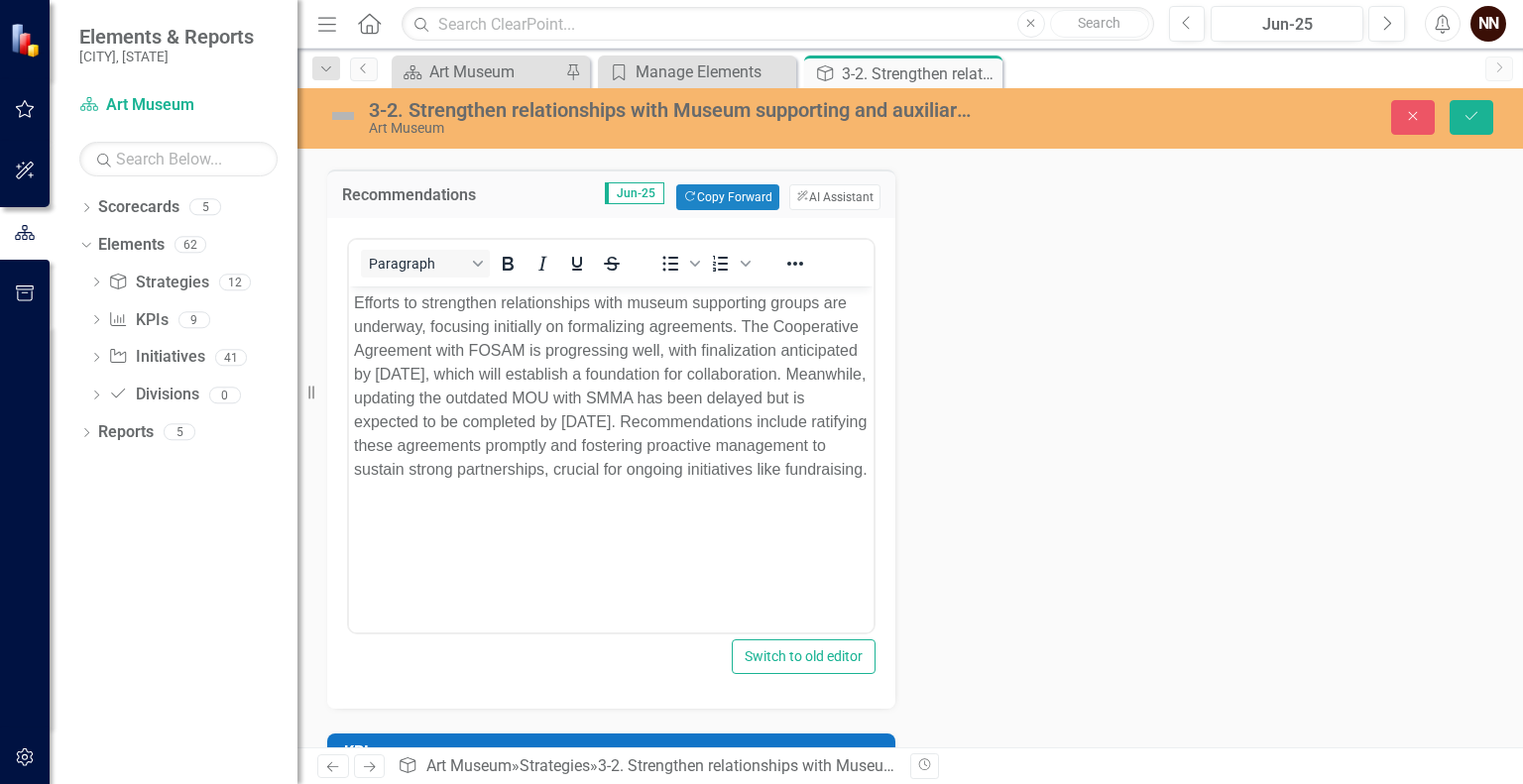 click on "Efforts to strengthen relationships with museum supporting groups are underway, focusing initially on formalizing agreements. The Cooperative Agreement with FOSAM is progressing well, with finalization anticipated by [DATE], which will establish a foundation for collaboration. Meanwhile, updating the outdated MOU with SMMA has been delayed but is expected to be completed by [DATE]. Recommendations include ratifying these agreements promptly and fostering proactive management to sustain strong partnerships, crucial for ongoing initiatives like fundraising." at bounding box center (611, 387) 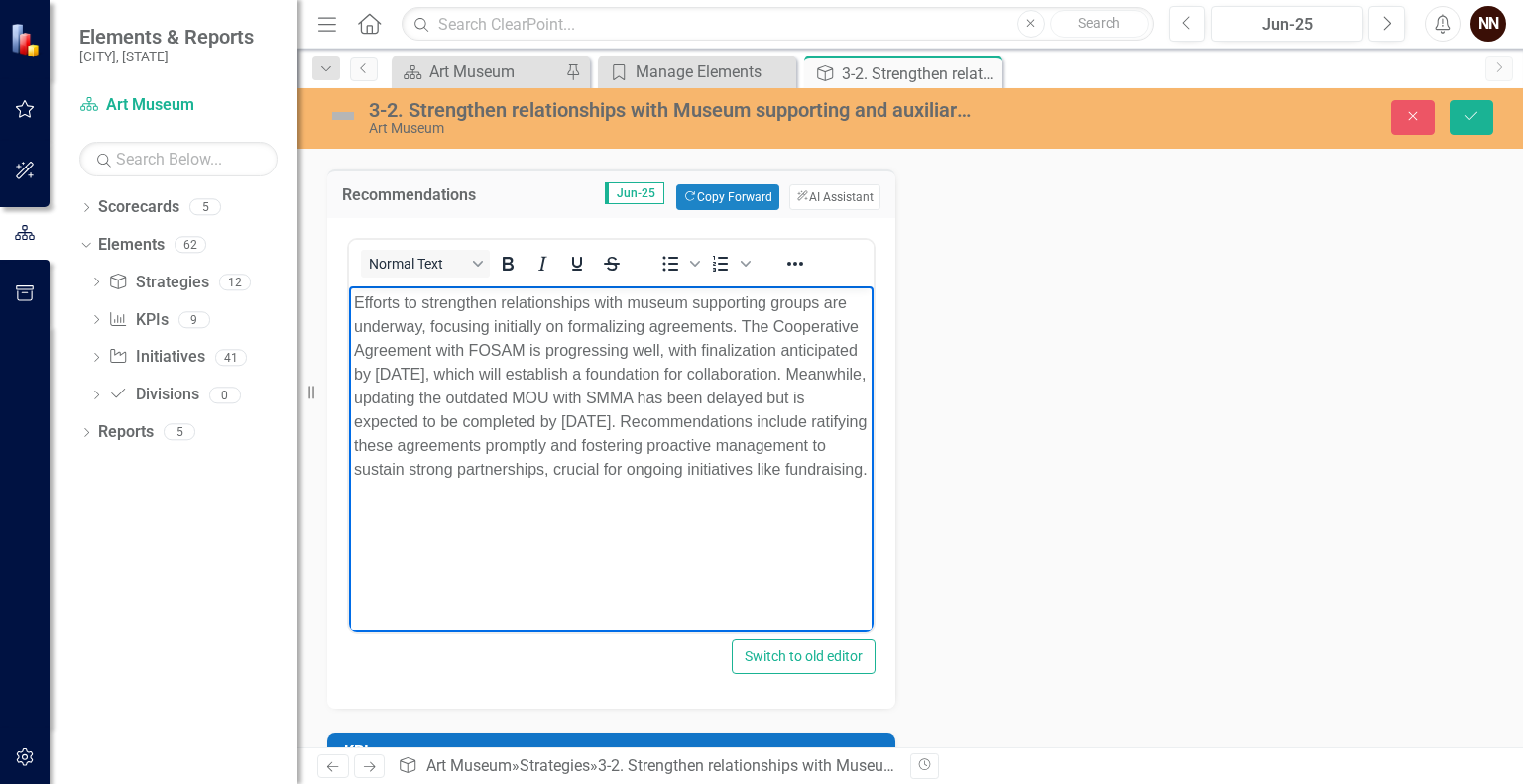 type 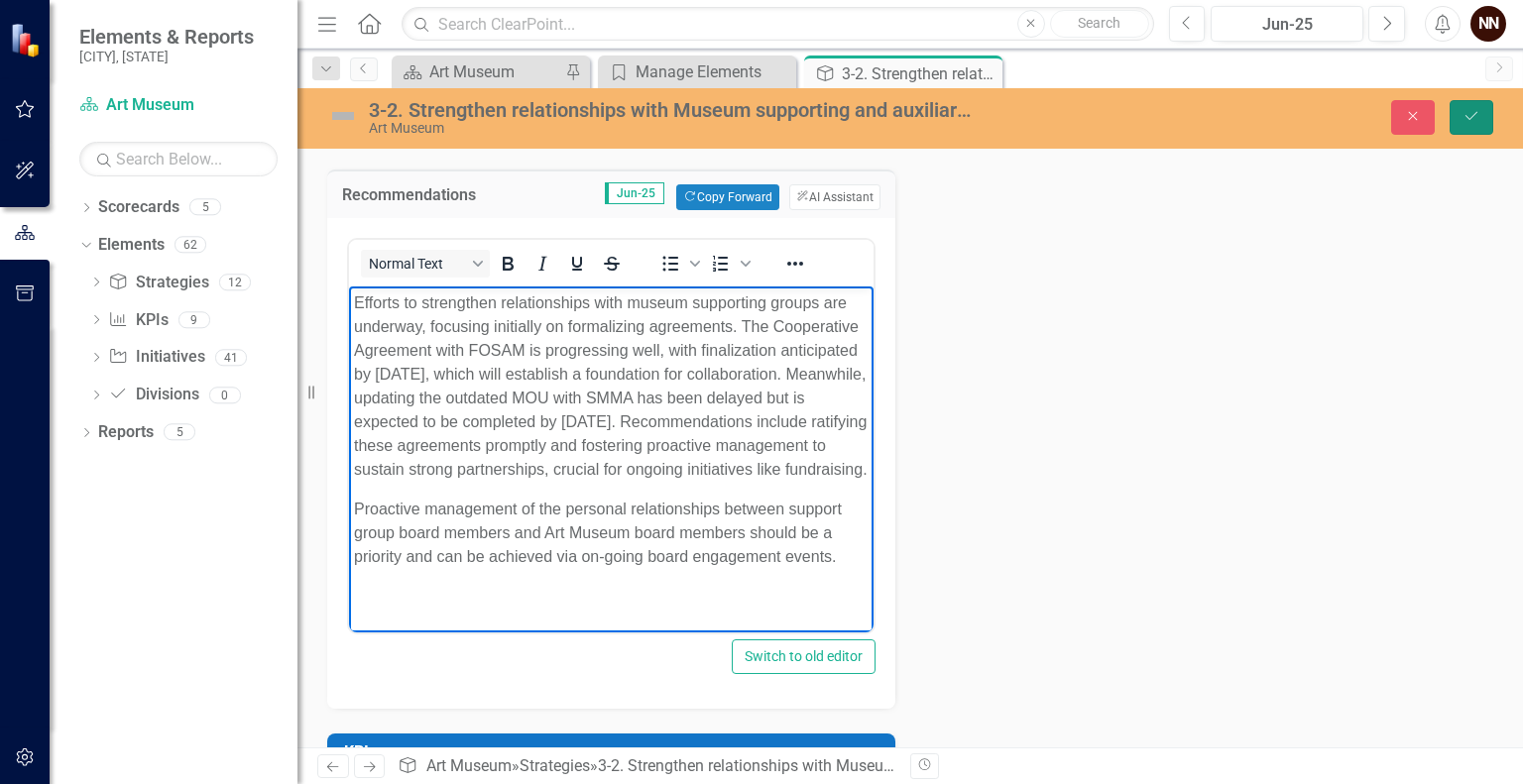 click on "Save" at bounding box center [1471, 117] 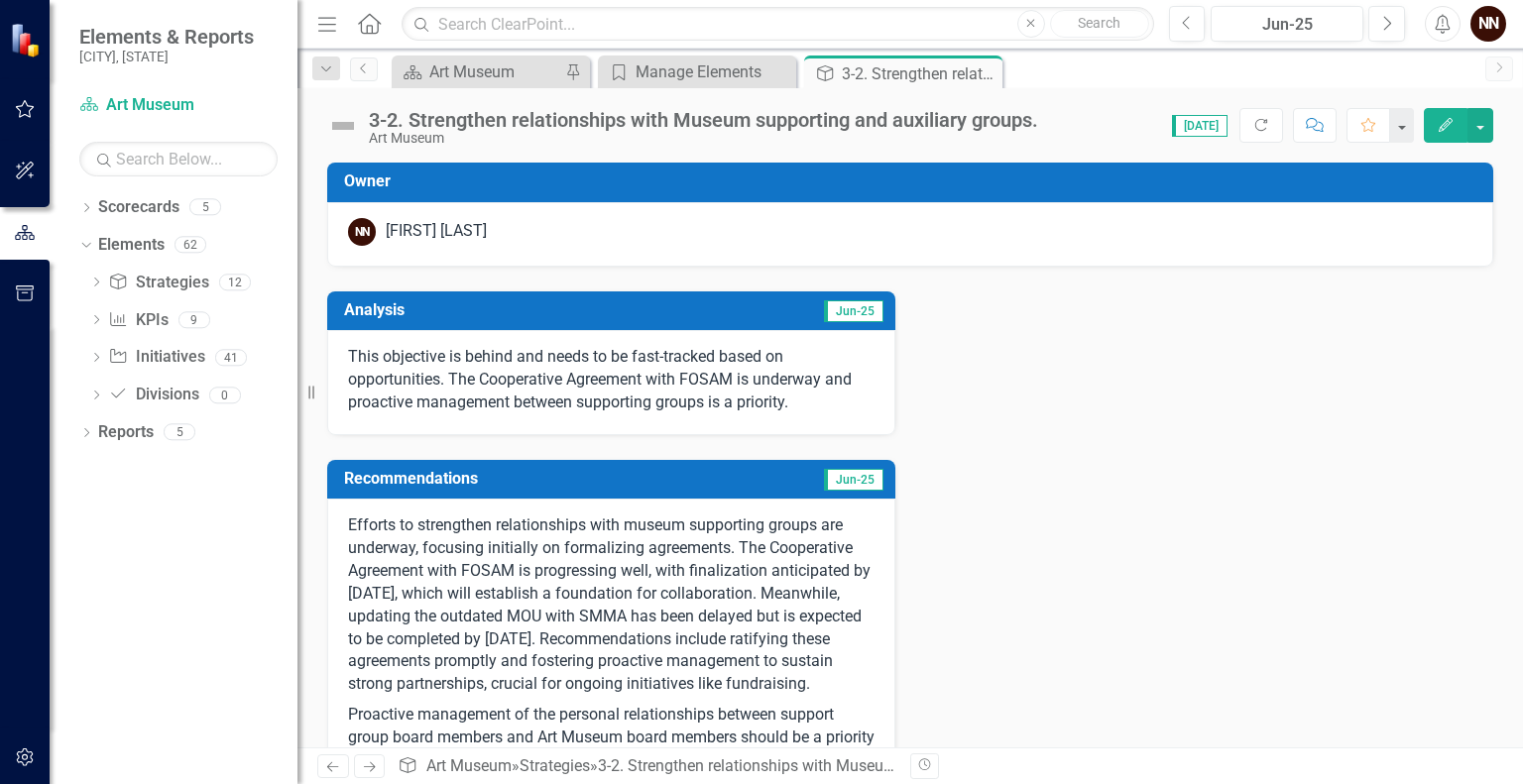 click on "This objective is behind and needs to be fast-tracked based on opportunities. The Cooperative Agreement with FOSAM is underway and proactive management between supporting groups is a priority." at bounding box center (611, 380) 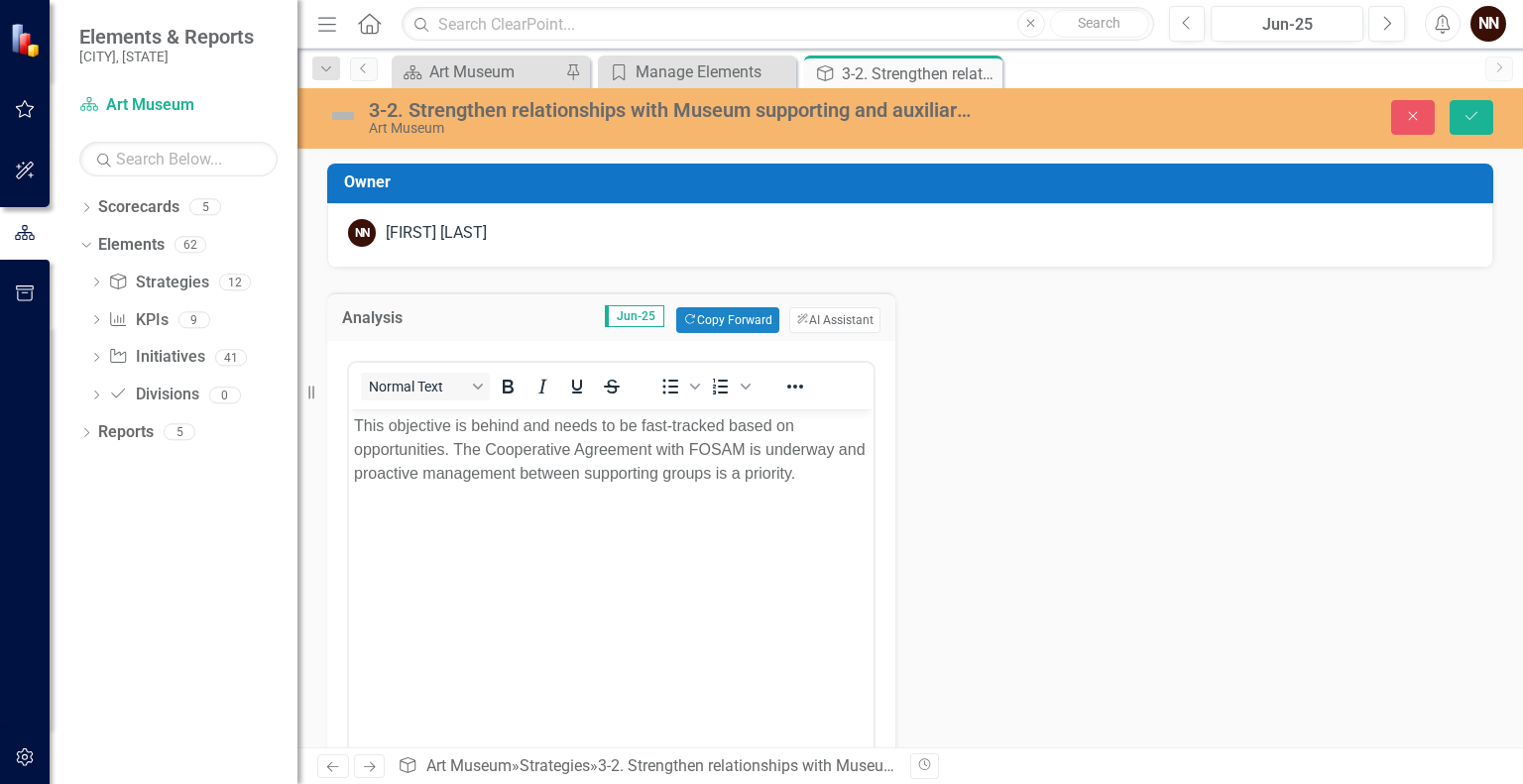 scroll, scrollTop: 0, scrollLeft: 0, axis: both 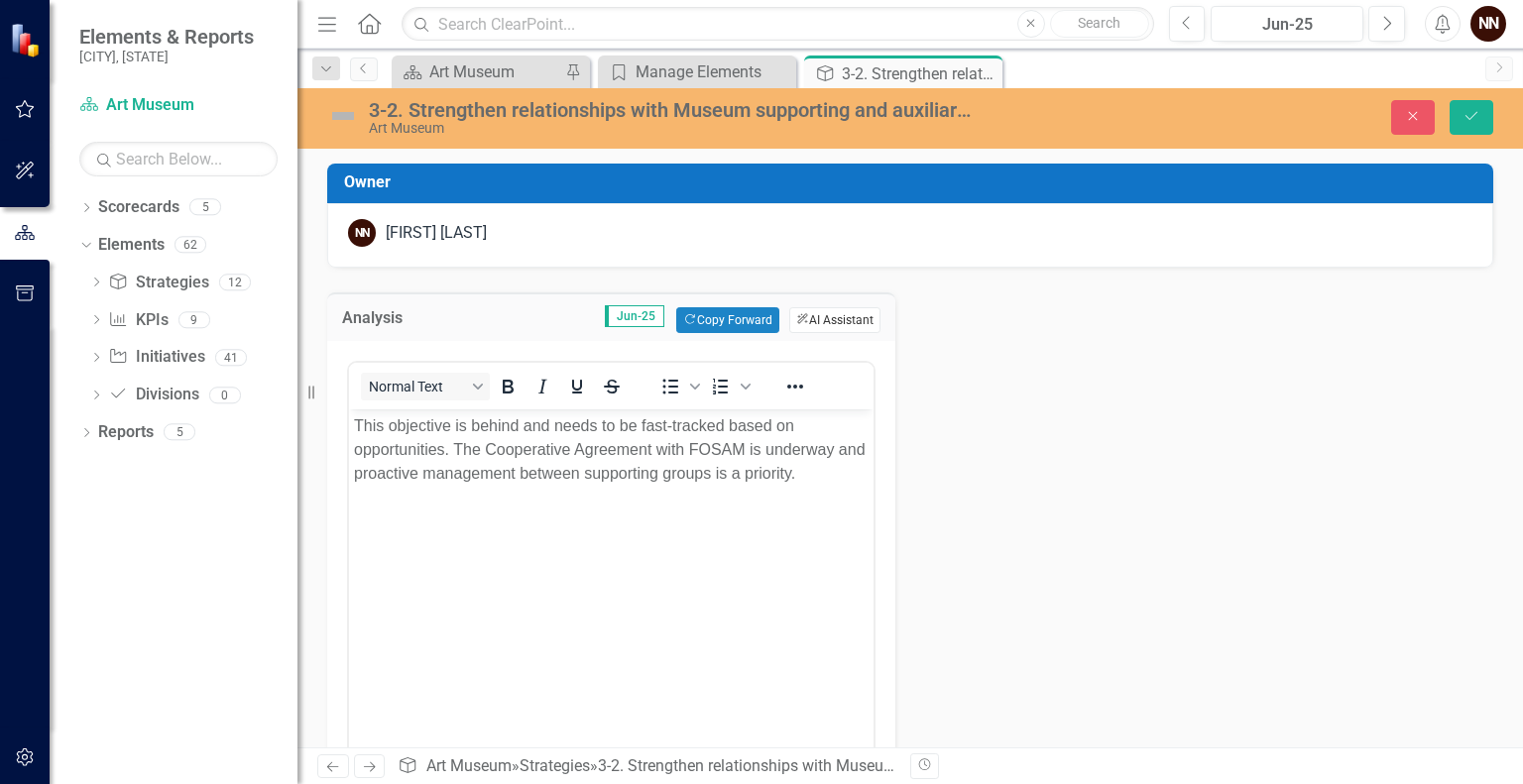 click on "ClearPoint AI  AI Assistant" at bounding box center [835, 320] 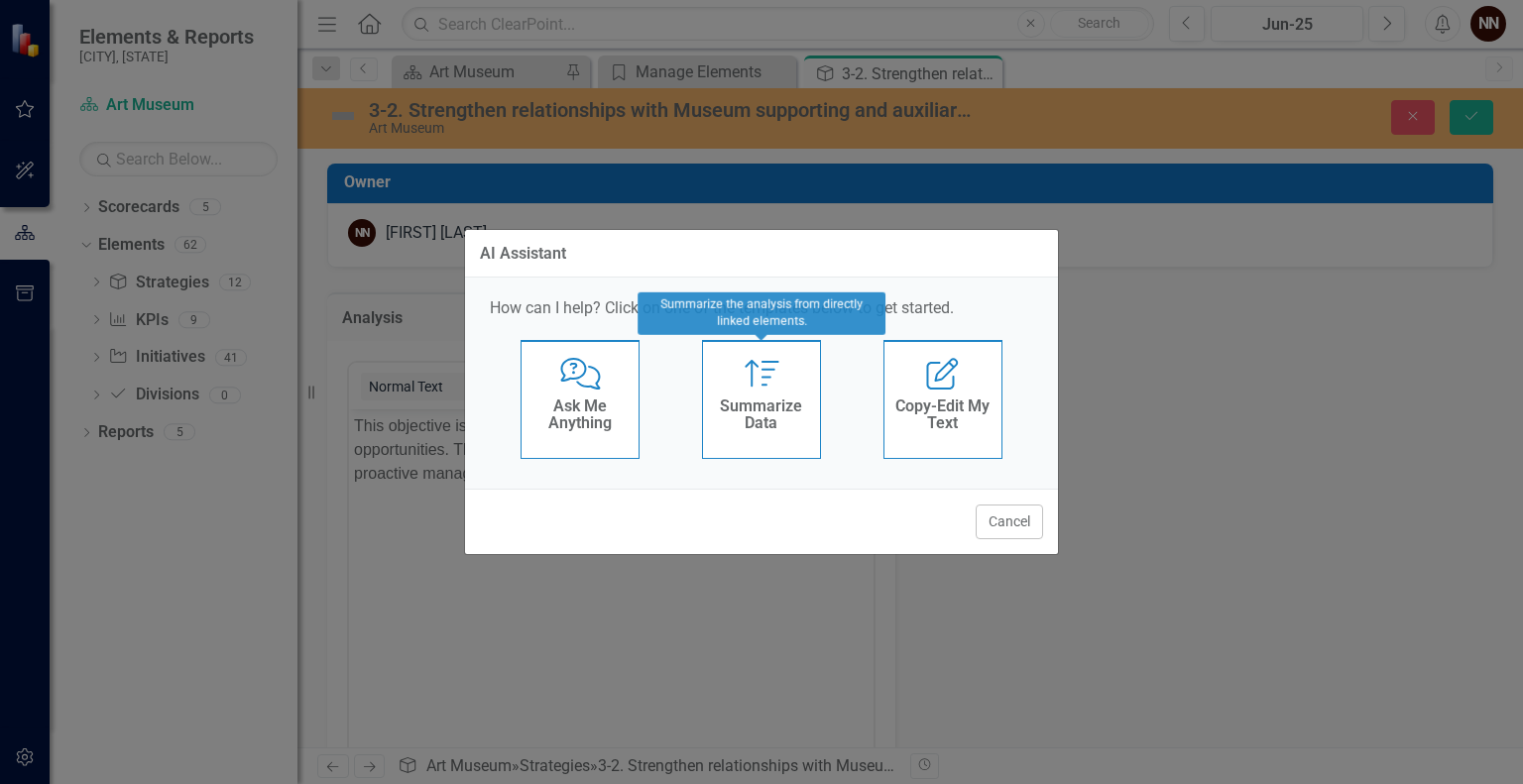 click on "Summarize Summarize Data" at bounding box center (762, 399) 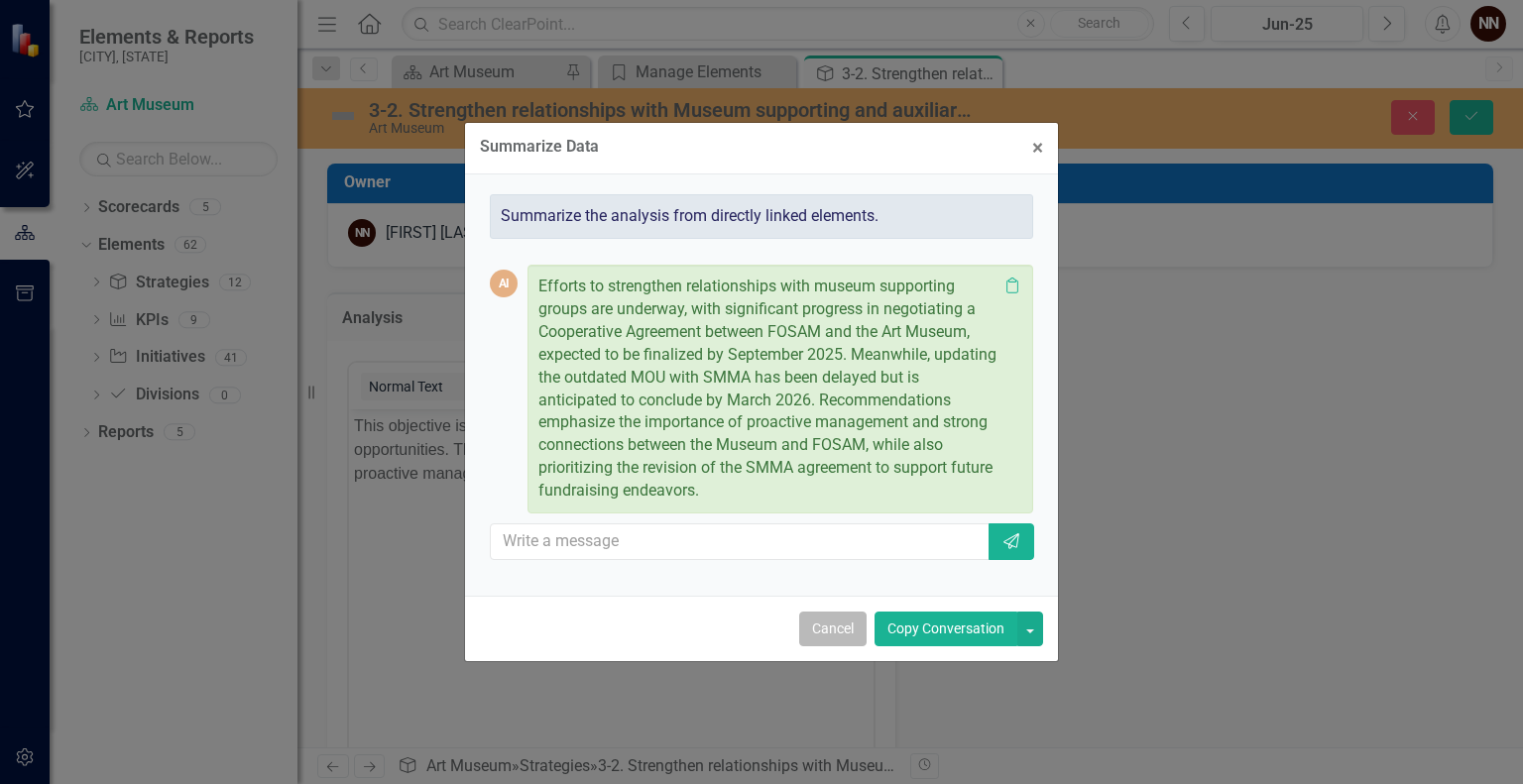 click on "Cancel" at bounding box center [833, 628] 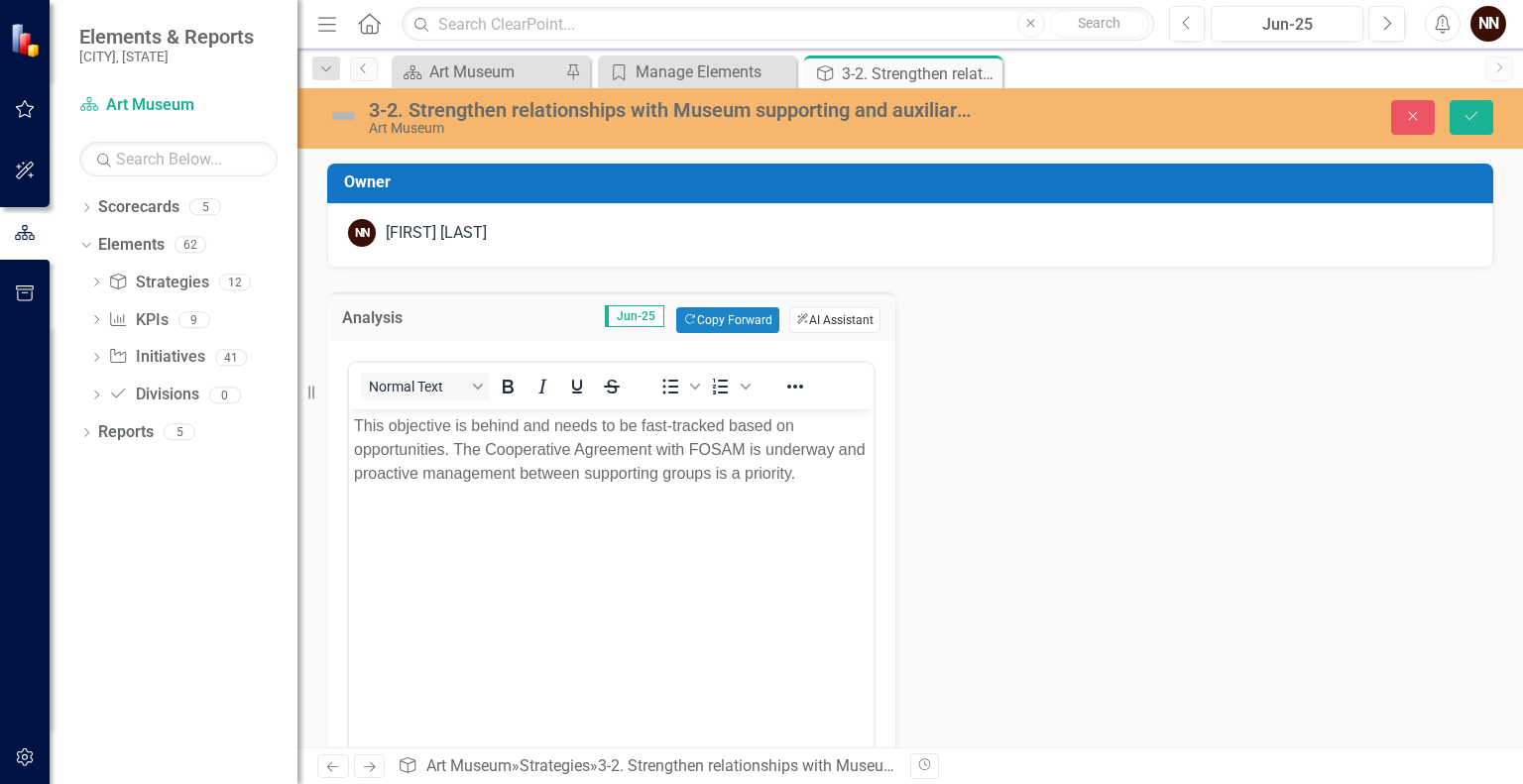 click on "ClearPoint AI" 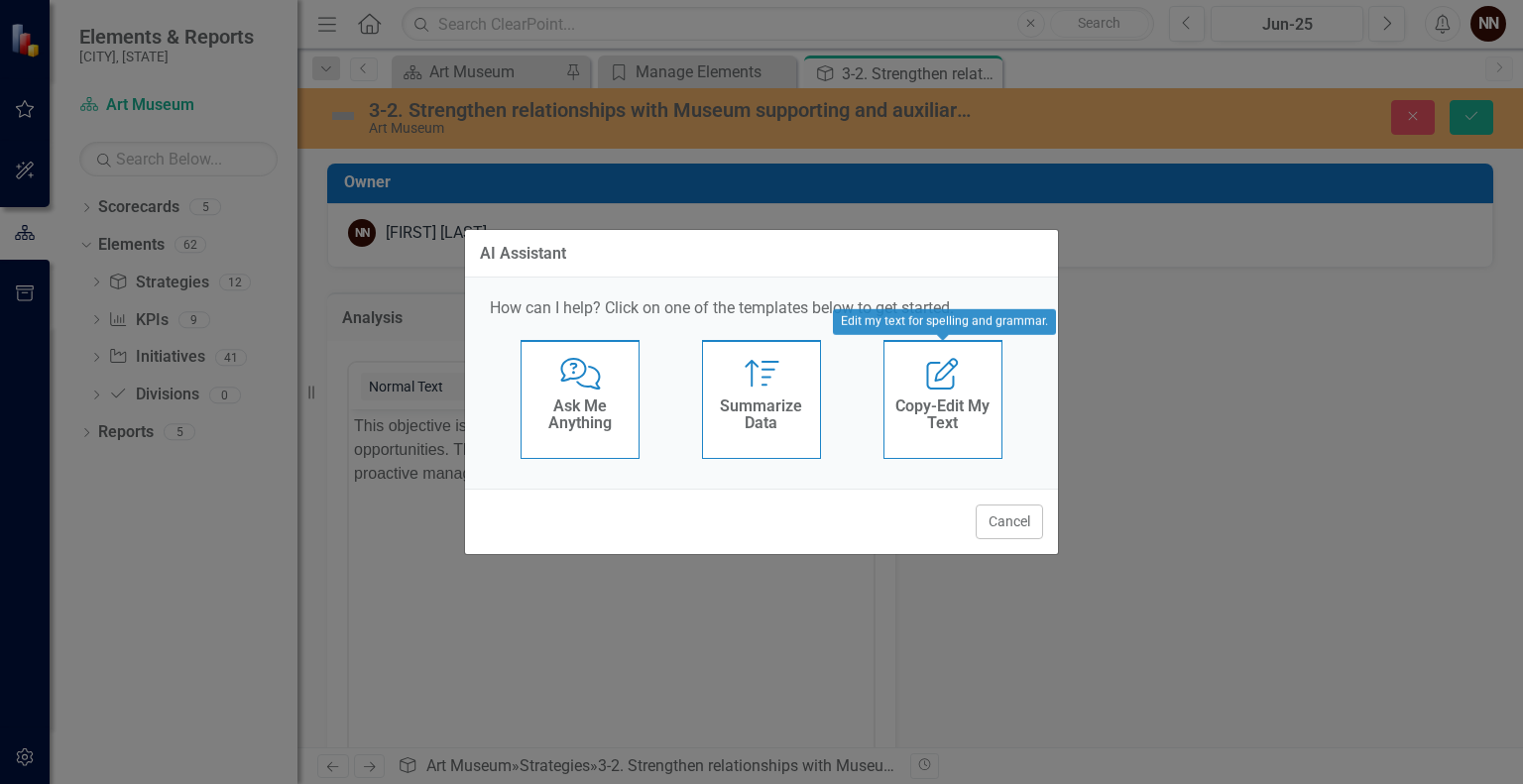 click on "Copy-Edit My Text" at bounding box center (943, 417) 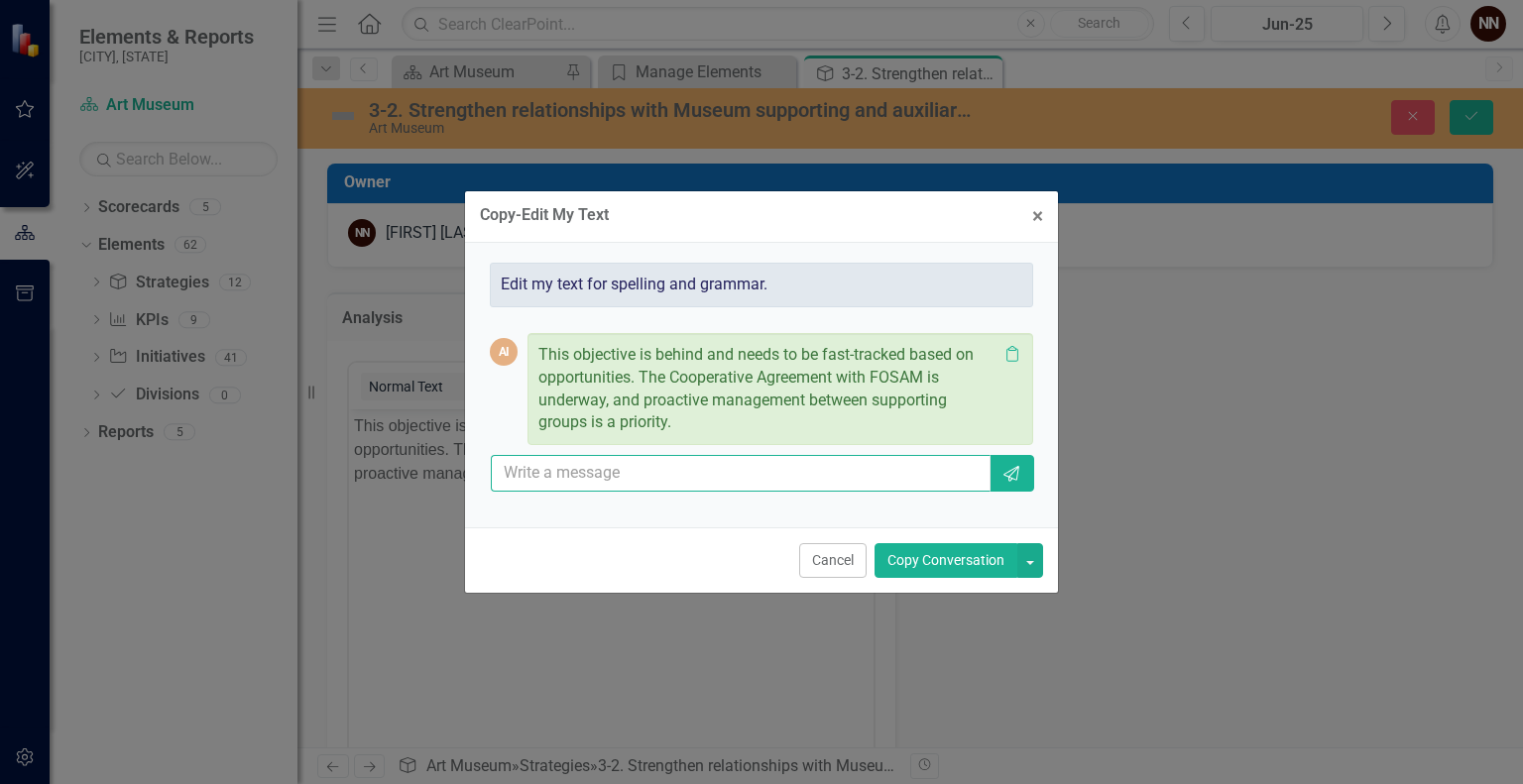 click at bounding box center (741, 473) 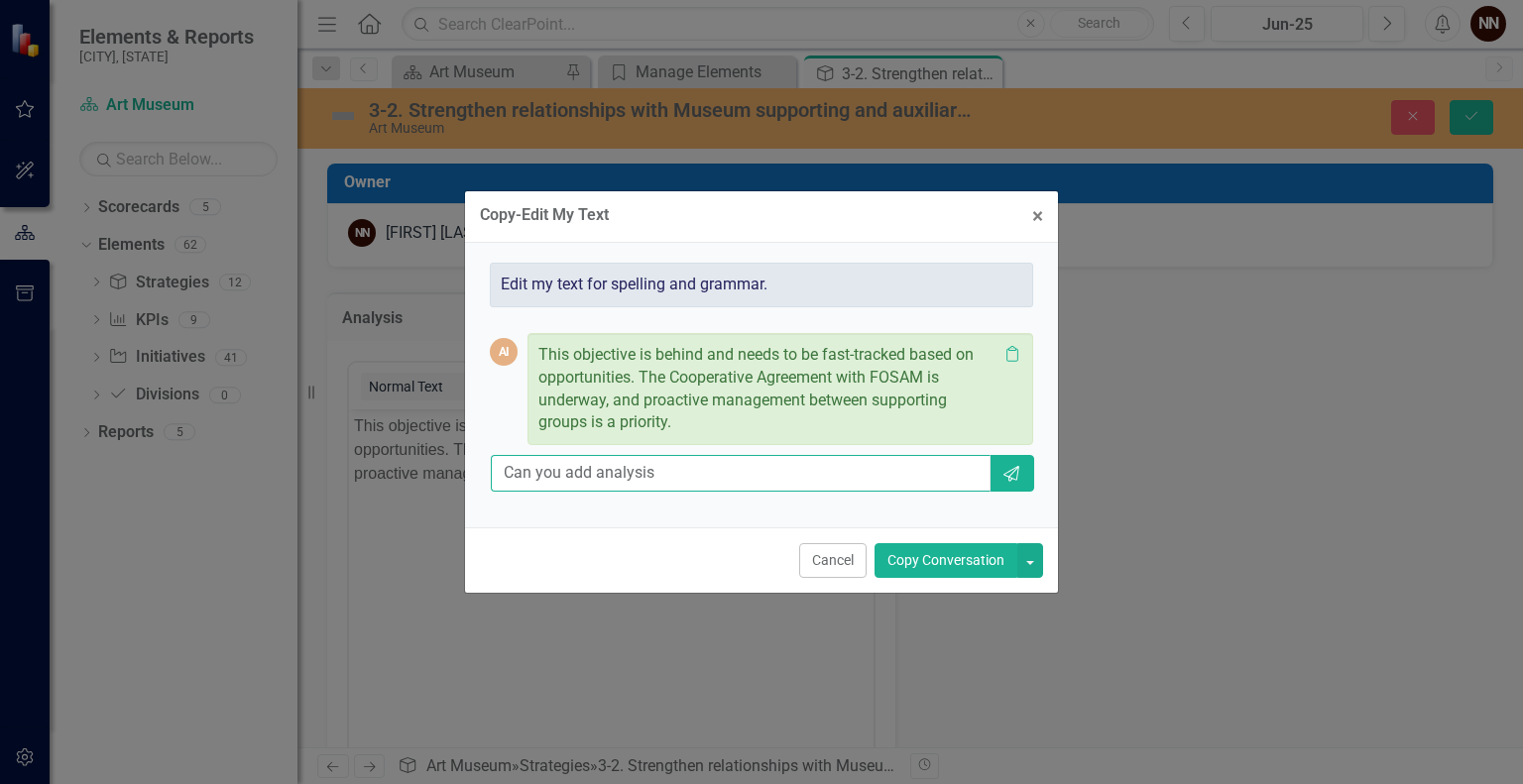 type on "Can you add analysis?" 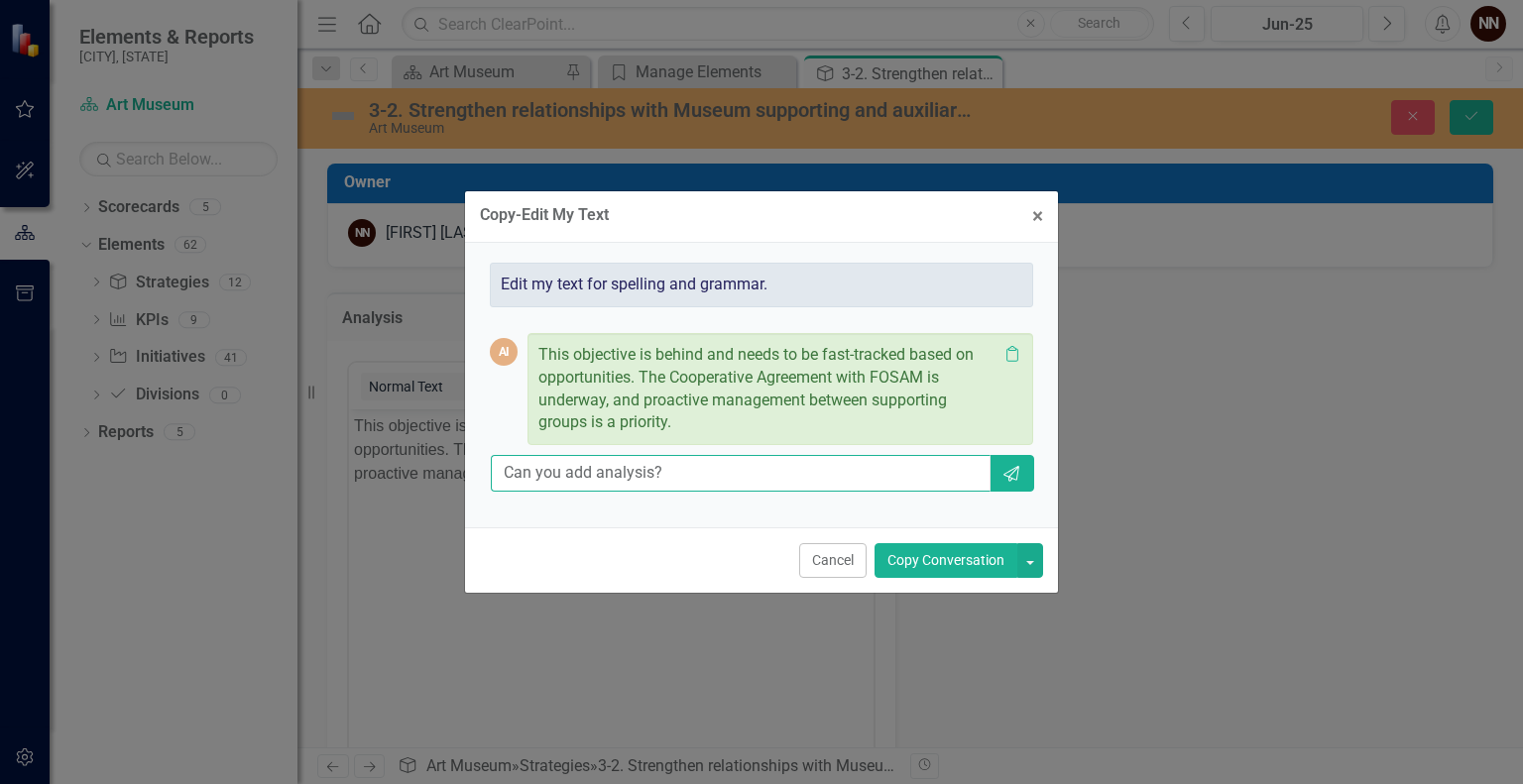 type 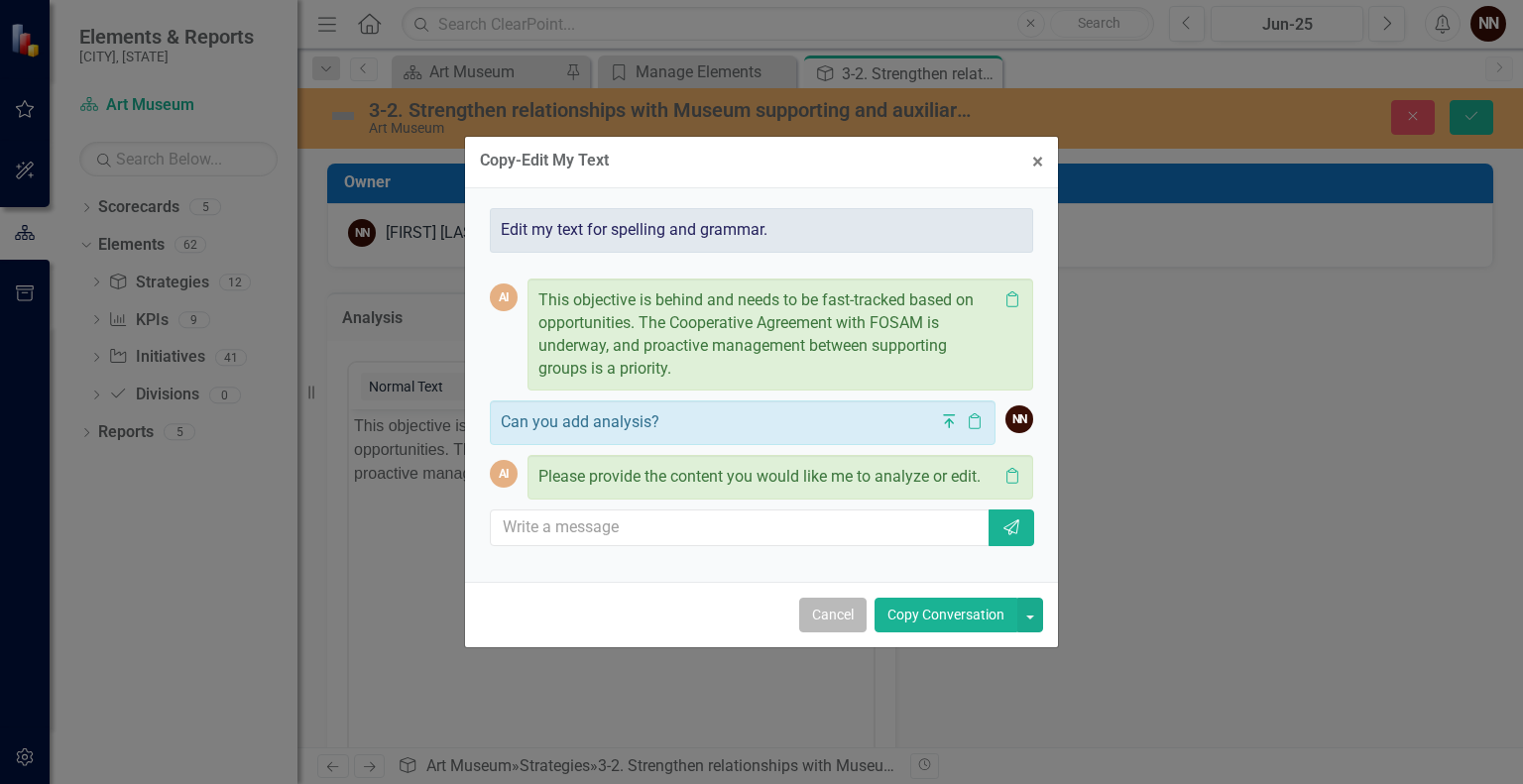 click on "Cancel" at bounding box center [833, 615] 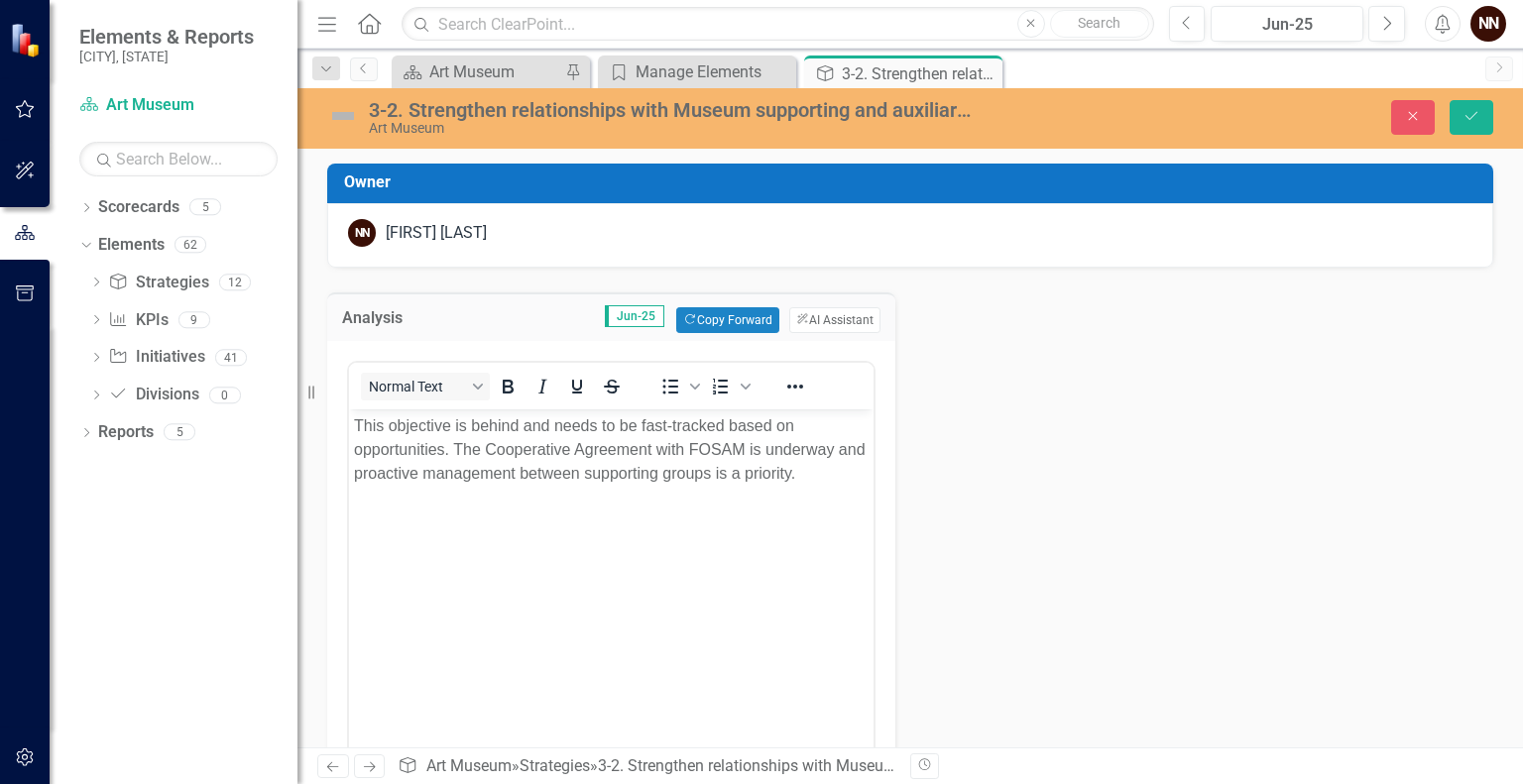 click on "Analysis [DATE] Copy Forward  Copy Forward  ClearPoint AI  AI Assistant This objective is behind and needs to be fast-tracked based on opportunities. The Cooperative Agreement with FOSAM is underway and proactive management between supporting groups is a priority. Normal Text To open the popup, press Shift+Enter To open the popup, press Shift+Enter Switch to old editor Recommendations [DATE] Efforts to strengthen relationships with museum supporting groups are underway, focusing initially on formalizing agreements. The Cooperative Agreement with FOSAM is progressing well, with finalization anticipated by [DATE], which will establish a foundation for collaboration. Meanwhile, updating the outdated MOU with SMMA has been delayed but is expected to be completed by [DATE]. Recommendations include ratifying these agreements promptly and fostering proactive management to sustain strong partnerships, crucial for ongoing initiatives like fundraising.
KPIs Initiatives [DATE] - [DATE] [DATE]" at bounding box center [910, 893] 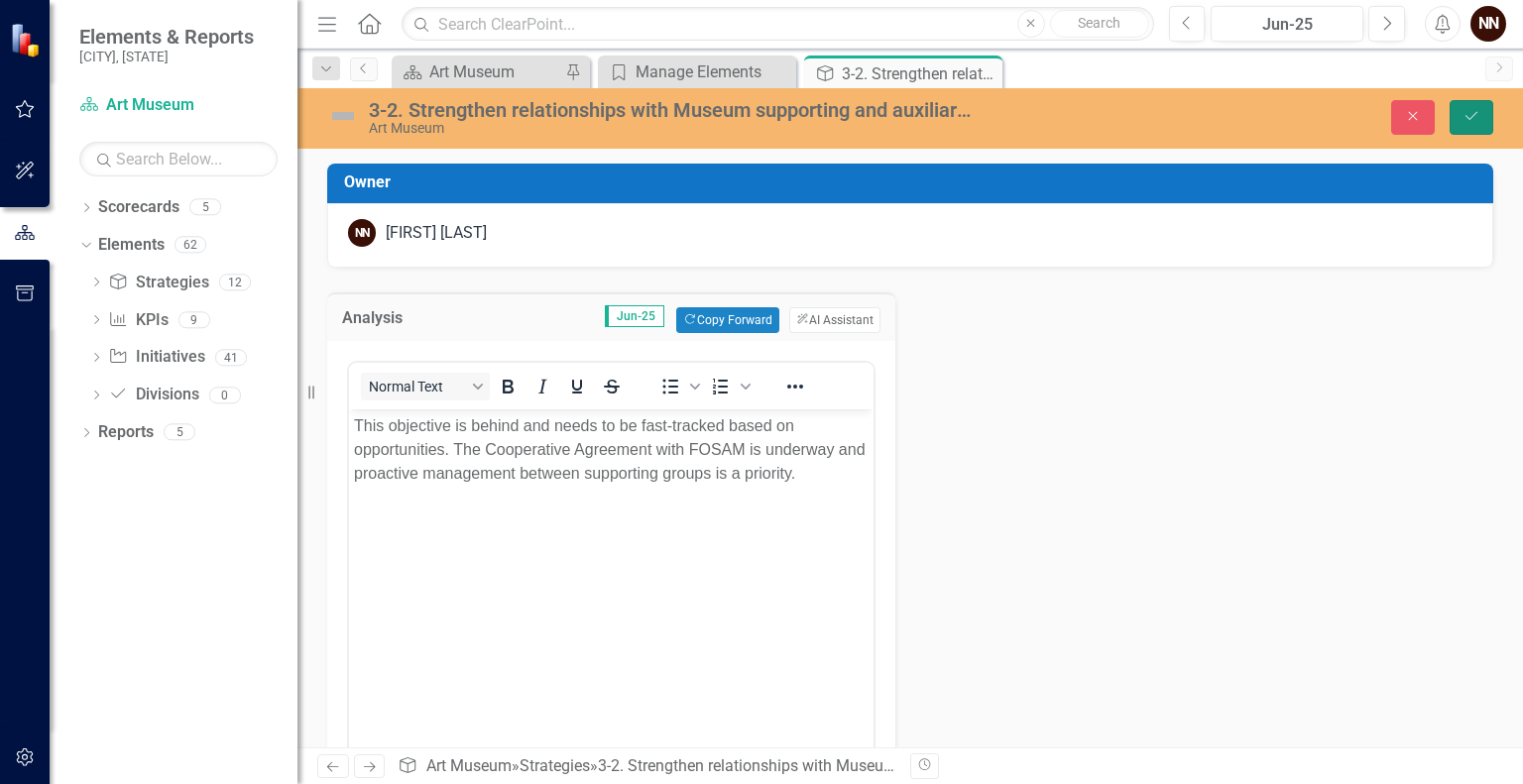 click on "Save" at bounding box center (1471, 117) 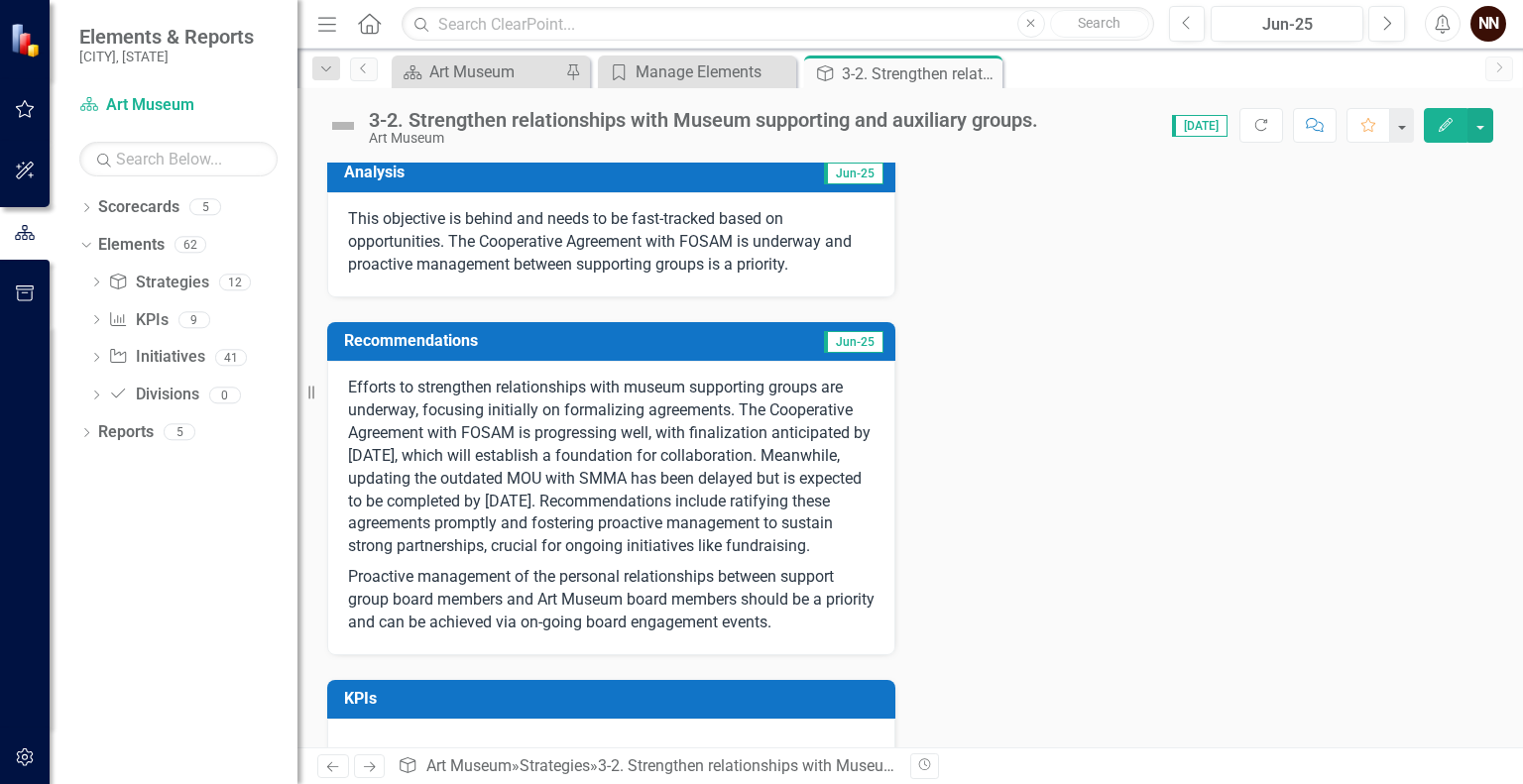 scroll, scrollTop: 127, scrollLeft: 0, axis: vertical 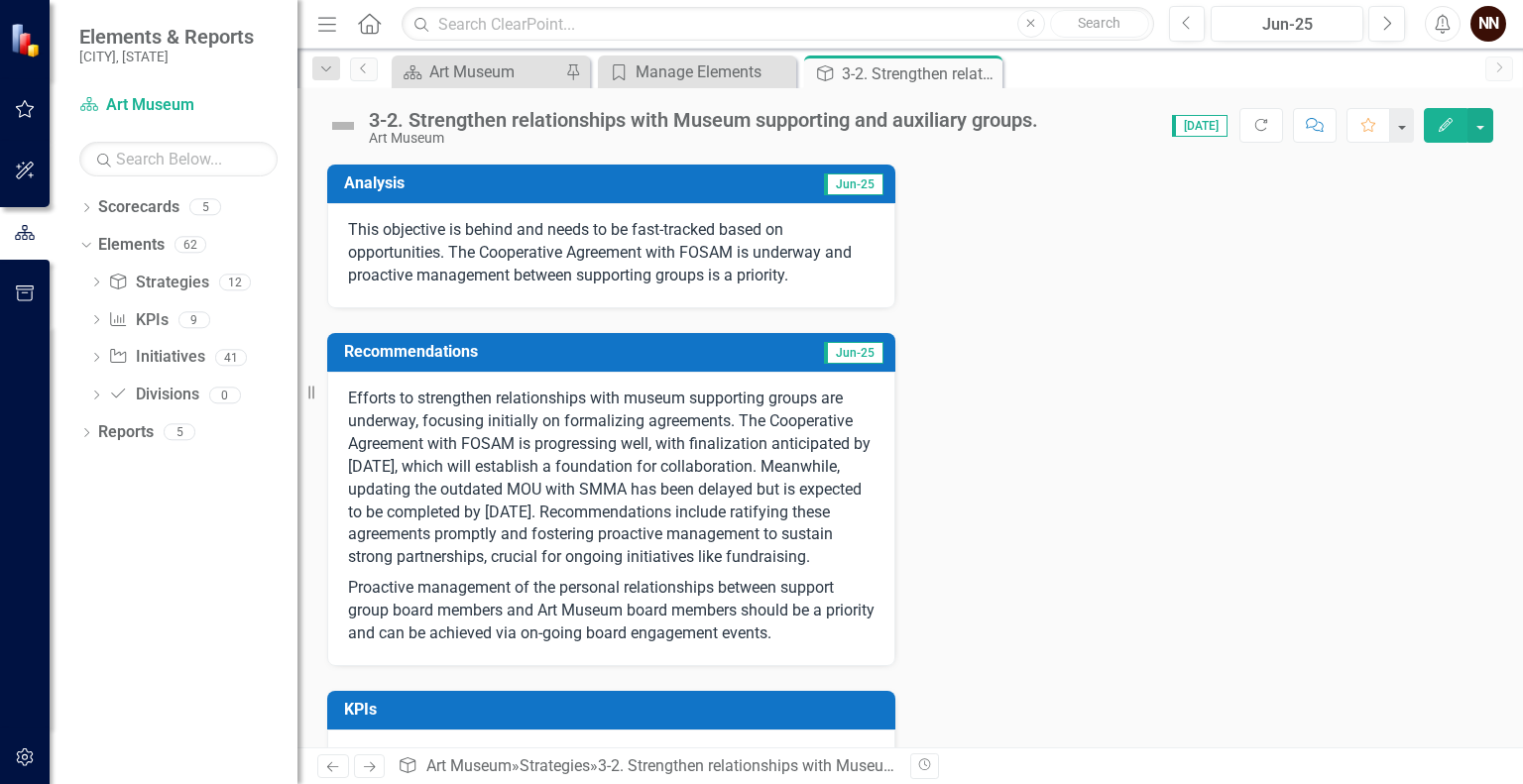 click on "This objective is behind and needs to be fast-tracked based on opportunities. The Cooperative Agreement with FOSAM is underway and proactive management between supporting groups is a priority." at bounding box center [611, 253] 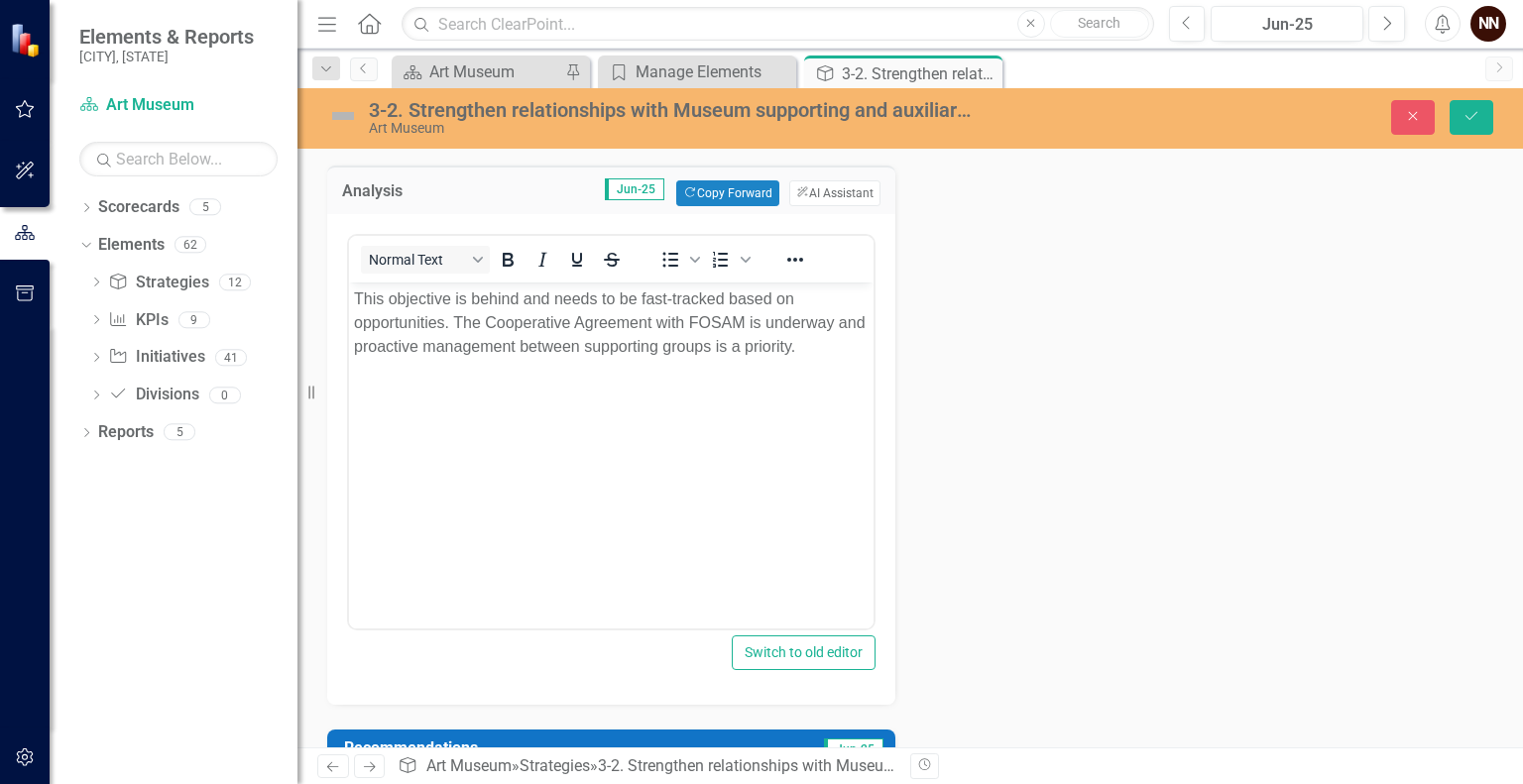 scroll, scrollTop: 0, scrollLeft: 0, axis: both 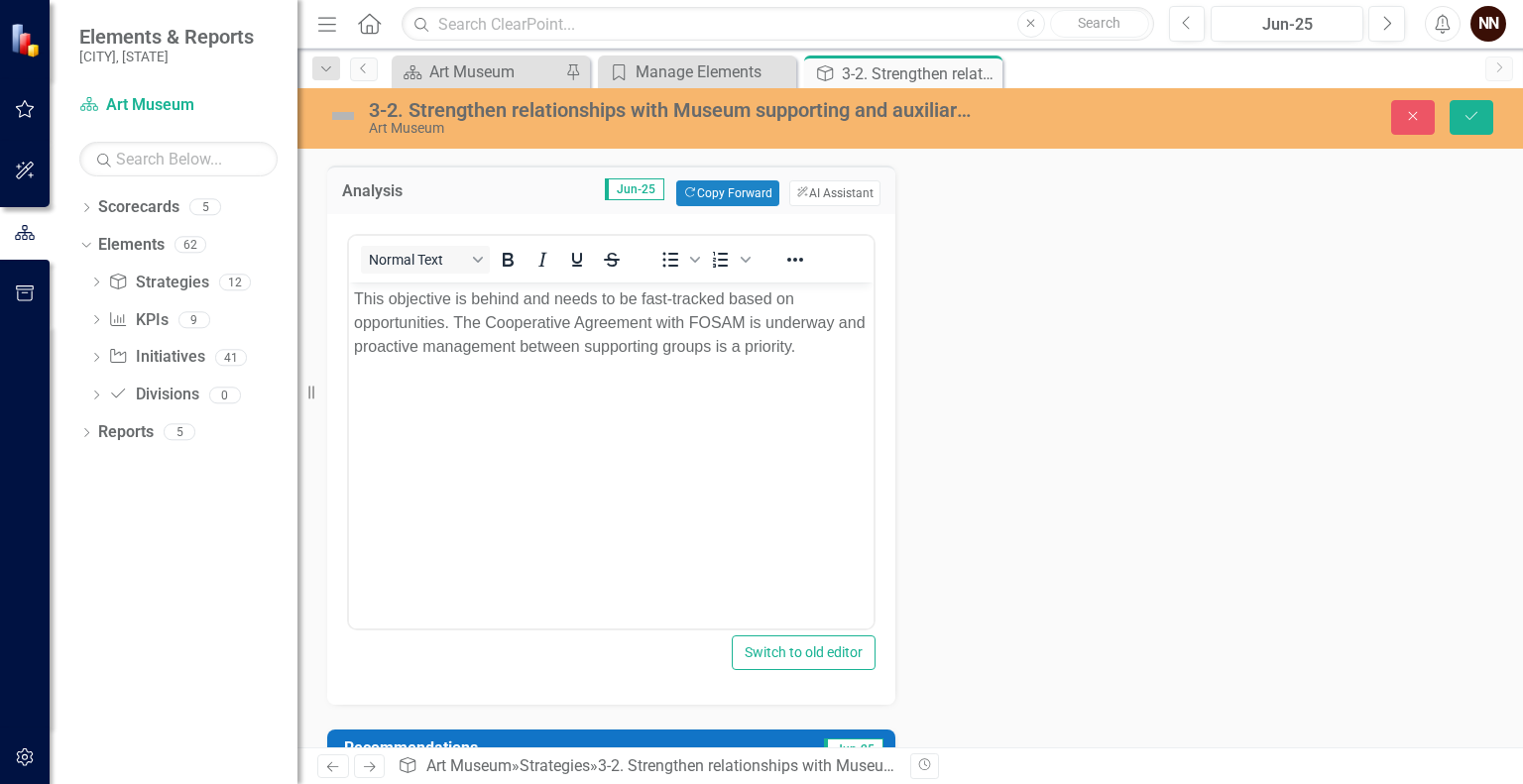 click on "This objective is behind and needs to be fast-tracked based on opportunities. The Cooperative Agreement with FOSAM is underway and proactive management between supporting groups is a priority." at bounding box center (611, 323) 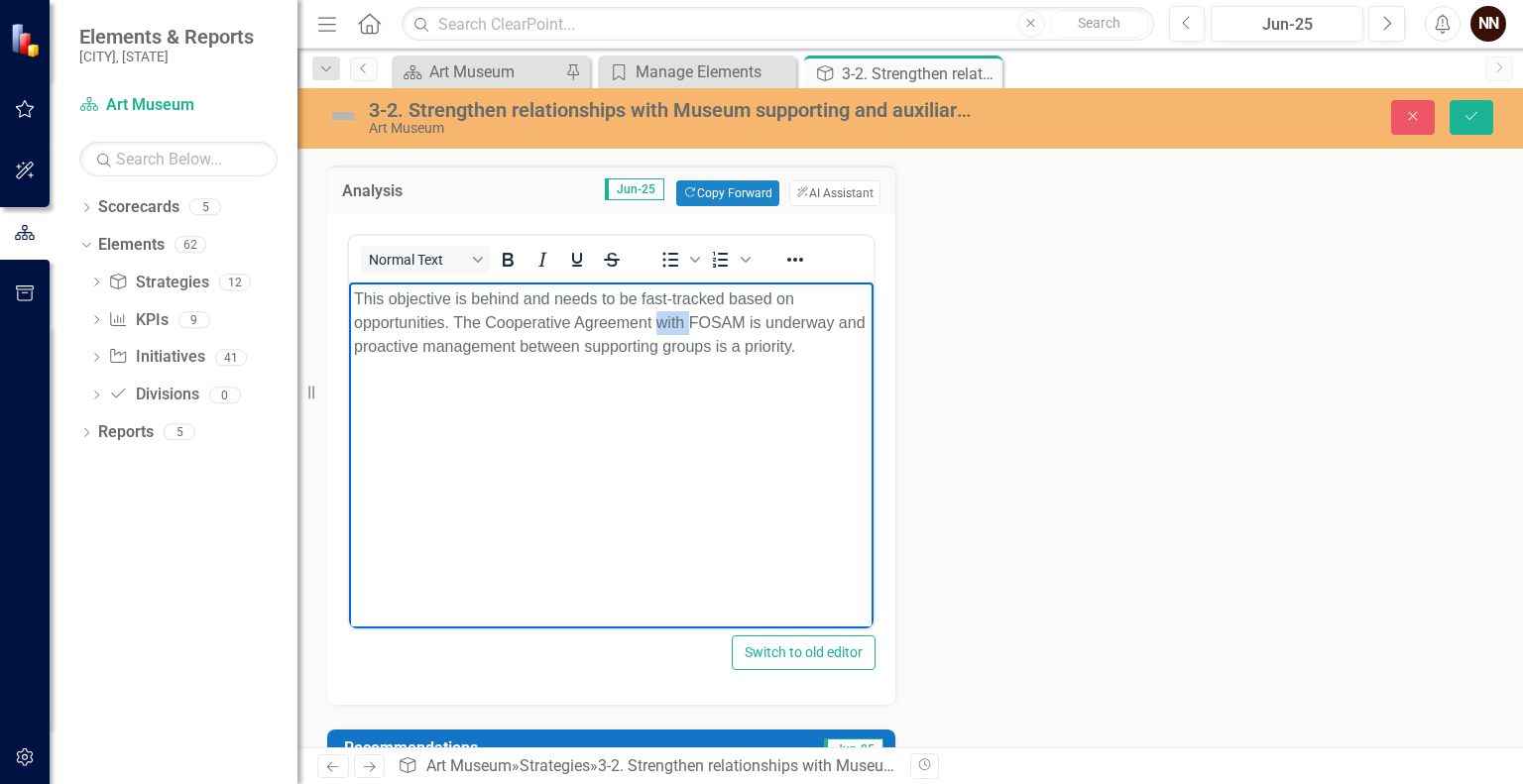 click on "This objective is behind and needs to be fast-tracked based on opportunities. The Cooperative Agreement with FOSAM is underway and proactive management between supporting groups is a priority." at bounding box center [611, 323] 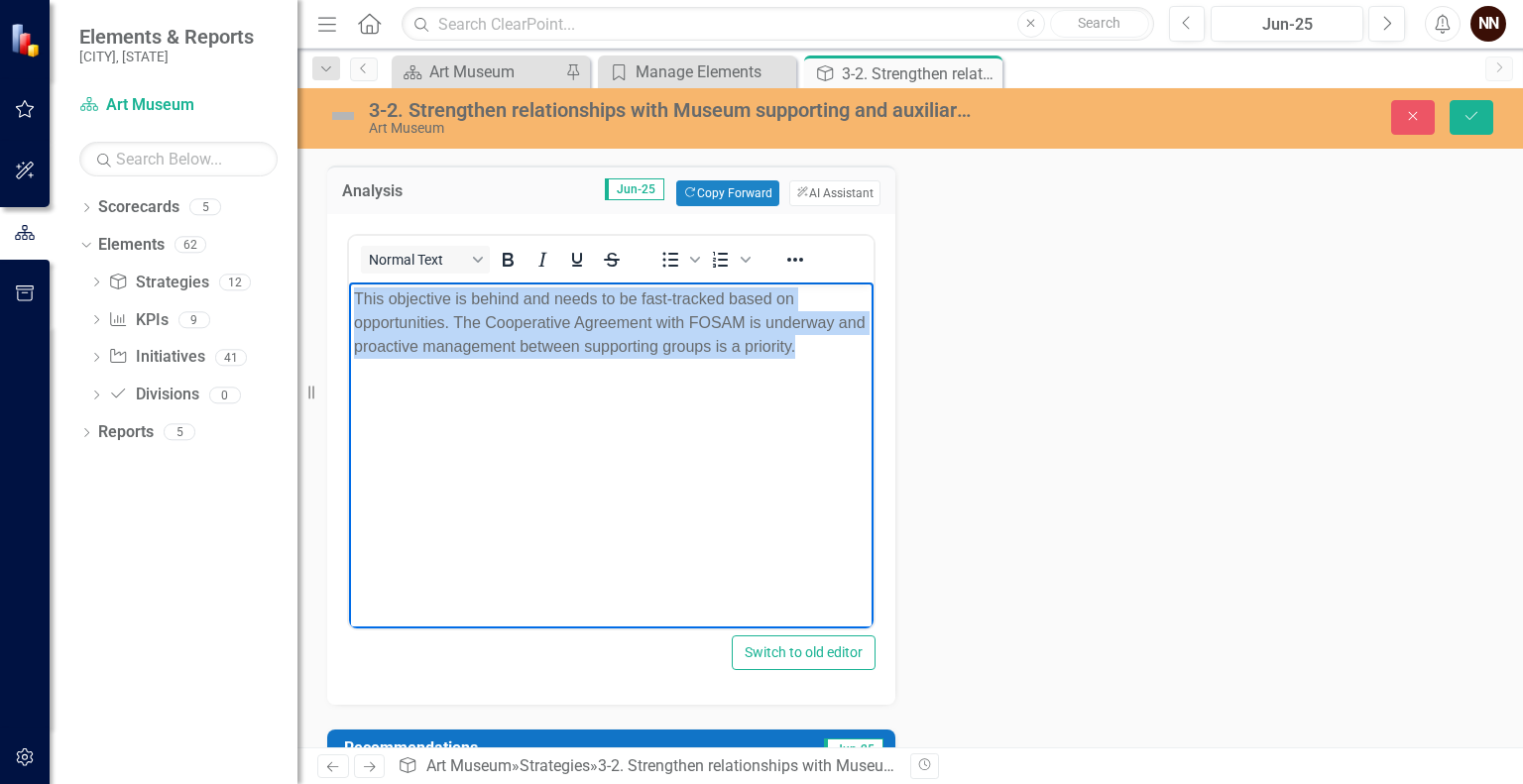 click on "This objective is behind and needs to be fast-tracked based on opportunities. The Cooperative Agreement with FOSAM is underway and proactive management between supporting groups is a priority." at bounding box center [611, 323] 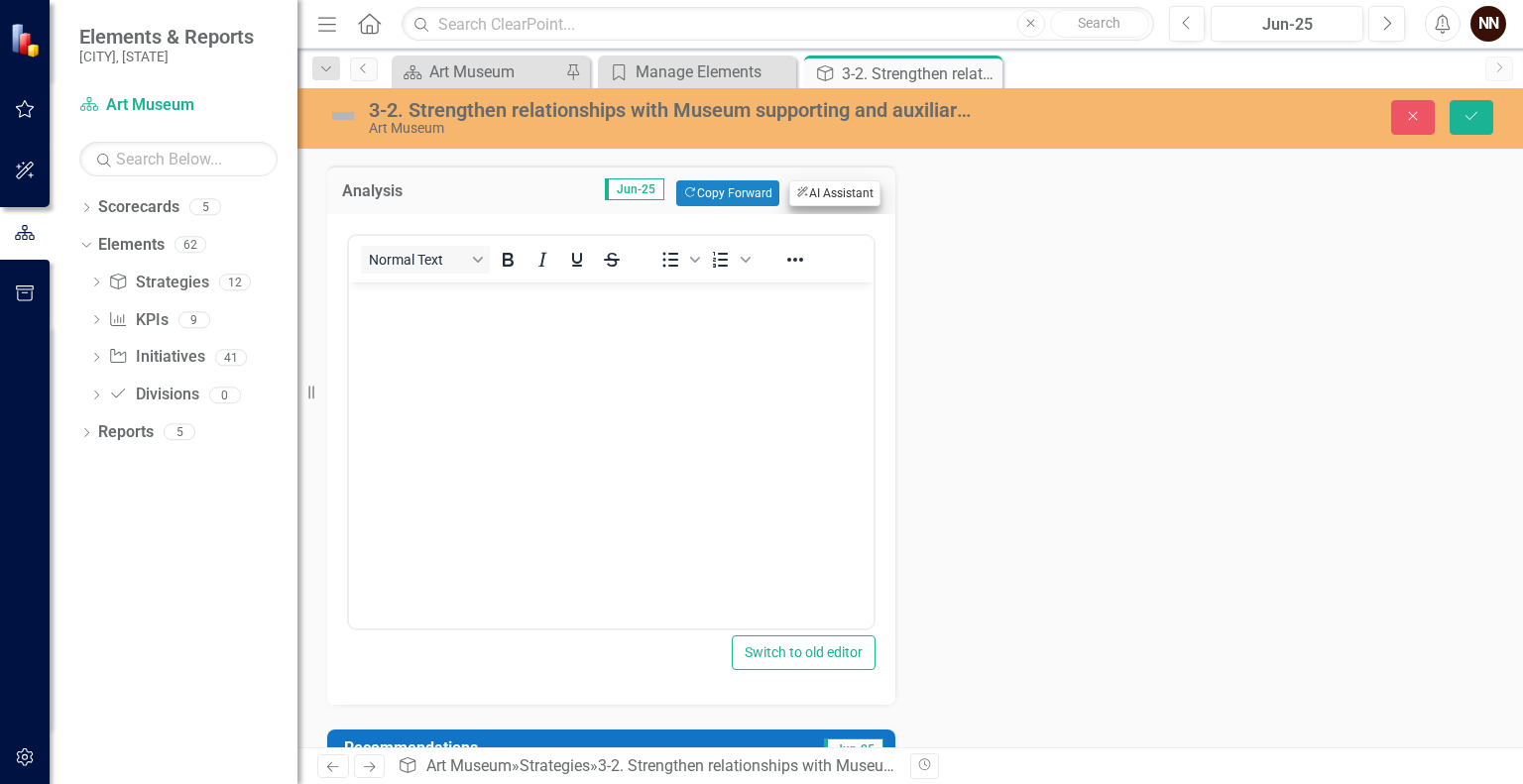 click on "ClearPoint AI  AI Assistant" at bounding box center [835, 193] 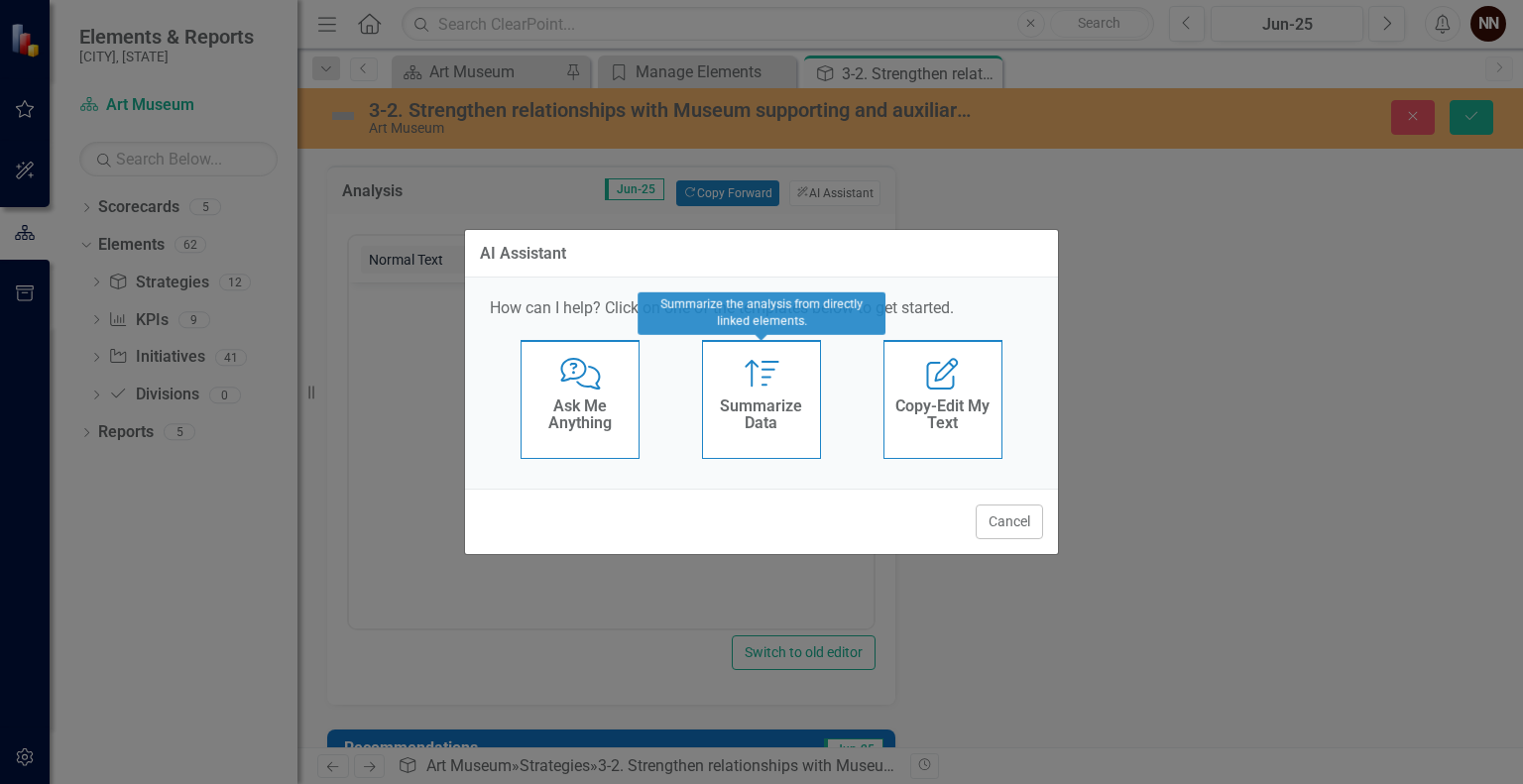 click on "Summarize" 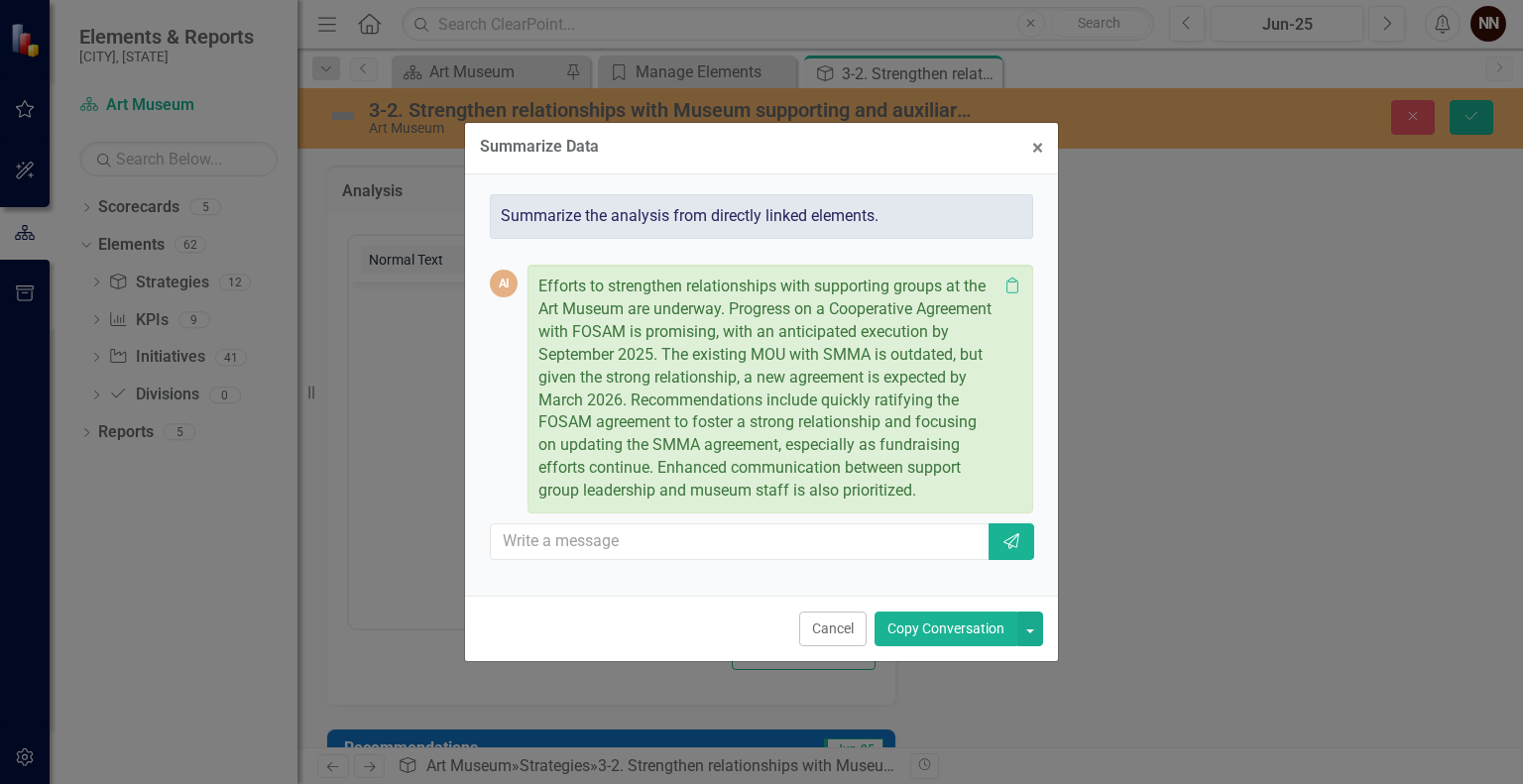 click on "Copy Conversation" at bounding box center [946, 628] 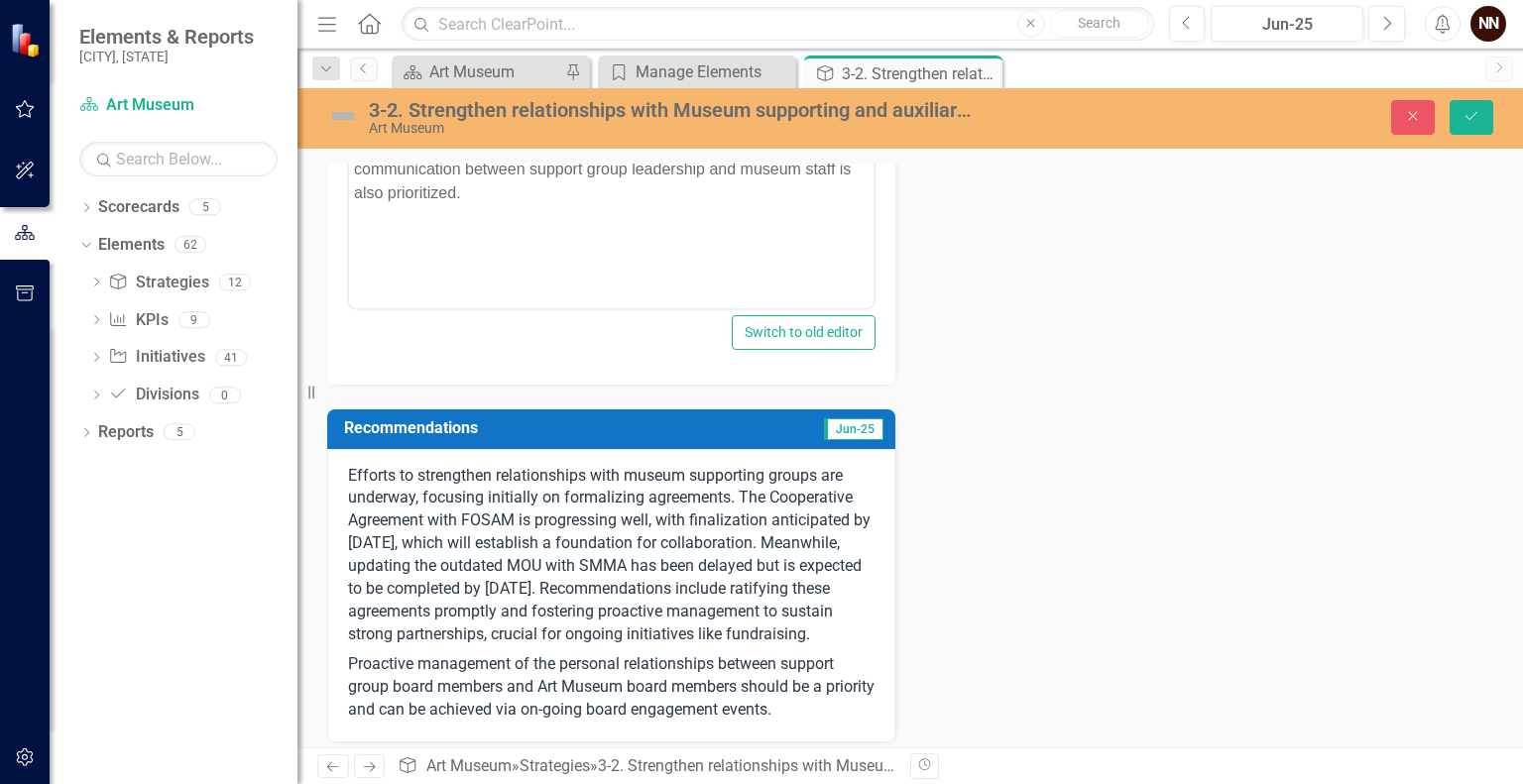 scroll, scrollTop: 507, scrollLeft: 0, axis: vertical 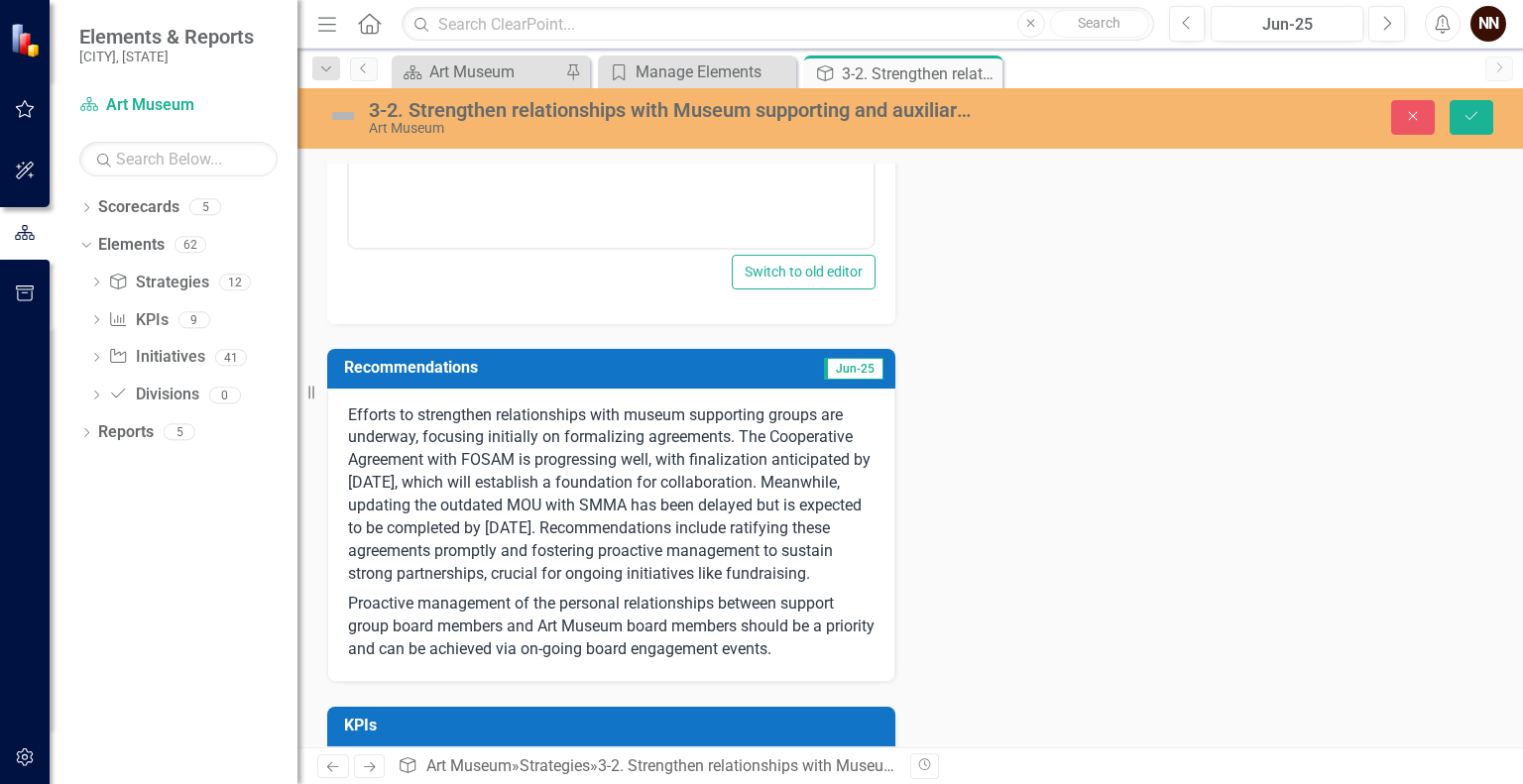 drag, startPoint x: 346, startPoint y: 412, endPoint x: 447, endPoint y: 535, distance: 159.15401 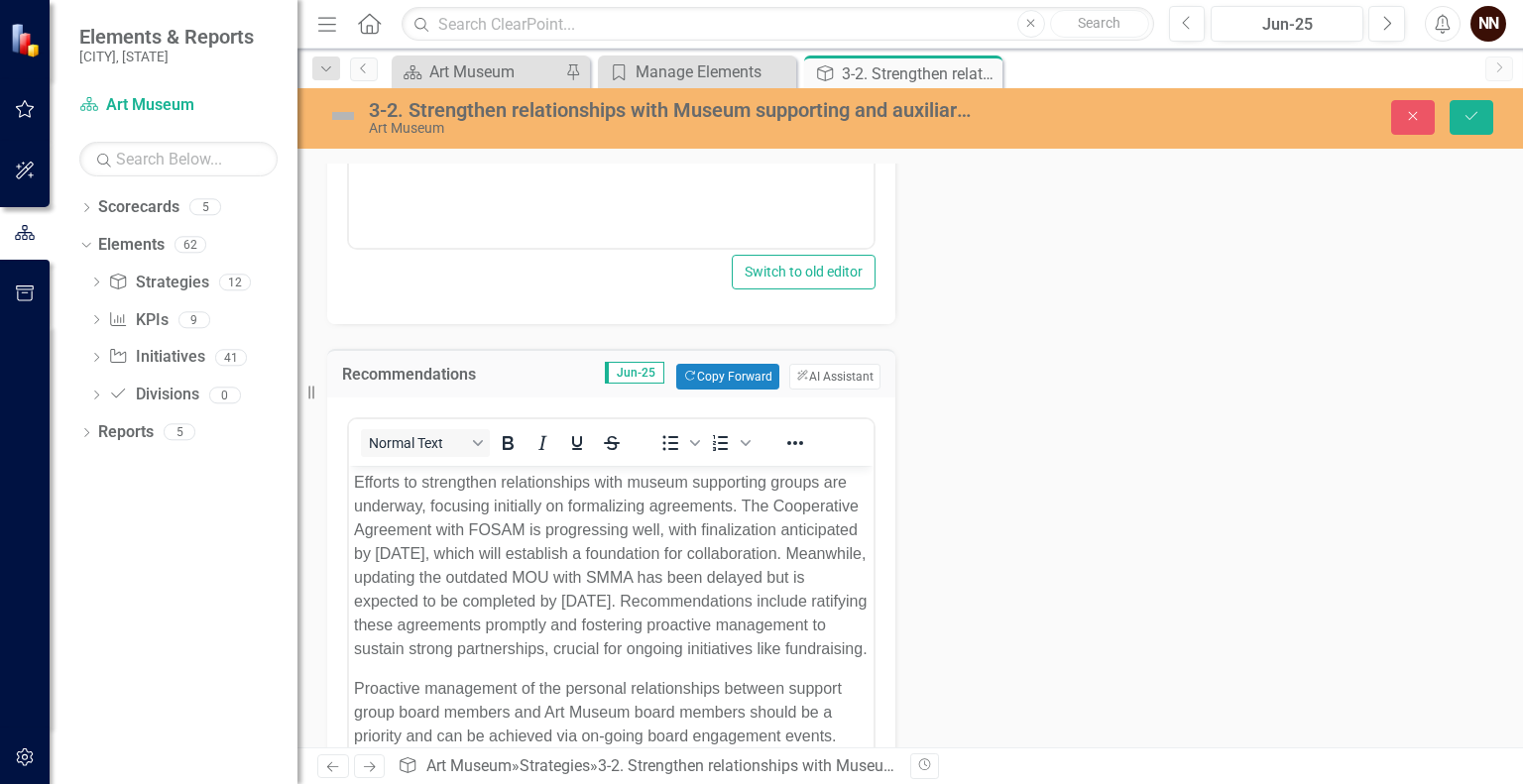 scroll, scrollTop: 0, scrollLeft: 0, axis: both 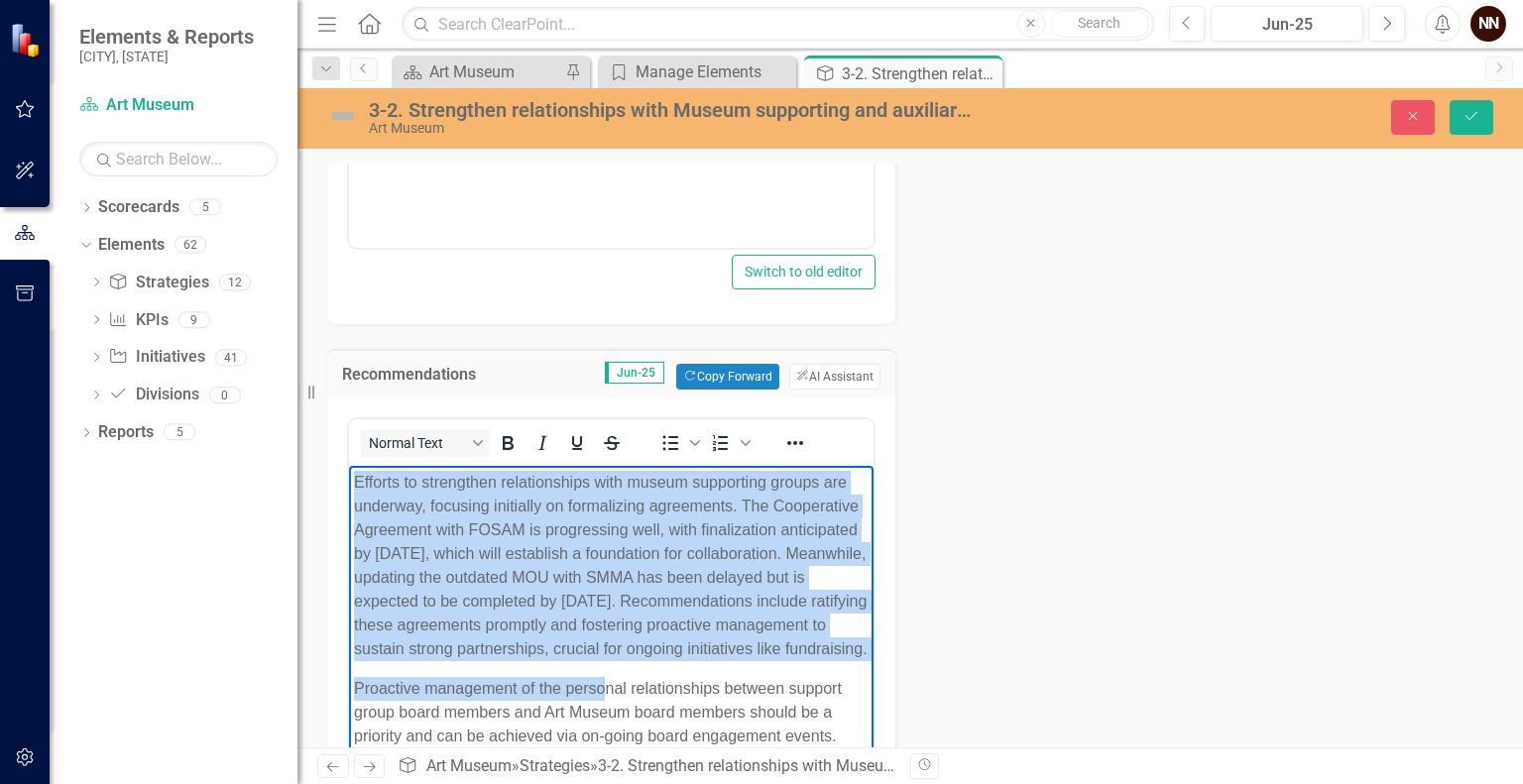 drag, startPoint x: 356, startPoint y: 481, endPoint x: 606, endPoint y: 688, distance: 324.5751 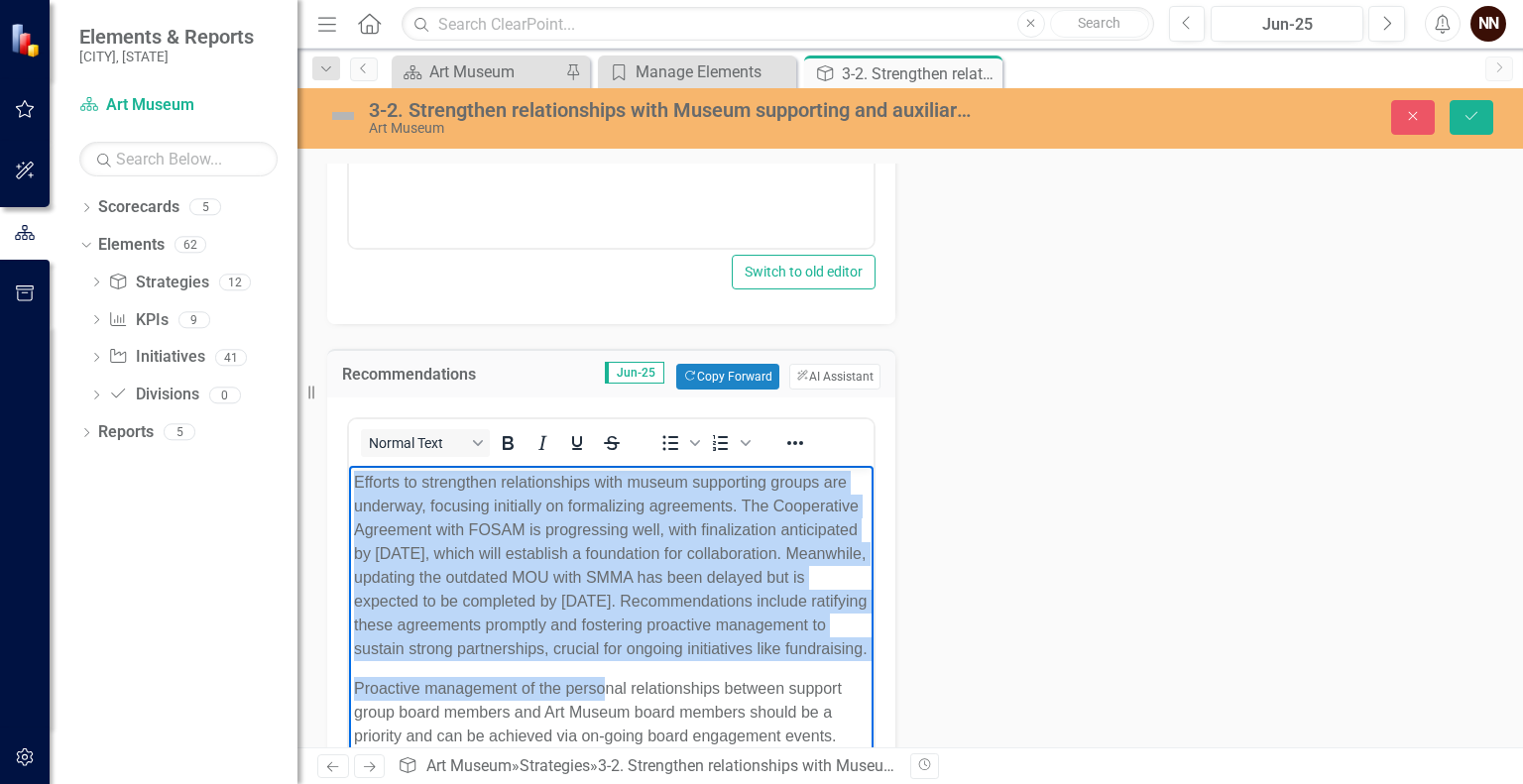 click on "Efforts to strengthen relationships with museum supporting groups are underway, focusing initially on formalizing agreements. The Cooperative Agreement with FOSAM is progressing well, with finalization anticipated by September 2025, which will establish a foundation for collaboration. Meanwhile, updating the outdated MOU with SMMA has been delayed but is expected to be completed by March 2026. Recommendations include ratifying these agreements promptly and fostering proactive management to sustain strong partnerships, crucial for ongoing initiatives like fundraising. Proactive management of the personal relationships between support group board members and Art Museum board members should be a priority and can be achieved via on-going board engagement events." at bounding box center [611, 617] 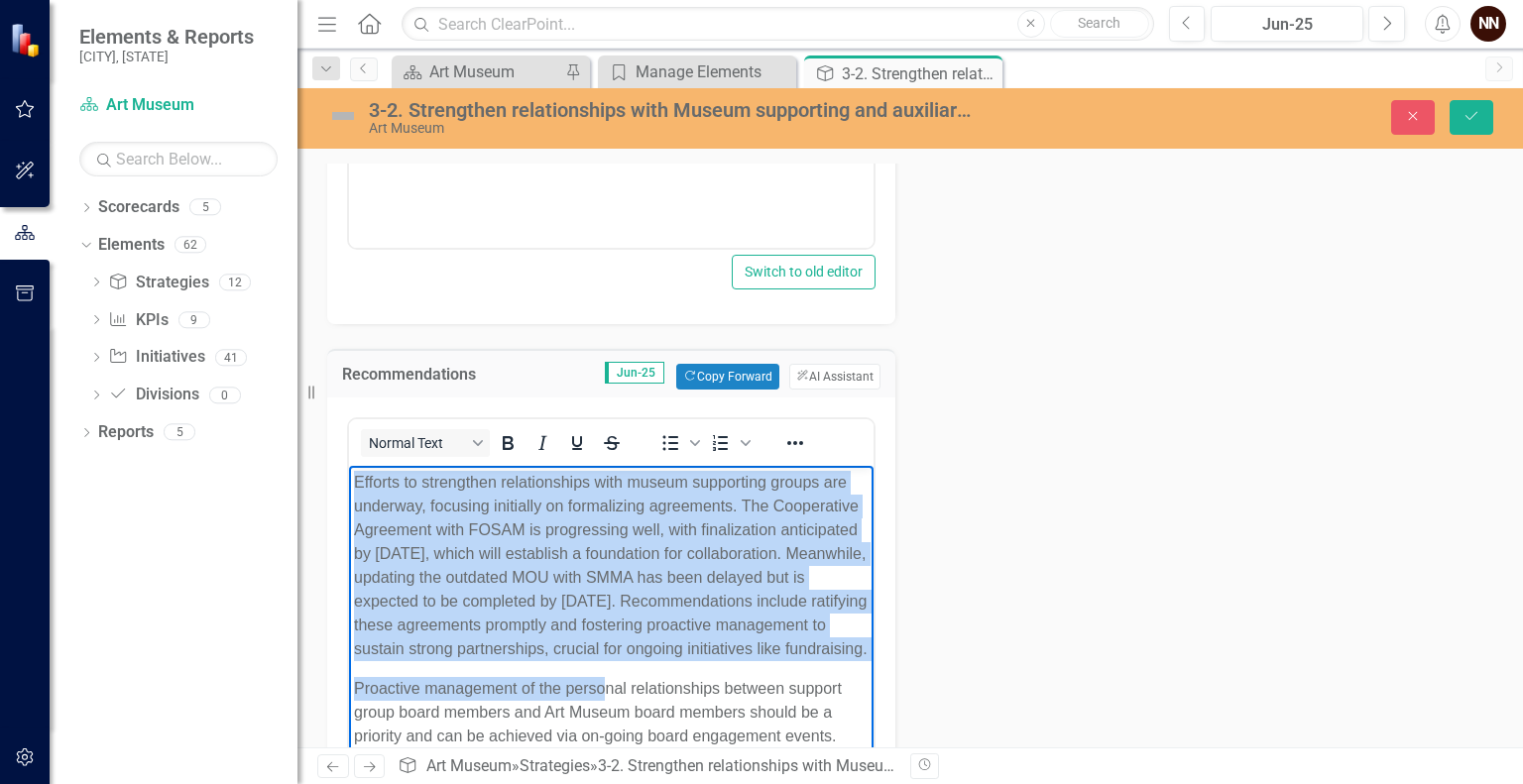 drag, startPoint x: 579, startPoint y: 683, endPoint x: 353, endPoint y: 483, distance: 301.78801 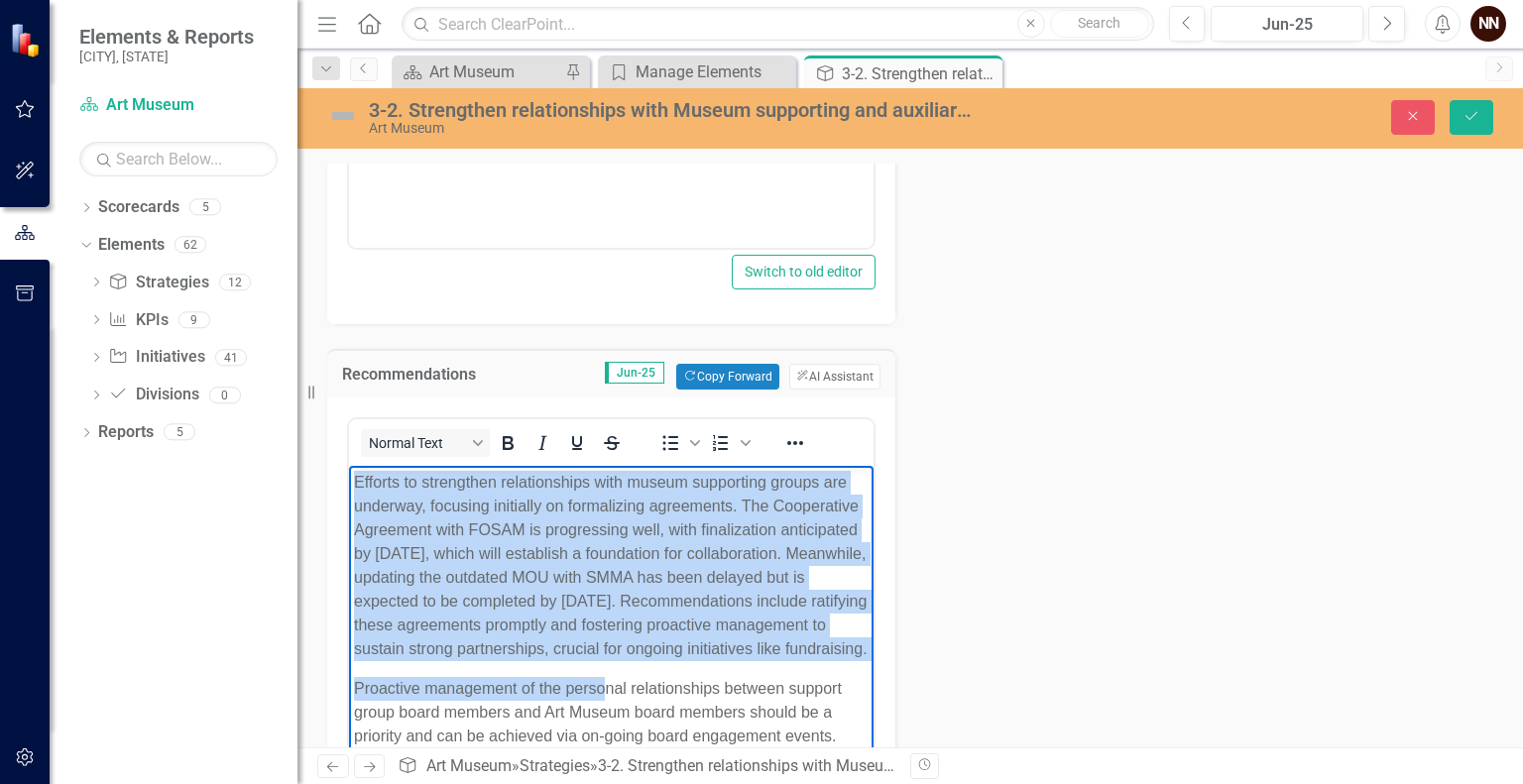 click on "Efforts to strengthen relationships with museum supporting groups are underway, focusing initially on formalizing agreements. The Cooperative Agreement with FOSAM is progressing well, with finalization anticipated by [DATE], which will establish a foundation for collaboration. Meanwhile, updating the outdated MOU with SMMA has been delayed but is expected to be completed by [DATE]. Recommendations include ratifying these agreements promptly and fostering proactive management to sustain strong partnerships, crucial for ongoing initiatives like fundraising." at bounding box center [611, 566] 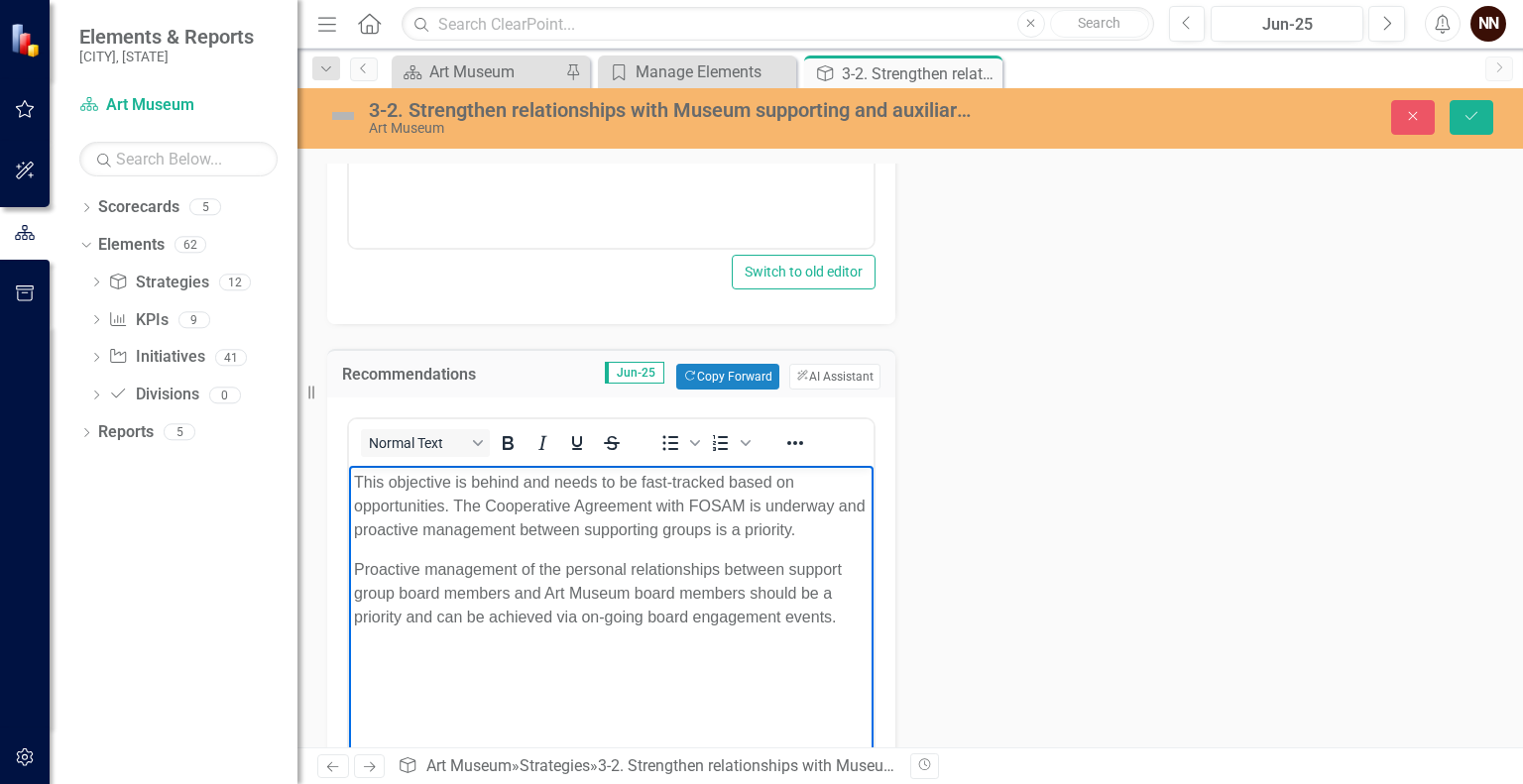 click on "This objective is behind and needs to be fast-tracked based on opportunities. The Cooperative Agreement with FOSAM is underway and proactive management between supporting groups is a priority." at bounding box center (611, 506) 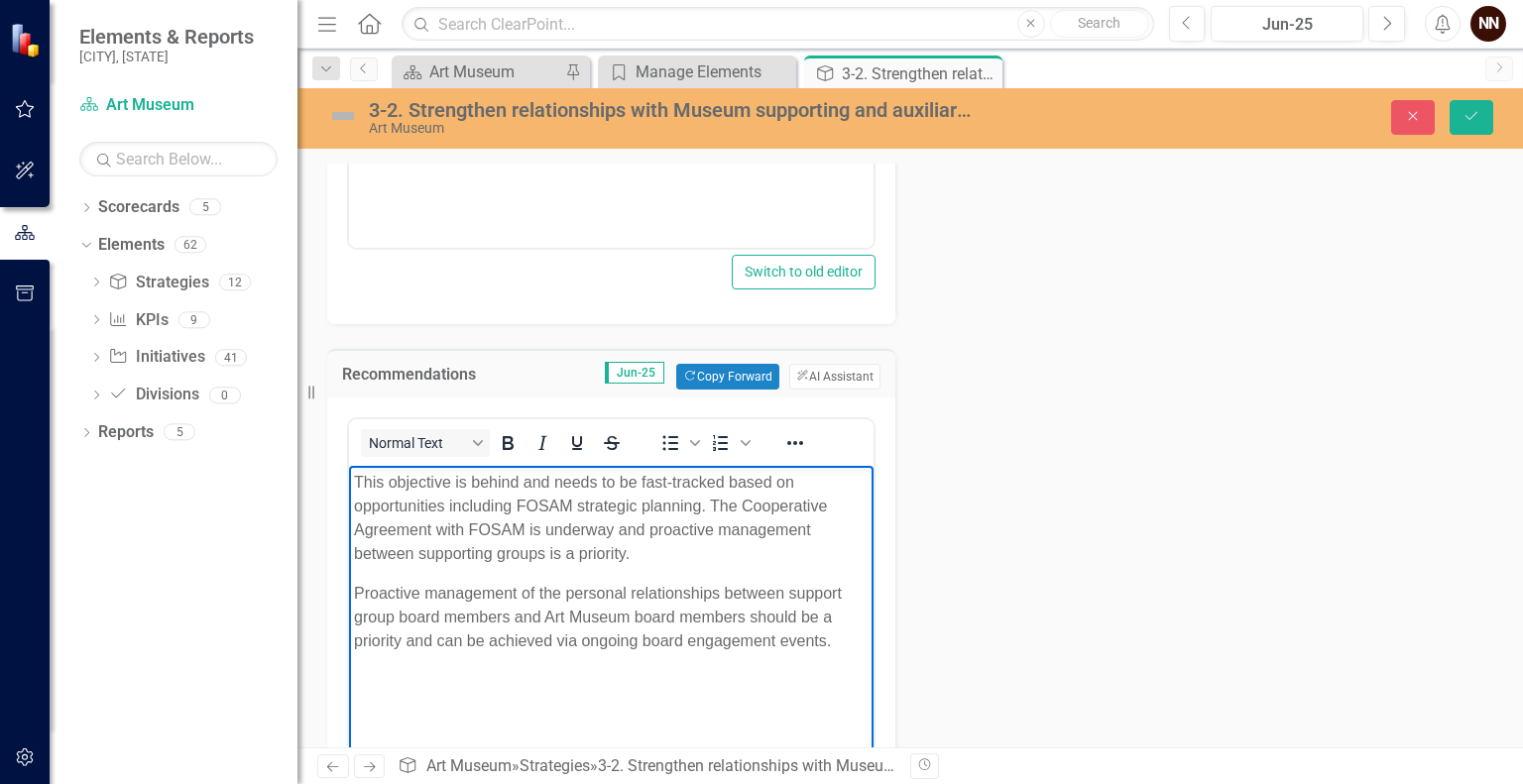 click on "This objective is behind and needs to be fast-tracked based on opportunities including FOSAM strategic planning. The Cooperative Agreement with FOSAM is underway and proactive management between supporting groups is a priority." at bounding box center [611, 518] 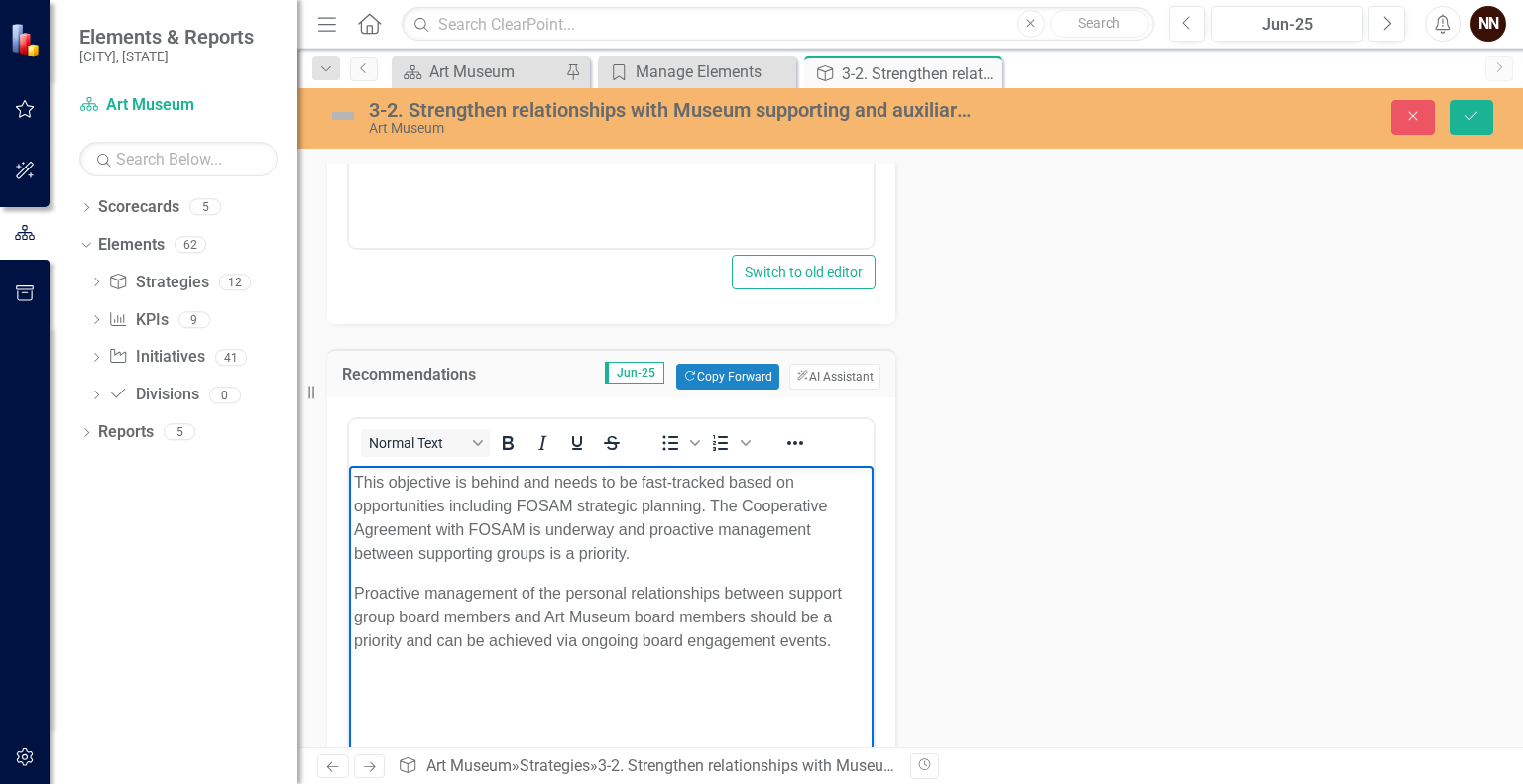 click on "This objective is behind and needs to be fast-tracked based on opportunities including FOSAM strategic planning. The Cooperative Agreement with FOSAM is underway and proactive management between supporting groups is a priority." at bounding box center (611, 518) 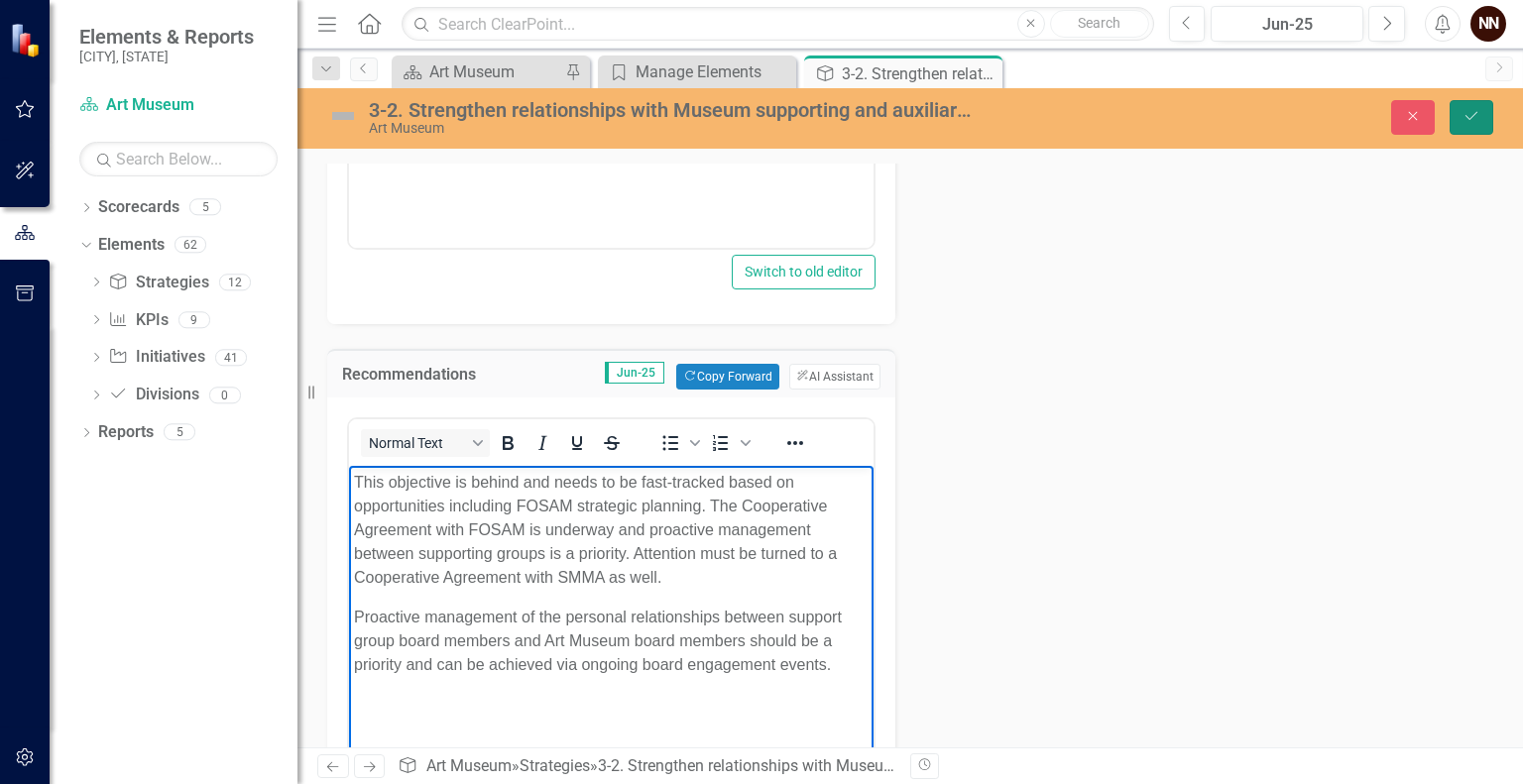 click on "Save" 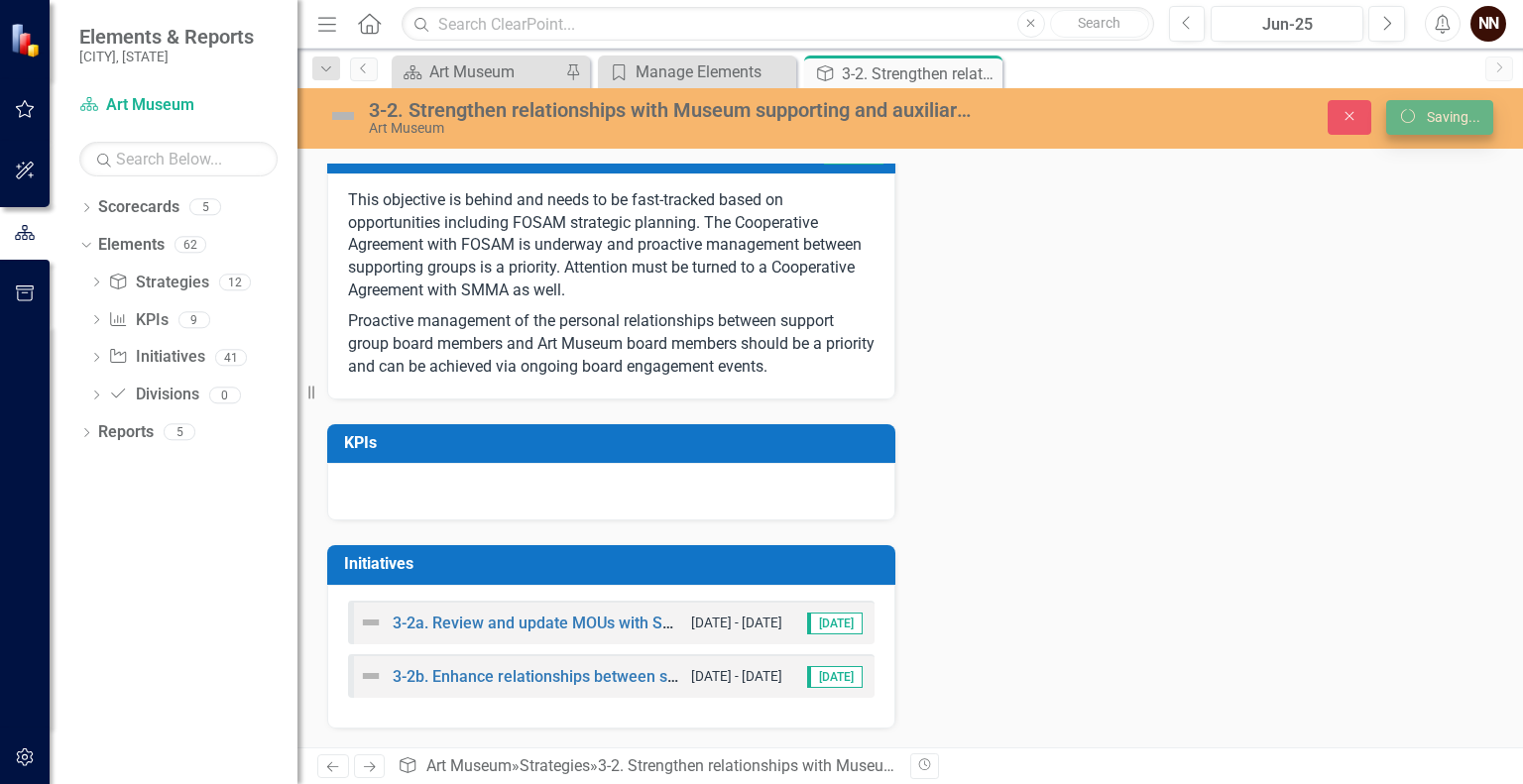 scroll, scrollTop: 484, scrollLeft: 0, axis: vertical 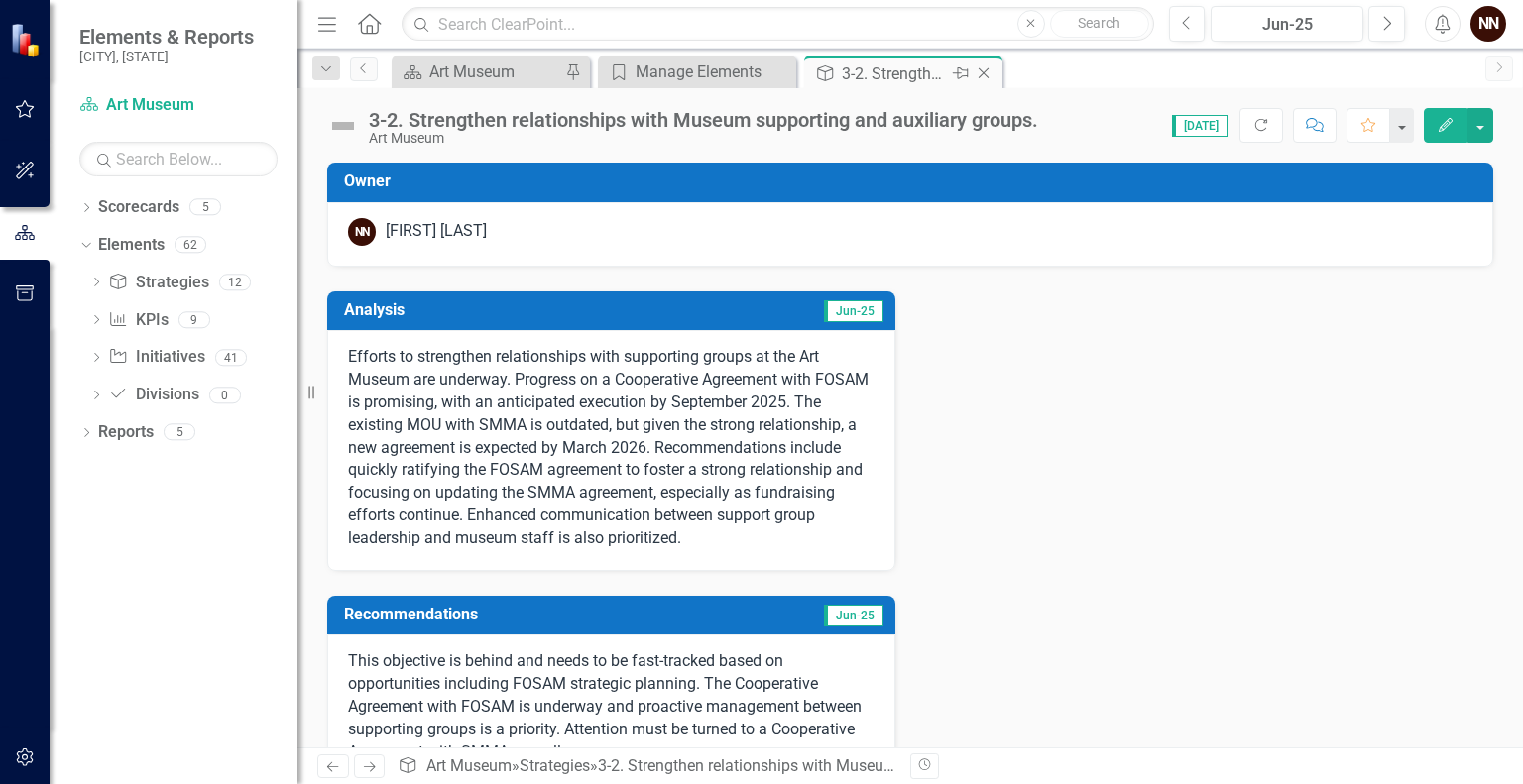 click 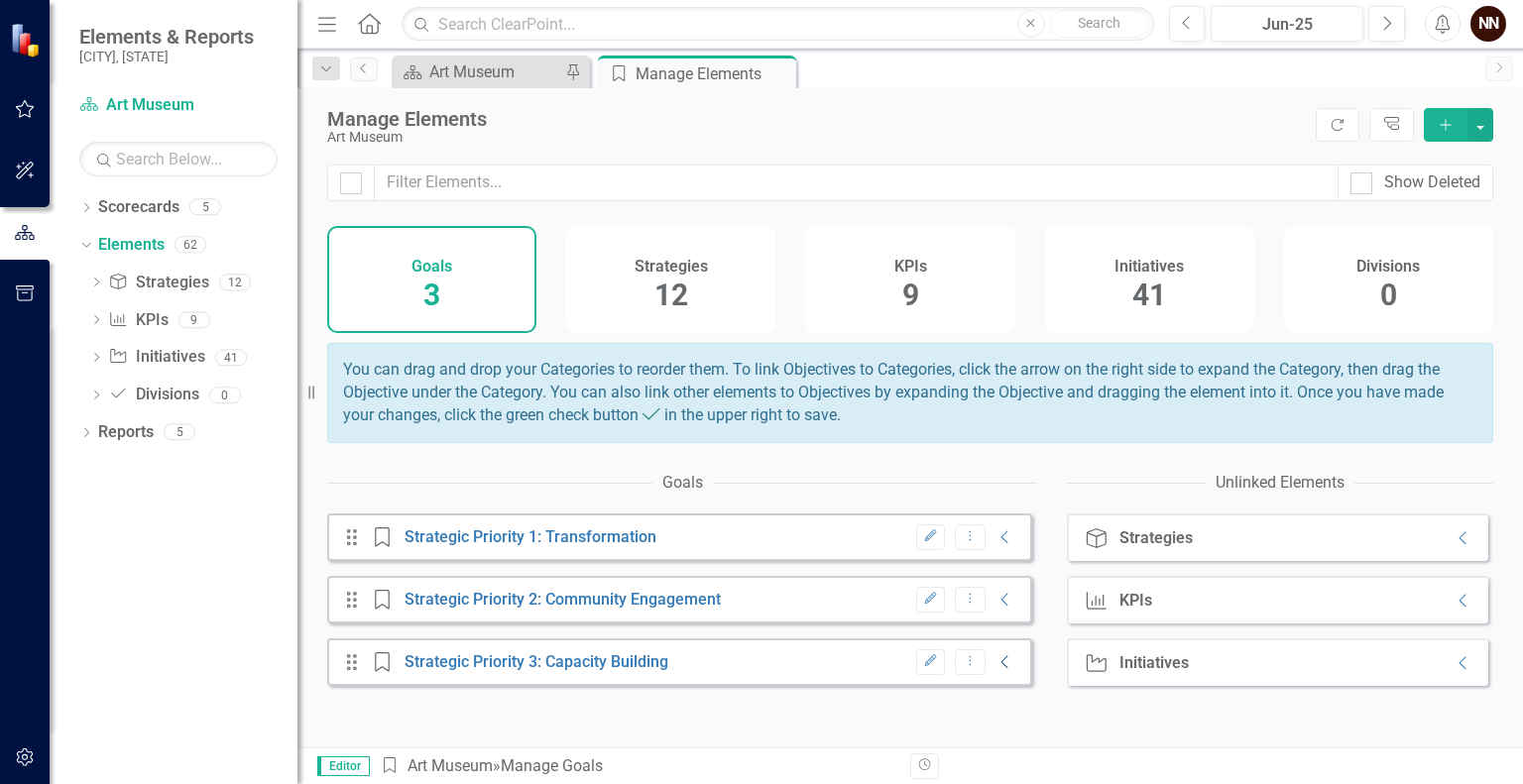 click on "Collapse" 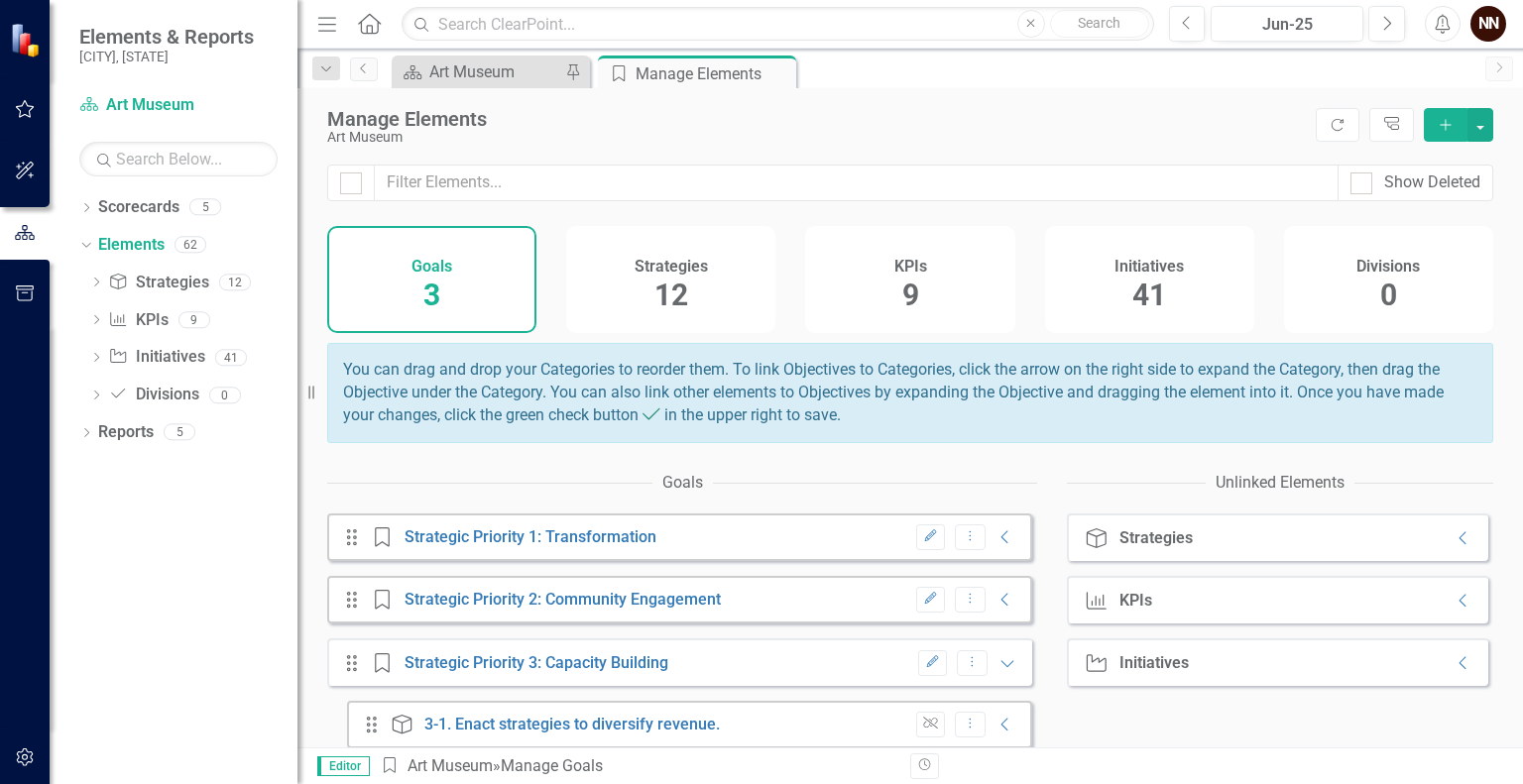scroll, scrollTop: 153, scrollLeft: 0, axis: vertical 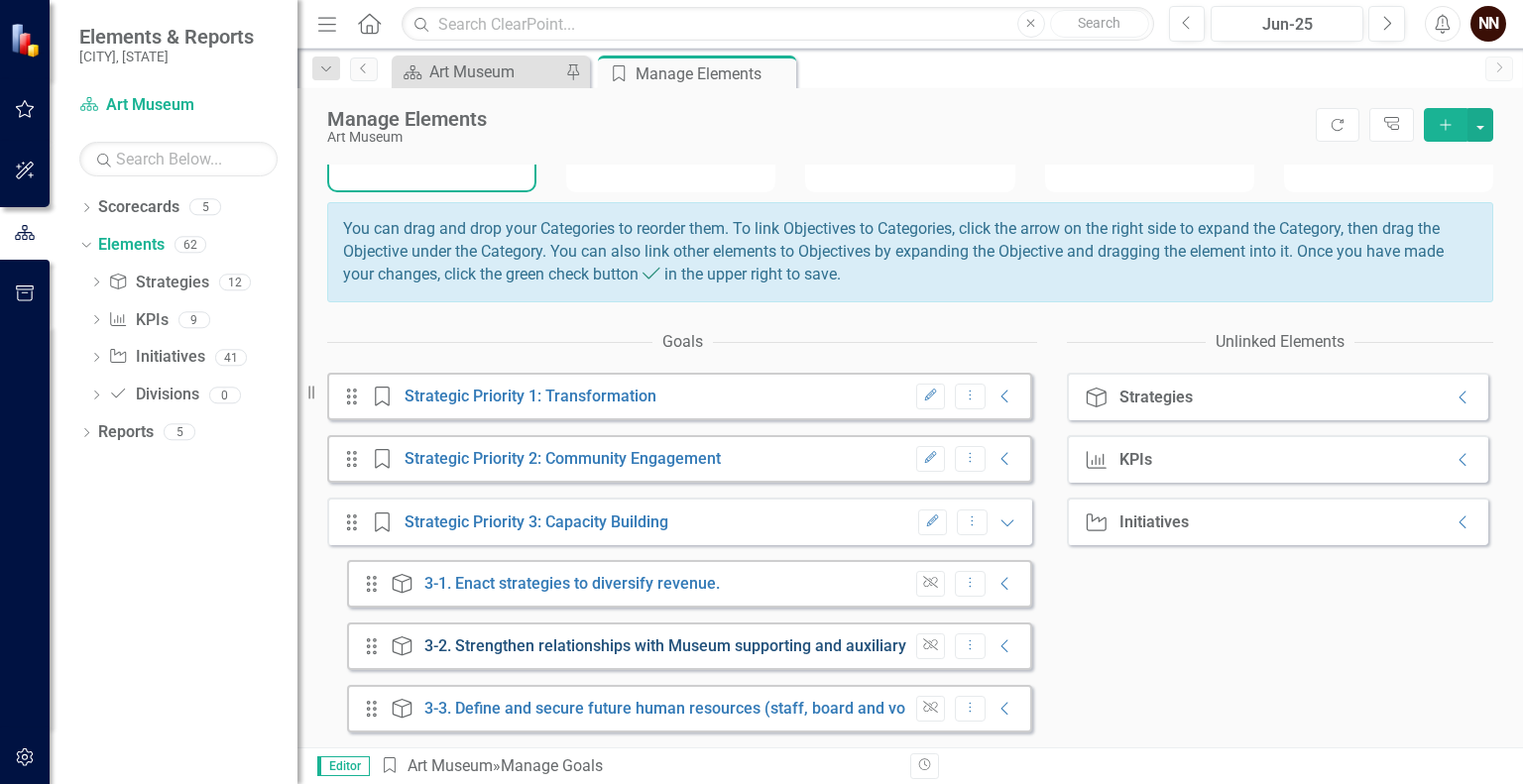 click on "3-2. Strengthen relationships with Museum supporting and auxiliary groups." at bounding box center (694, 645) 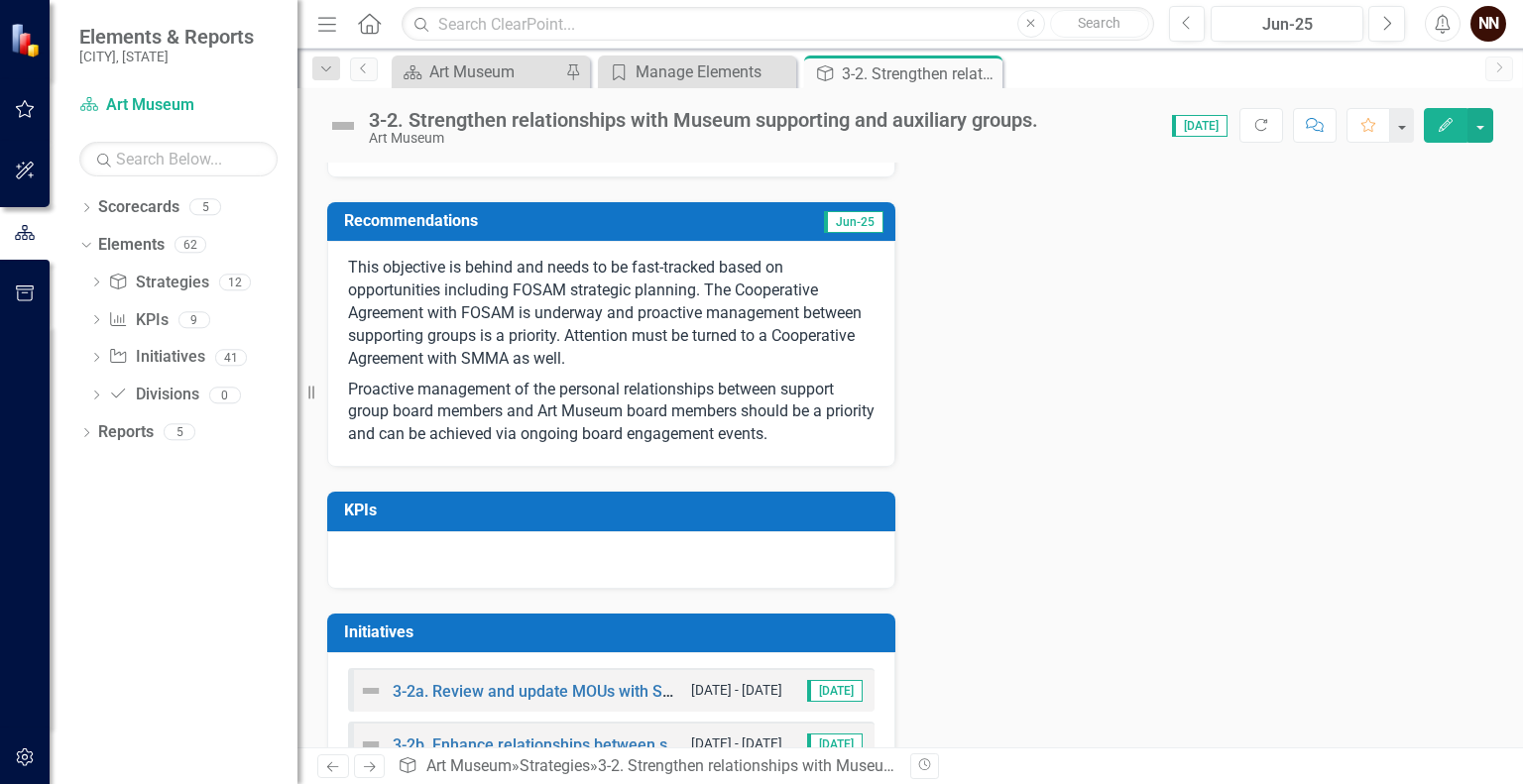 scroll, scrollTop: 482, scrollLeft: 0, axis: vertical 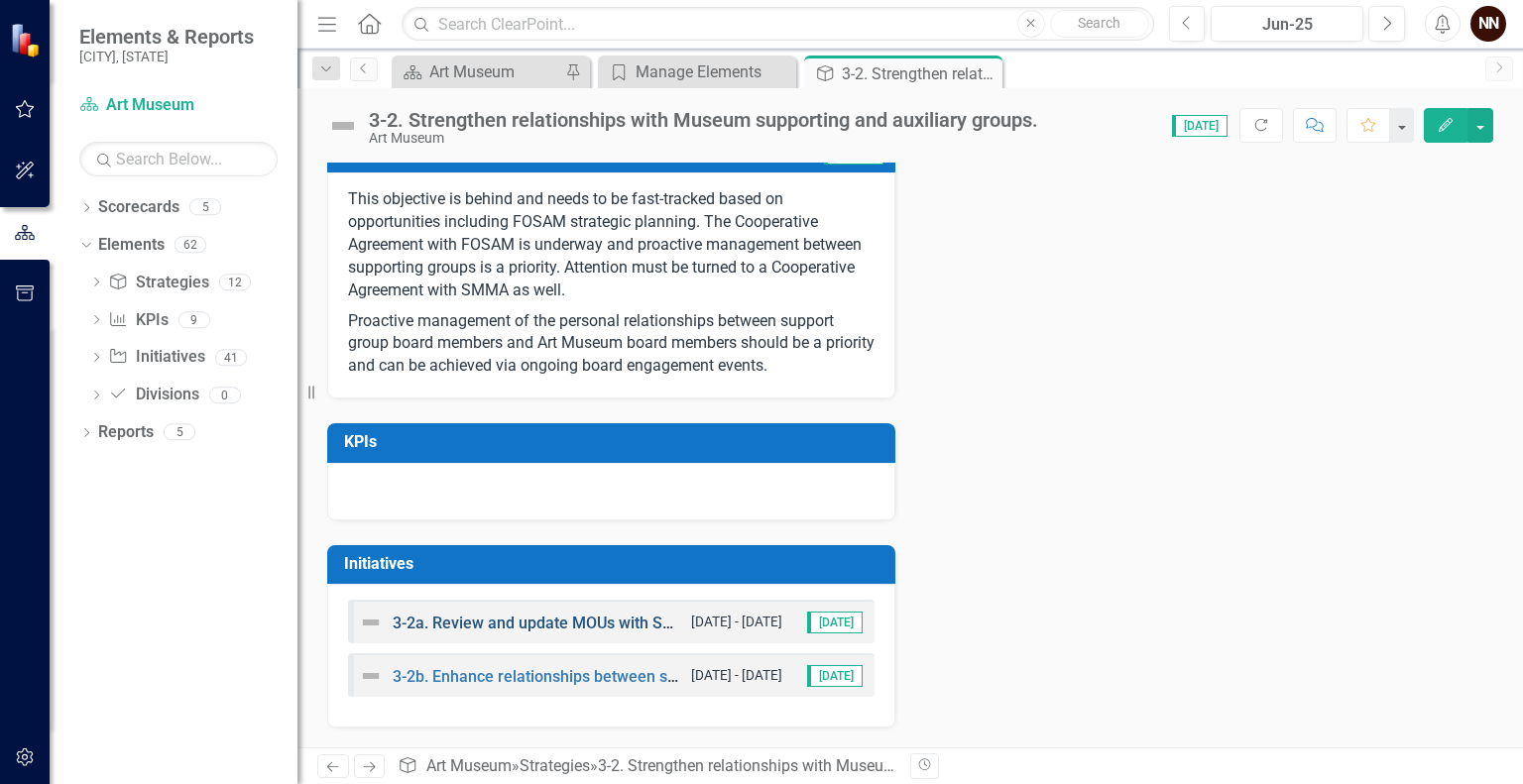 click on "3-2a. Review and update MOUs with SMMA and FOSAM/The Springfield Art Museum Foundation." at bounding box center [739, 622] 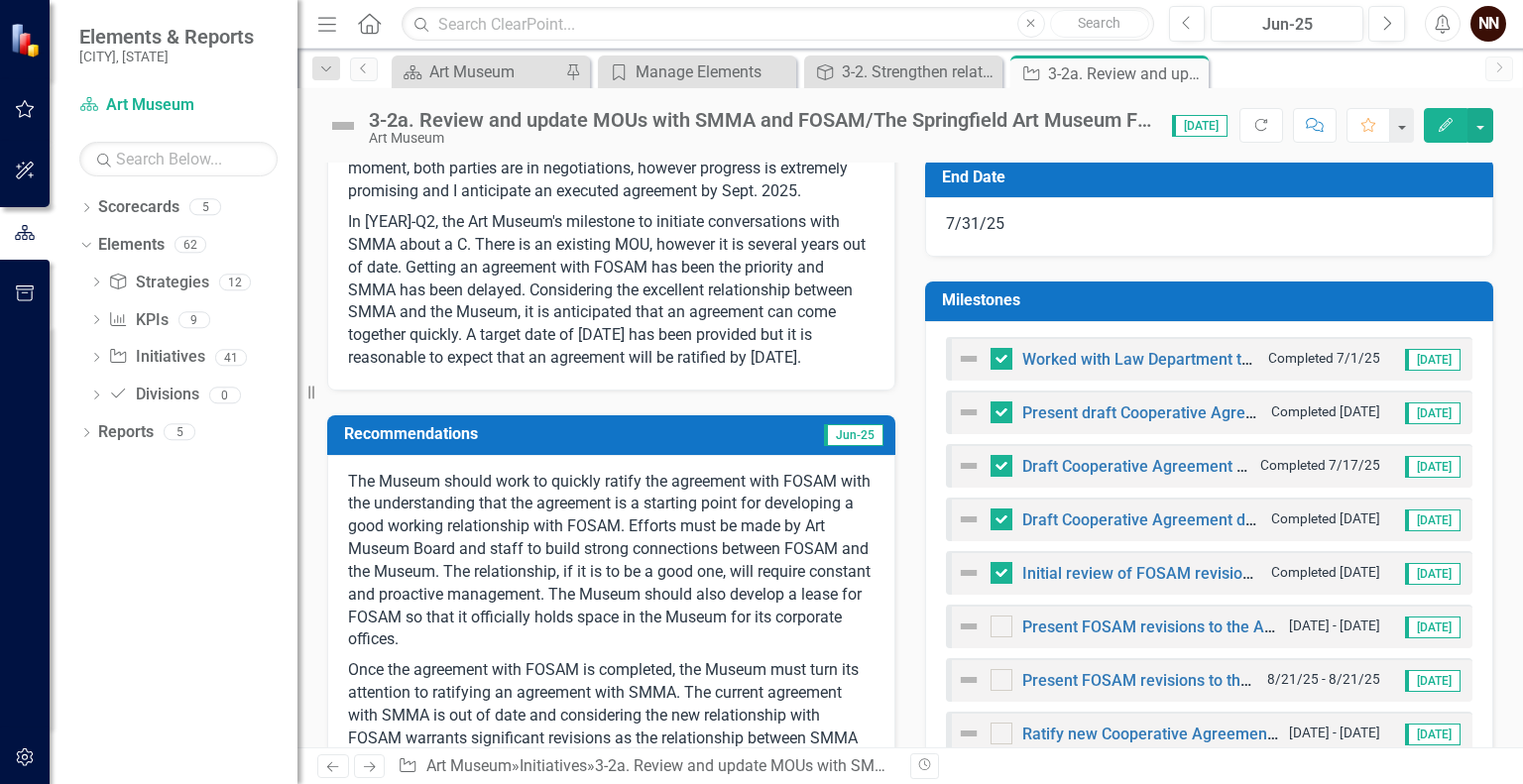 scroll, scrollTop: 369, scrollLeft: 0, axis: vertical 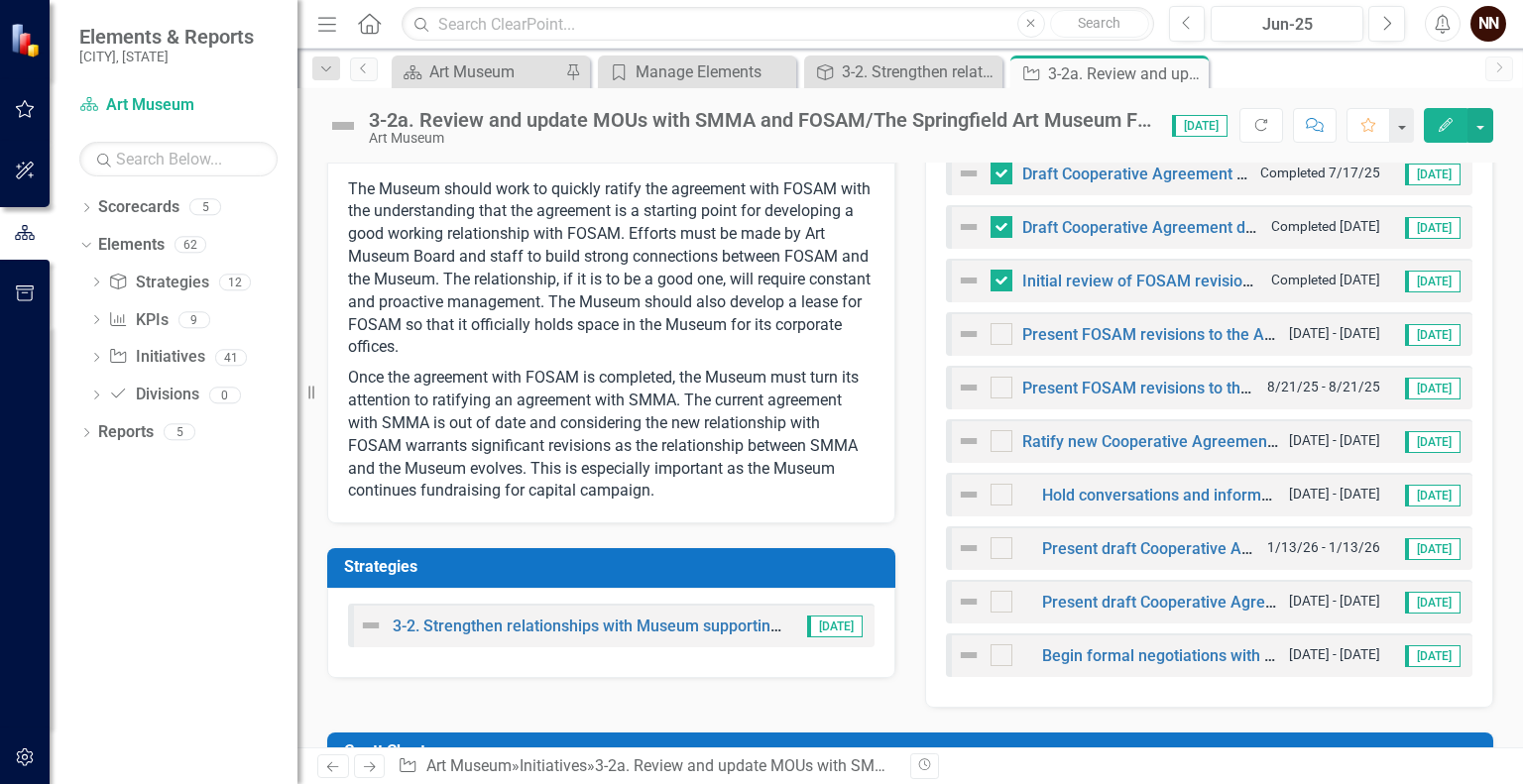 click at bounding box center (969, 441) 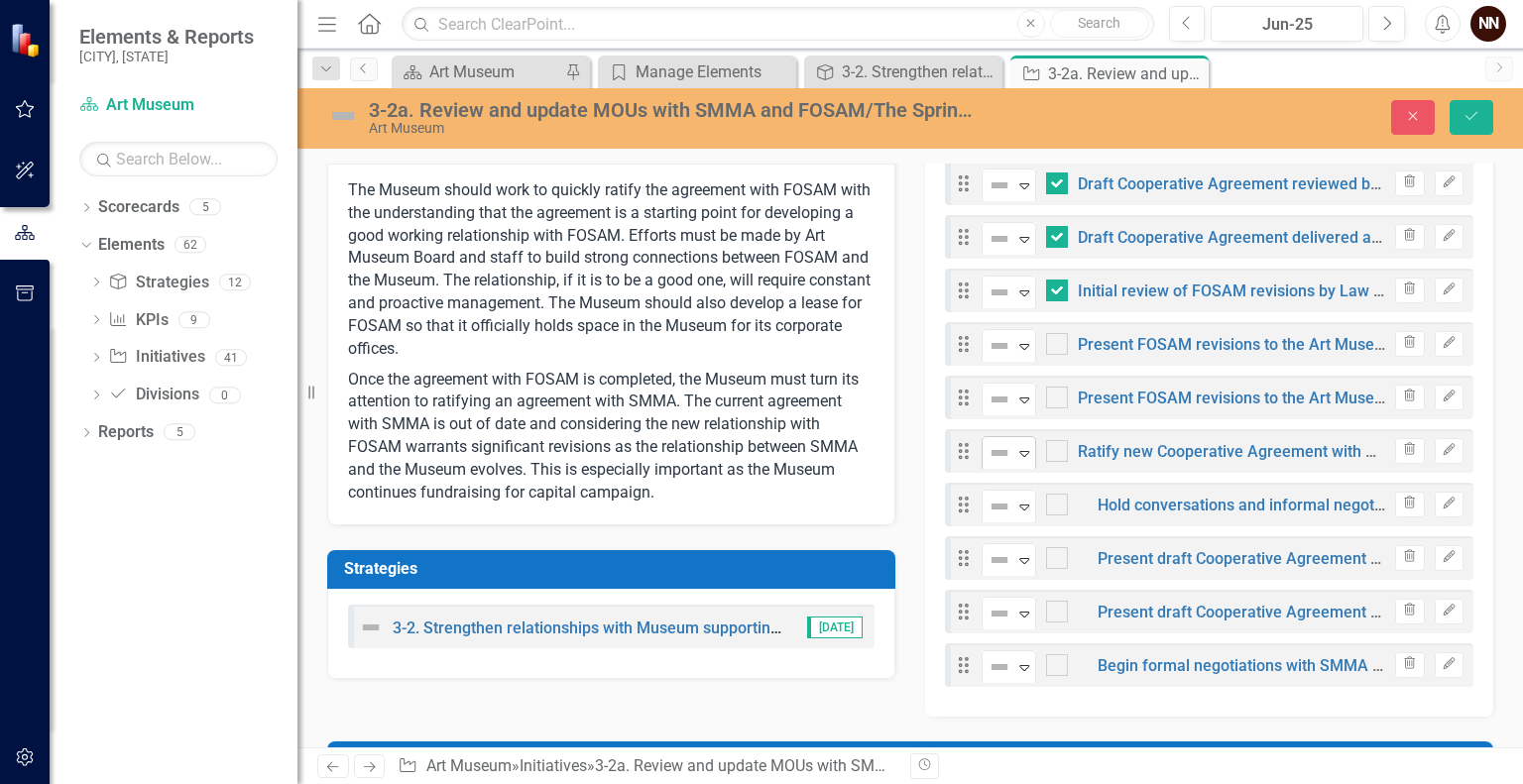 click at bounding box center [999, 453] 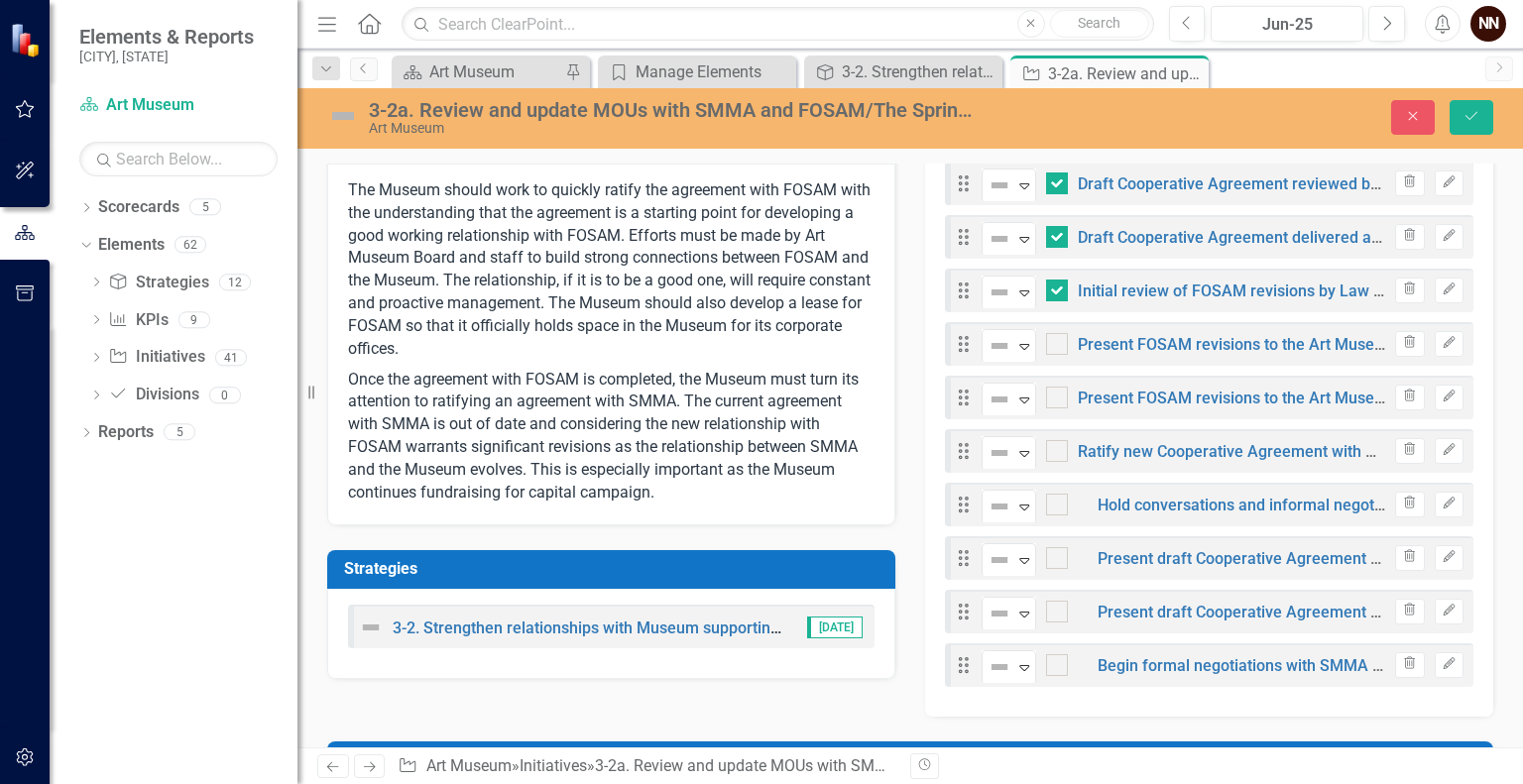 click at bounding box center [32, 892] 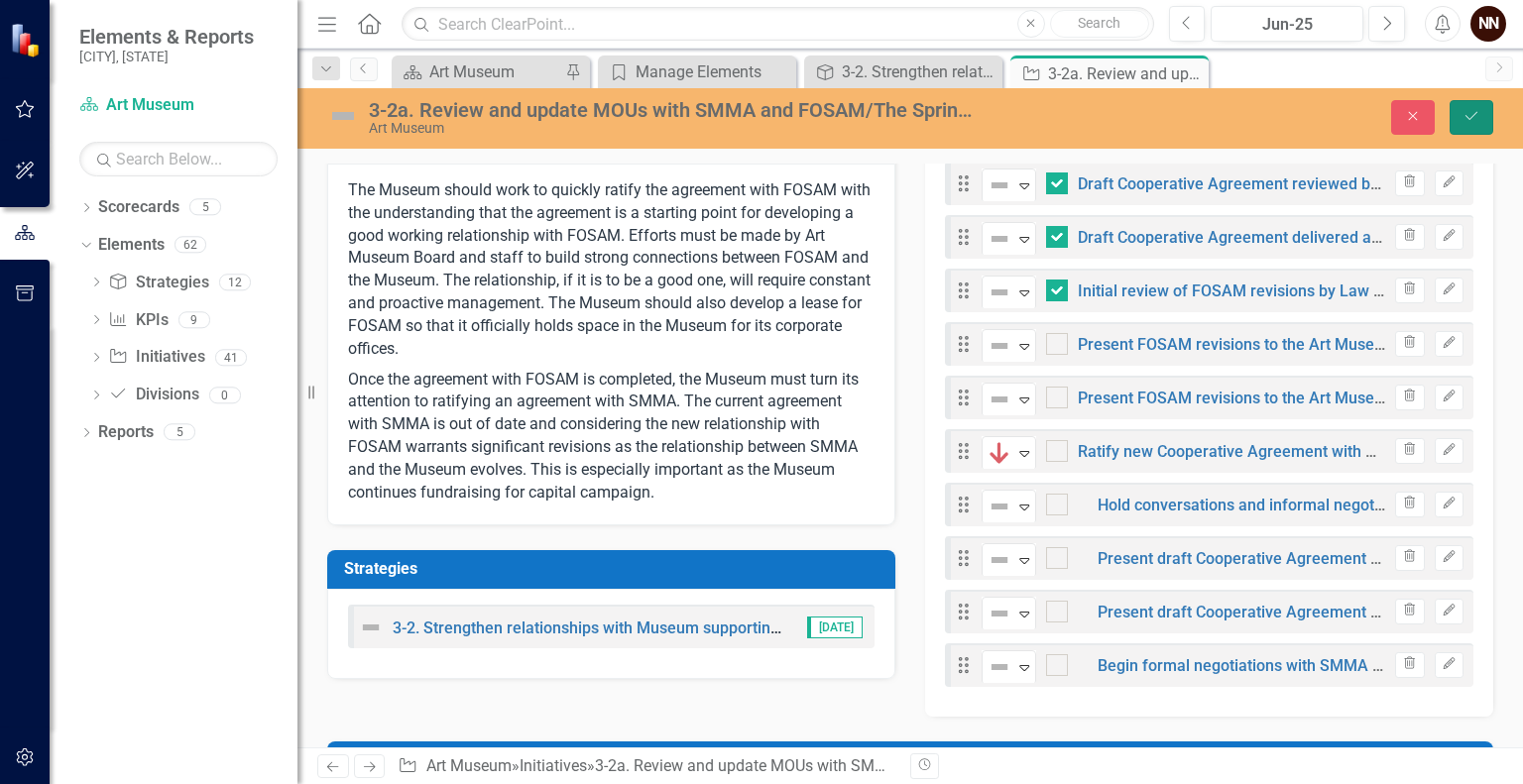 click on "Save" at bounding box center (1471, 117) 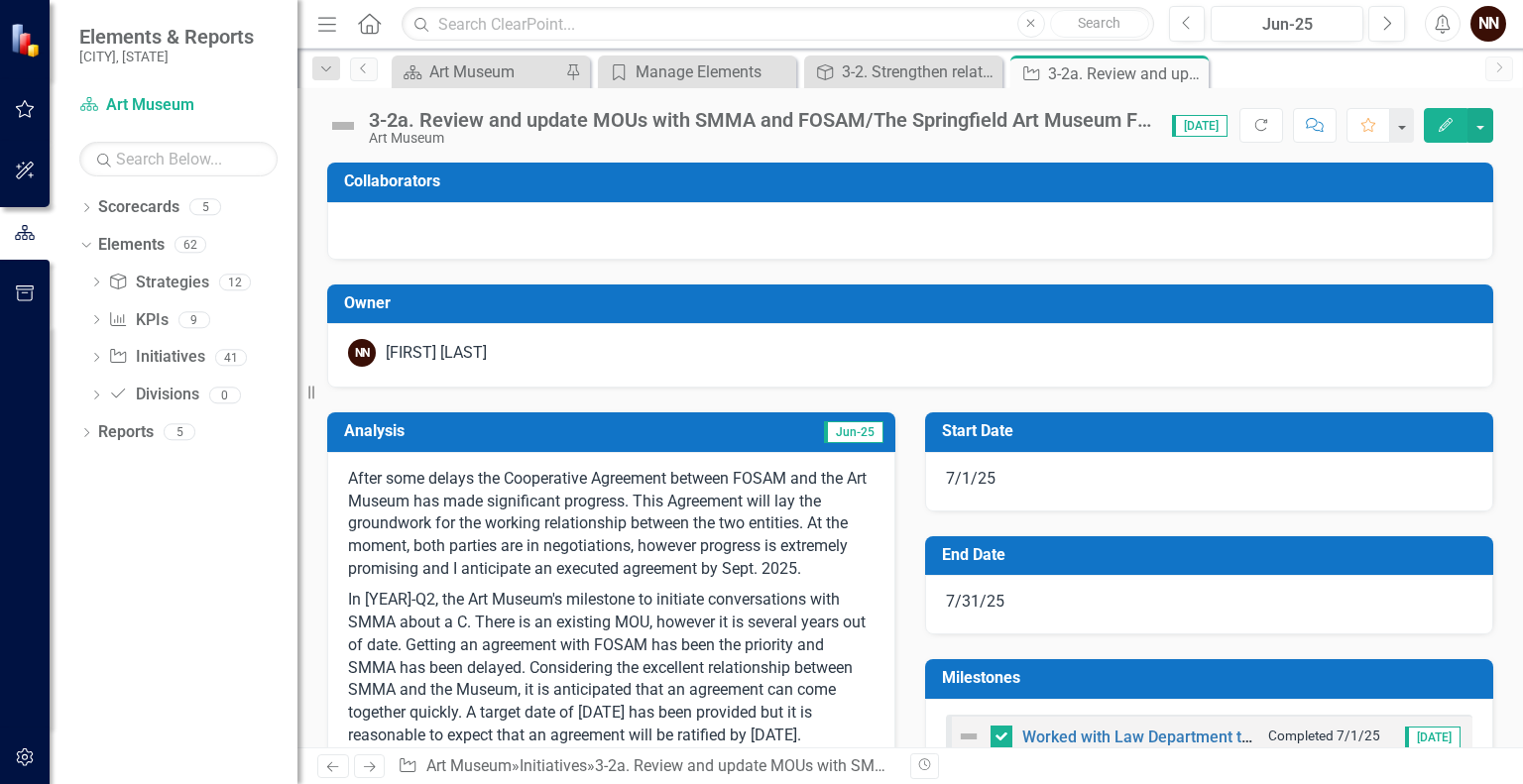 checkbox on "false" 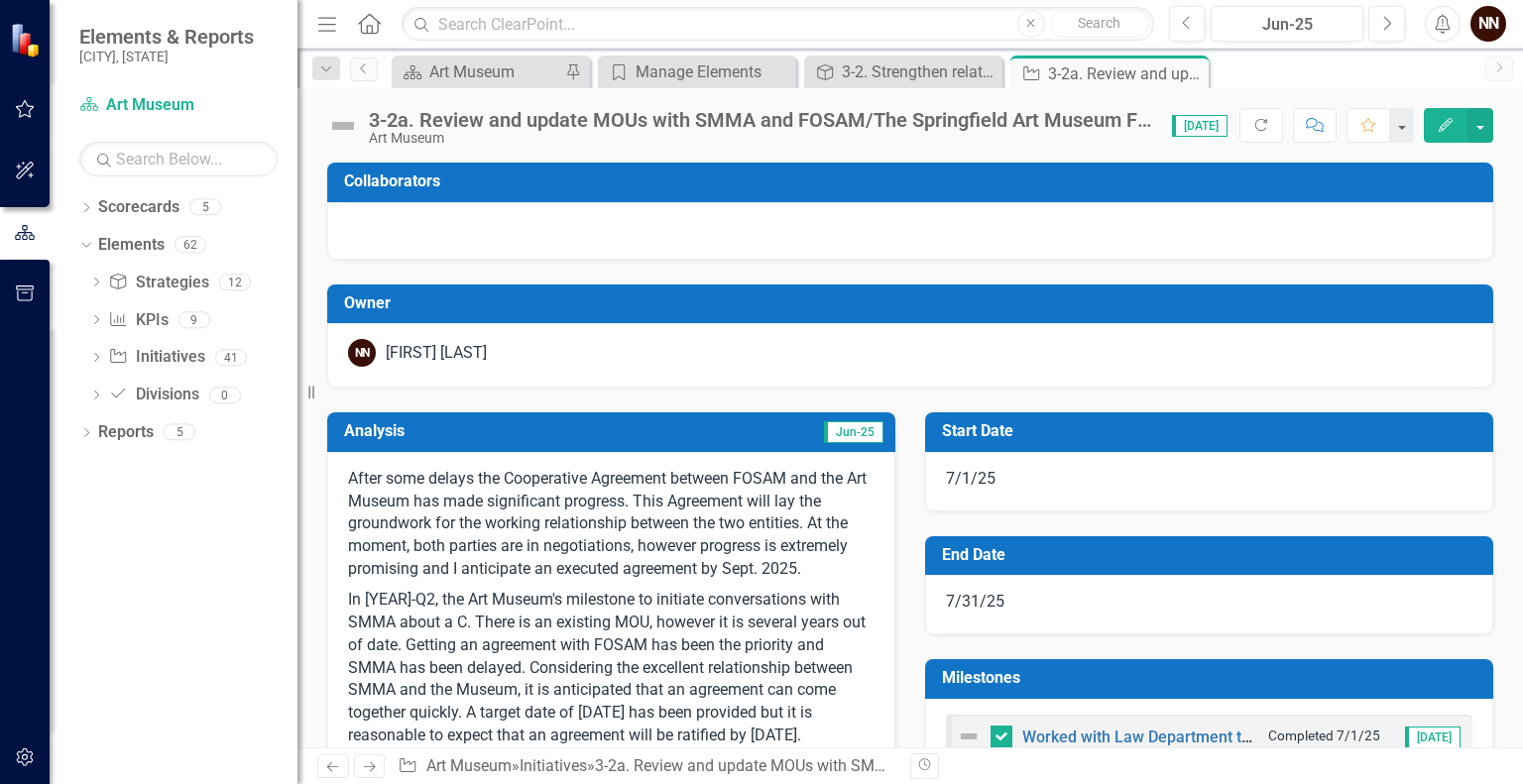 checkbox on "false" 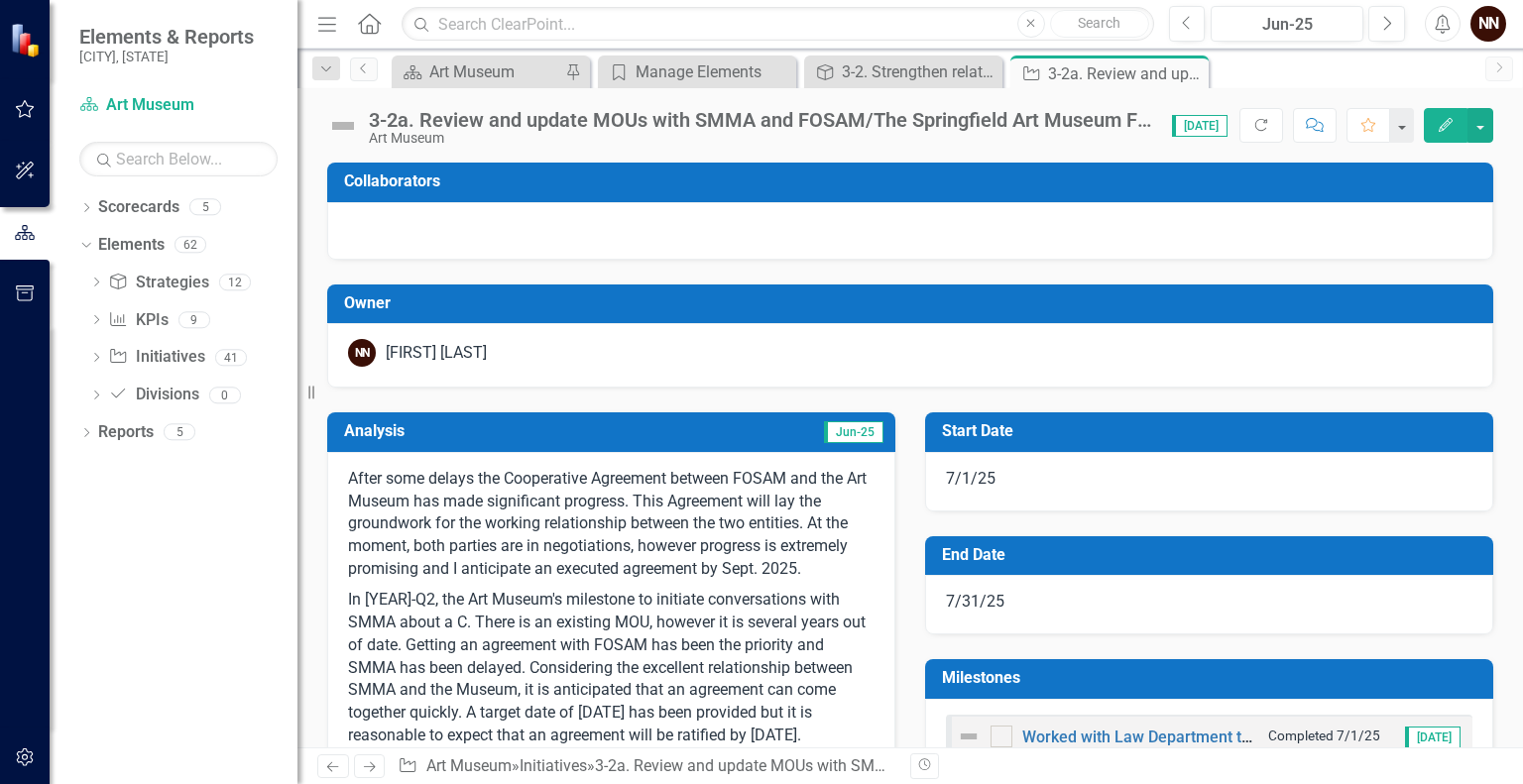 checkbox on "true" 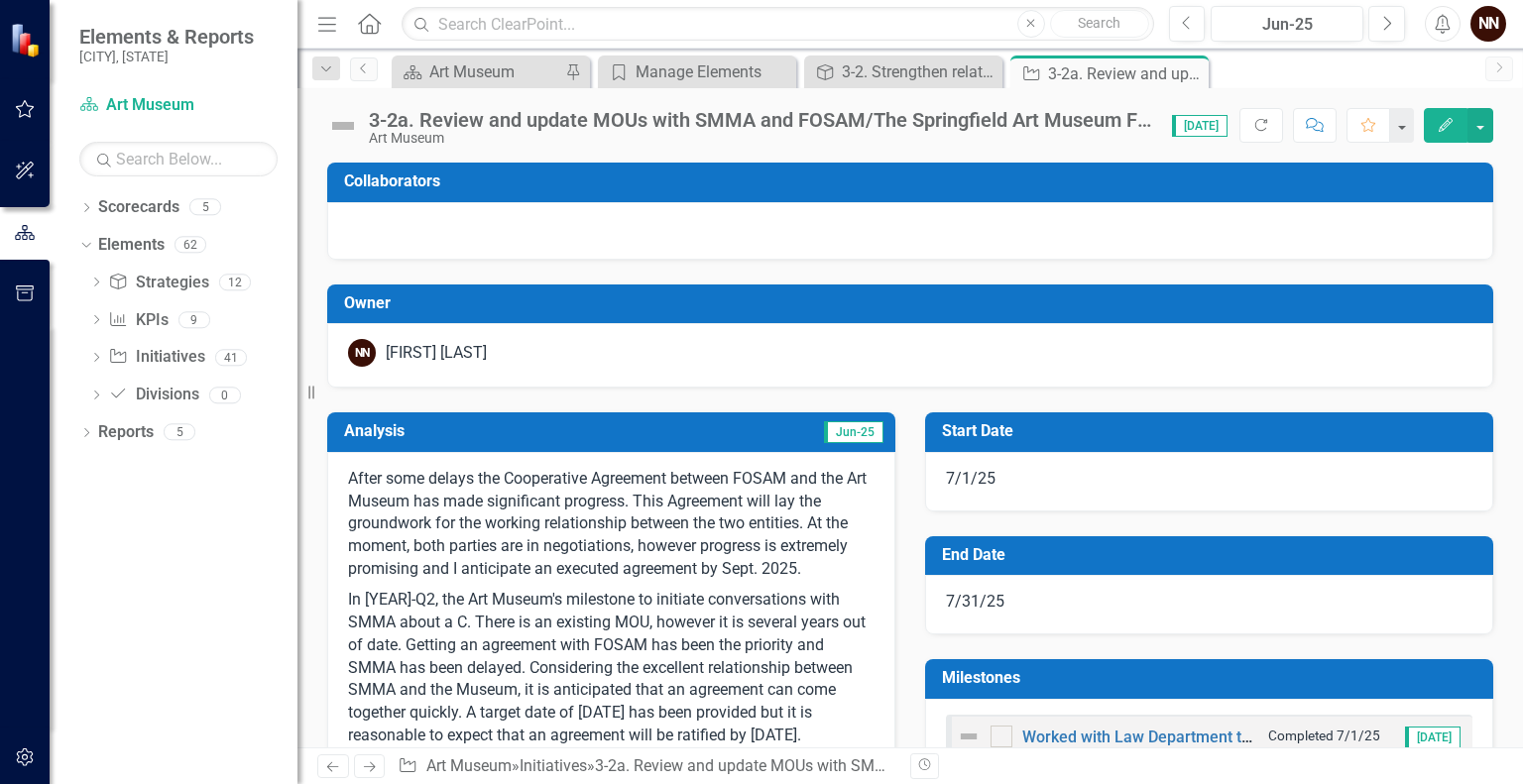 checkbox on "true" 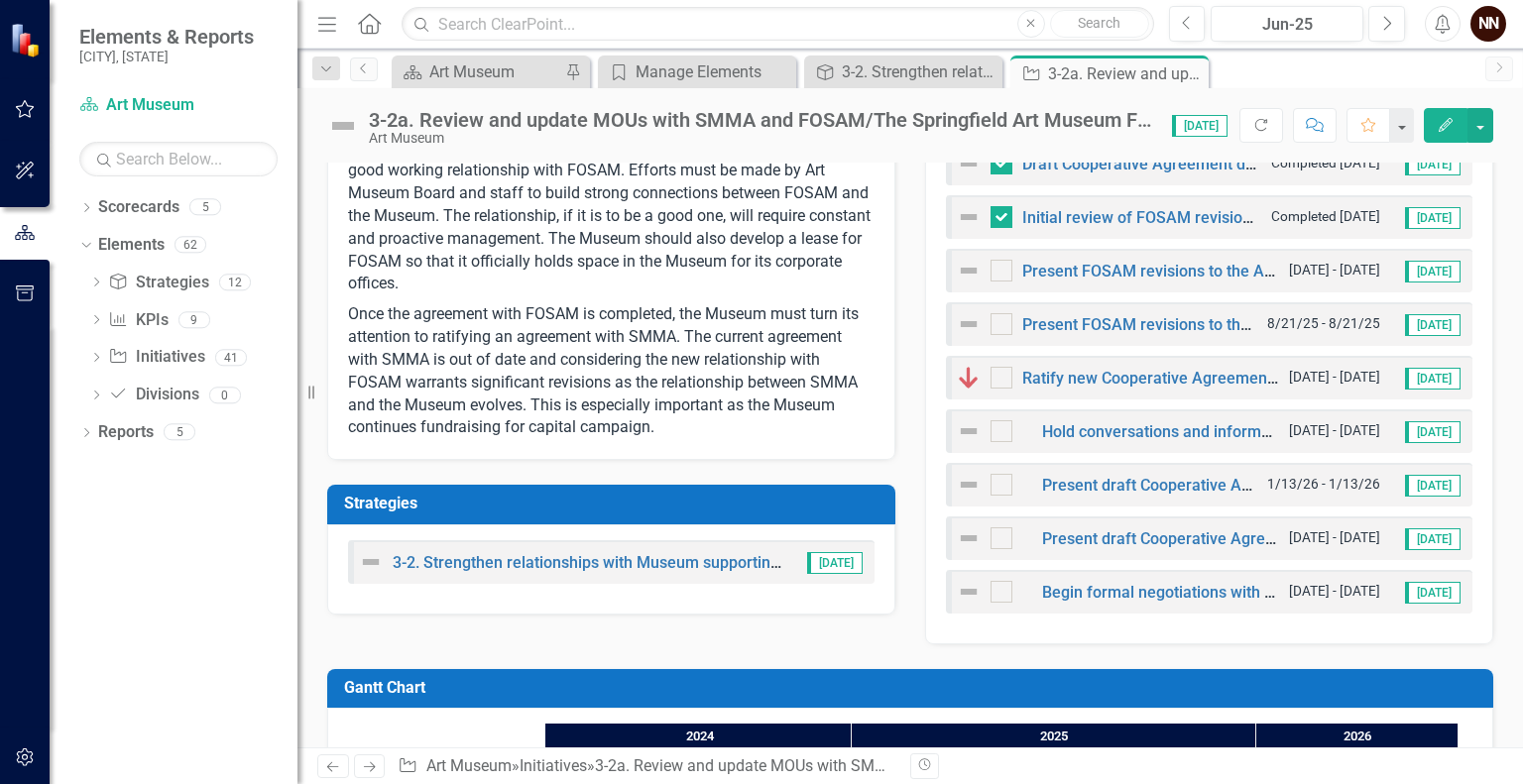 scroll, scrollTop: 736, scrollLeft: 0, axis: vertical 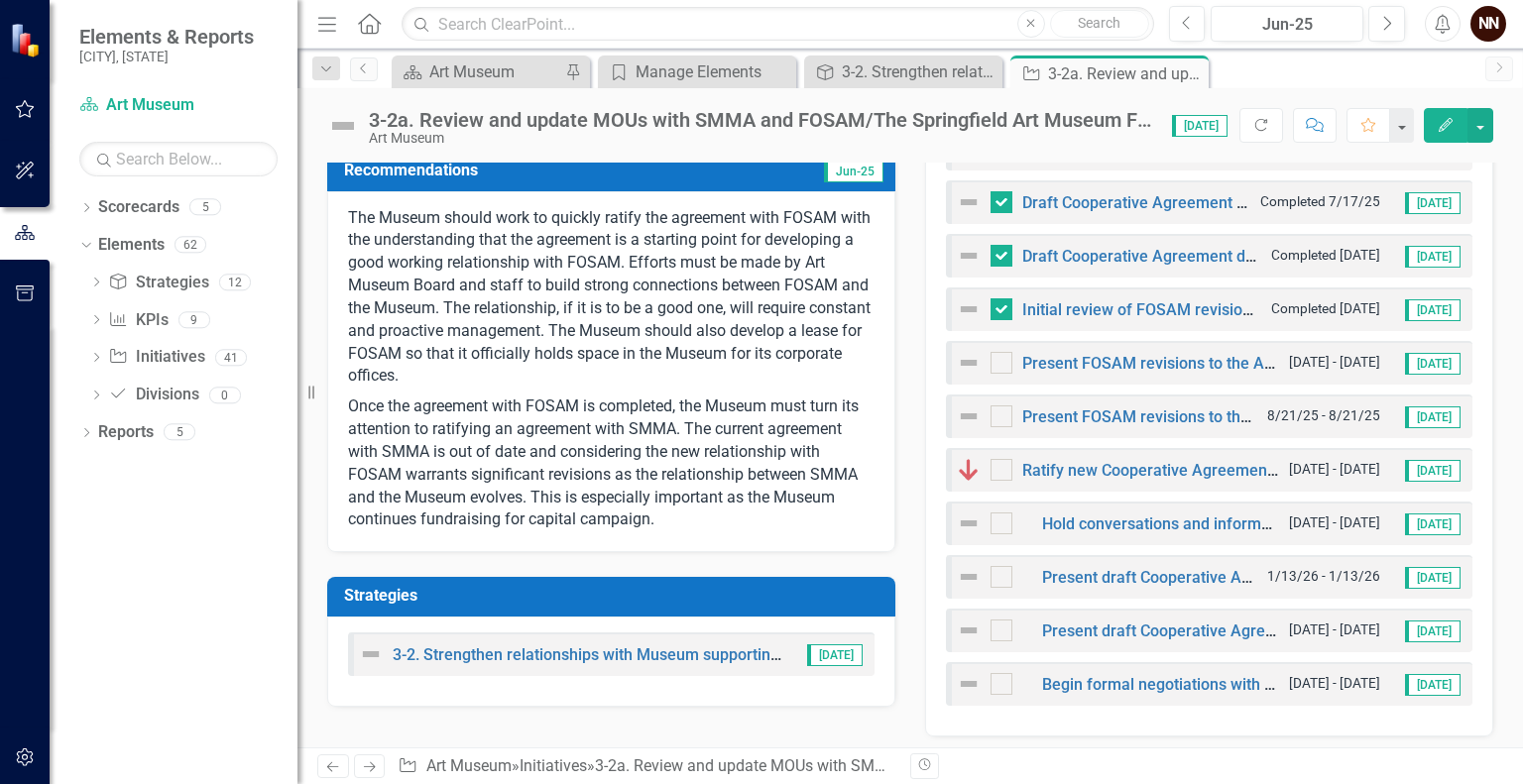 click on "Ratify new Cooperative Agreement with SMMA" at bounding box center [1117, 470] 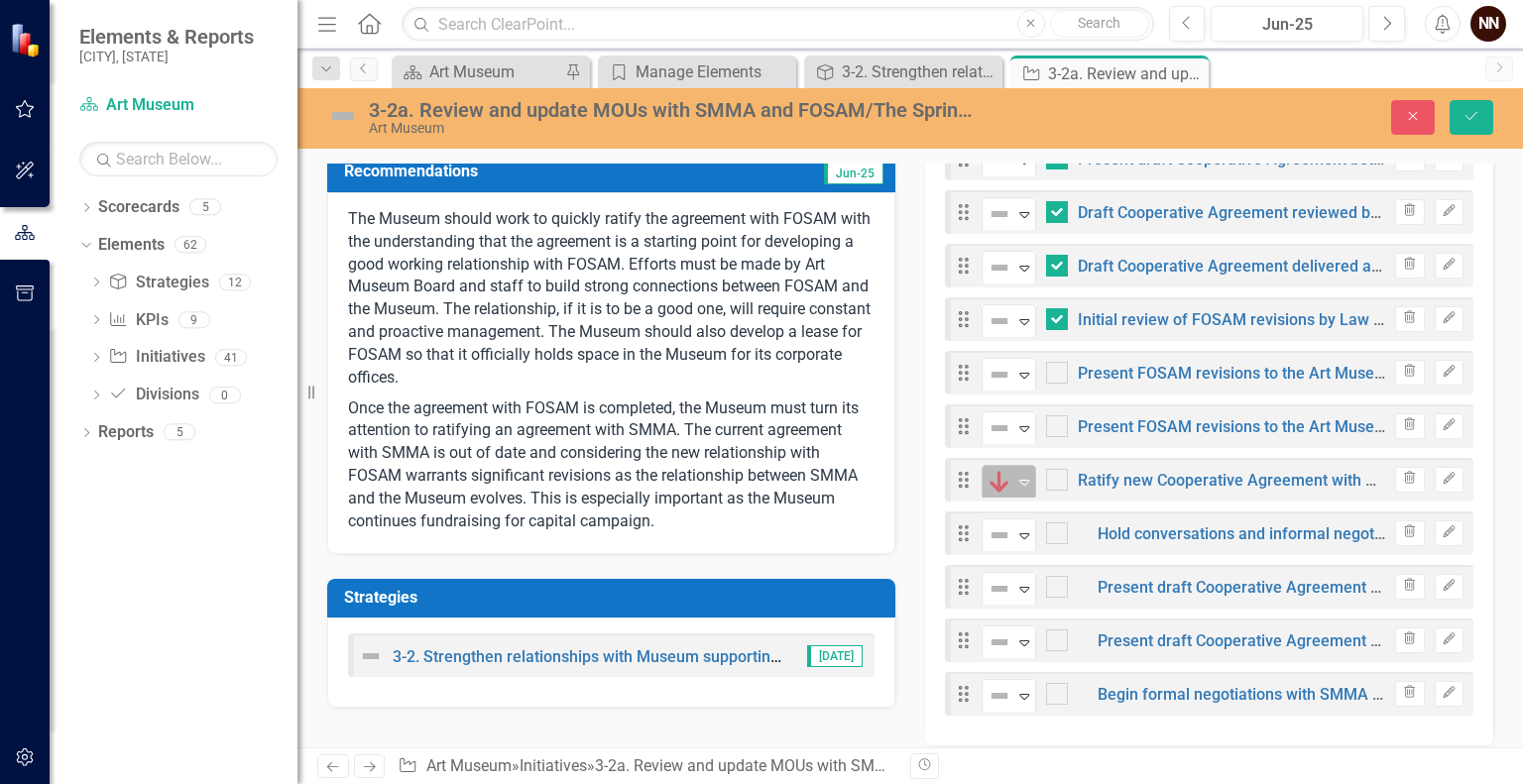 click at bounding box center [999, 482] 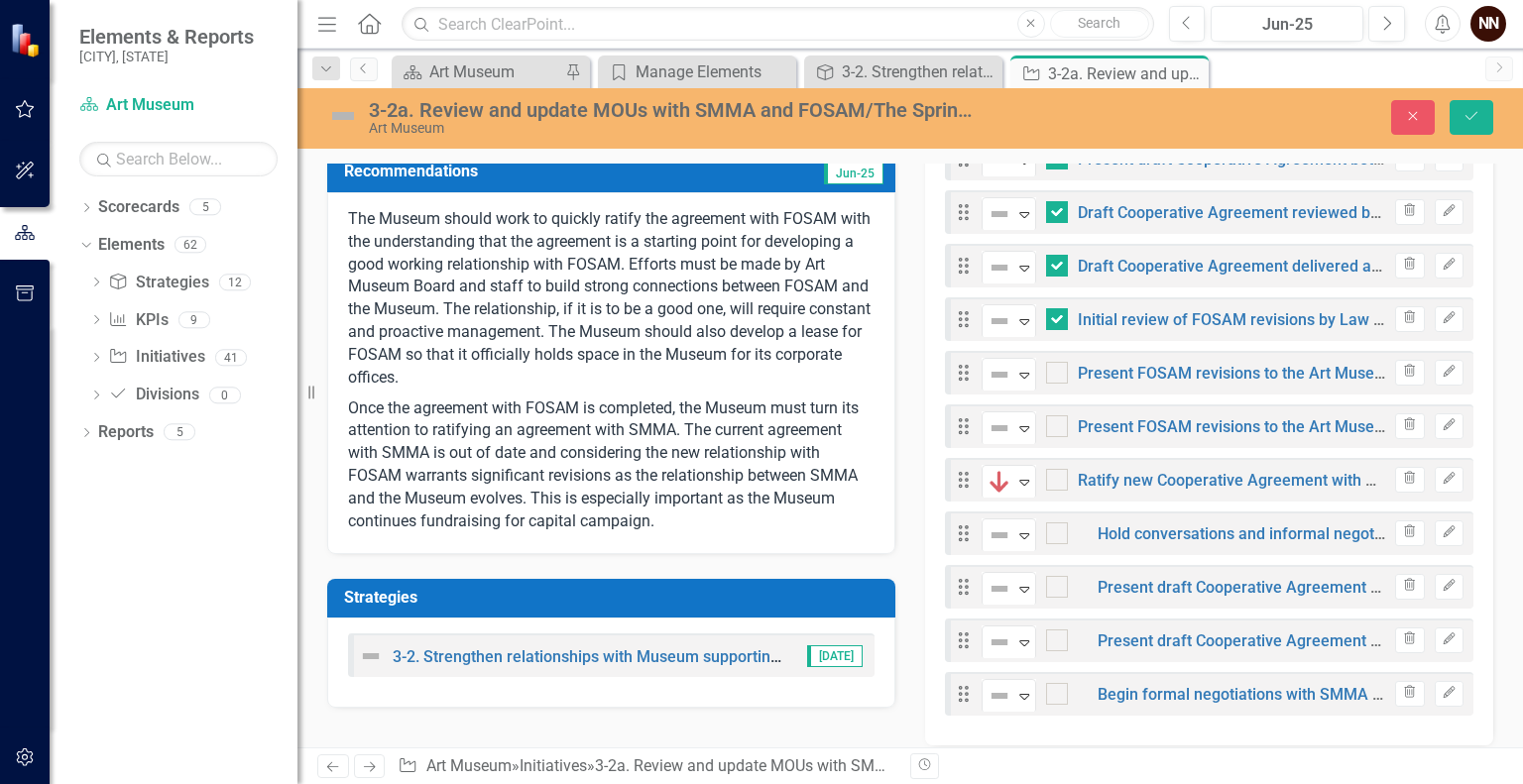 click on "Not Defined" at bounding box center [94, 801] 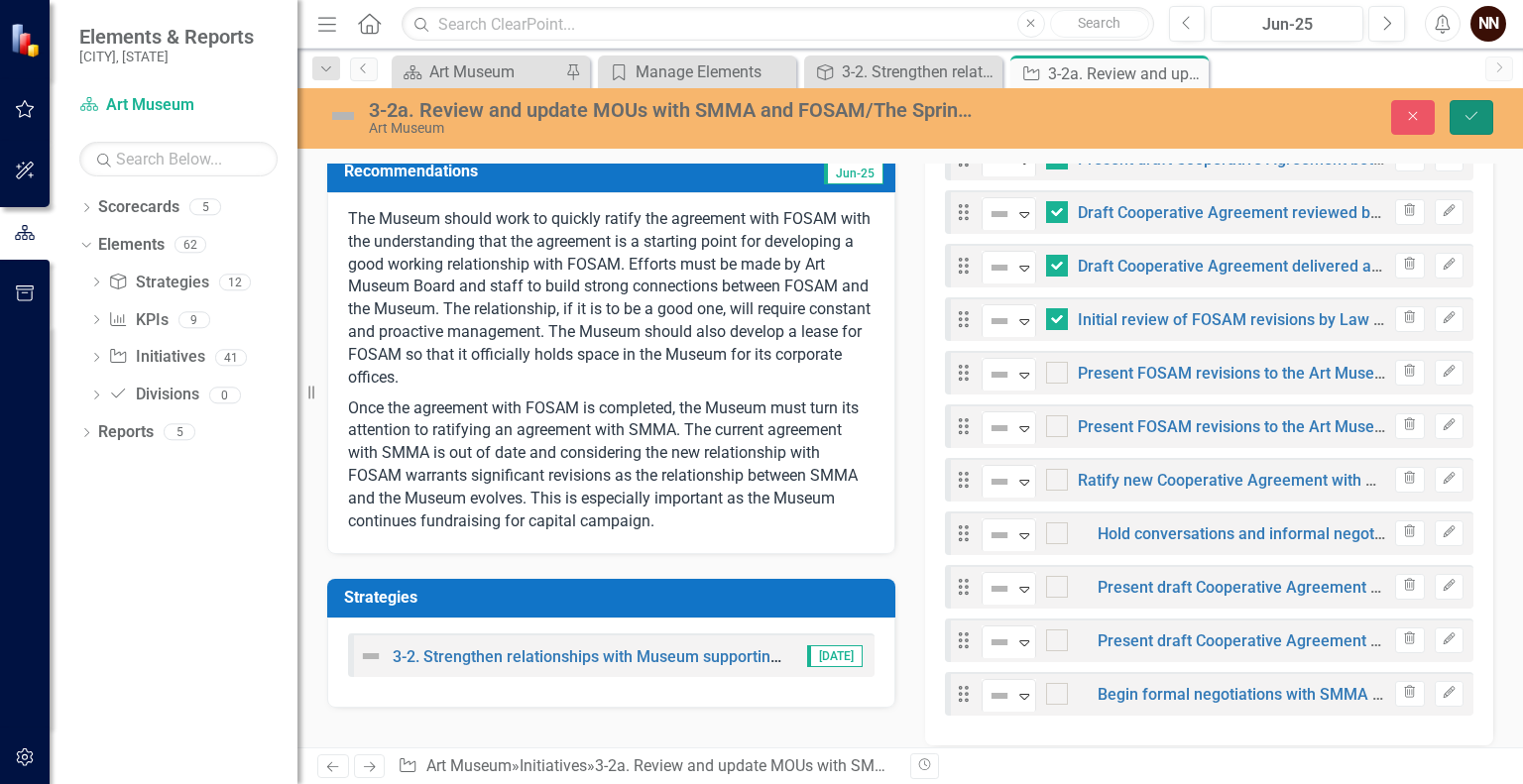 click on "Save" at bounding box center (1471, 117) 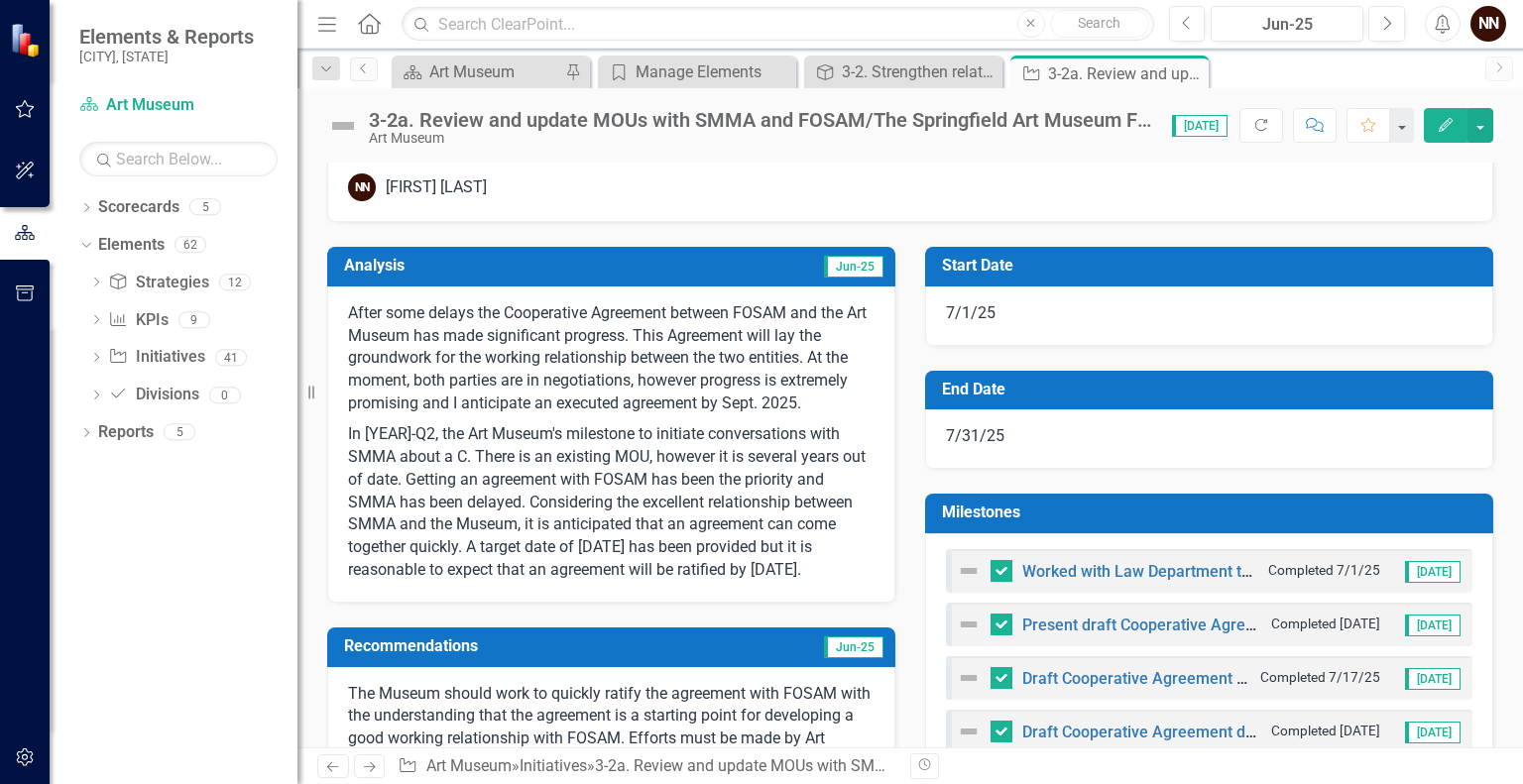 scroll, scrollTop: 0, scrollLeft: 0, axis: both 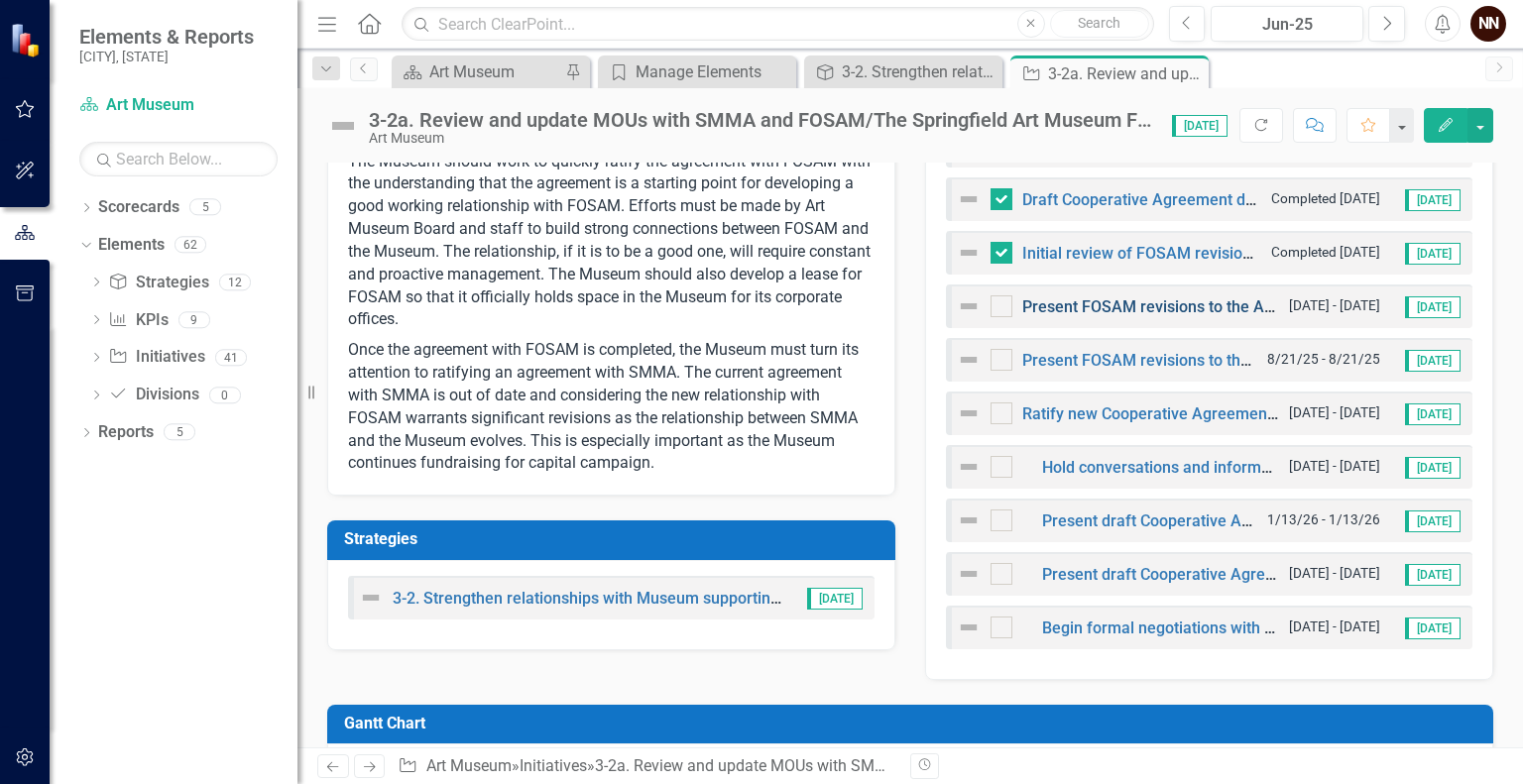 click on "Present FOSAM revisions to the Art Museum Executive Committee" at bounding box center [1259, 306] 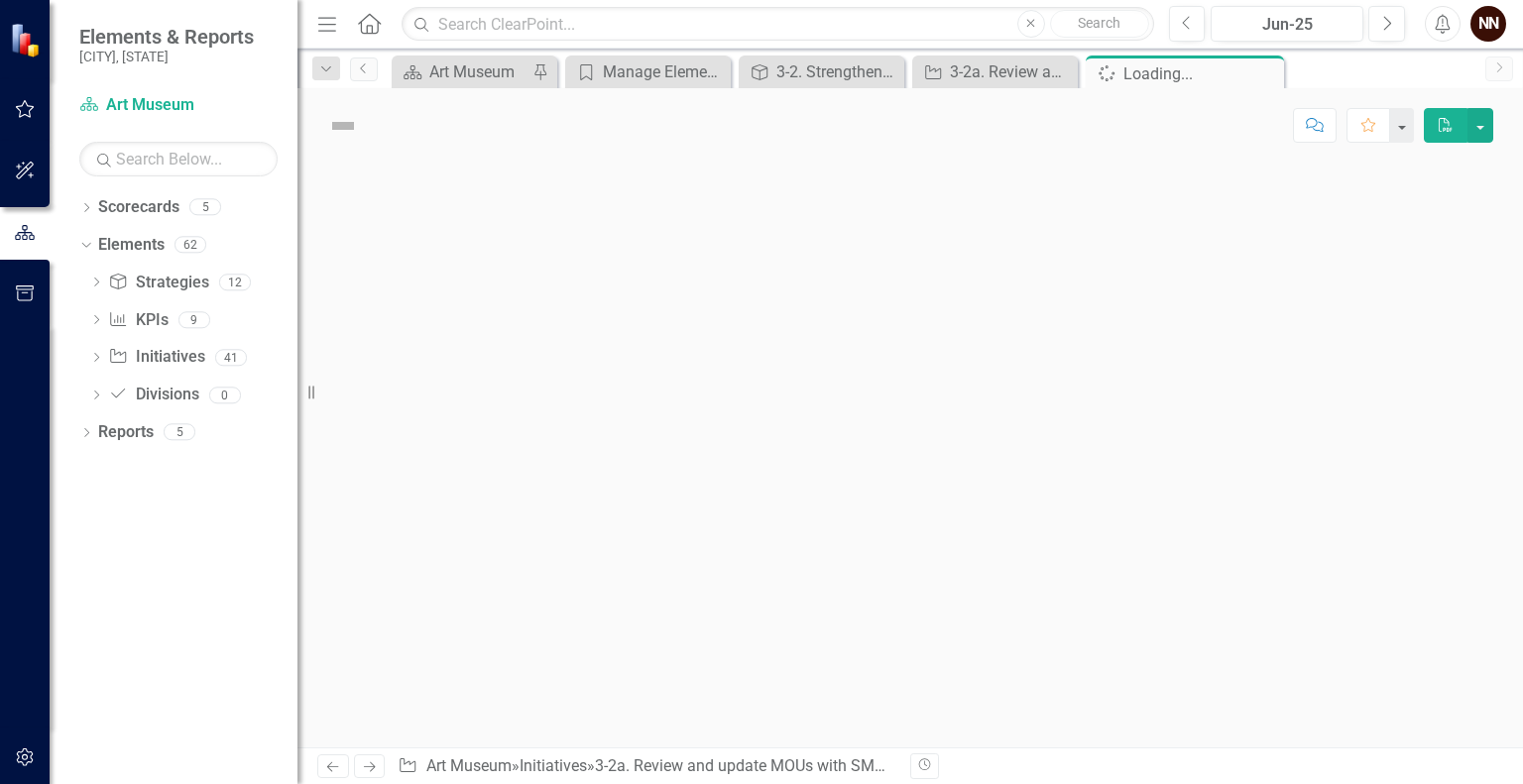 click at bounding box center [910, 455] 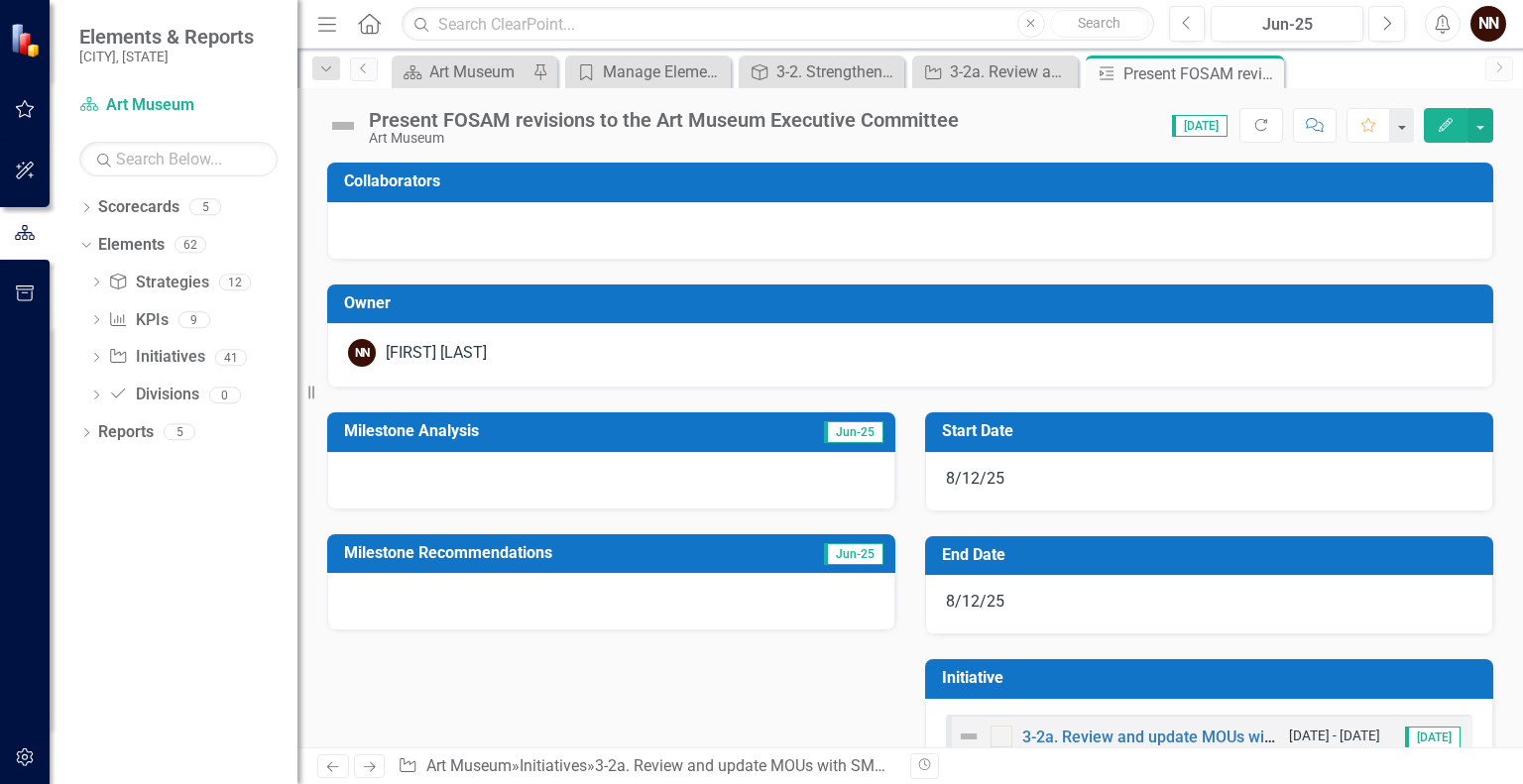 click on "Jun-25" at bounding box center (800, 433) 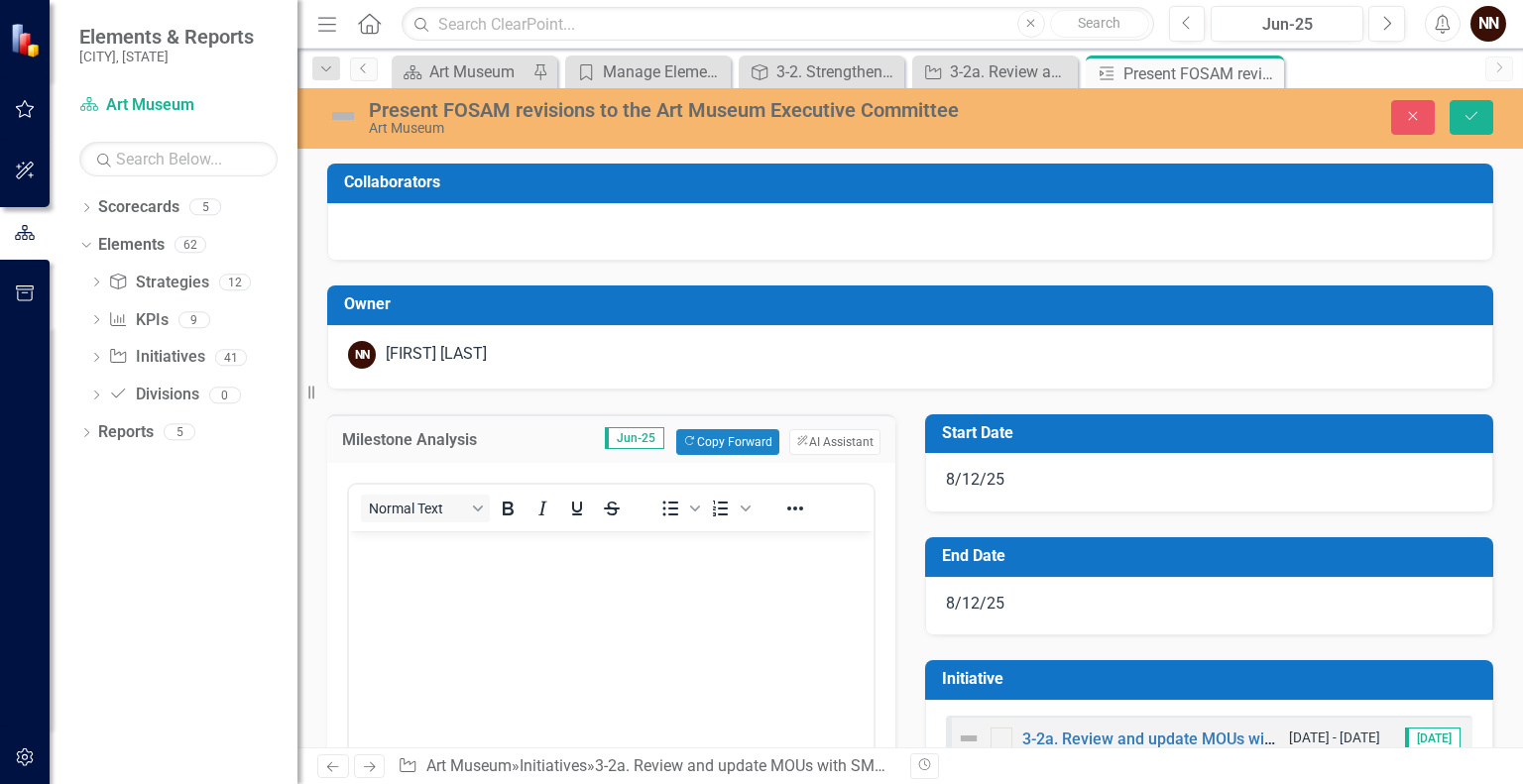 scroll, scrollTop: 0, scrollLeft: 0, axis: both 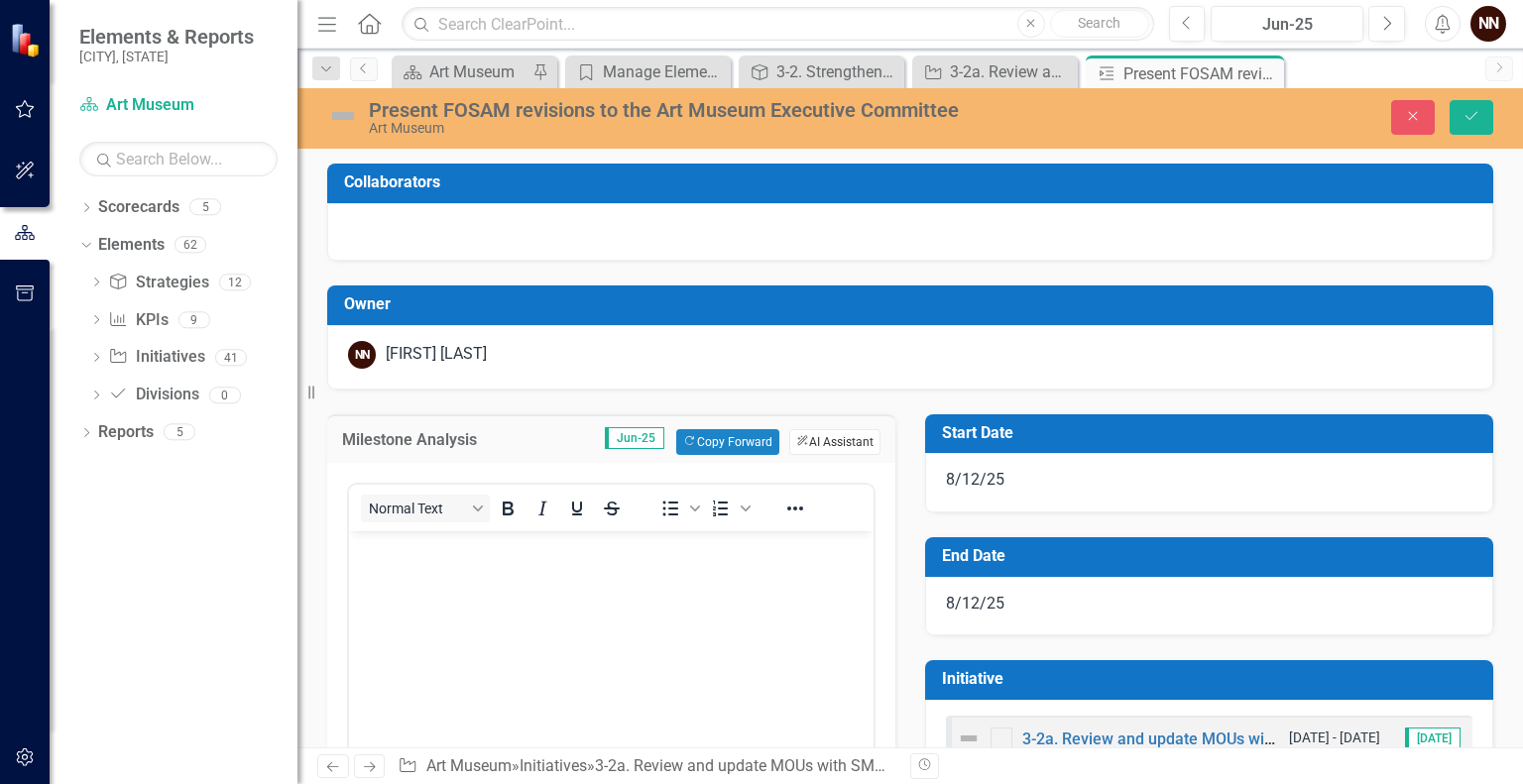 click on "ClearPoint AI  AI Assistant" at bounding box center (835, 442) 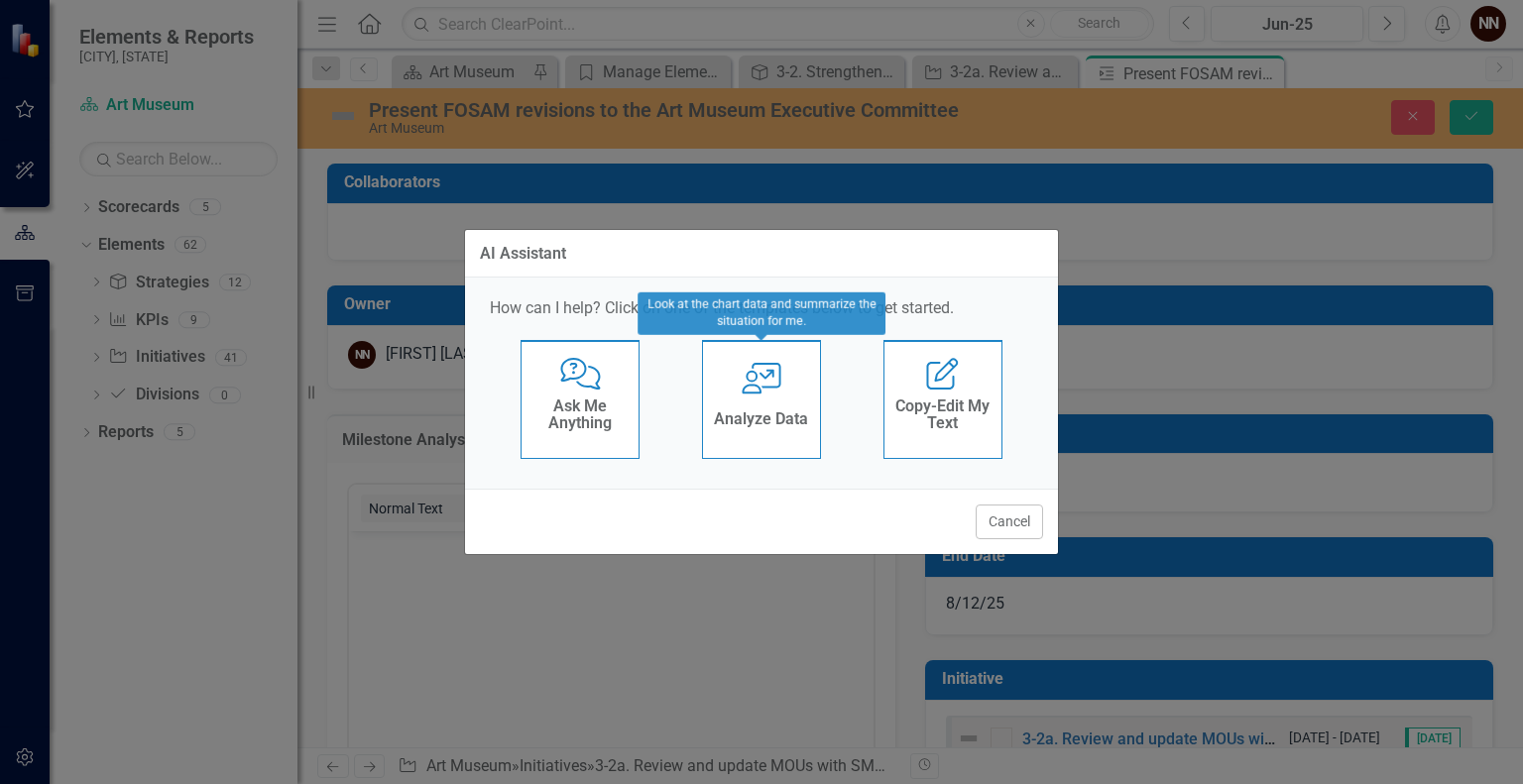 click on "User with Chart" 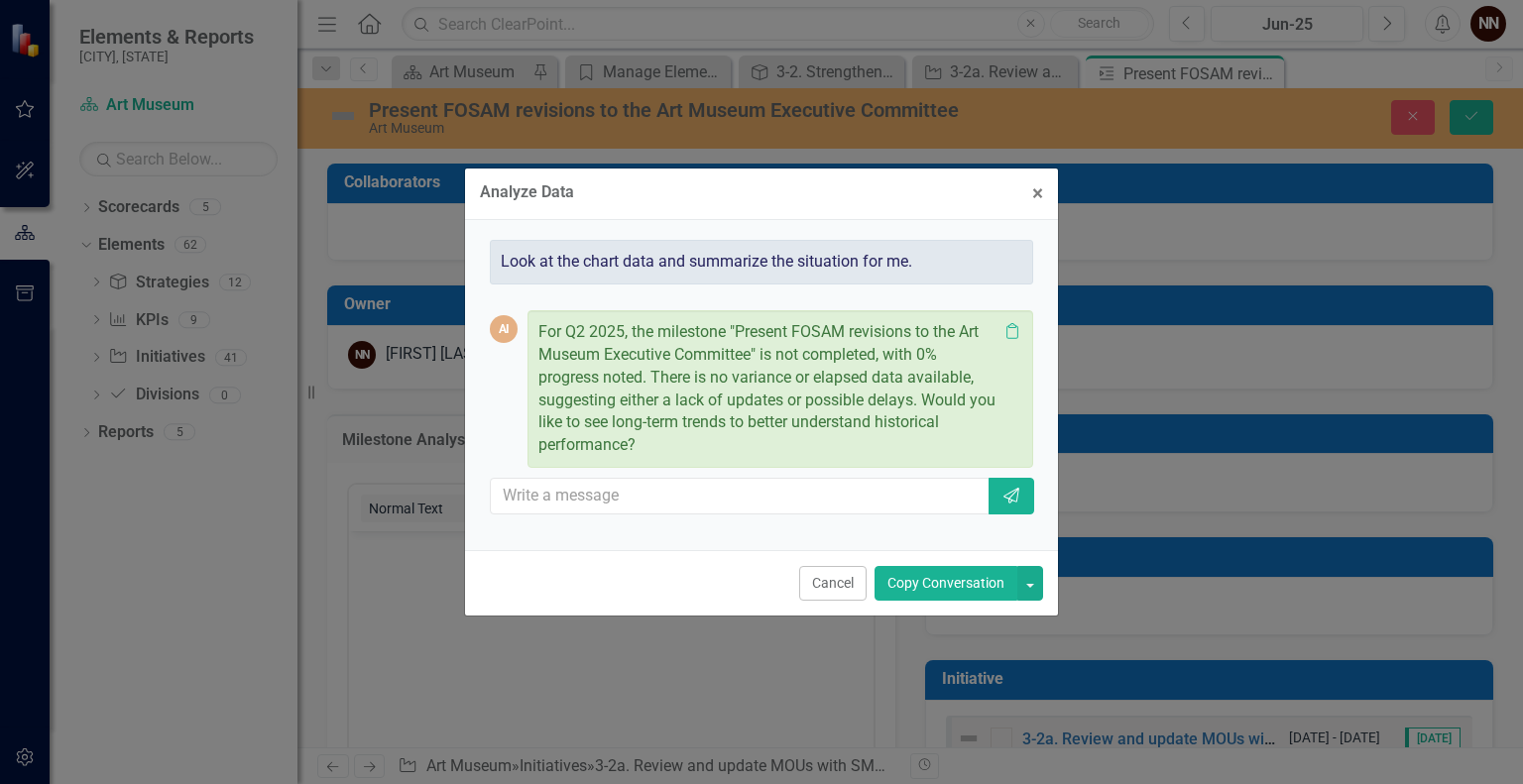 click on "Copy Conversation" at bounding box center (946, 583) 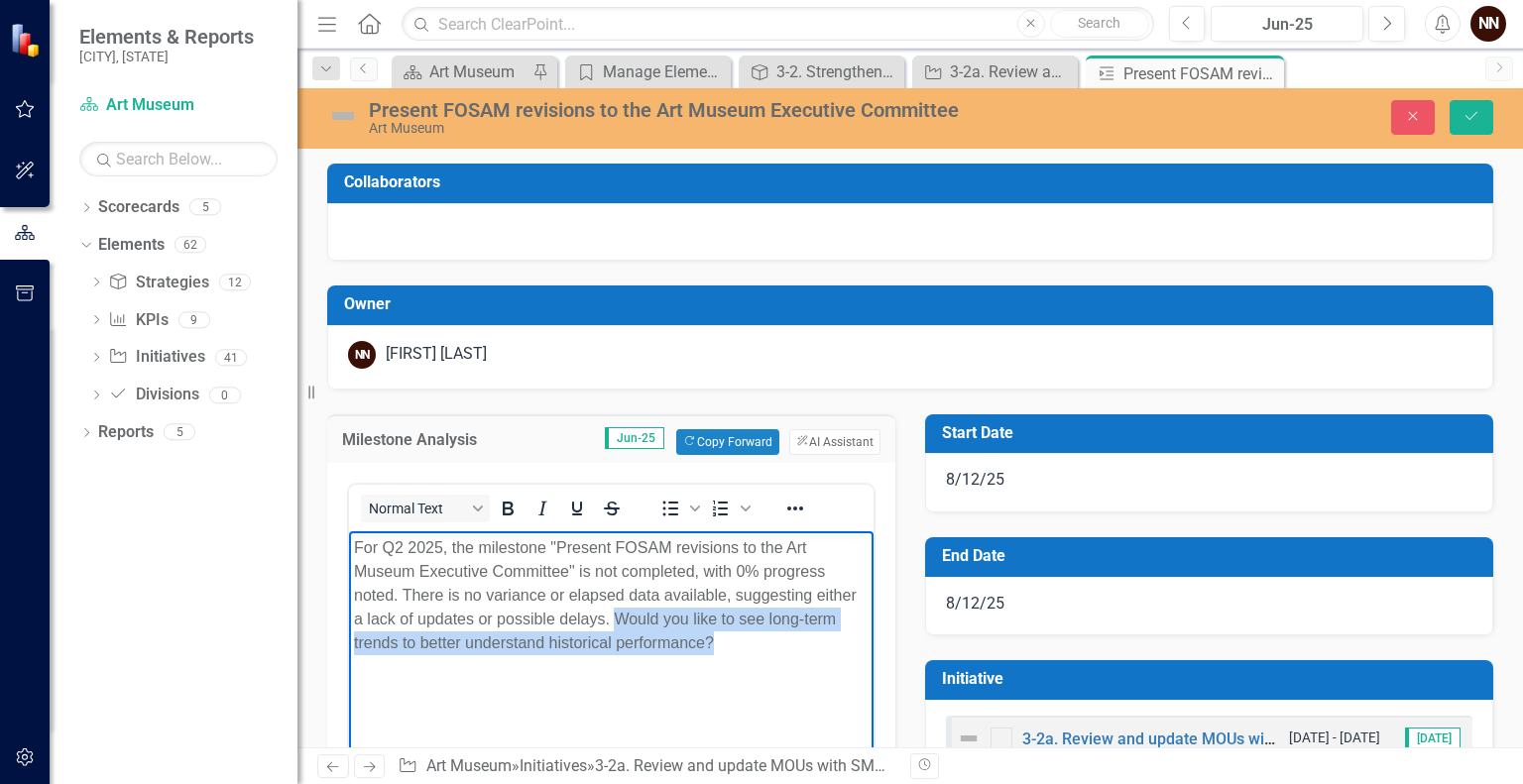 drag, startPoint x: 616, startPoint y: 616, endPoint x: 733, endPoint y: 675, distance: 131.03435 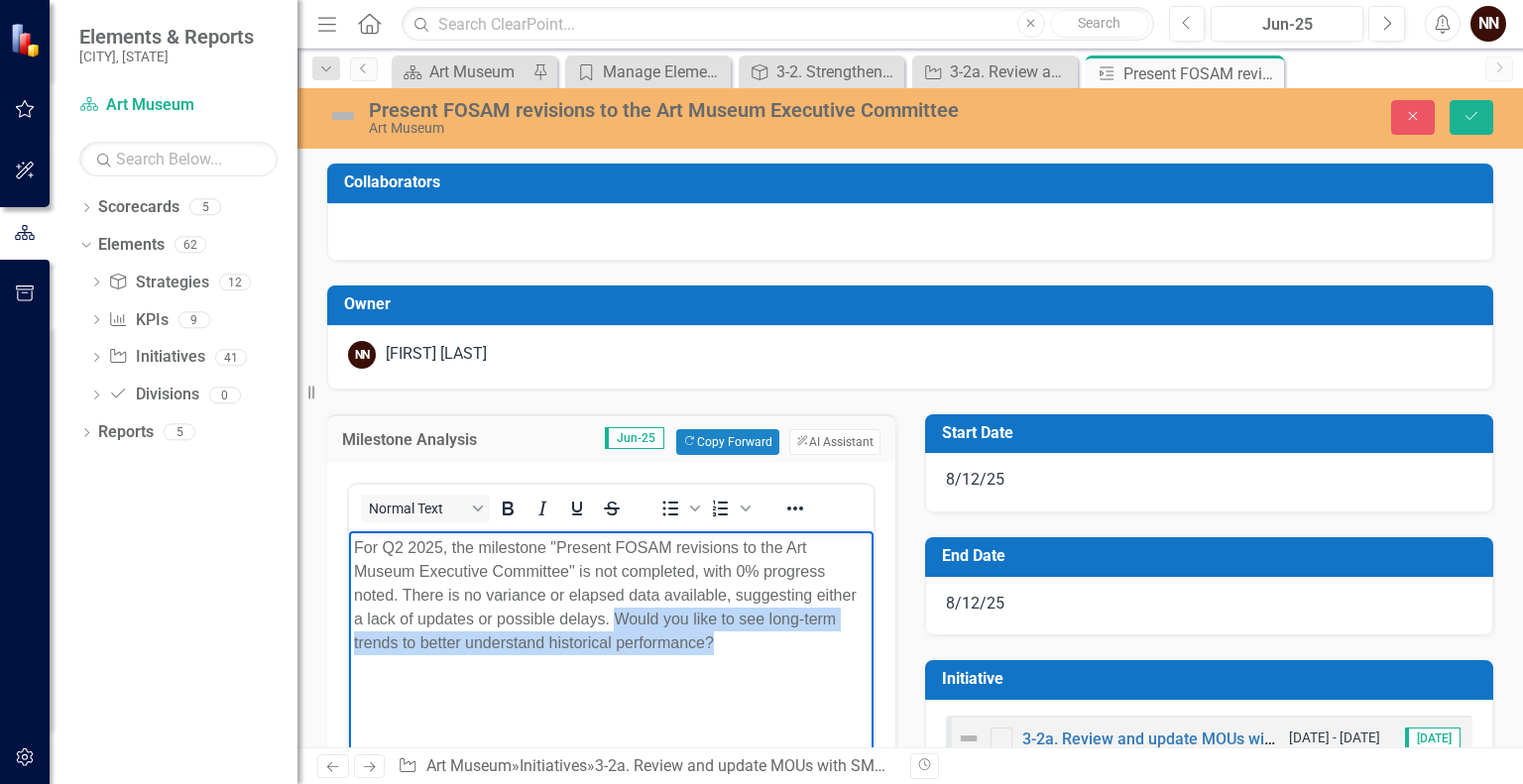 click on "For Q2 2025, the milestone "Present FOSAM revisions to the Art Museum Executive Committee" is not completed, with 0% progress noted. There is no variance or elapsed data available, suggesting either a lack of updates or possible delays. Would you like to see long-term trends to better understand historical performance?" at bounding box center (611, 679) 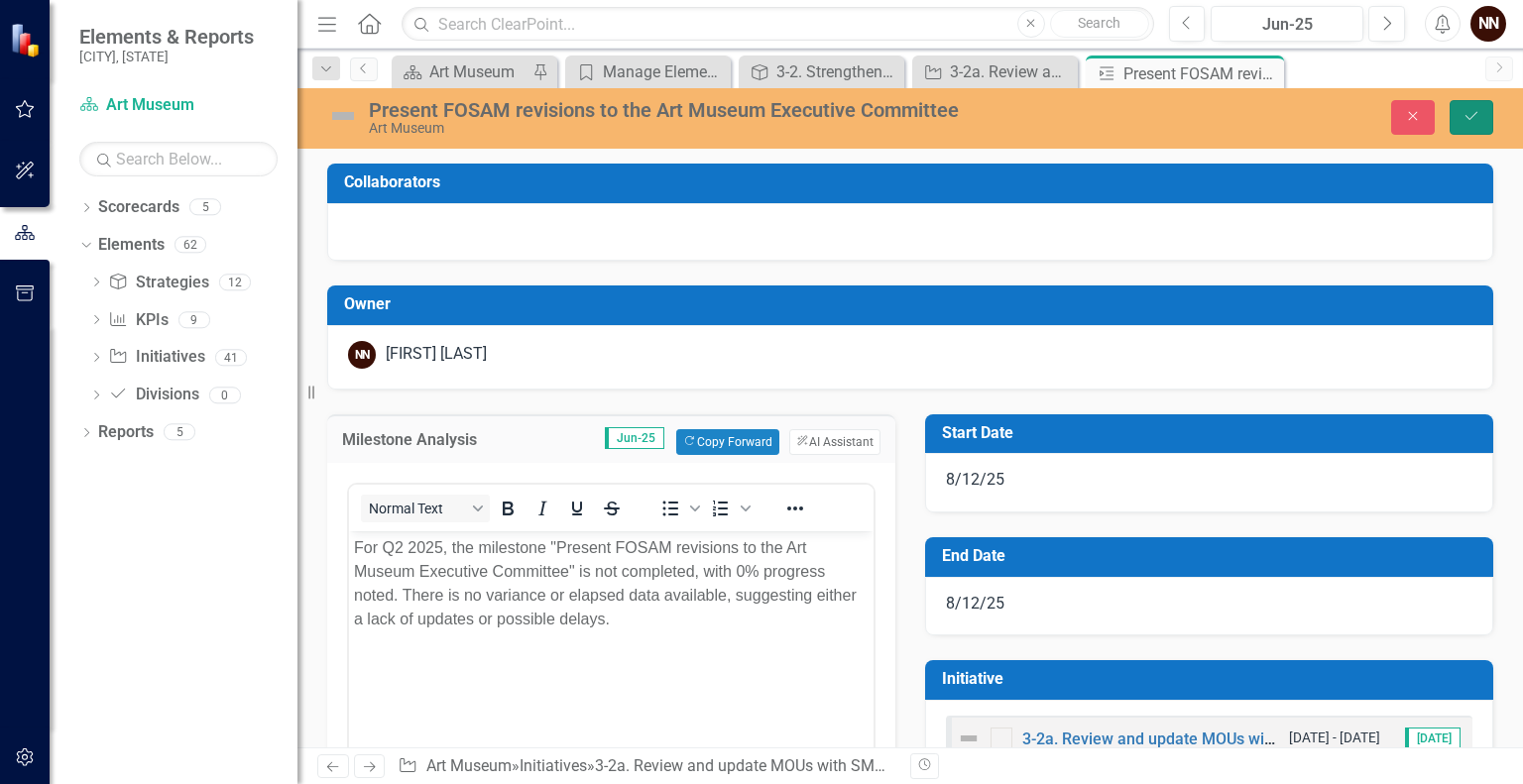 click on "Save" 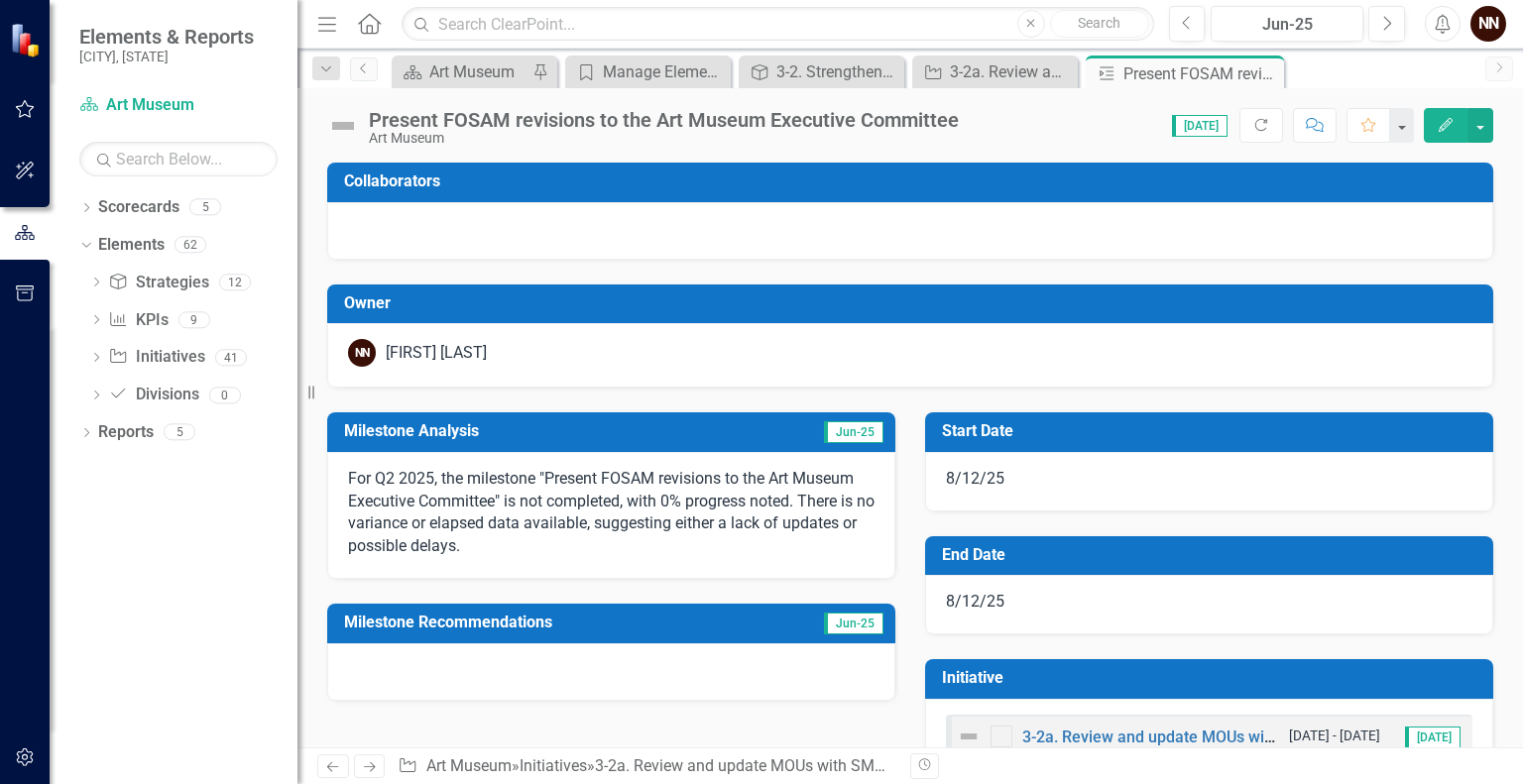 click on "Milestone Recommendations" at bounding box center (553, 624) 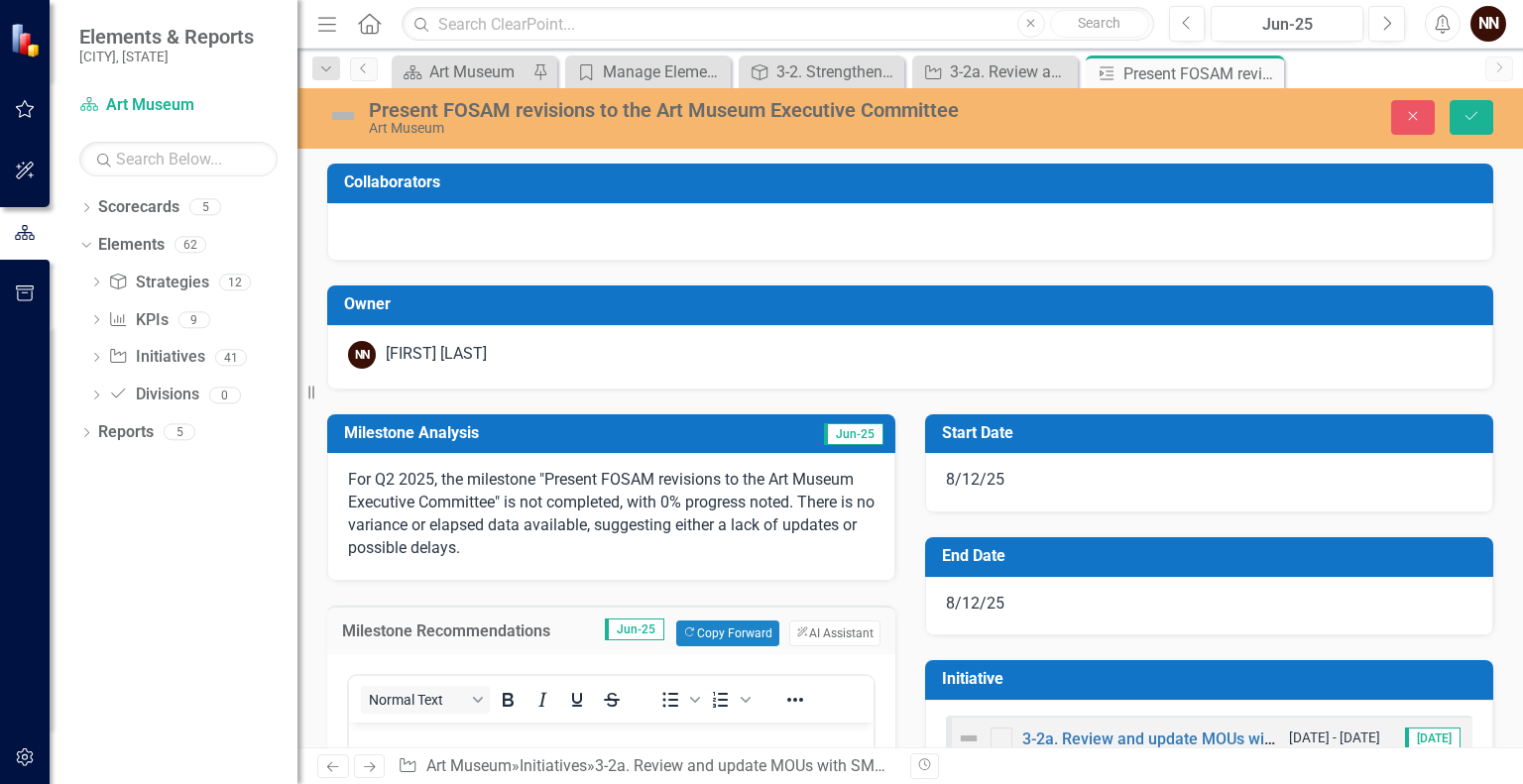 scroll, scrollTop: 0, scrollLeft: 0, axis: both 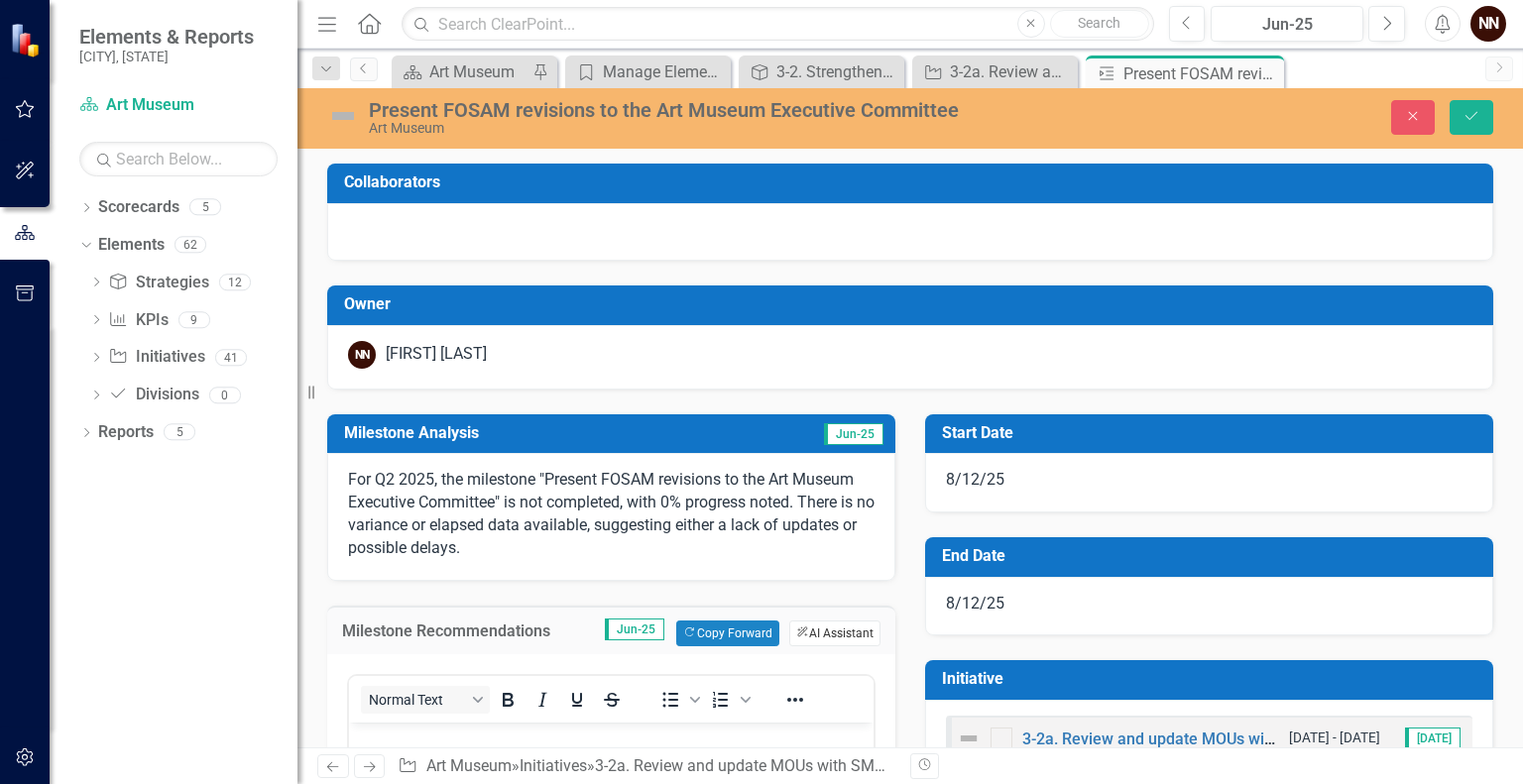 click on "ClearPoint AI  AI Assistant" at bounding box center (835, 633) 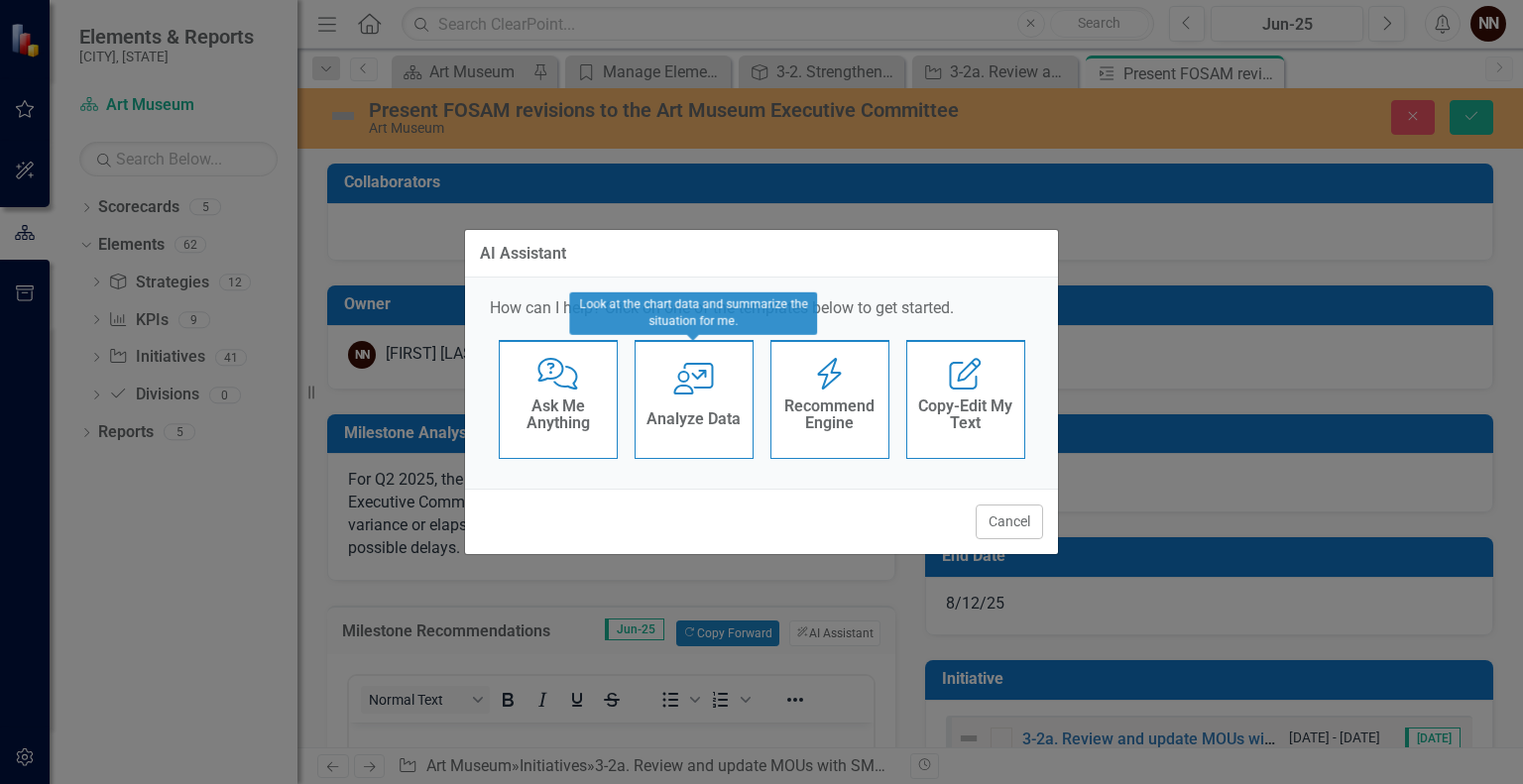 click on "User with Chart Analyze Data" at bounding box center (694, 399) 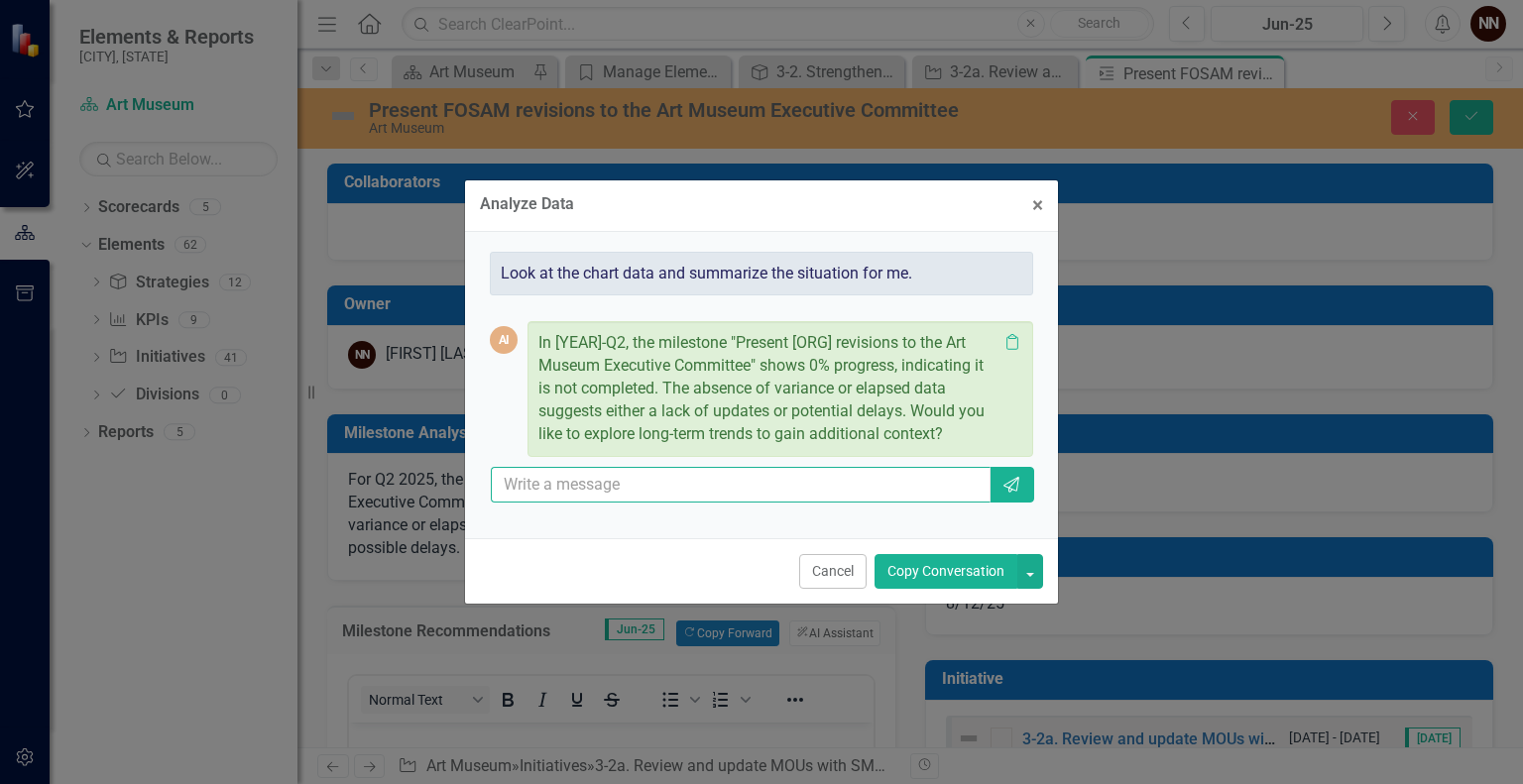 click at bounding box center [741, 485] 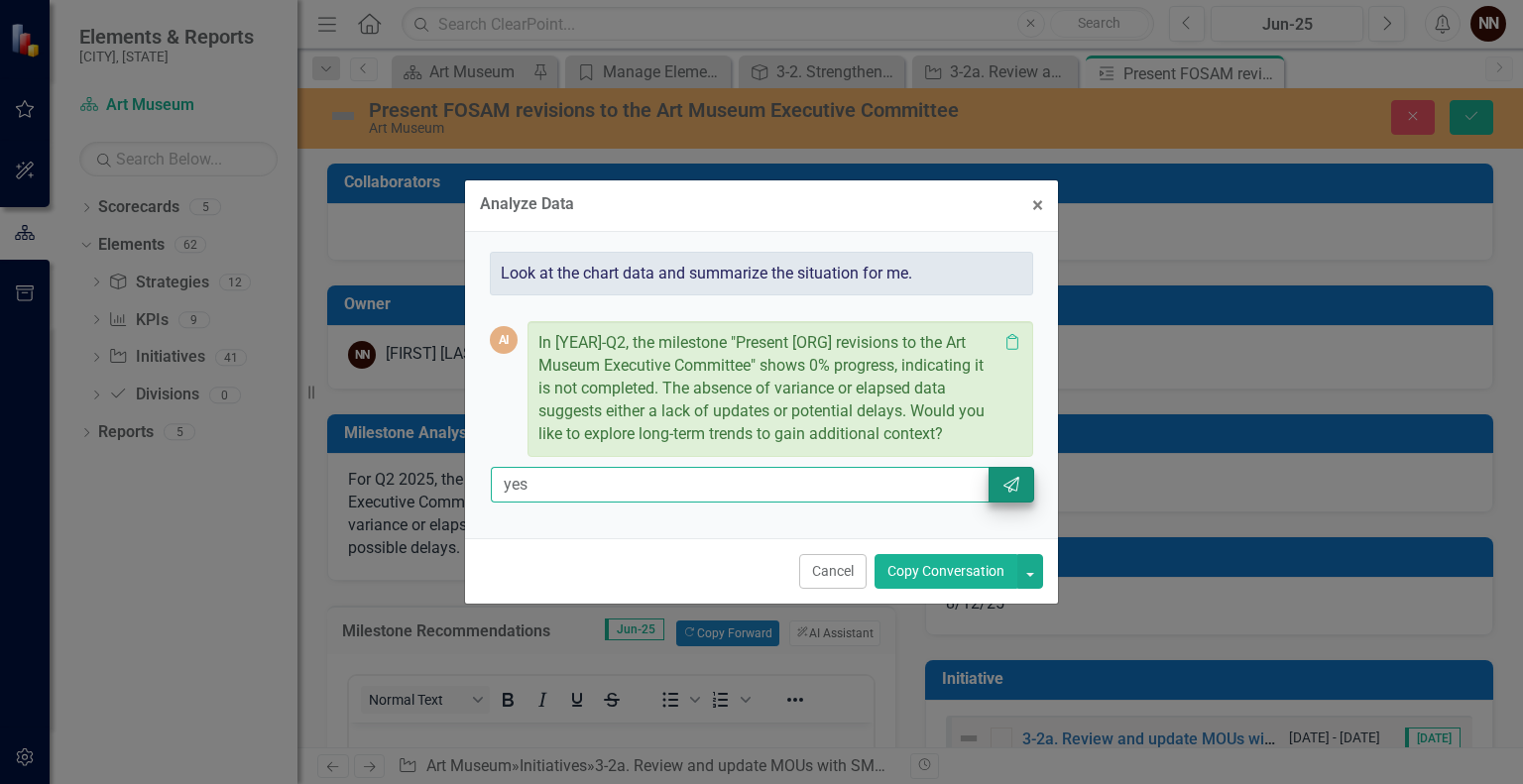 type on "yes" 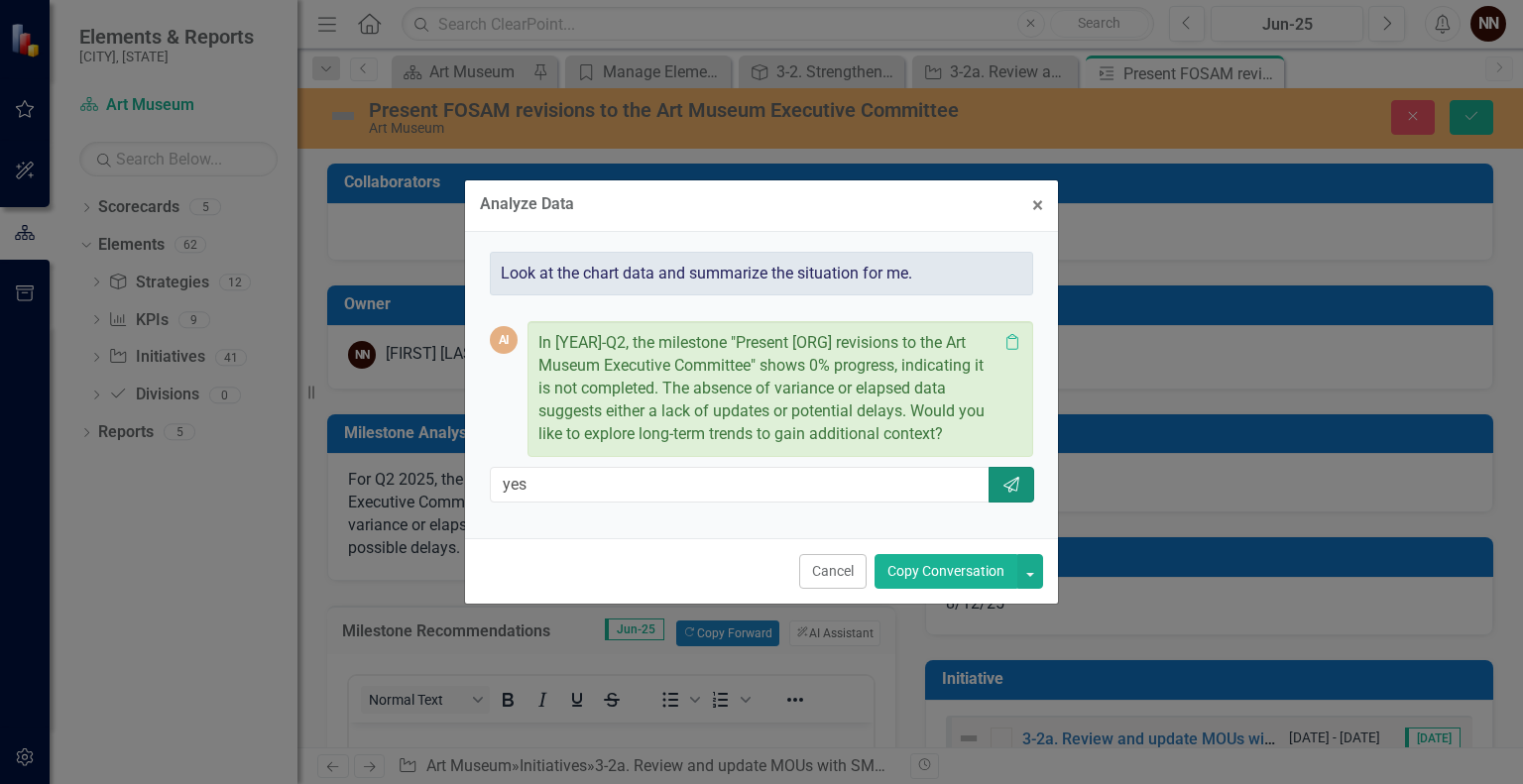 click on "Send" at bounding box center [1011, 485] 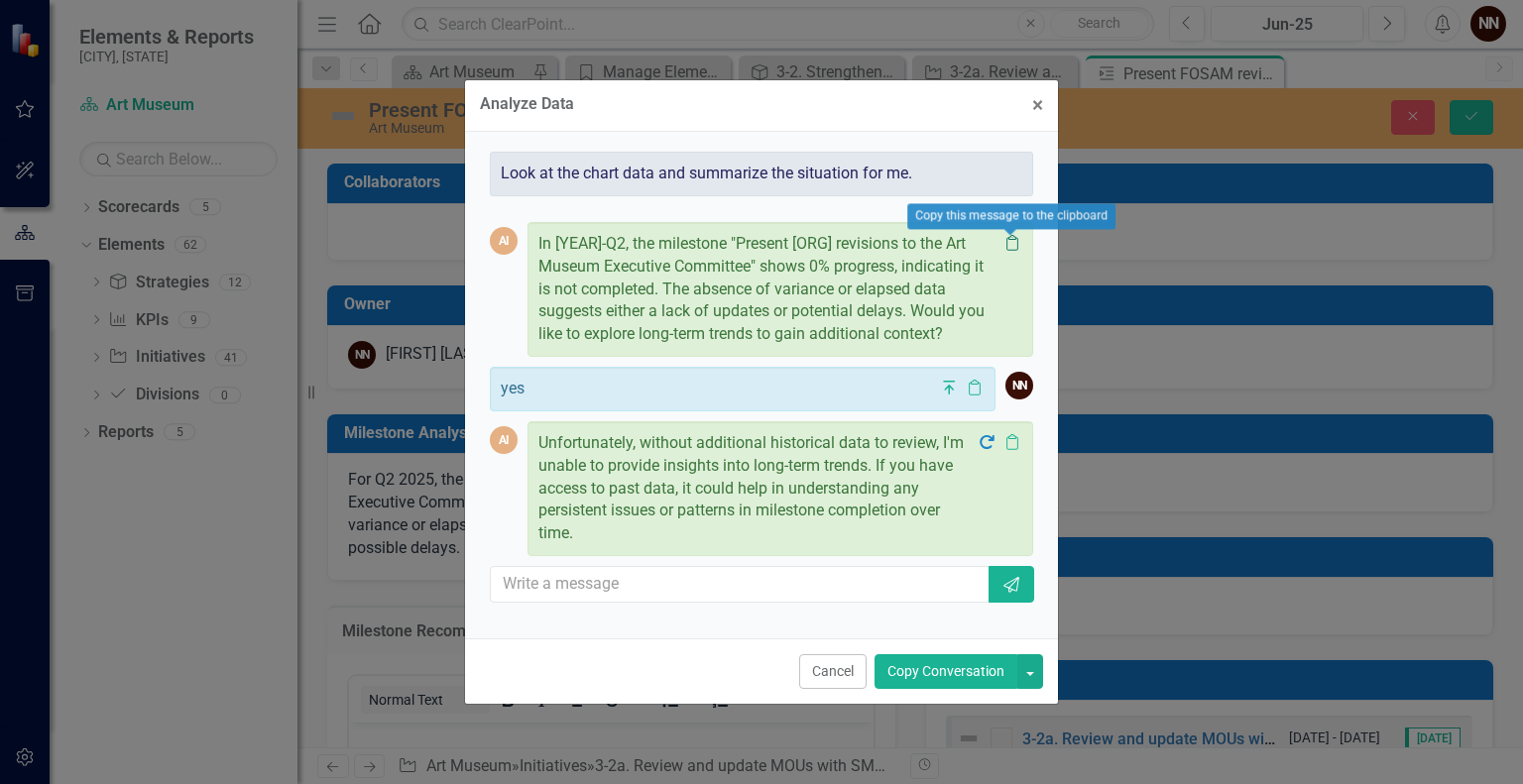 click 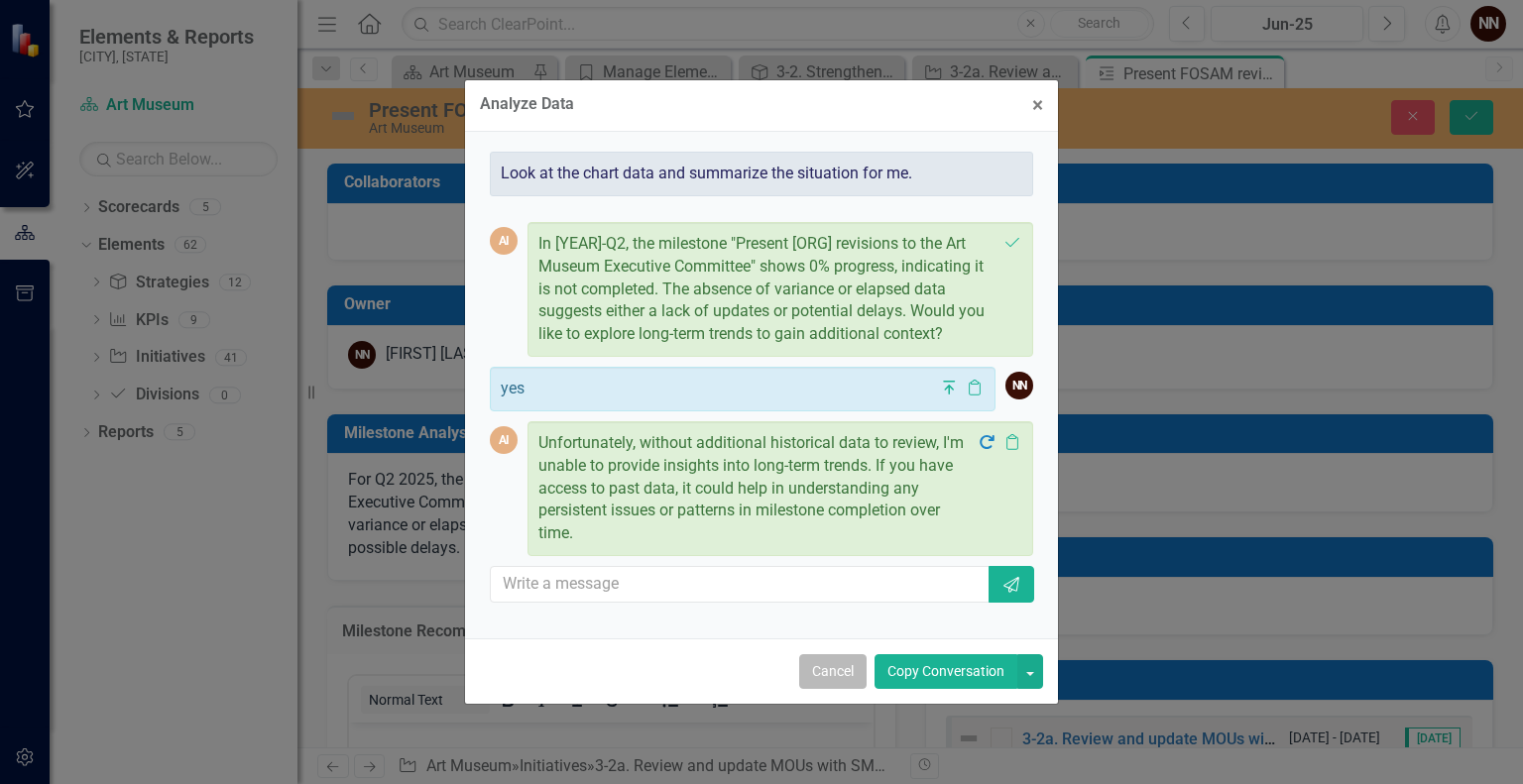 click on "Cancel" at bounding box center [833, 671] 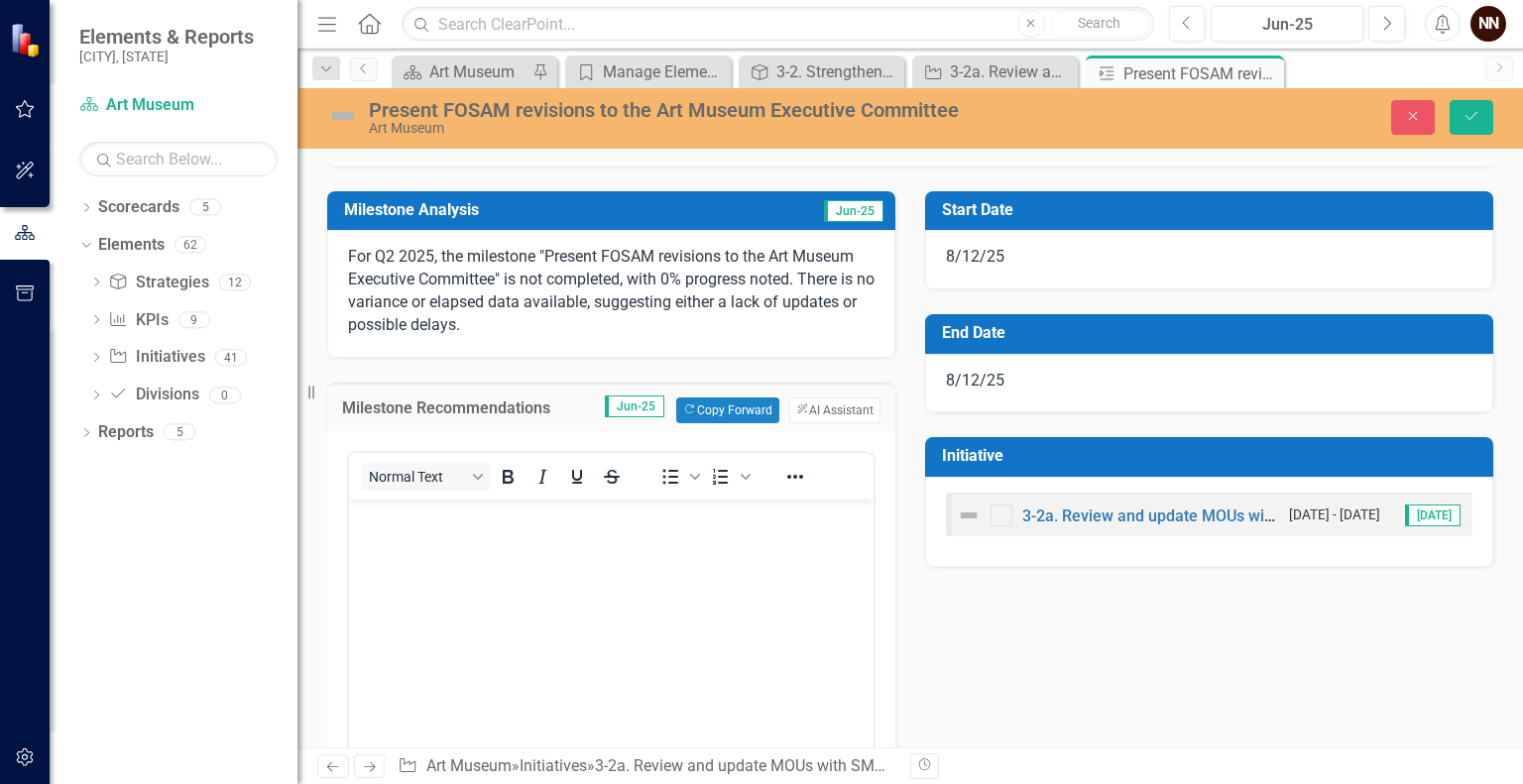 scroll, scrollTop: 231, scrollLeft: 0, axis: vertical 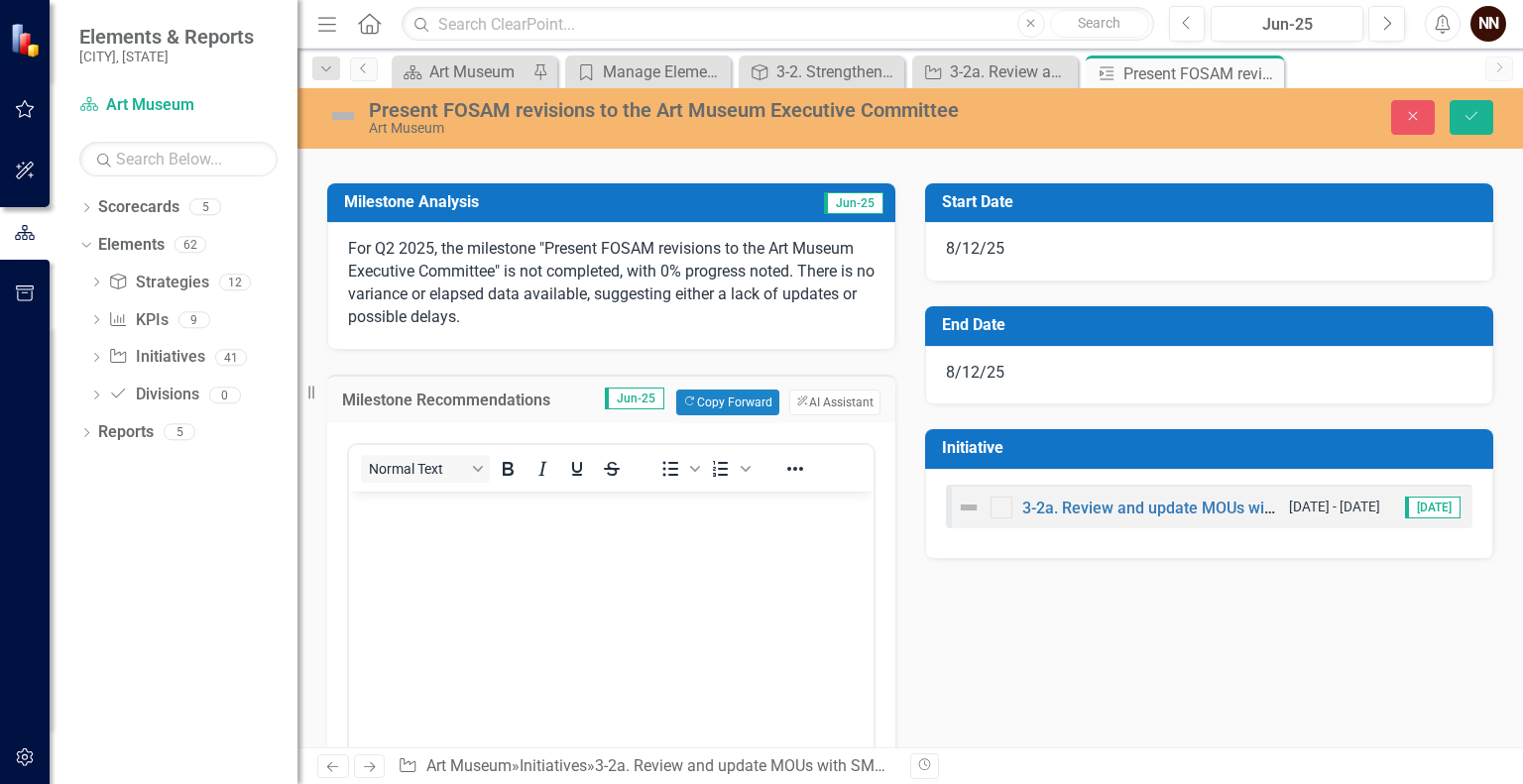 click at bounding box center [611, 639] 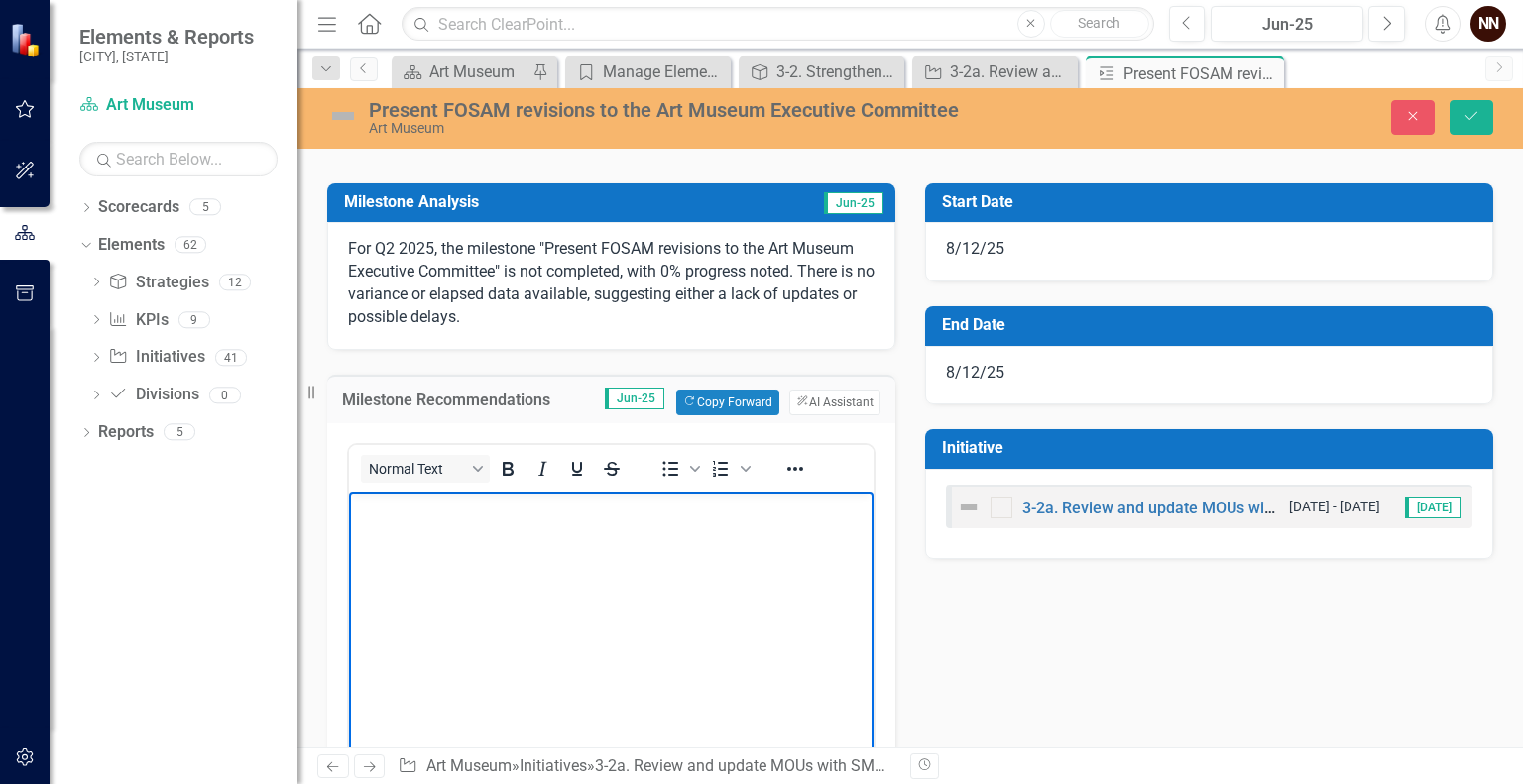 type 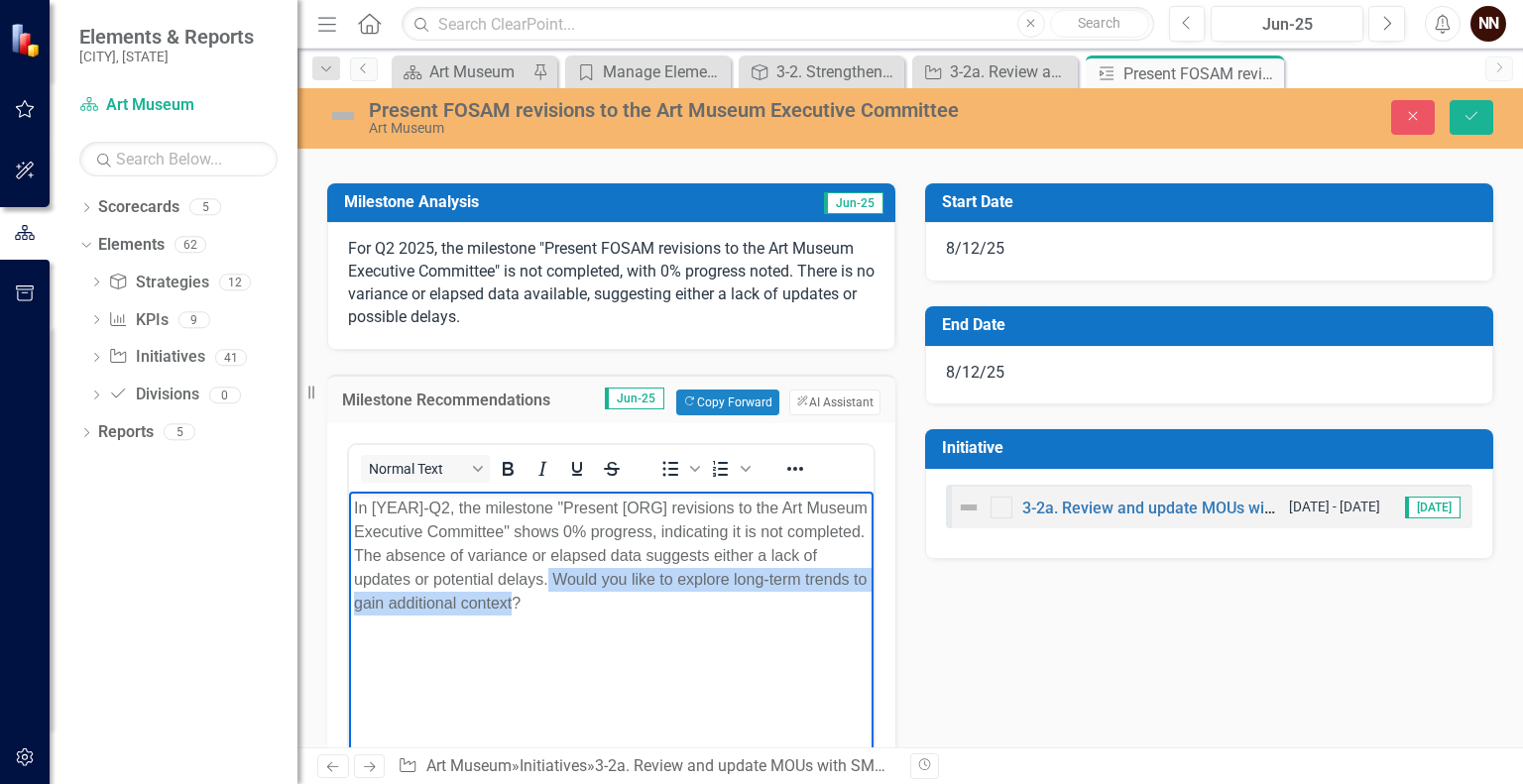 drag, startPoint x: 604, startPoint y: 575, endPoint x: 704, endPoint y: 642, distance: 120.37026 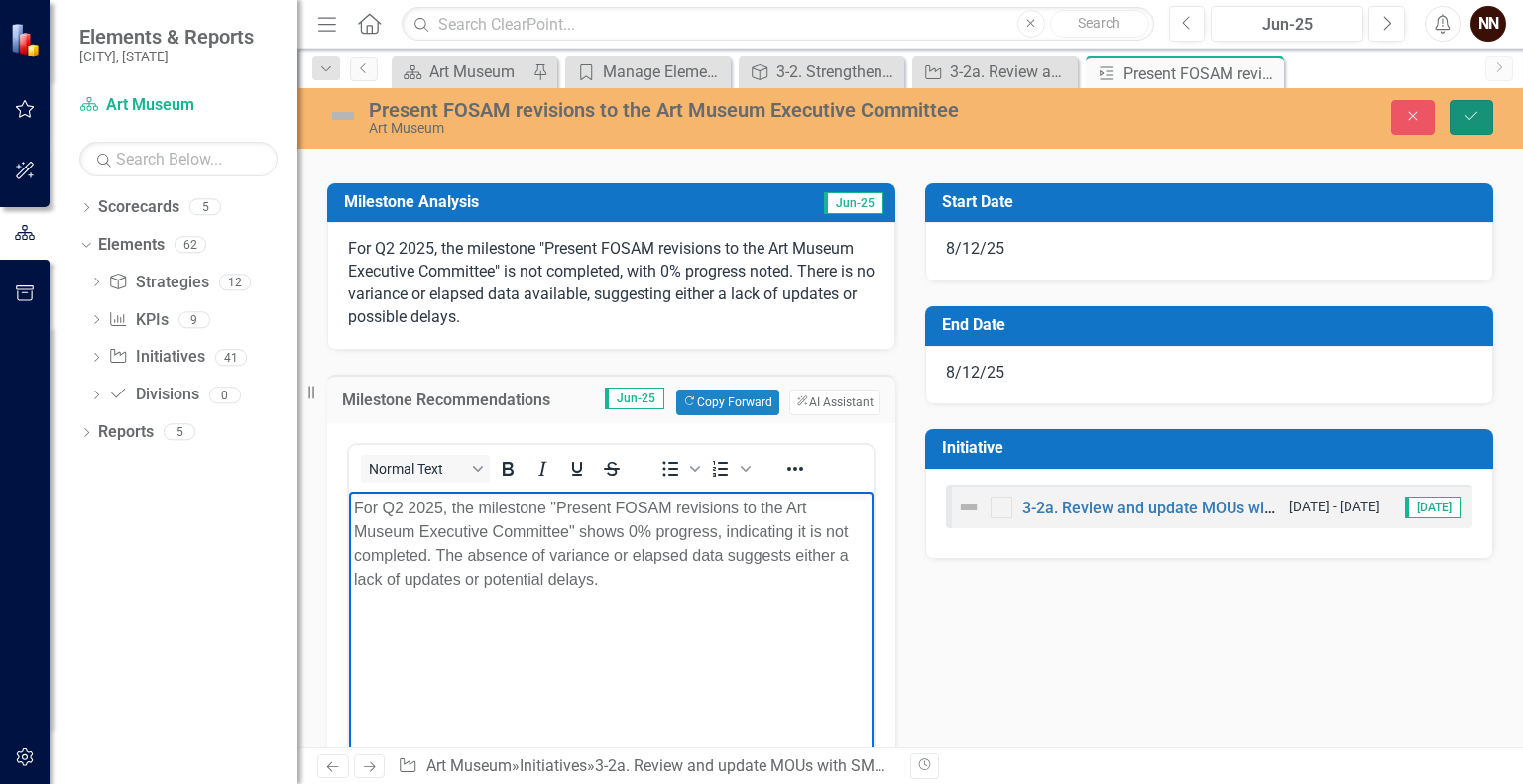 click on "Save" at bounding box center [1471, 117] 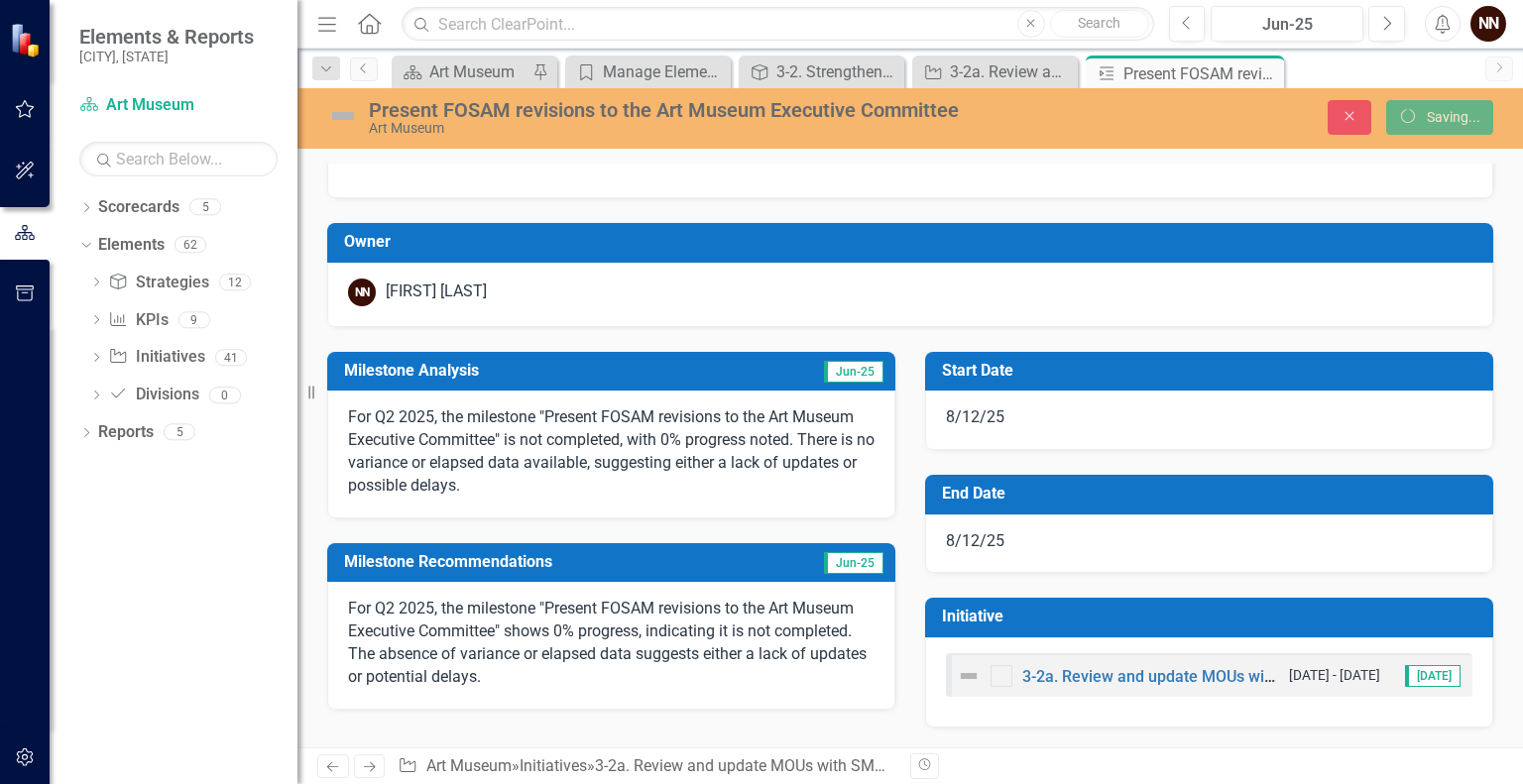 scroll, scrollTop: 59, scrollLeft: 0, axis: vertical 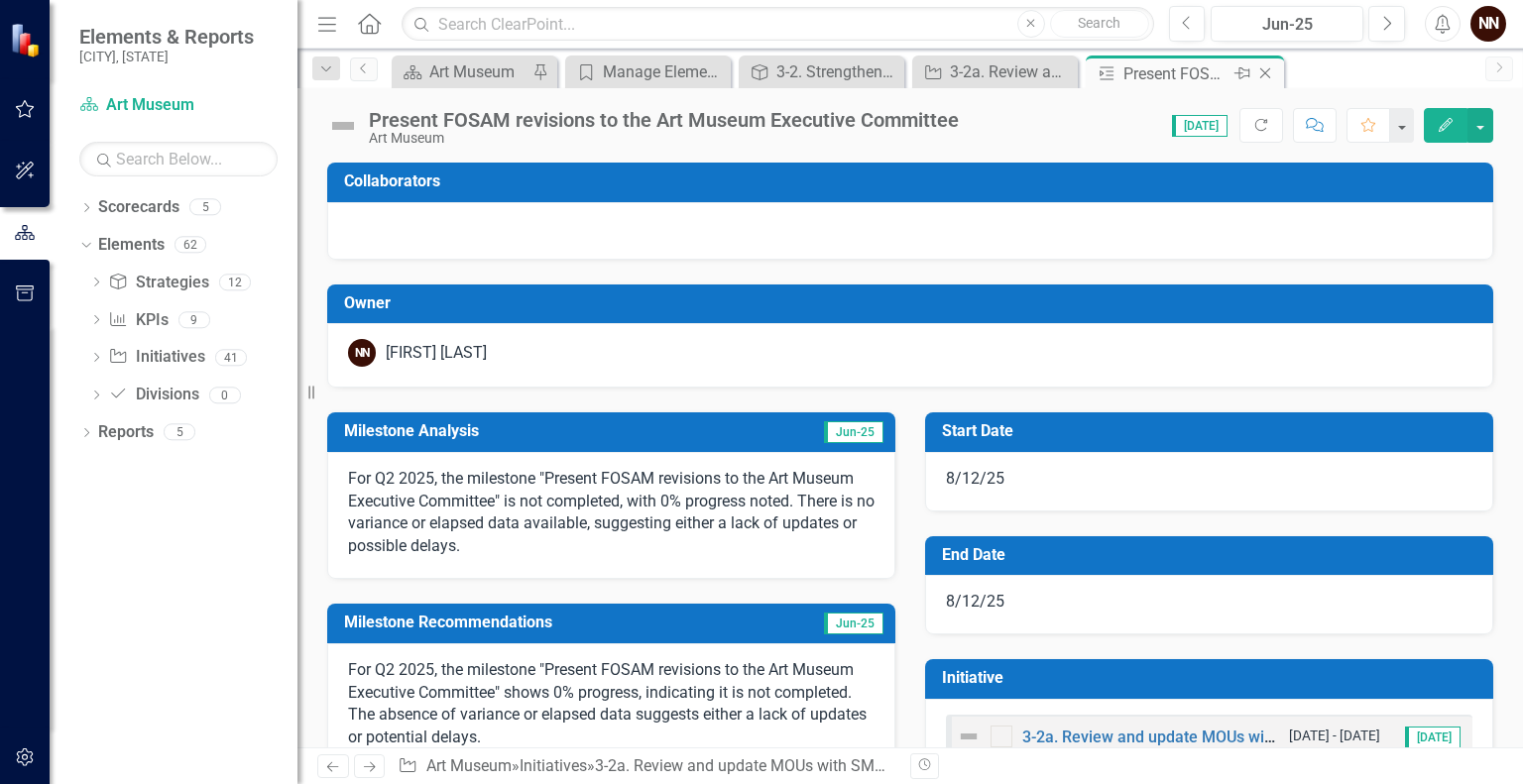 click on "Close" 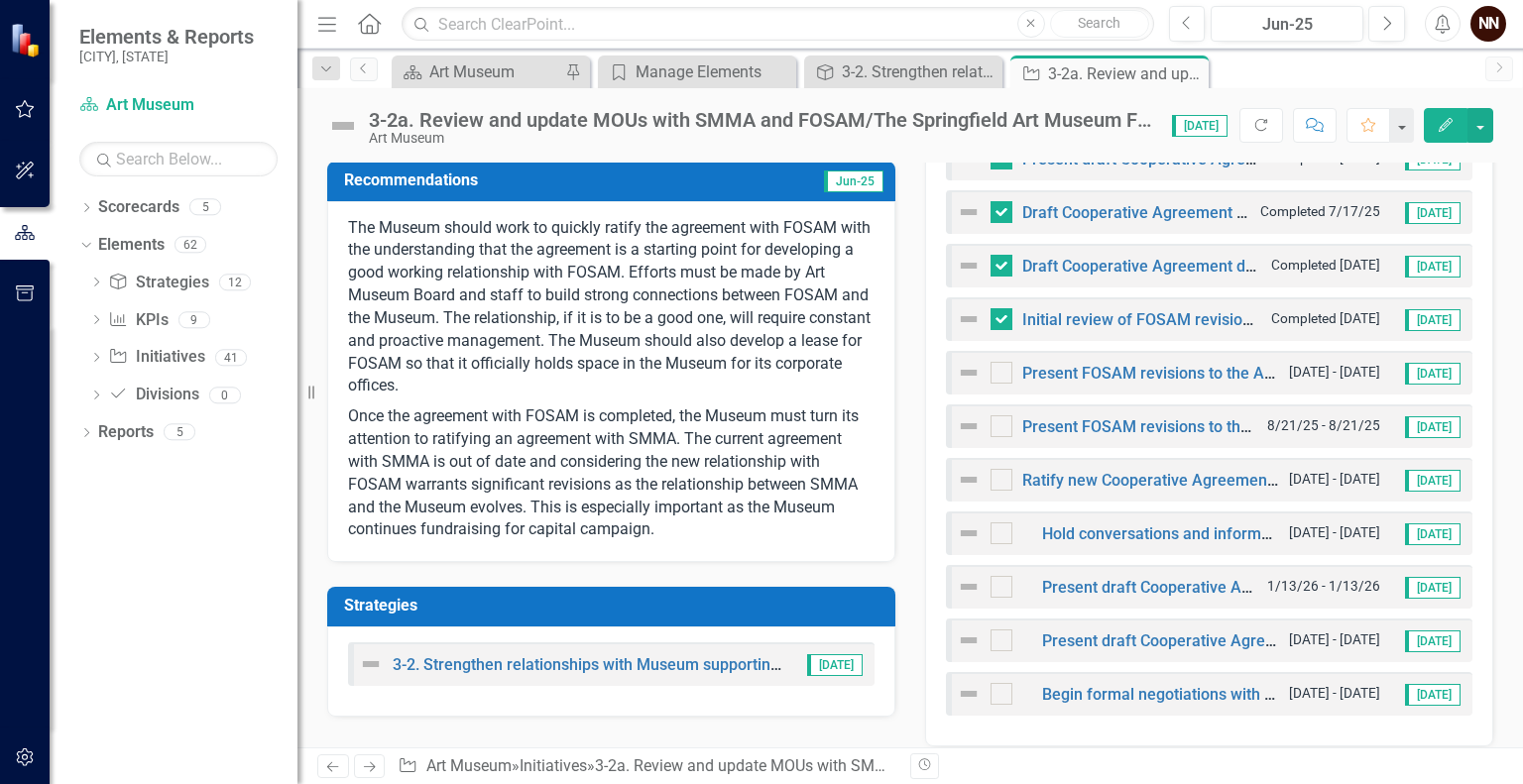scroll, scrollTop: 634, scrollLeft: 0, axis: vertical 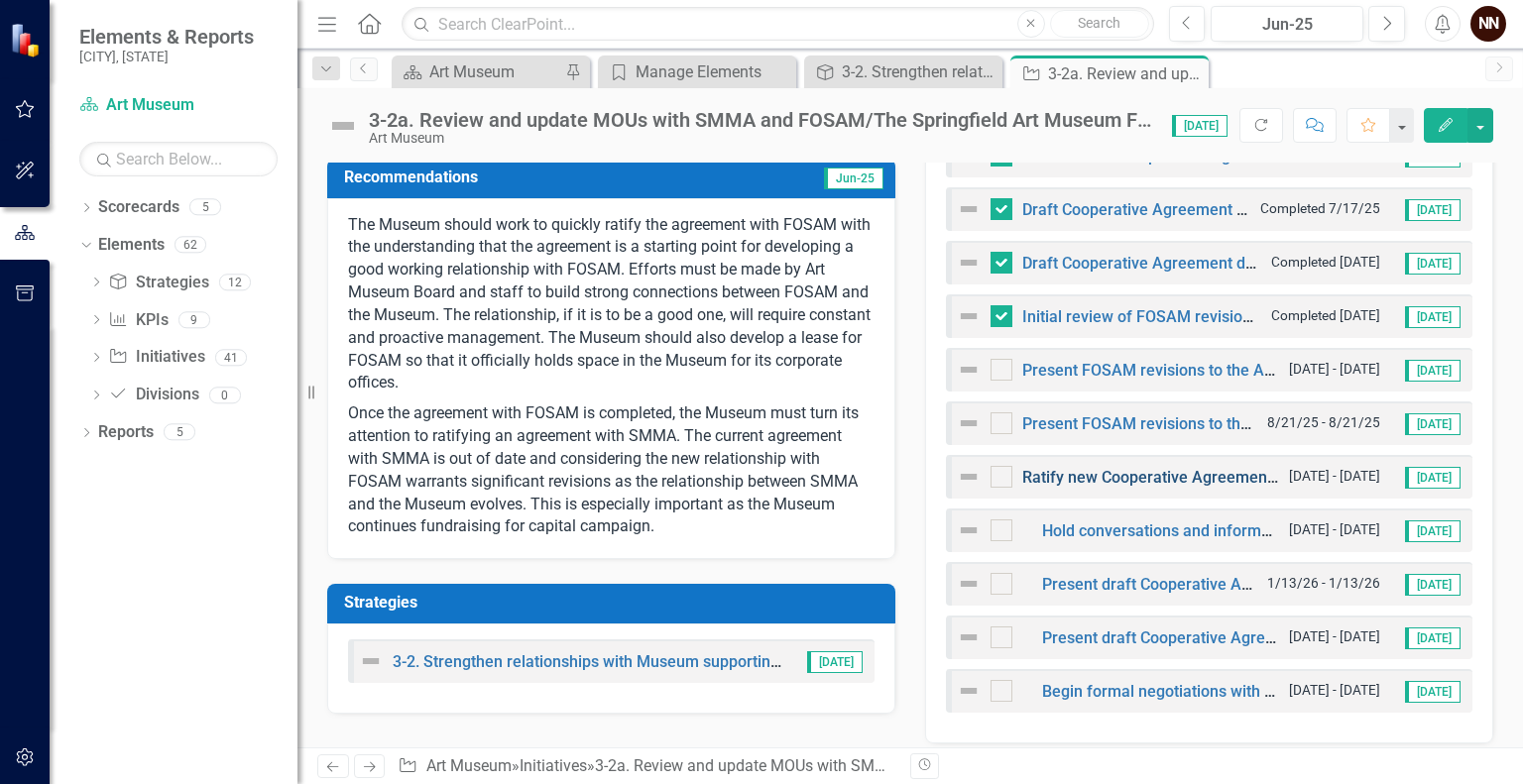 click on "Ratify new Cooperative Agreement with SMMA" at bounding box center (1190, 477) 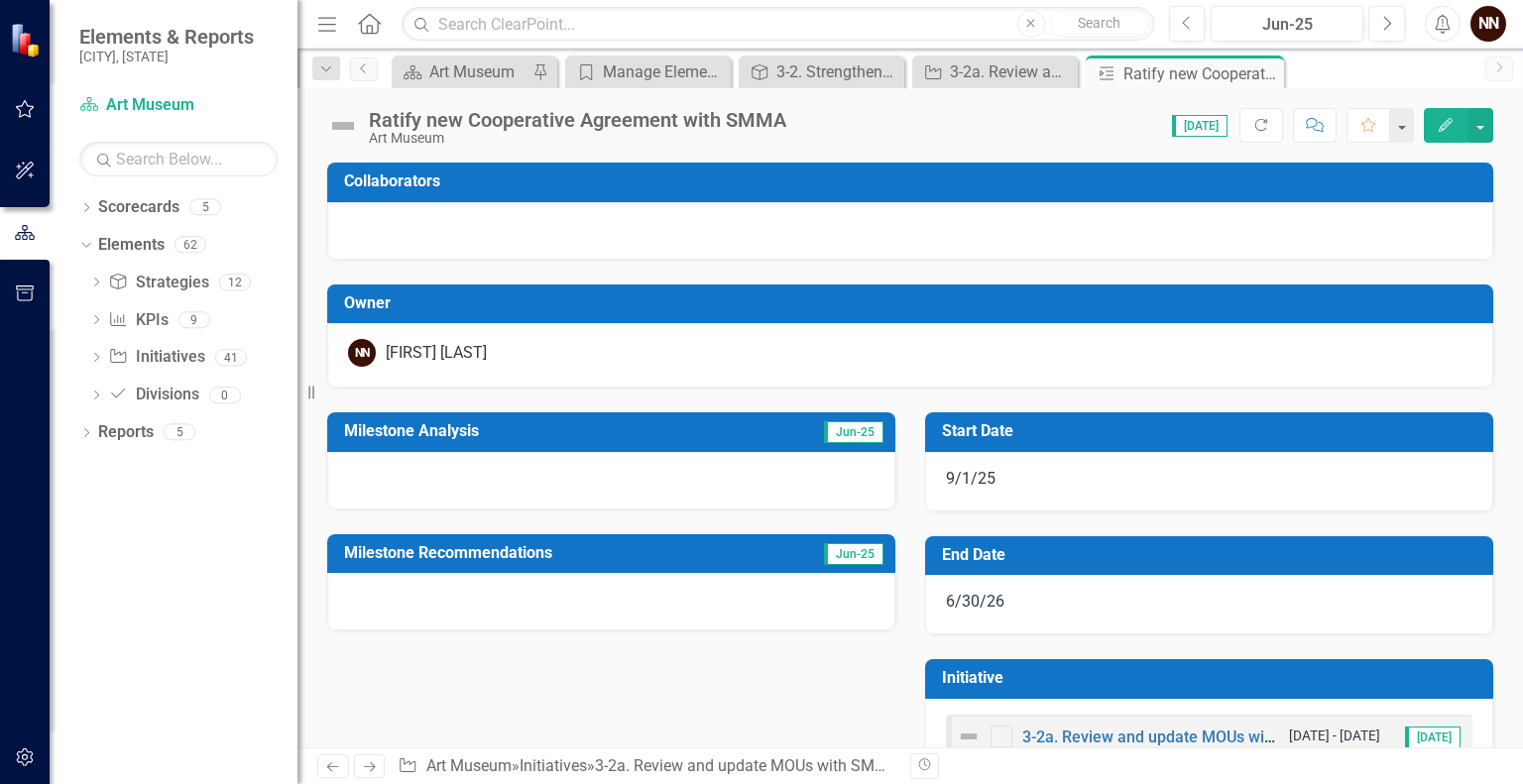 click on "Jun-25" at bounding box center (800, 433) 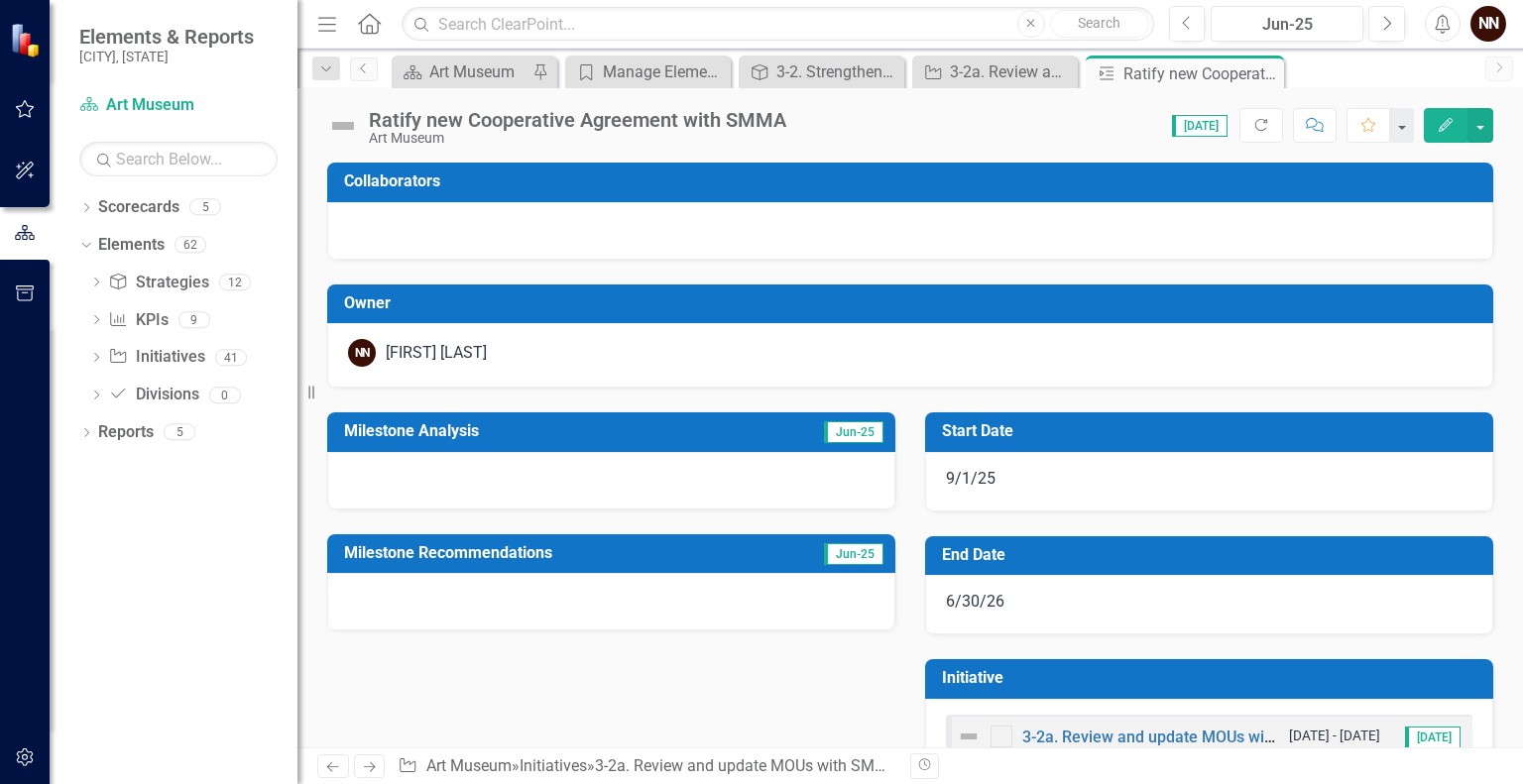 click on "Jun-25" at bounding box center [800, 433] 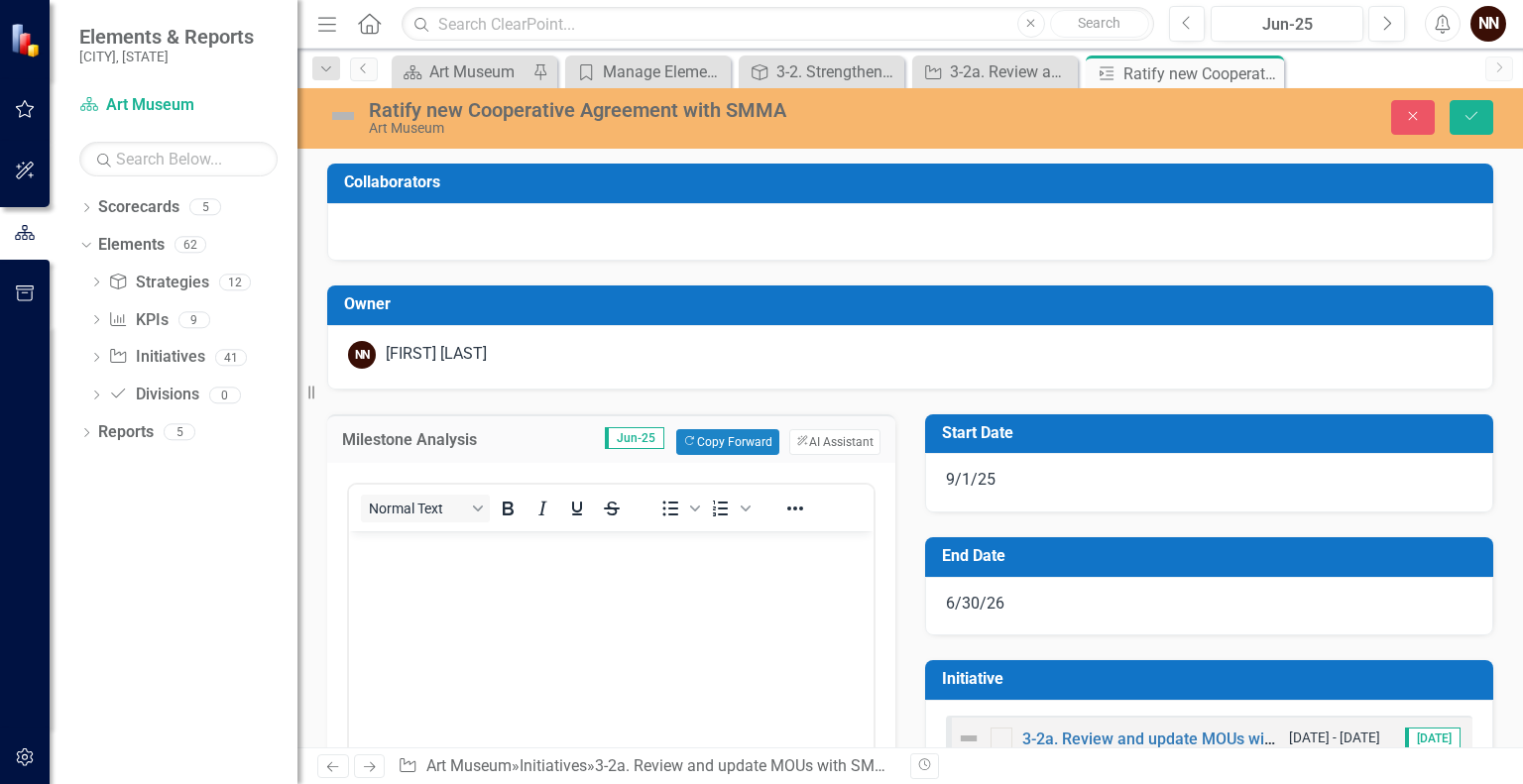 scroll, scrollTop: 0, scrollLeft: 0, axis: both 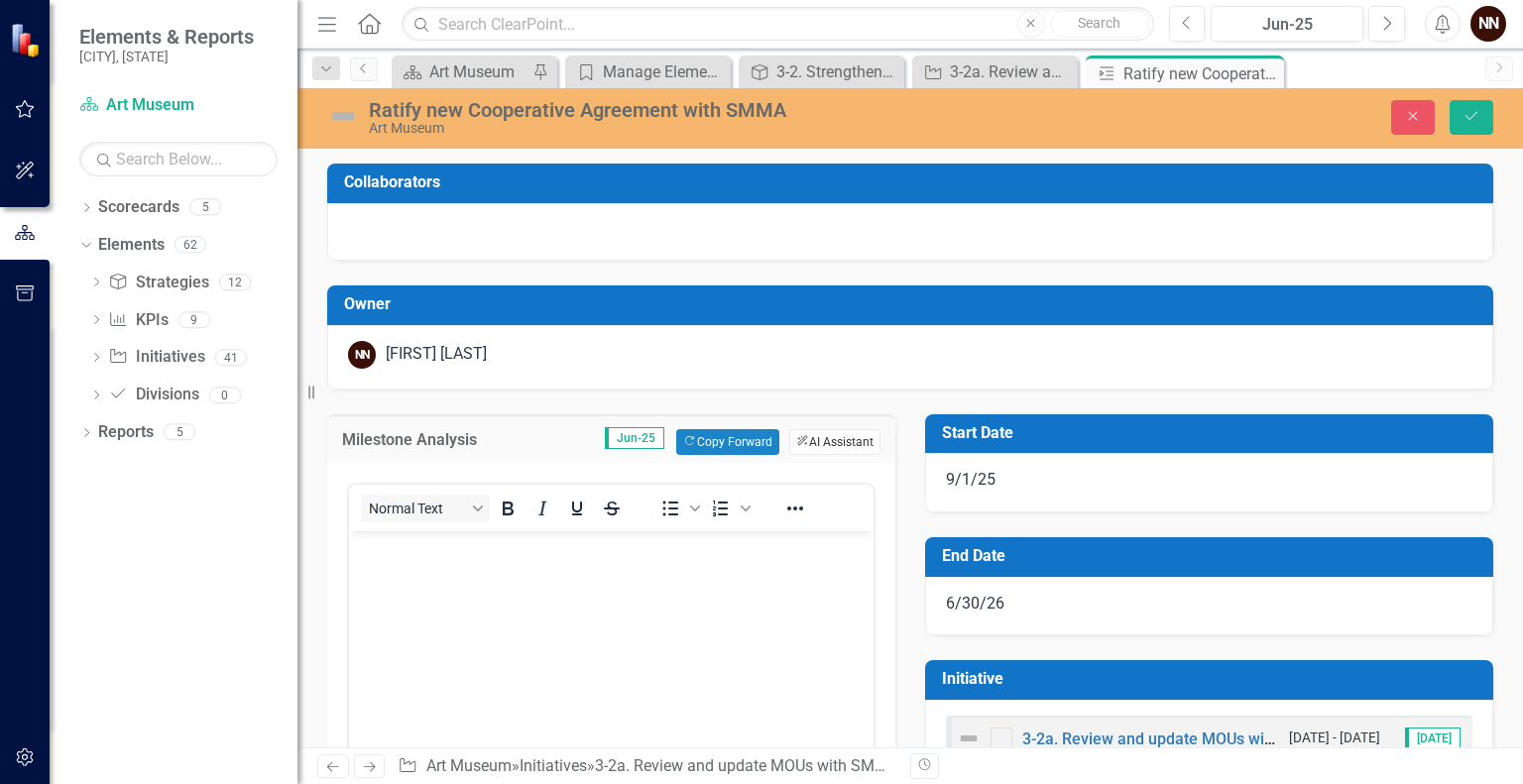 click on "ClearPoint AI  AI Assistant" at bounding box center (835, 442) 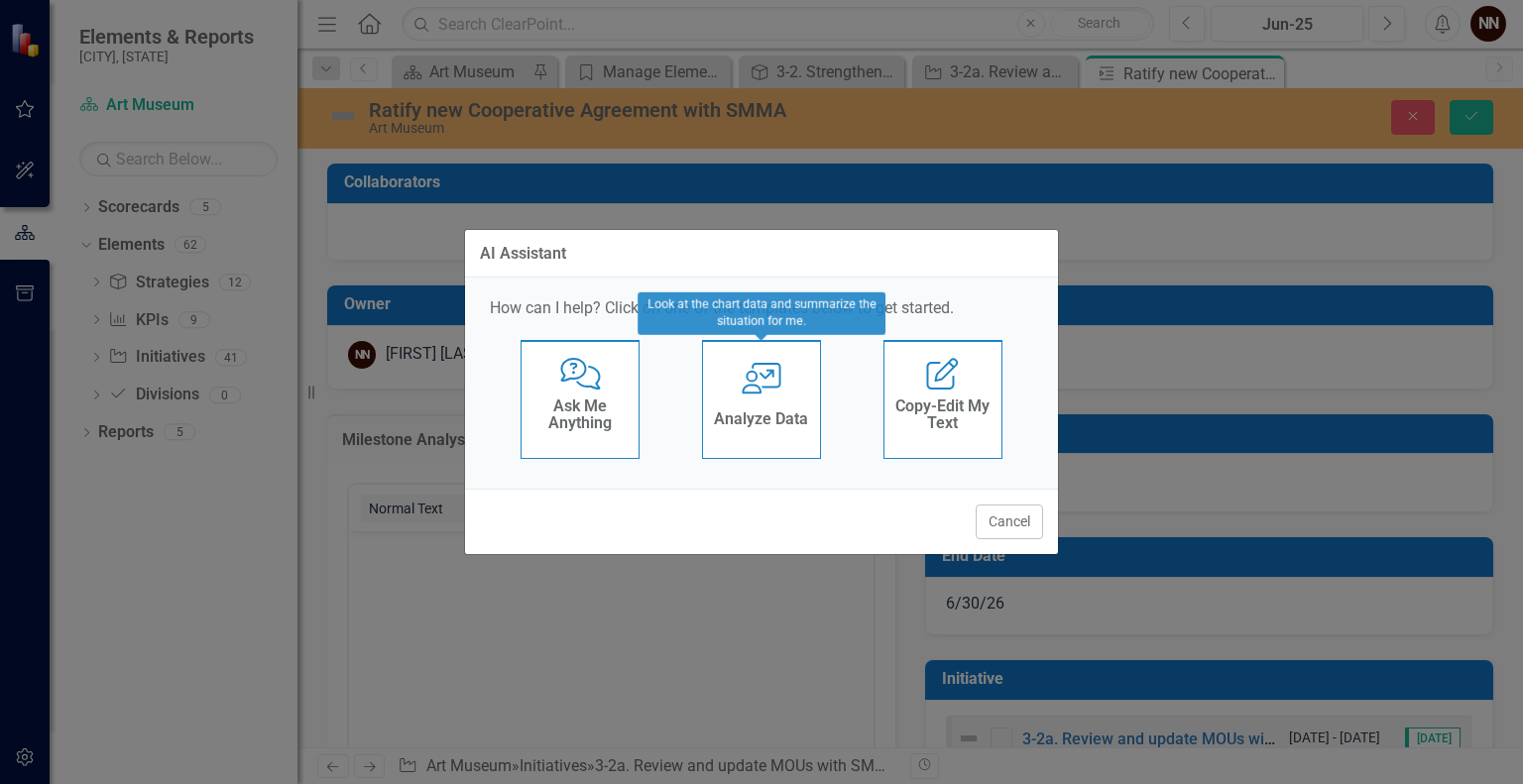 click on "Analyze Data" at bounding box center [761, 419] 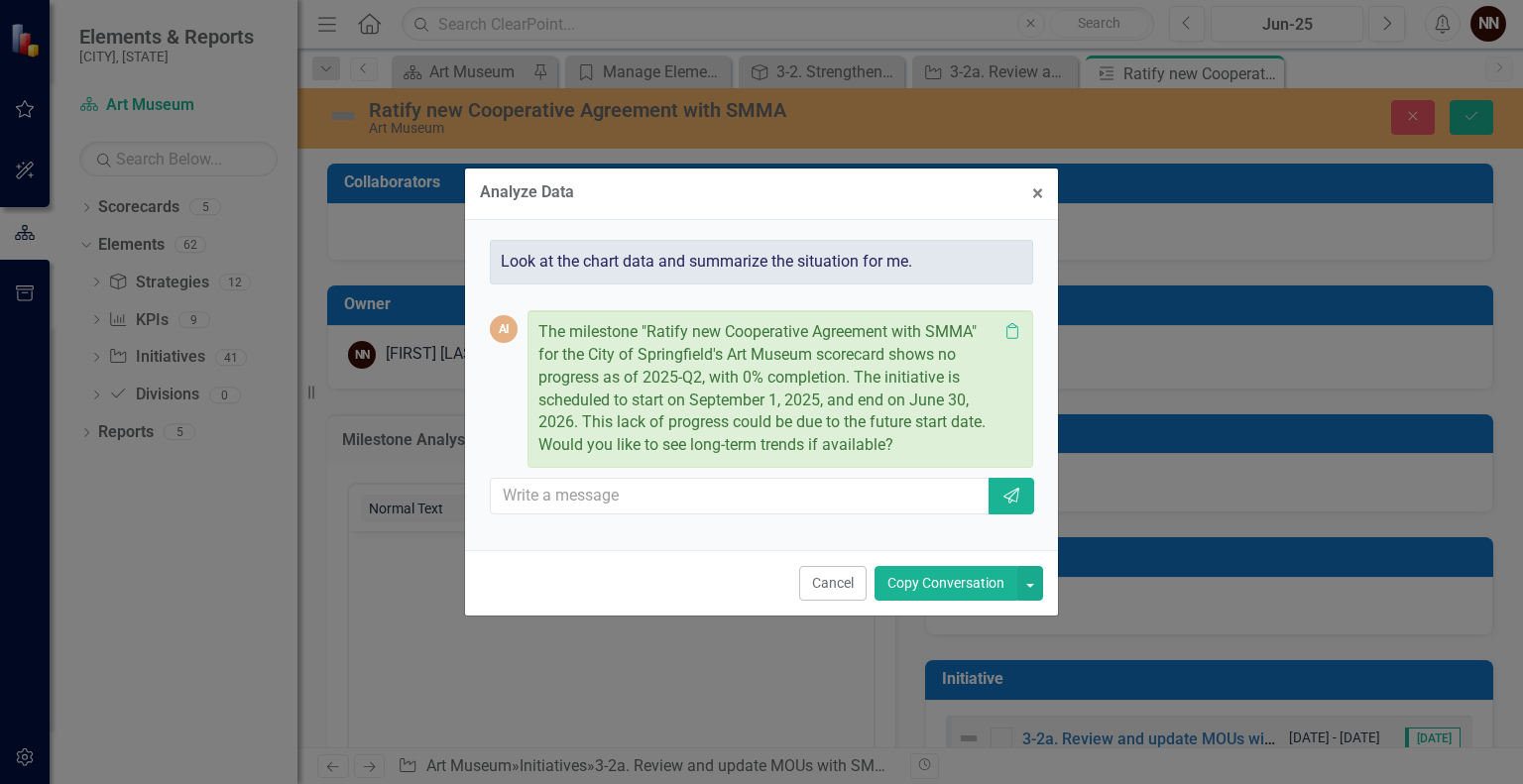 click on "Copy Conversation" at bounding box center [946, 583] 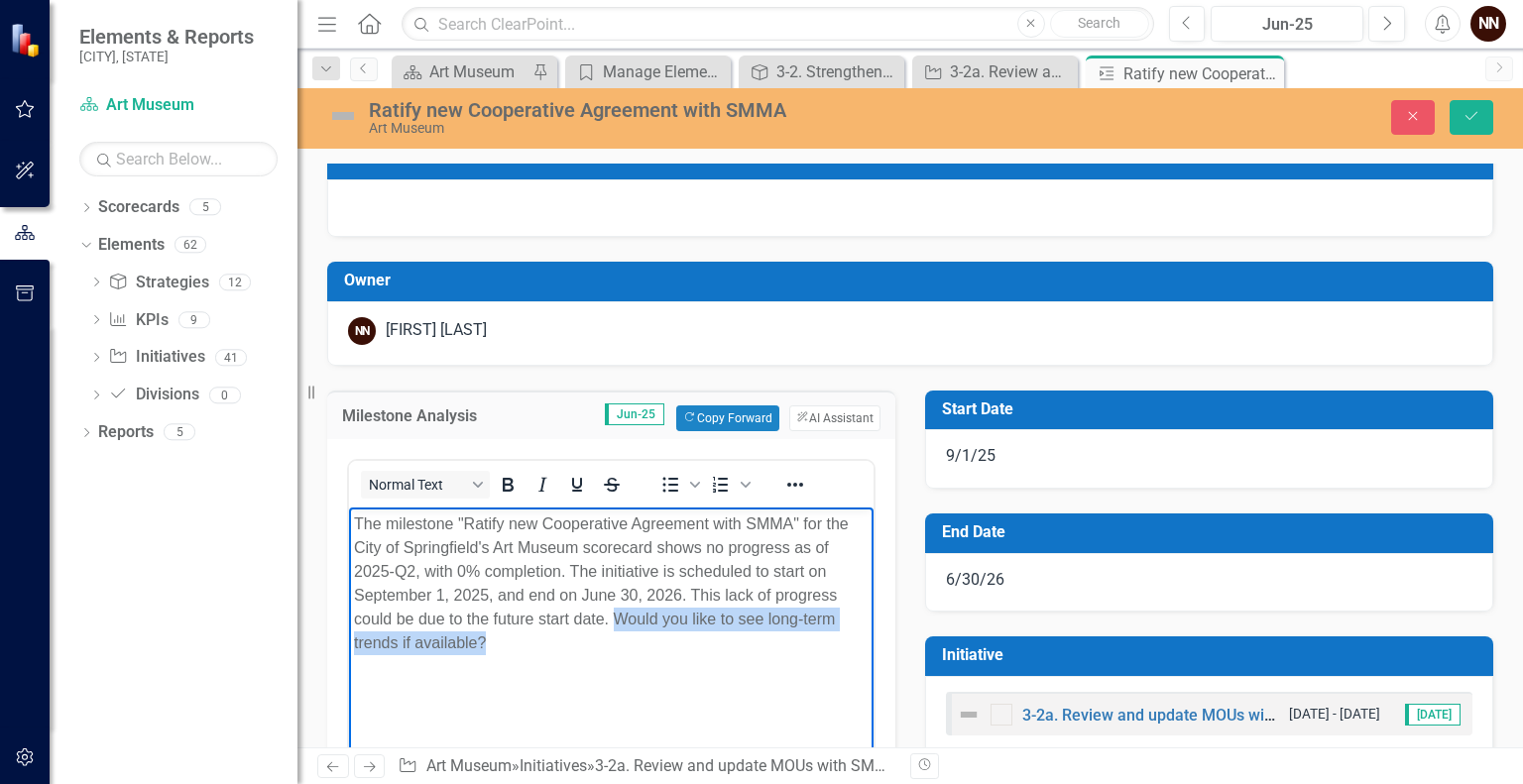 drag, startPoint x: 616, startPoint y: 612, endPoint x: 769, endPoint y: 745, distance: 202.72642 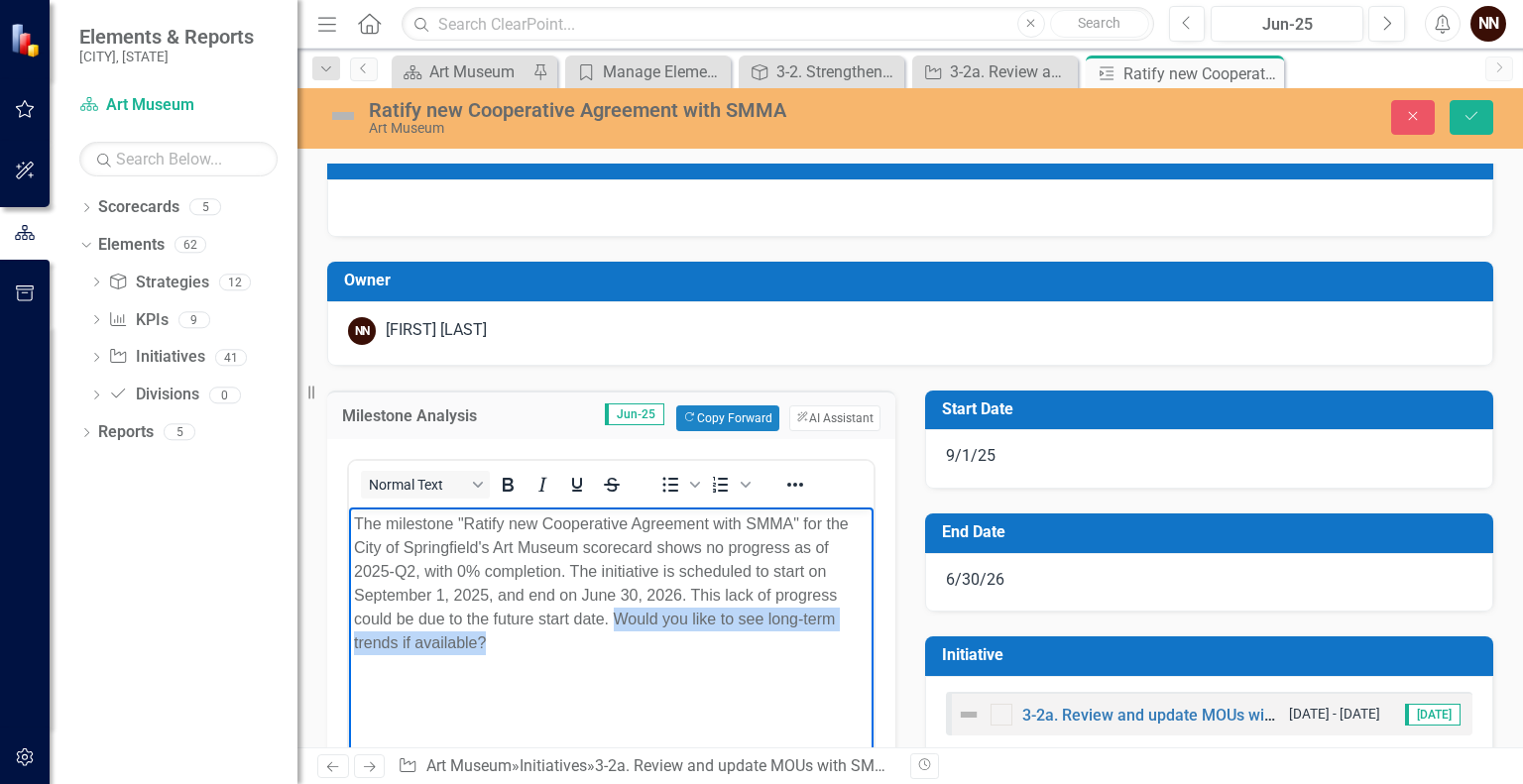 click on "The milestone "Ratify new Cooperative Agreement with SMMA" for the City of Springfield's Art Museum scorecard shows no progress as of 2025-Q2, with 0% completion. The initiative is scheduled to start on September 1, 2025, and end on June 30, 2026. This lack of progress could be due to the future start date. Would you like to see long-term trends if available?" at bounding box center (611, 655) 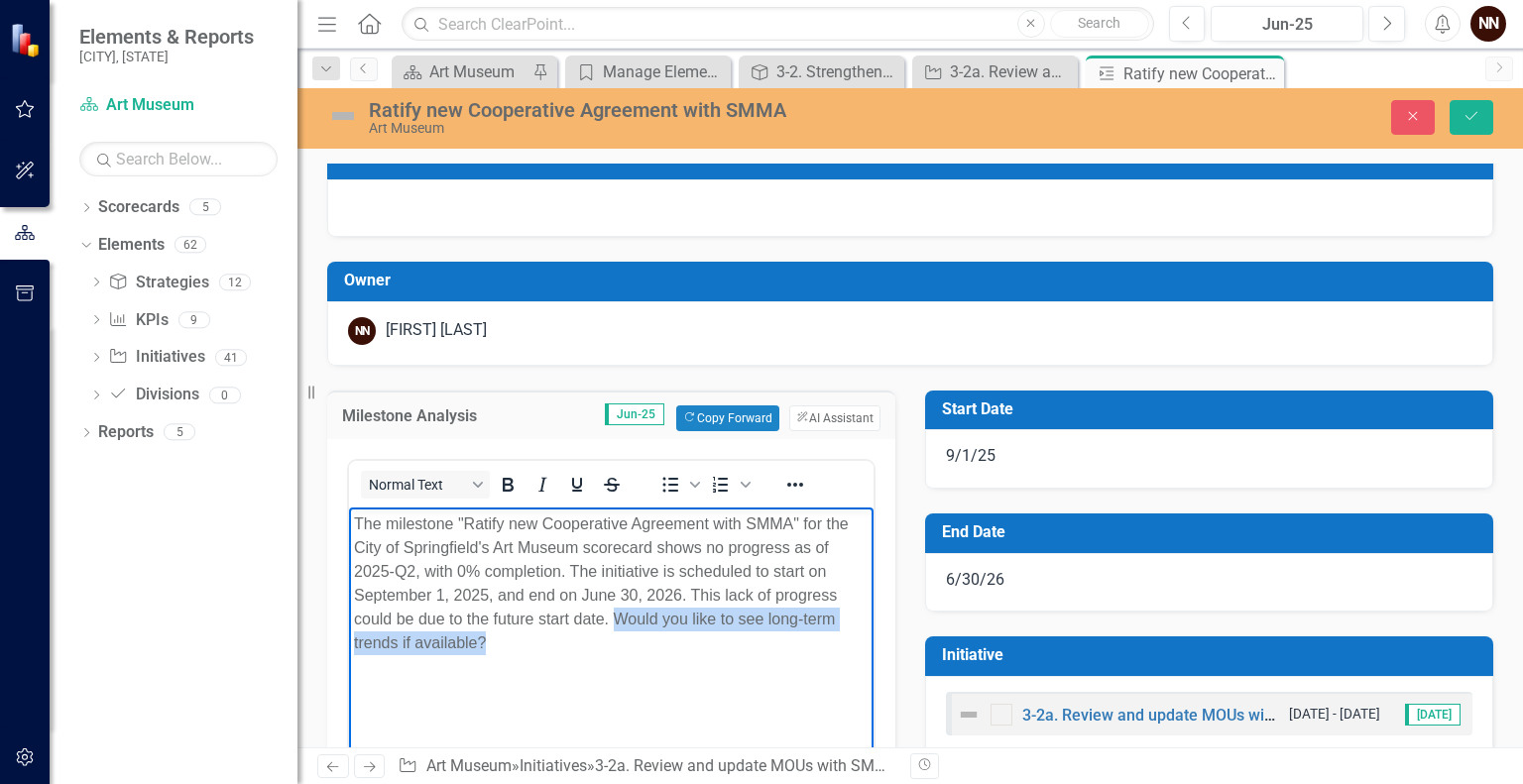 scroll, scrollTop: 32, scrollLeft: 0, axis: vertical 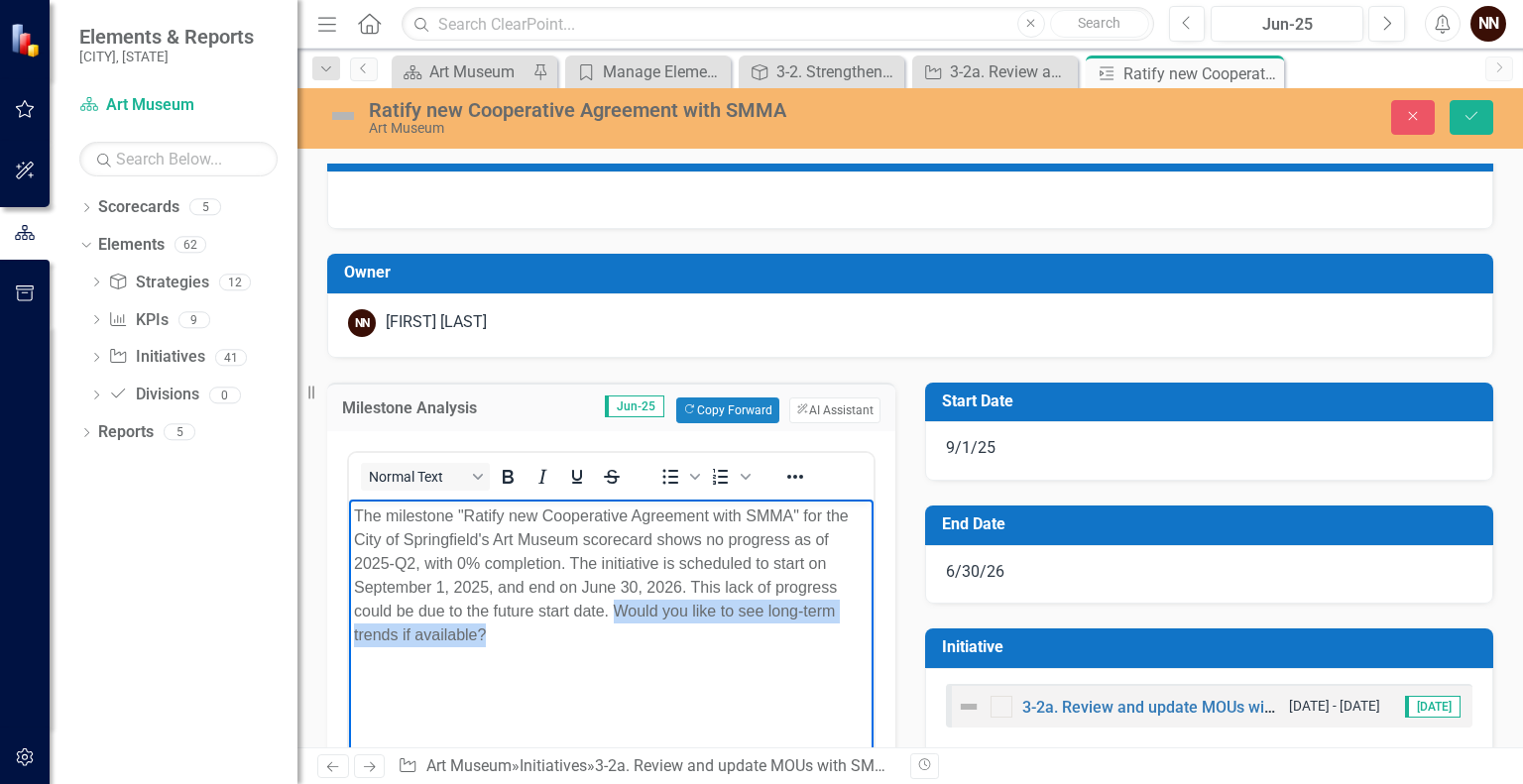 type 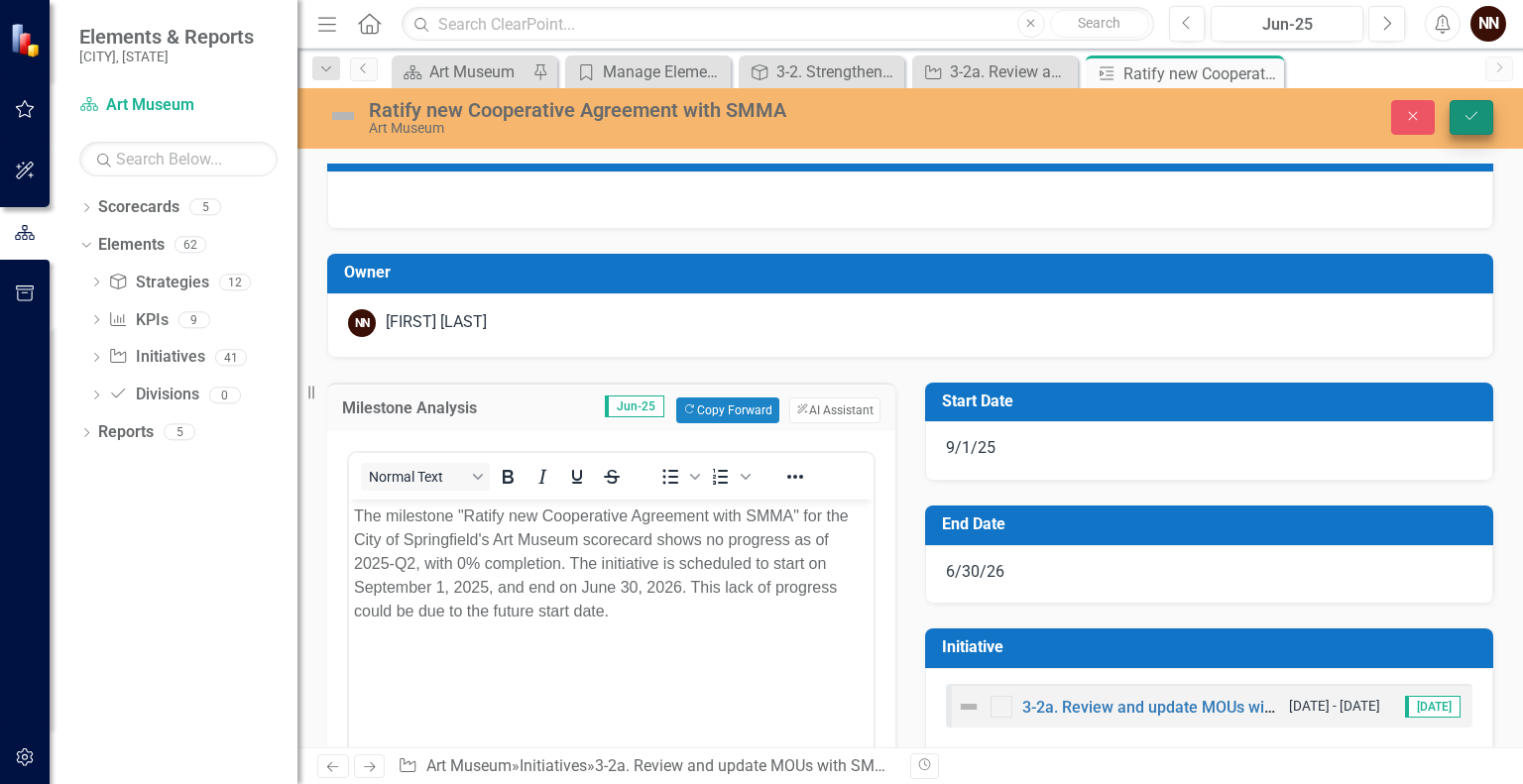 click on "Save" 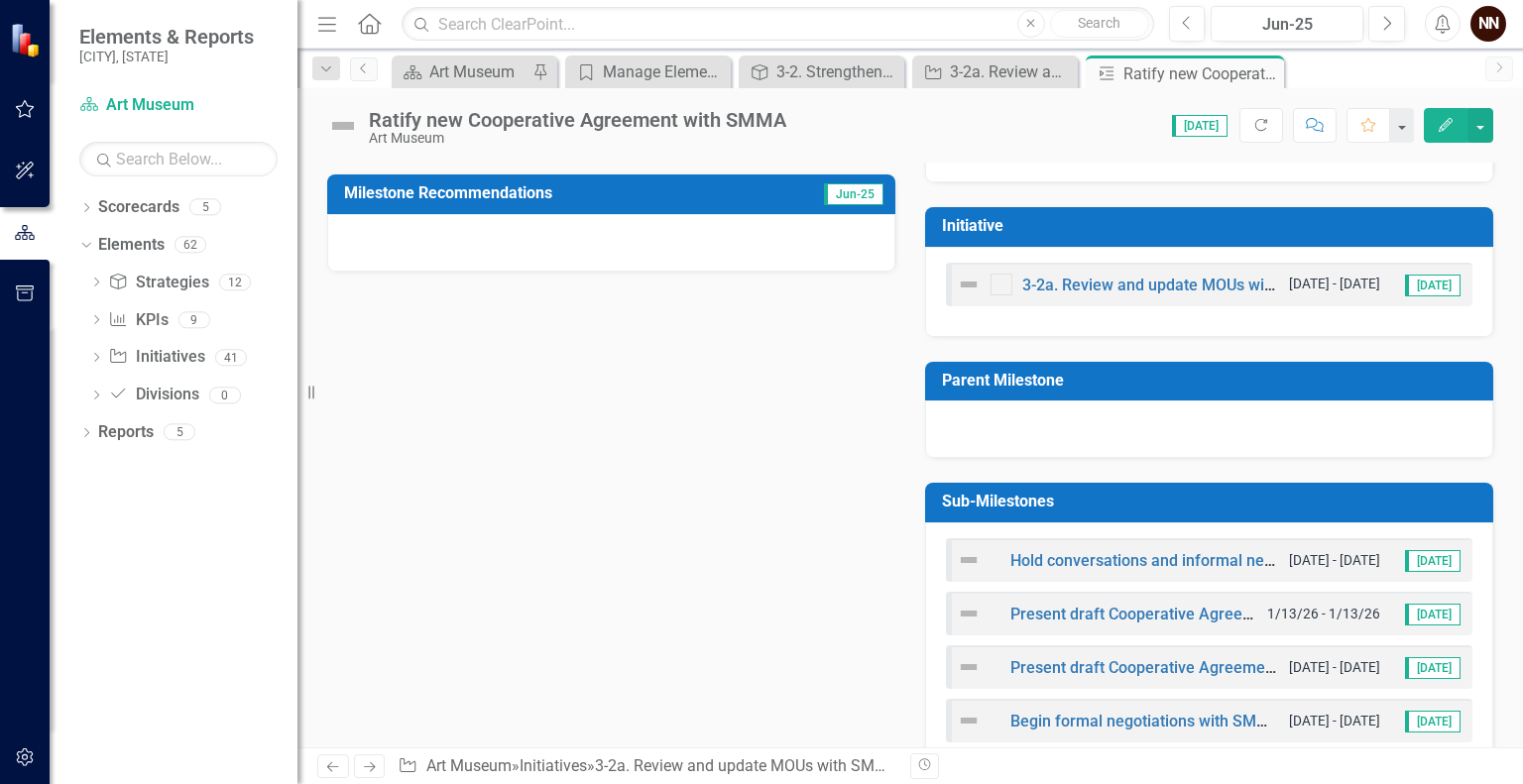 scroll, scrollTop: 494, scrollLeft: 0, axis: vertical 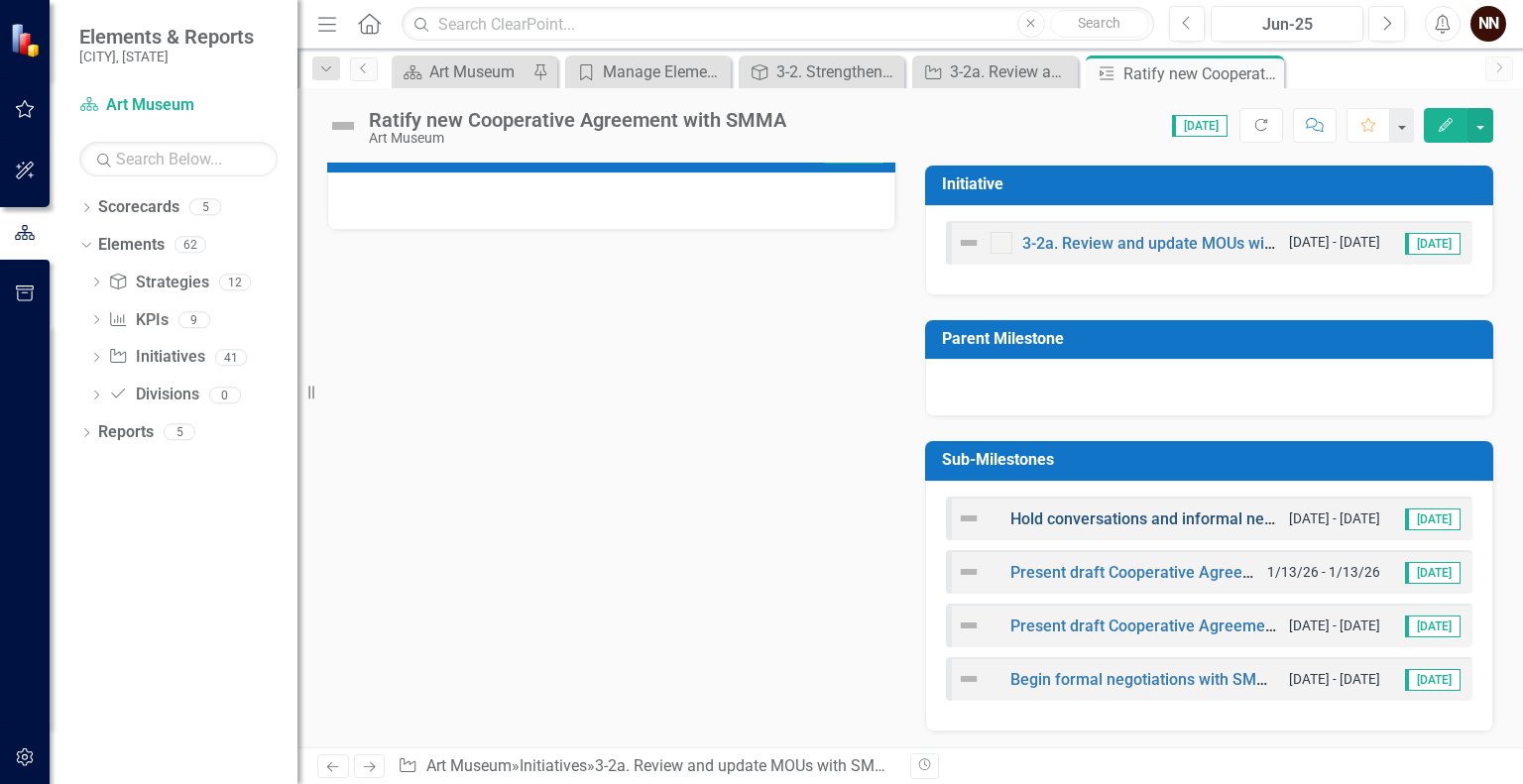 click on "Hold conversations and informal negotiations with SMMA regarding new Cooperative Agreement" at bounding box center (1356, 518) 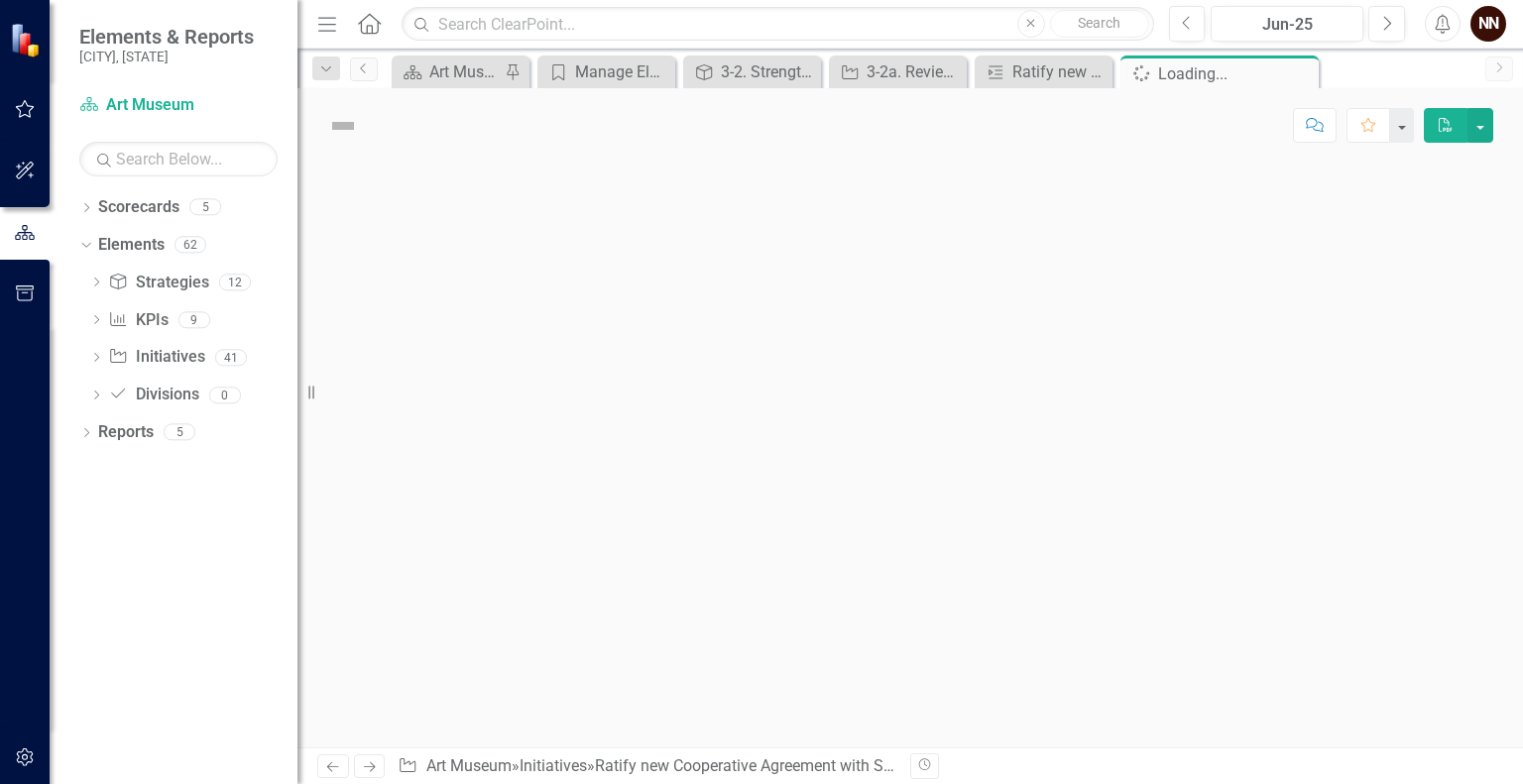 click at bounding box center (910, 455) 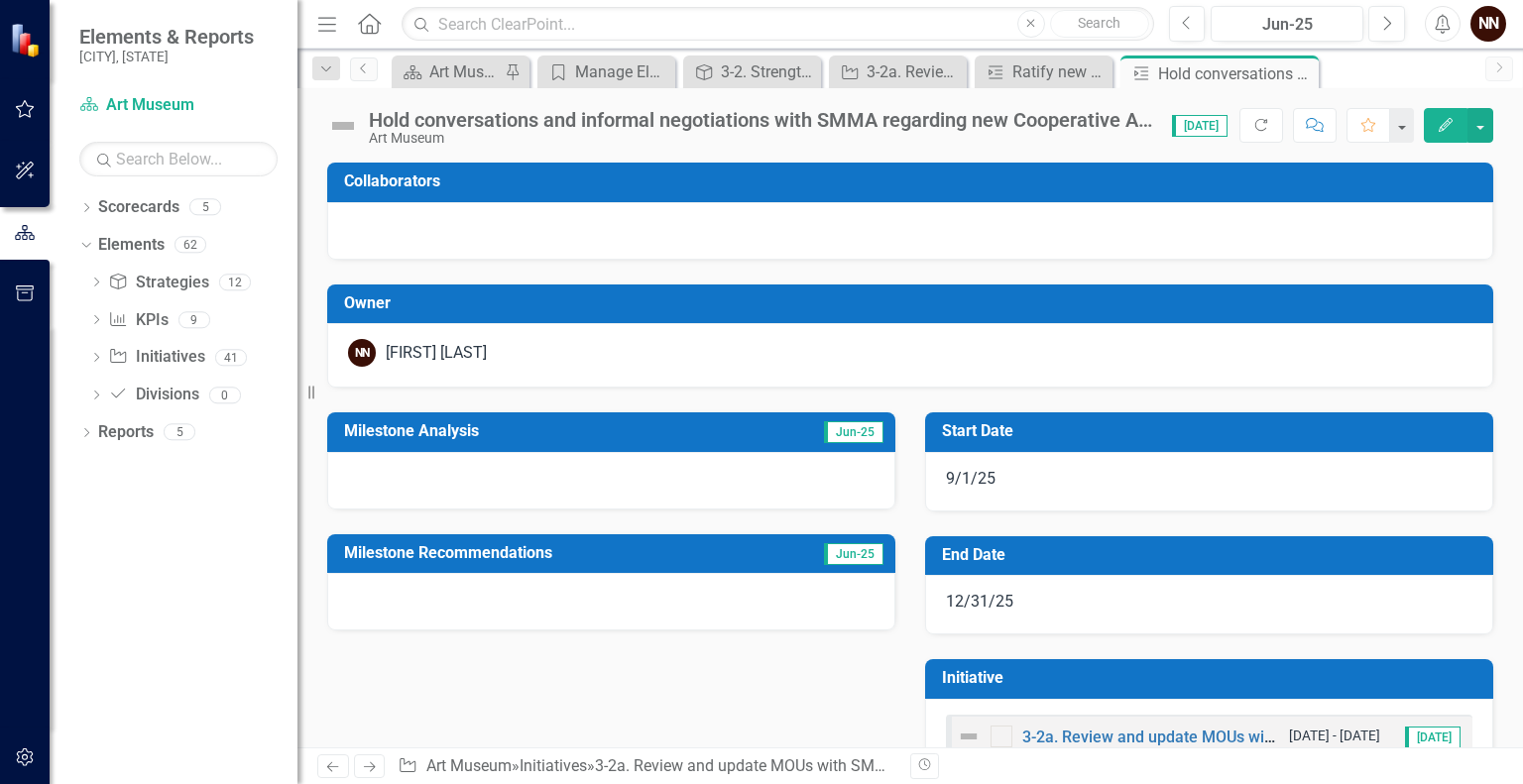 click on "Jun-25" at bounding box center (800, 433) 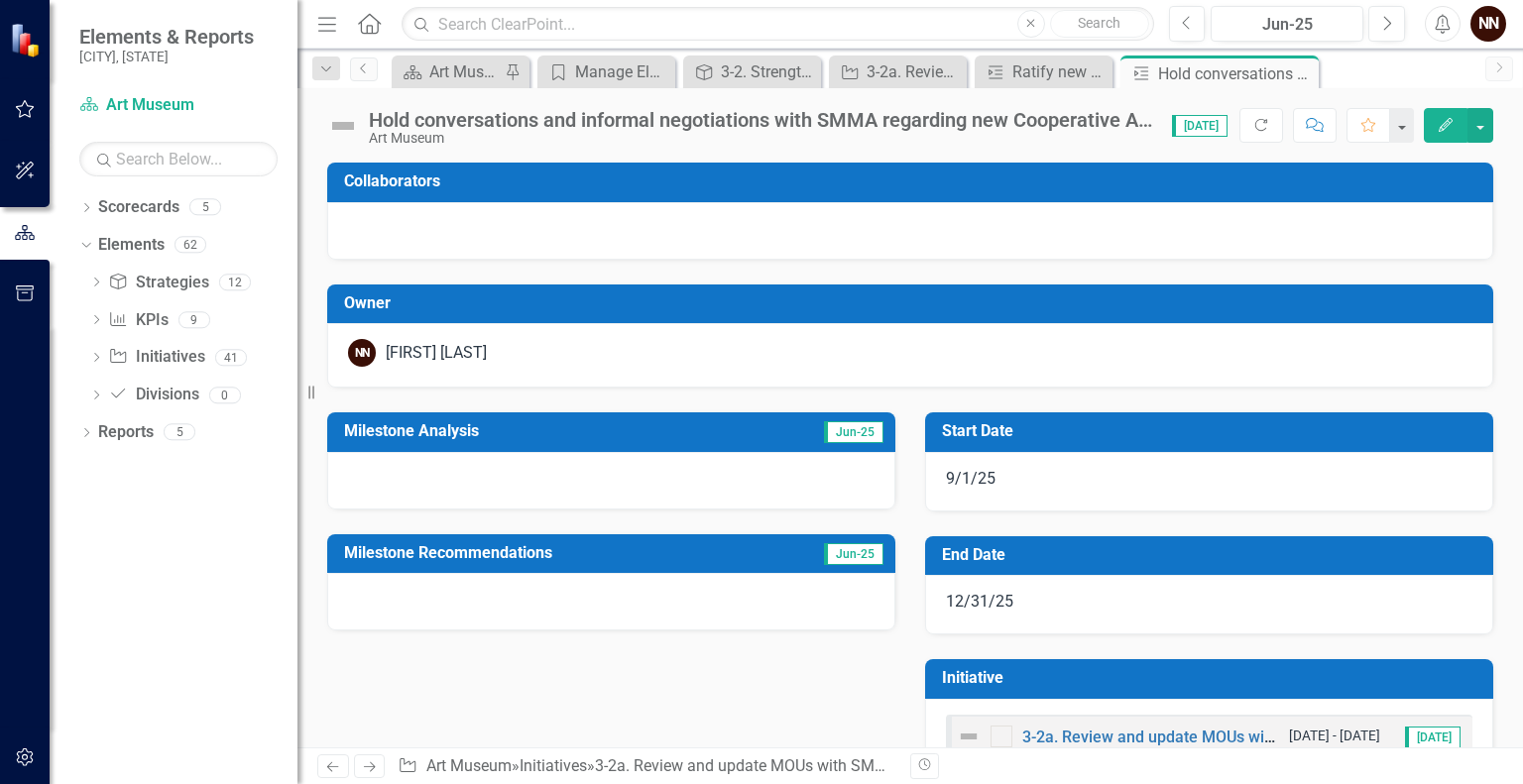 click on "Jun-25" at bounding box center (800, 433) 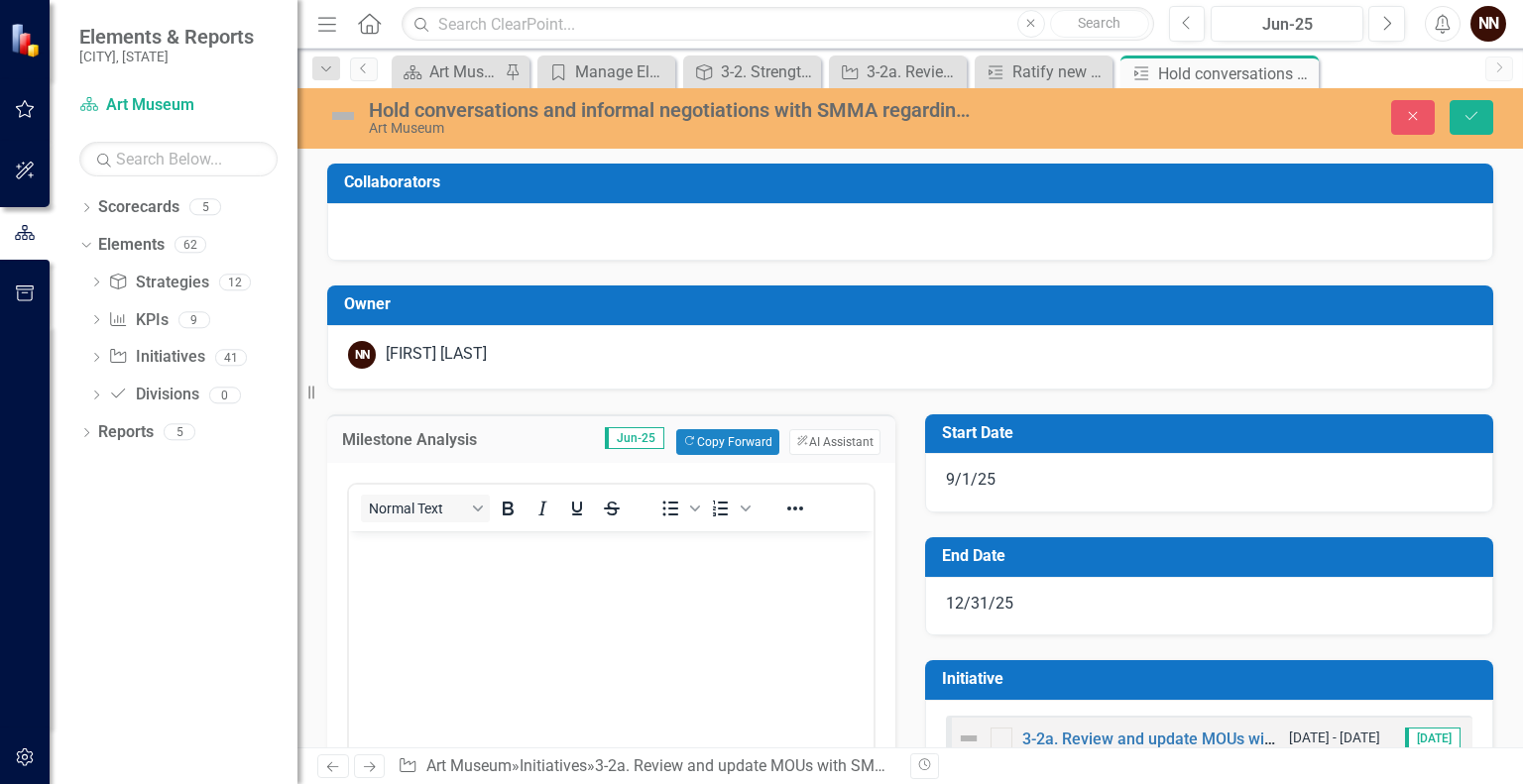 scroll, scrollTop: 0, scrollLeft: 0, axis: both 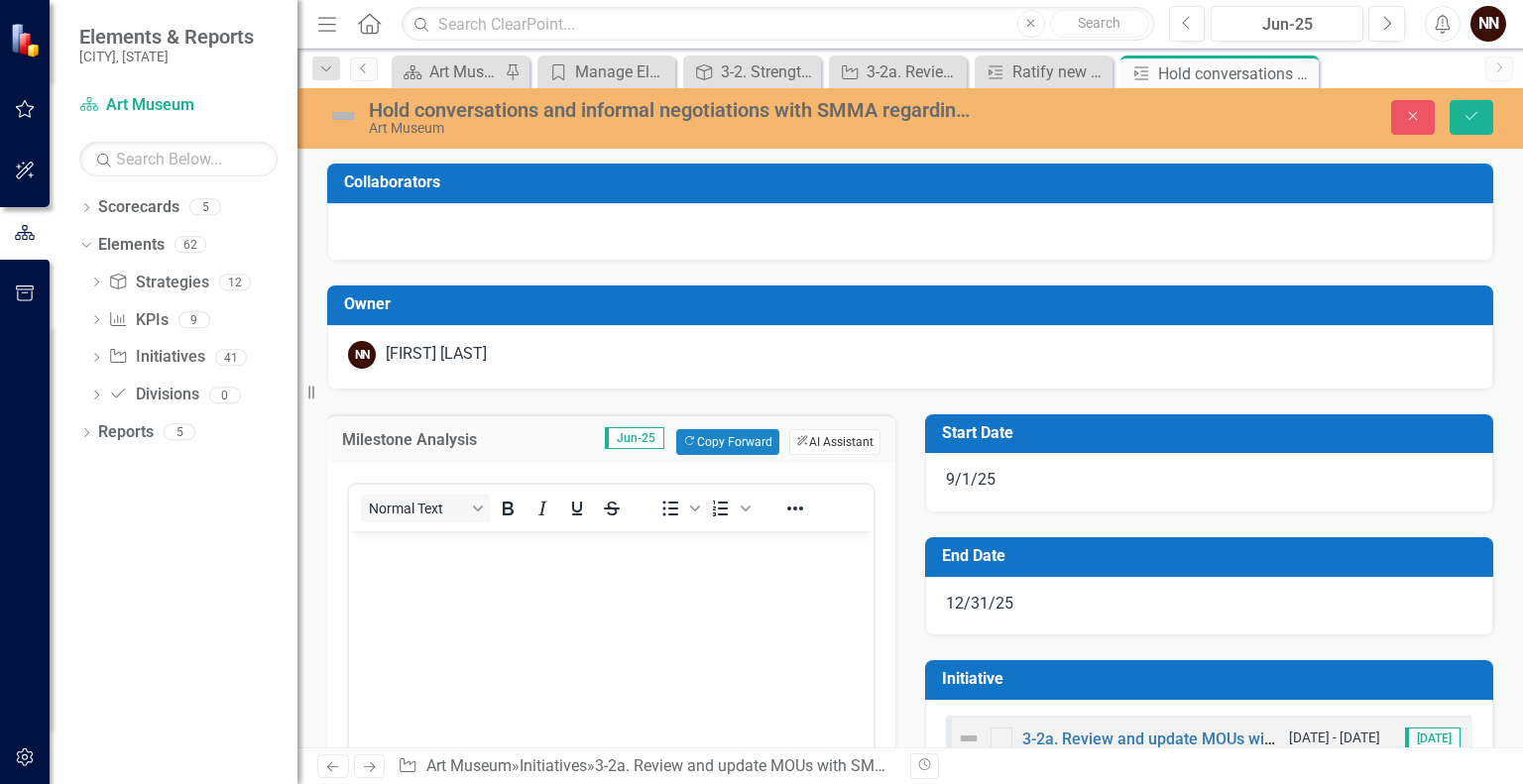 click on "ClearPoint AI  AI Assistant" at bounding box center [835, 442] 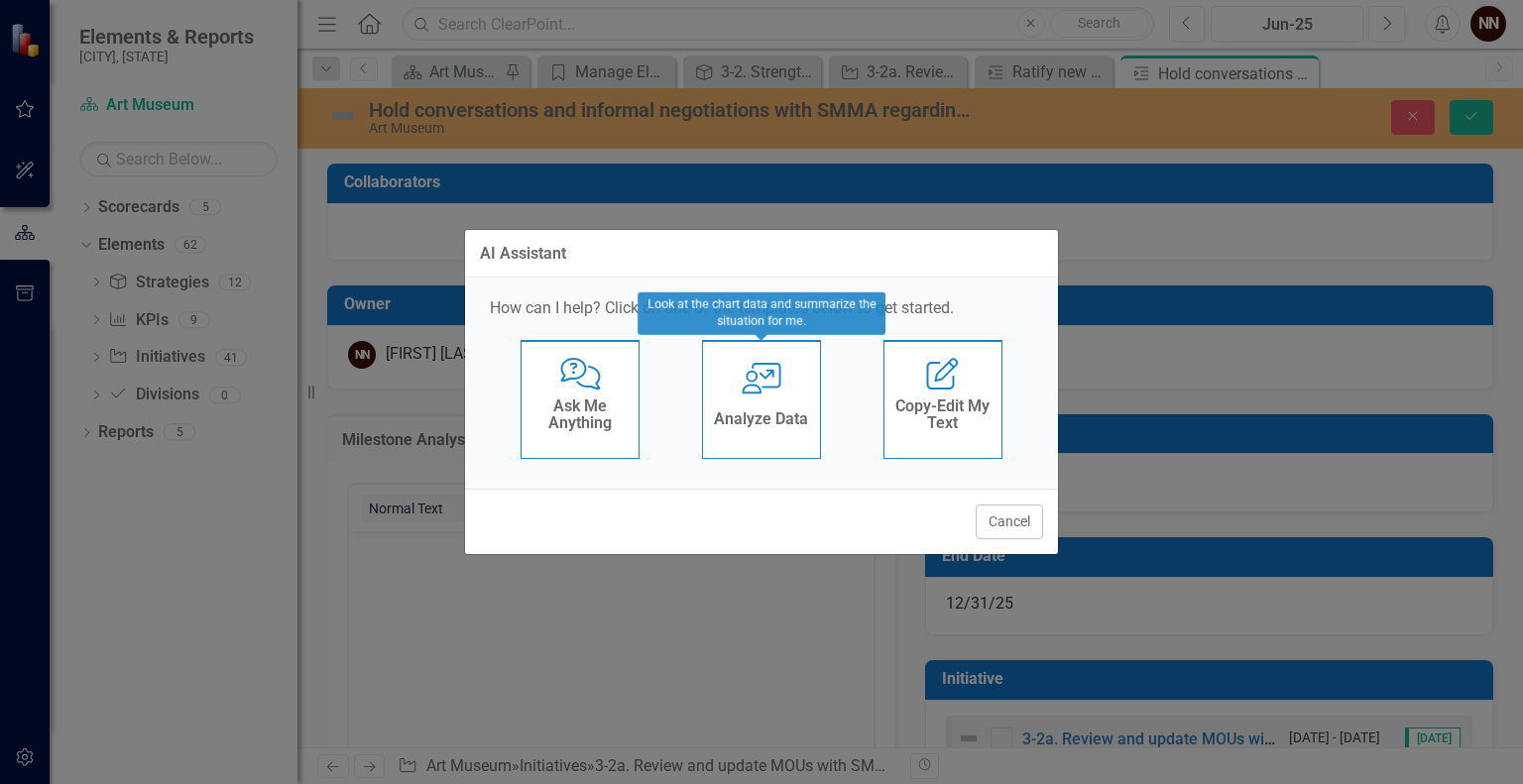 click on "Analyze Data" at bounding box center (761, 419) 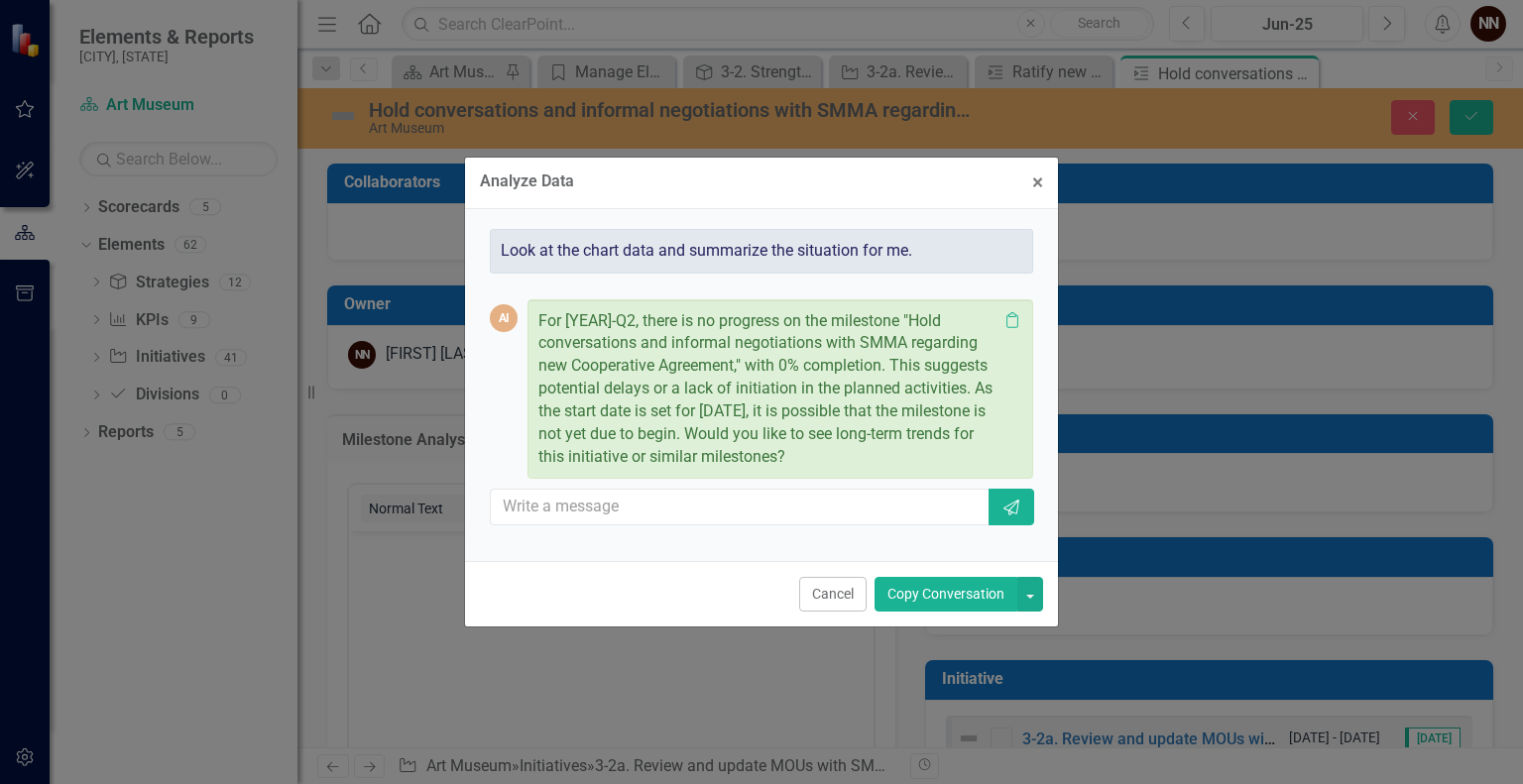 click on "For [YEAR]-Q2, there is no progress on the milestone "Hold conversations and informal negotiations with SMMA regarding new Cooperative Agreement," with 0% completion. This suggests potential delays or a lack of initiation in the planned activities. As the start date is set for [DATE], it is possible that the milestone is not yet due to begin. Would you like to see long-term trends for this initiative or similar milestones?" at bounding box center (767, 390) 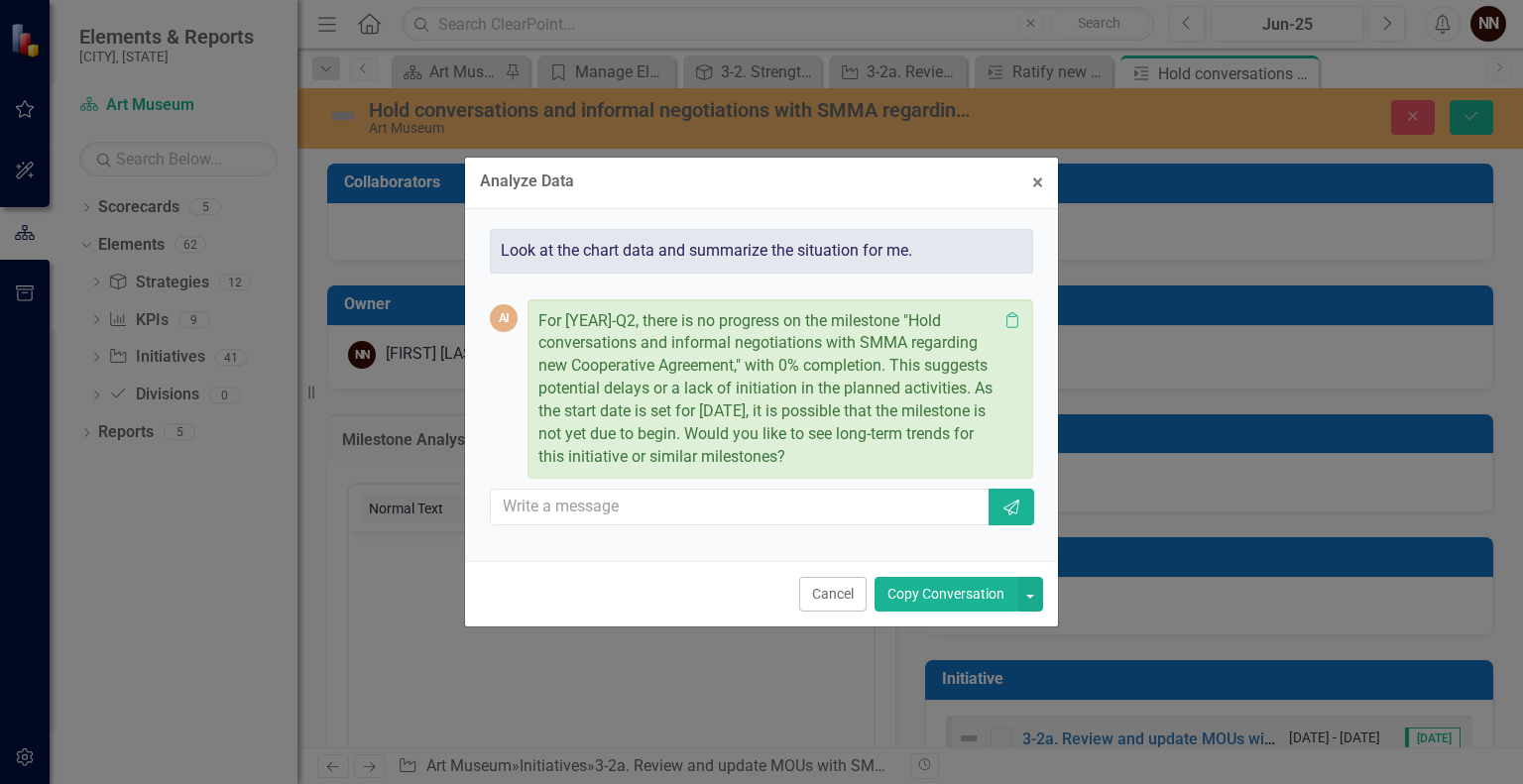 click on "For [YEAR]-Q2, there is no progress on the milestone "Hold conversations and informal negotiations with SMMA regarding new Cooperative Agreement," with 0% completion. This suggests potential delays or a lack of initiation in the planned activities. As the start date is set for [DATE], it is possible that the milestone is not yet due to begin. Would you like to see long-term trends for this initiative or similar milestones?" at bounding box center [767, 390] 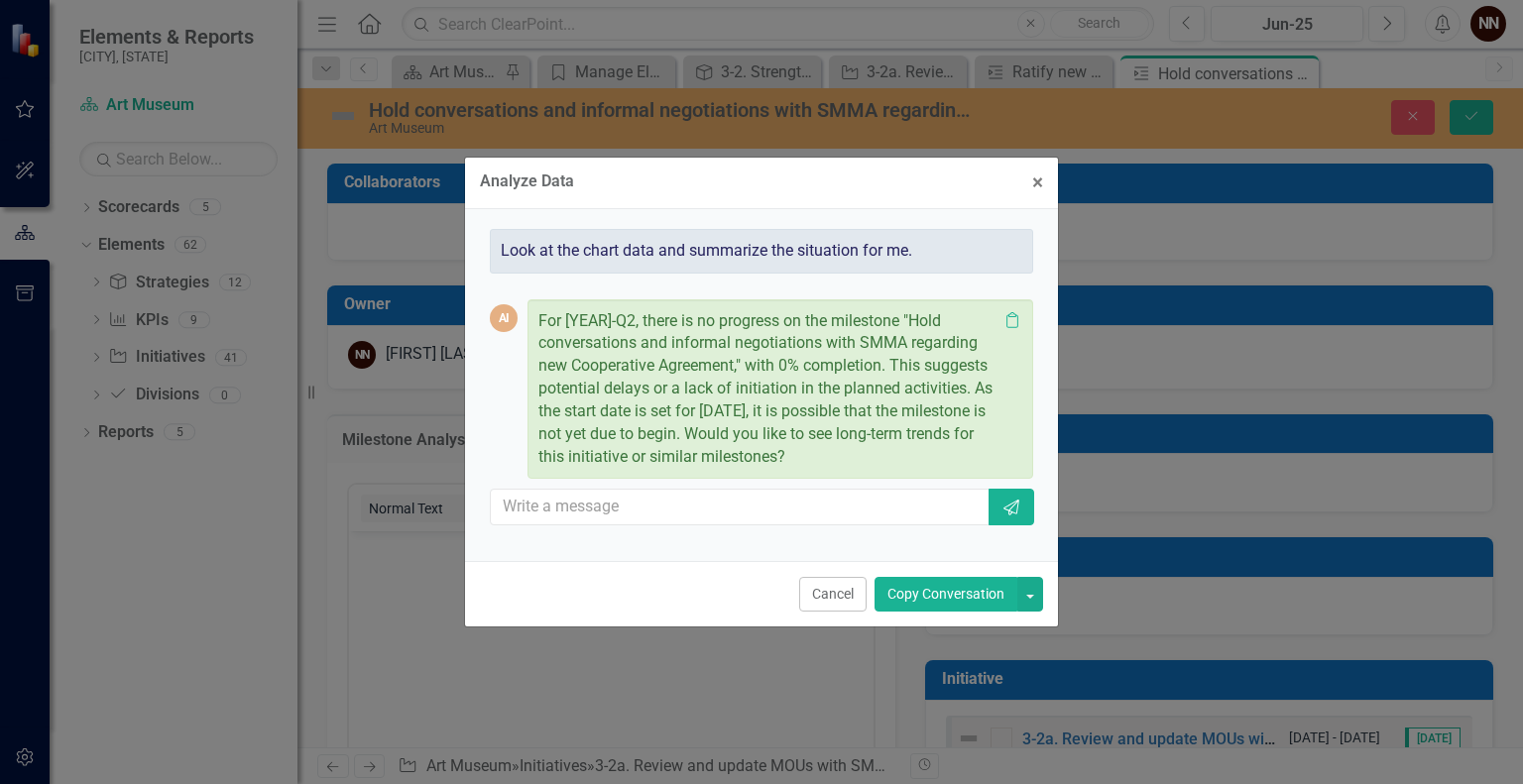 click on "Cancel Copy Conversation" at bounding box center [762, 594] 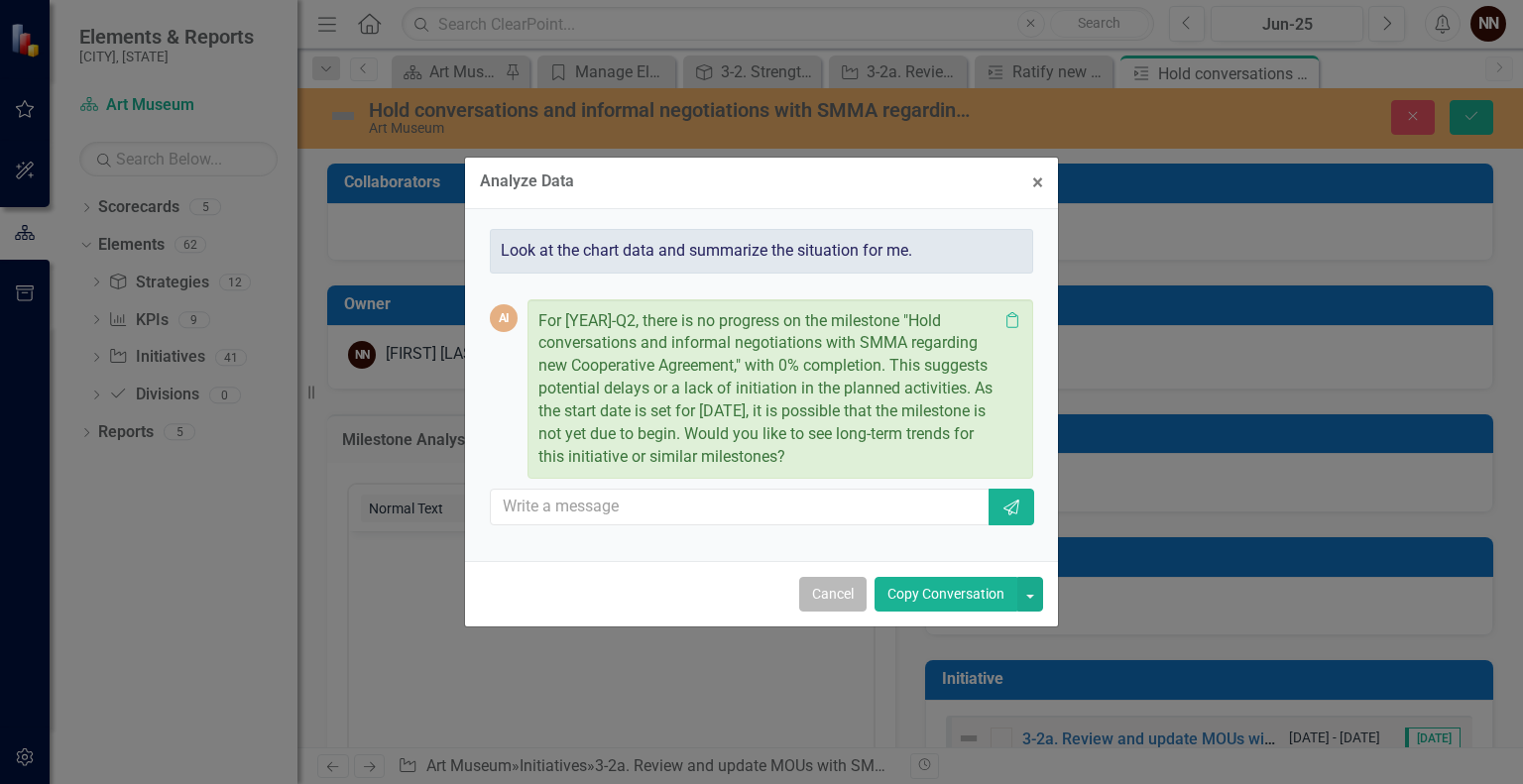 click on "Cancel" at bounding box center [833, 594] 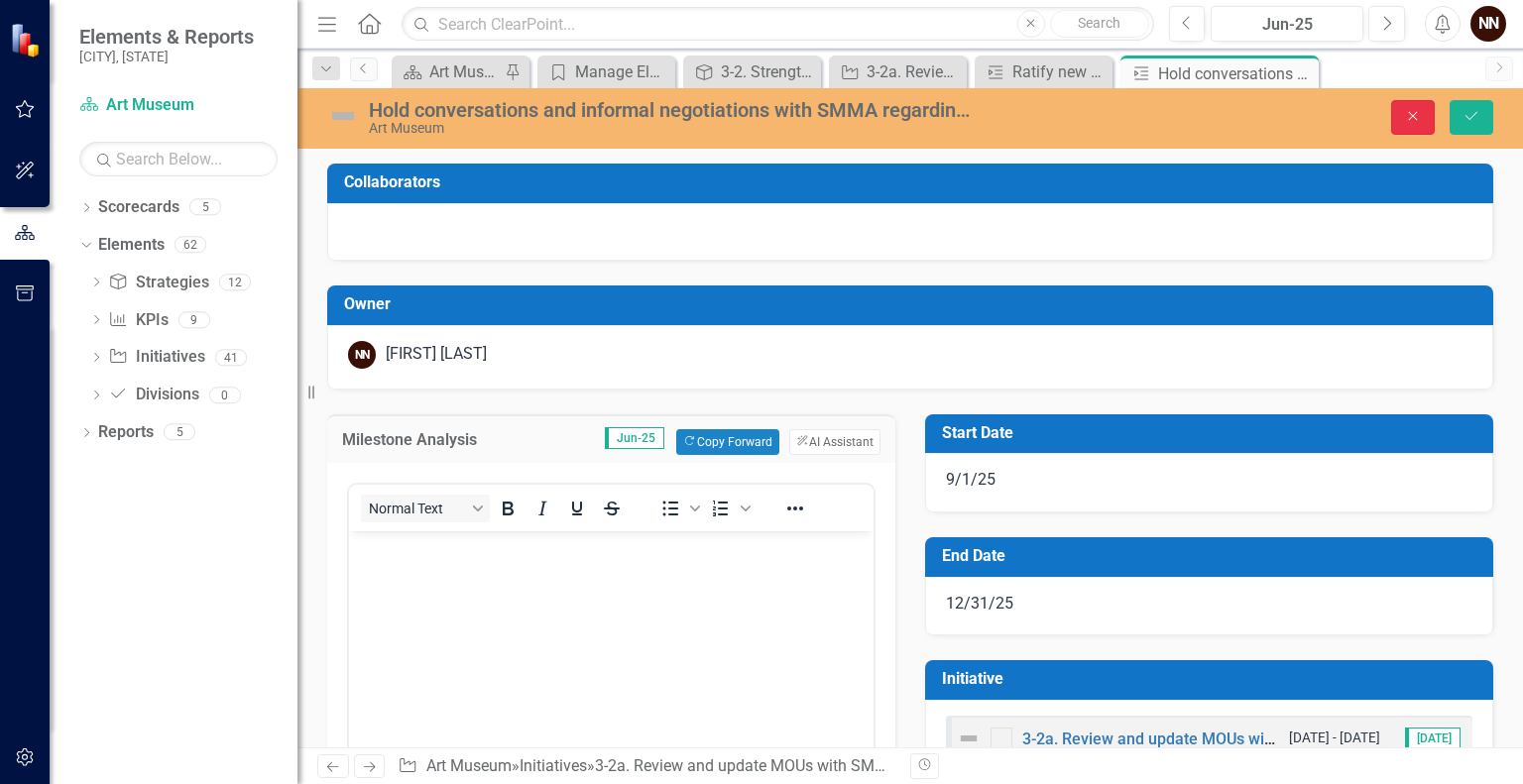 click on "Close" at bounding box center (1413, 117) 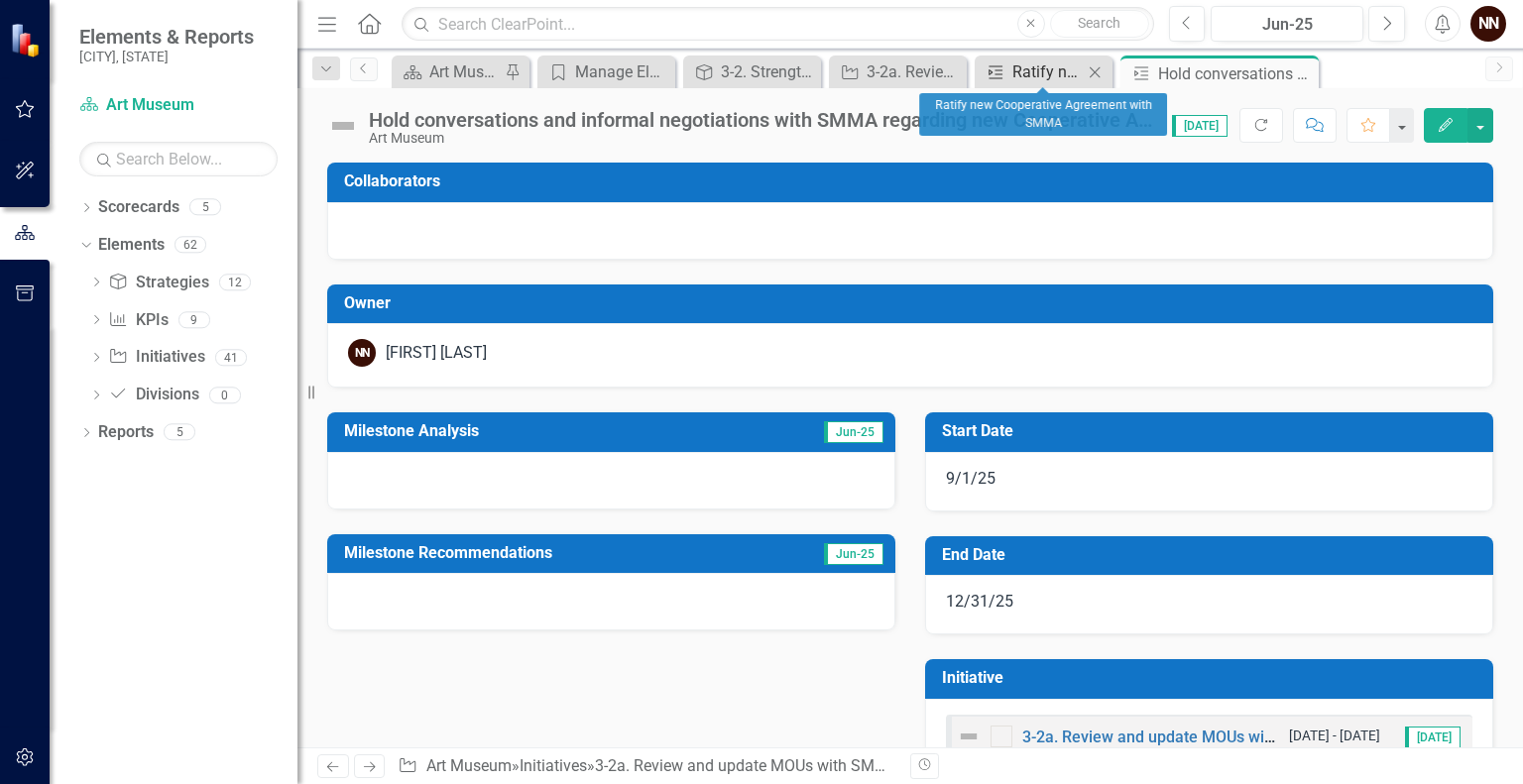 click on "Ratify new Cooperative Agreement with SMMA" at bounding box center [1047, 71] 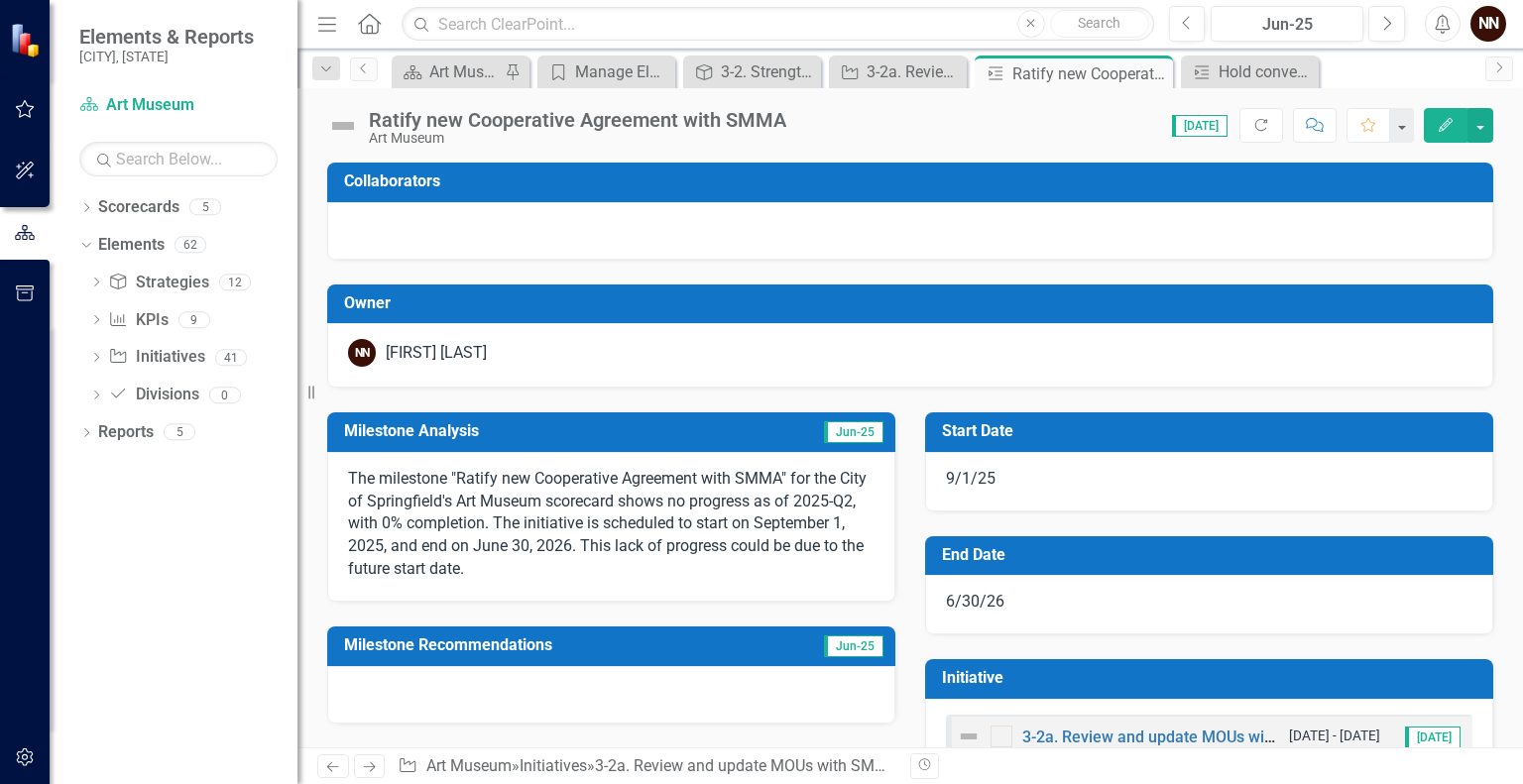 click on "The milestone "Ratify new Cooperative Agreement with SMMA" for the City of Springfield's Art Museum scorecard shows no progress as of 2025-Q2, with 0% completion. The initiative is scheduled to start on September 1, 2025, and end on June 30, 2026. This lack of progress could be due to the future start date." at bounding box center (611, 524) 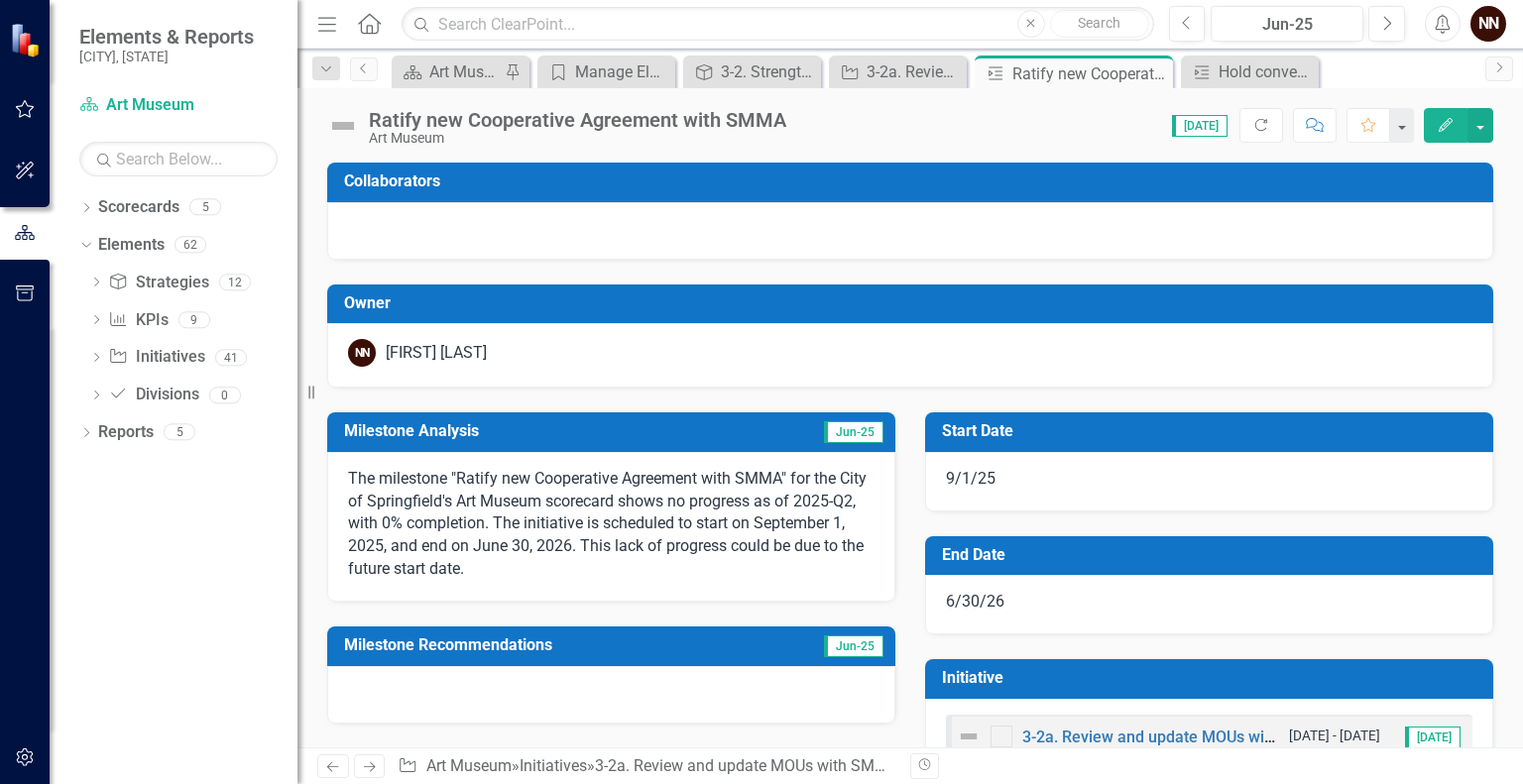 click on "The milestone "Ratify new Cooperative Agreement with SMMA" for the City of Springfield's Art Museum scorecard shows no progress as of 2025-Q2, with 0% completion. The initiative is scheduled to start on September 1, 2025, and end on June 30, 2026. This lack of progress could be due to the future start date." at bounding box center (611, 524) 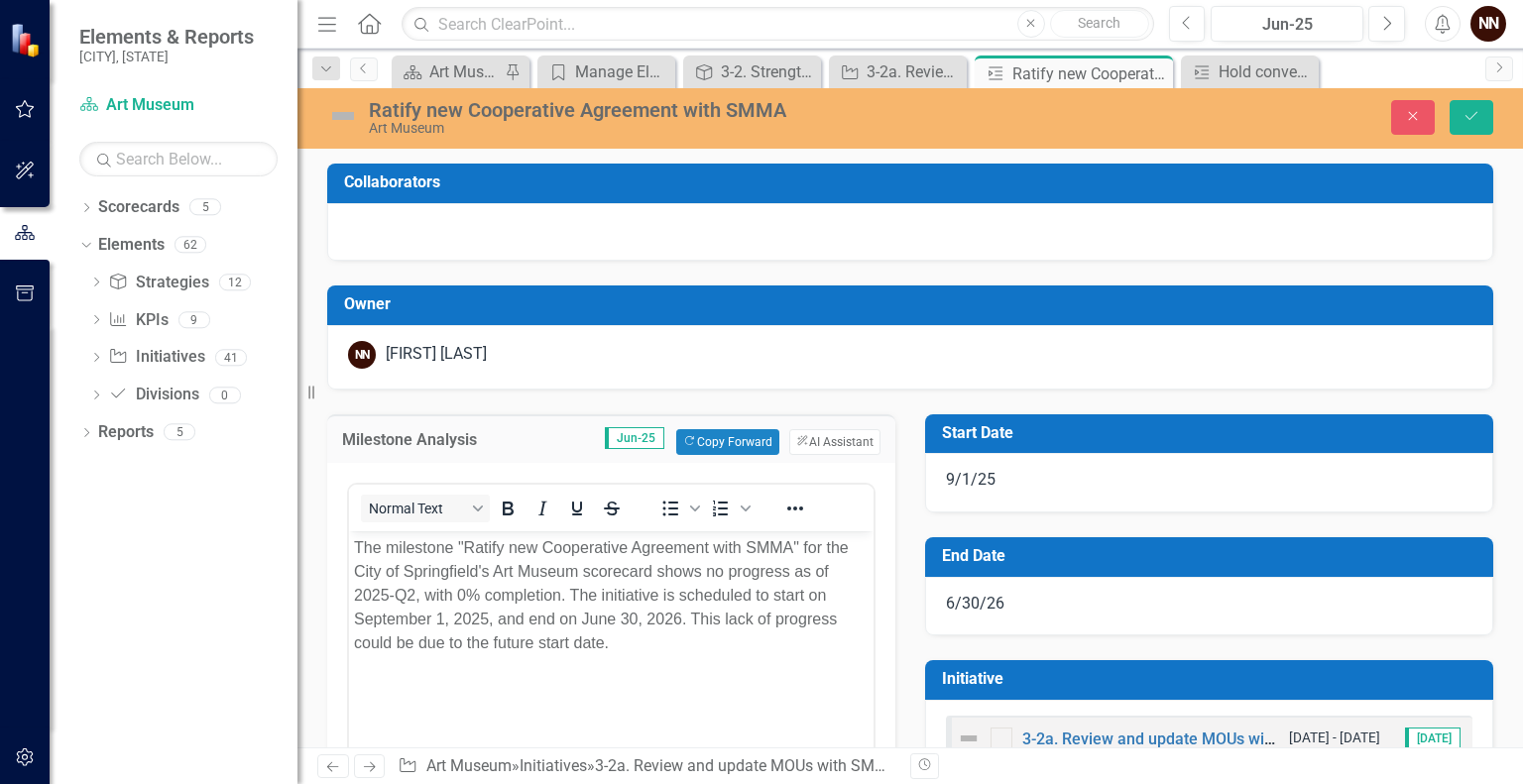 scroll, scrollTop: 0, scrollLeft: 0, axis: both 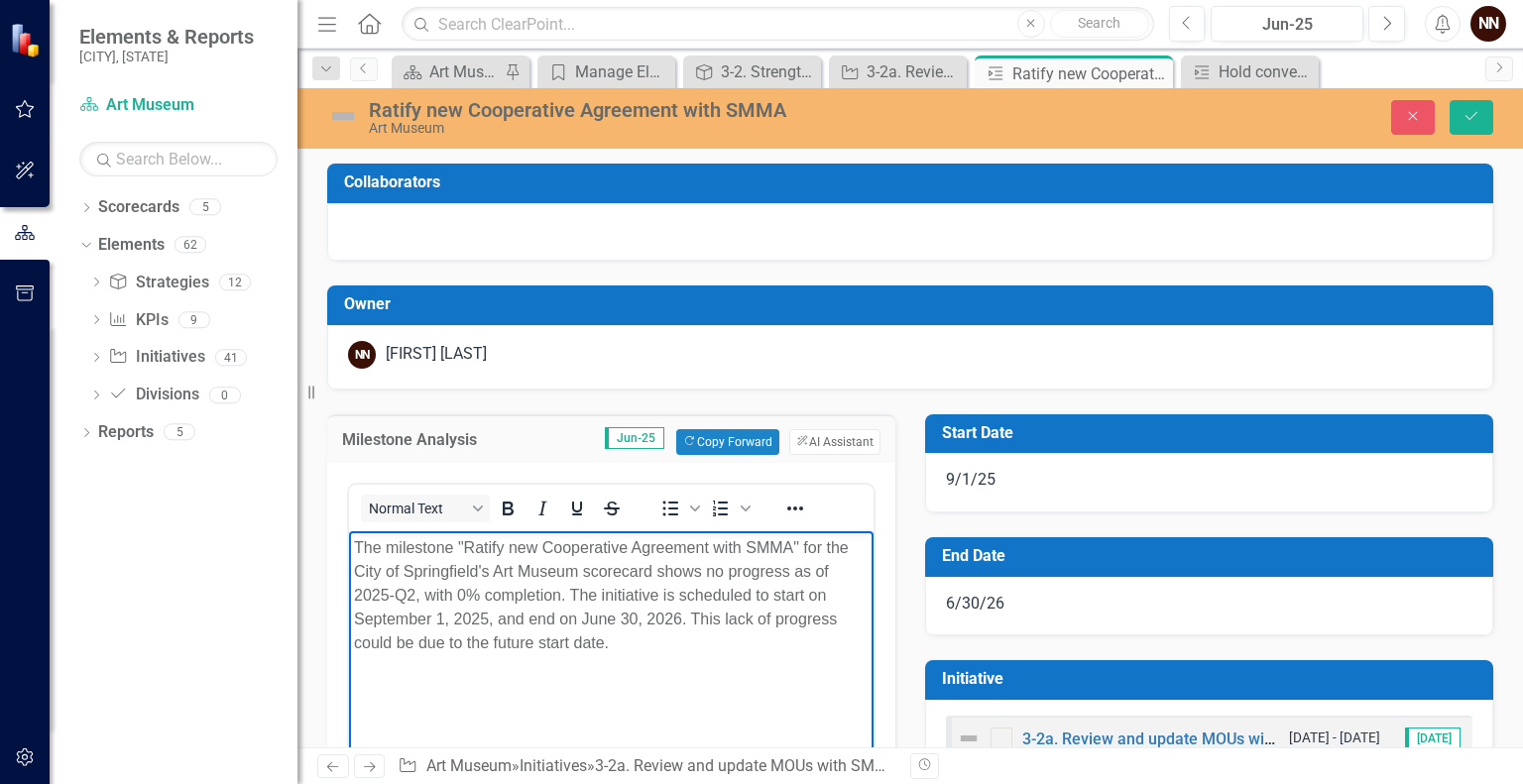 click on "The milestone "Ratify new Cooperative Agreement with SMMA" for the City of Springfield's Art Museum scorecard shows no progress as of 2025-Q2, with 0% completion. The initiative is scheduled to start on September 1, 2025, and end on June 30, 2026. This lack of progress could be due to the future start date." at bounding box center (611, 595) 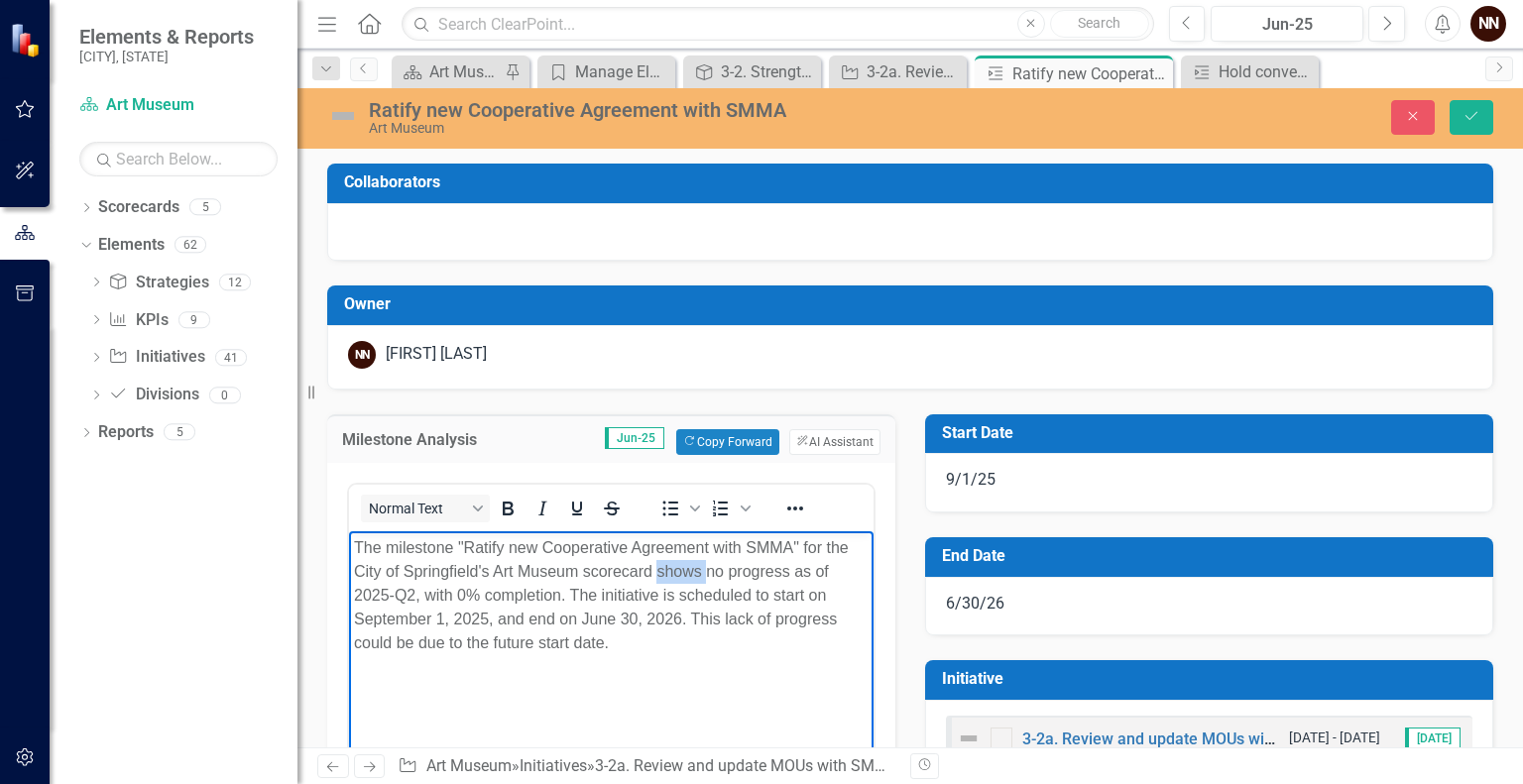 click on "The milestone "Ratify new Cooperative Agreement with SMMA" for the City of Springfield's Art Museum scorecard shows no progress as of 2025-Q2, with 0% completion. The initiative is scheduled to start on September 1, 2025, and end on June 30, 2026. This lack of progress could be due to the future start date." at bounding box center (611, 595) 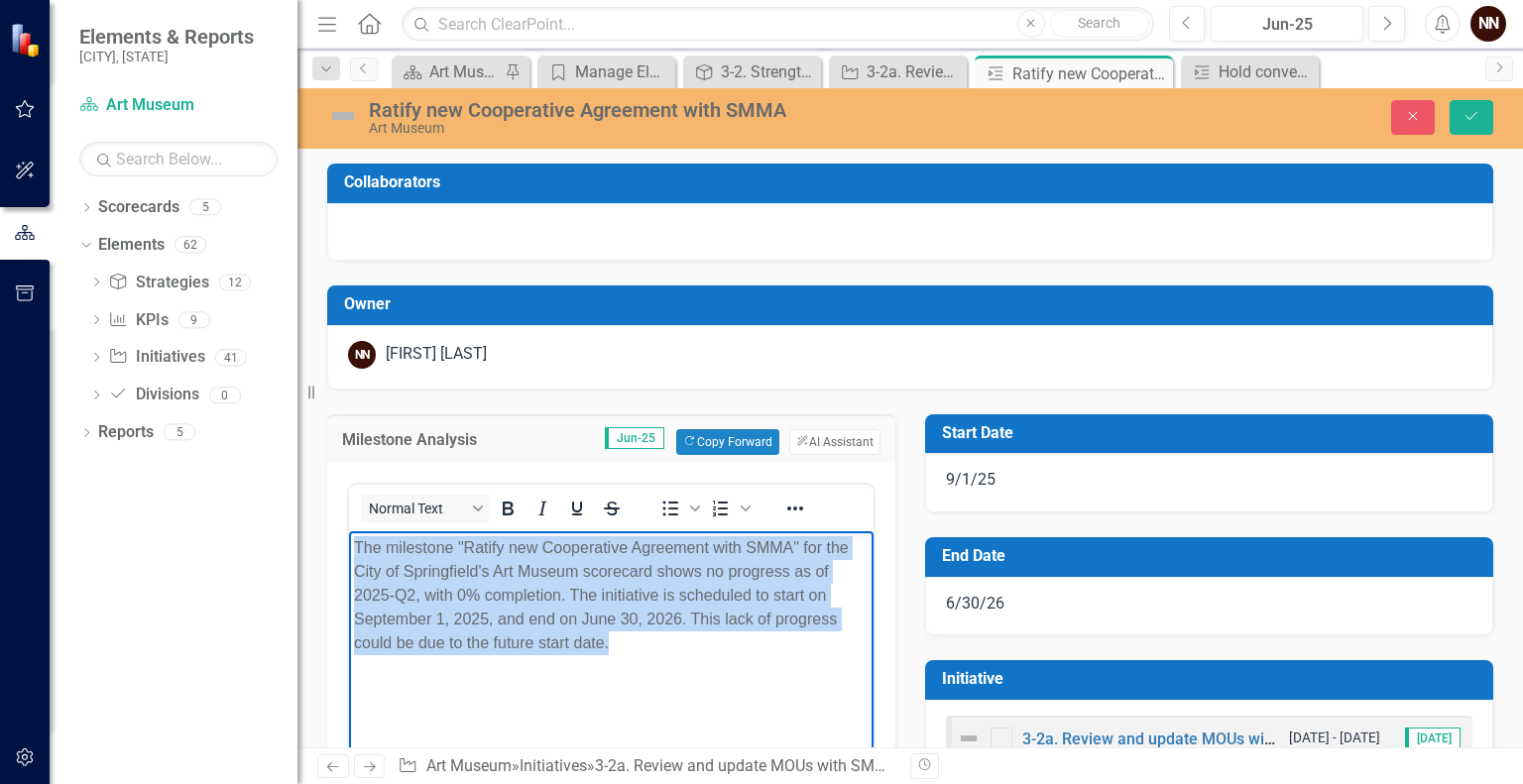 click on "The milestone "Ratify new Cooperative Agreement with SMMA" for the City of Springfield's Art Museum scorecard shows no progress as of 2025-Q2, with 0% completion. The initiative is scheduled to start on September 1, 2025, and end on June 30, 2026. This lack of progress could be due to the future start date." at bounding box center [611, 595] 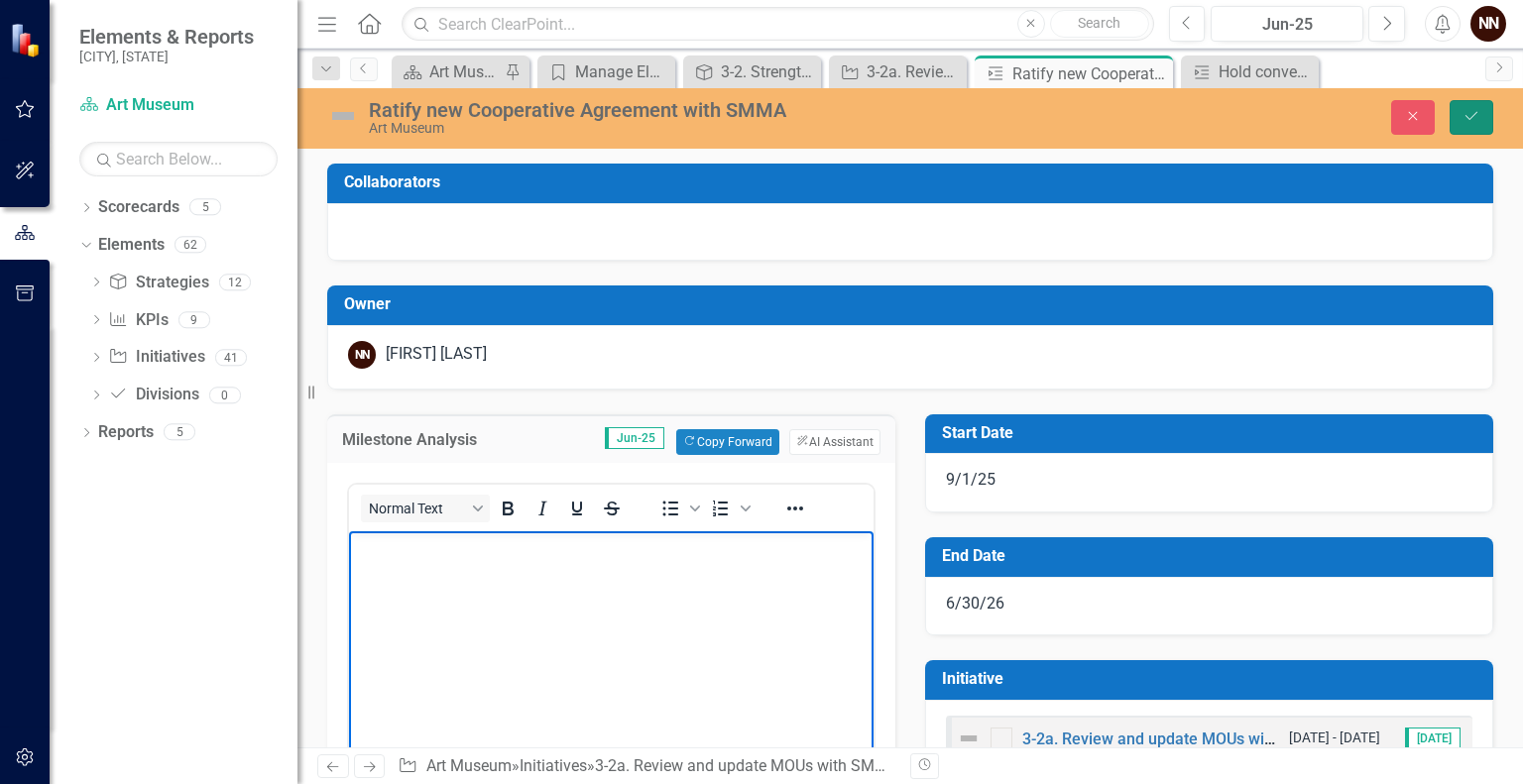 click on "Save" at bounding box center (1471, 117) 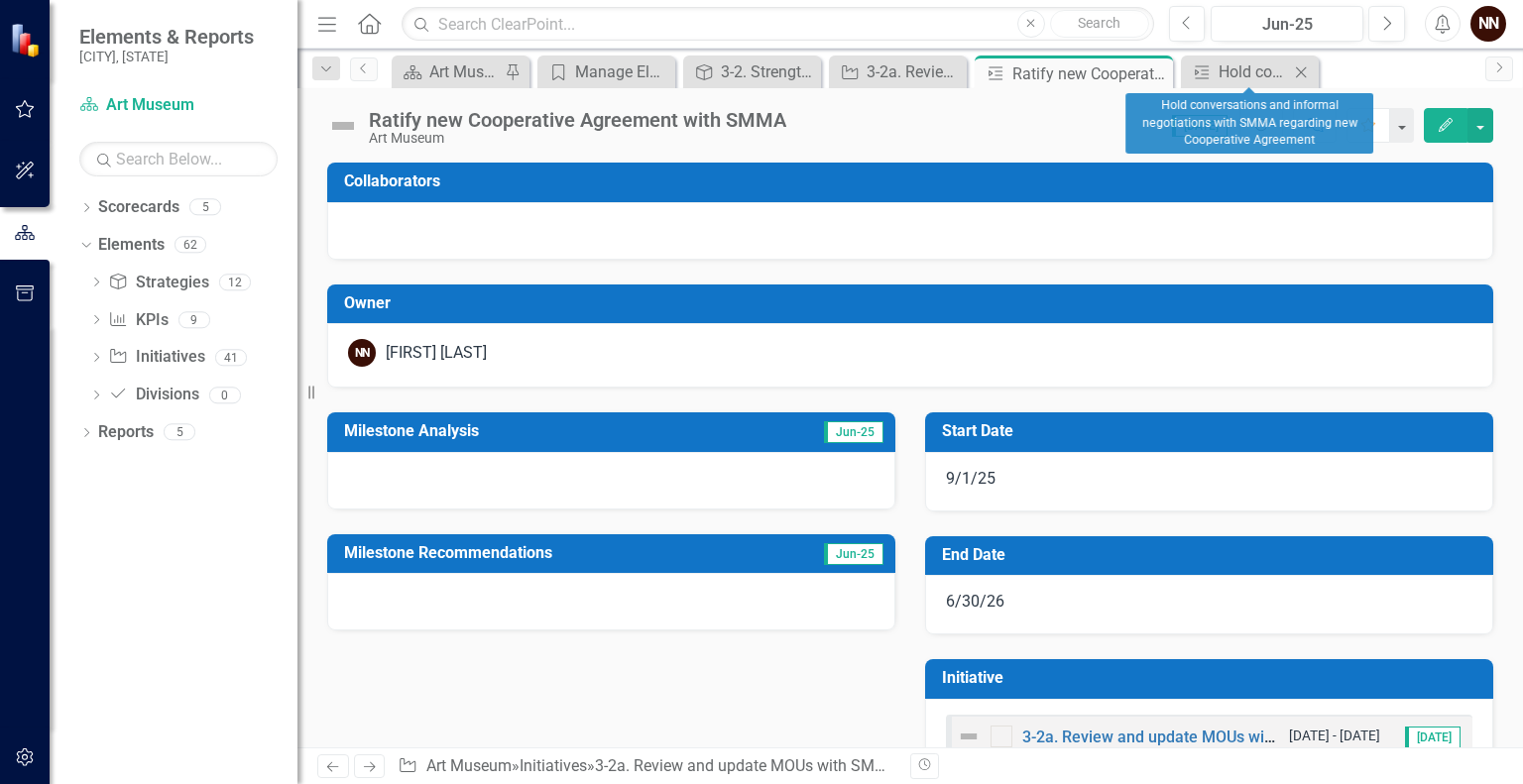 click on "Close" 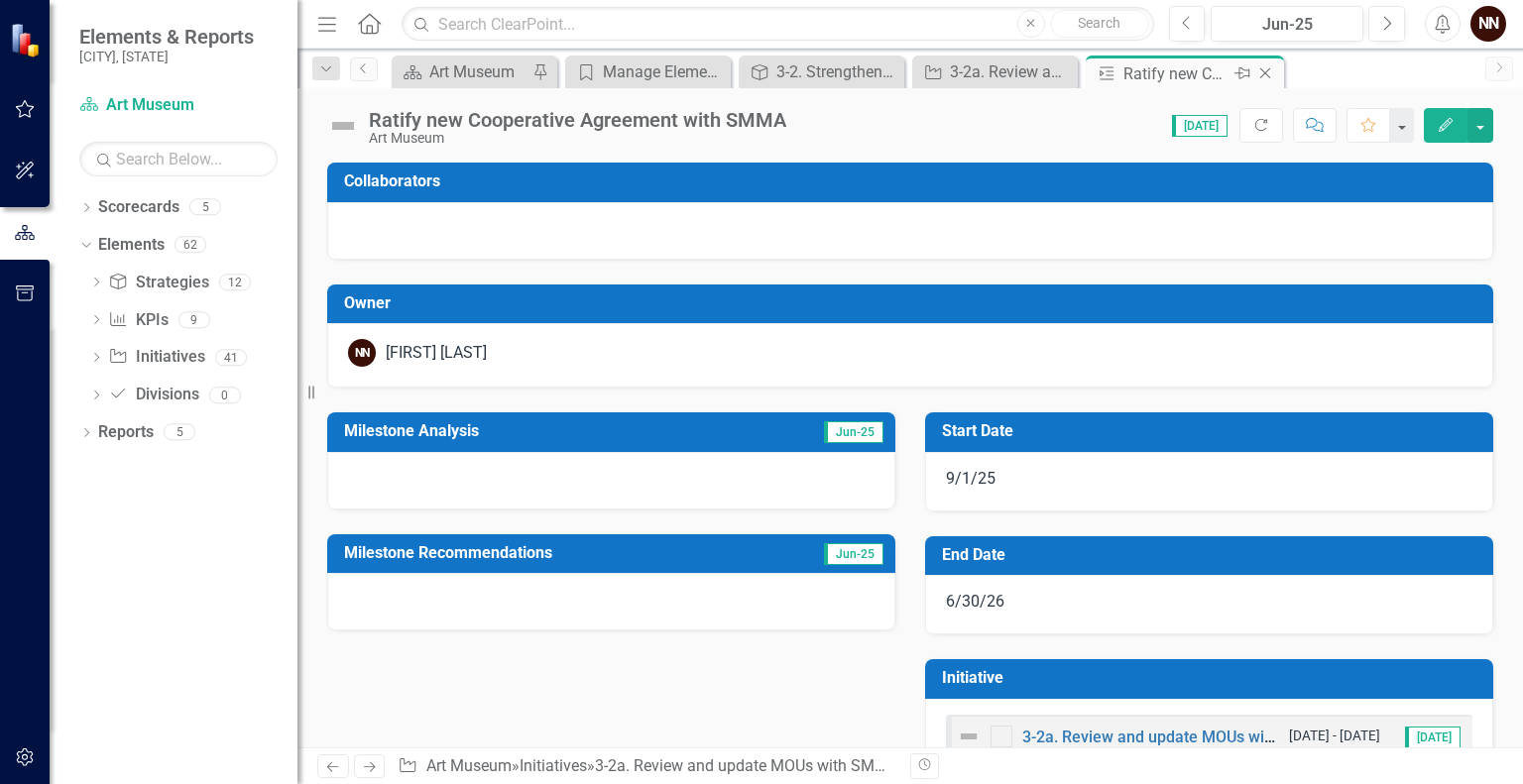 click on "Close" 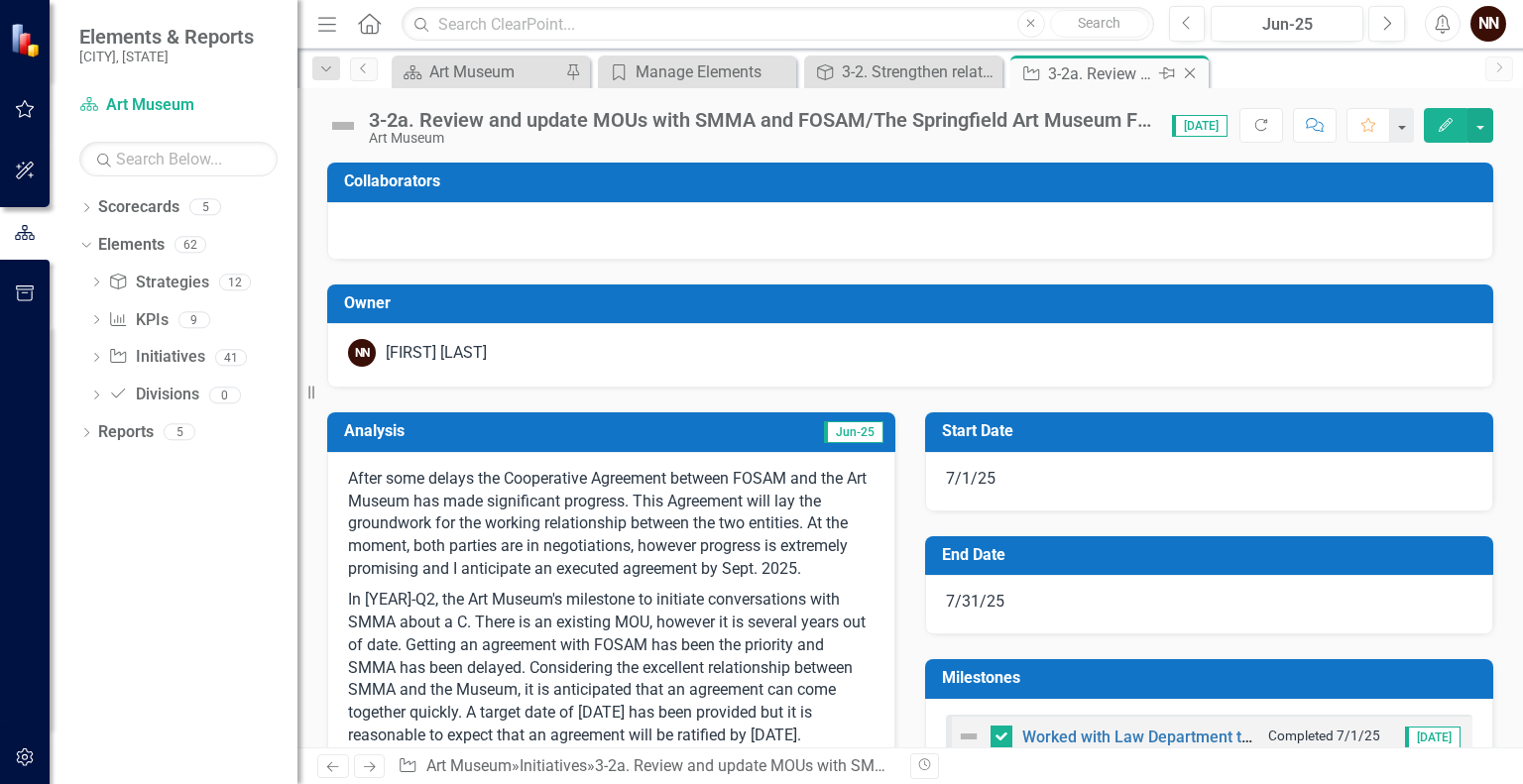 click on "3-2a. Review and update MOUs with SMMA and FOSAM/The Springfield Art Museum Foundation." at bounding box center (1101, 73) 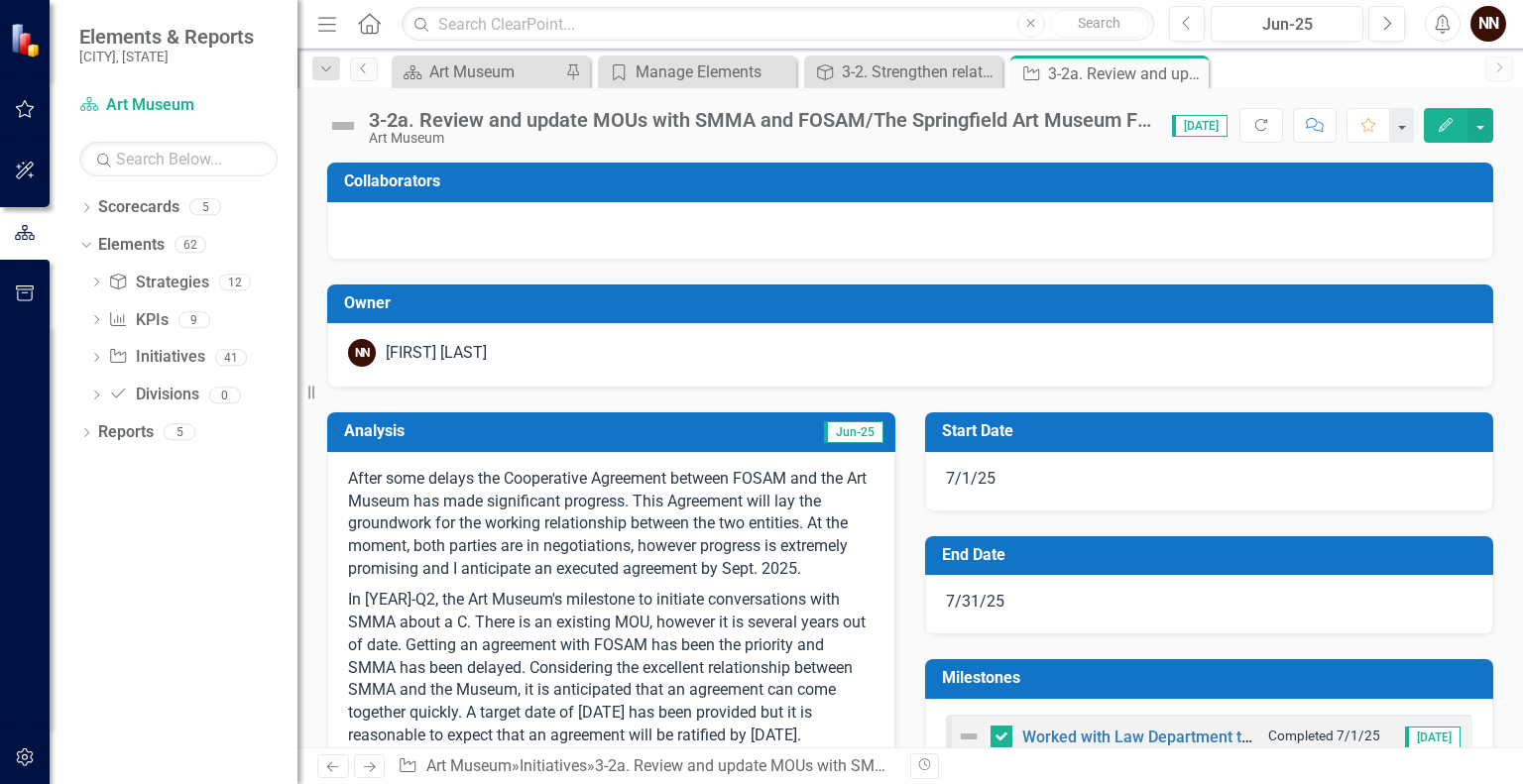 click on "After some delays the Cooperative Agreement between FOSAM and the Art Museum has made significant progress. This Agreement will lay the groundwork for the working relationship between the two entities. At the moment, both parties are in negotiations, however progress is extremely promising and I anticipate an executed agreement by Sept. 2025." at bounding box center [611, 526] 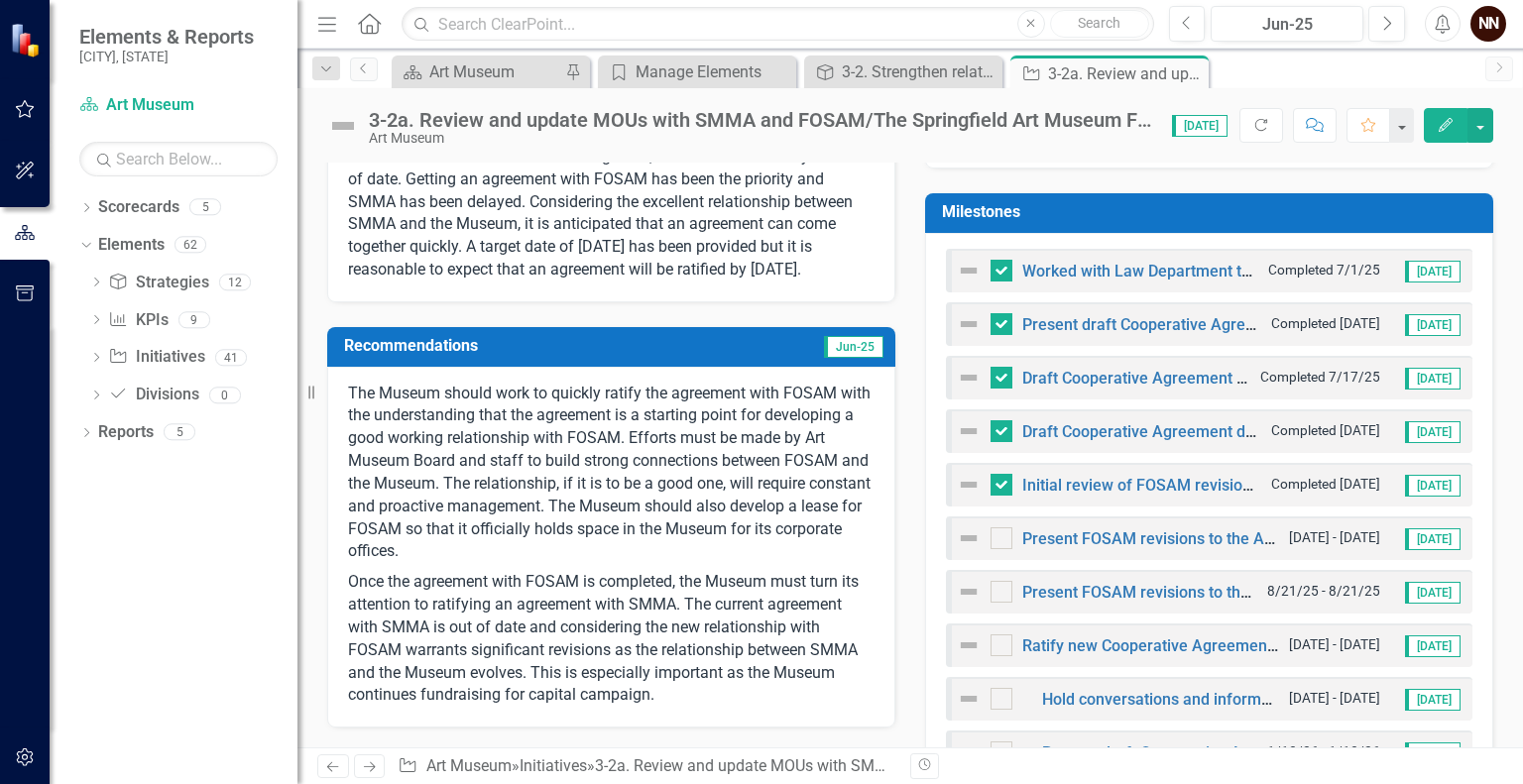 scroll, scrollTop: 476, scrollLeft: 0, axis: vertical 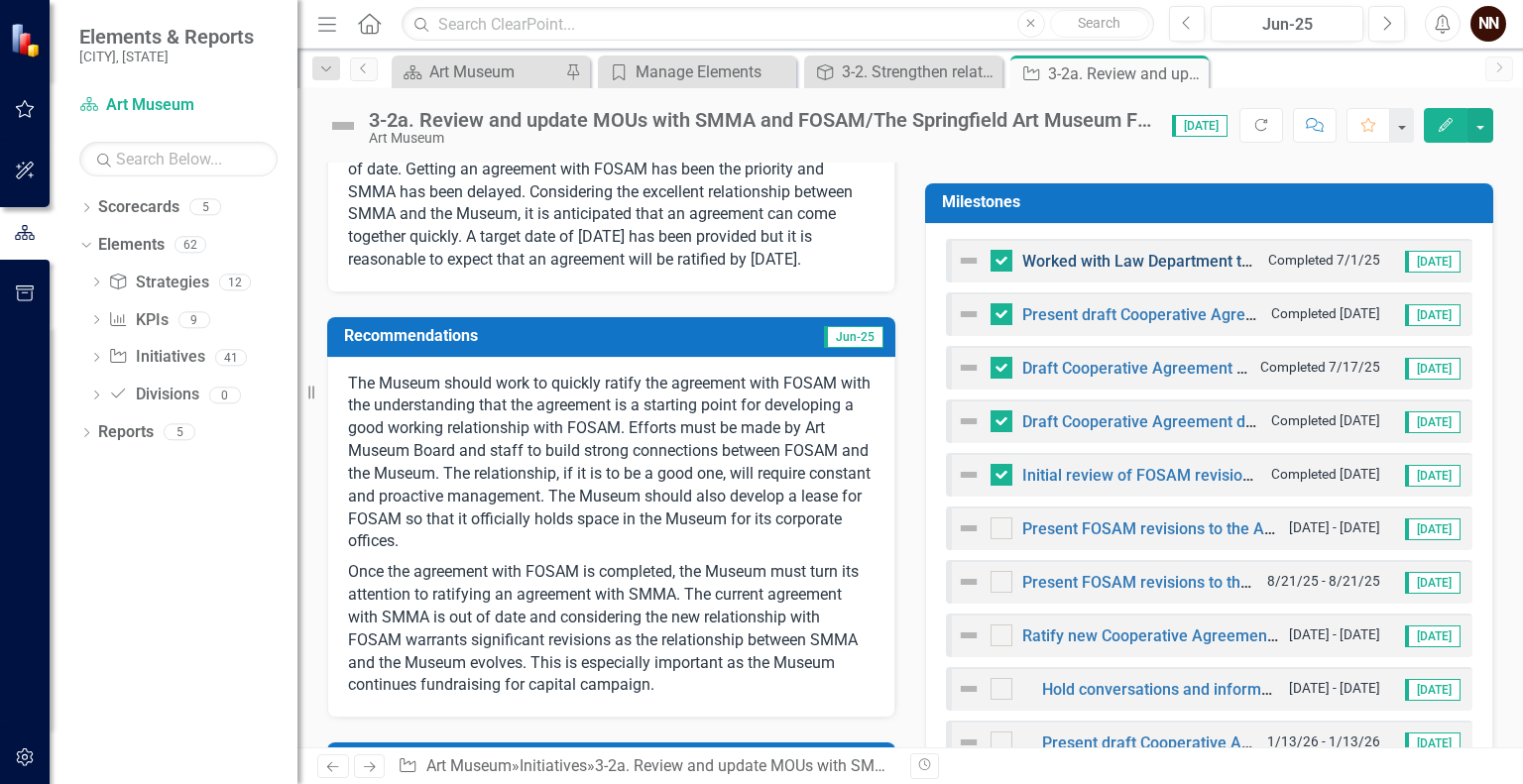 click on "Worked with Law Department to drafted new Cooperative Agreement with FOSAM" at bounding box center [1315, 261] 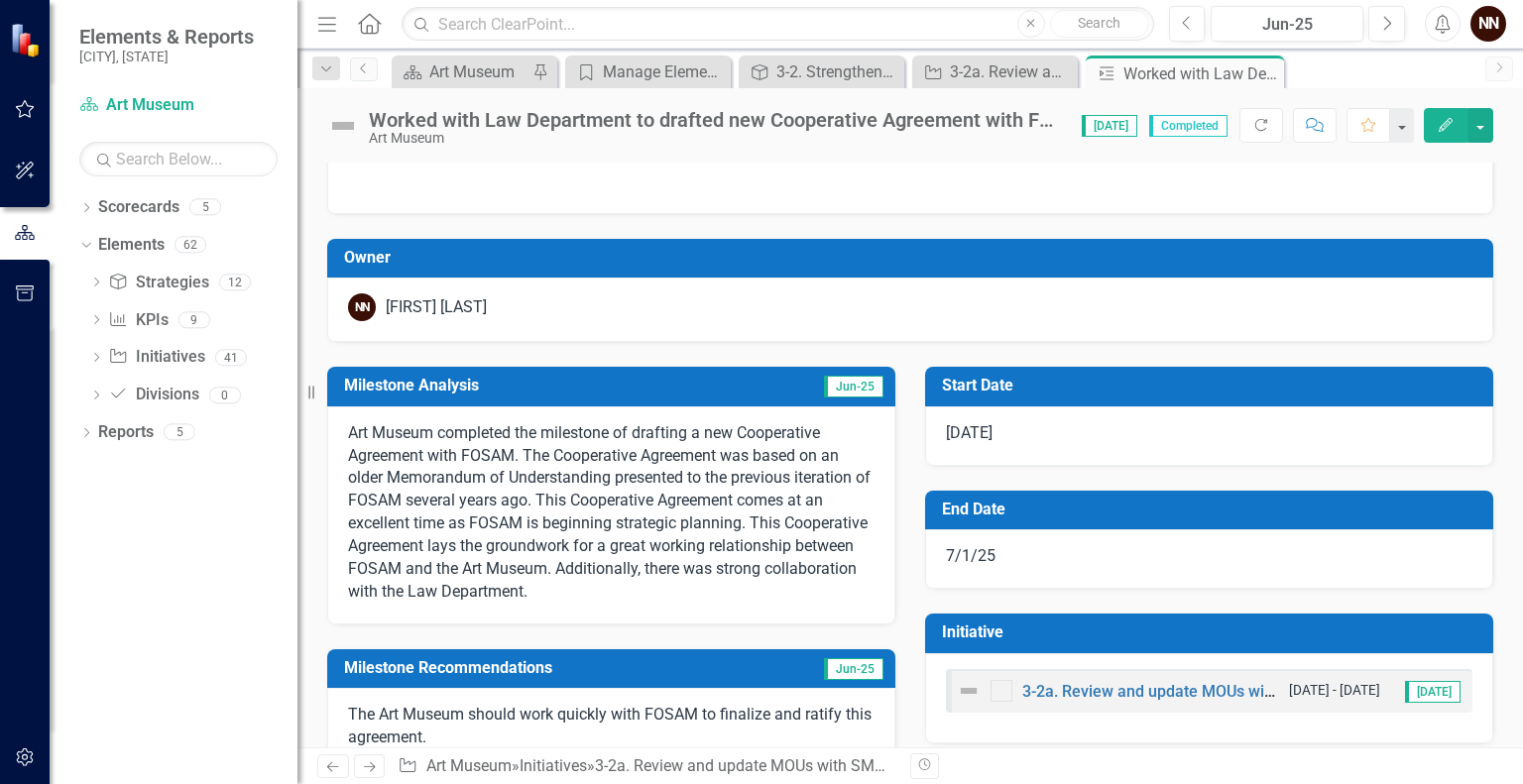 scroll, scrollTop: 0, scrollLeft: 0, axis: both 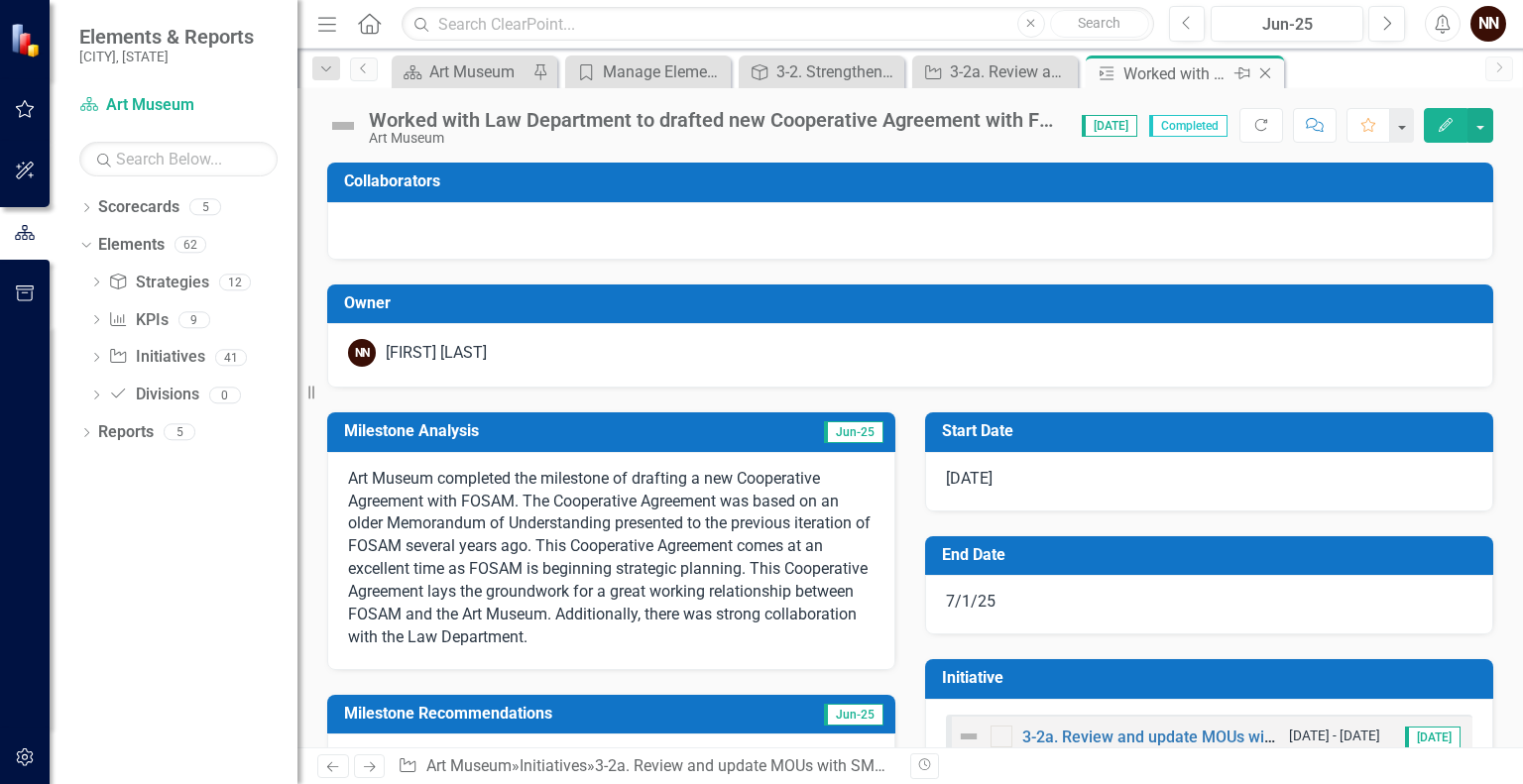click 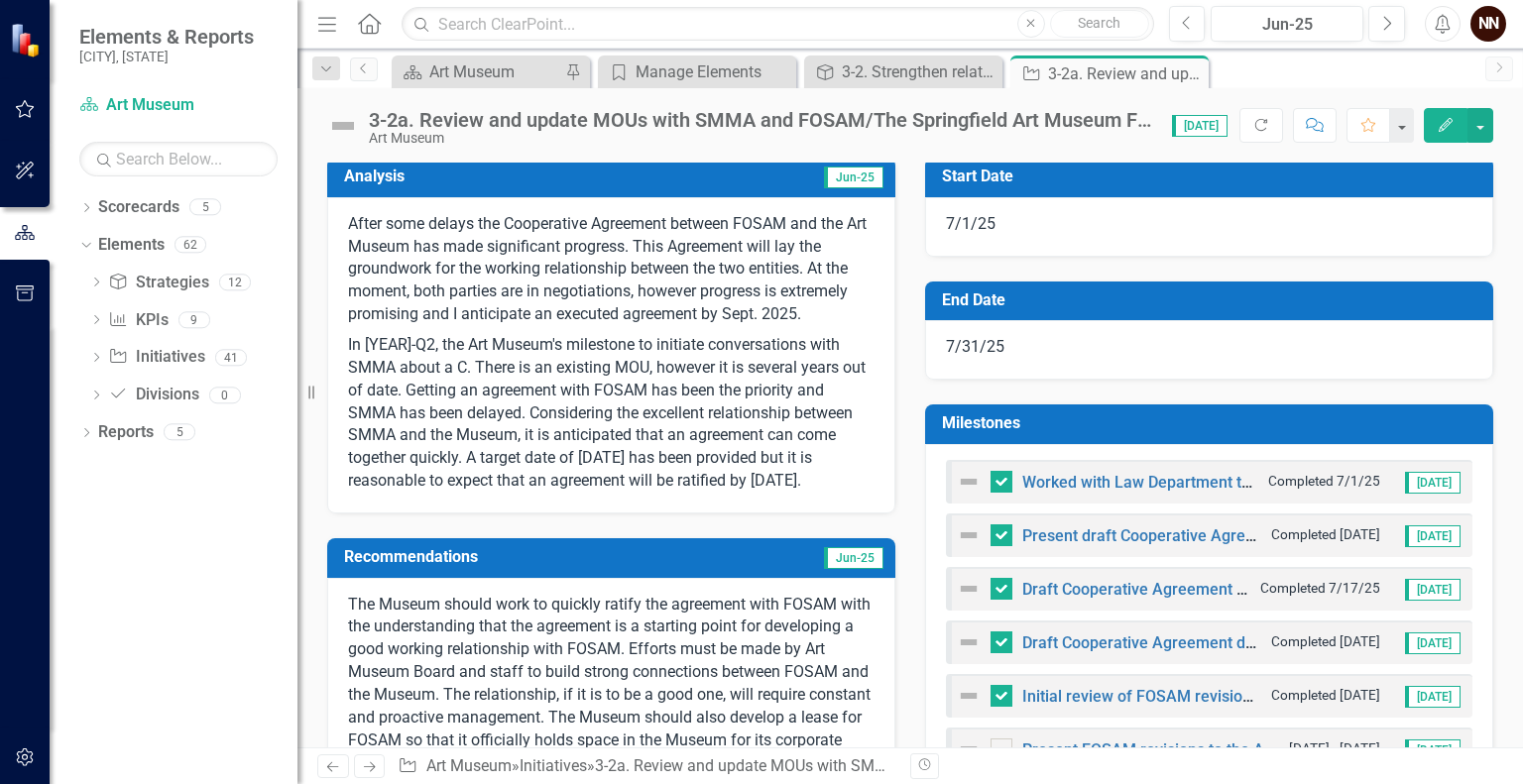 scroll, scrollTop: 274, scrollLeft: 0, axis: vertical 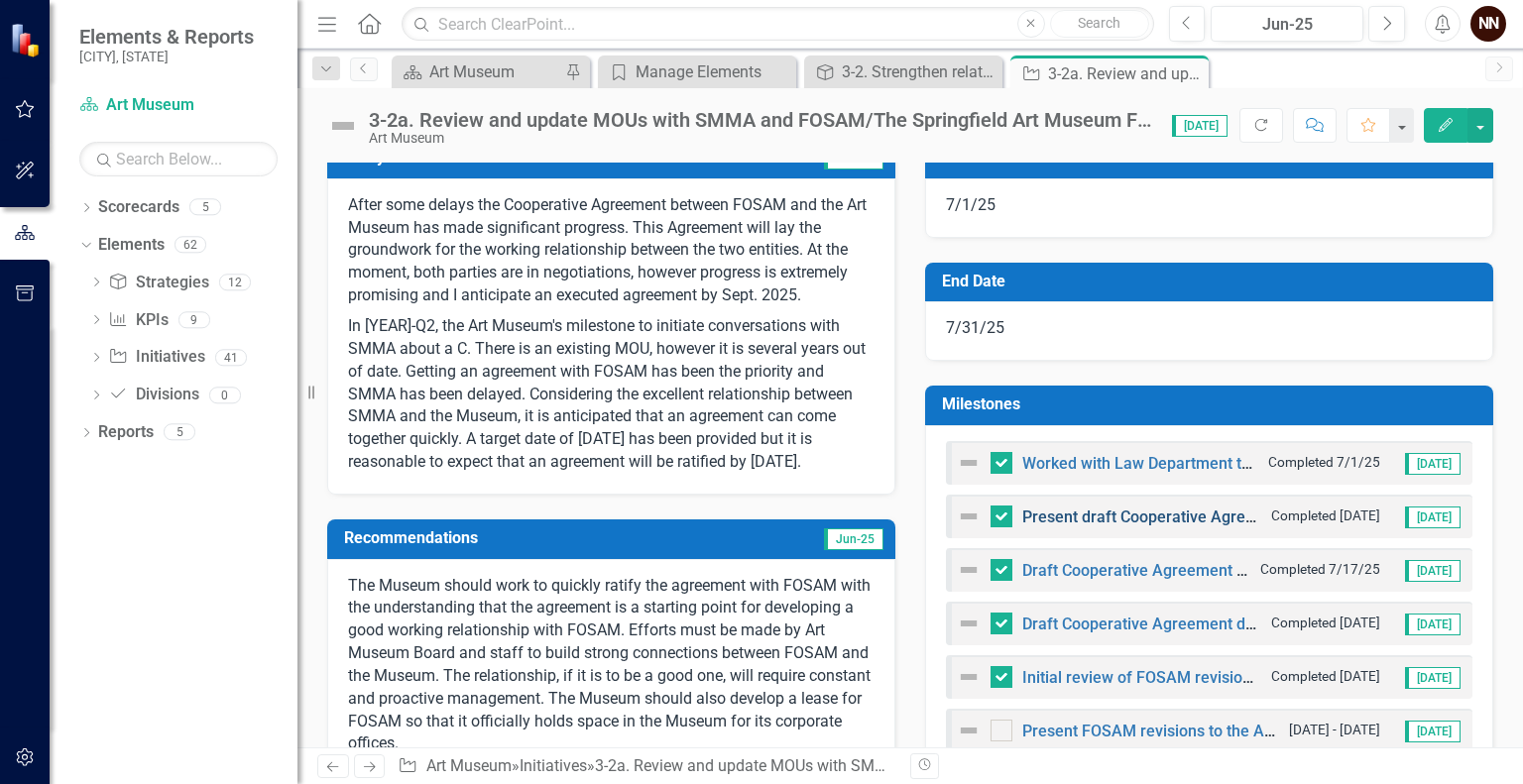 click on "Present draft Cooperative Agreement between the Museum and FOSAM to the Art Museum Executive Commitee." at bounding box center [1426, 516] 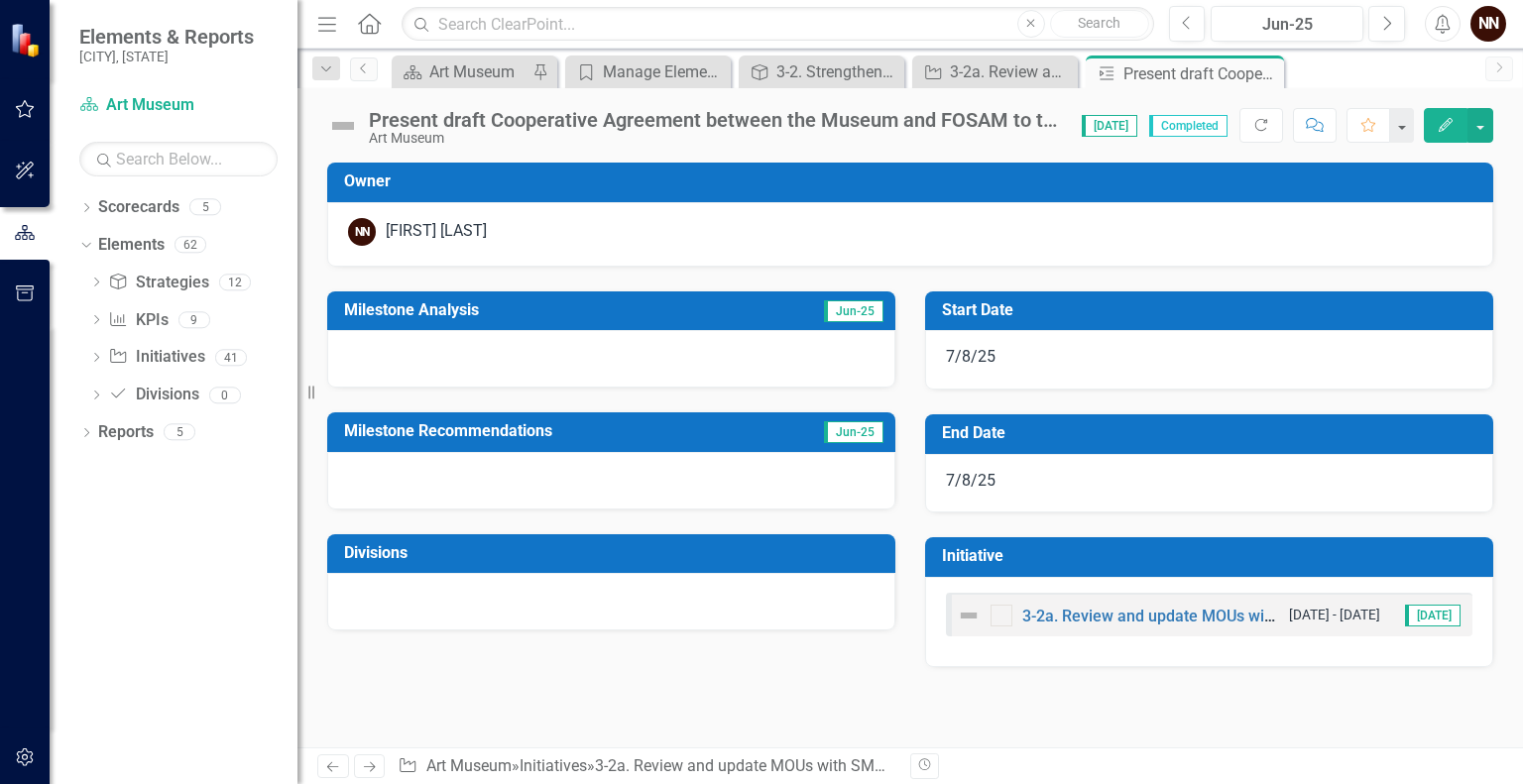 click on "Jun-25" at bounding box center (800, 312) 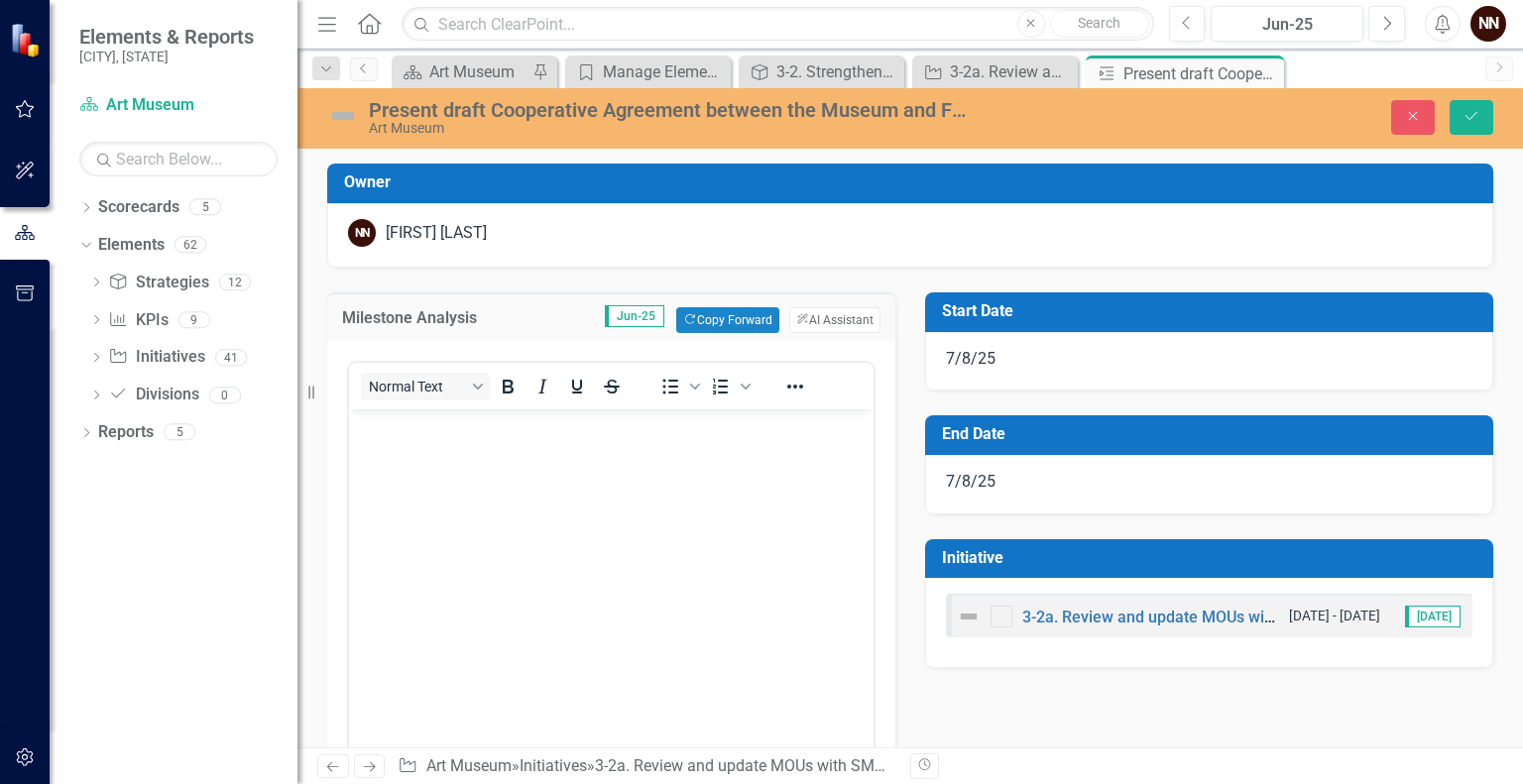 click on "ClearPoint AI  AI Assistant" at bounding box center (830, 320) 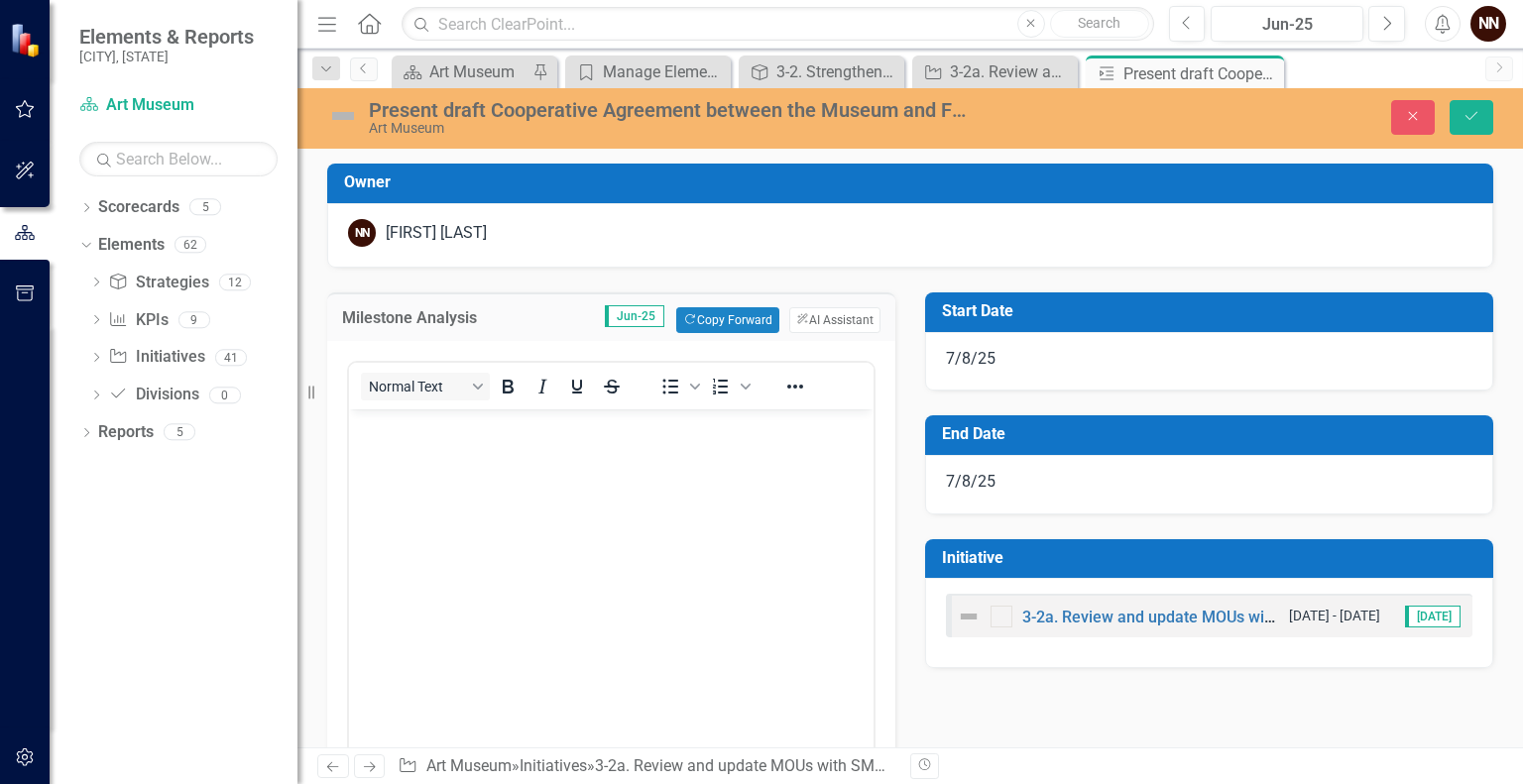 scroll, scrollTop: 0, scrollLeft: 0, axis: both 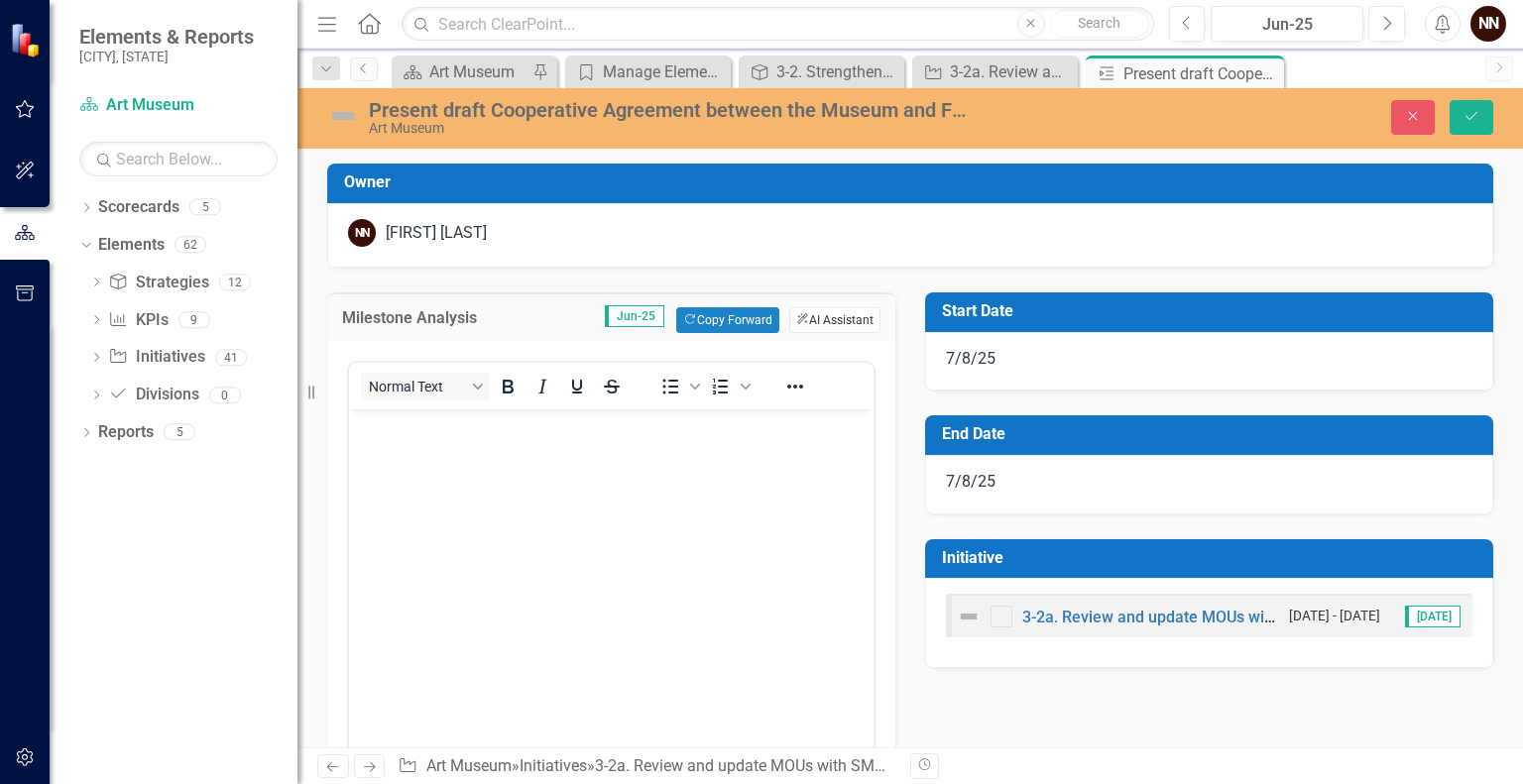 click on "ClearPoint AI" 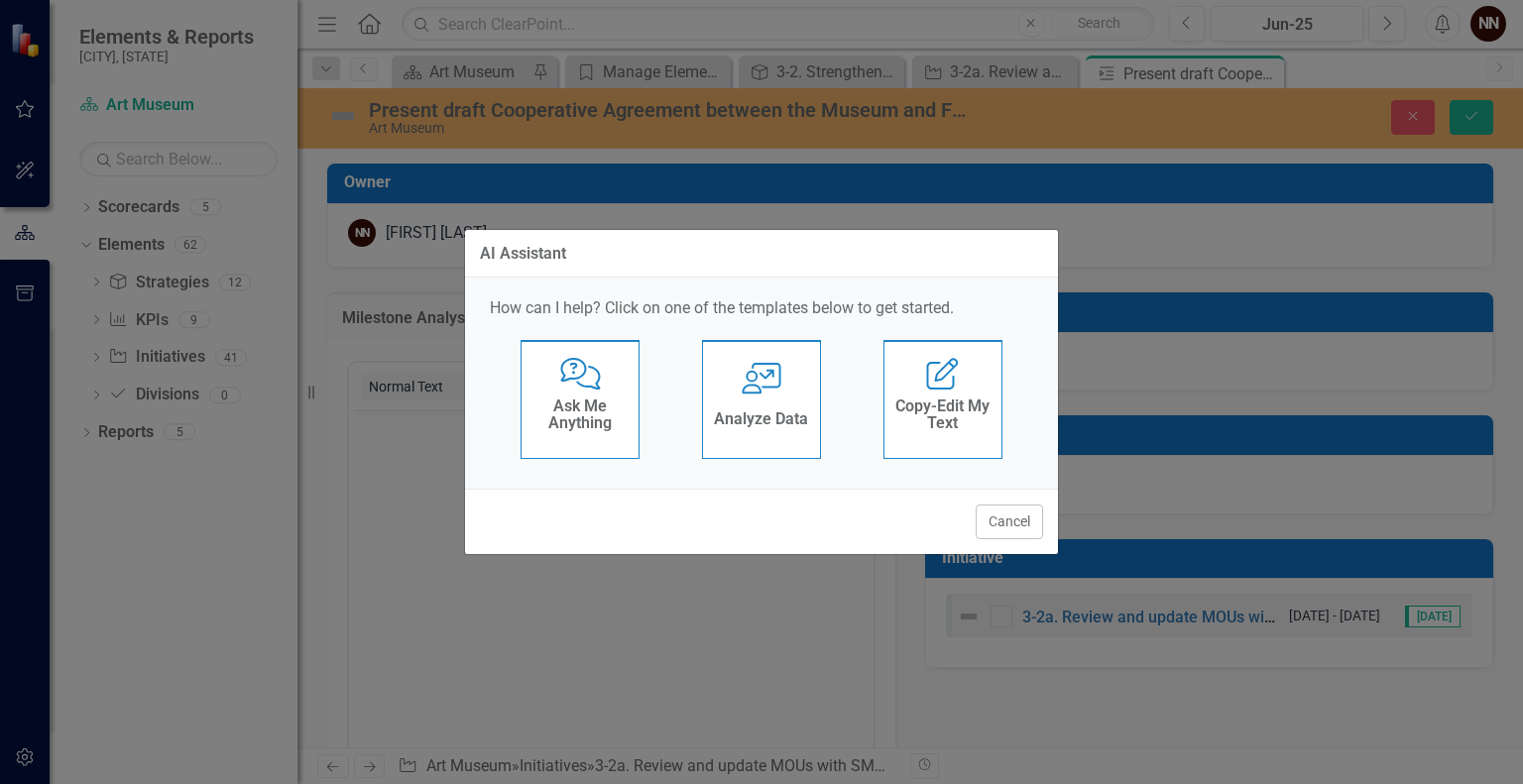 click on "User with Chart Analyze Data" at bounding box center (762, 399) 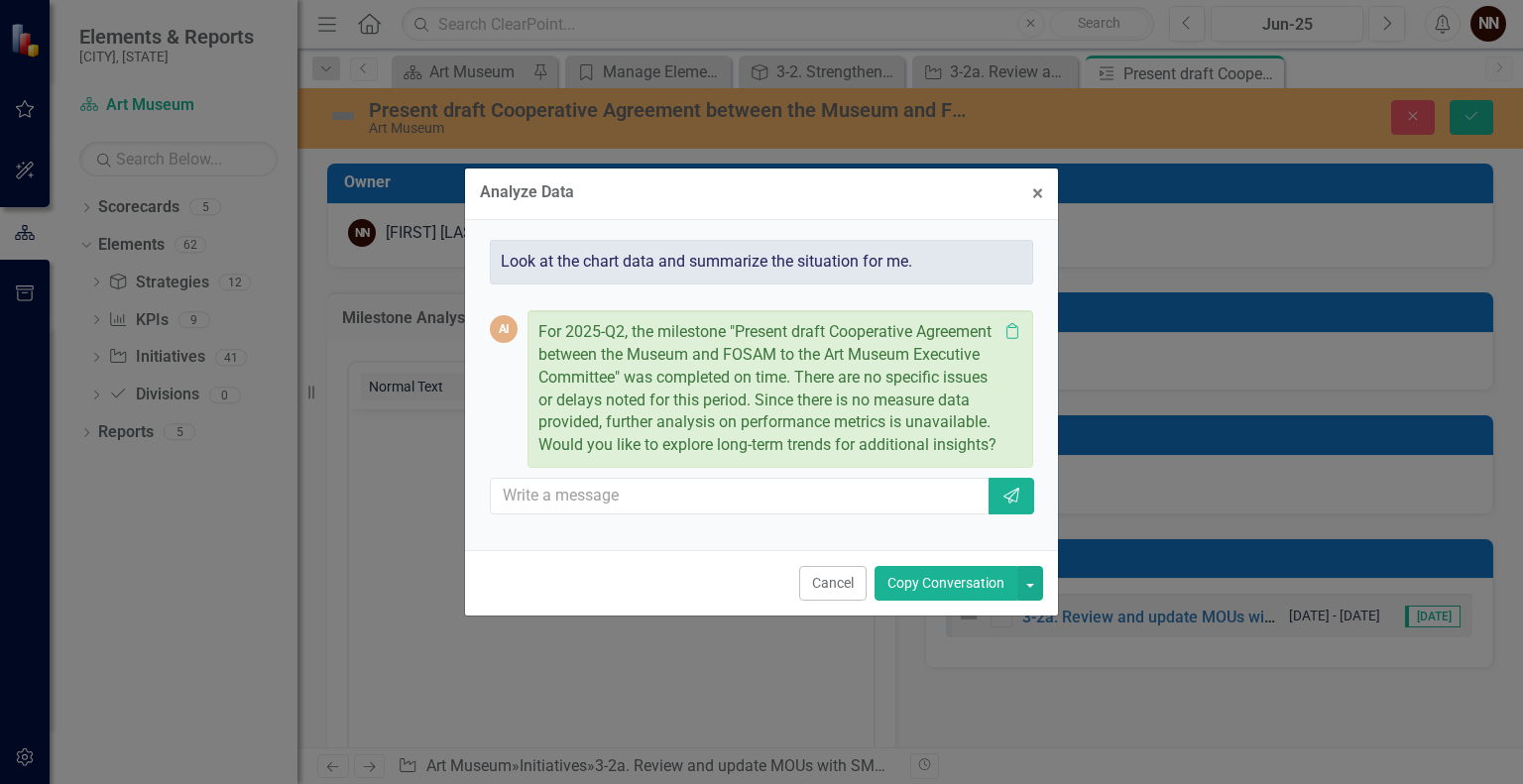 drag, startPoint x: 641, startPoint y: 433, endPoint x: 698, endPoint y: 443, distance: 57.870545 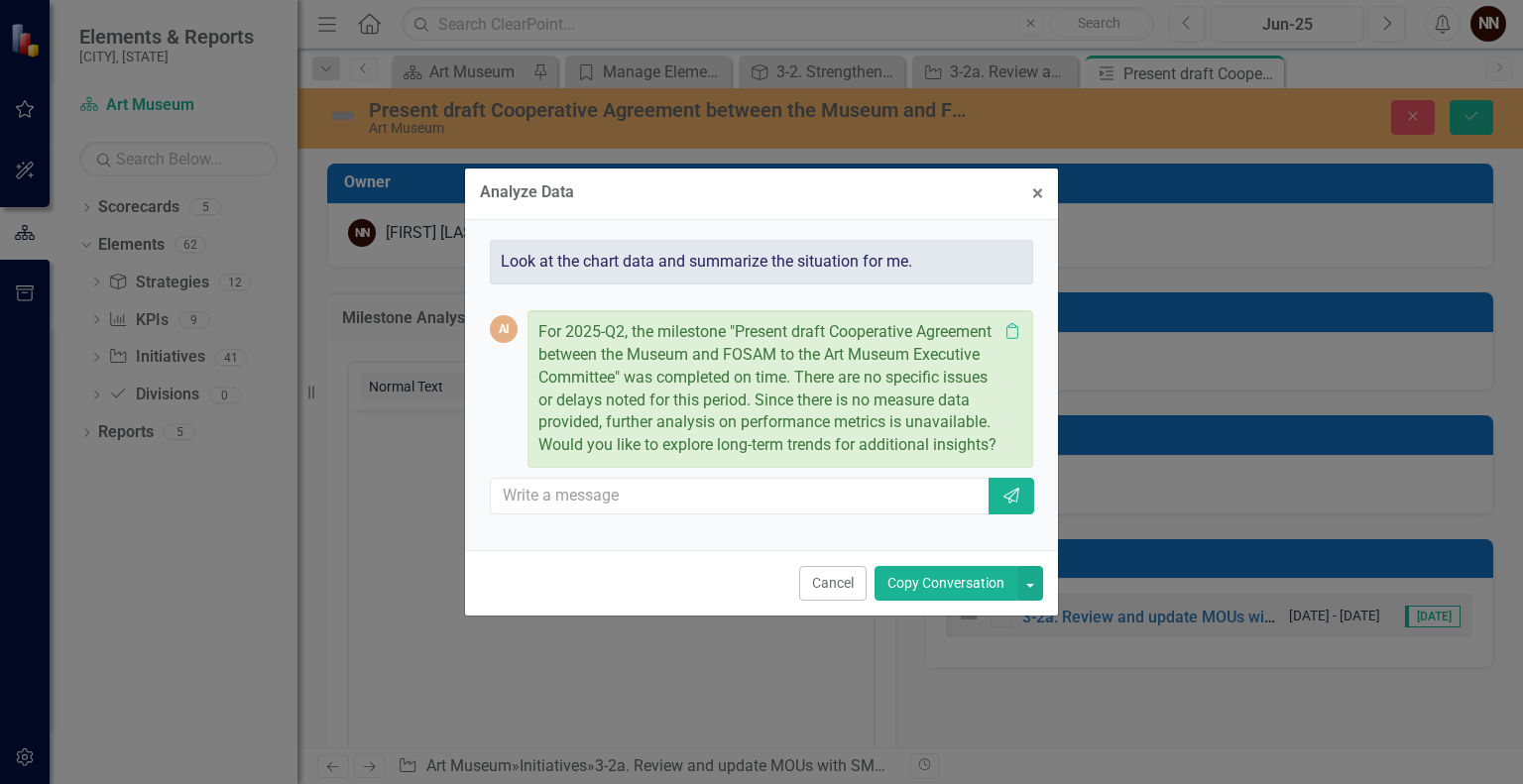 click on "Copy Conversation" at bounding box center (946, 583) 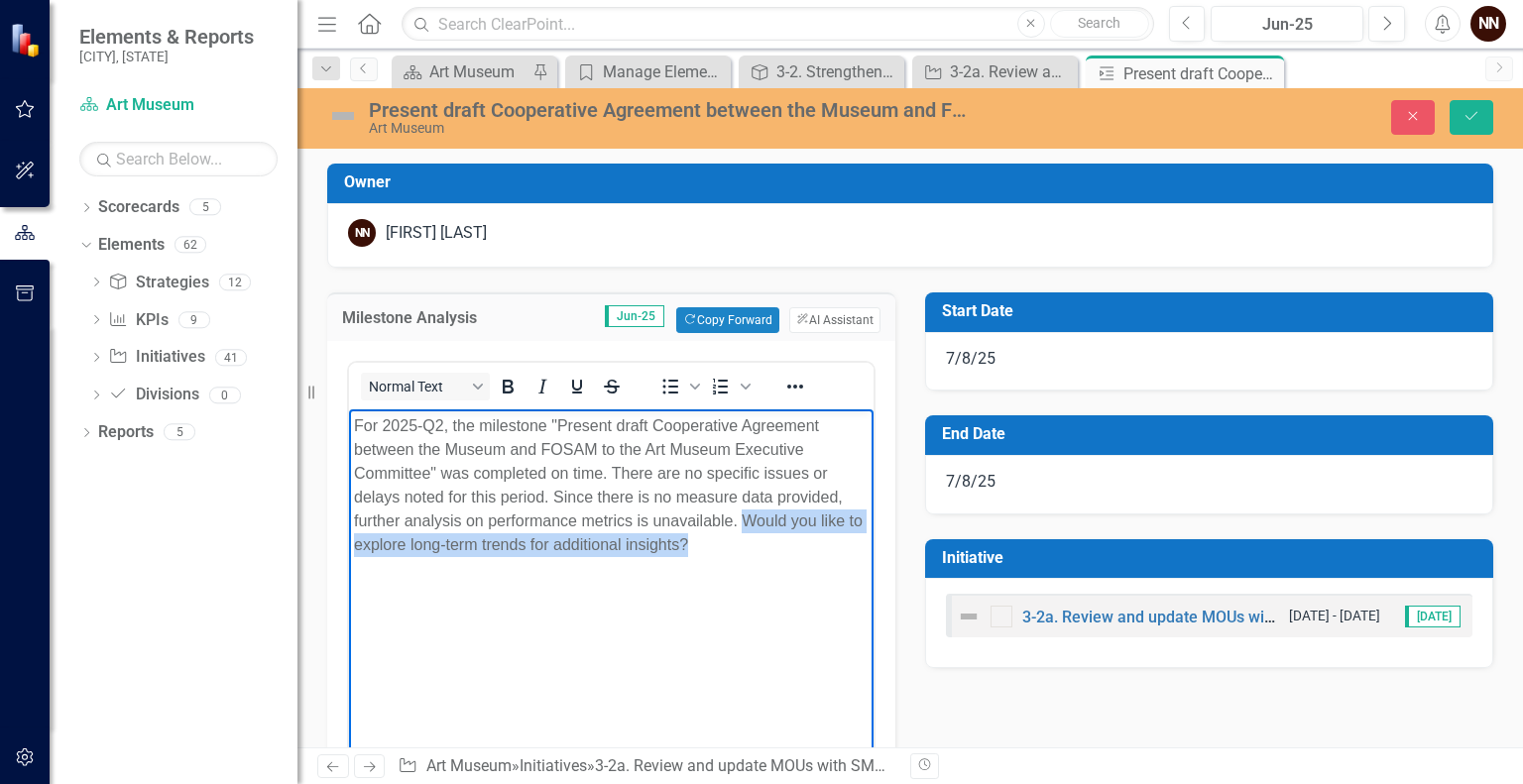 drag, startPoint x: 748, startPoint y: 521, endPoint x: 875, endPoint y: 594, distance: 146.48549 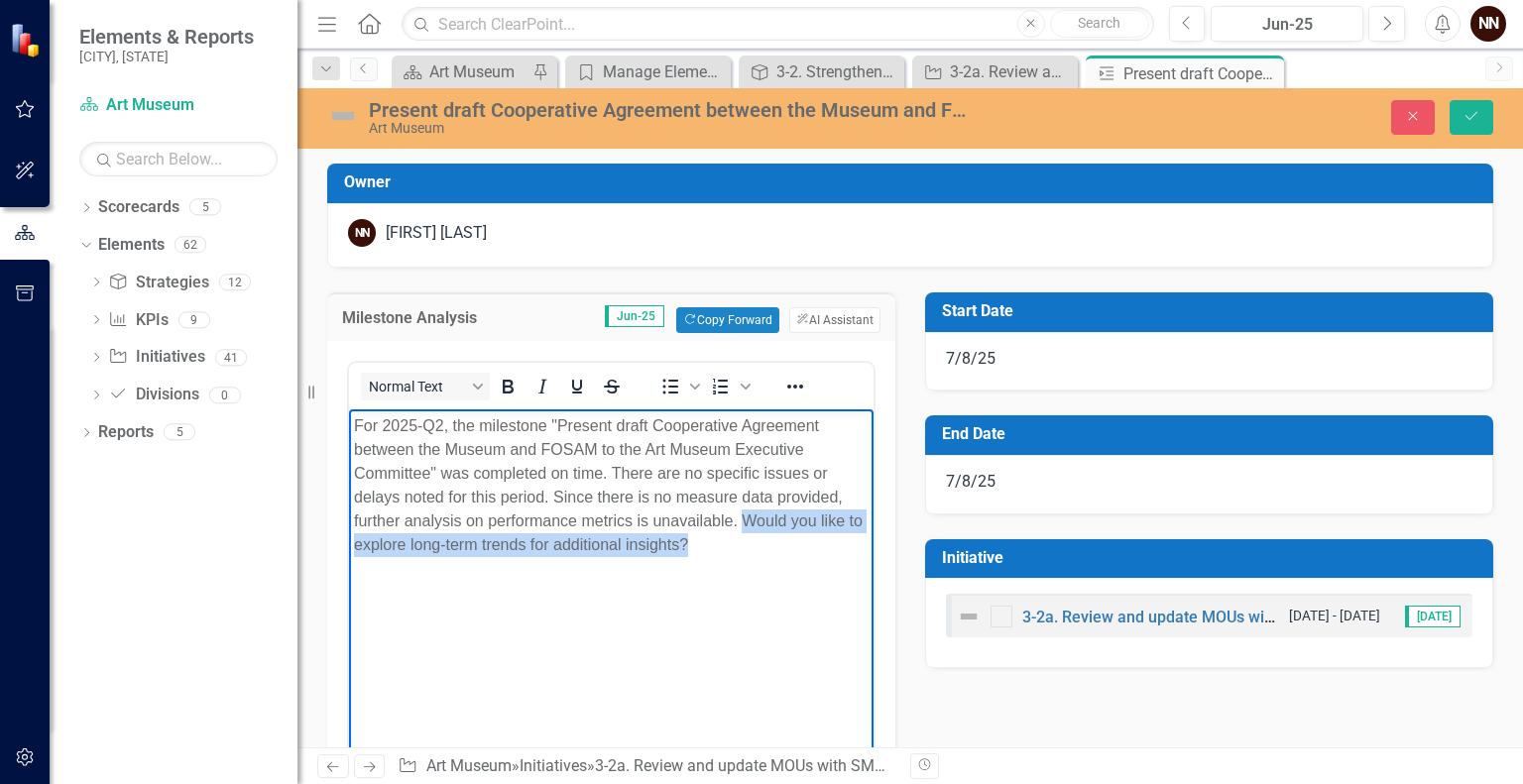 click on "For 2025-Q2, the milestone "Present draft Cooperative Agreement between the Museum and FOSAM to the Art Museum Executive Committee" was completed on time. There are no specific issues or delays noted for this period. Since there is no measure data provided, further analysis on performance metrics is unavailable. Would you like to explore long-term trends for additional insights?" at bounding box center (611, 558) 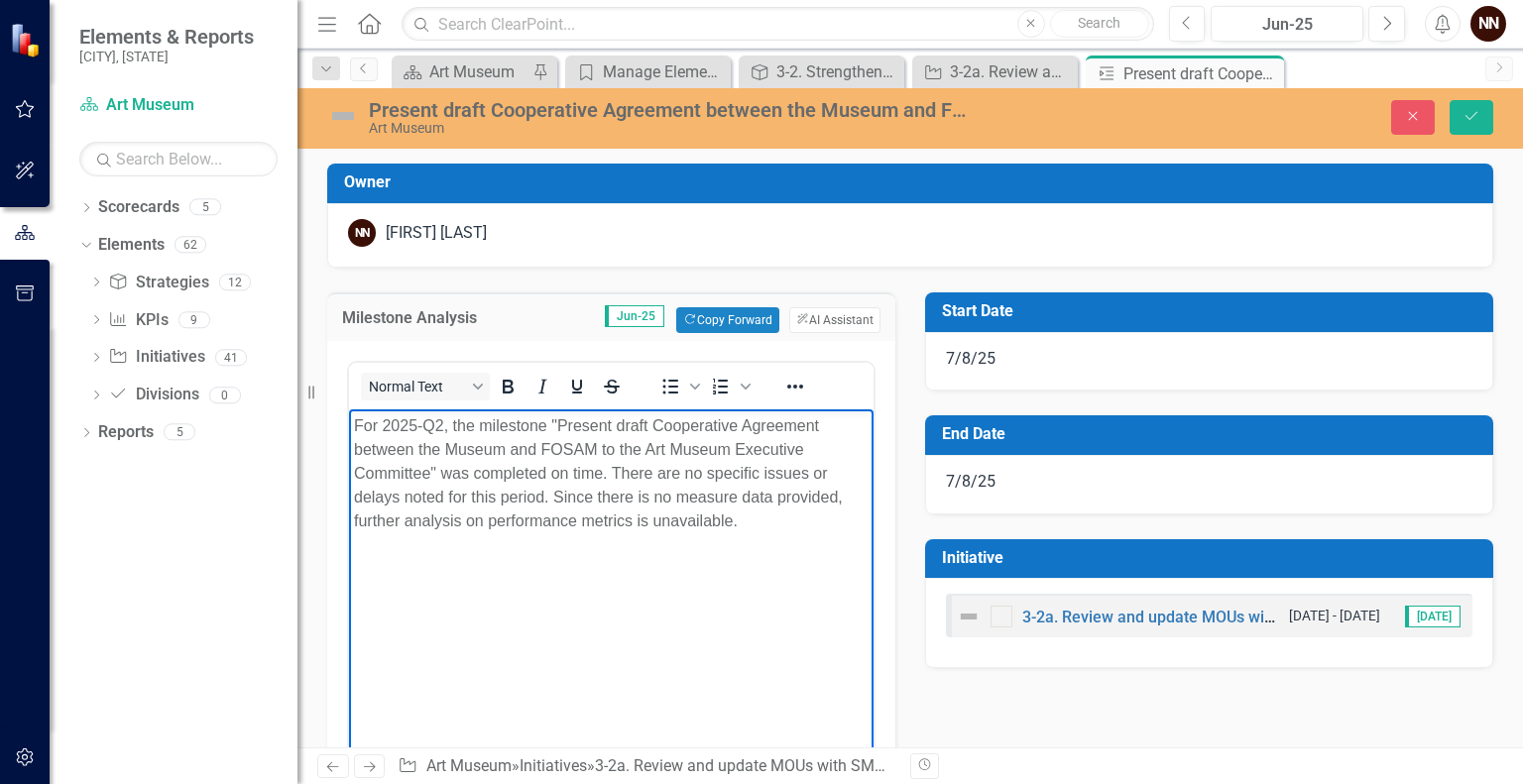 click on "For 2025-Q2, the milestone "Present draft Cooperative Agreement between the Museum and FOSAM to the Art Museum Executive Committee" was completed on time. There are no specific issues or delays noted for this period. Since there is no measure data provided, further analysis on performance metrics is unavailable." at bounding box center [611, 474] 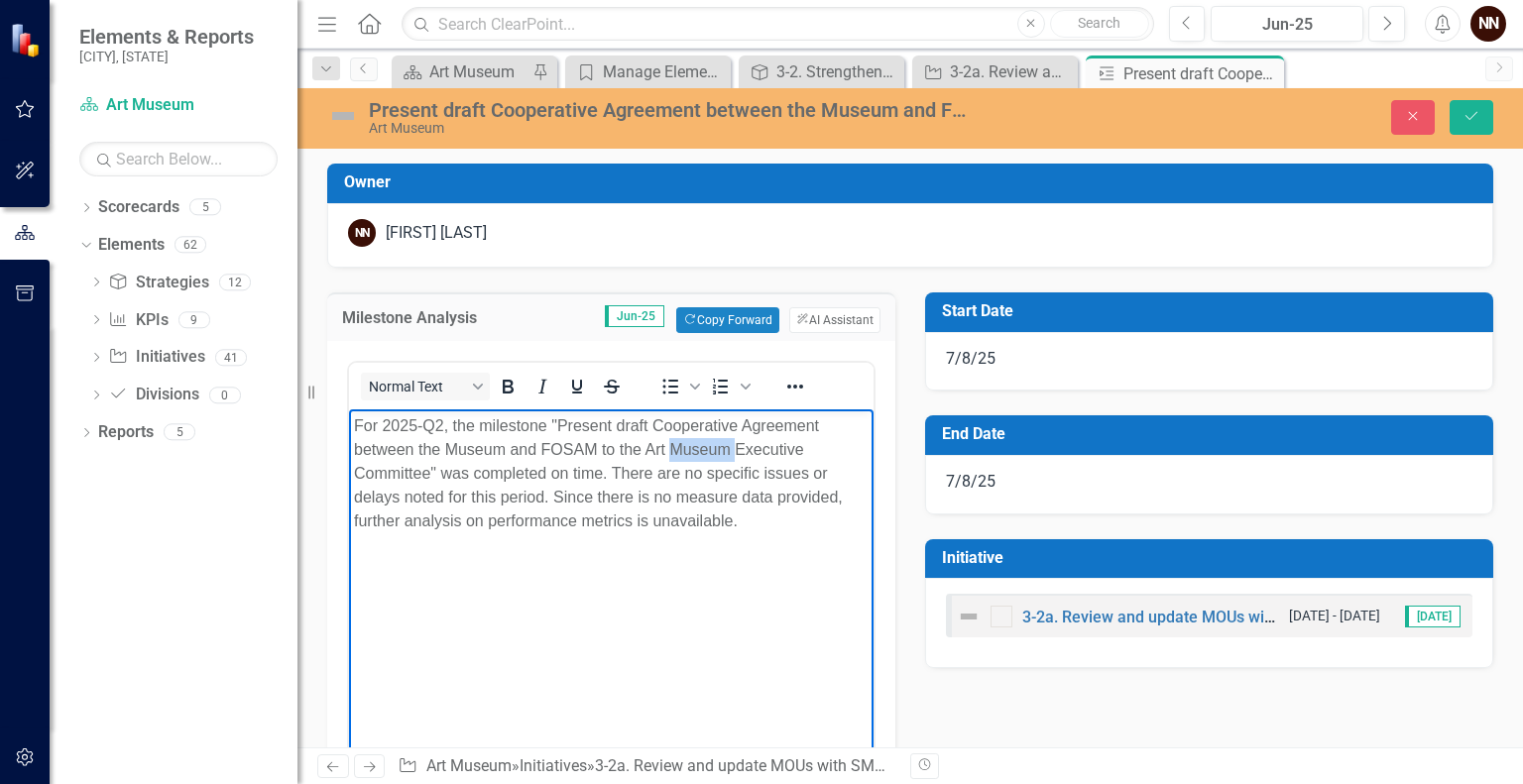 click on "For 2025-Q2, the milestone "Present draft Cooperative Agreement between the Museum and FOSAM to the Art Museum Executive Committee" was completed on time. There are no specific issues or delays noted for this period. Since there is no measure data provided, further analysis on performance metrics is unavailable." at bounding box center (611, 474) 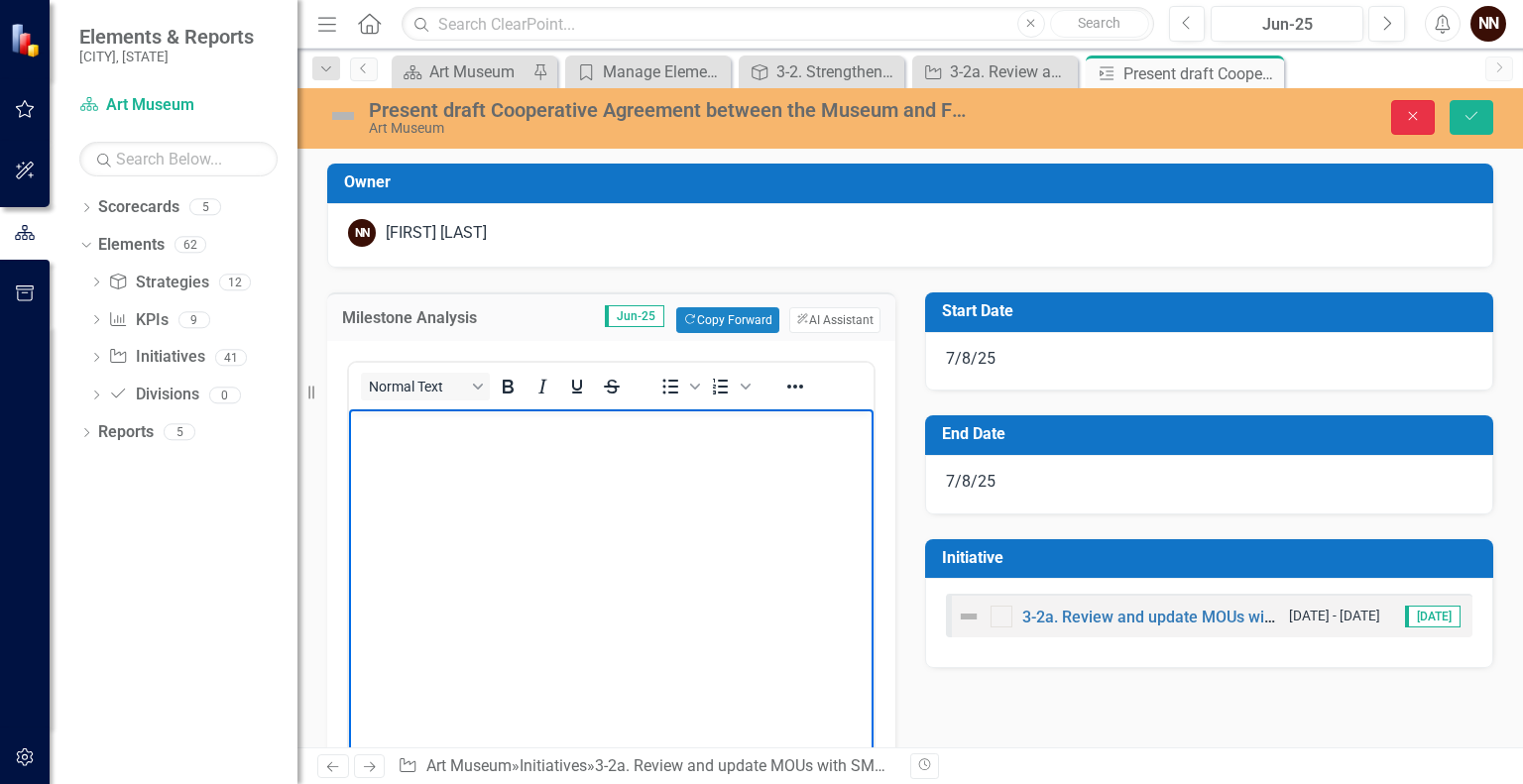 click on "Close" at bounding box center (1413, 117) 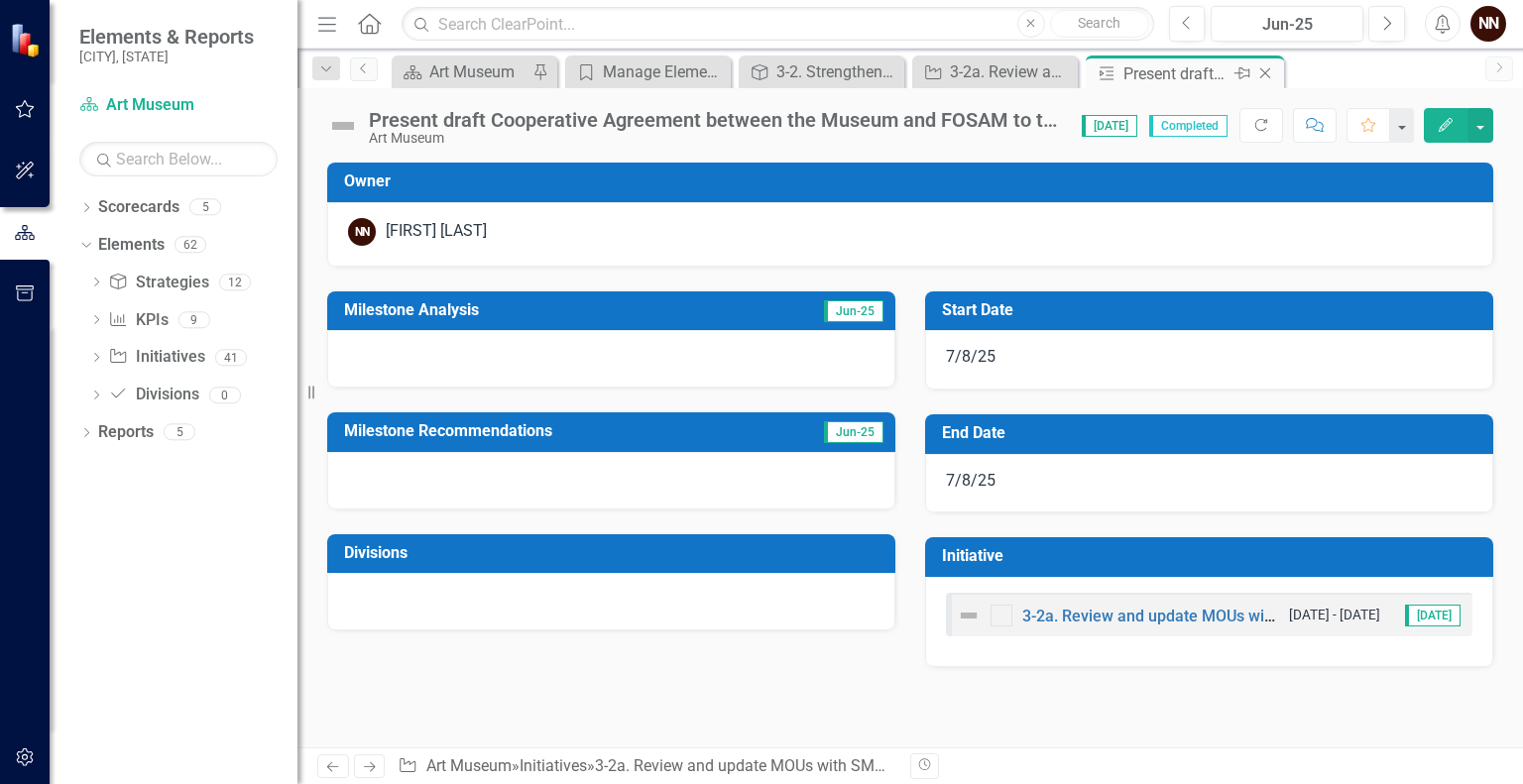 click 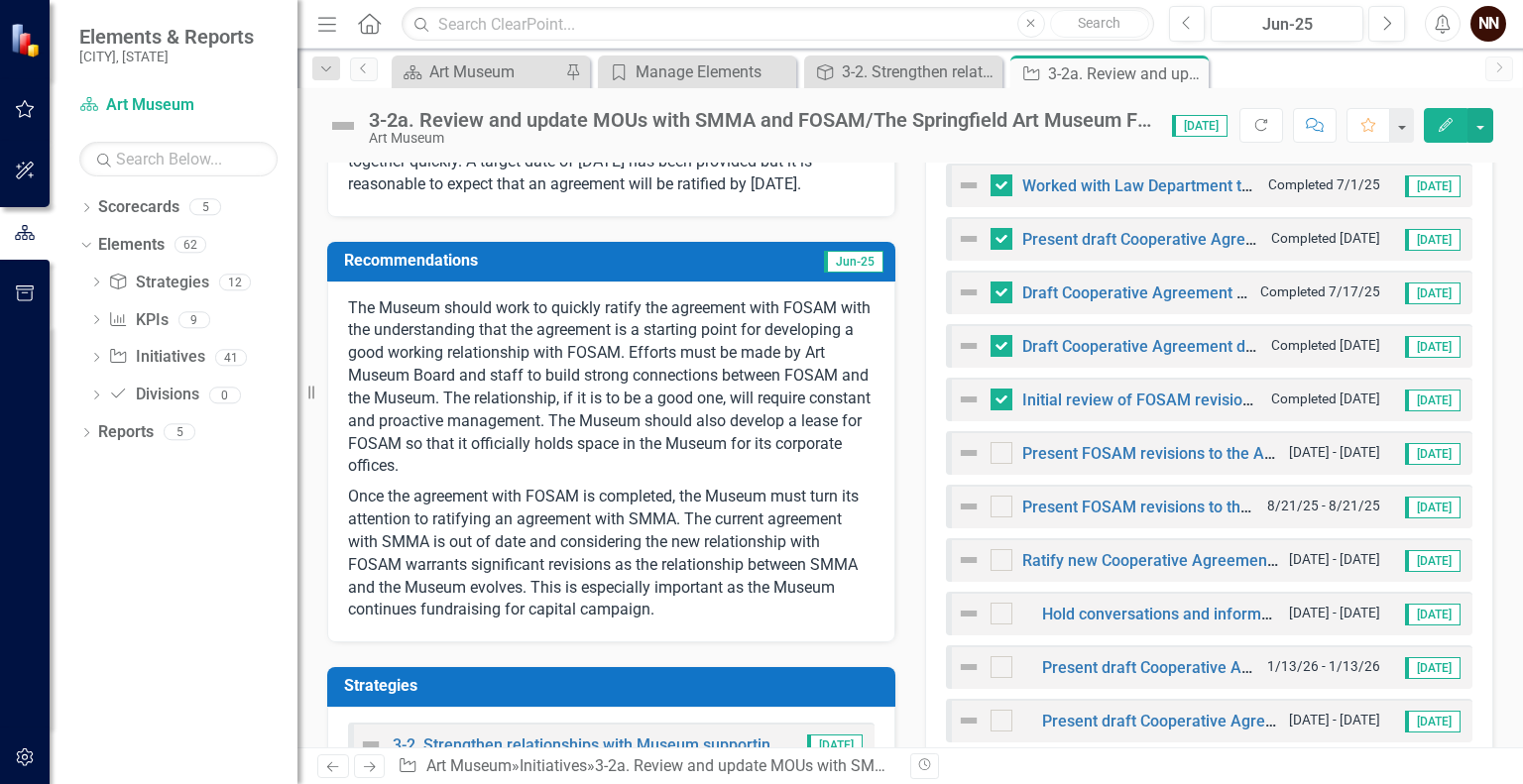 scroll, scrollTop: 0, scrollLeft: 0, axis: both 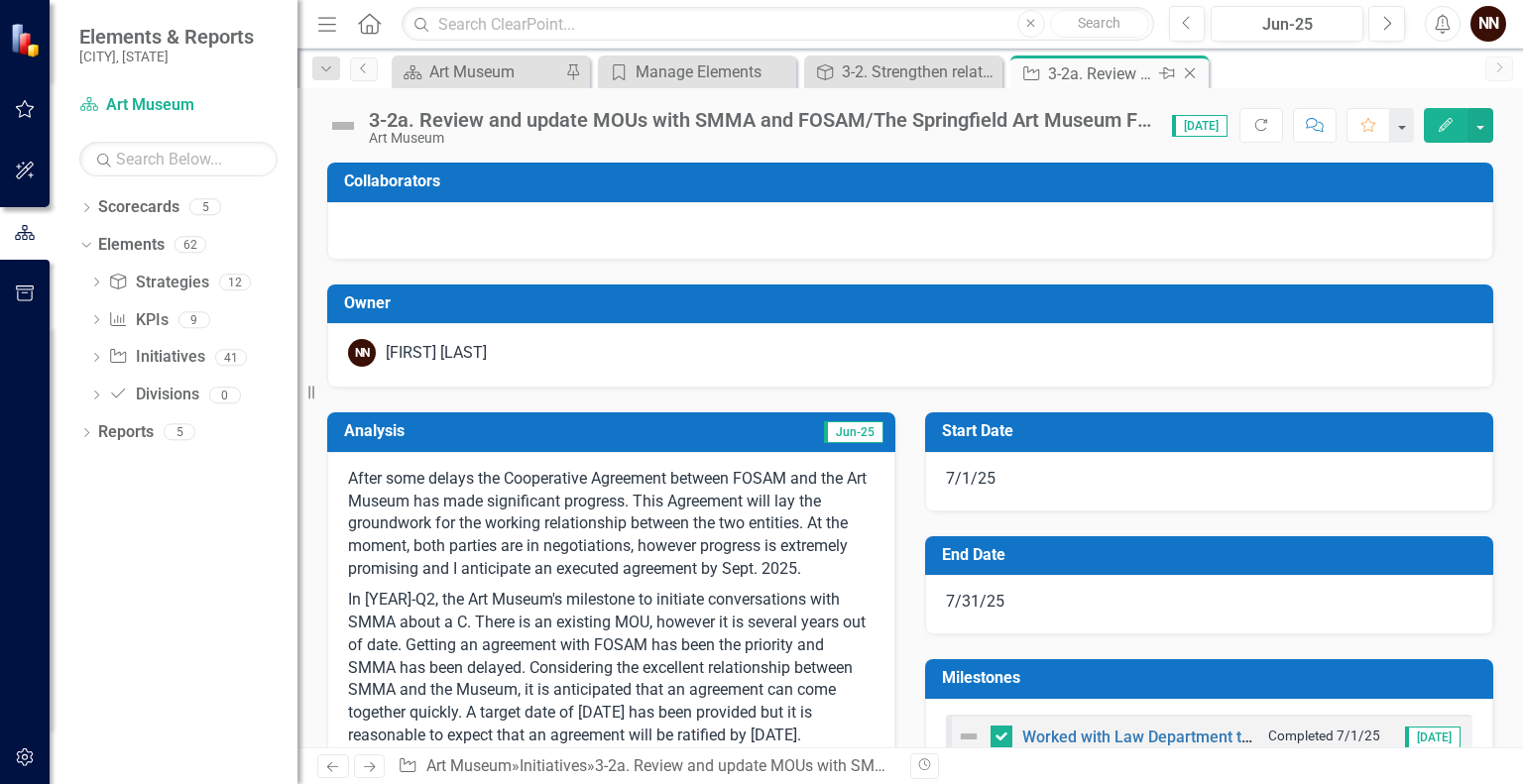 click on "Close" 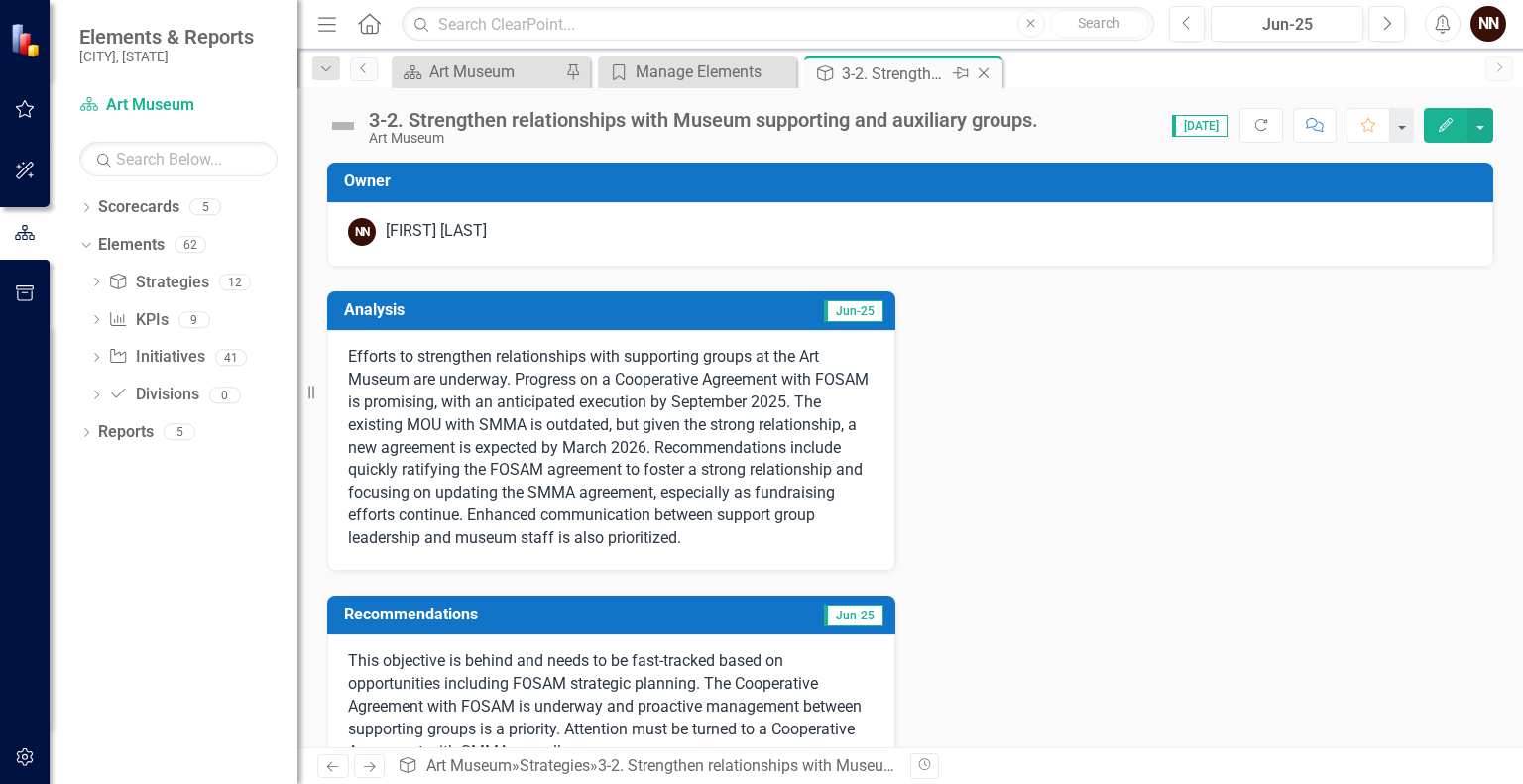 click 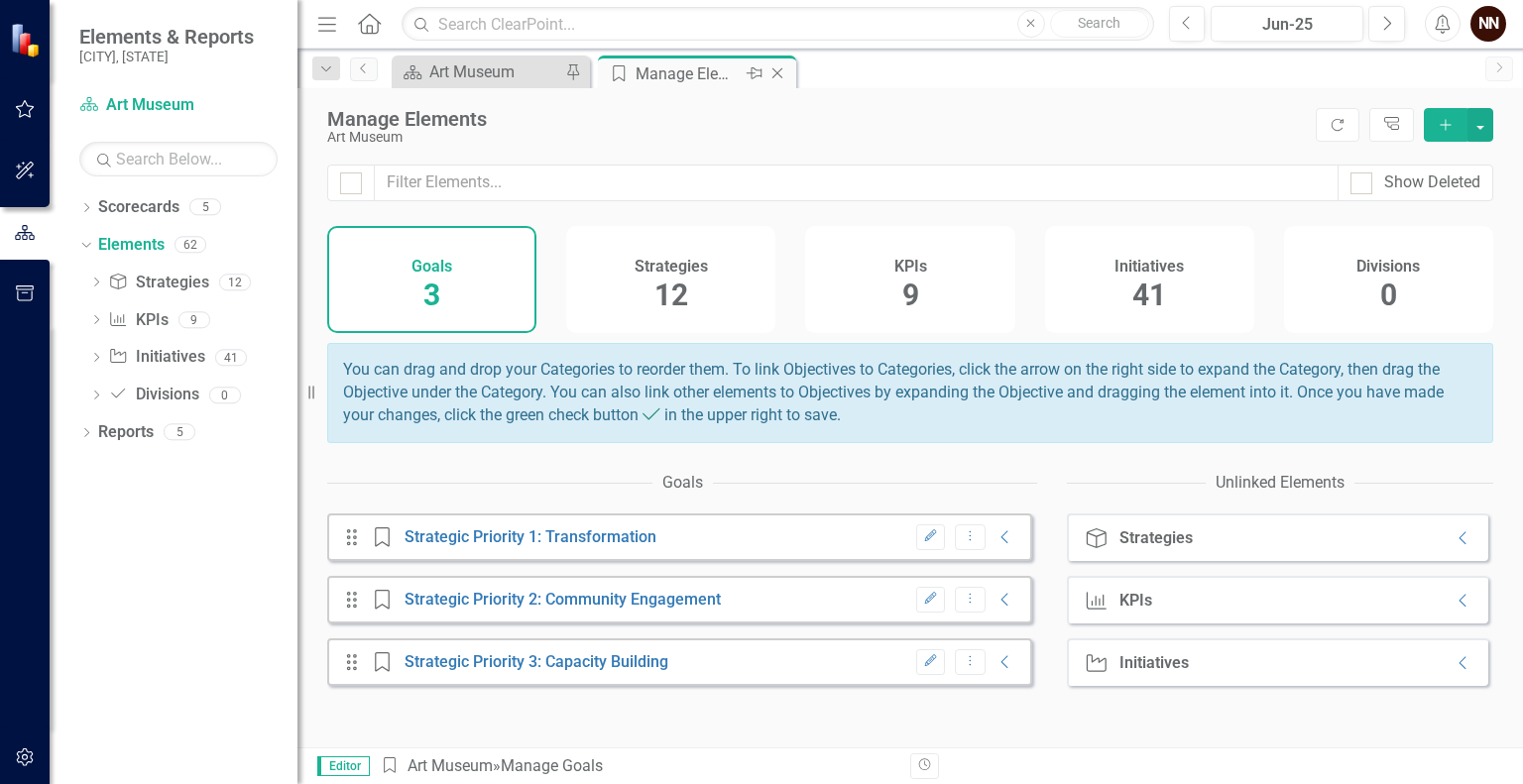 click on "Manage Elements" at bounding box center (688, 73) 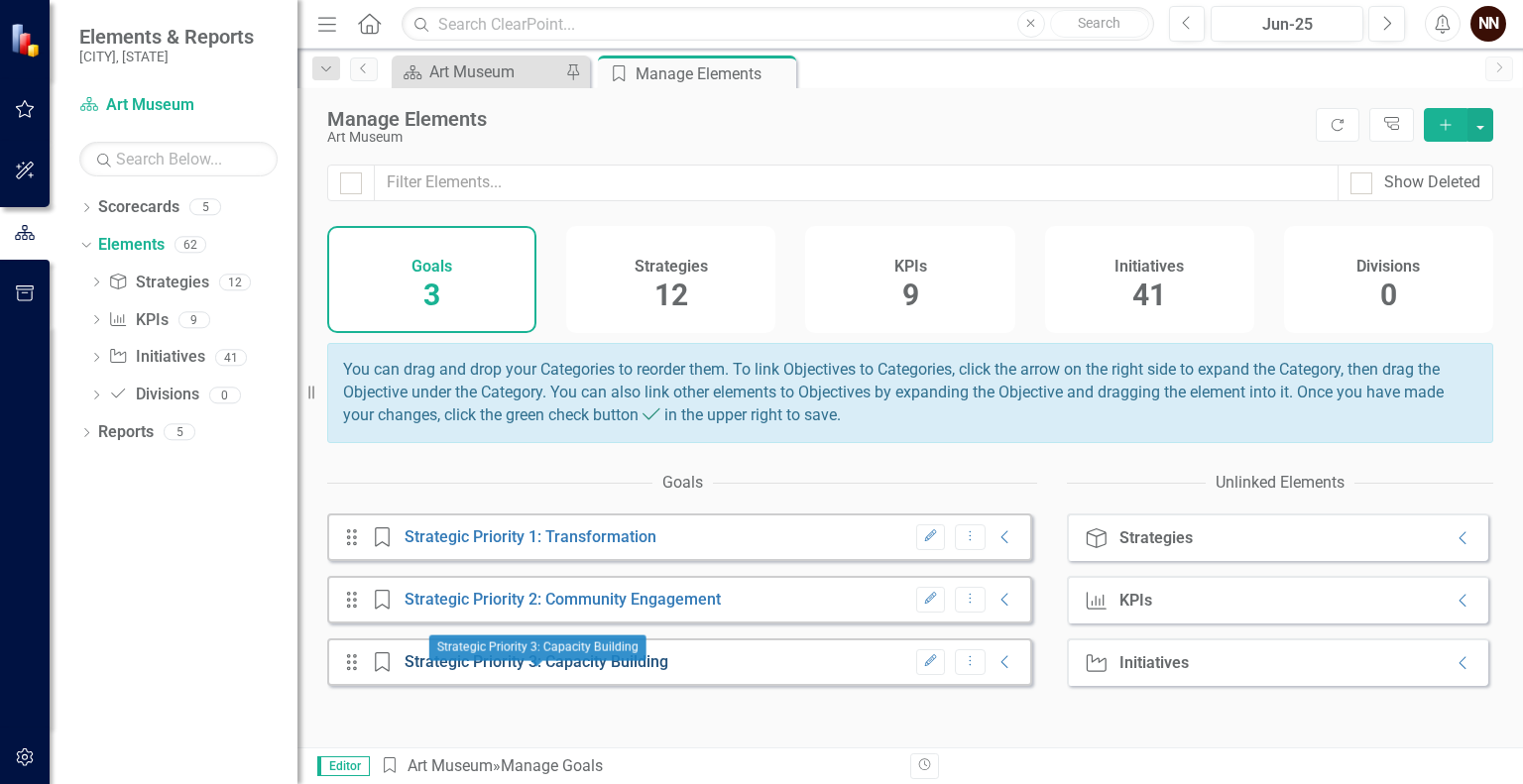 click on "Strategic Priority 3: Capacity Building" at bounding box center [536, 661] 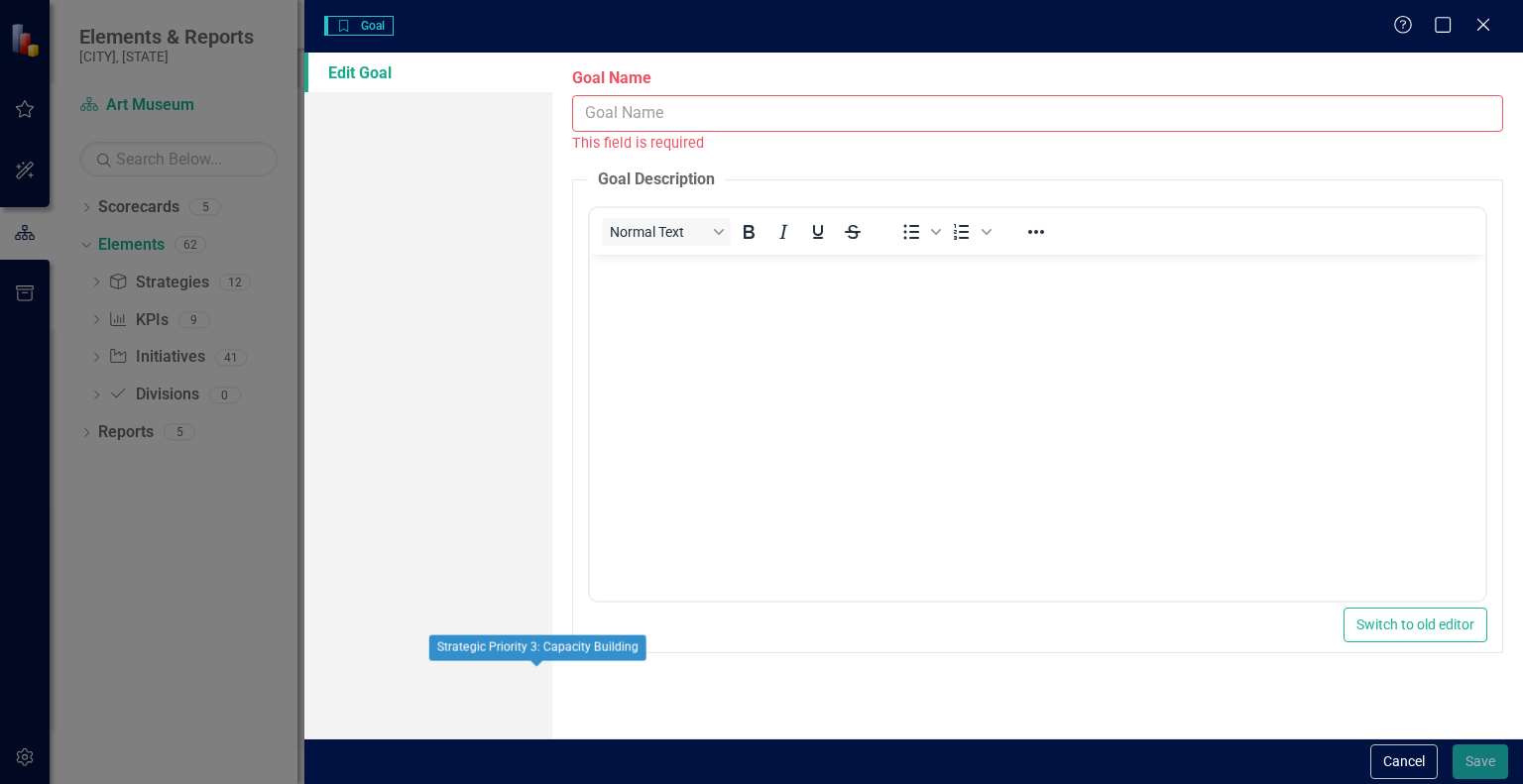 type on "Strategic Priority 3: Capacity Building" 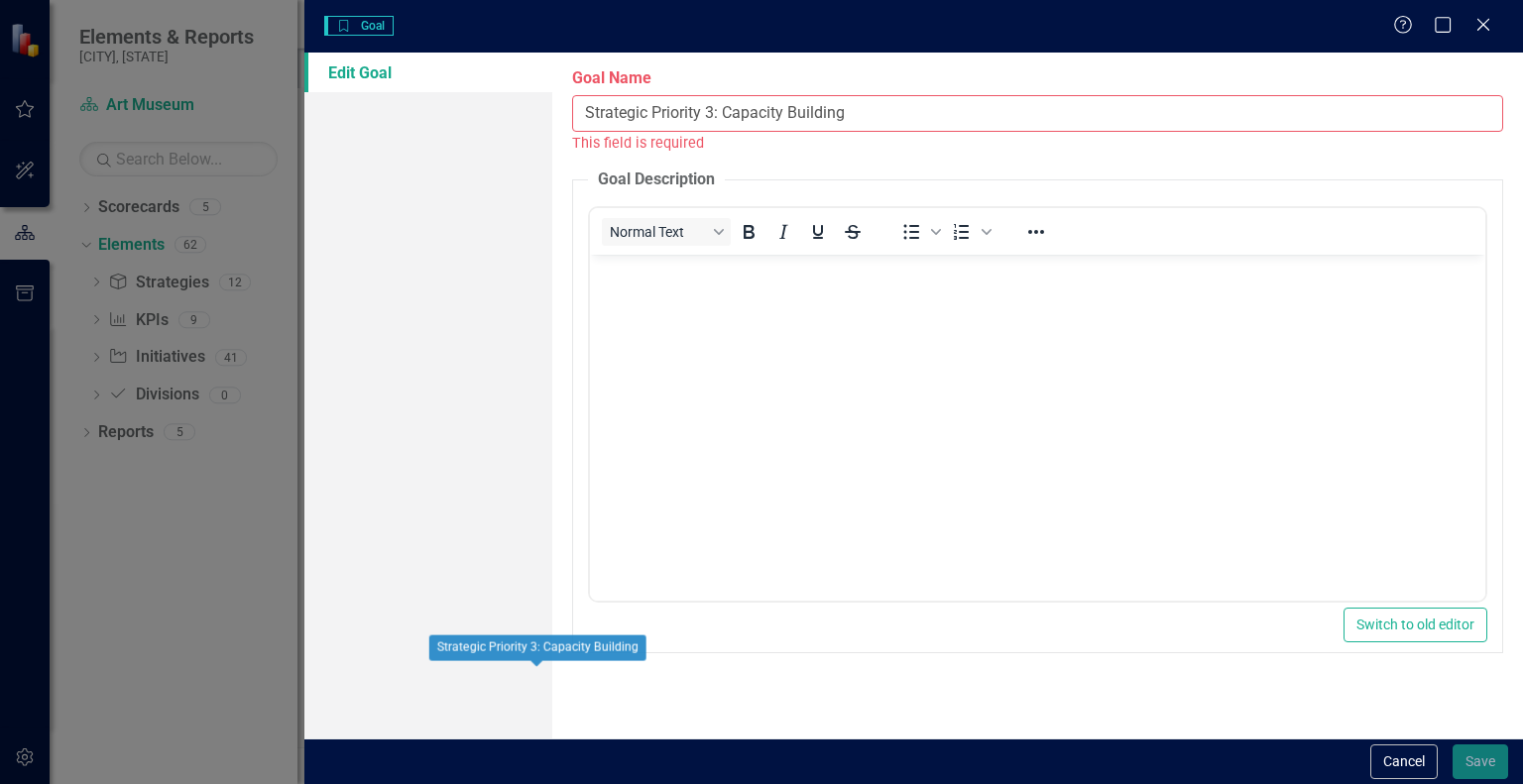 scroll, scrollTop: 0, scrollLeft: 0, axis: both 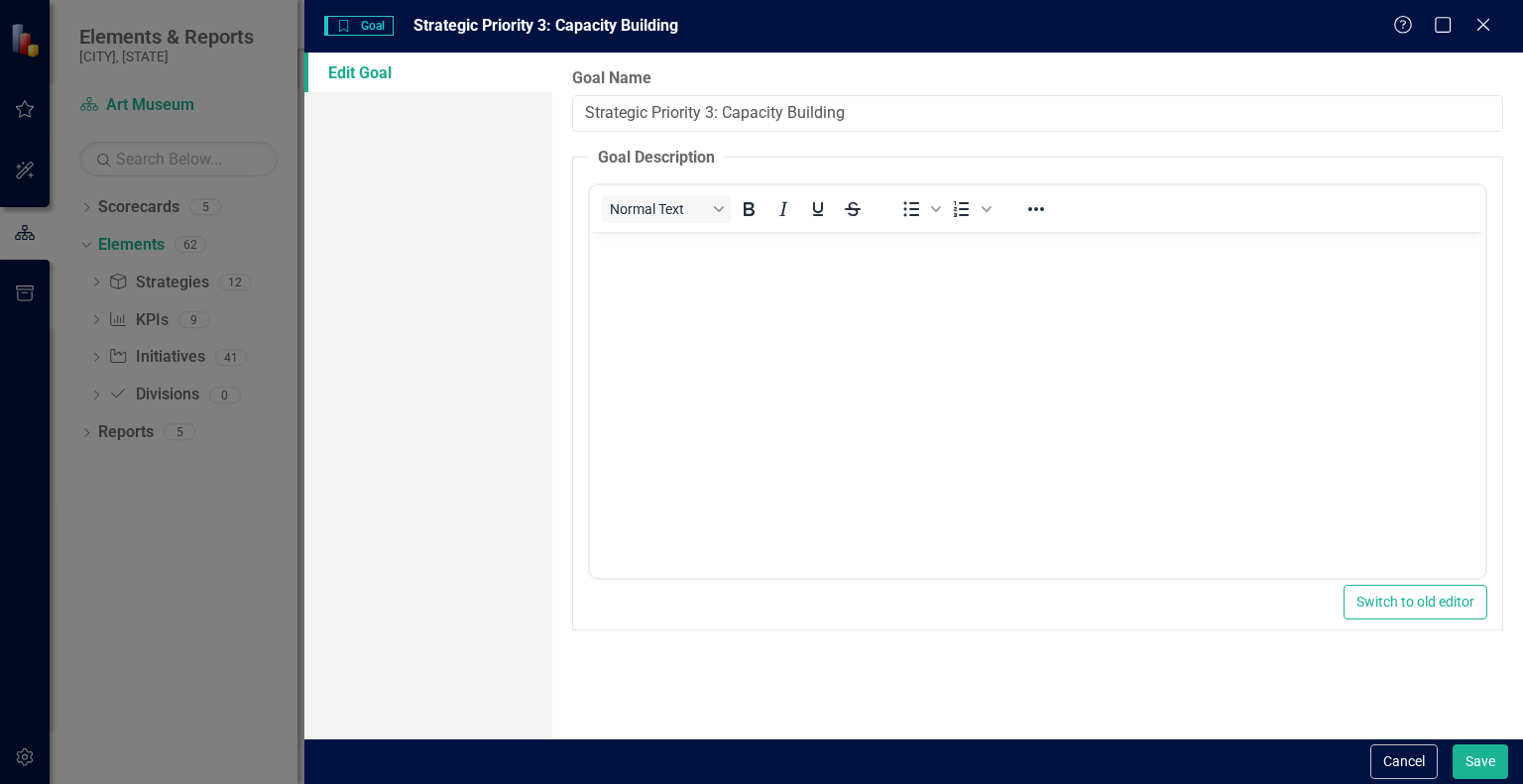 click on "Help Maximize Close" at bounding box center (1448, 26) 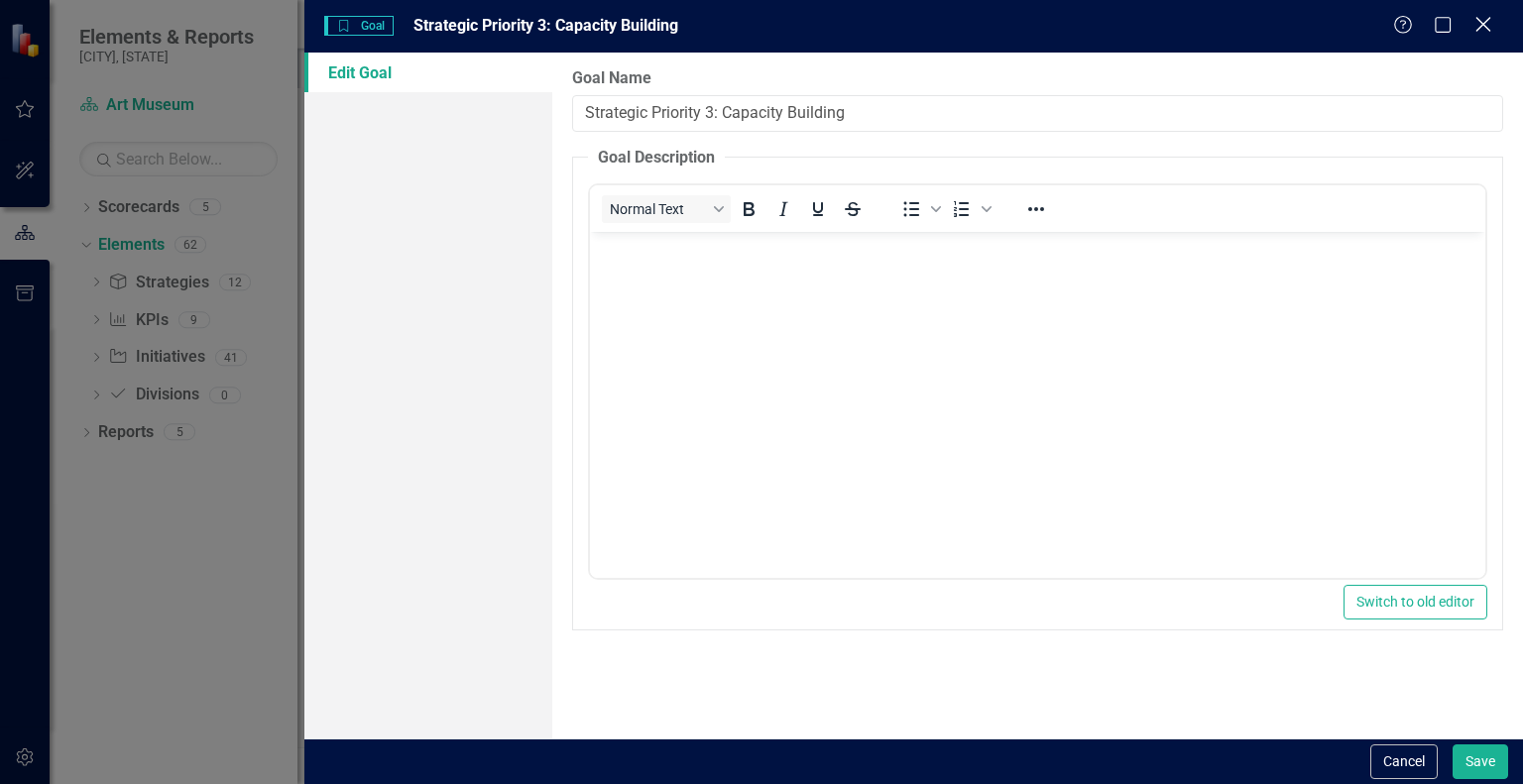 click on "Close" 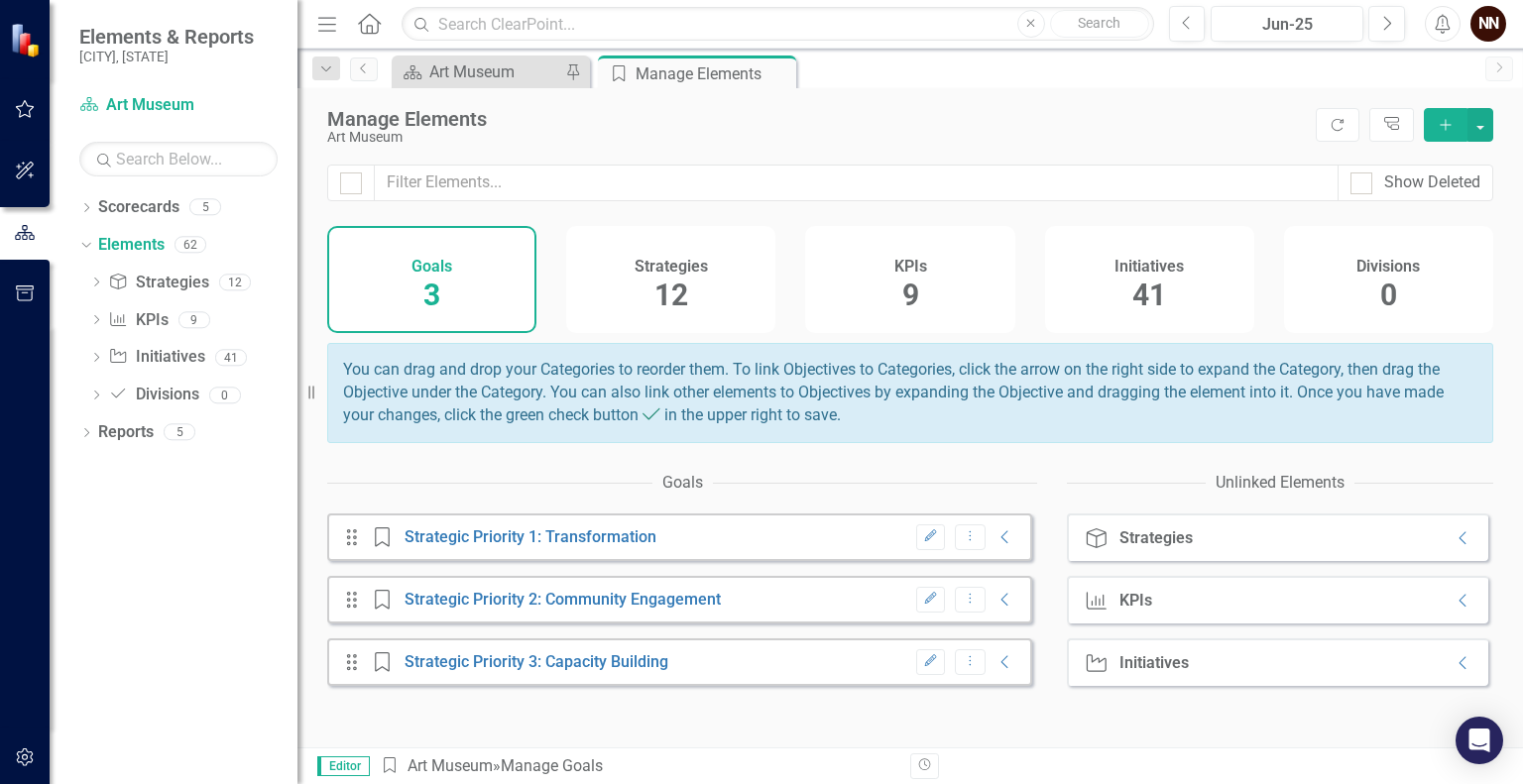 click on "Edit Dropdown Menu Collapse" at bounding box center [961, 662] 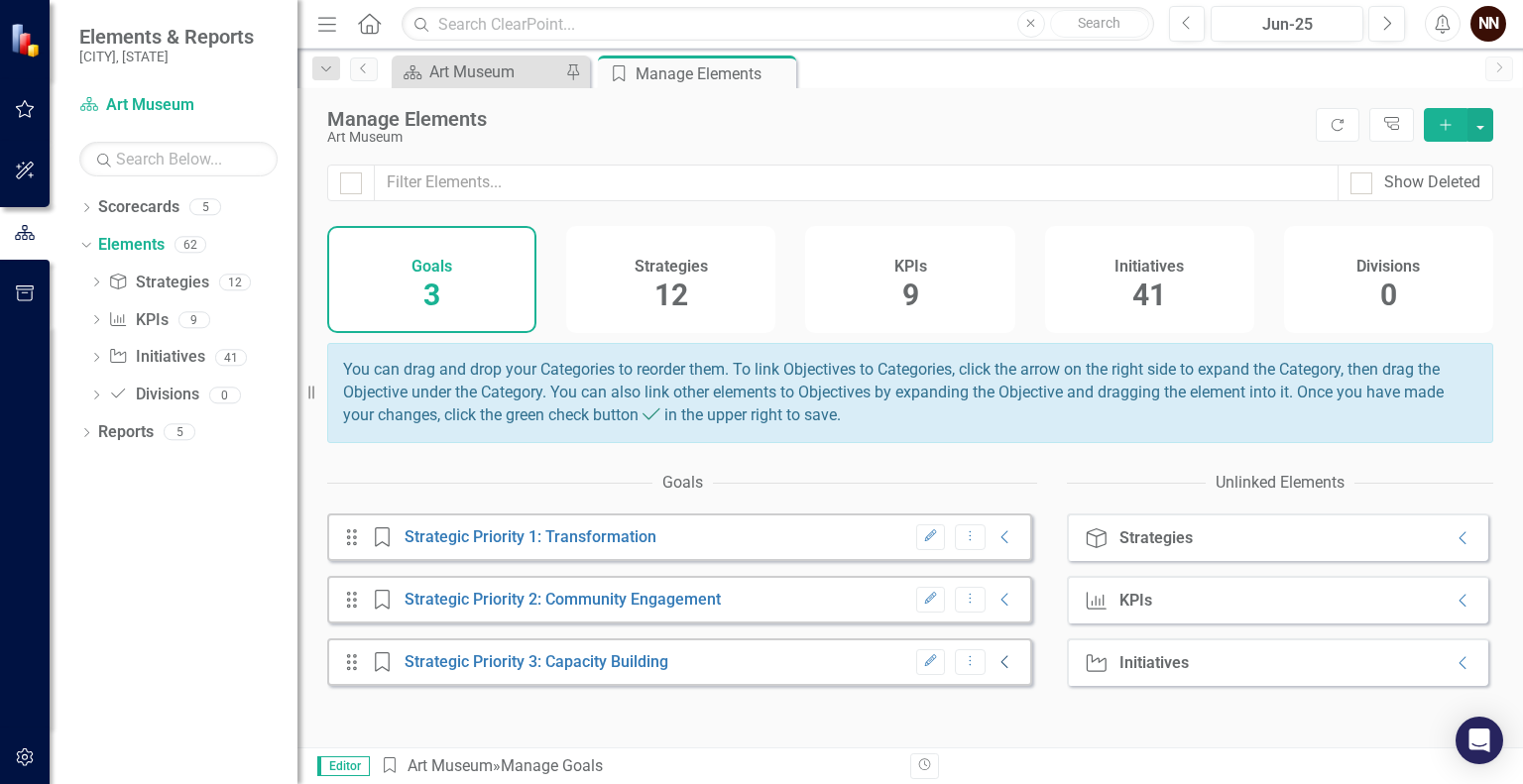 click on "Collapse" 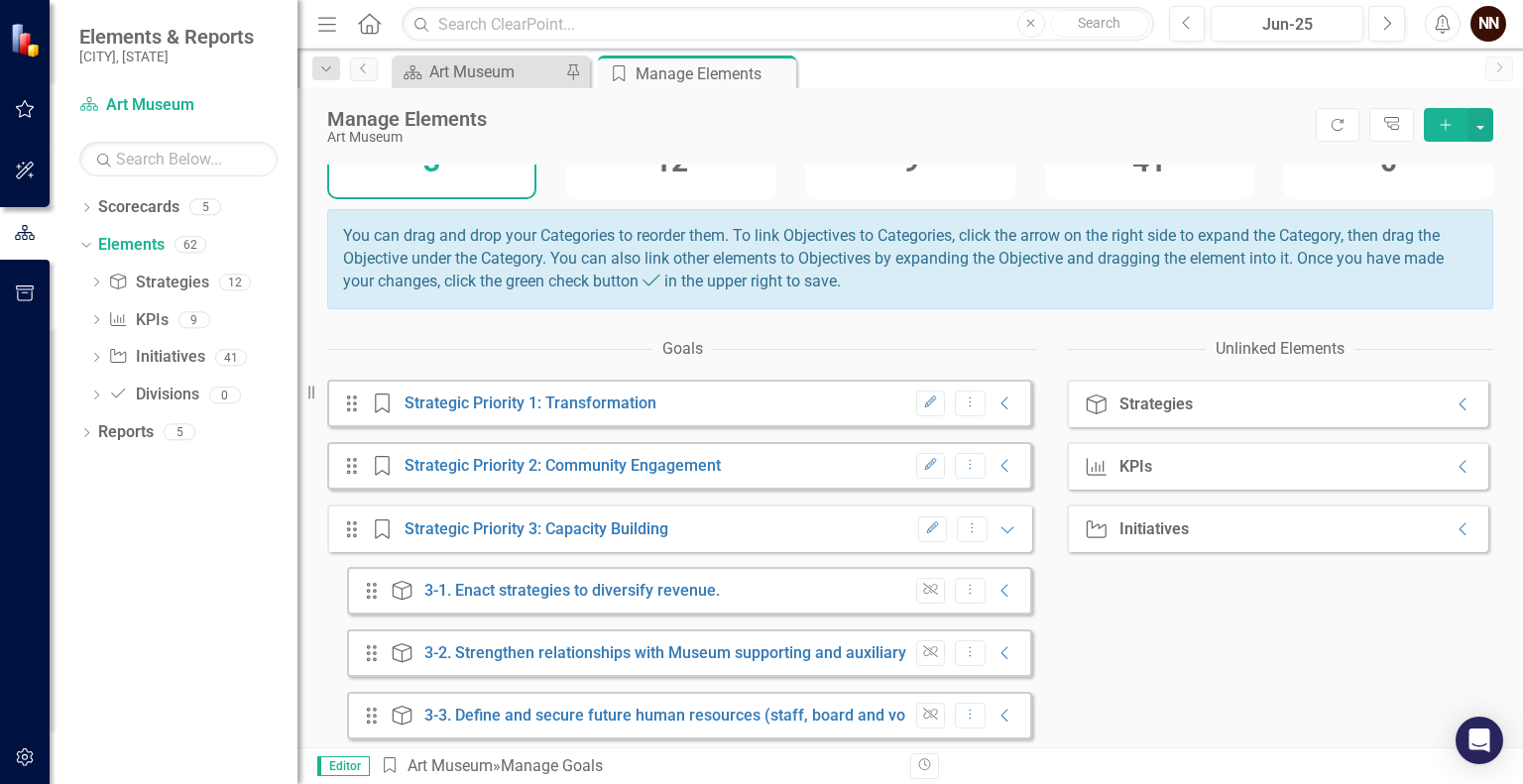 scroll, scrollTop: 138, scrollLeft: 0, axis: vertical 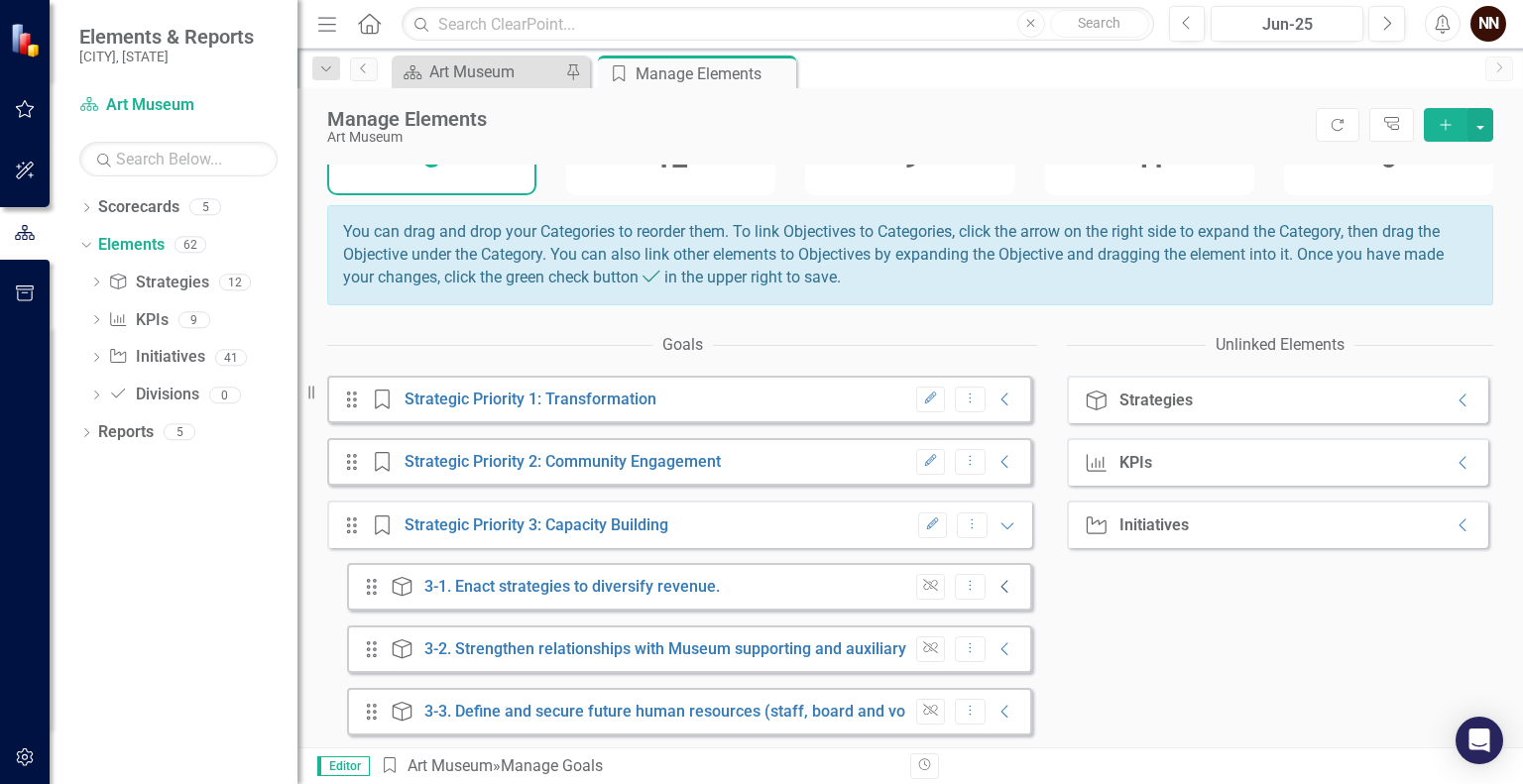 click on "Collapse" 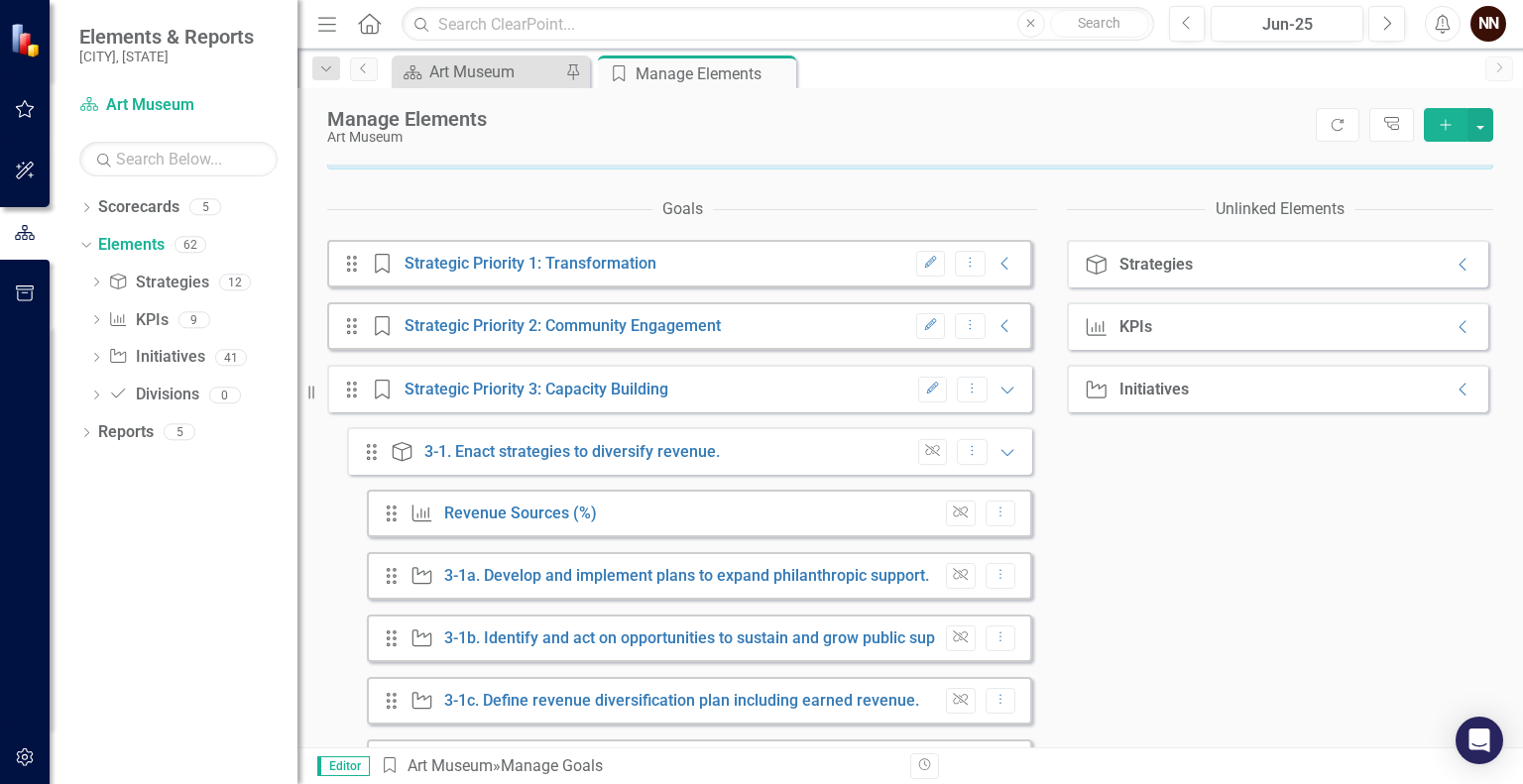 scroll, scrollTop: 309, scrollLeft: 0, axis: vertical 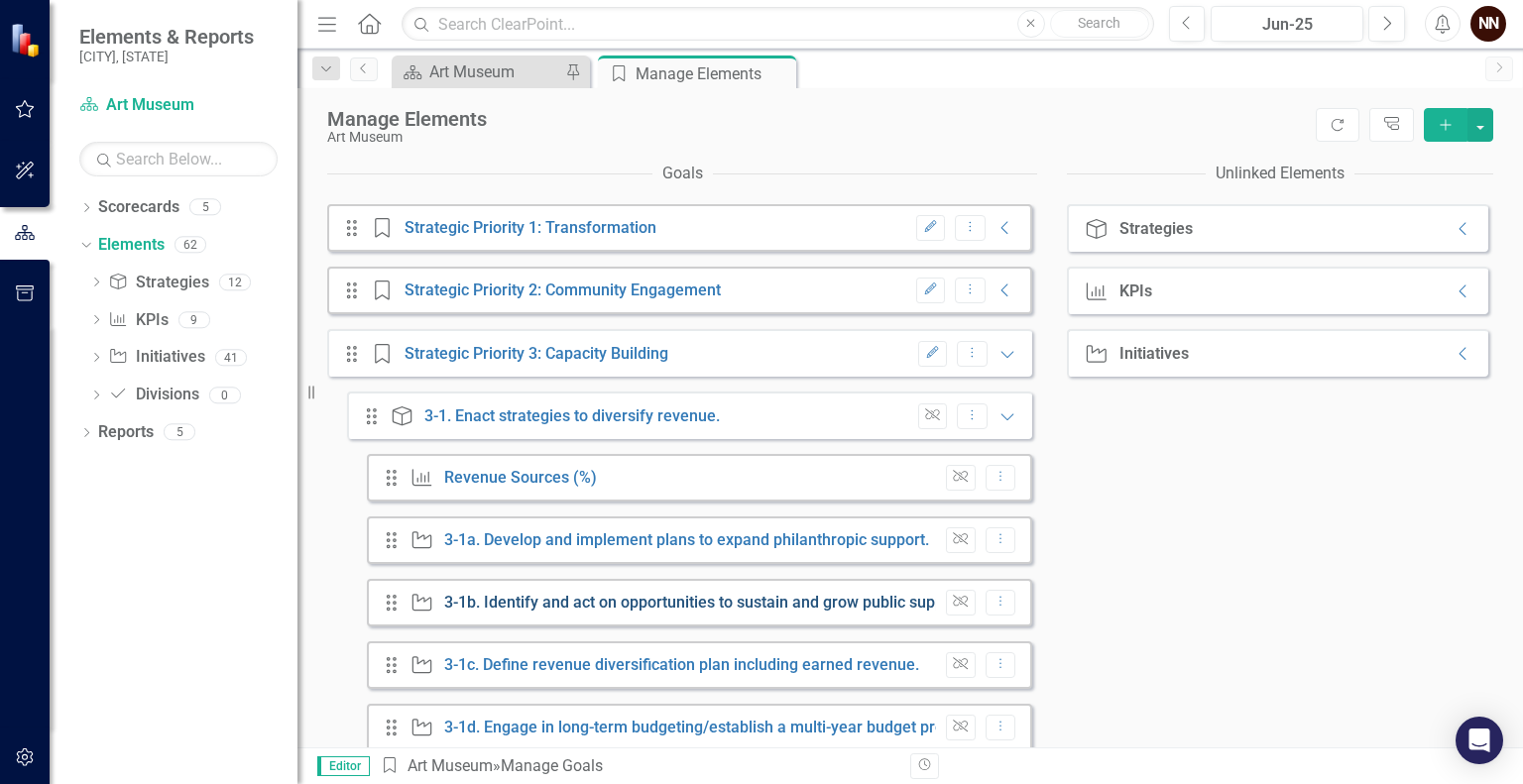 click on "3-1b. Identify and act on opportunities to sustain and  grow public support." at bounding box center (706, 602) 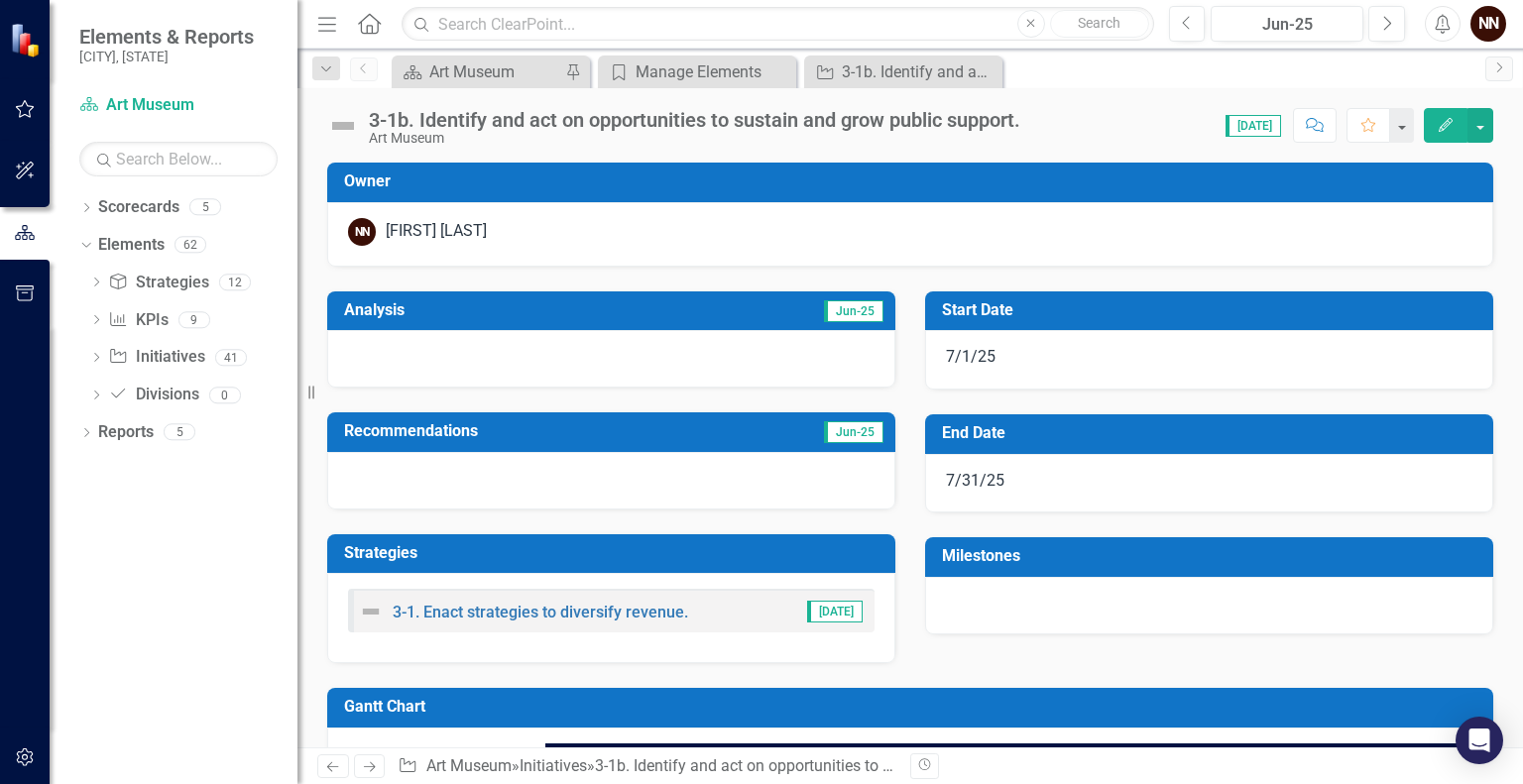 scroll, scrollTop: 0, scrollLeft: 0, axis: both 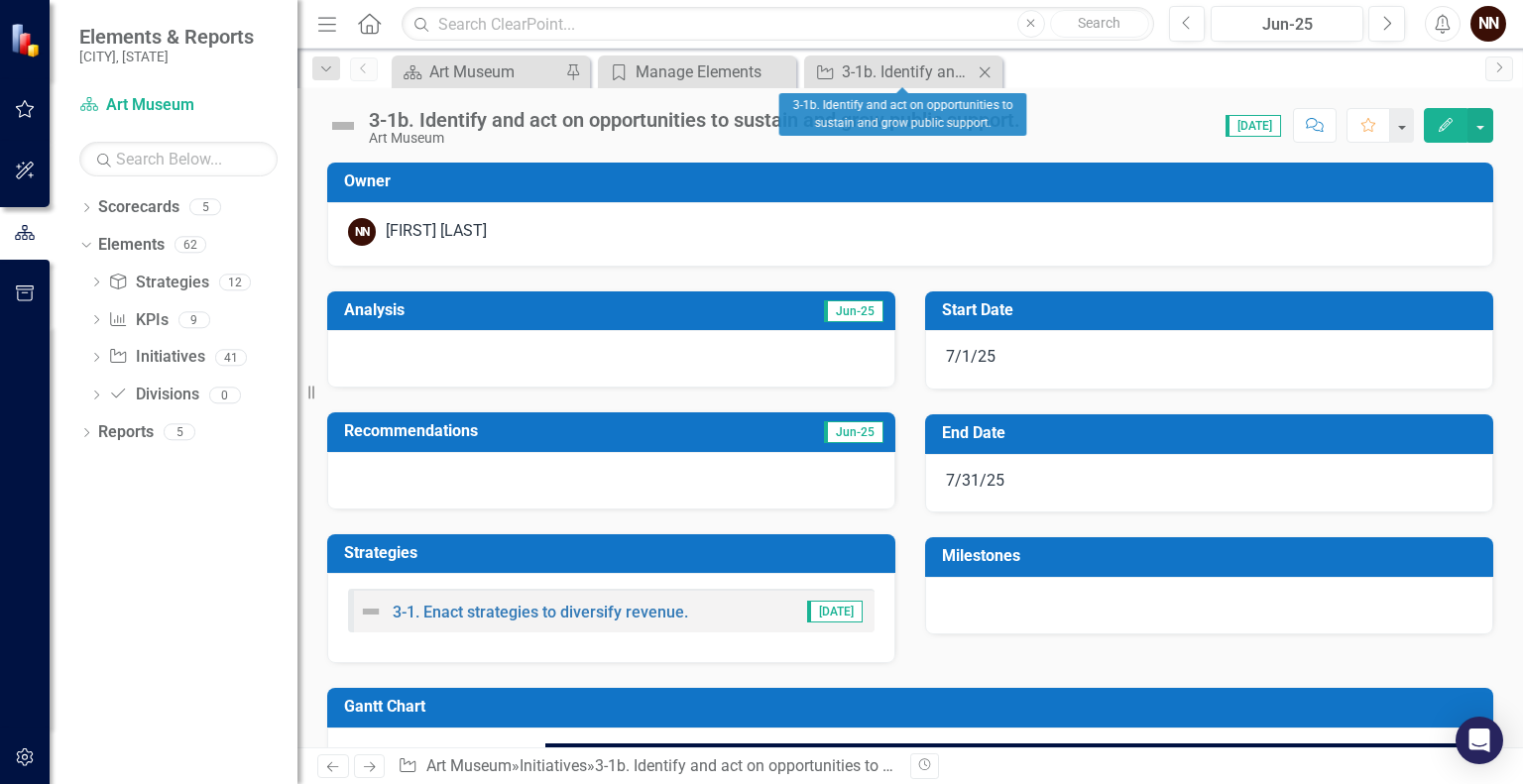 click on "Close" 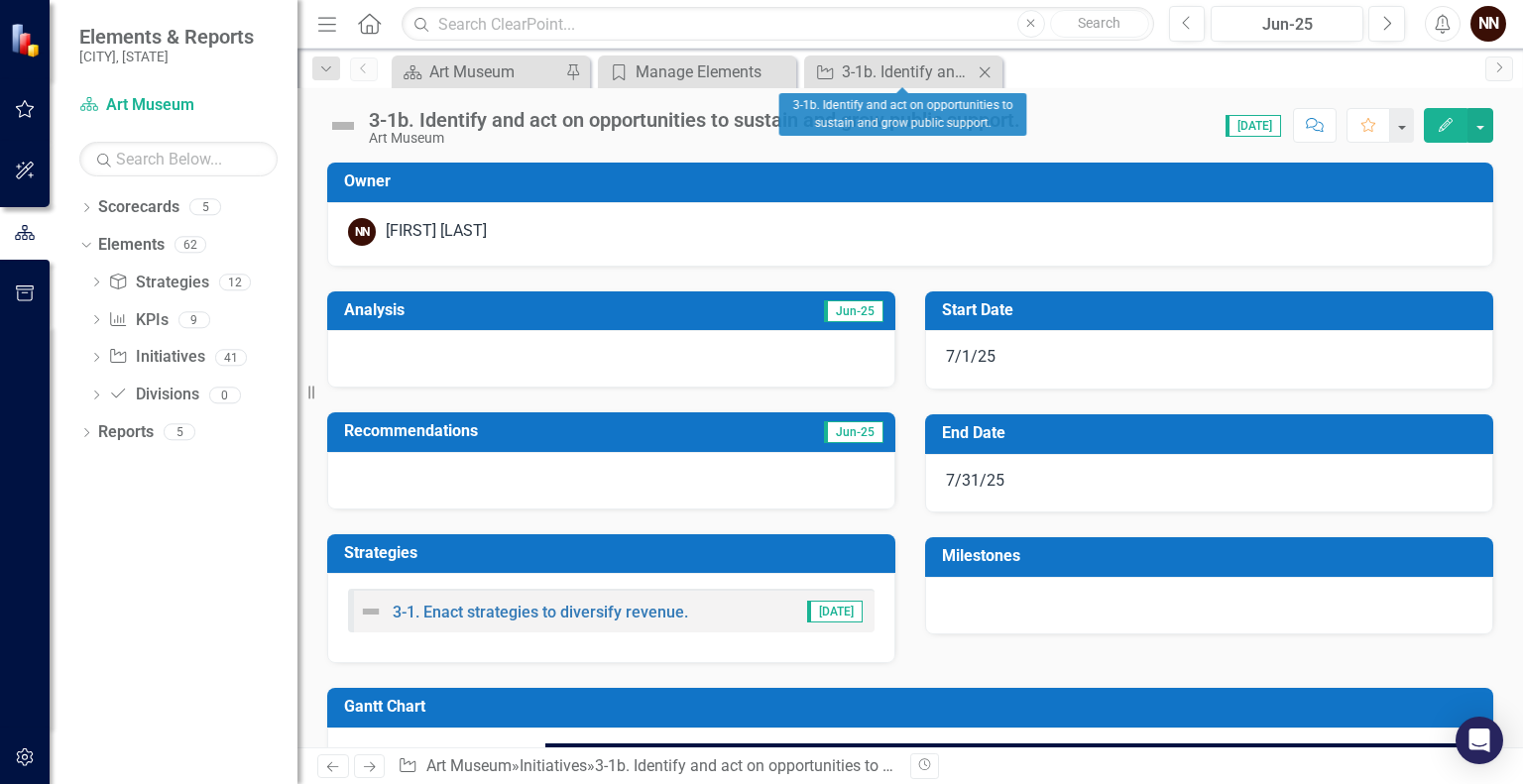 click on "Close" 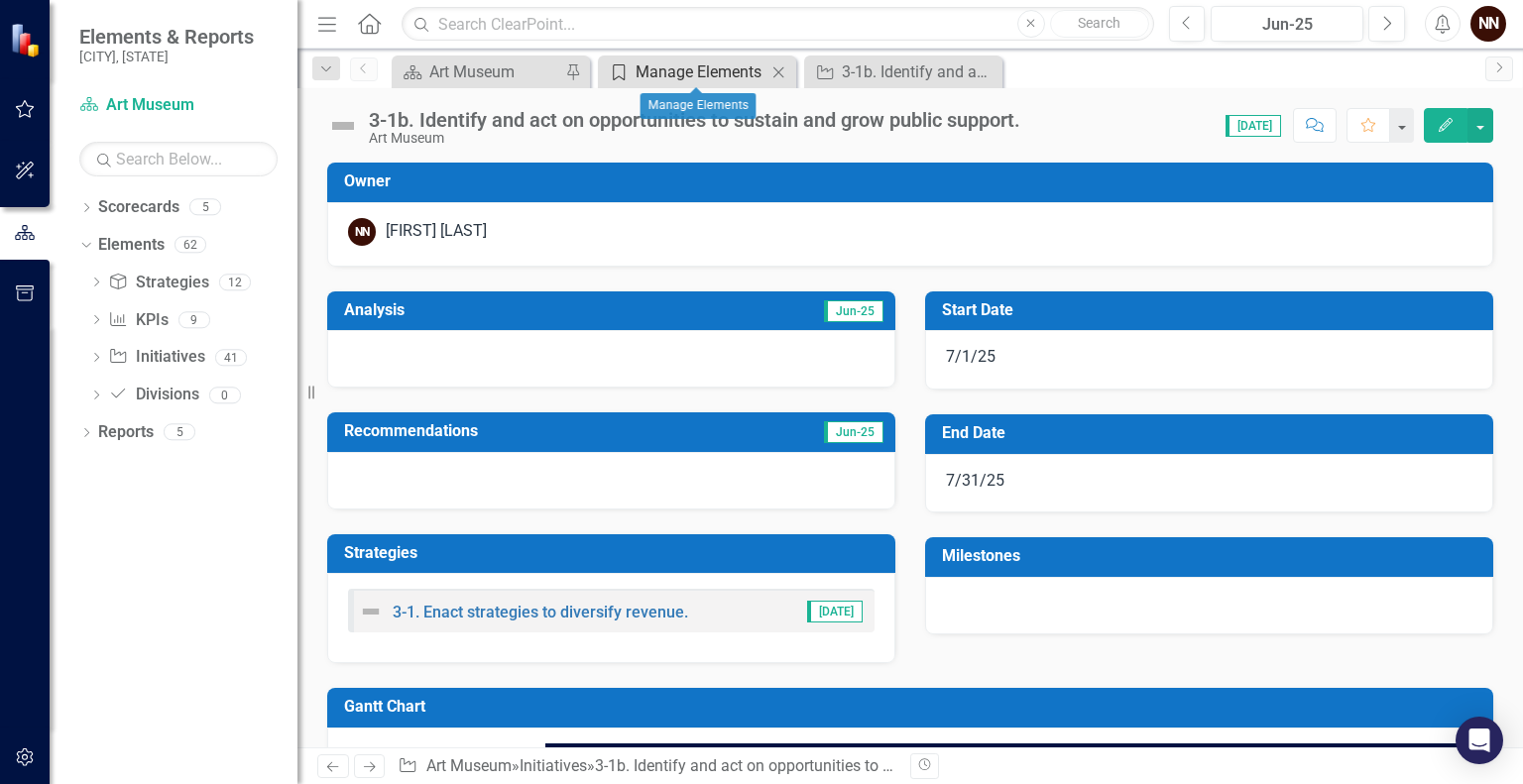 click on "Manage Elements" at bounding box center (701, 71) 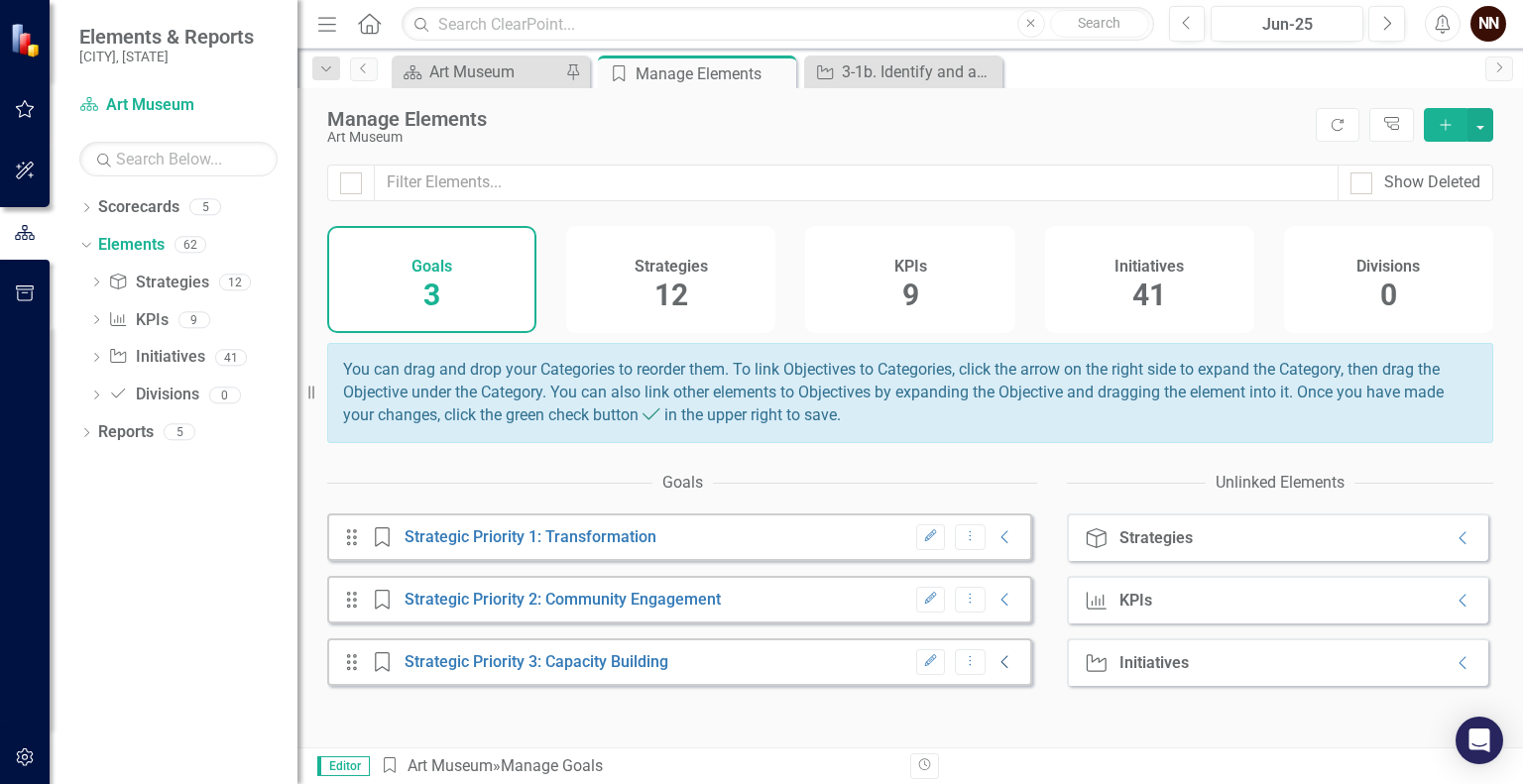 click on "Collapse" 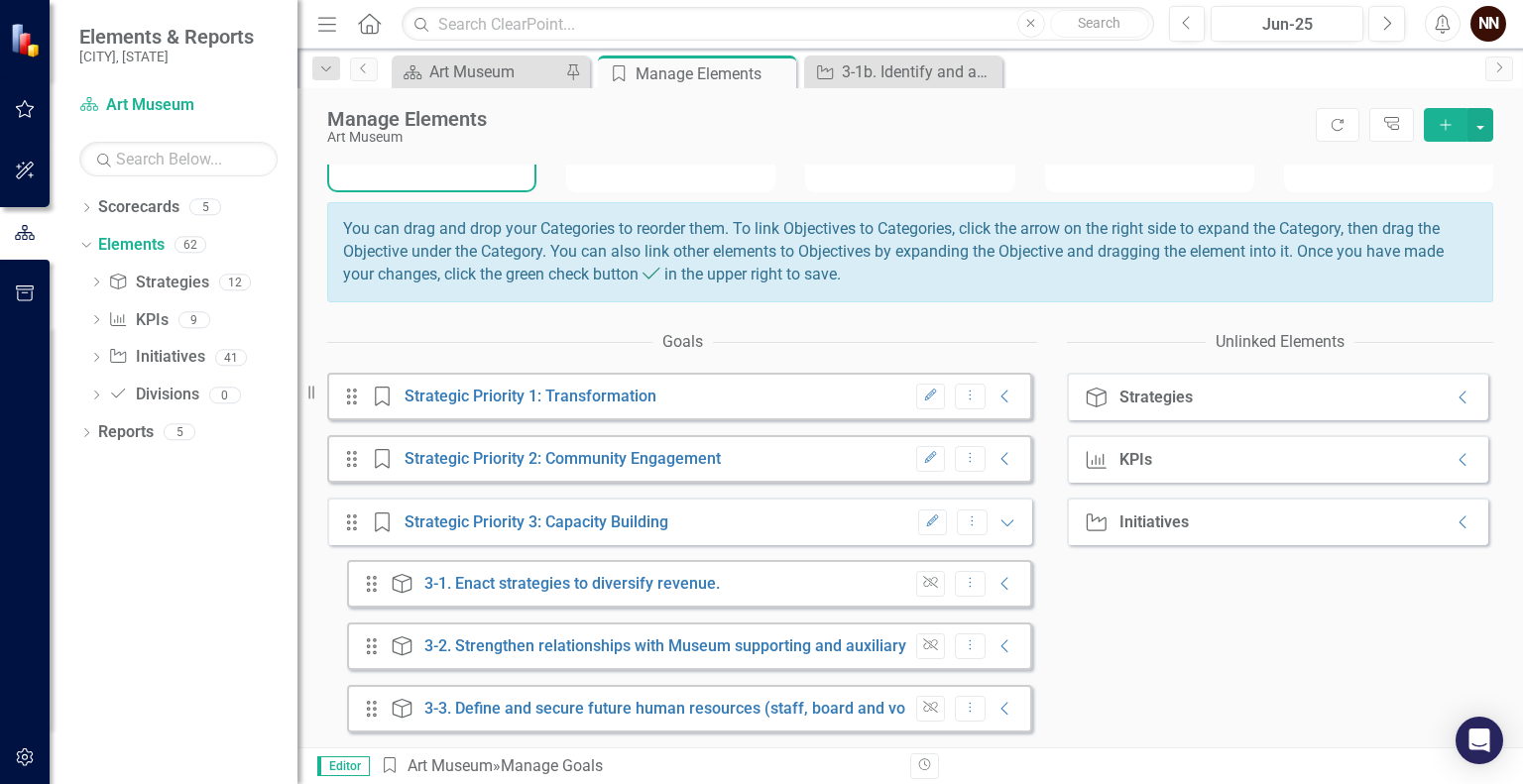 scroll, scrollTop: 153, scrollLeft: 0, axis: vertical 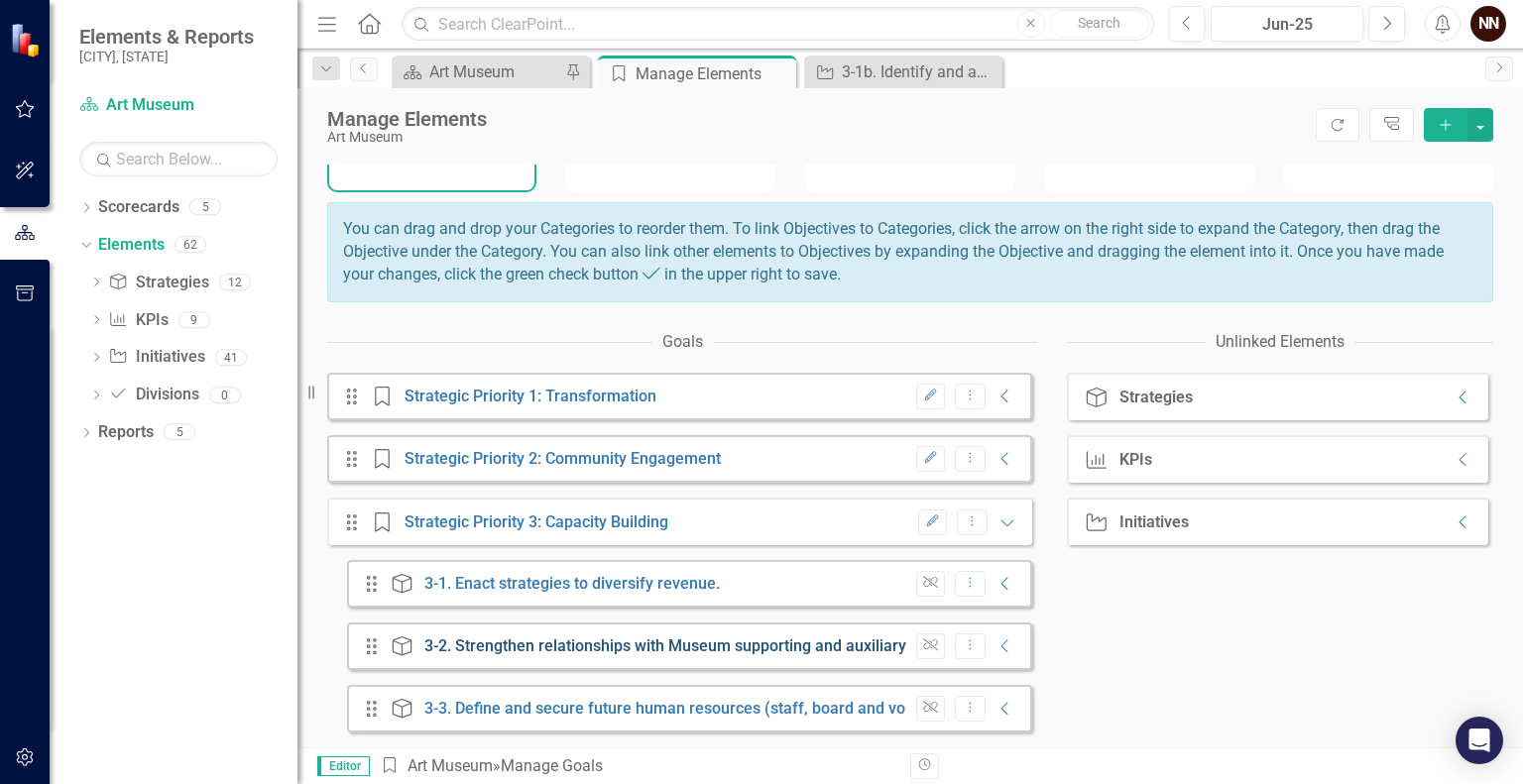 click on "3-2. Strengthen relationships with Museum supporting and auxiliary groups." at bounding box center [694, 645] 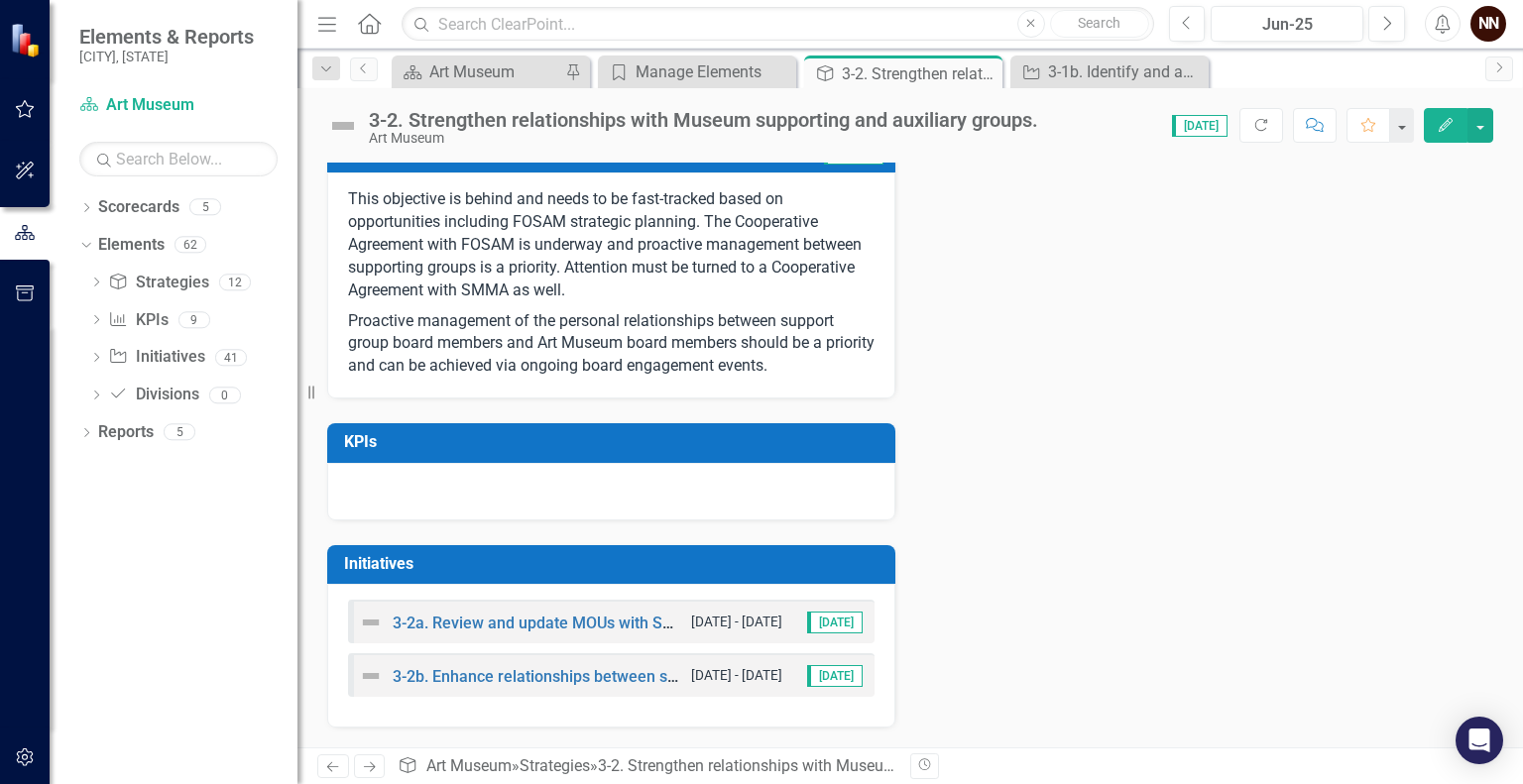 scroll, scrollTop: 482, scrollLeft: 0, axis: vertical 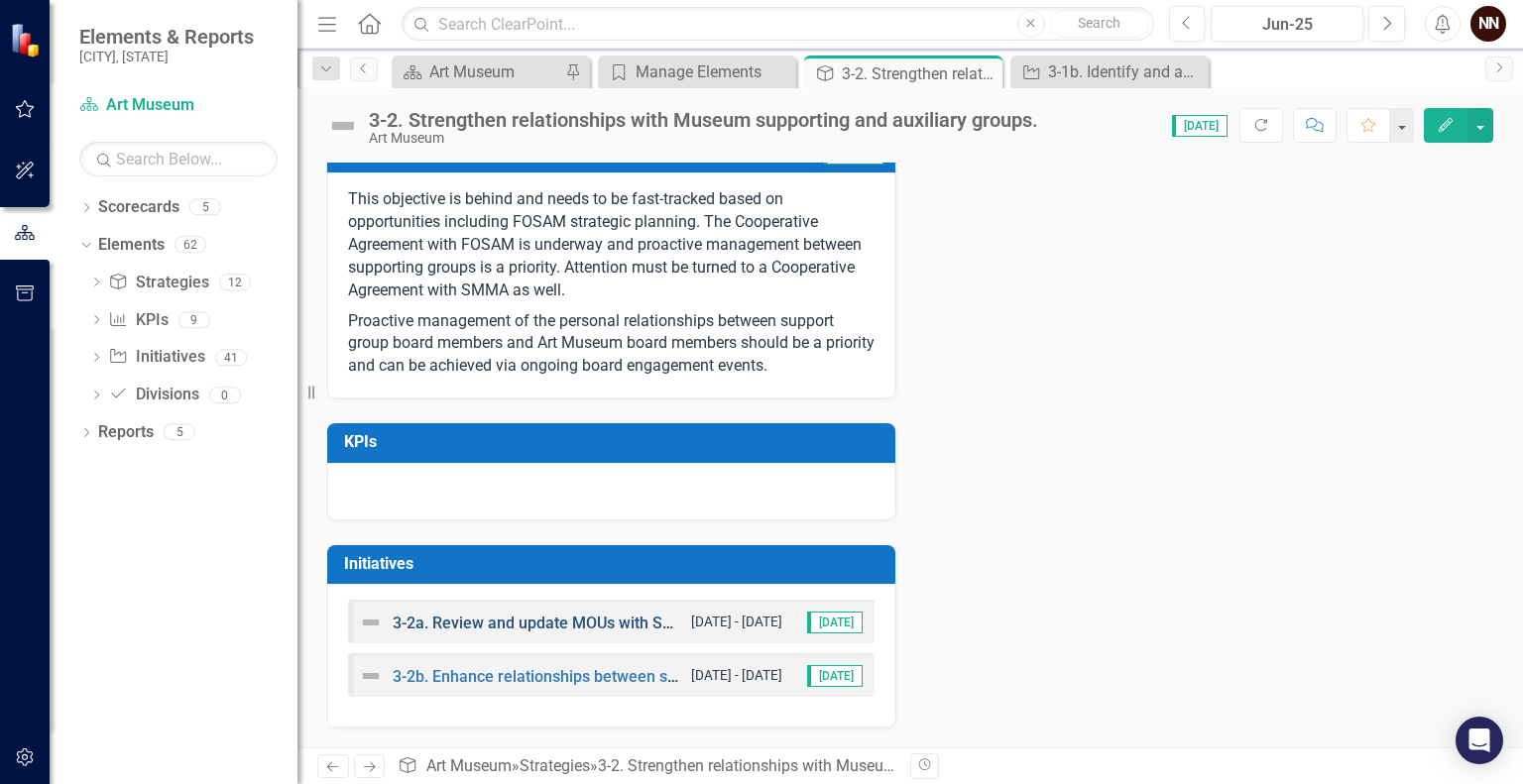 click on "3-2a. Review and update MOUs with SMMA and FOSAM/The Springfield Art Museum Foundation." at bounding box center [739, 622] 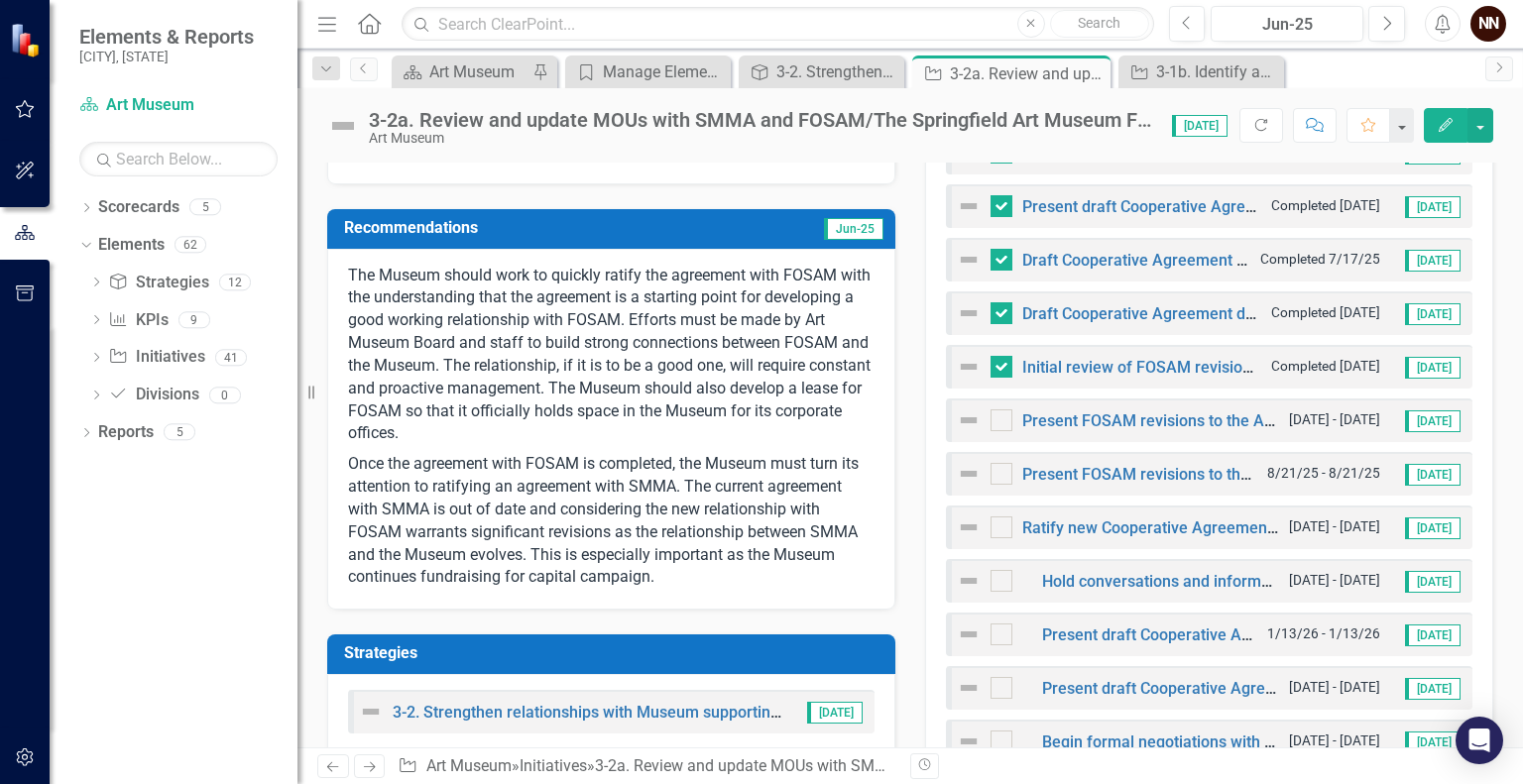 scroll, scrollTop: 590, scrollLeft: 0, axis: vertical 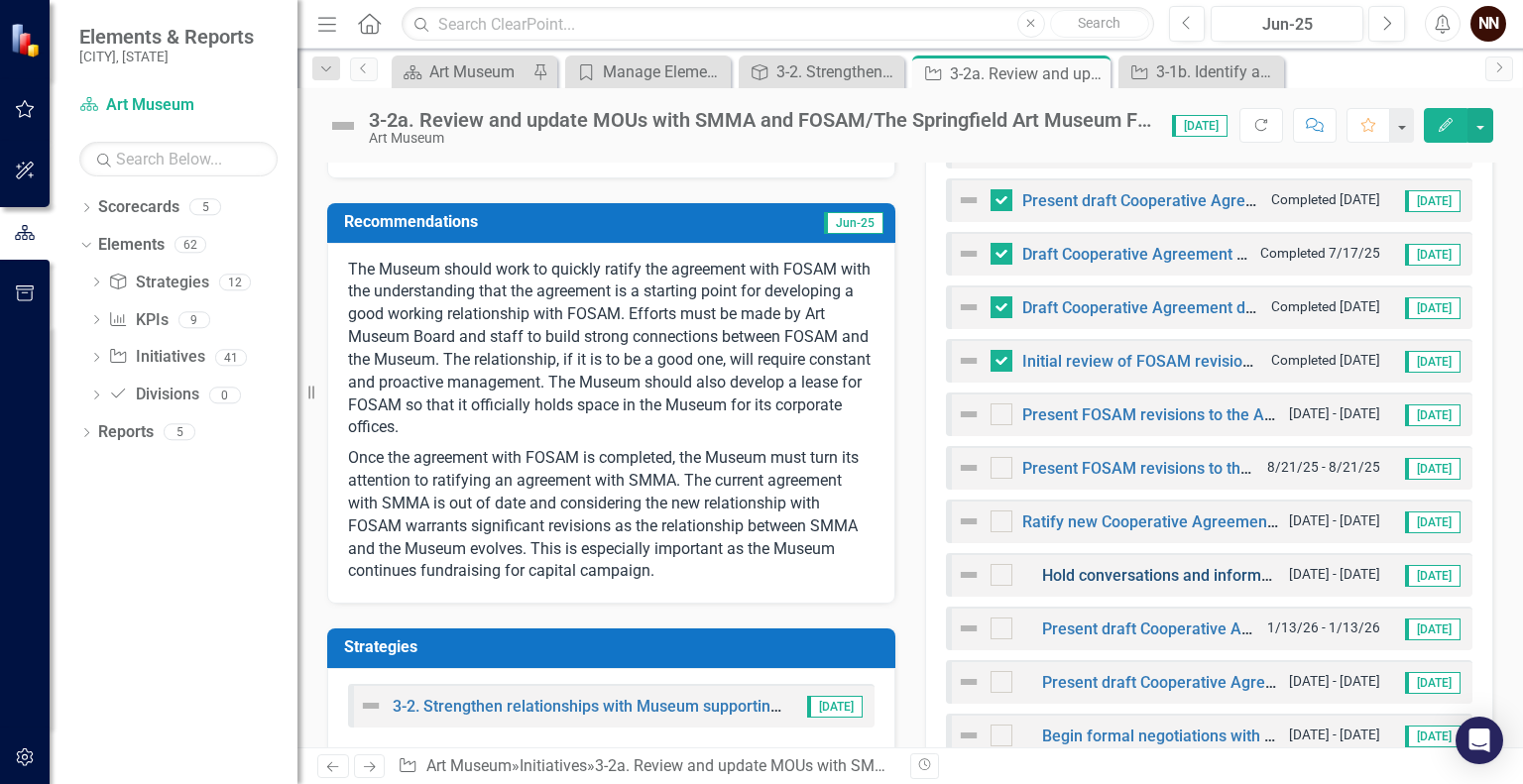 click on "Hold conversations and informal negotiations with SMMA regarding new Cooperative Agreement" at bounding box center (1388, 575) 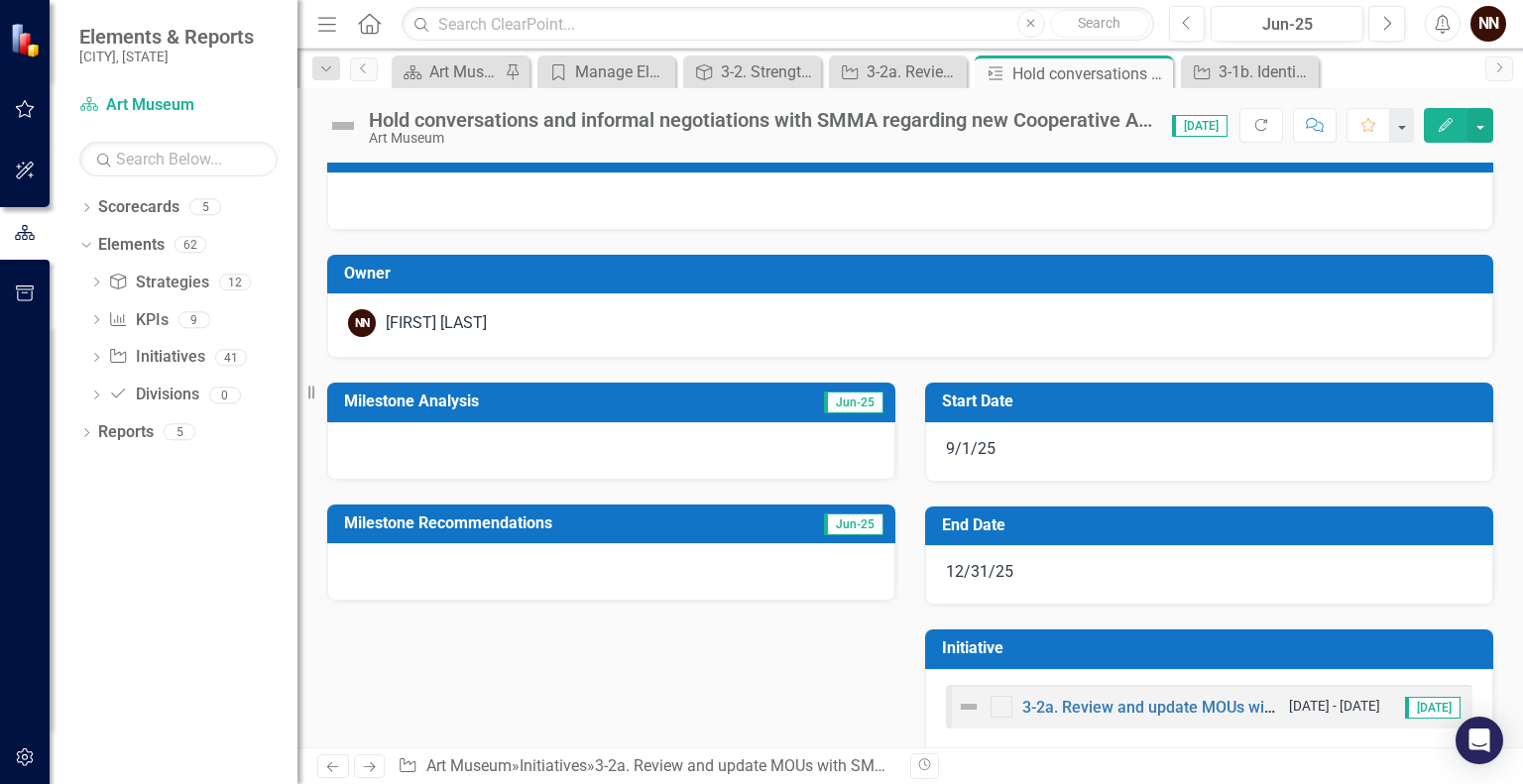 scroll, scrollTop: 0, scrollLeft: 0, axis: both 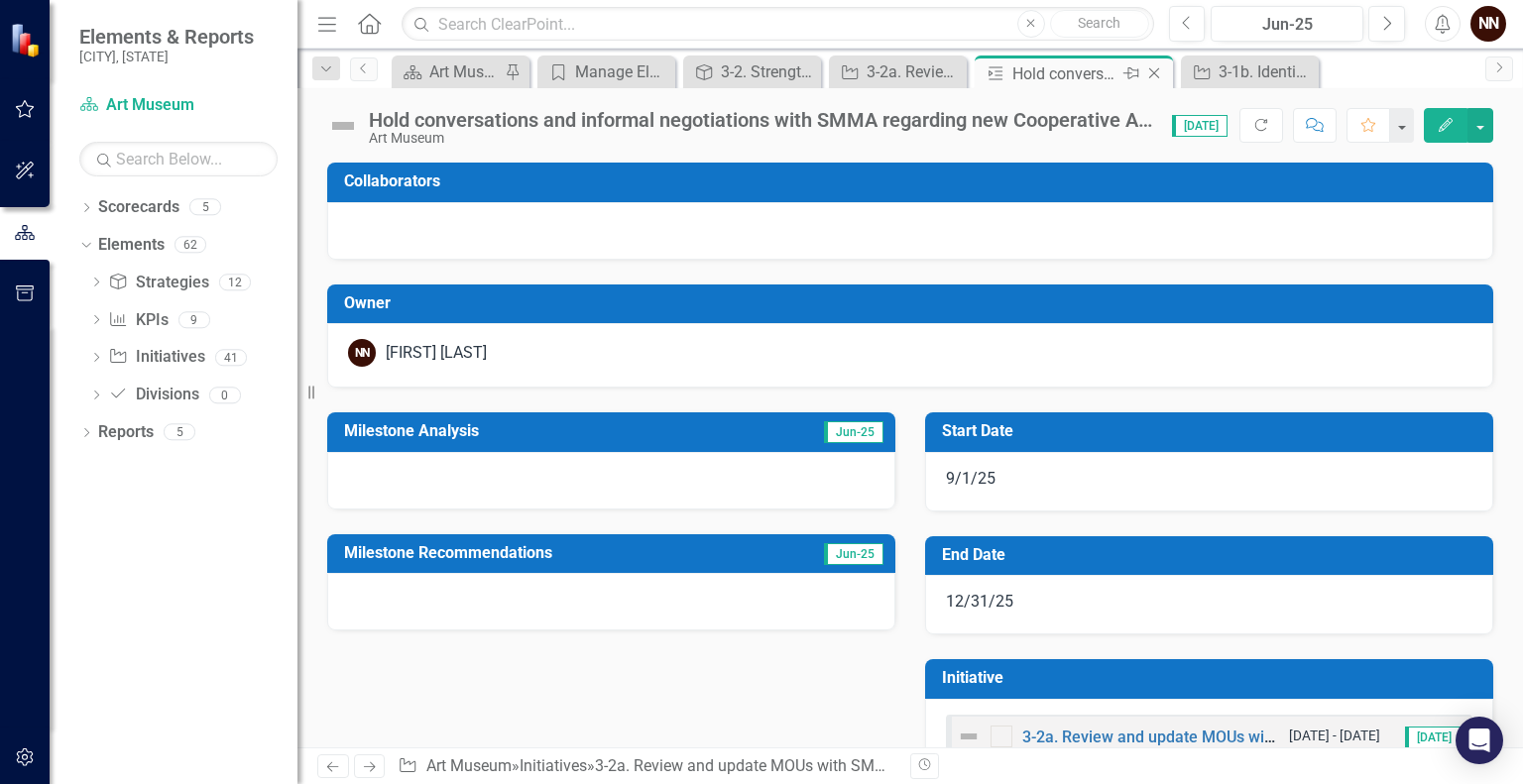 click on "Close" 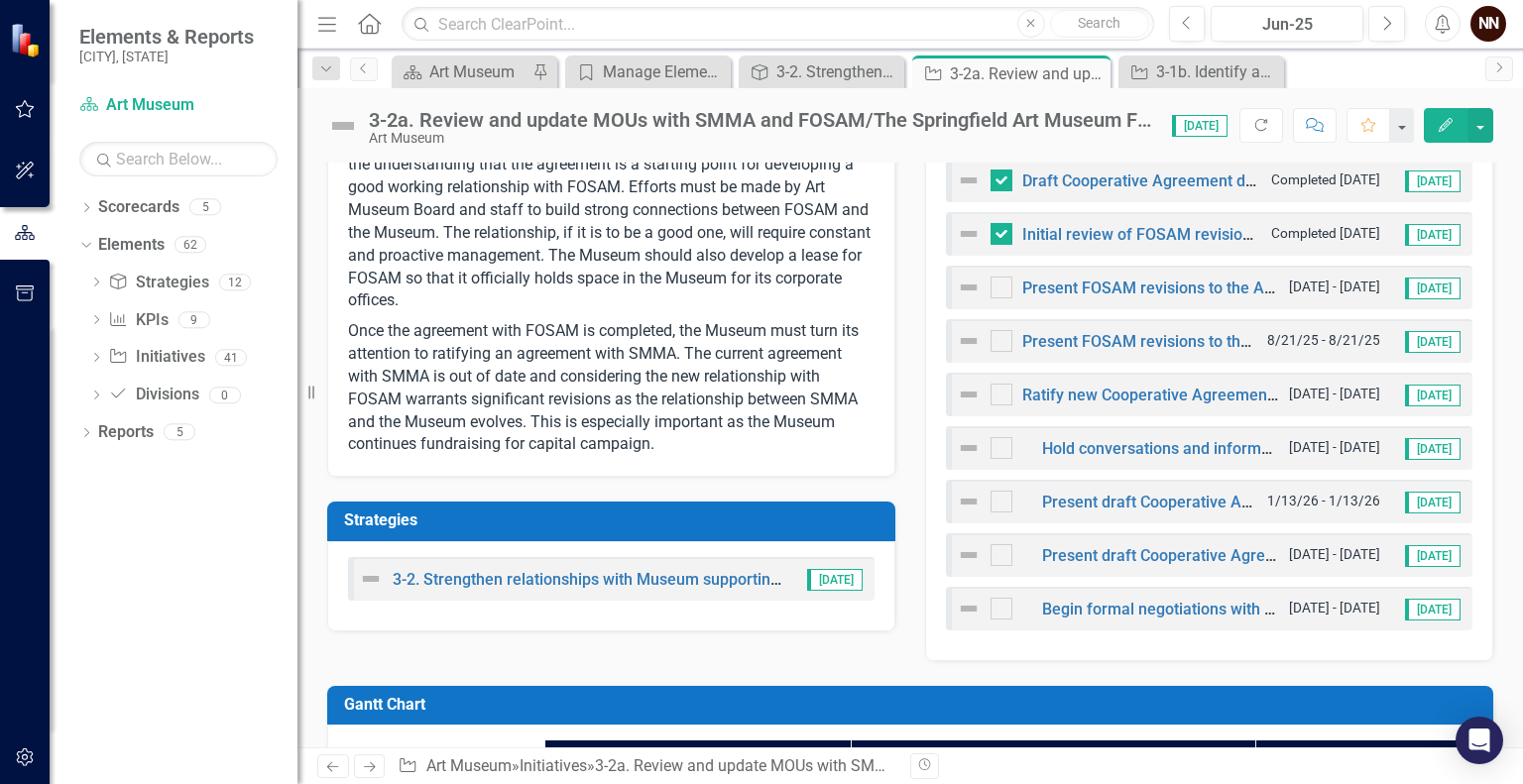 scroll, scrollTop: 720, scrollLeft: 0, axis: vertical 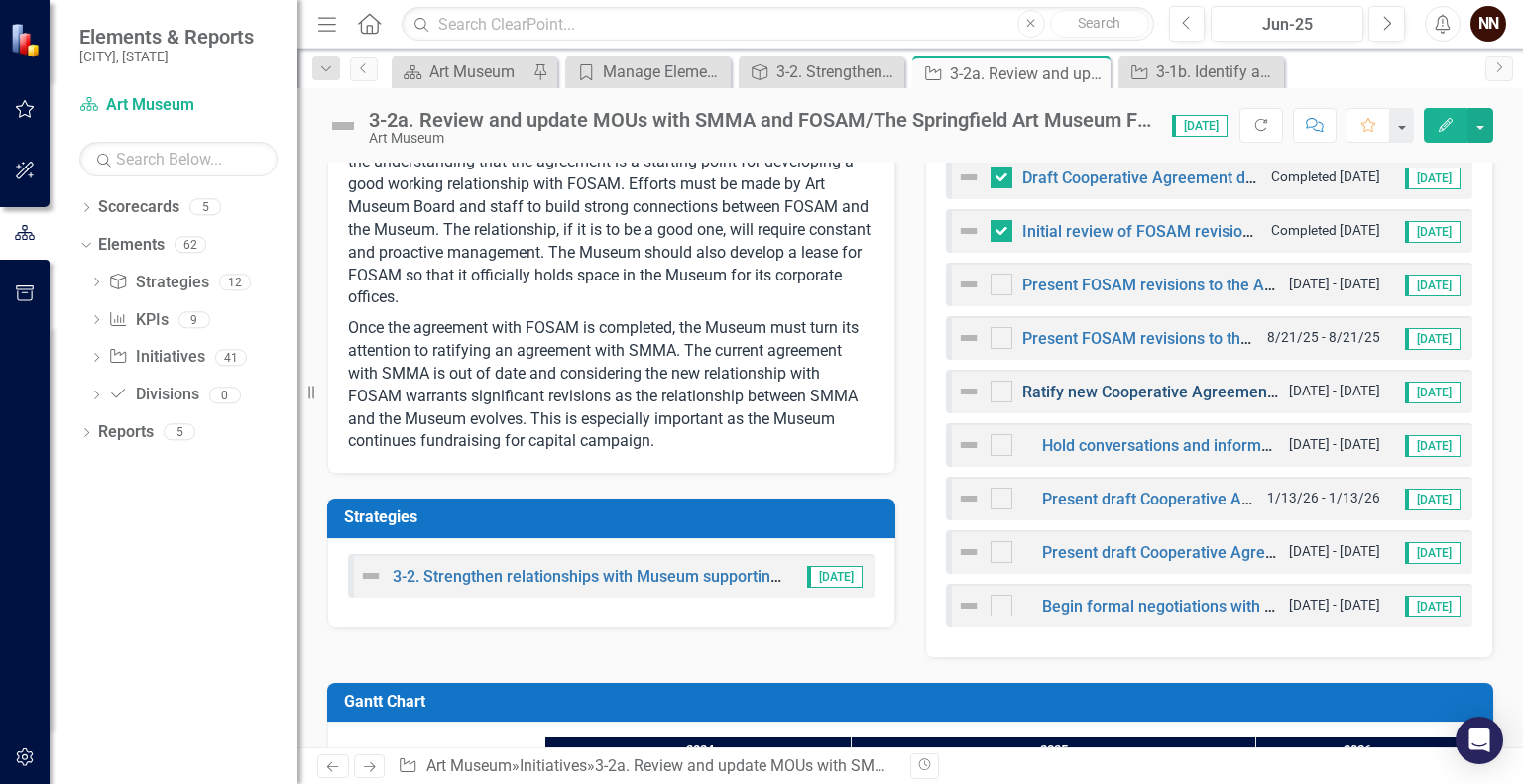click on "Ratify new Cooperative Agreement with SMMA" at bounding box center (1190, 392) 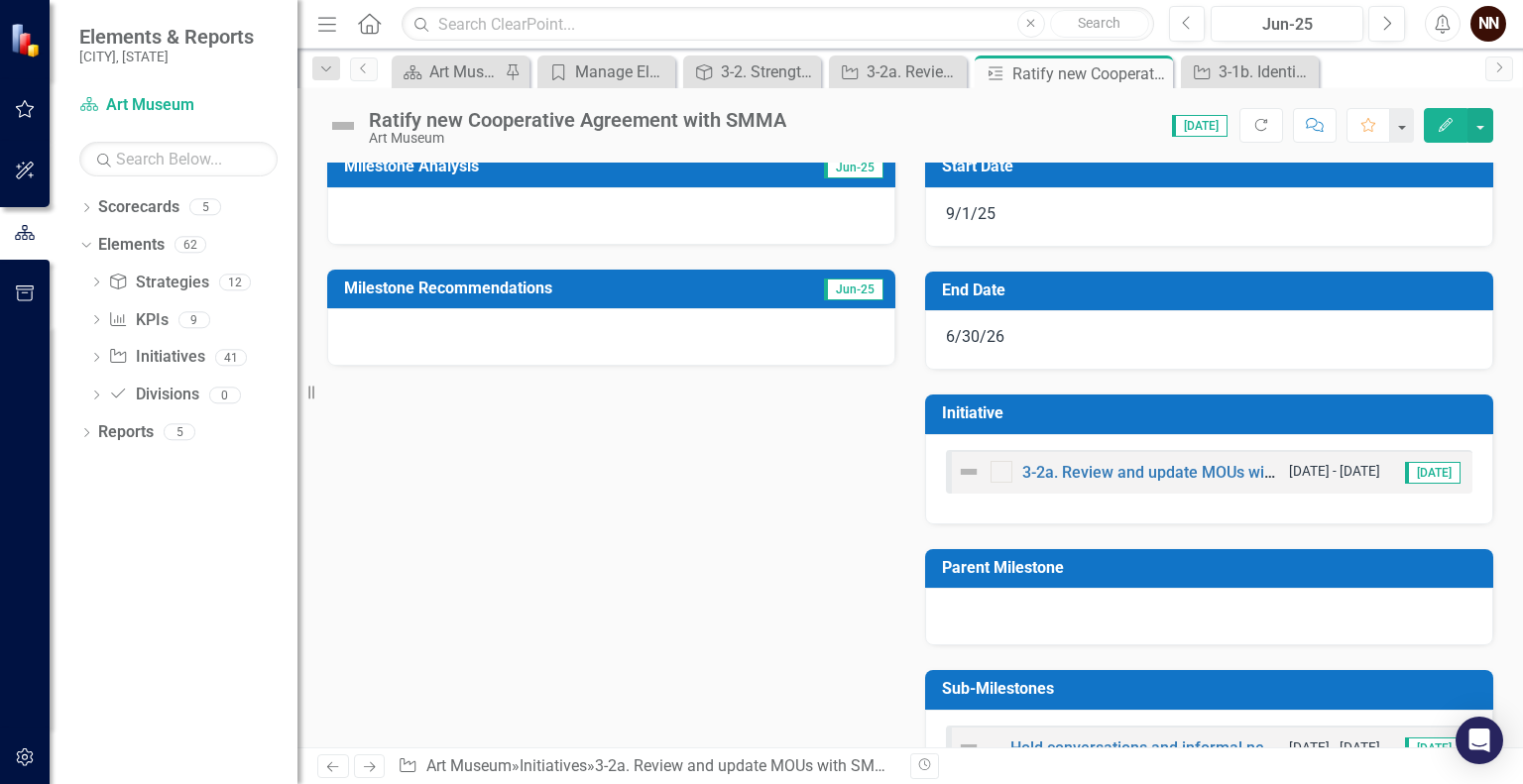 scroll, scrollTop: 276, scrollLeft: 0, axis: vertical 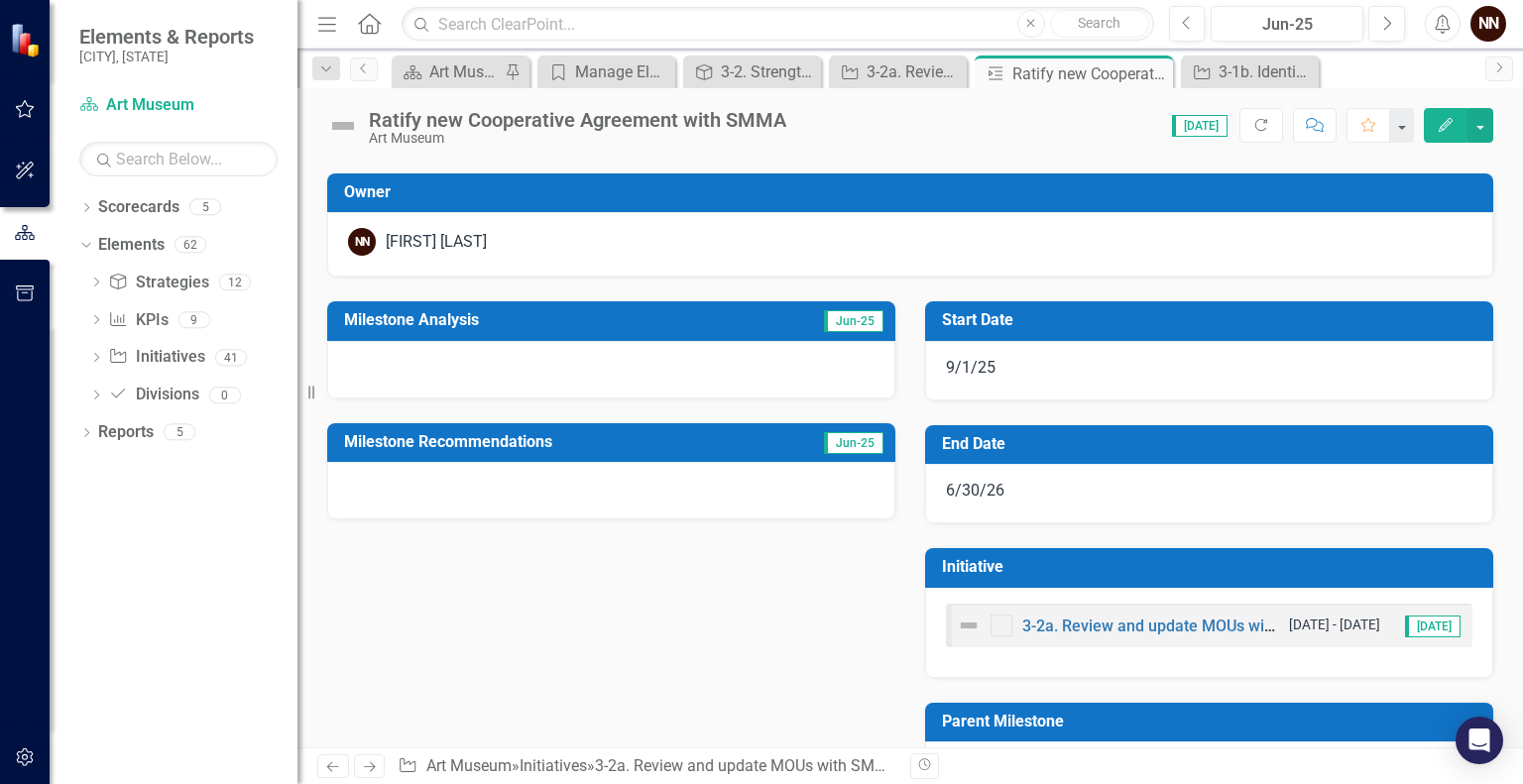 click at bounding box center [611, 370] 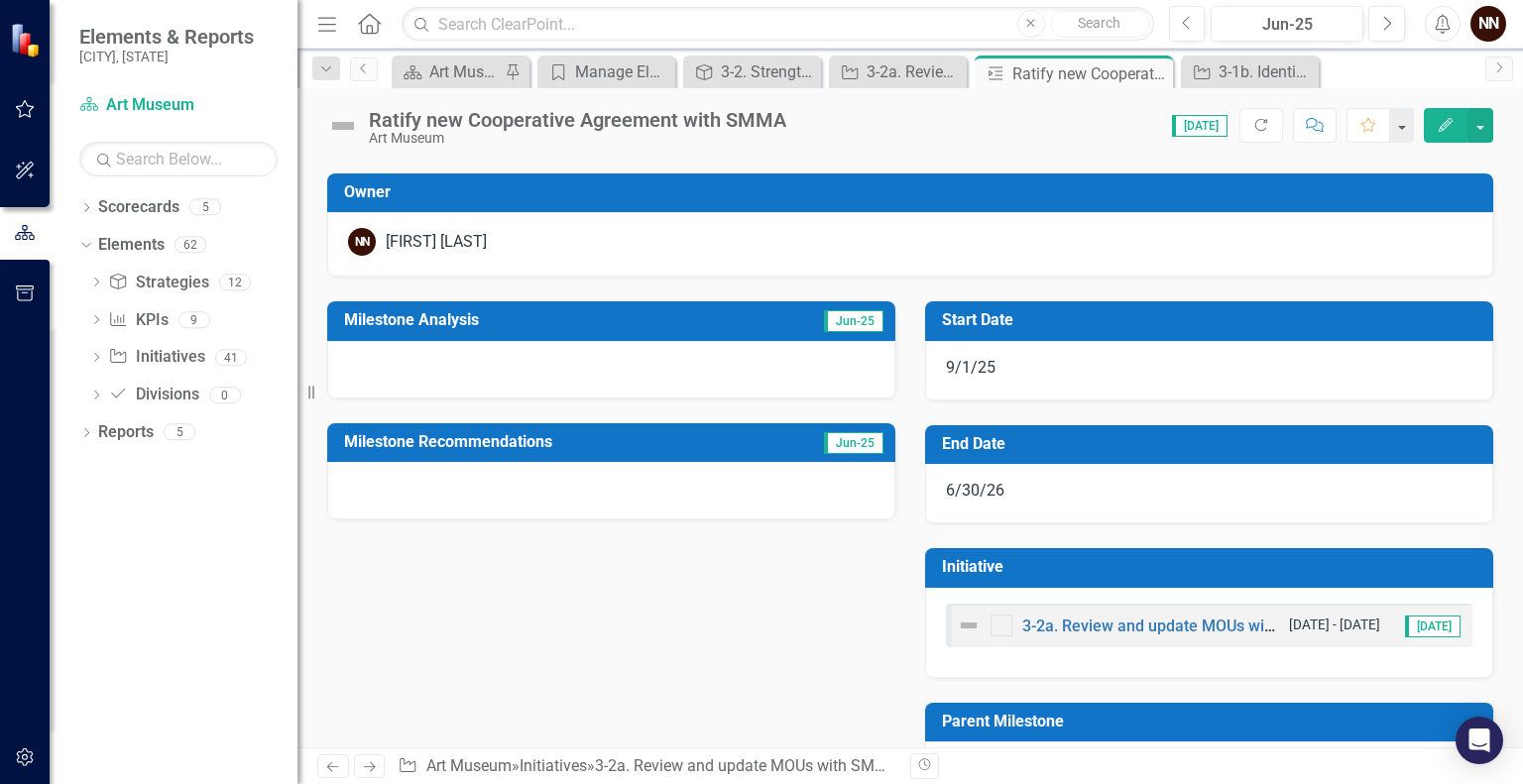 click at bounding box center (611, 370) 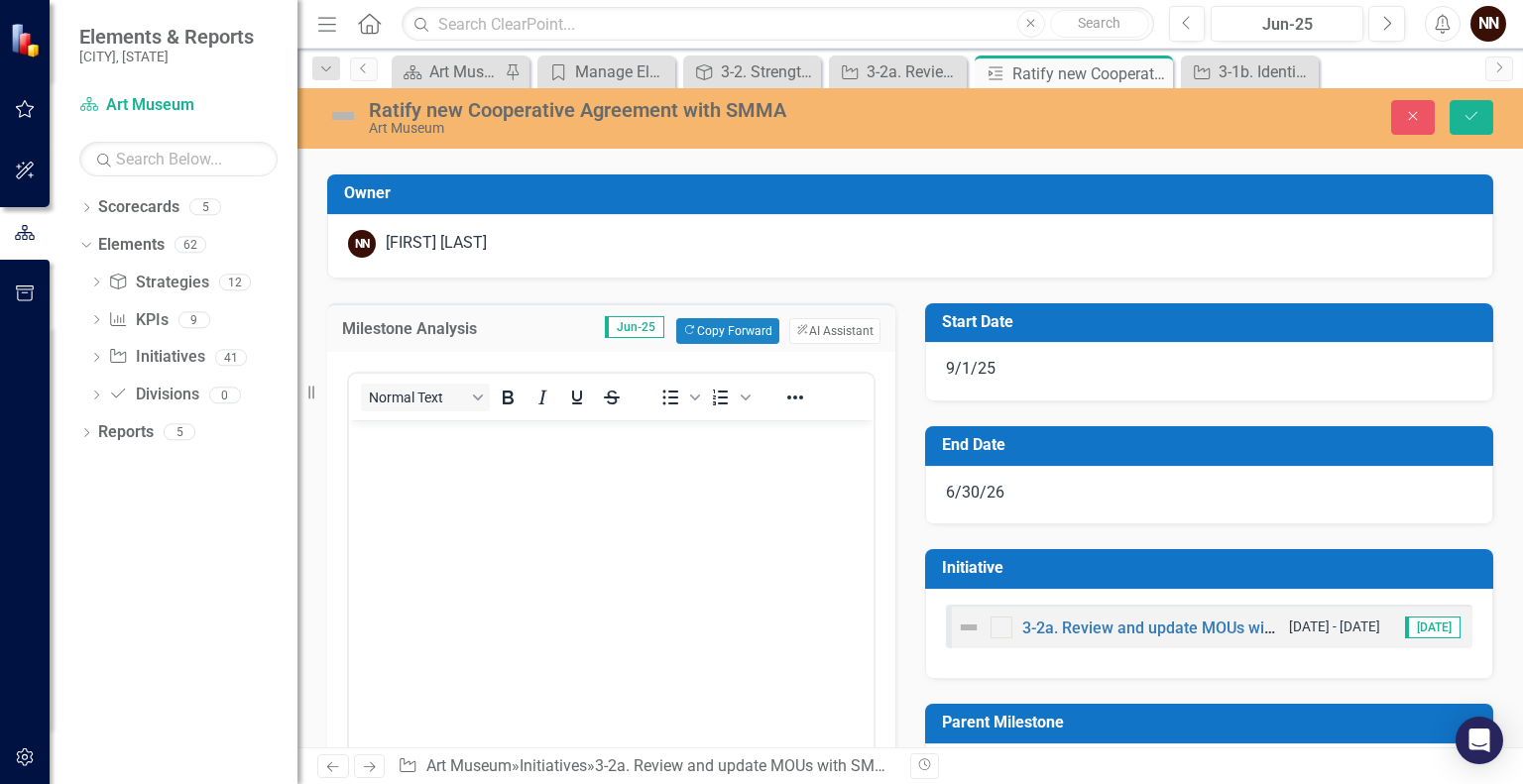 scroll, scrollTop: 0, scrollLeft: 0, axis: both 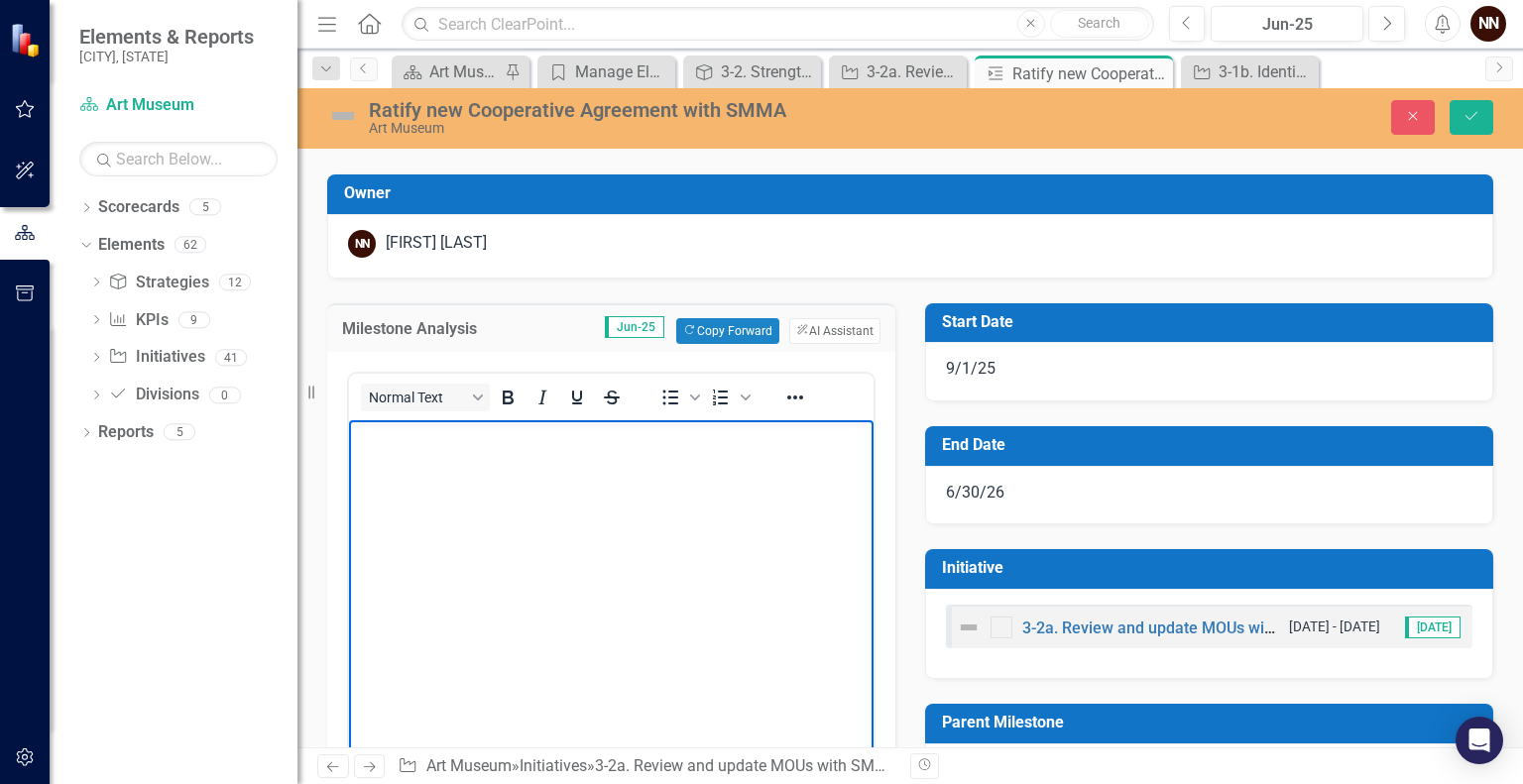 click at bounding box center (611, 568) 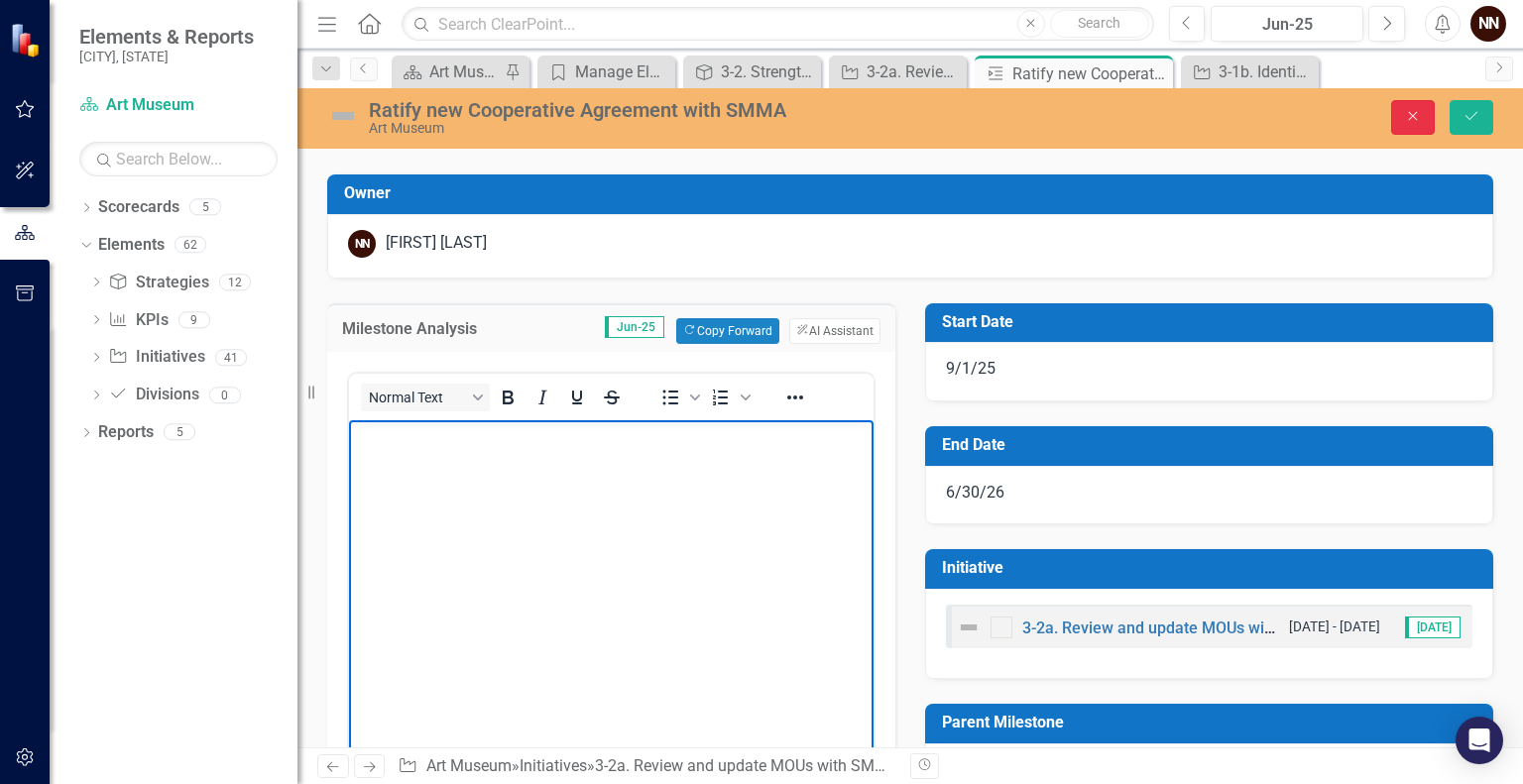 click on "Close" 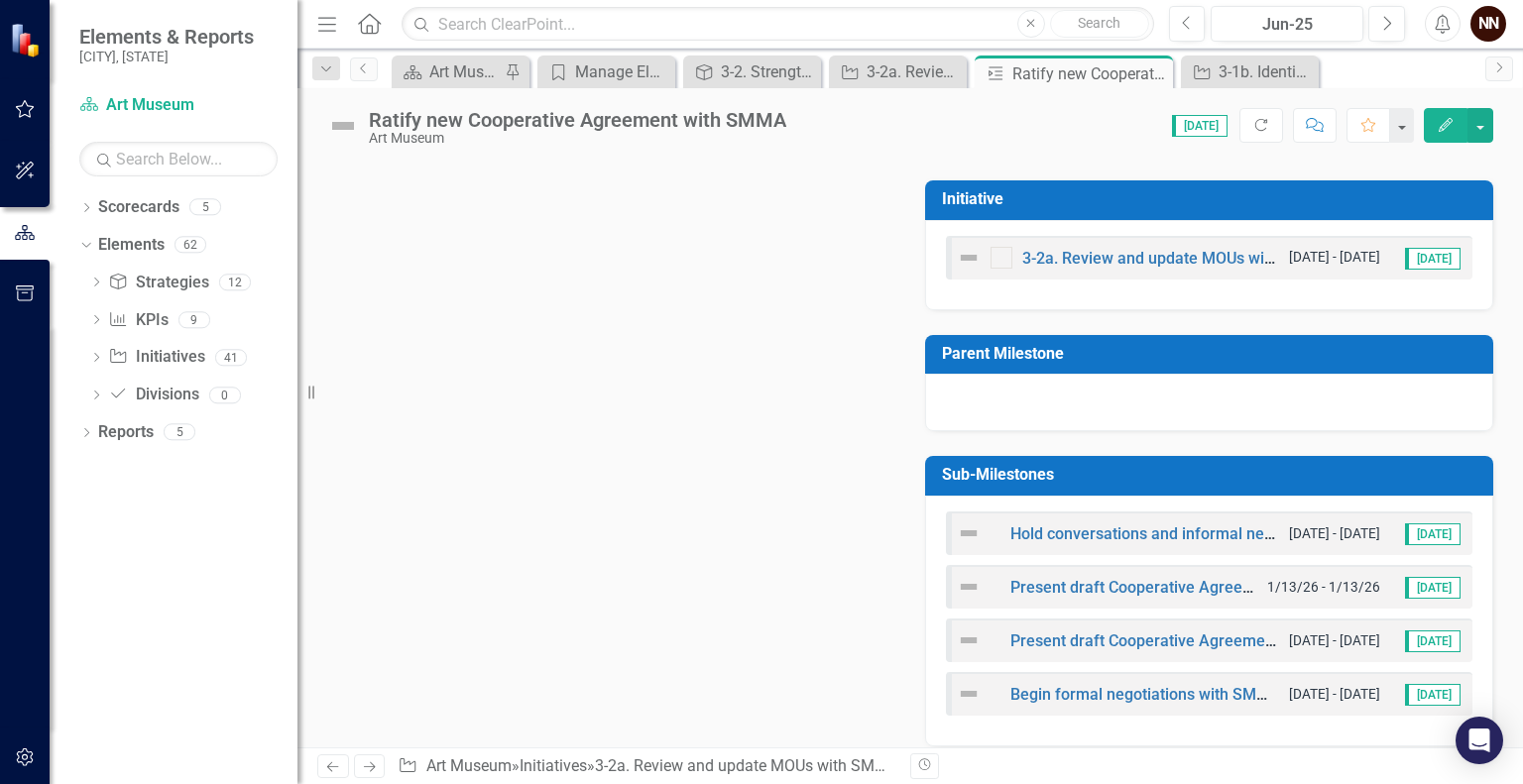 scroll, scrollTop: 481, scrollLeft: 0, axis: vertical 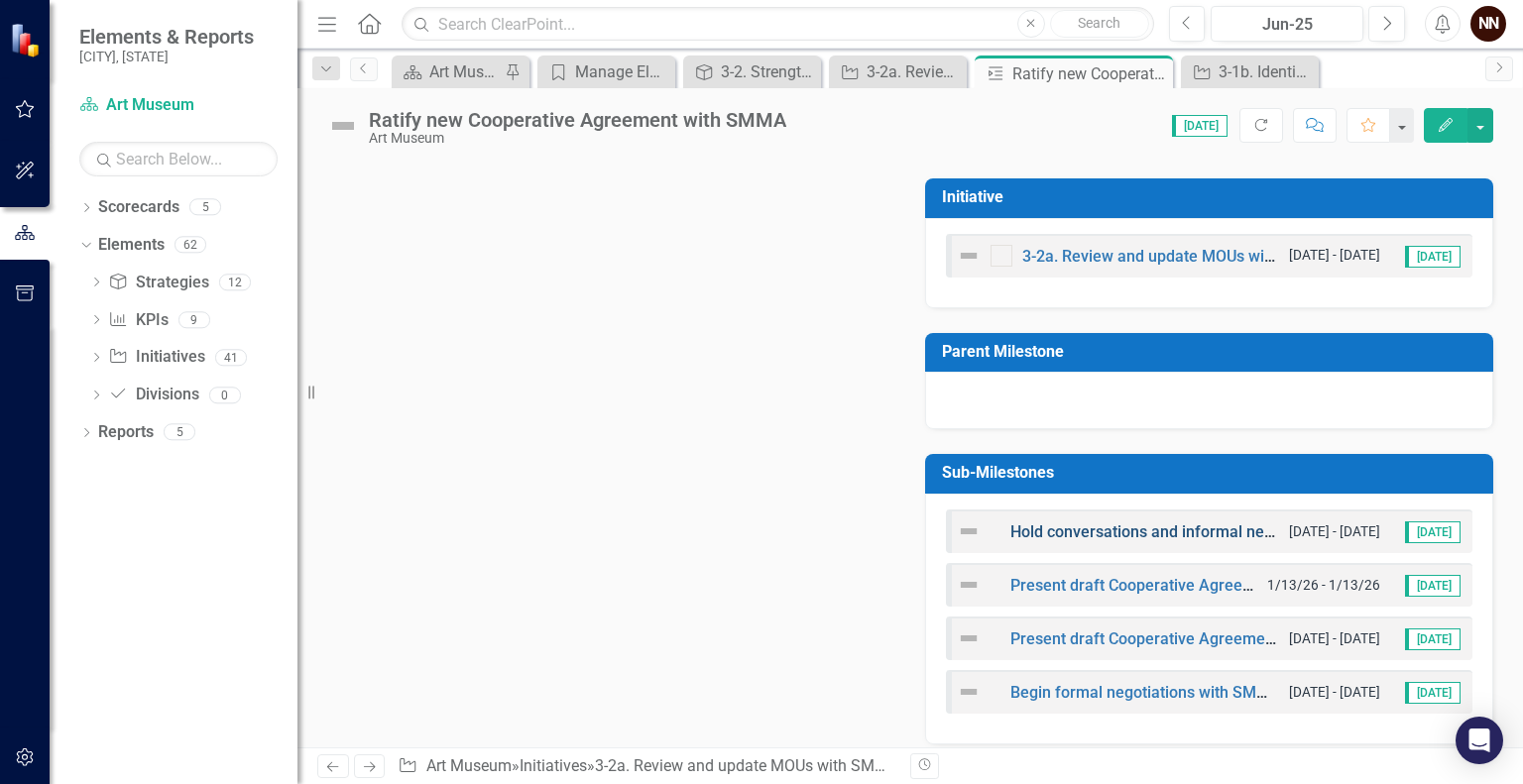 click on "Hold conversations and informal negotiations with SMMA regarding new Cooperative Agreement" at bounding box center [1356, 531] 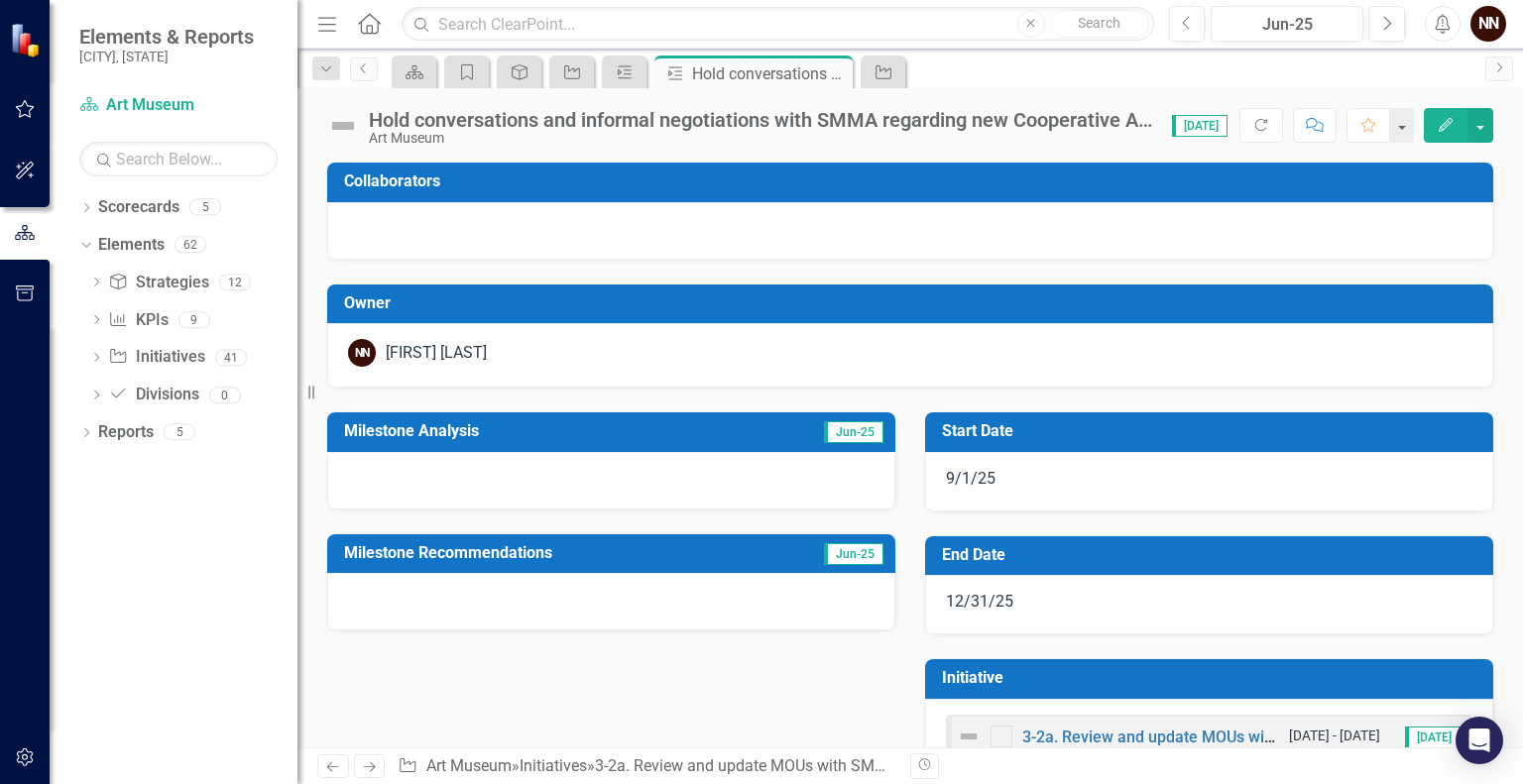 click at bounding box center [611, 481] 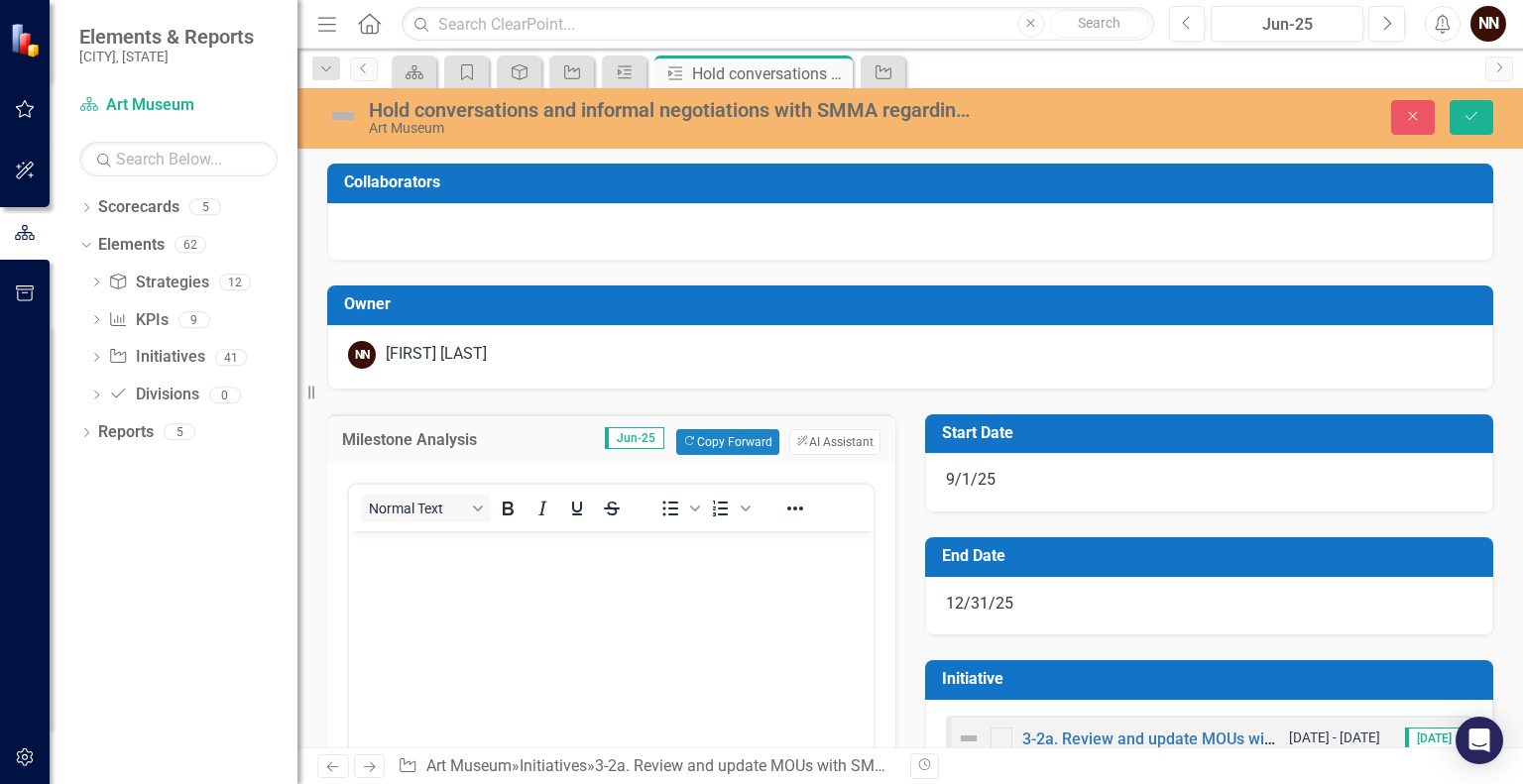 scroll, scrollTop: 0, scrollLeft: 0, axis: both 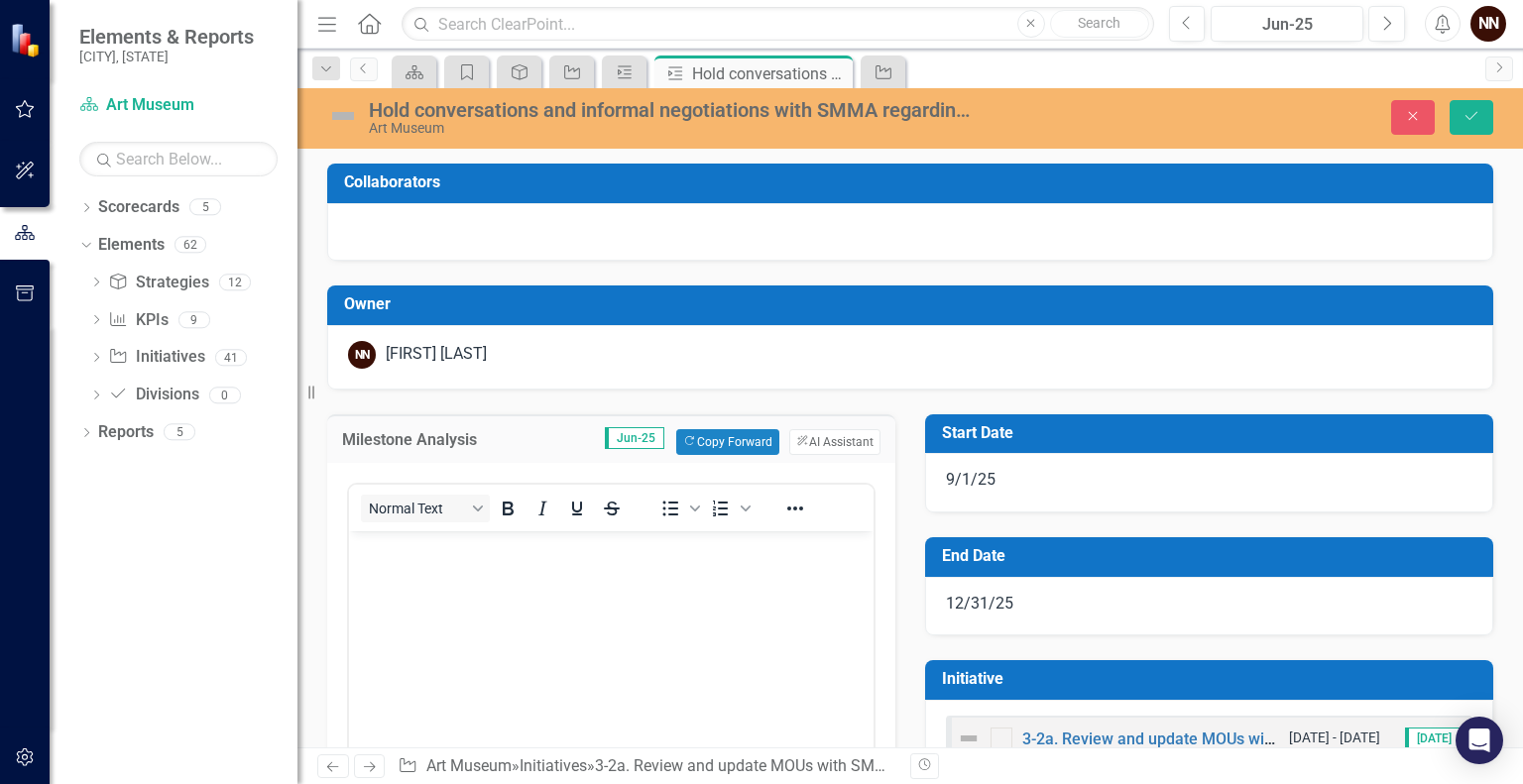 click at bounding box center (611, 679) 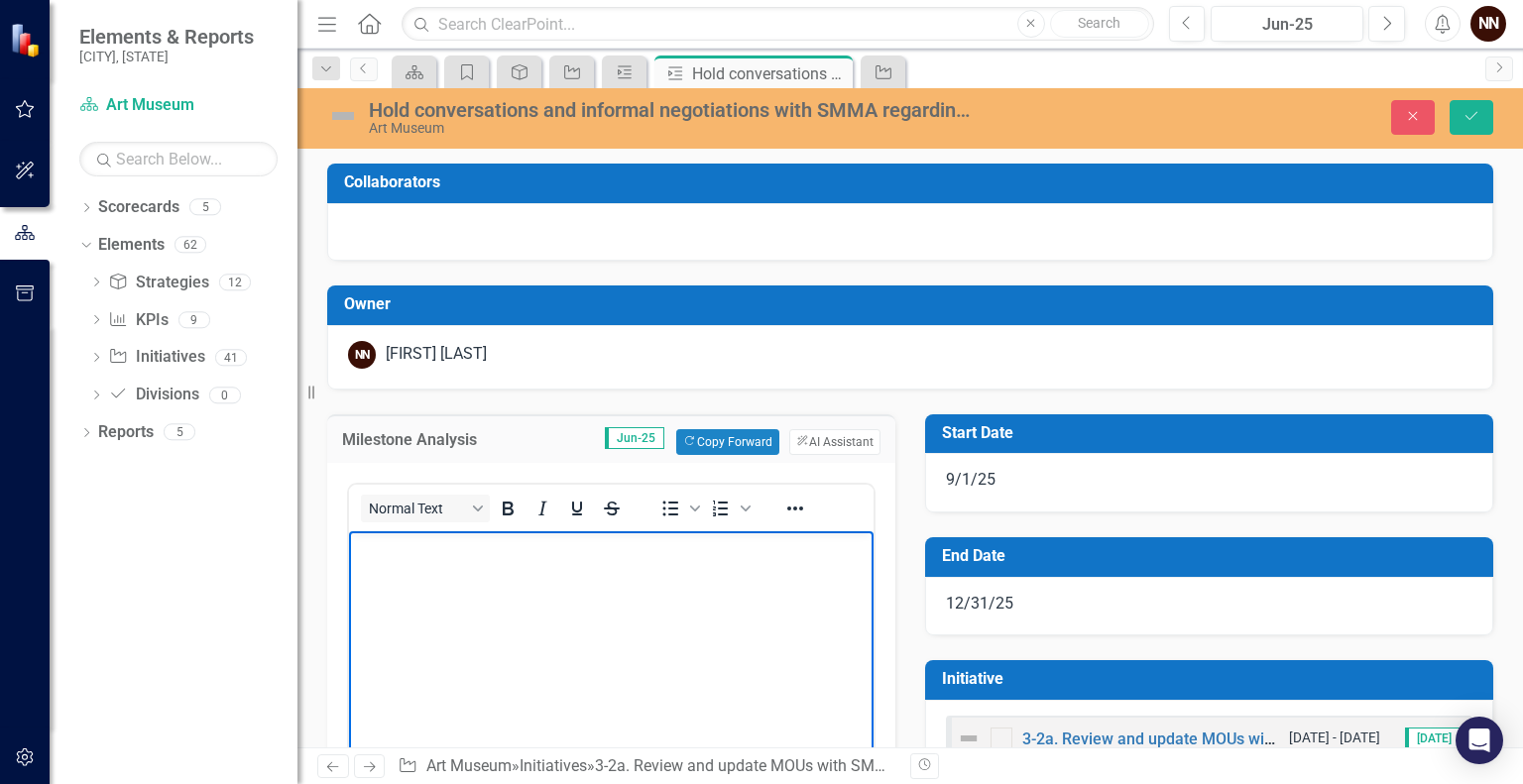 type 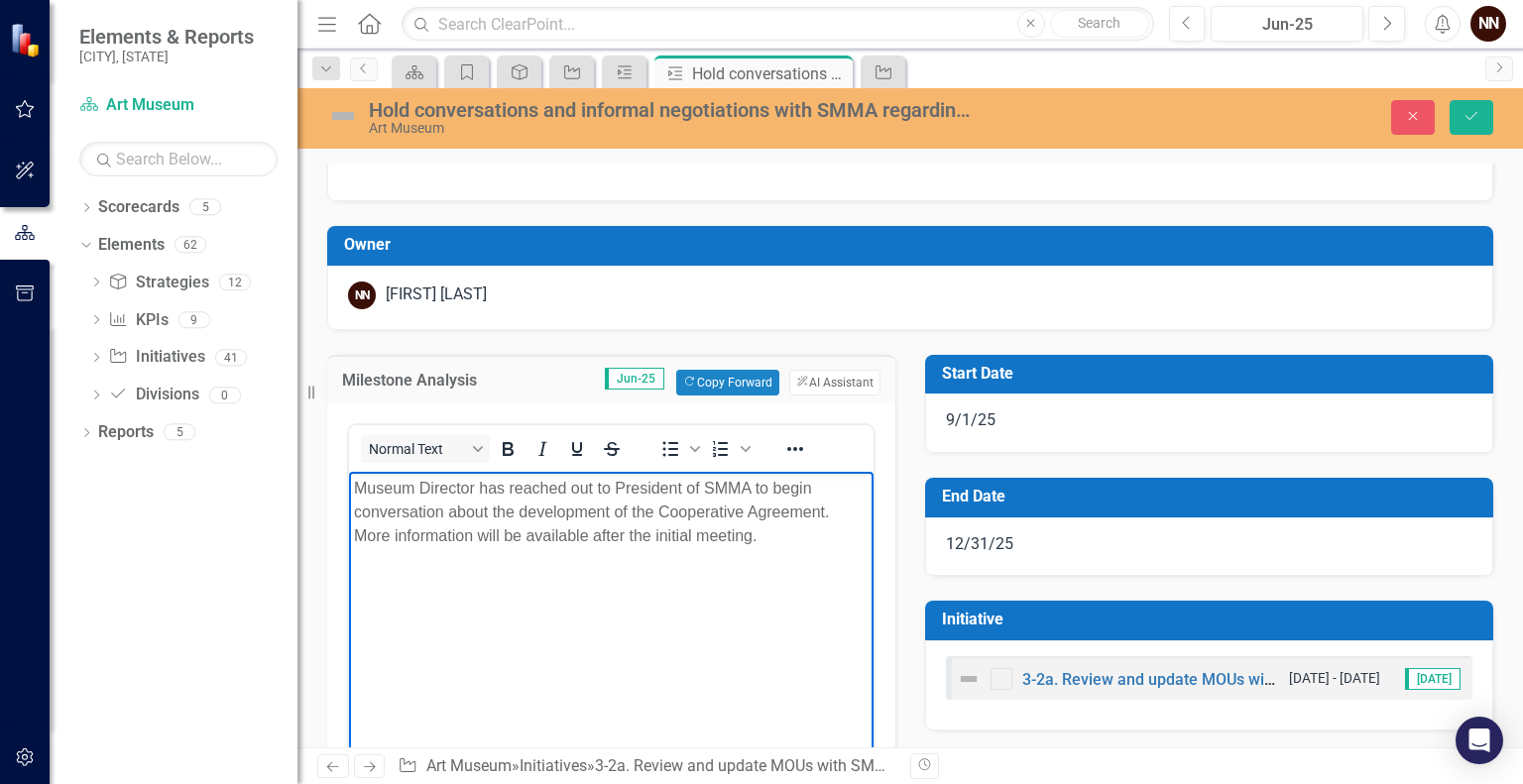 scroll, scrollTop: 54, scrollLeft: 0, axis: vertical 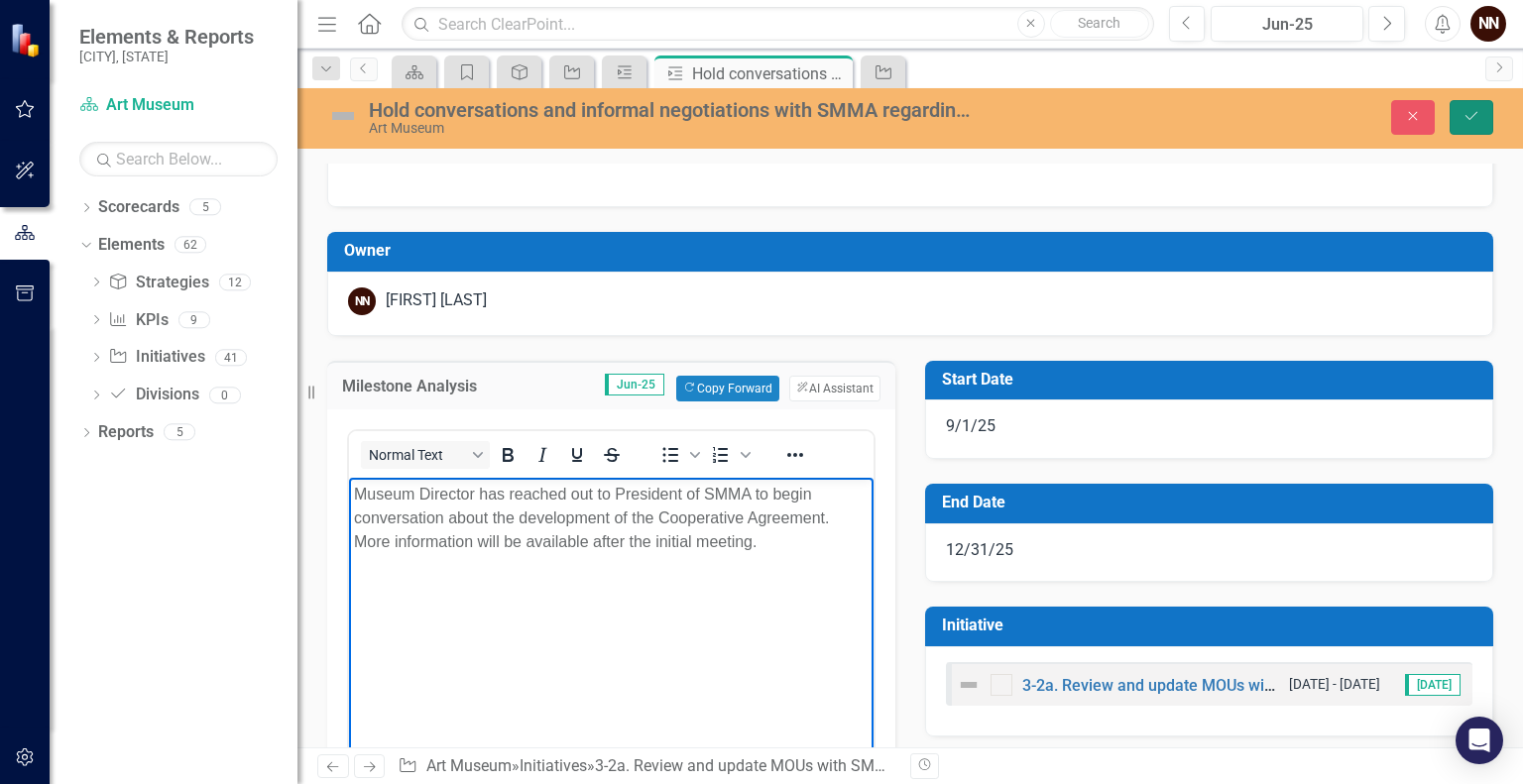 click on "Save" at bounding box center (1471, 117) 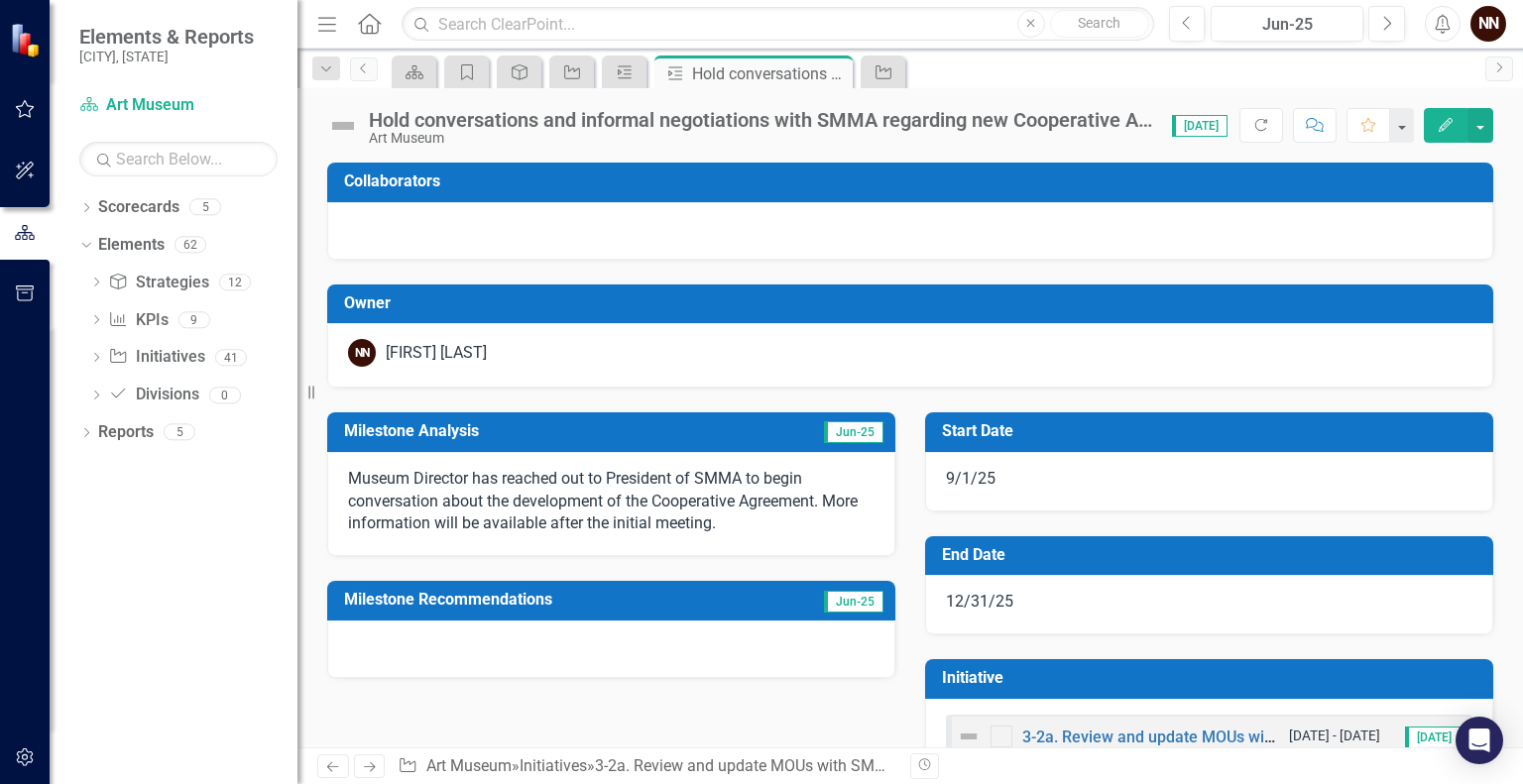click at bounding box center (611, 649) 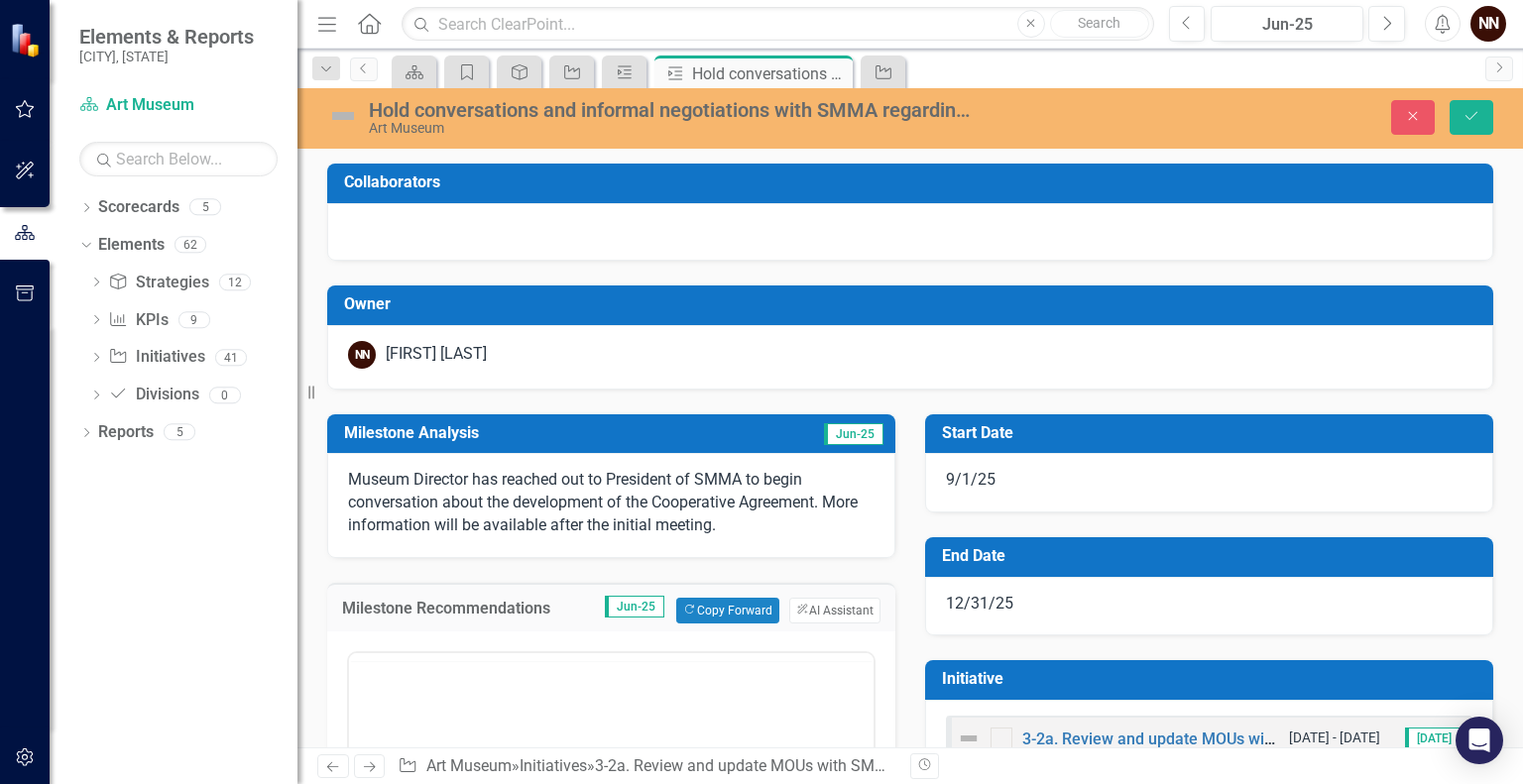 scroll, scrollTop: 0, scrollLeft: 0, axis: both 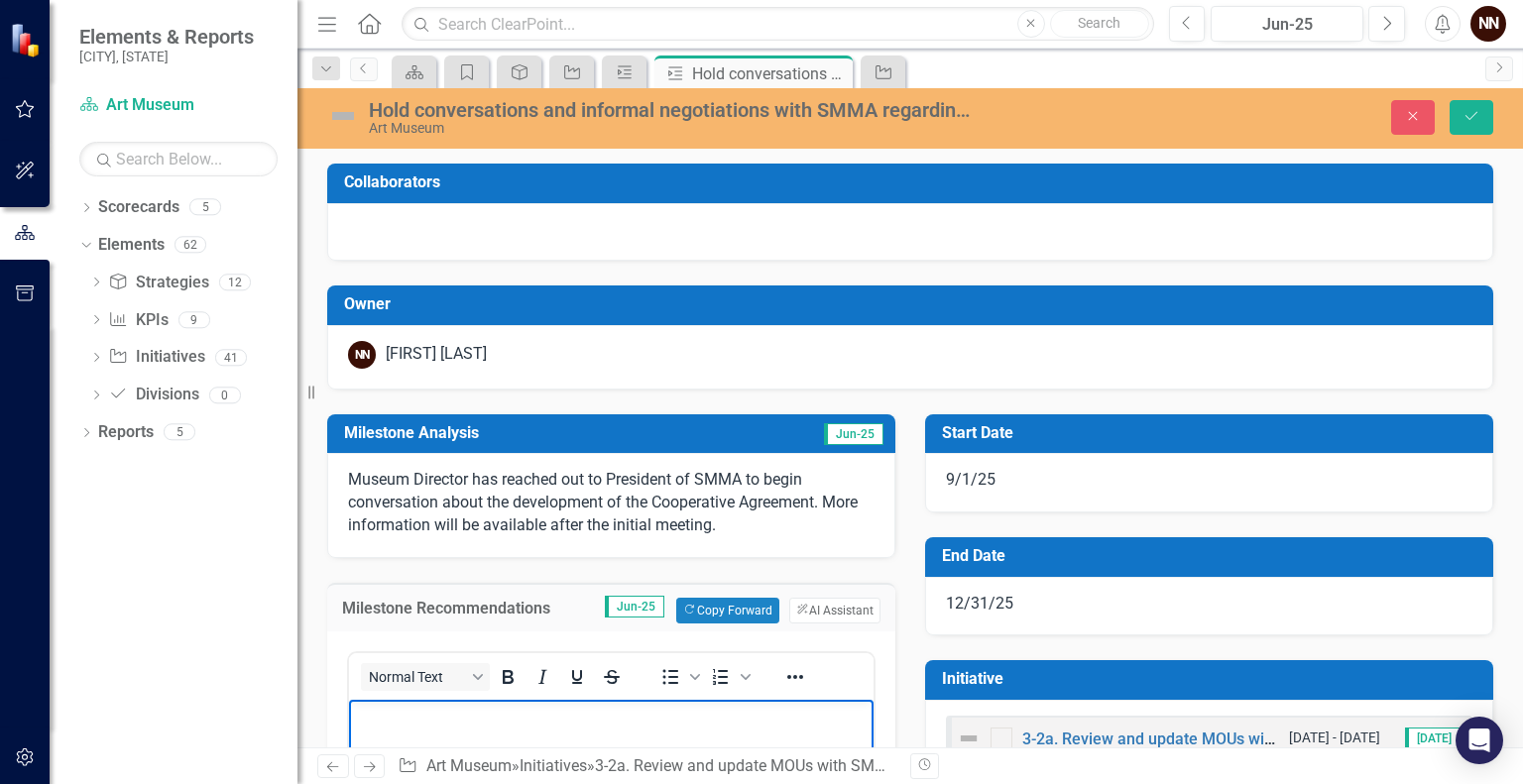 click at bounding box center [611, 847] 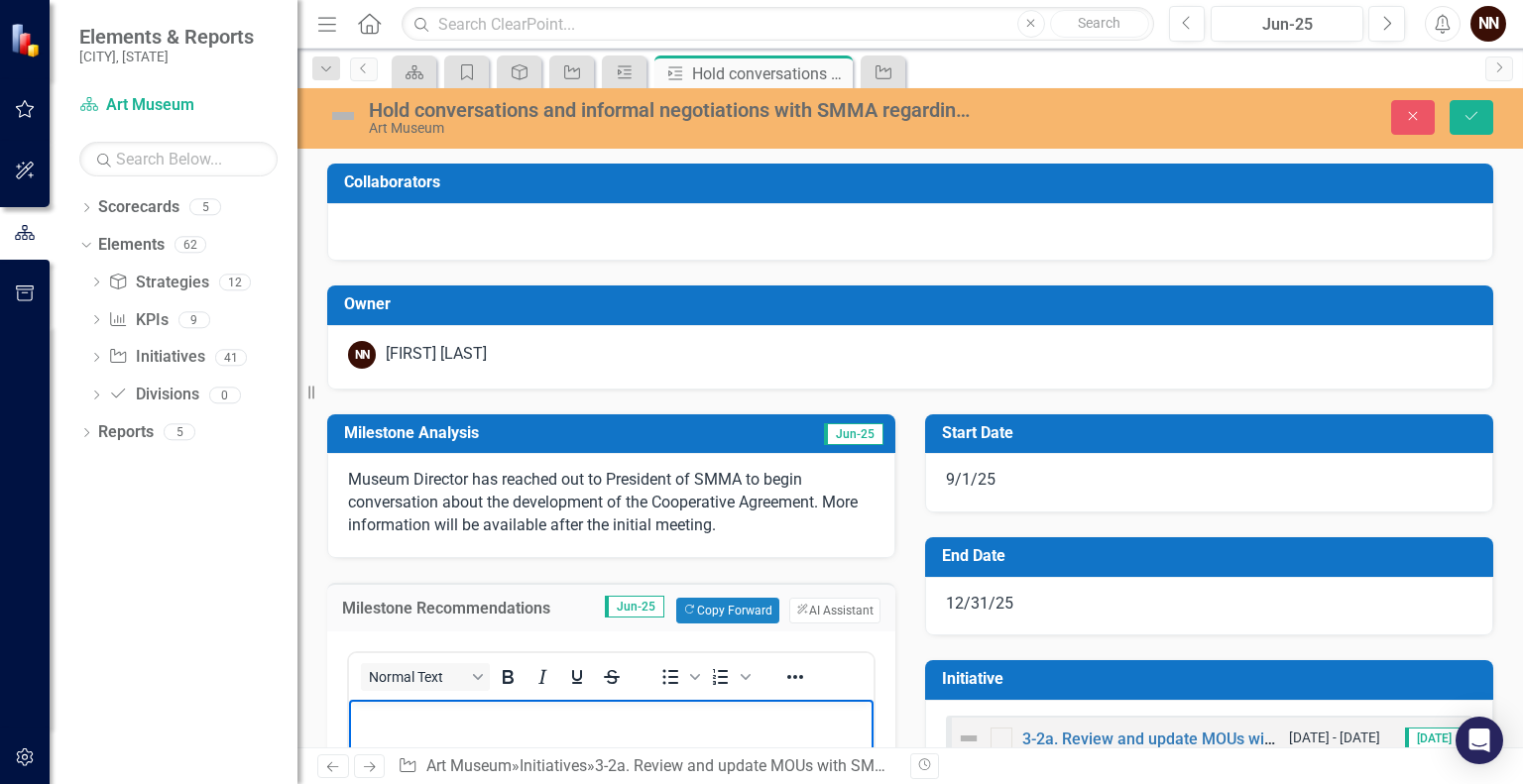 type 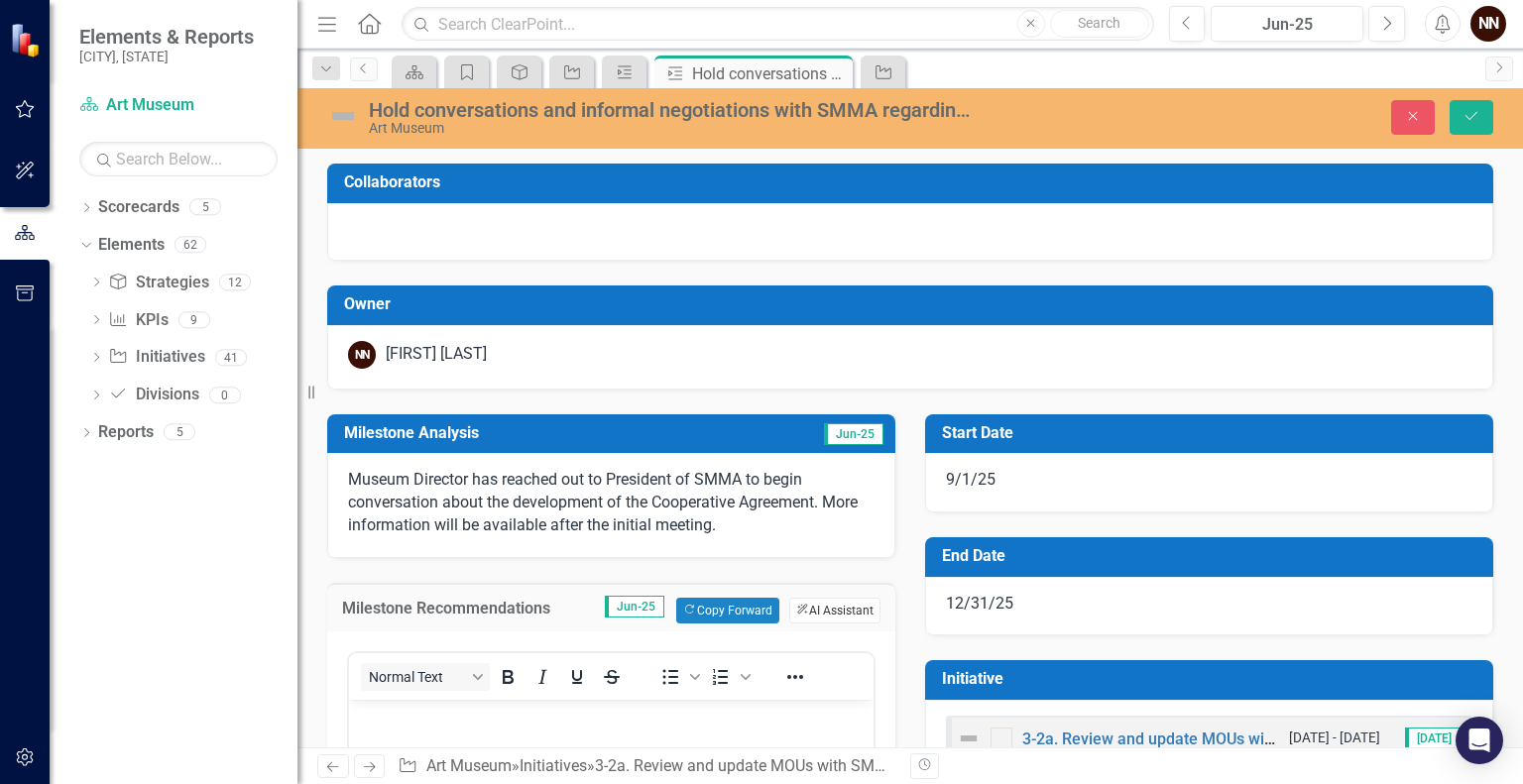 click on "ClearPoint AI  AI Assistant" at bounding box center [835, 611] 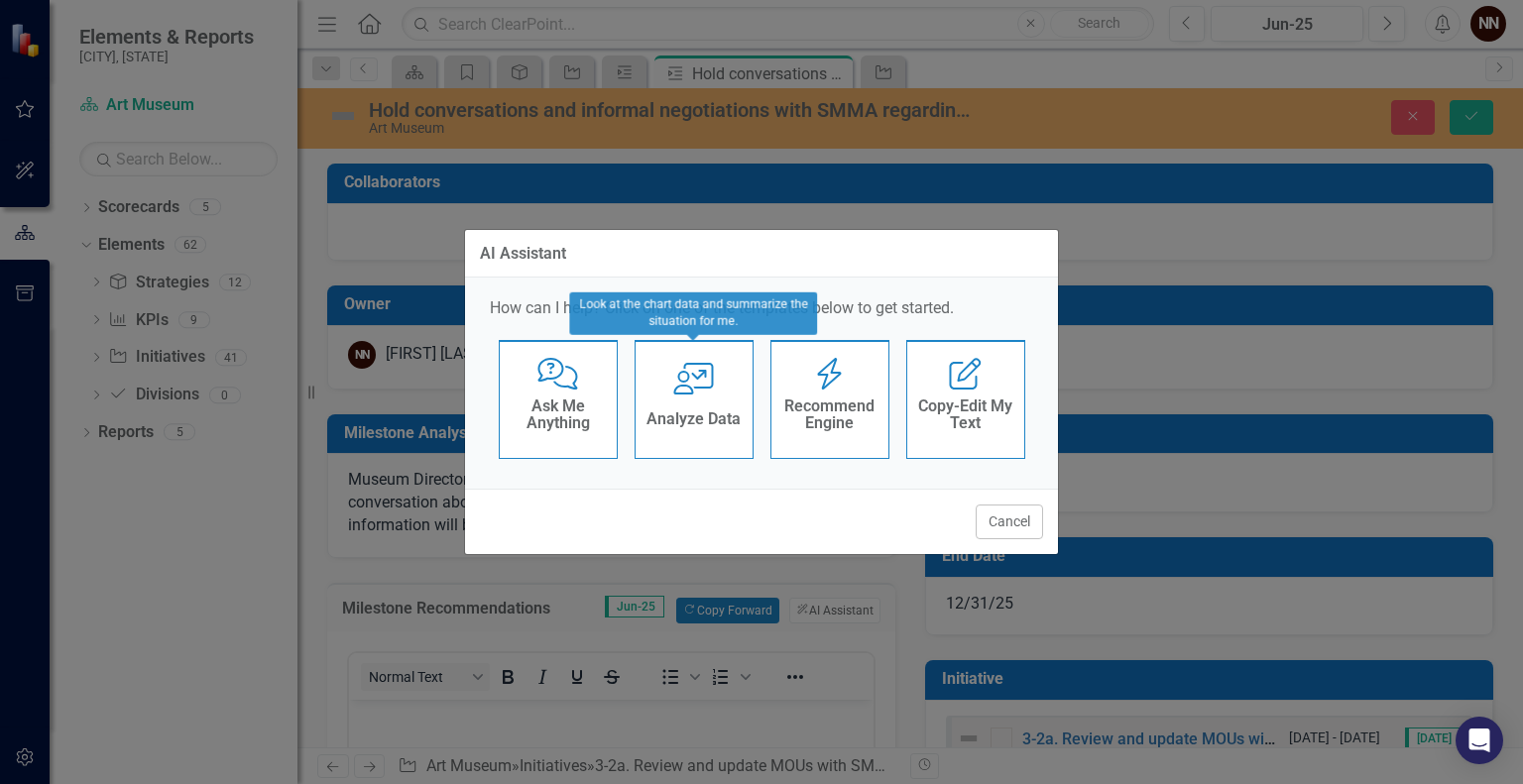 click on "User with Chart Analyze Data" at bounding box center [694, 399] 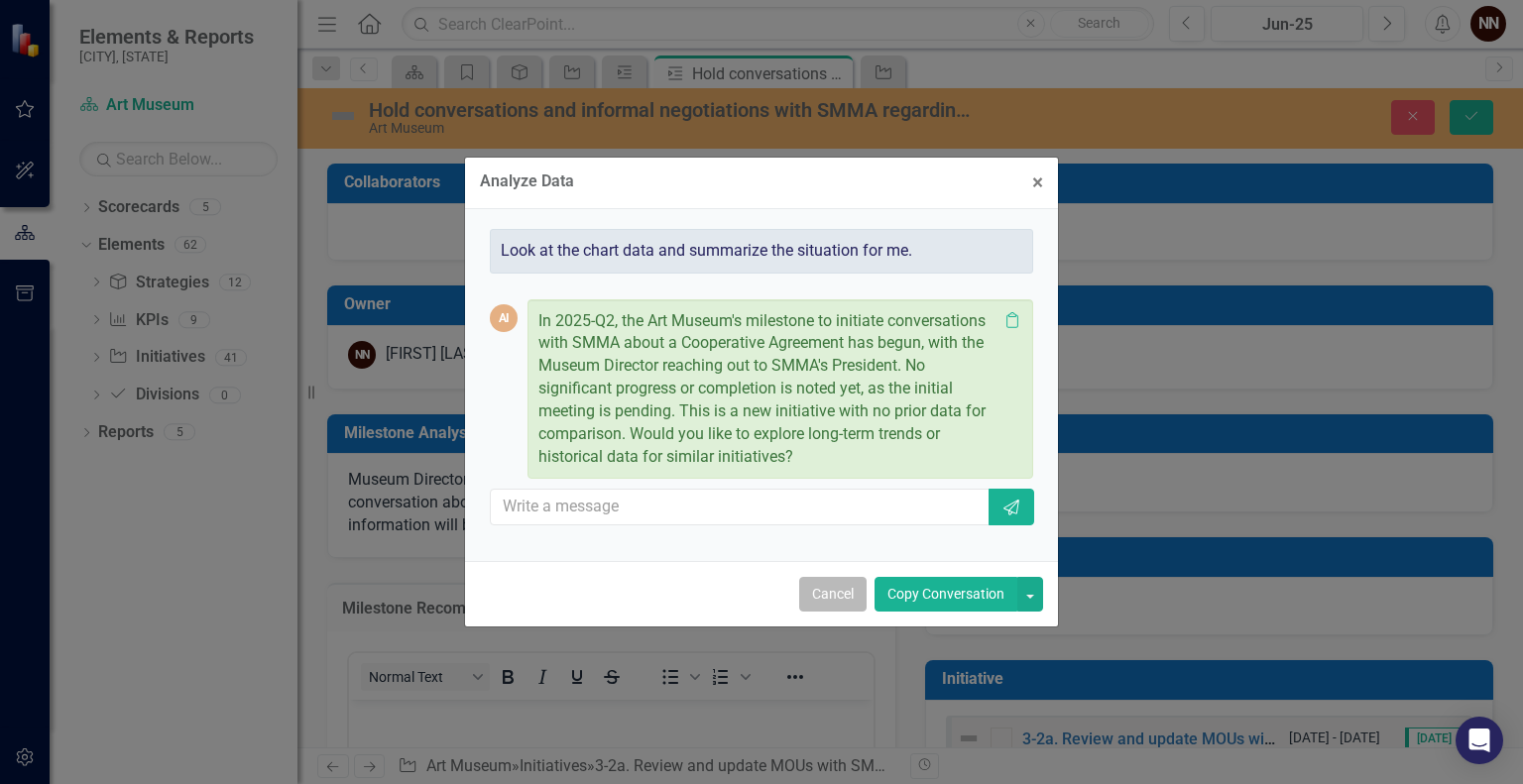 click on "Cancel" at bounding box center [833, 594] 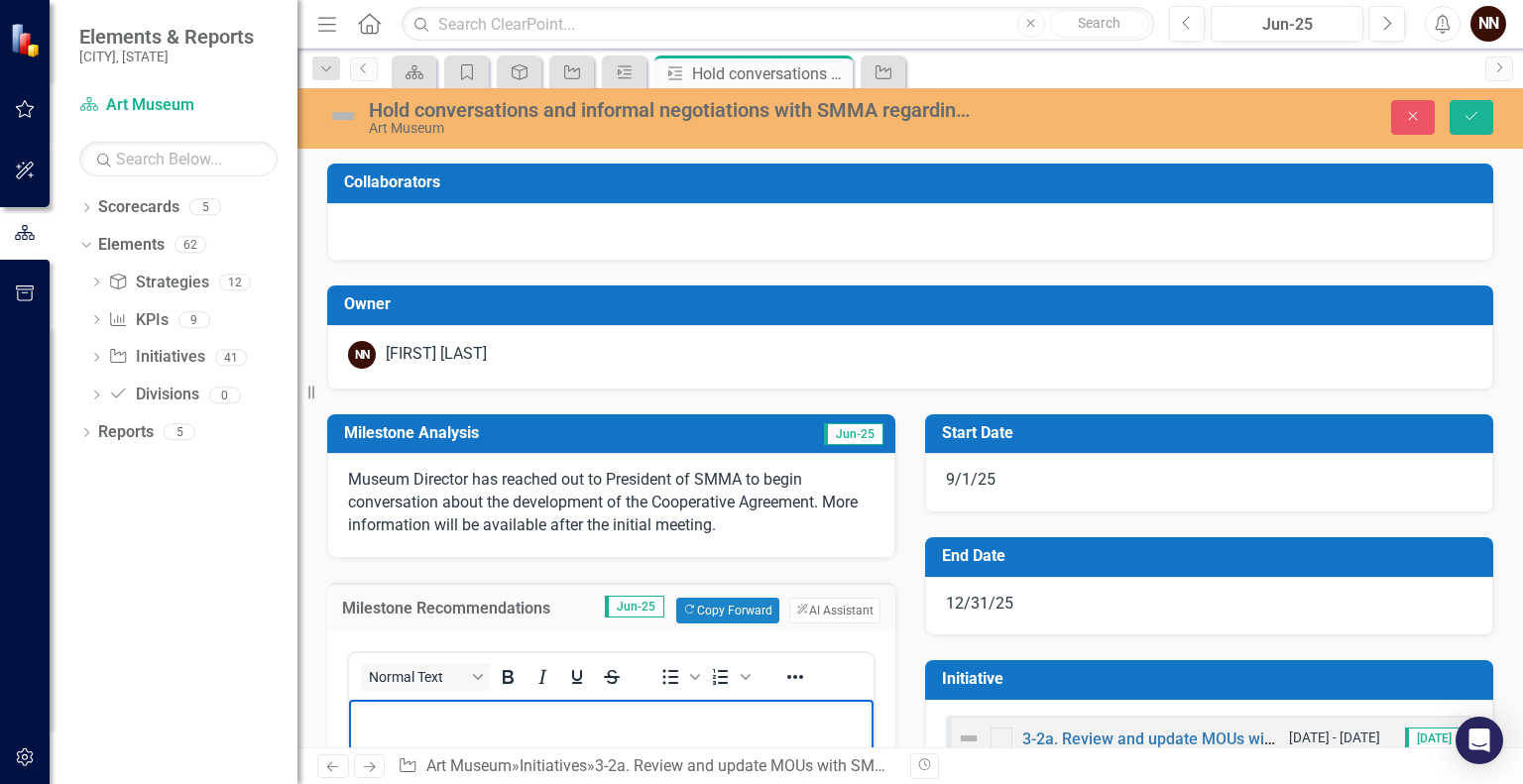 click at bounding box center (611, 847) 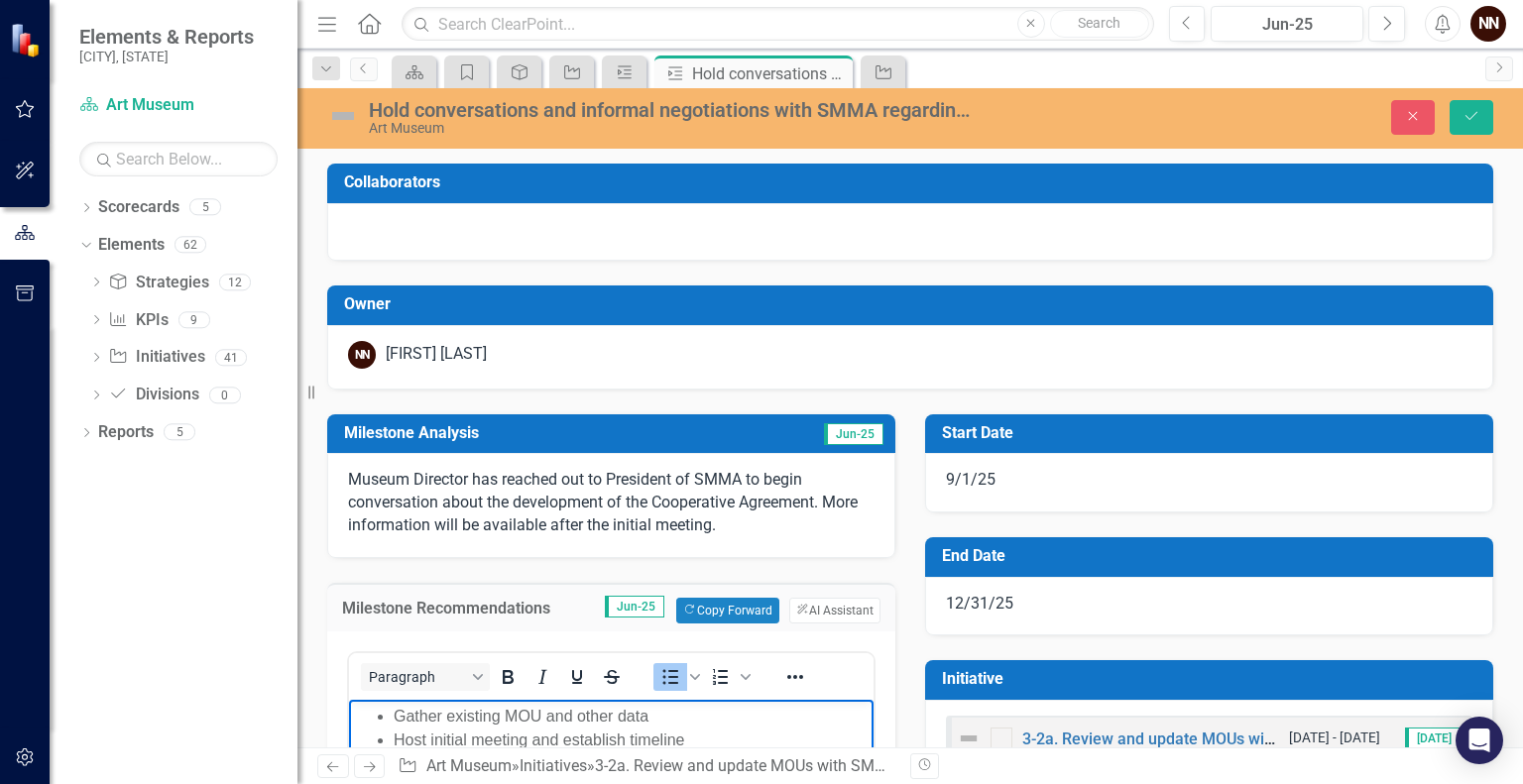 scroll, scrollTop: 23, scrollLeft: 0, axis: vertical 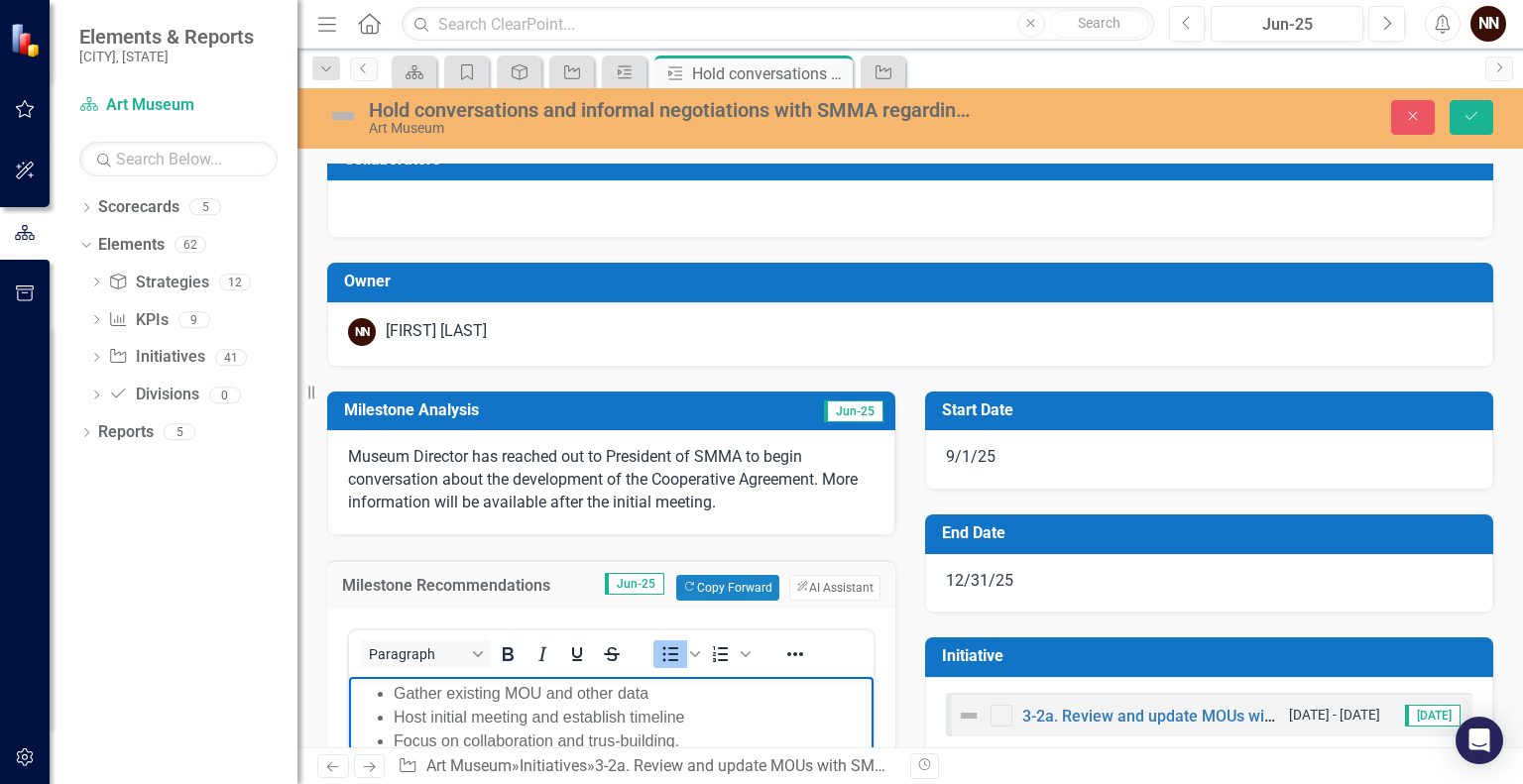 click on "Focus on collaboration and trus-building." at bounding box center [631, 740] 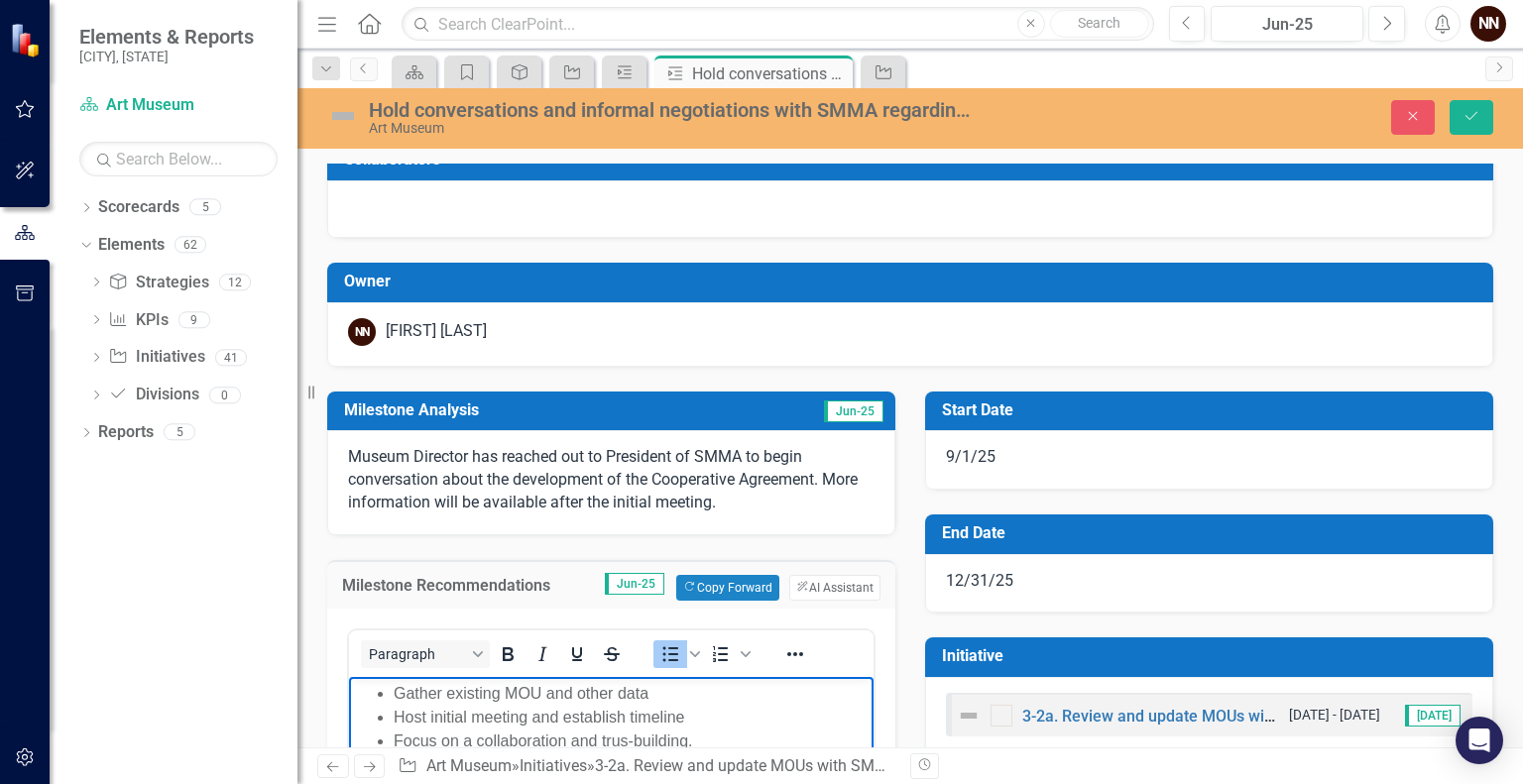 click on "Focus on a collaboration and trus-building." at bounding box center (631, 740) 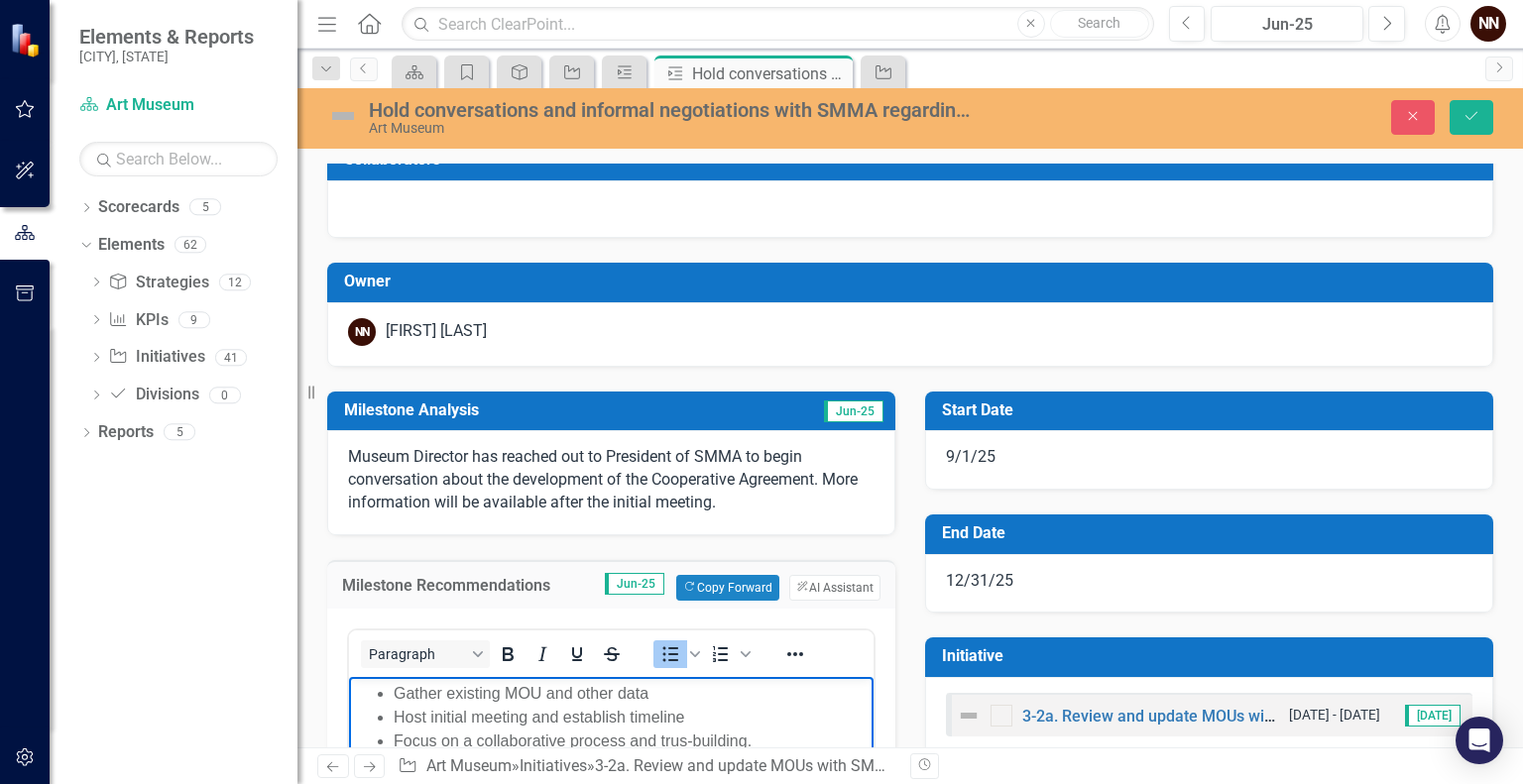 click on "Focus on a collaborative process and trus-building." at bounding box center [631, 740] 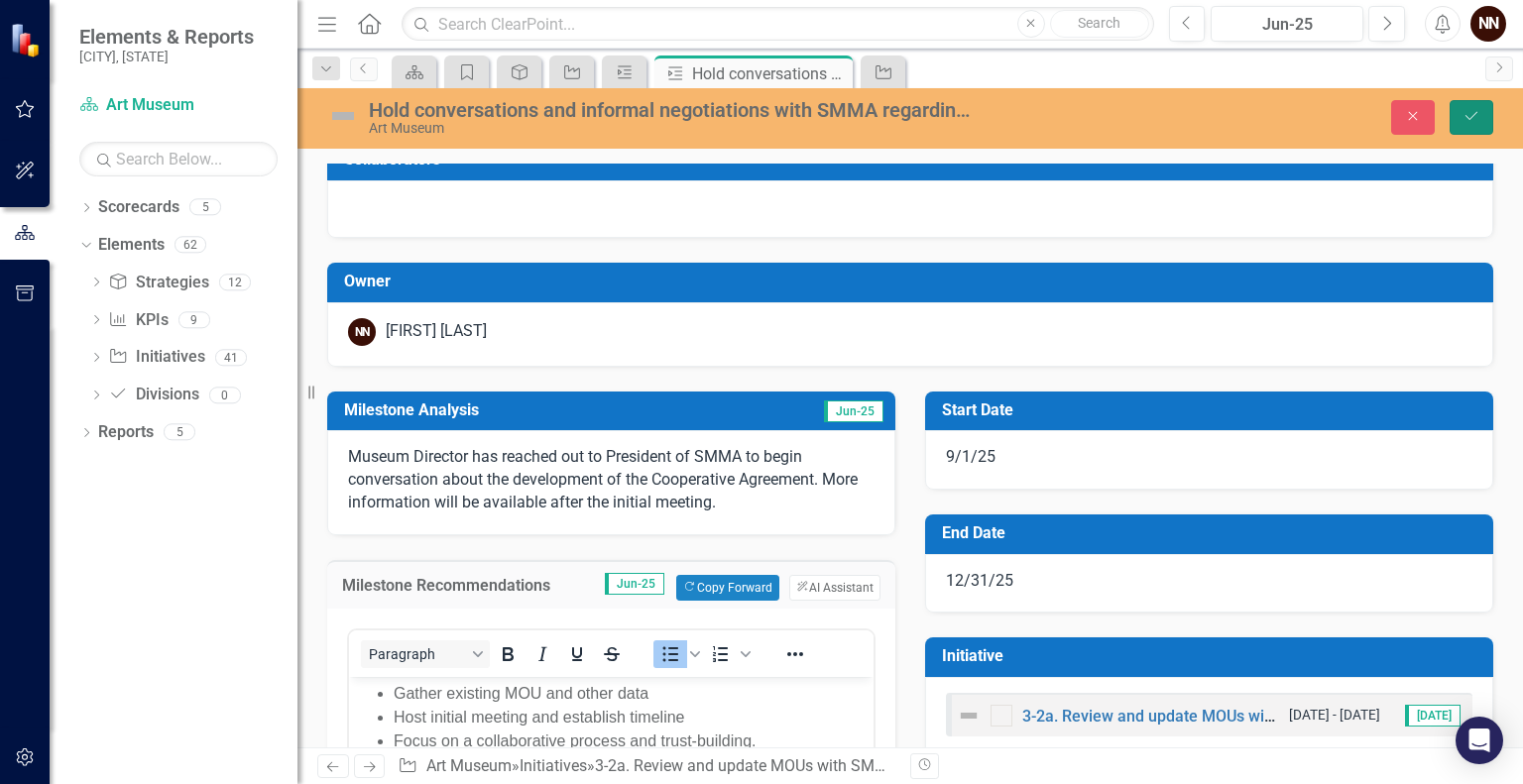 click on "Save" at bounding box center (1471, 117) 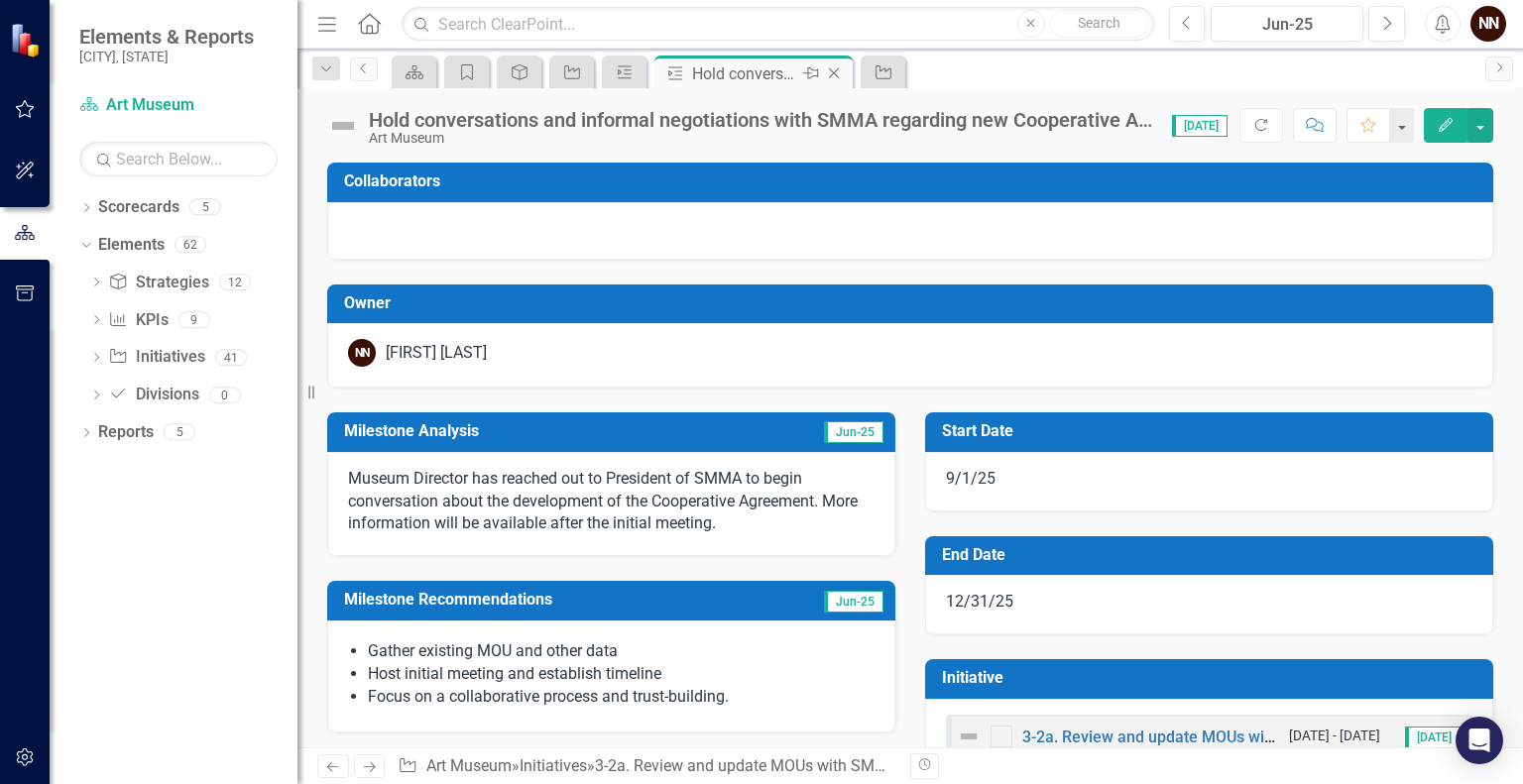 click on "Close" 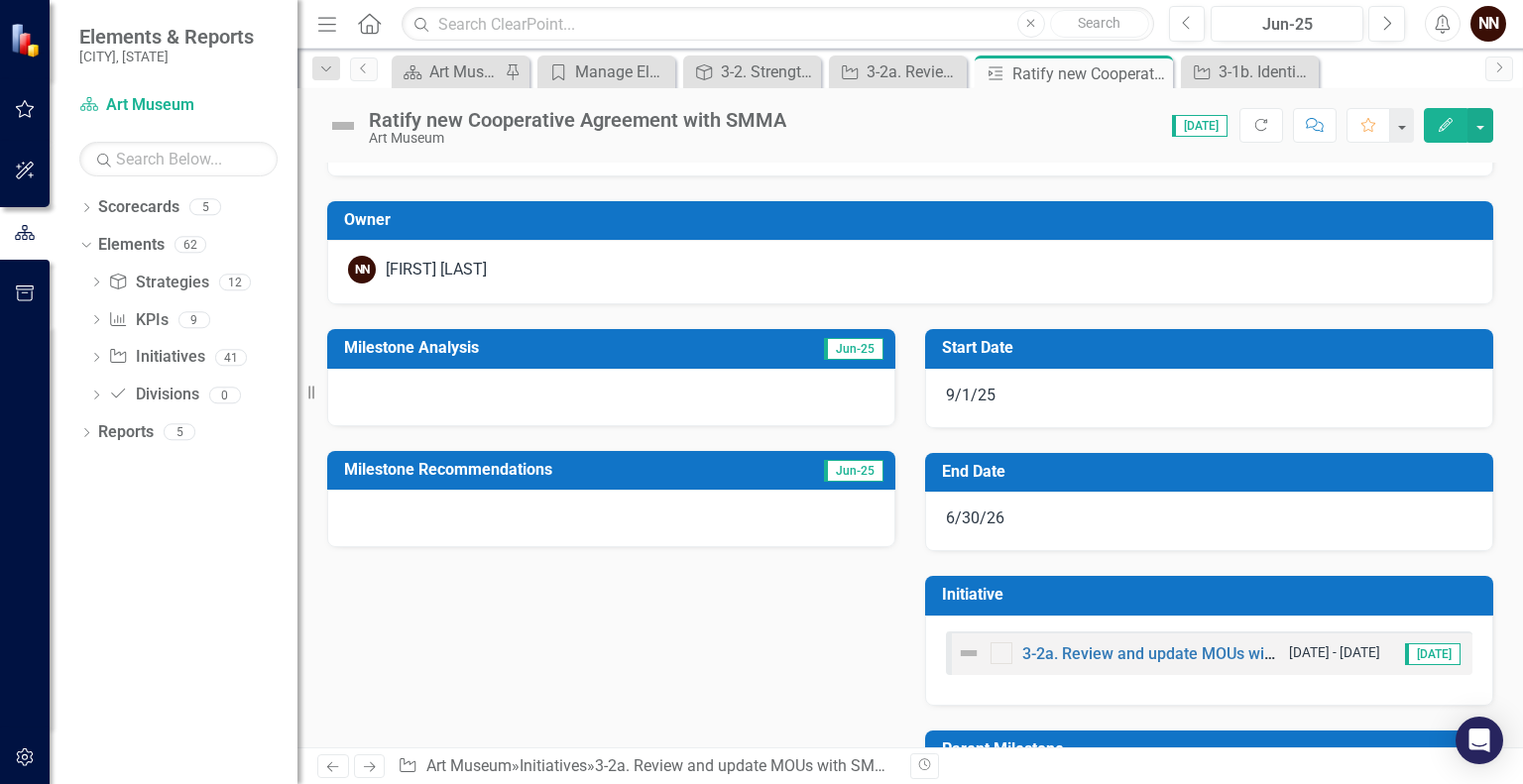 scroll, scrollTop: 47, scrollLeft: 0, axis: vertical 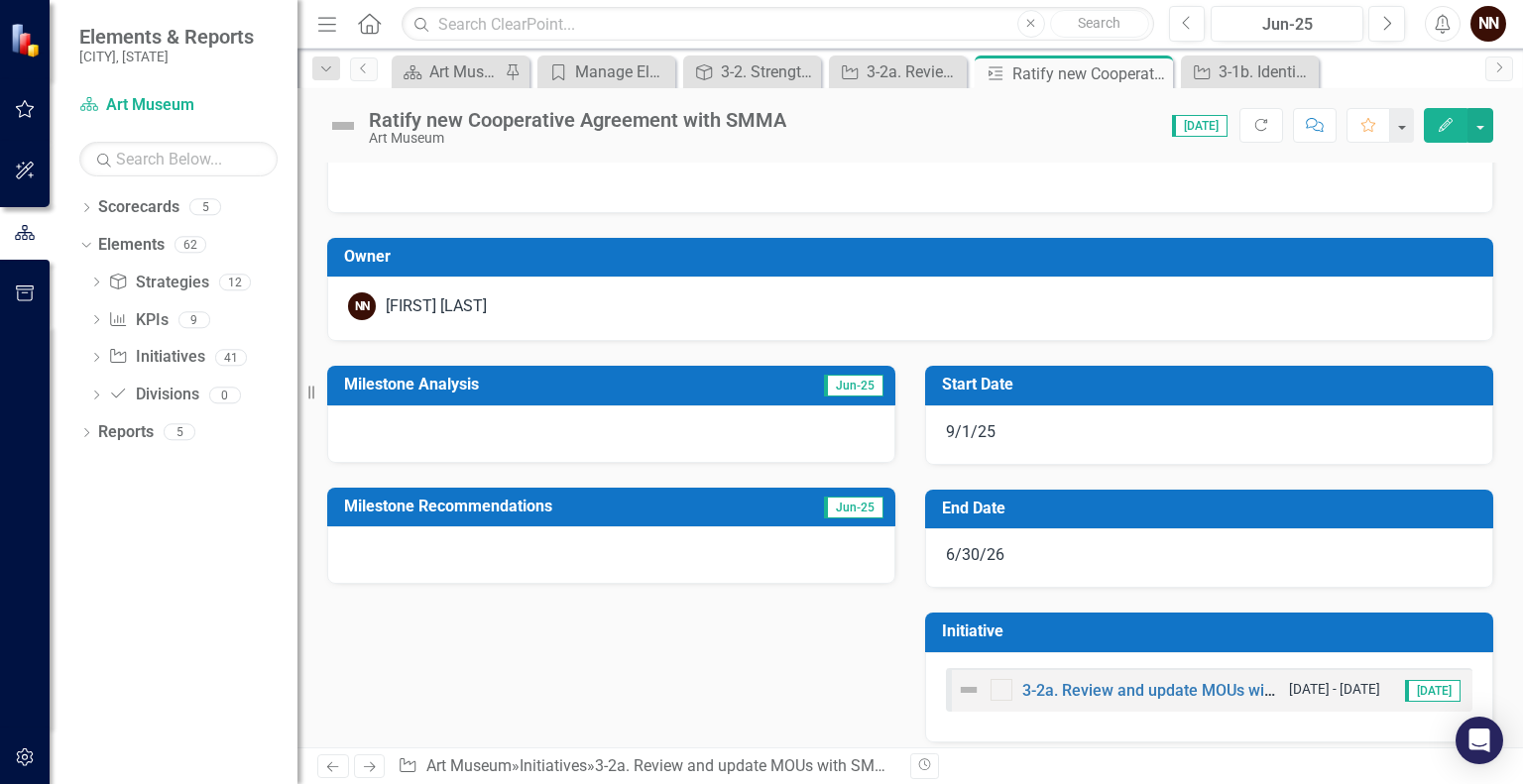 click on "Jun-25" at bounding box center (800, 387) 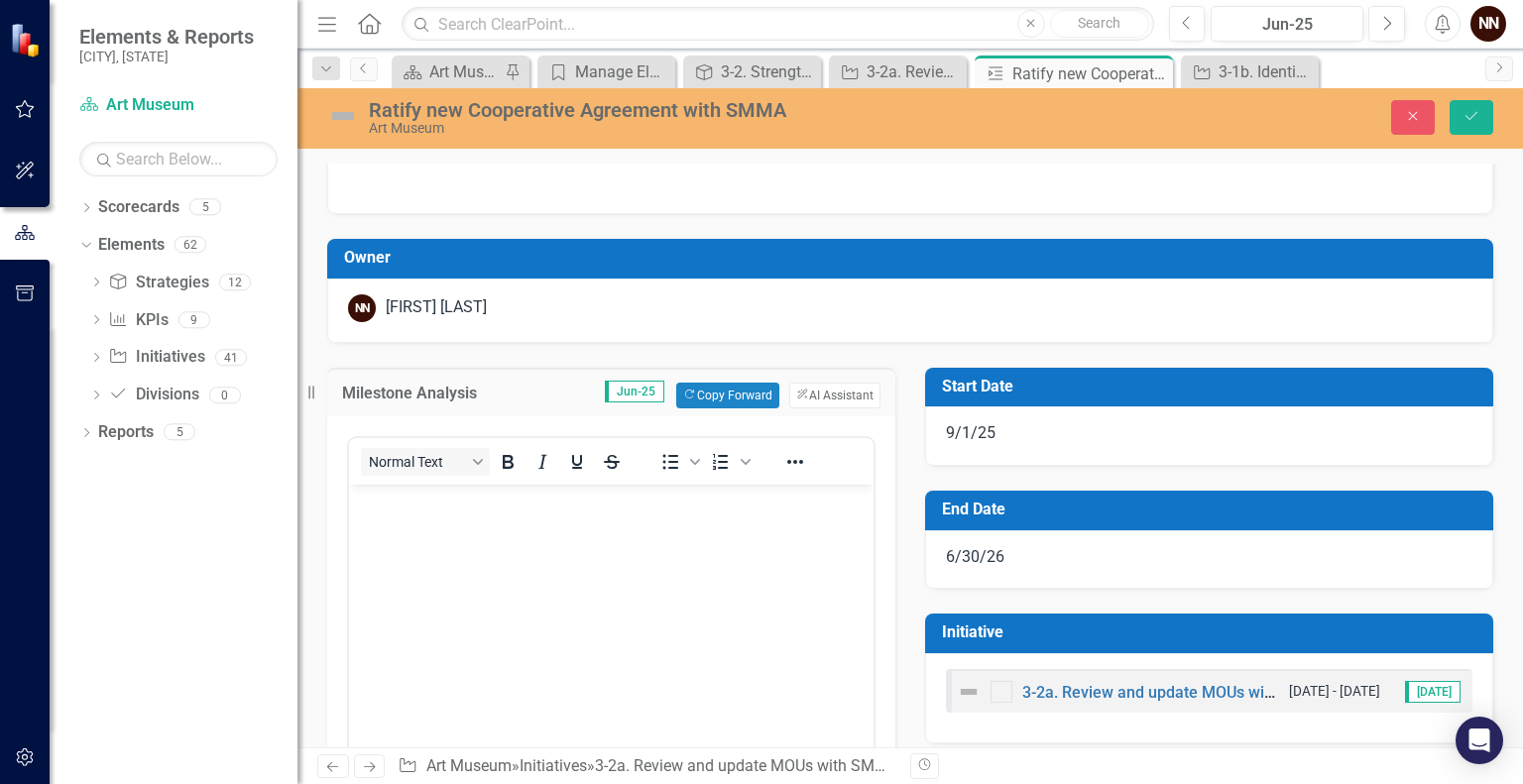 scroll, scrollTop: 0, scrollLeft: 0, axis: both 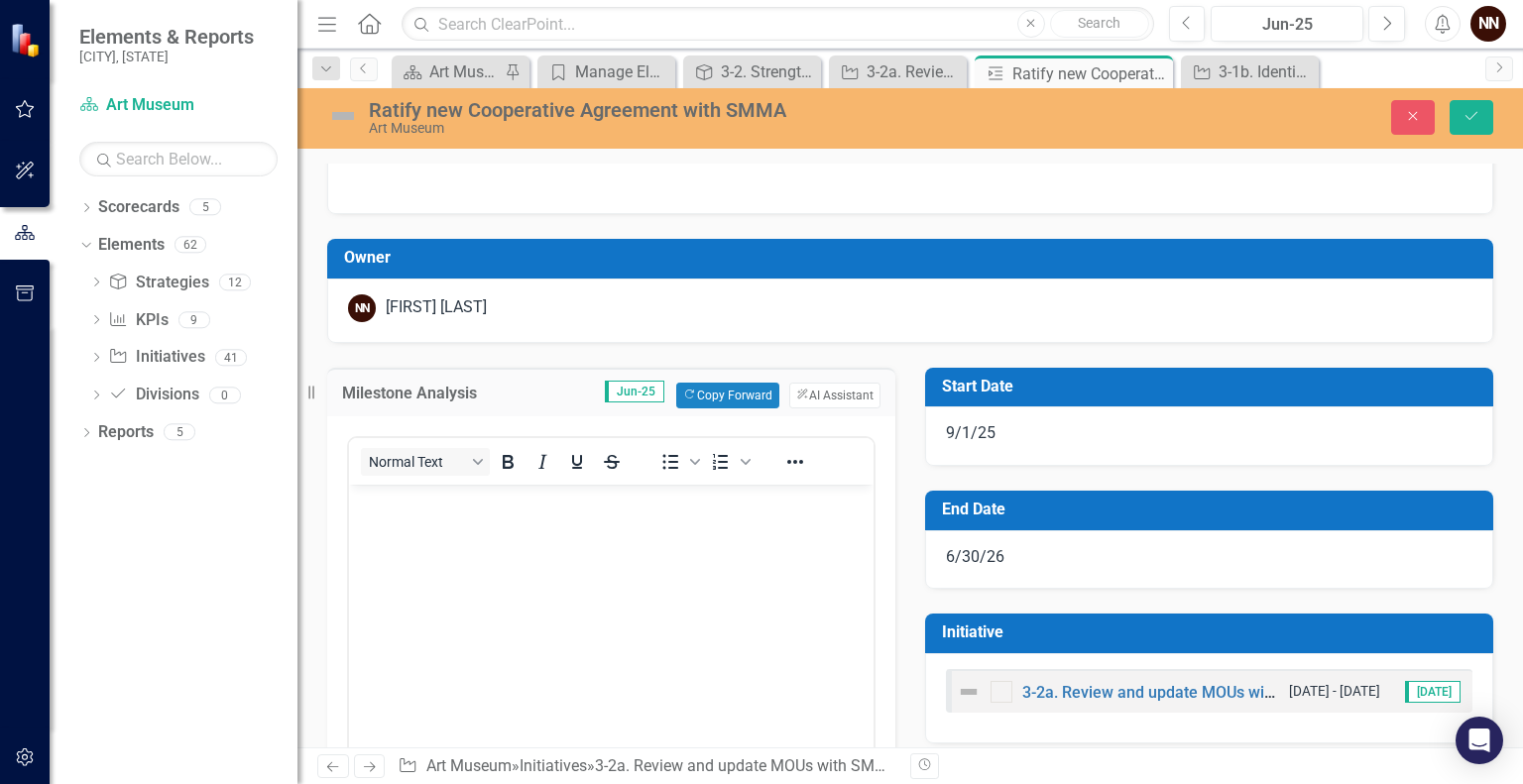 click on "Milestone Analysis Jun-25 Copy Forward  Copy Forward  ClearPoint AI  AI Assistant" at bounding box center [611, 392] 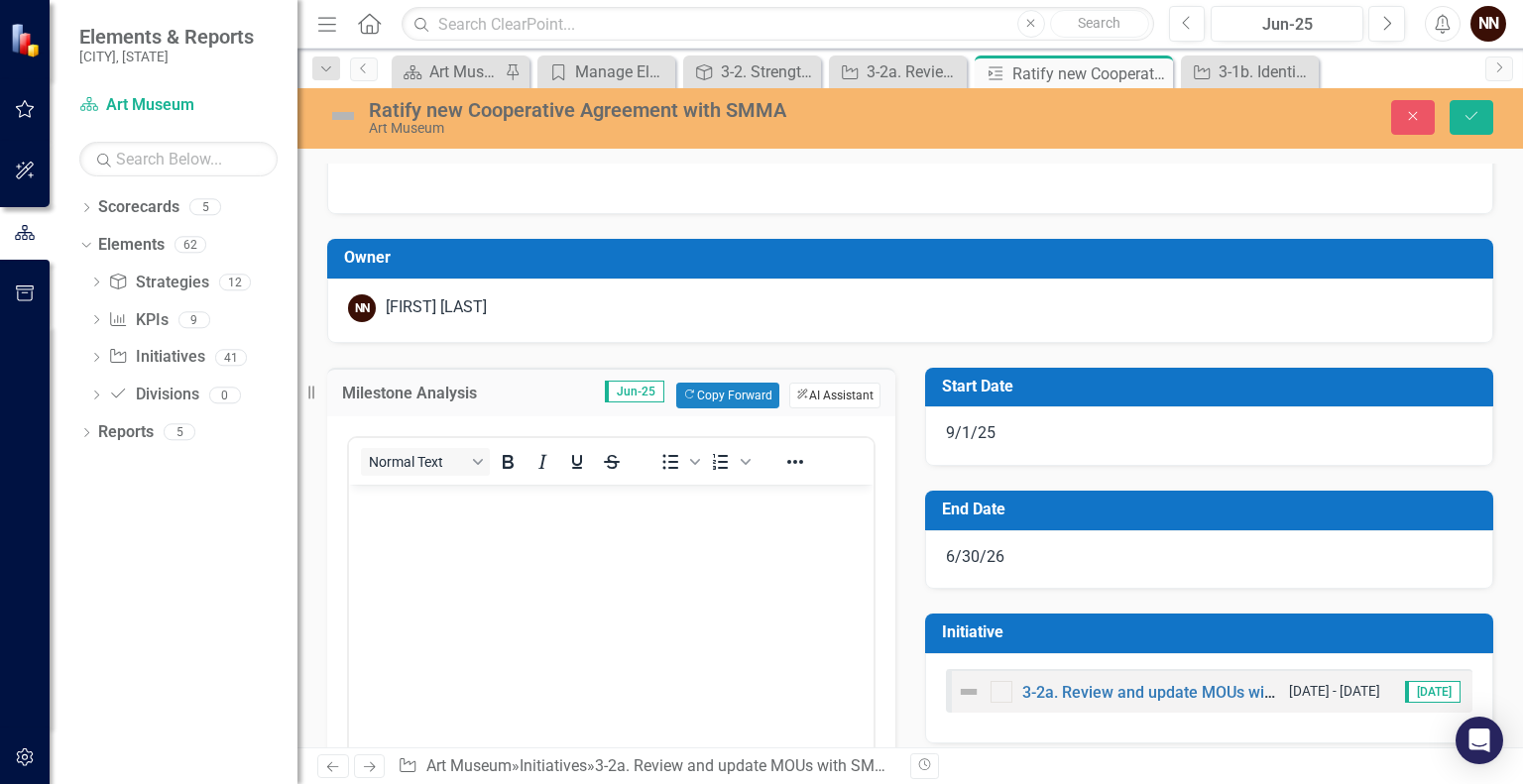 click on "ClearPoint AI" 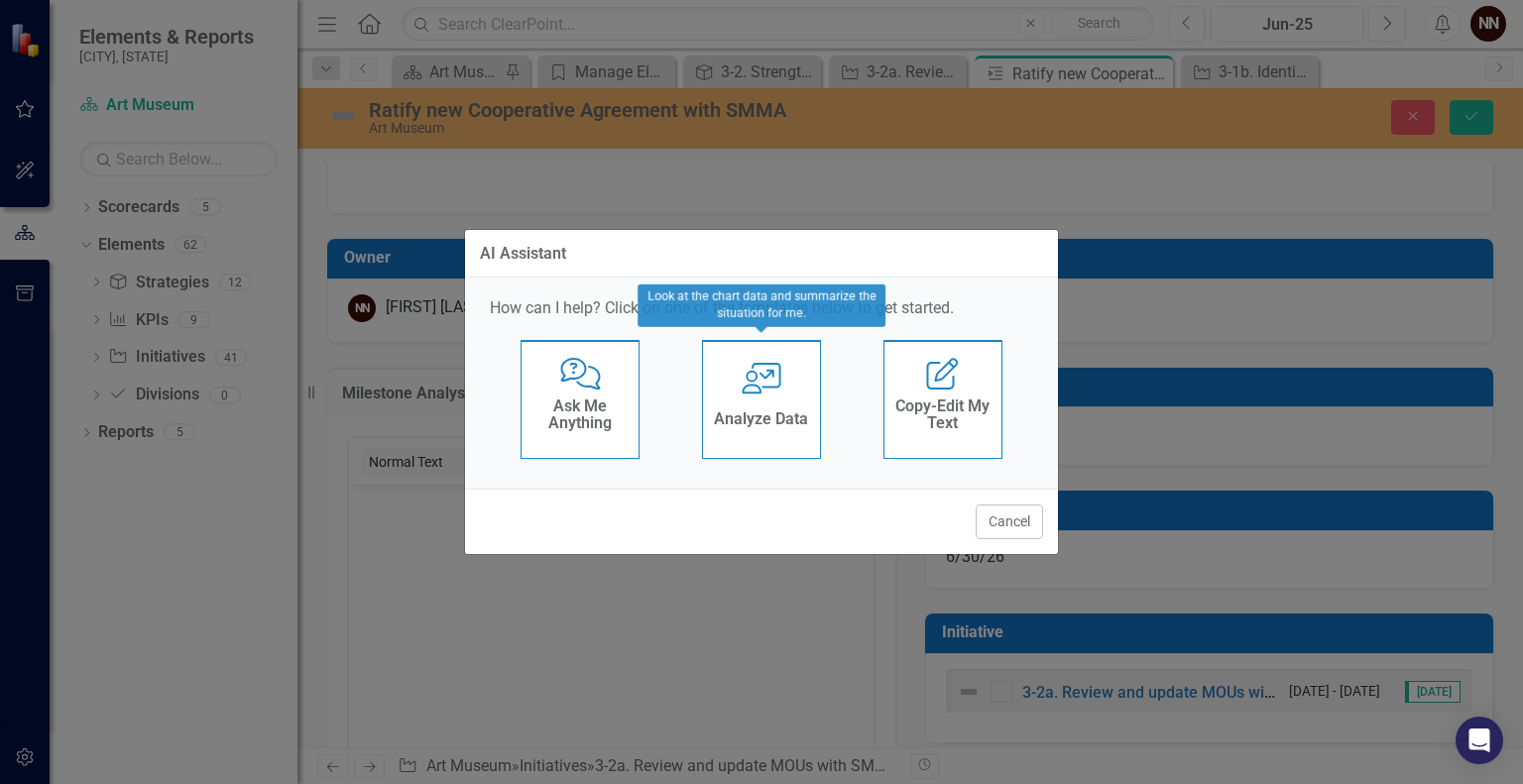click on "User with Chart" 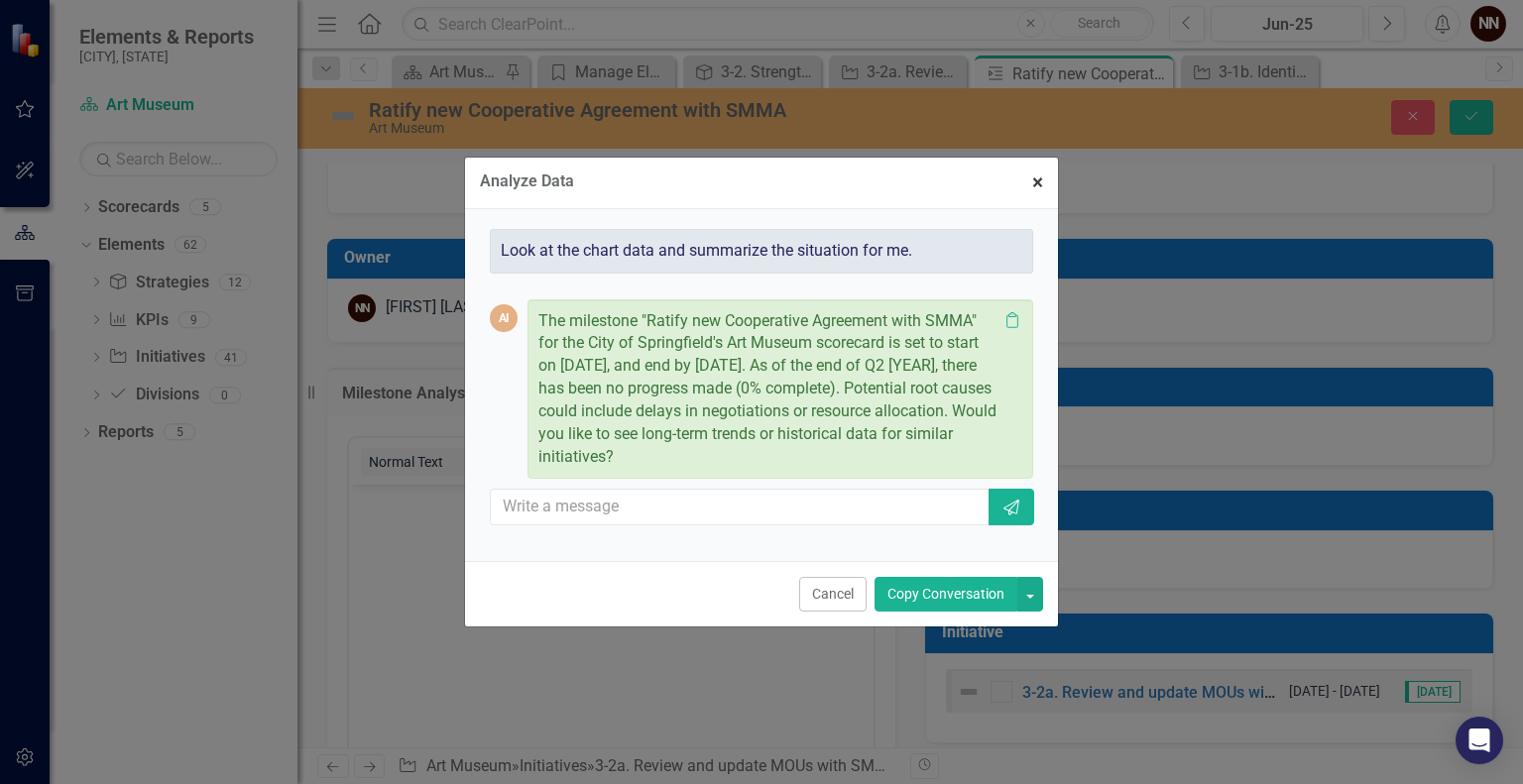 click on "×" at bounding box center [1037, 182] 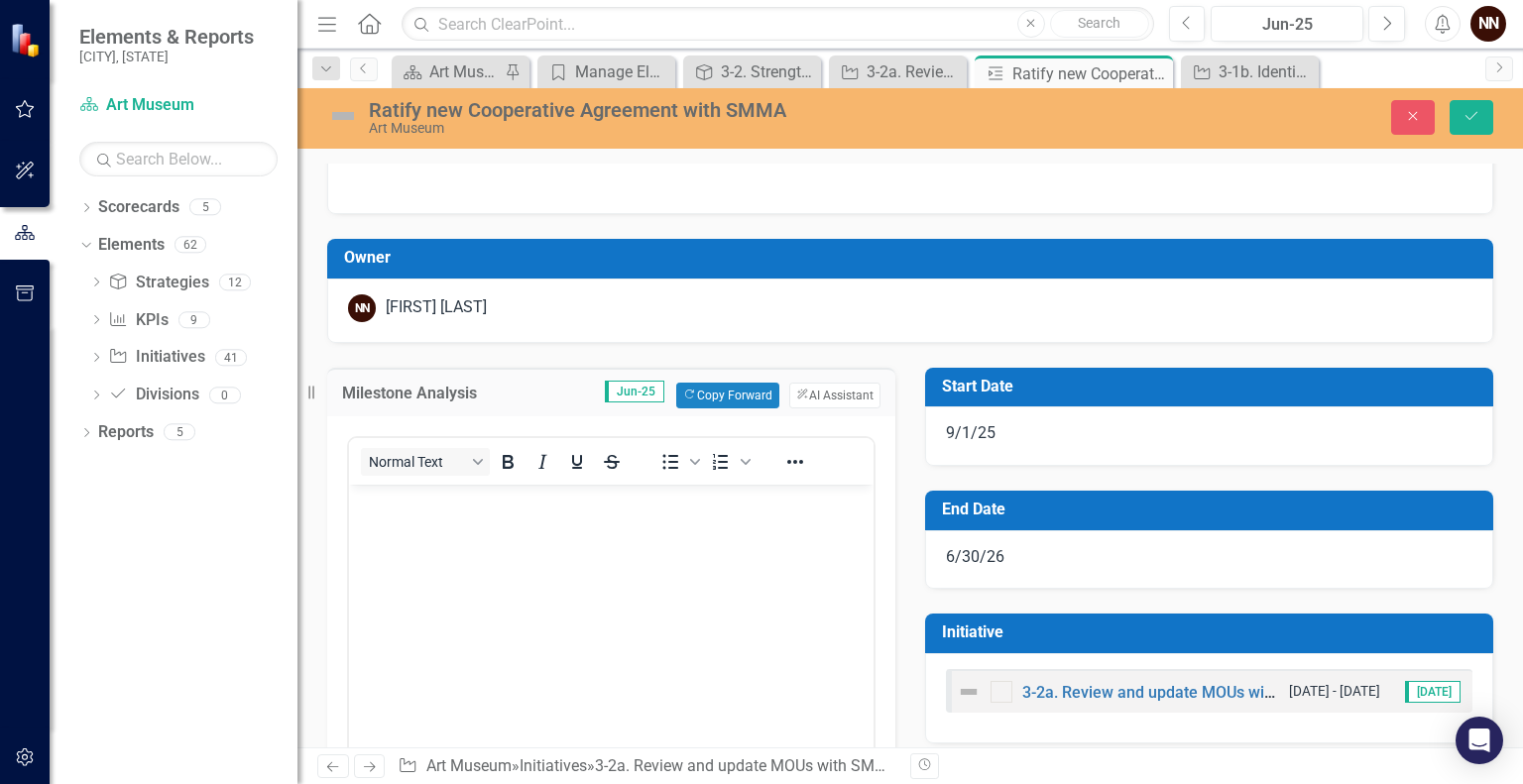 click on "Milestone Analysis Jun-25 Copy Forward  Copy Forward  ClearPoint AI  AI Assistant Normal Text To open the popup, press Shift+Enter To open the popup, press Shift+Enter Switch to old editor" at bounding box center (611, 624) 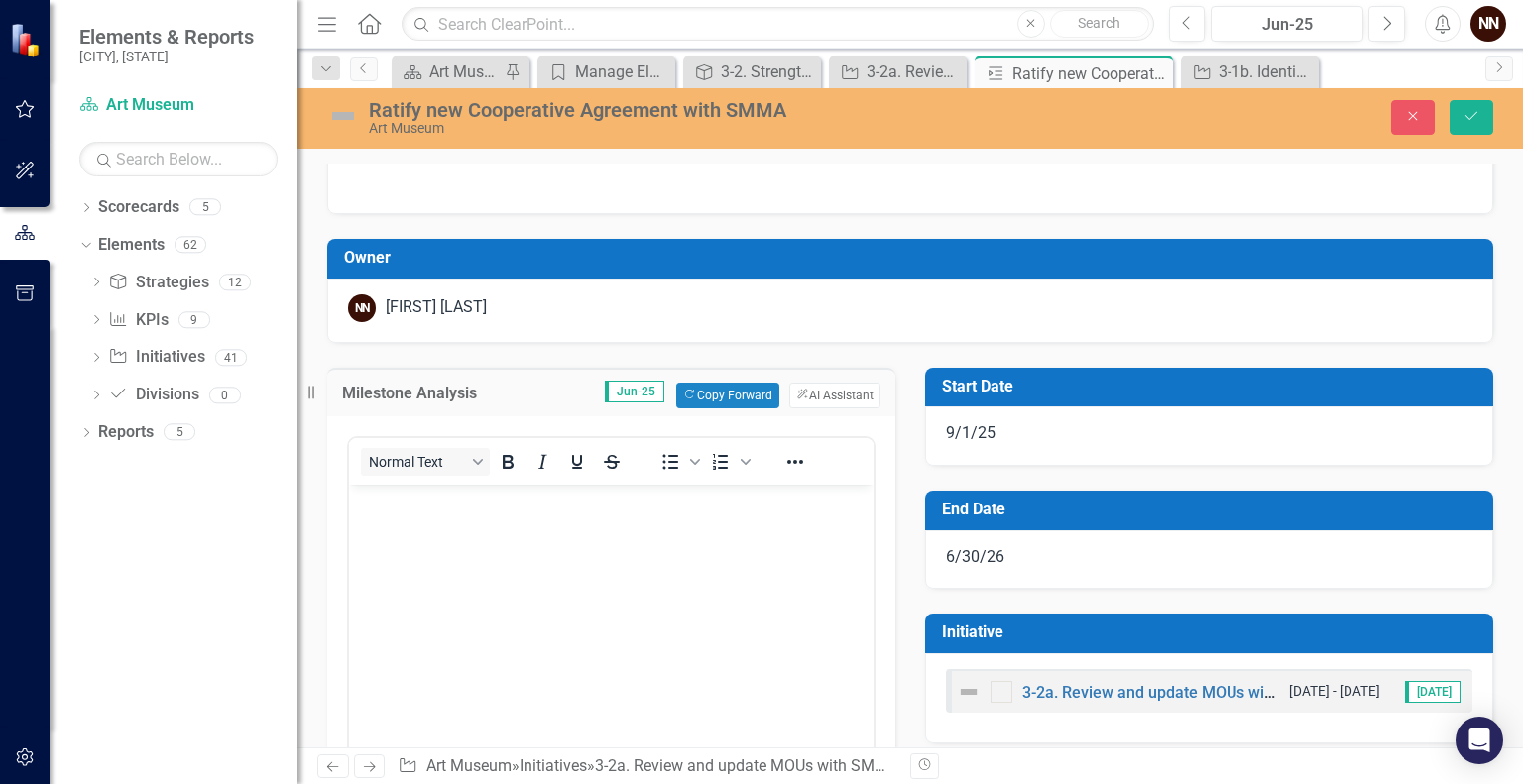 click on "Milestone Analysis Jun-25 Copy Forward  Copy Forward  ClearPoint AI  AI Assistant Normal Text To open the popup, press Shift+Enter To open the popup, press Shift+Enter Switch to old editor" at bounding box center (611, 624) 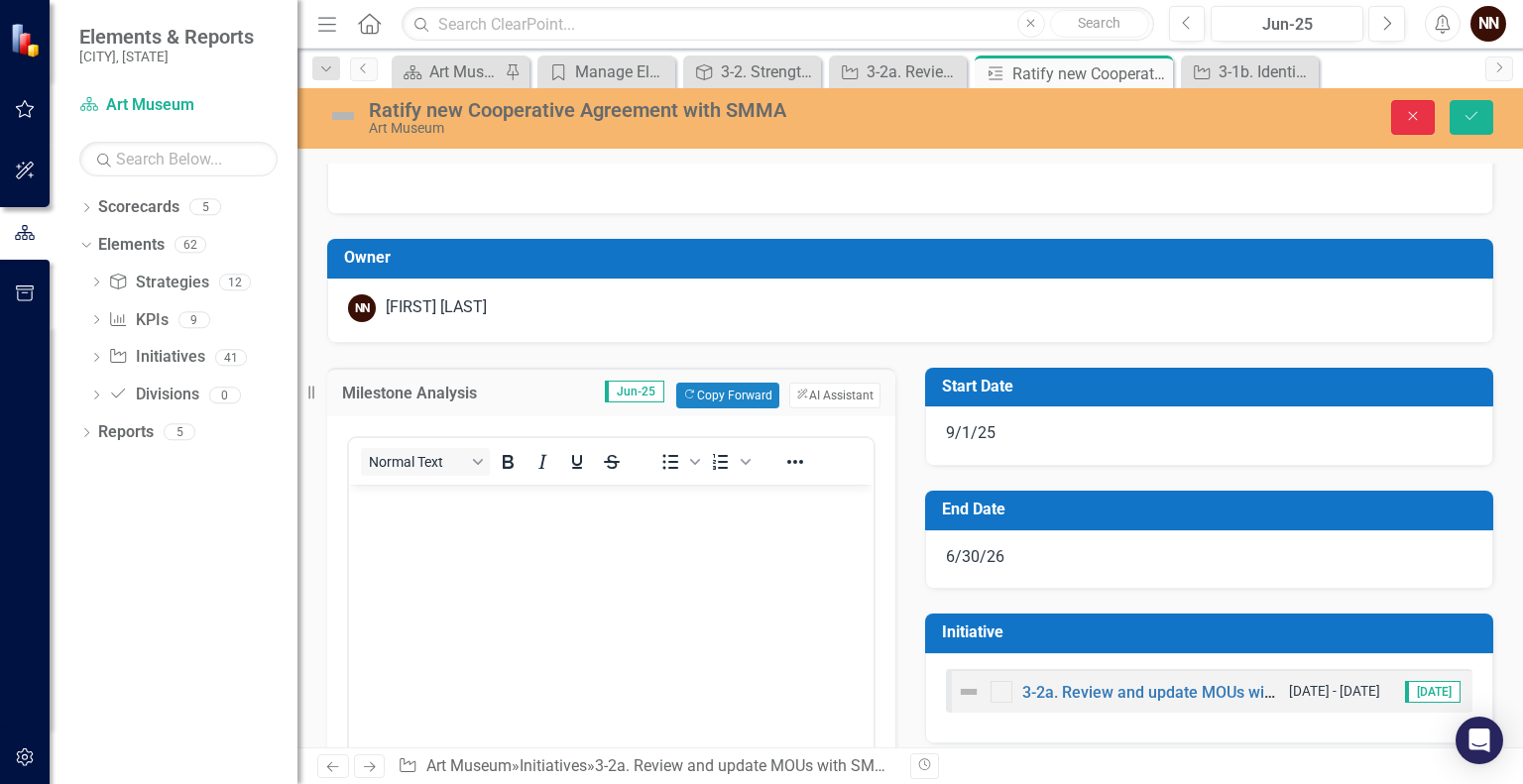 click on "Close" 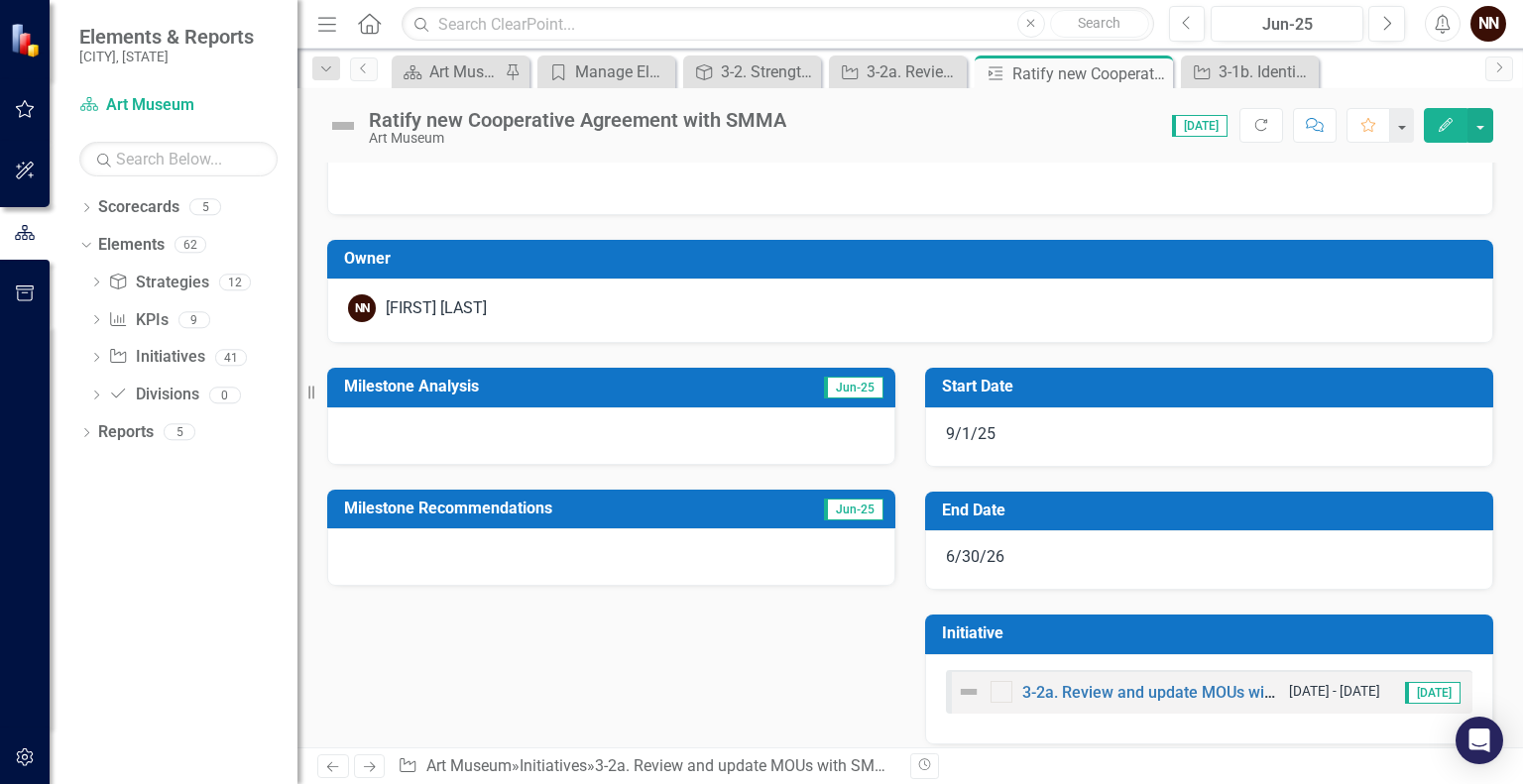 scroll, scrollTop: 0, scrollLeft: 0, axis: both 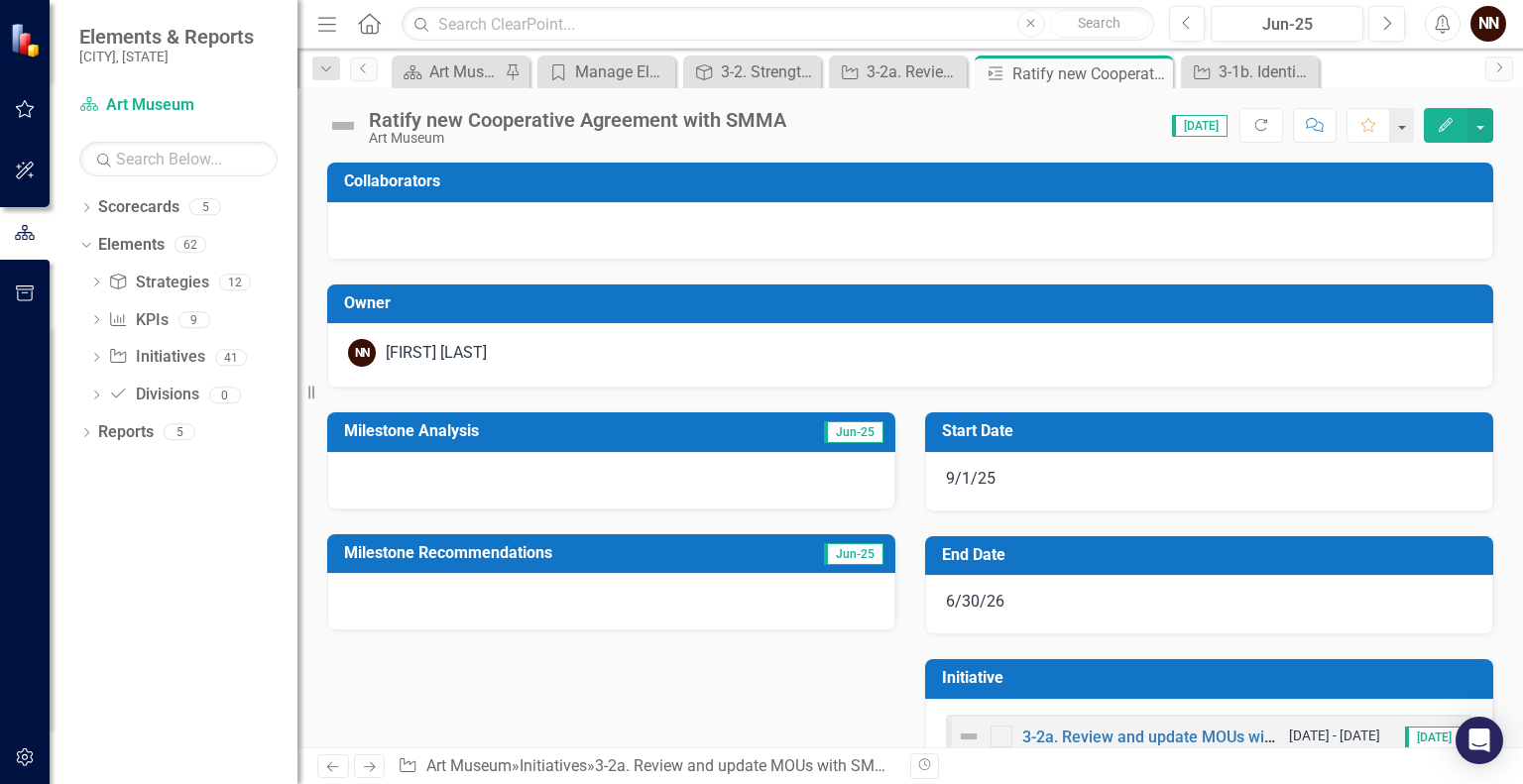 click at bounding box center [611, 481] 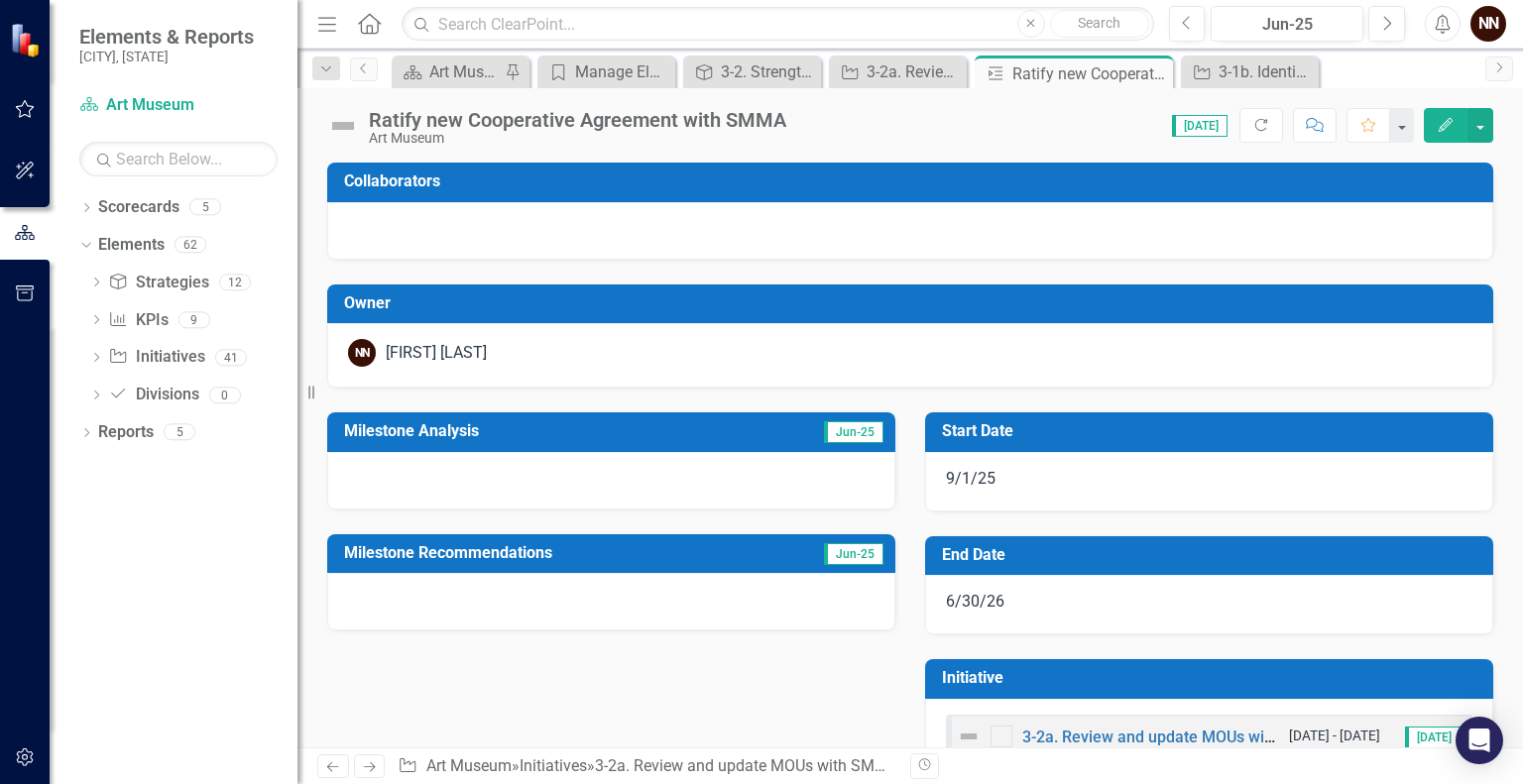 click at bounding box center [611, 481] 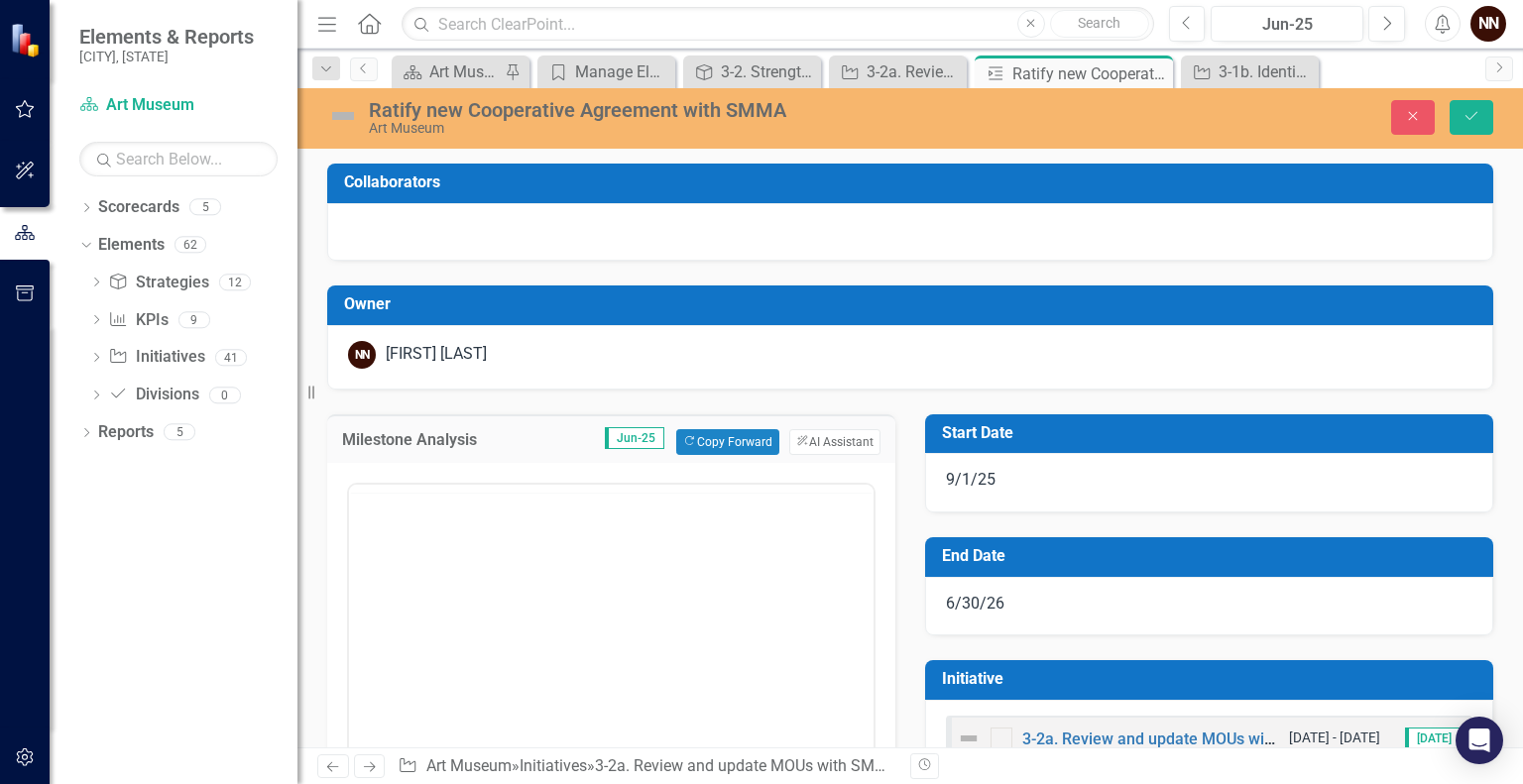 scroll, scrollTop: 0, scrollLeft: 0, axis: both 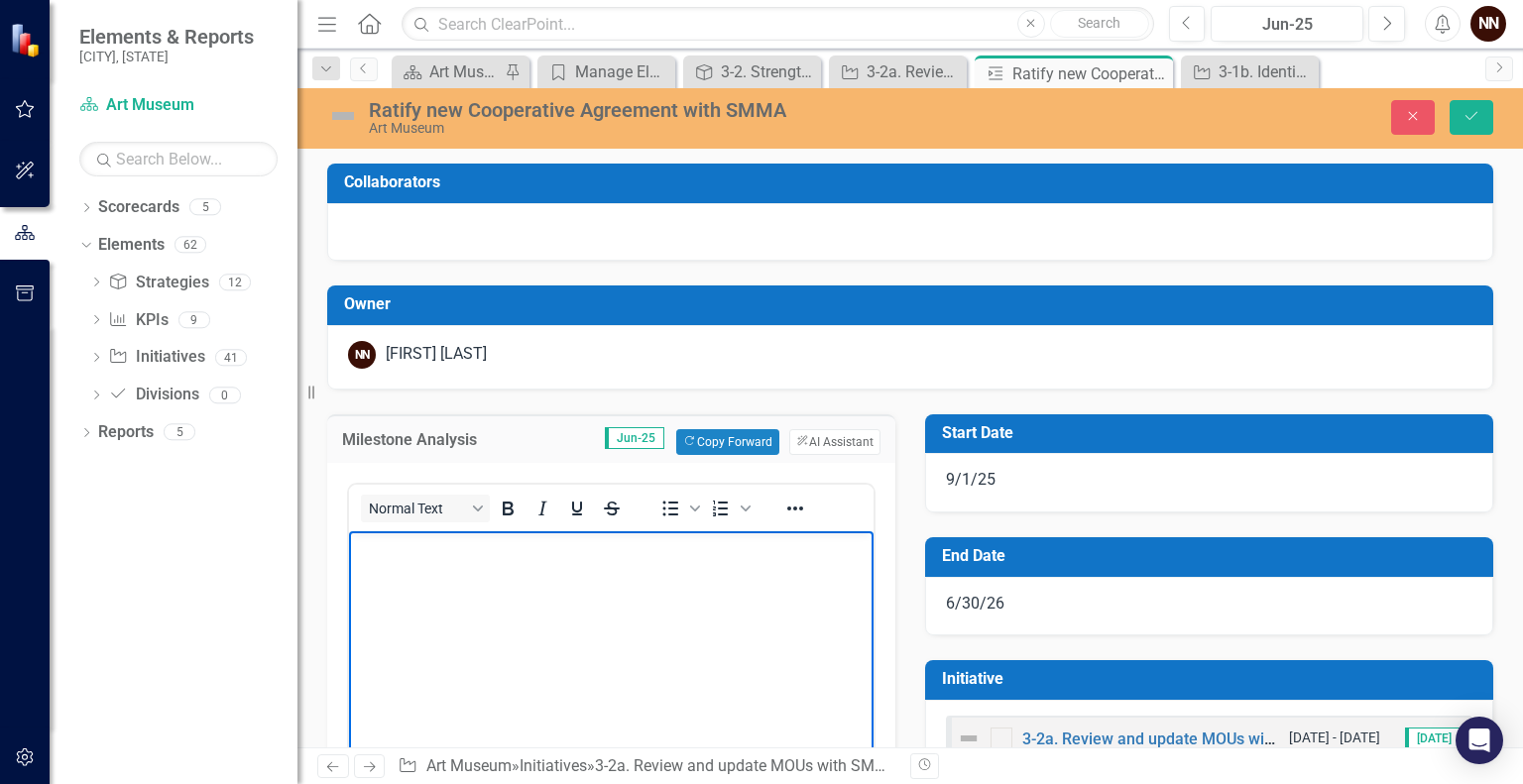 click at bounding box center [611, 679] 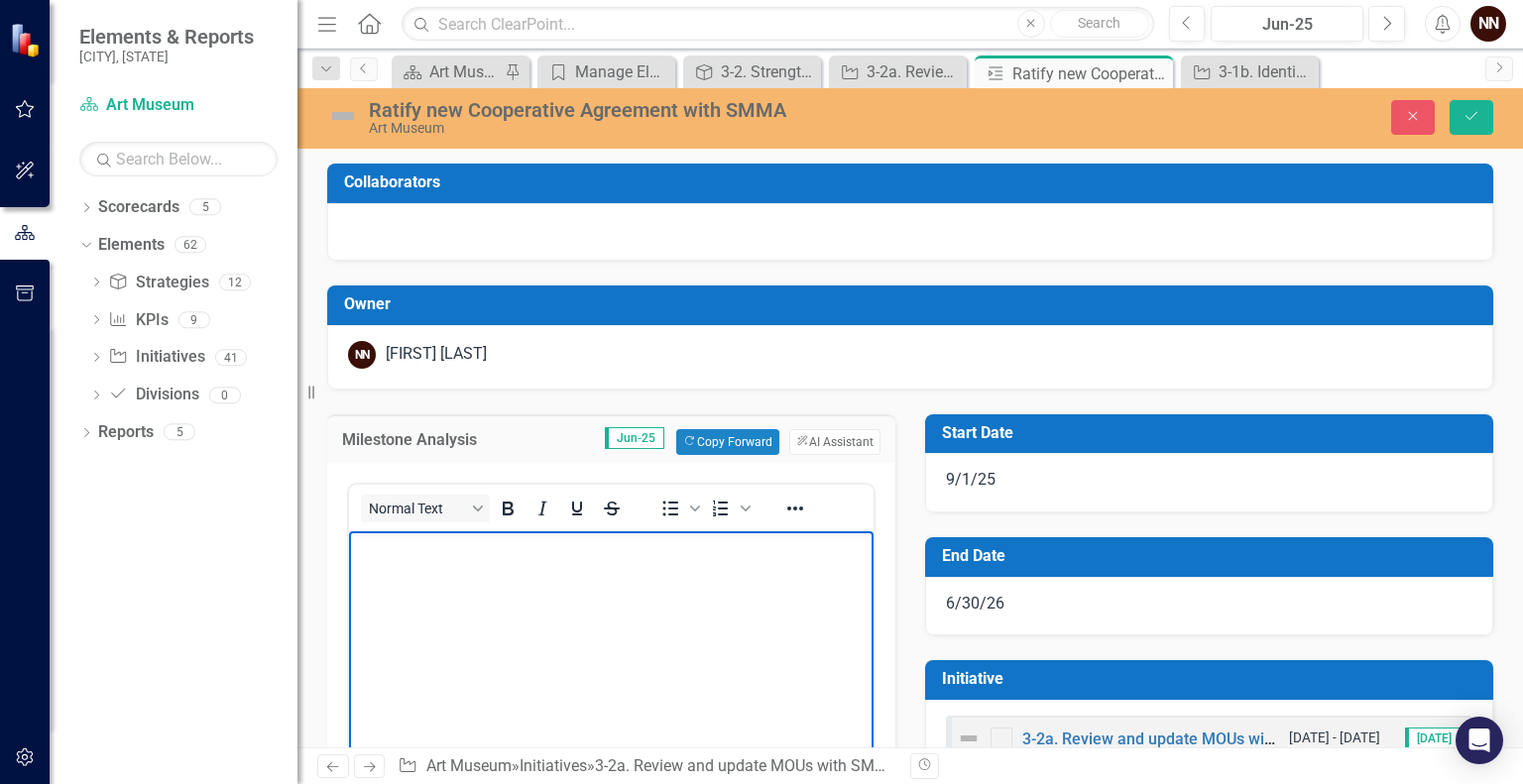 type 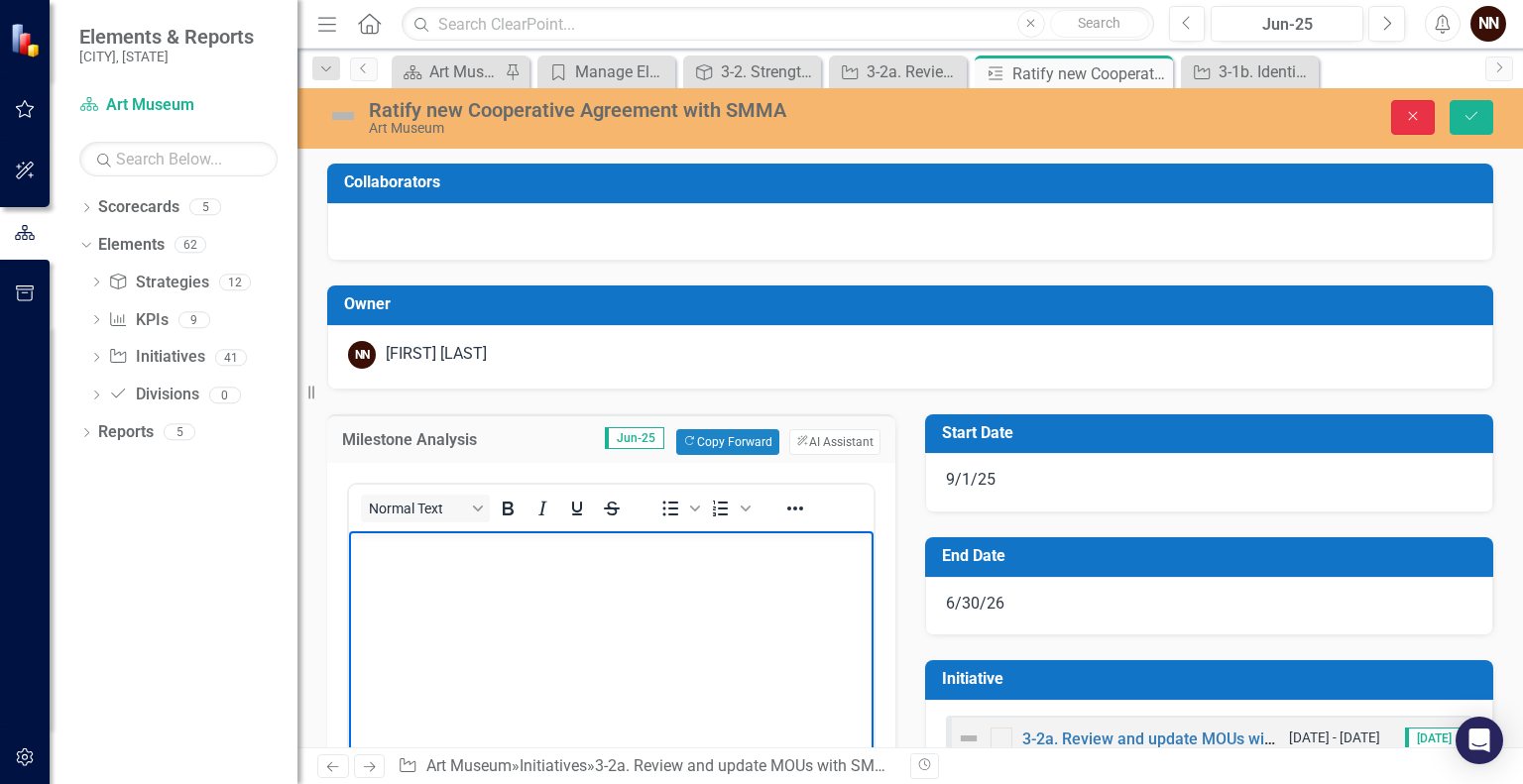click on "Close" at bounding box center (1413, 117) 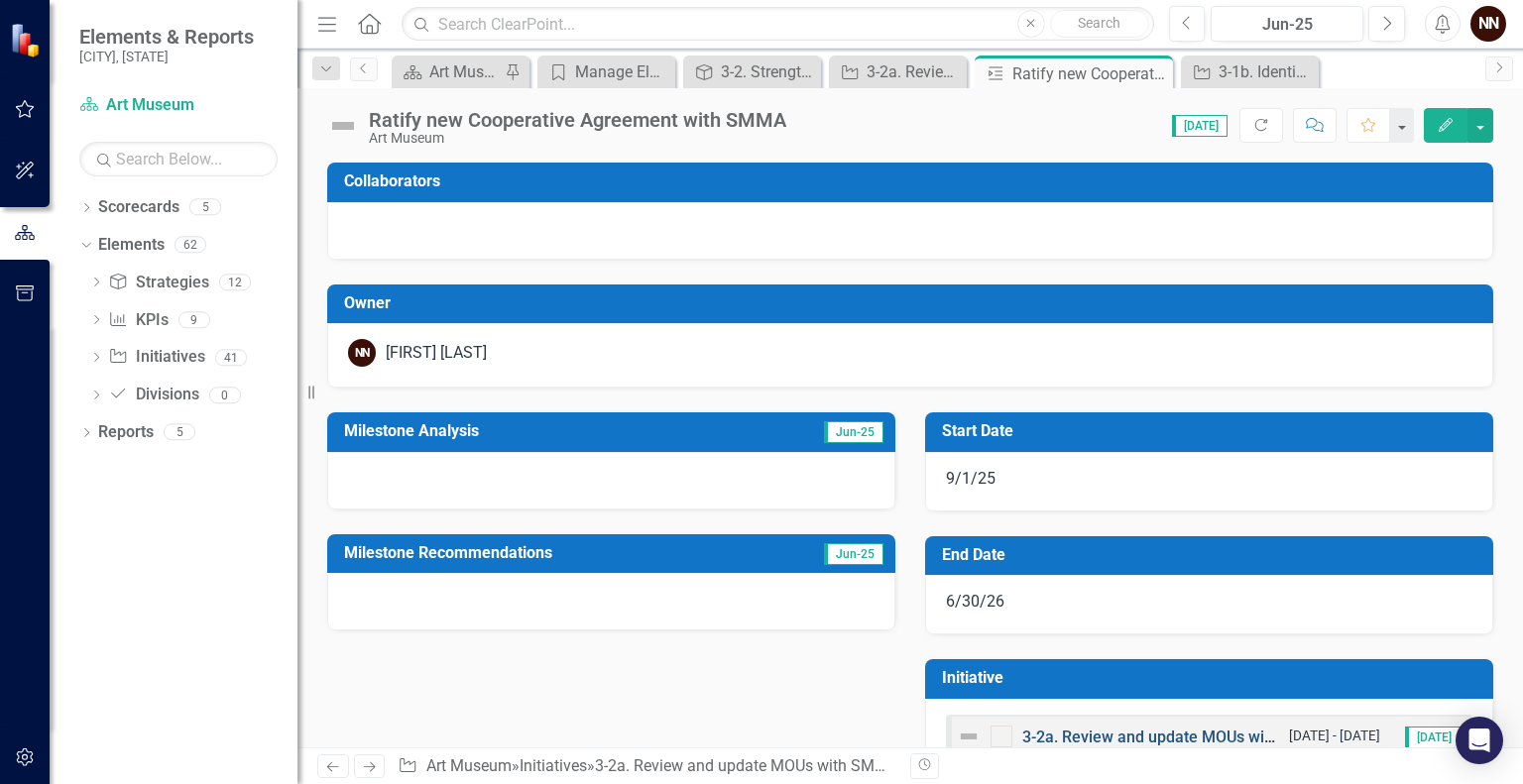 click on "3-2a. Review and update MOUs with SMMA and FOSAM/The Springfield Art Museum Foundation." at bounding box center (1368, 736) 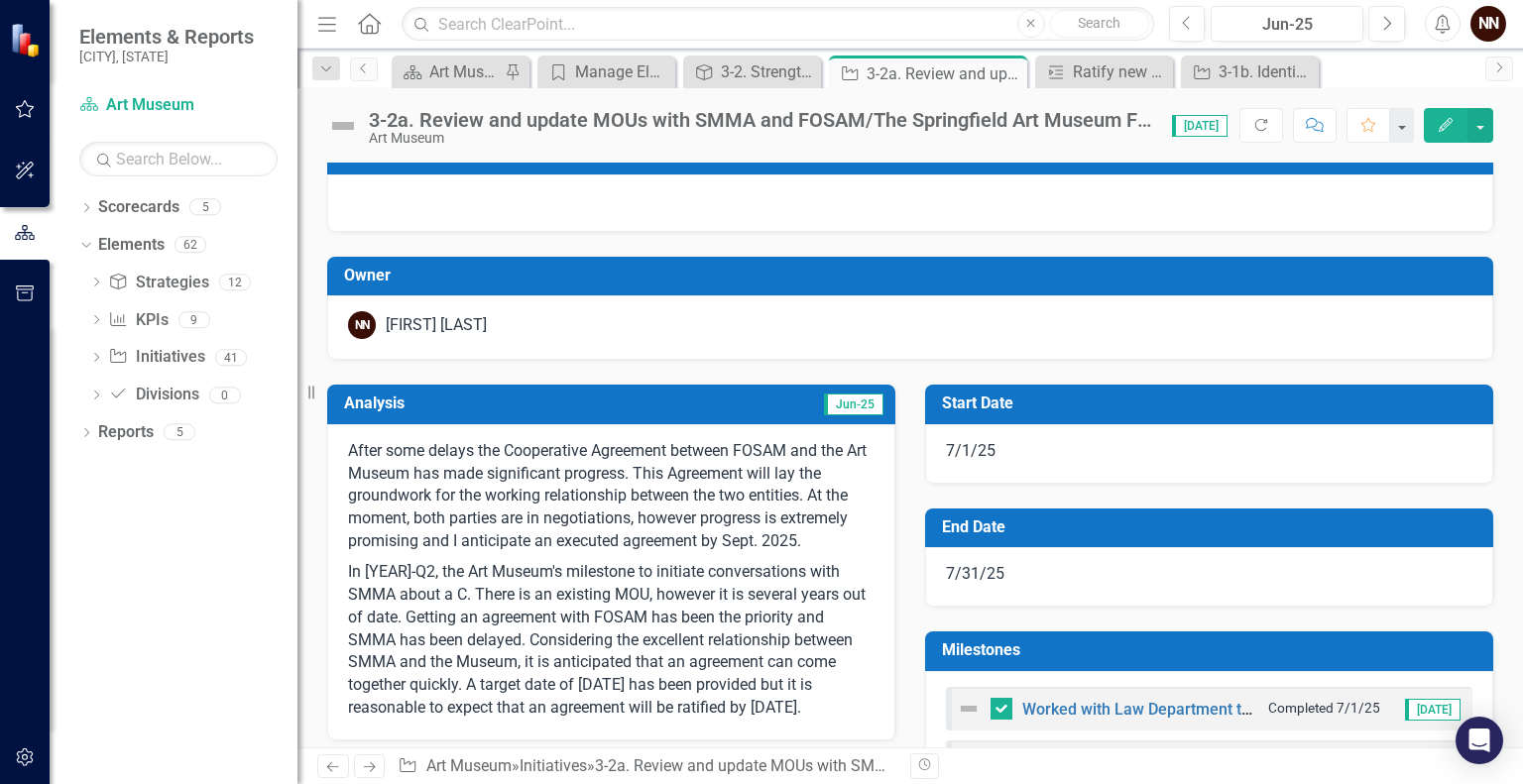 scroll, scrollTop: 0, scrollLeft: 0, axis: both 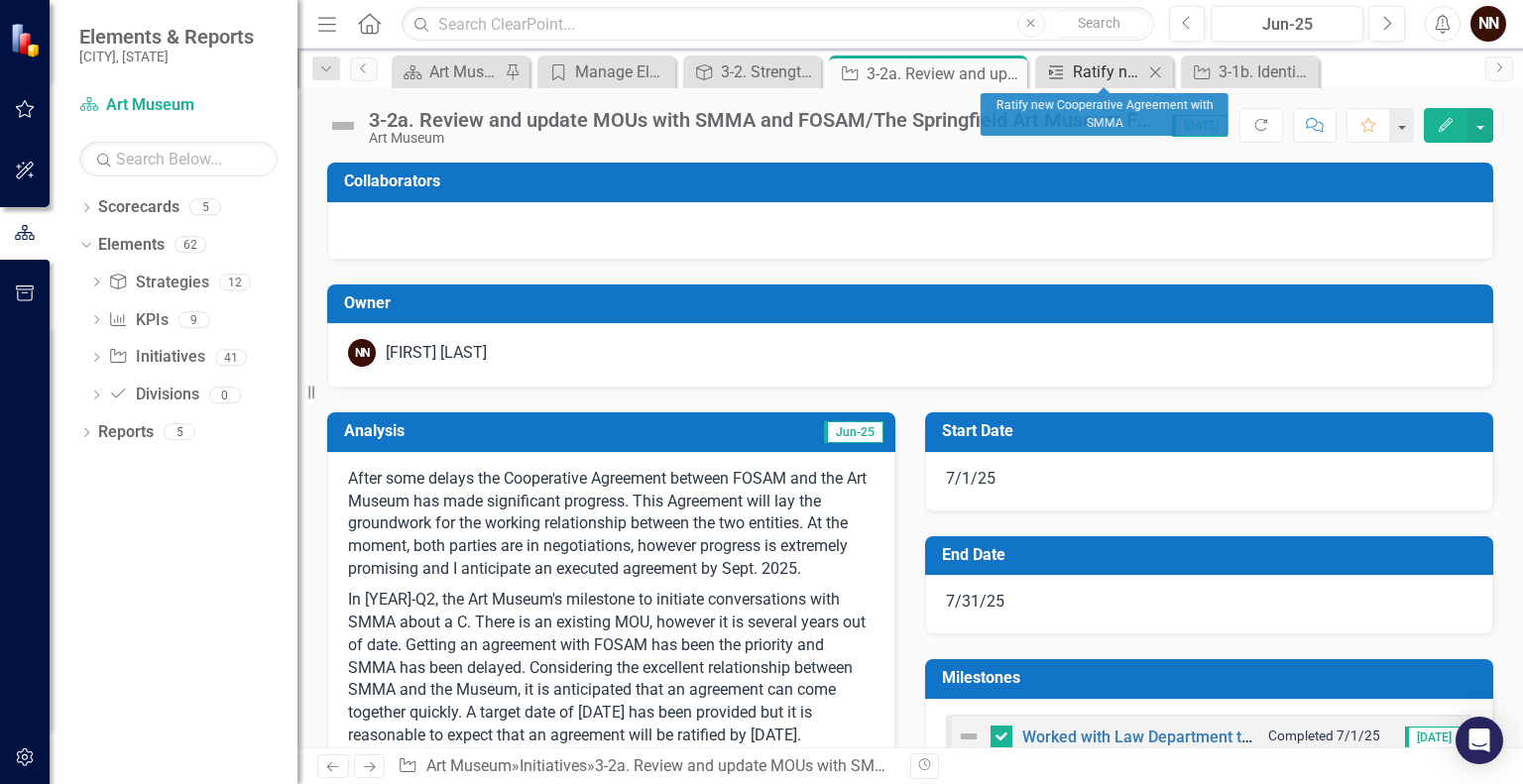 click on "Ratify new Cooperative Agreement with SMMA" at bounding box center (1108, 71) 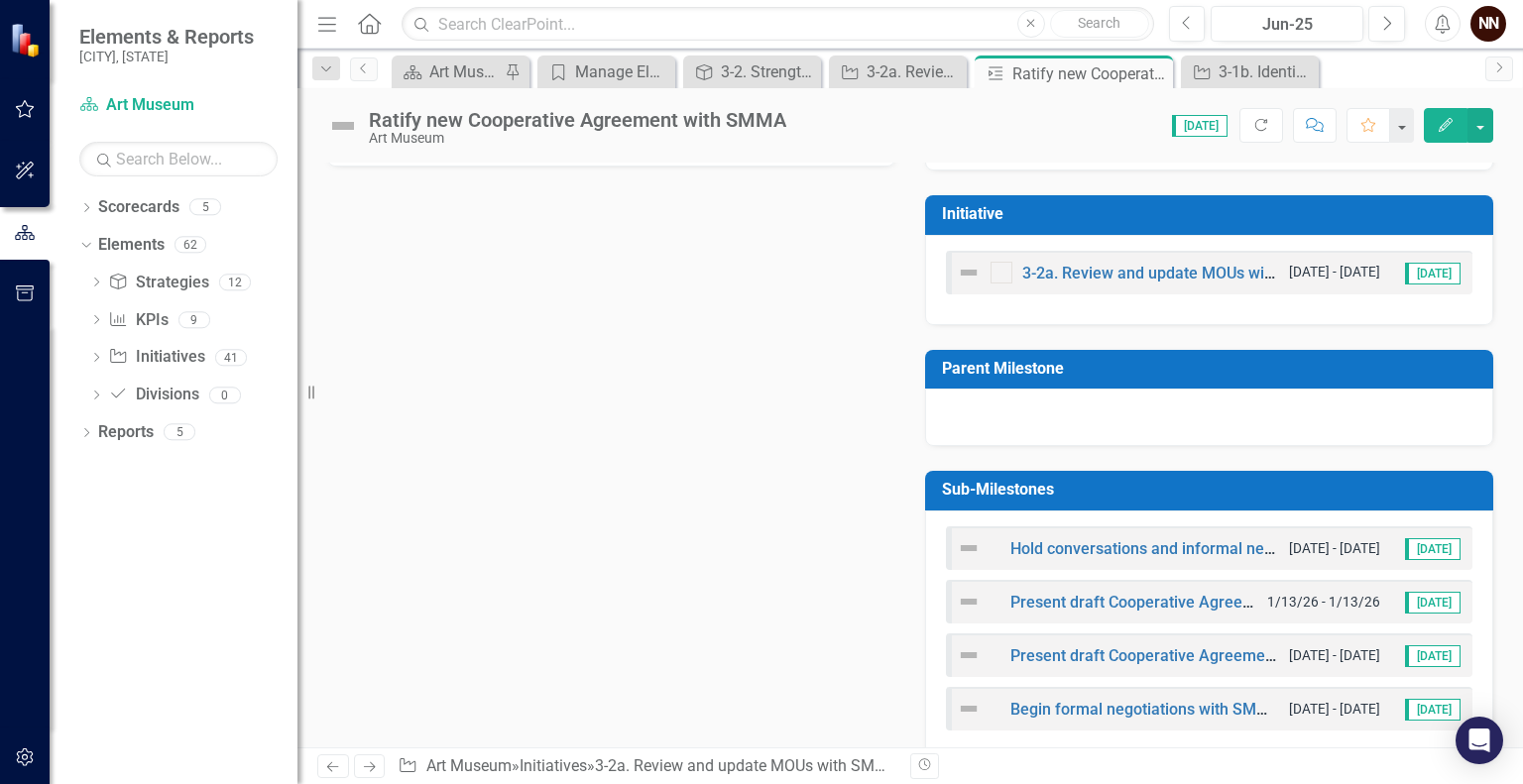 scroll, scrollTop: 480, scrollLeft: 0, axis: vertical 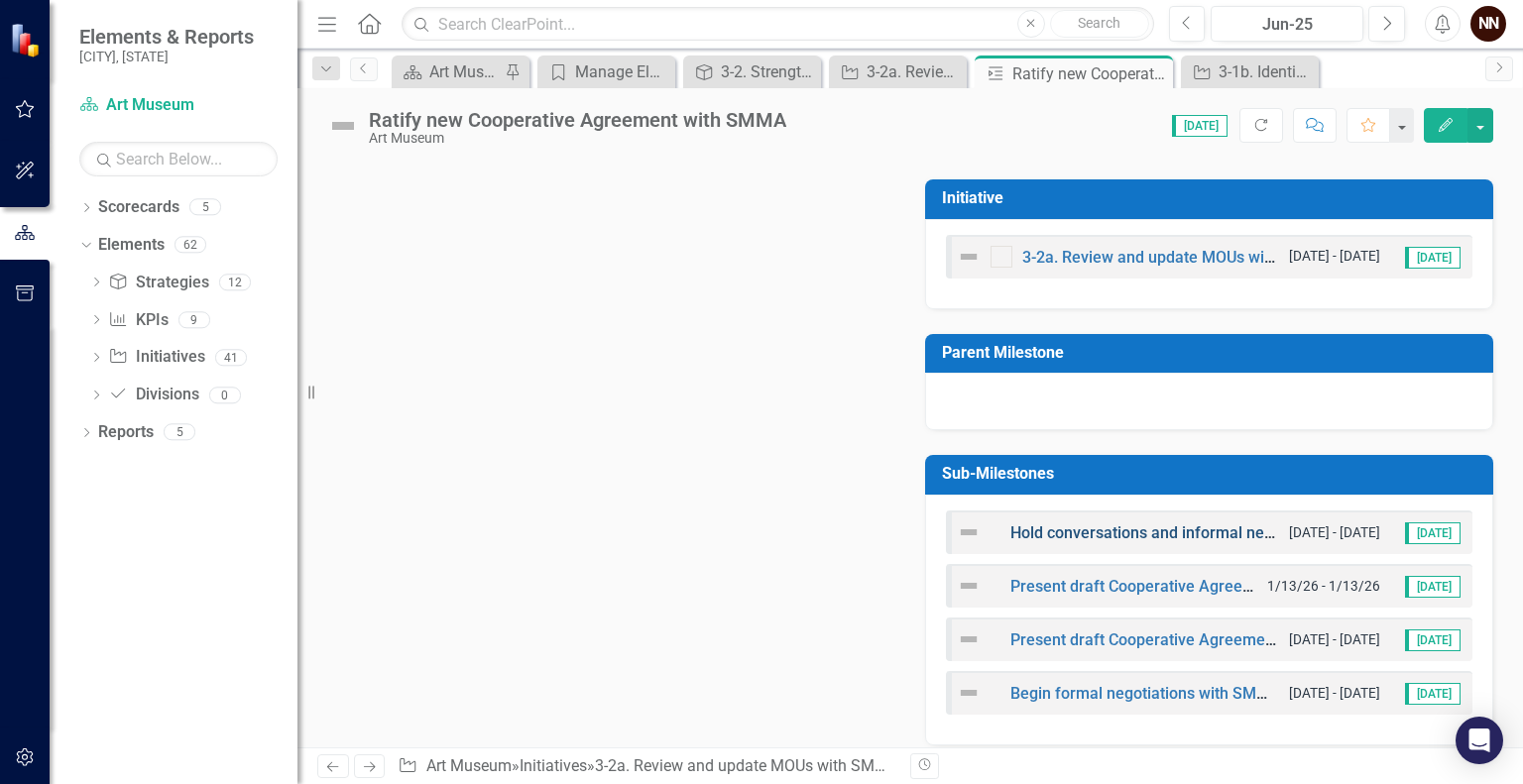 click on "Hold conversations and informal negotiations with SMMA regarding new Cooperative Agreement" at bounding box center [1356, 532] 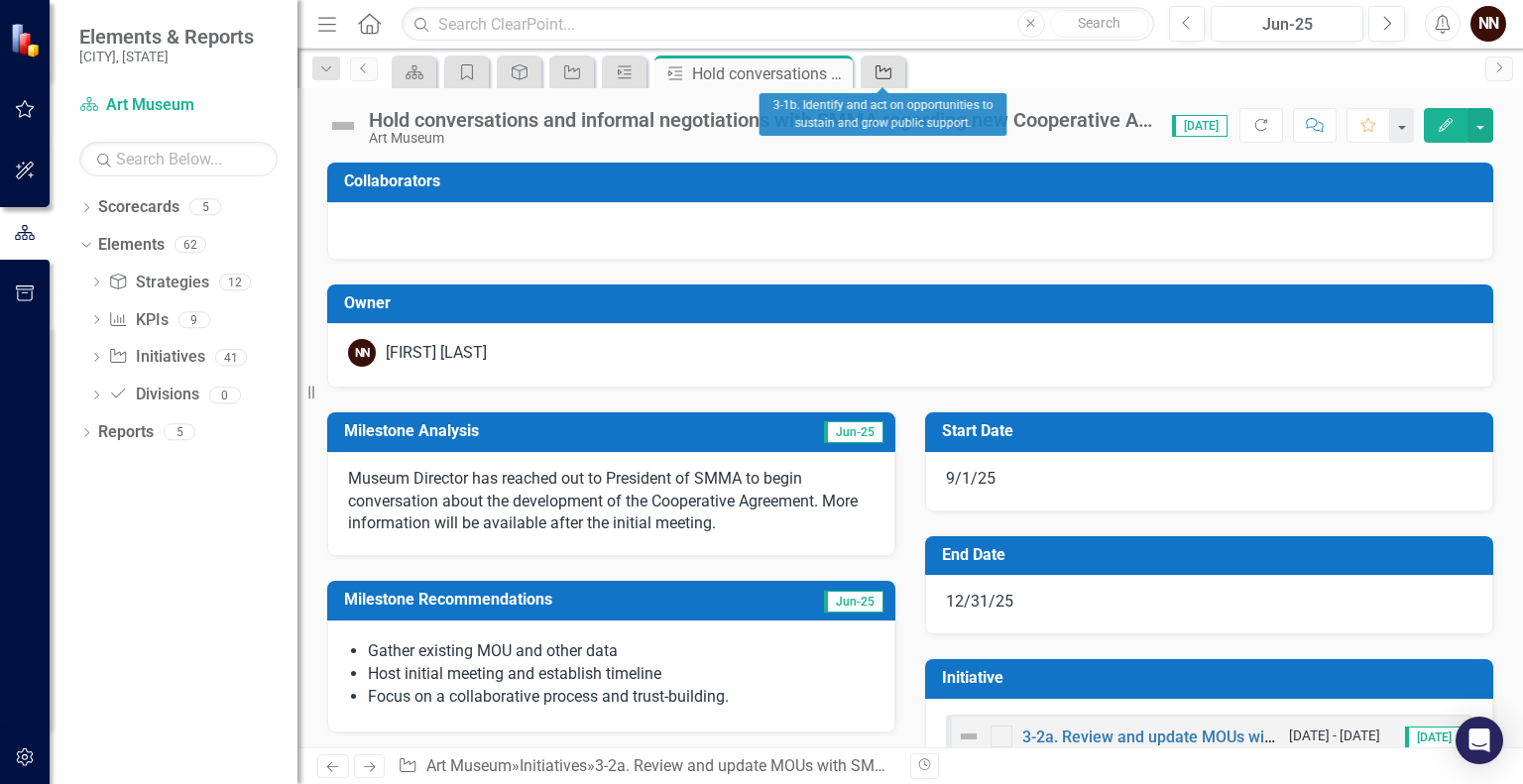 click on "Initiative" 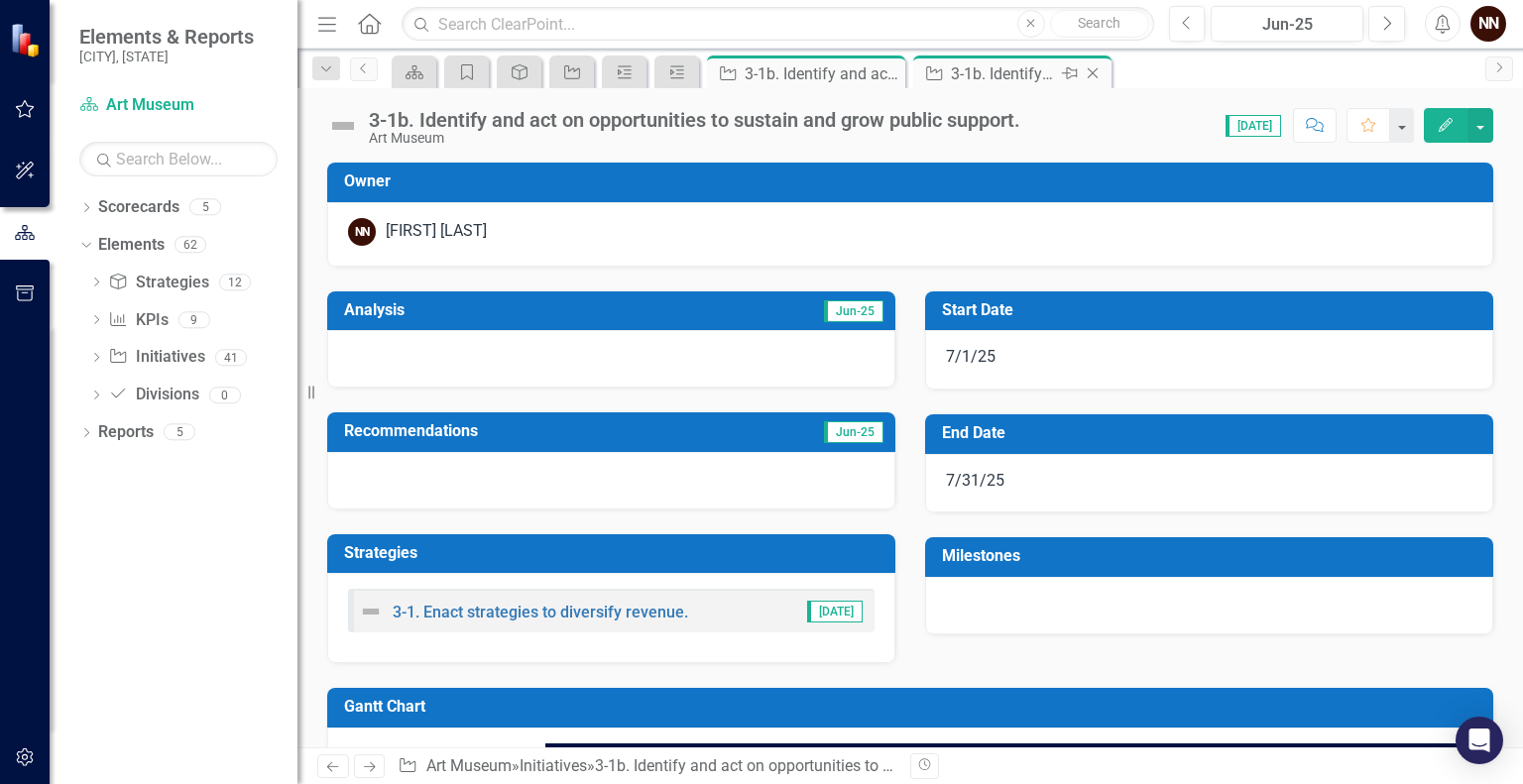 click on "Close" 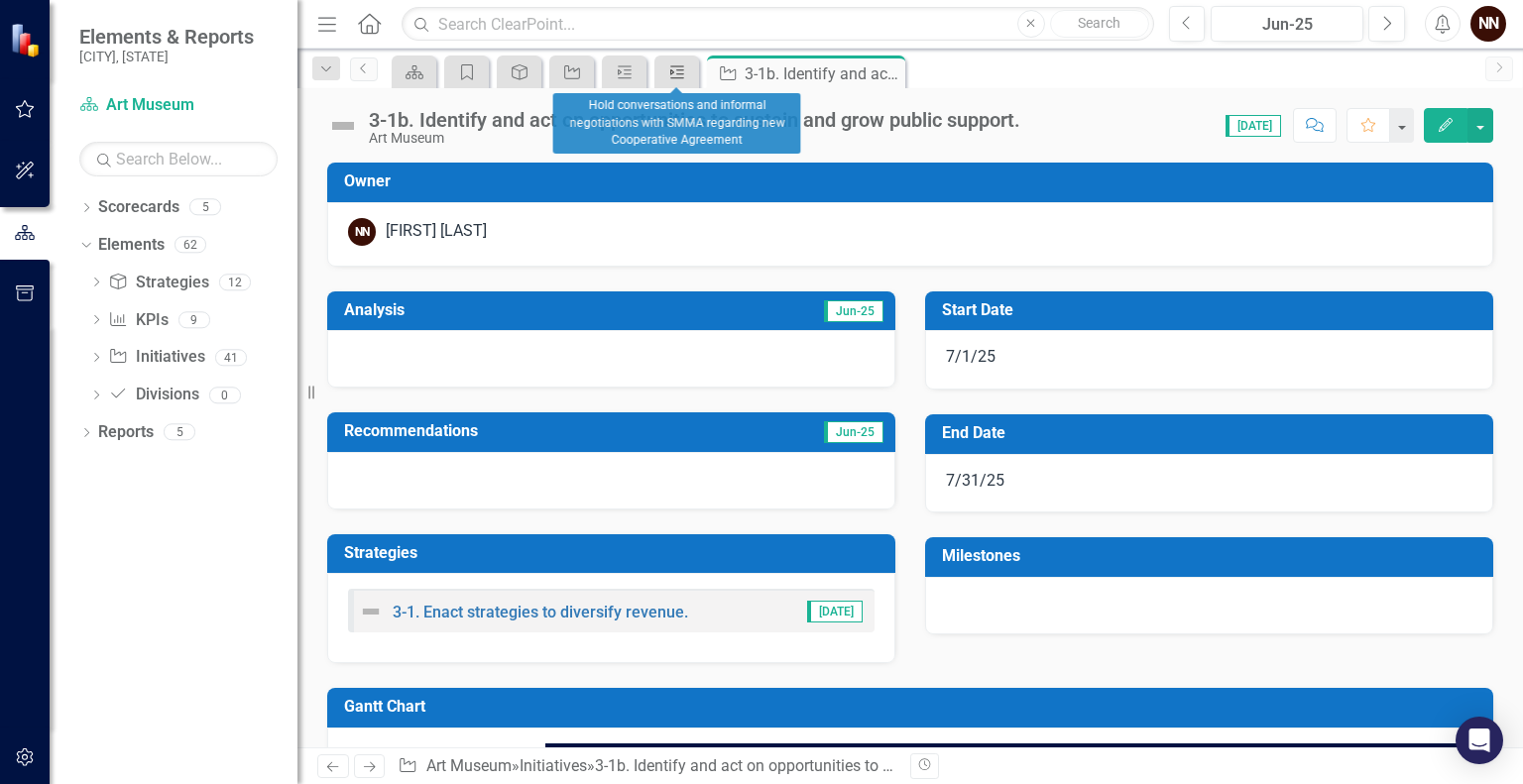click on "Milestone" 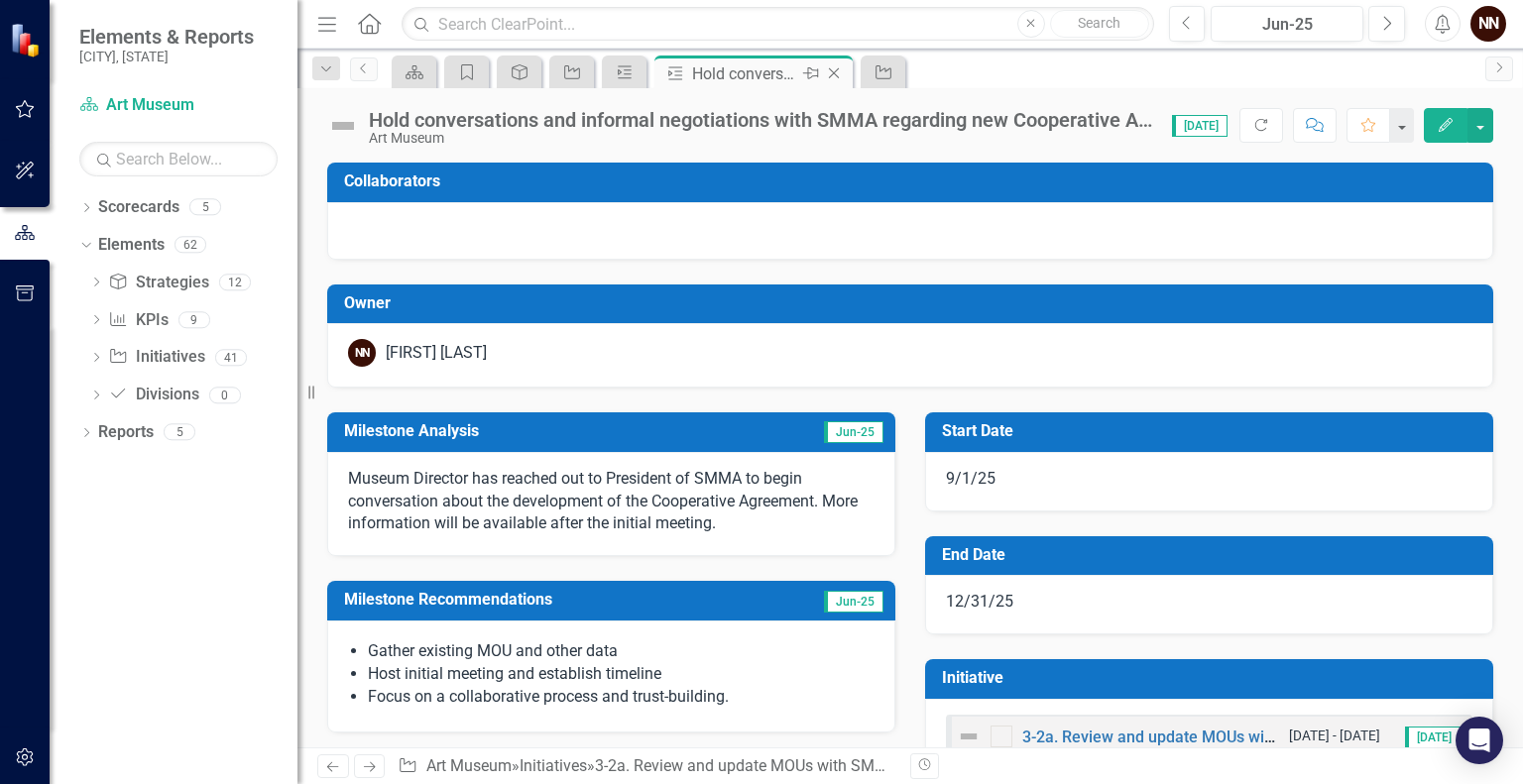 drag, startPoint x: 678, startPoint y: 73, endPoint x: 778, endPoint y: 82, distance: 100.4042 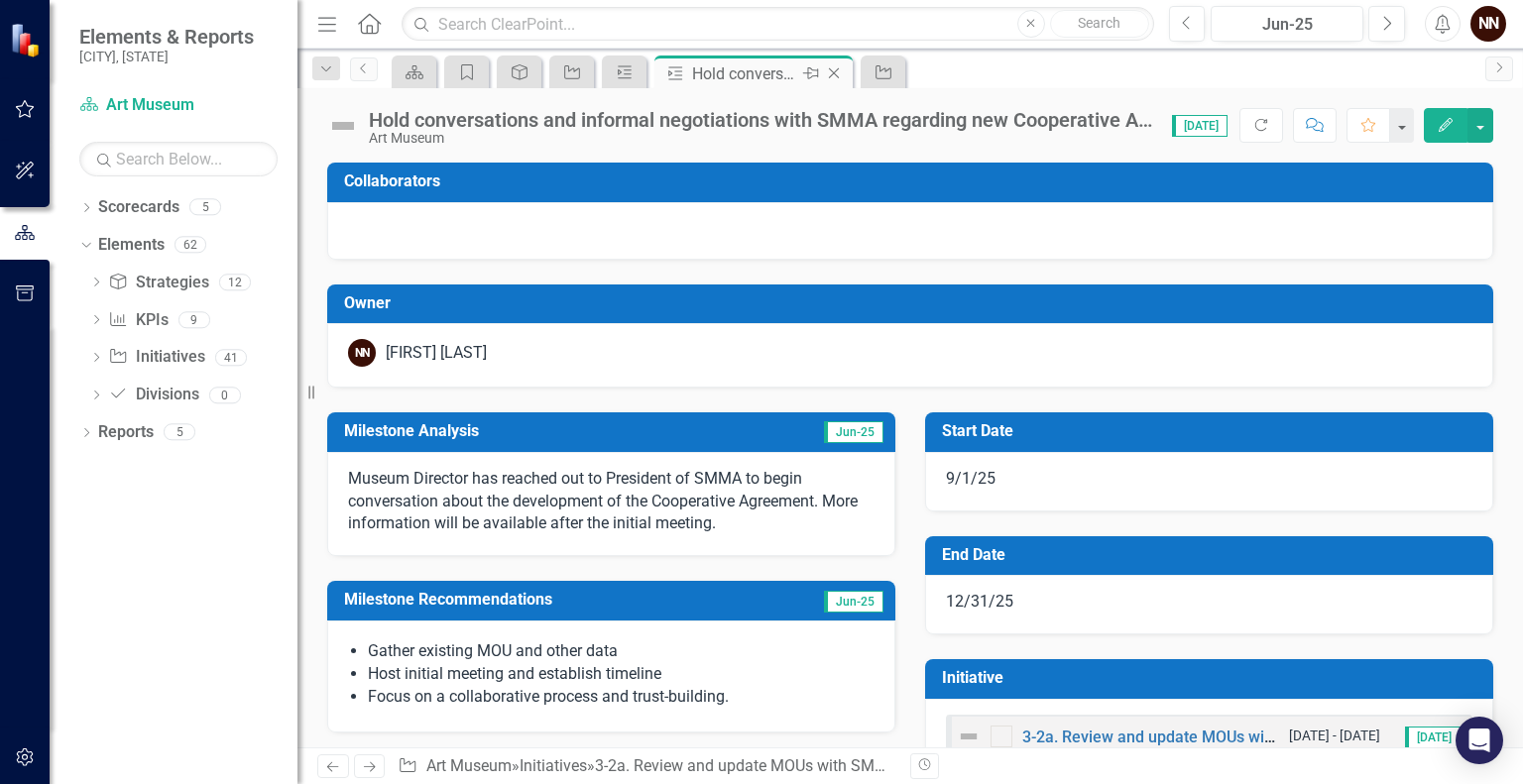 click on "Milestone Hold conversations and informal negotiations with SMMA regarding new Cooperative Agreement Pin Close" at bounding box center [754, 73] 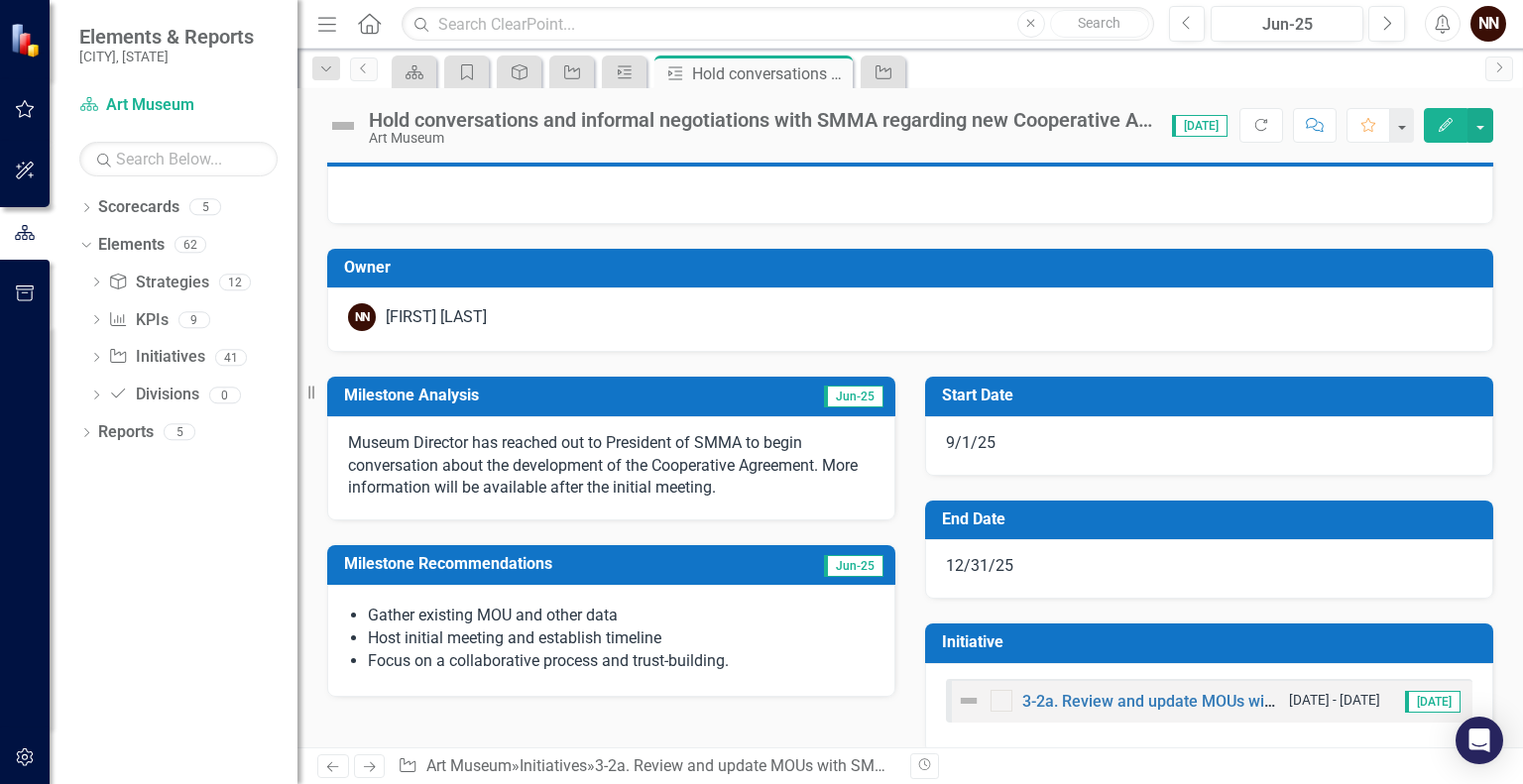 scroll, scrollTop: 0, scrollLeft: 0, axis: both 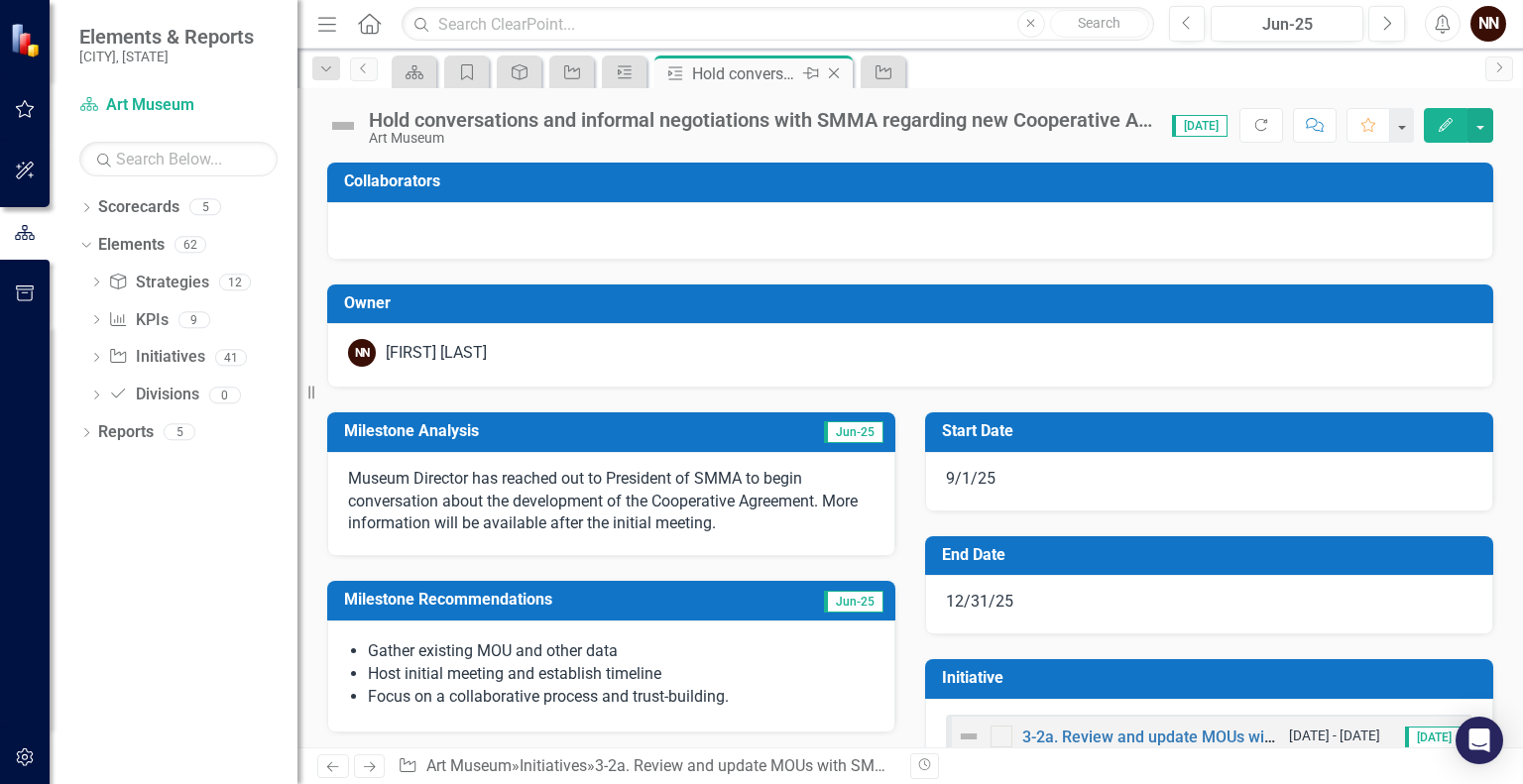 click 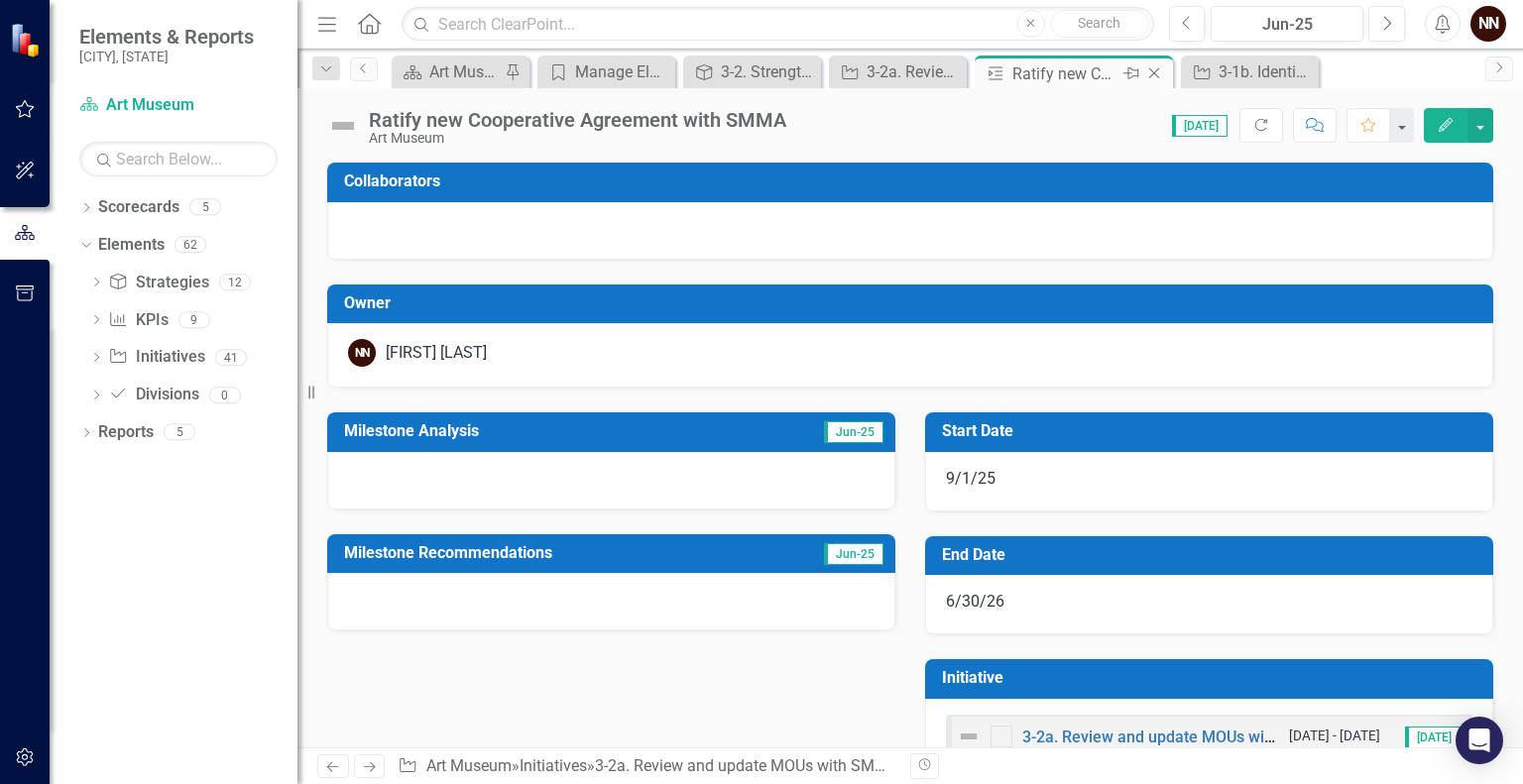 click on "Close" 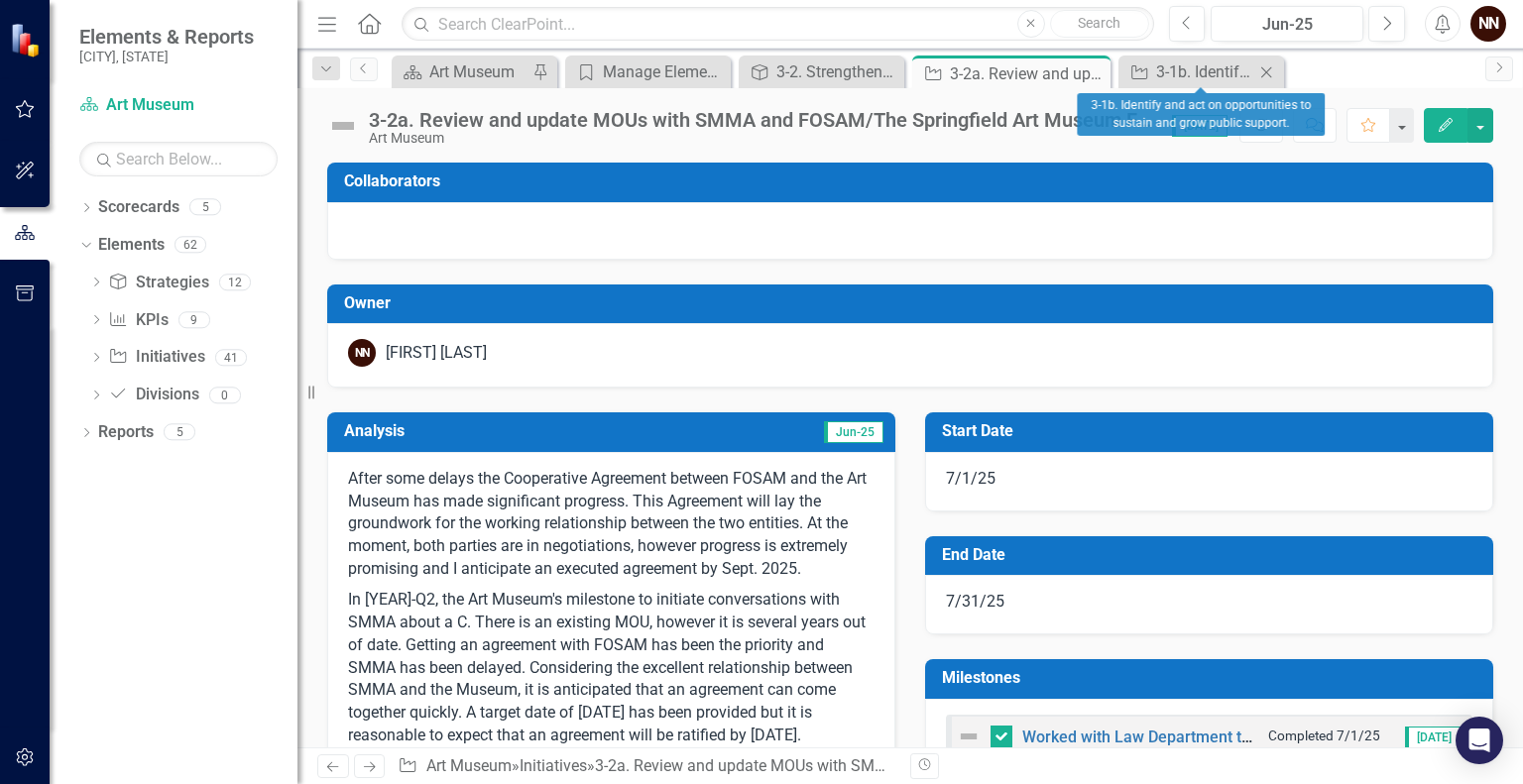click on "Close" 